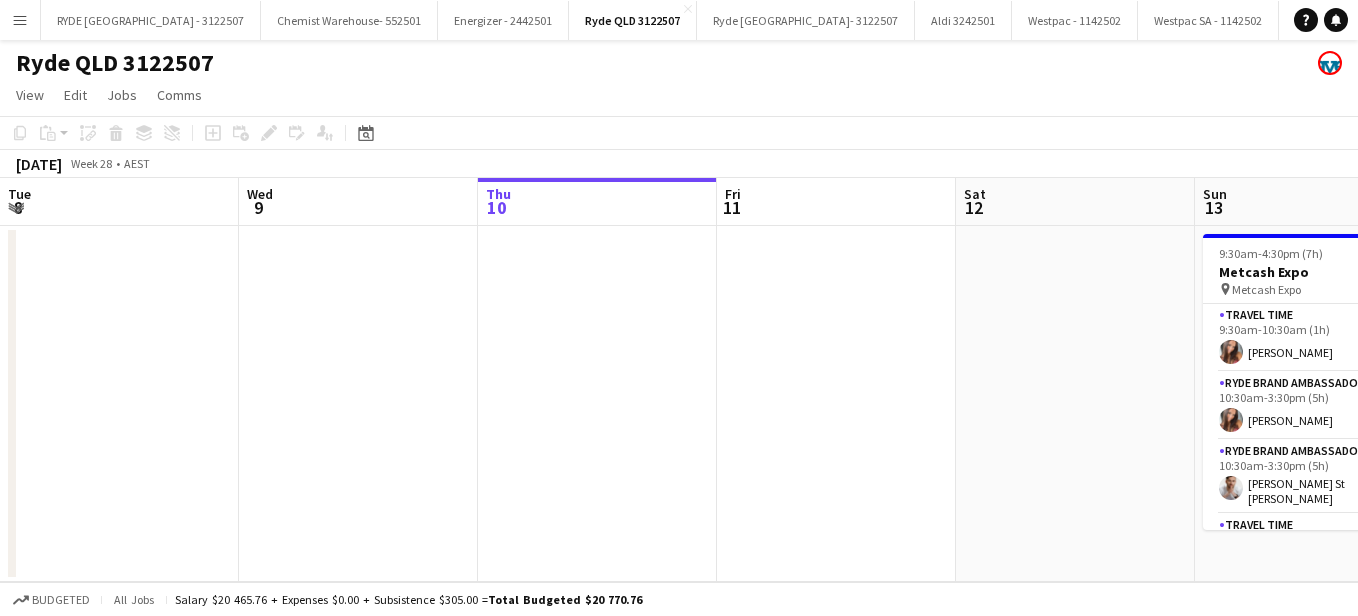 scroll, scrollTop: 0, scrollLeft: 0, axis: both 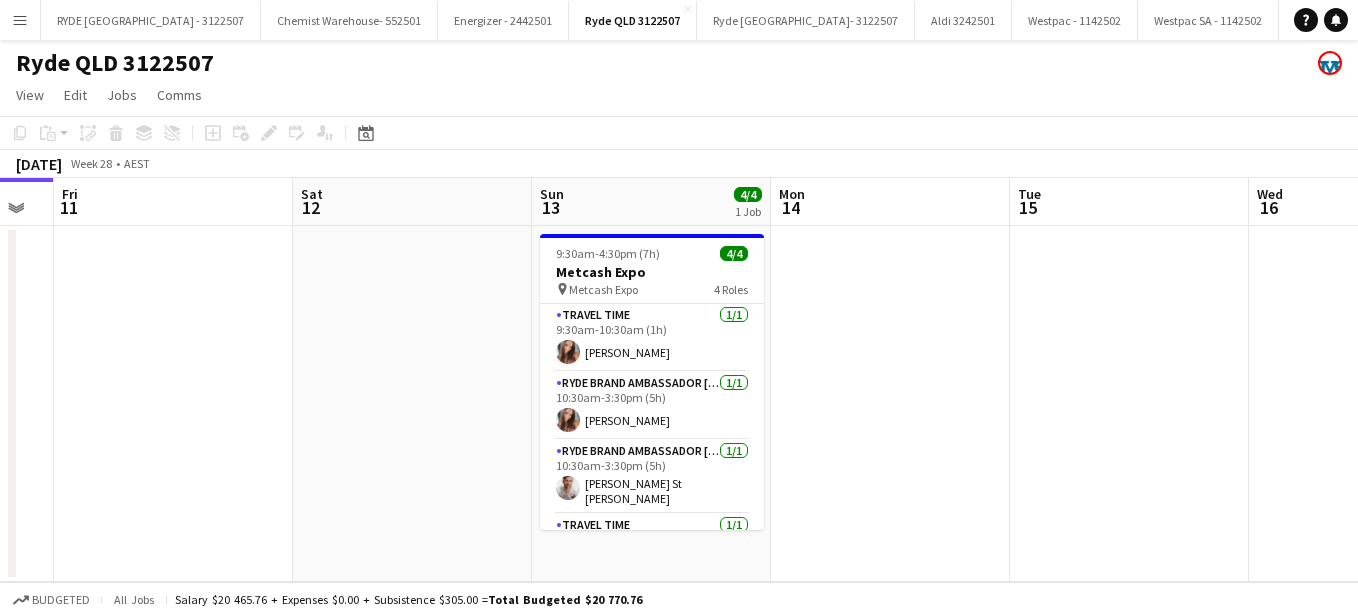 drag, startPoint x: 630, startPoint y: 382, endPoint x: 852, endPoint y: 388, distance: 222.08107 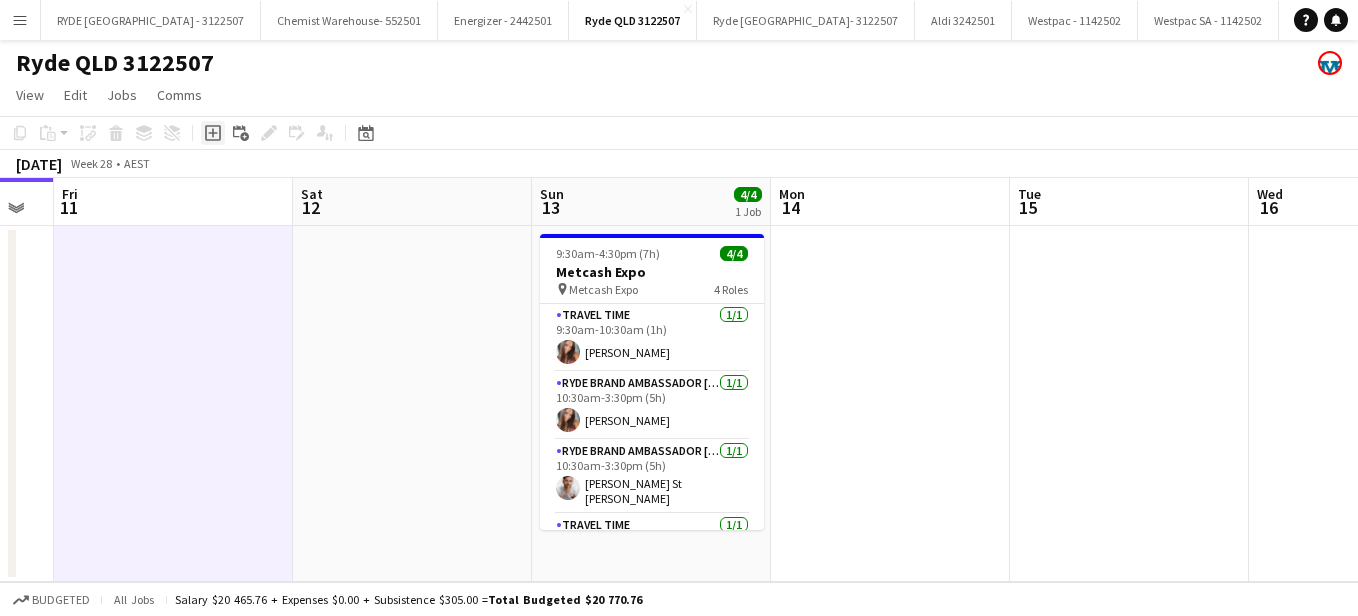 click on "Add job" 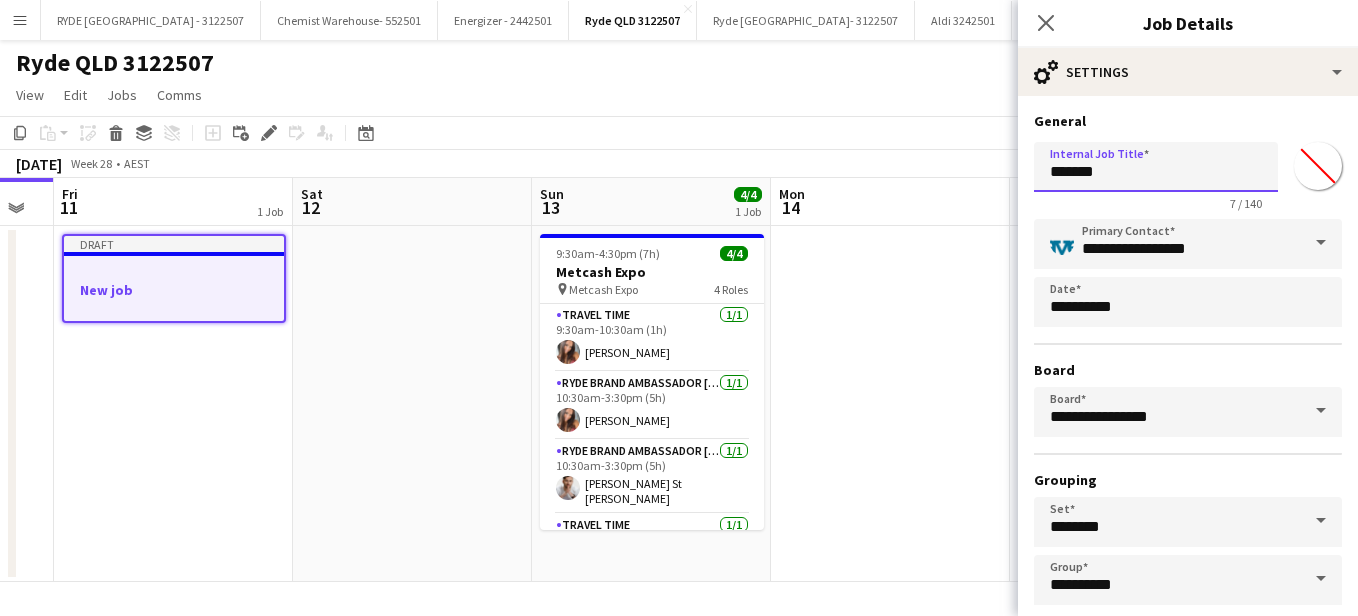 drag, startPoint x: 1118, startPoint y: 170, endPoint x: 991, endPoint y: 166, distance: 127.06297 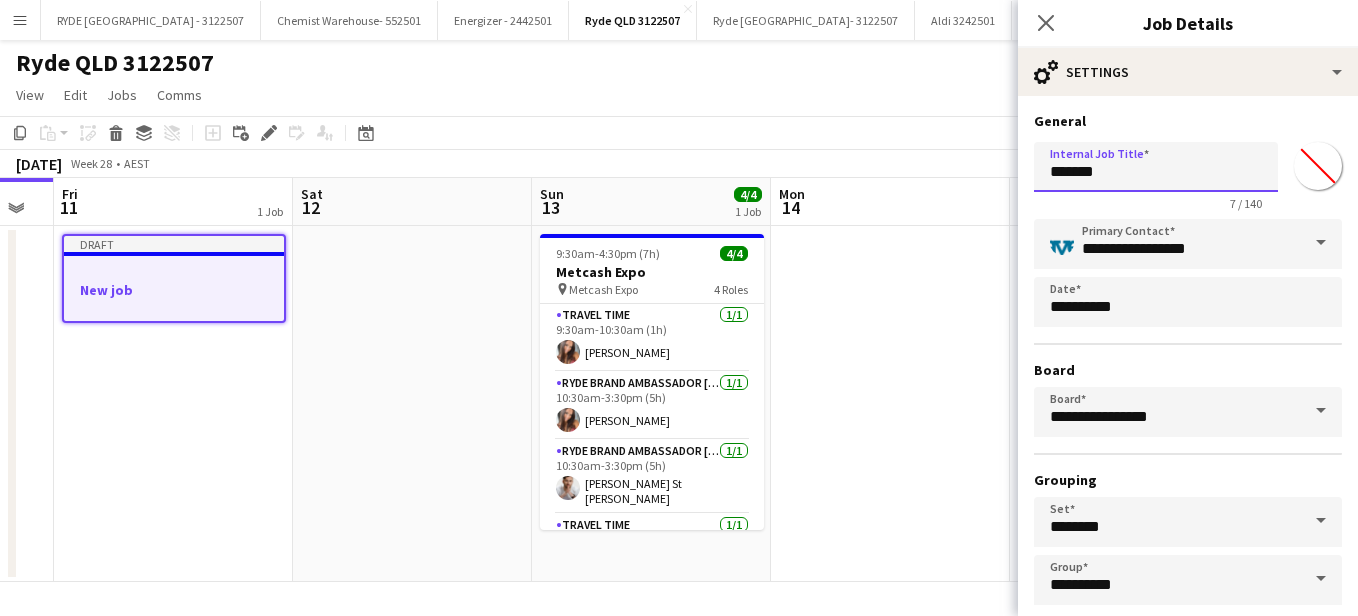 click on "Menu
Boards
Boards   Boards   All jobs   Status
Workforce
Workforce   My Workforce   Recruiting
Comms
Comms
Pay
Pay   Approvals   Payments   Reports
Platform Settings
Platform Settings   App settings   Your settings   Profiles
Training Academy
Training Academy
Knowledge Base
Knowledge Base
Product Updates
Product Updates   Log Out   Privacy   RYDE [GEOGRAPHIC_DATA] - 3122507
Close
Chemist Warehouse- 552501
Close
Energizer - 2442501
Close
Ryde QLD 3122507
Close
Ryde VIC- 3122507
Close
Aldi 3242501
Close
Westpac - 1142502
Close
Westpac SA - 1142502
Close" at bounding box center (679, 308) 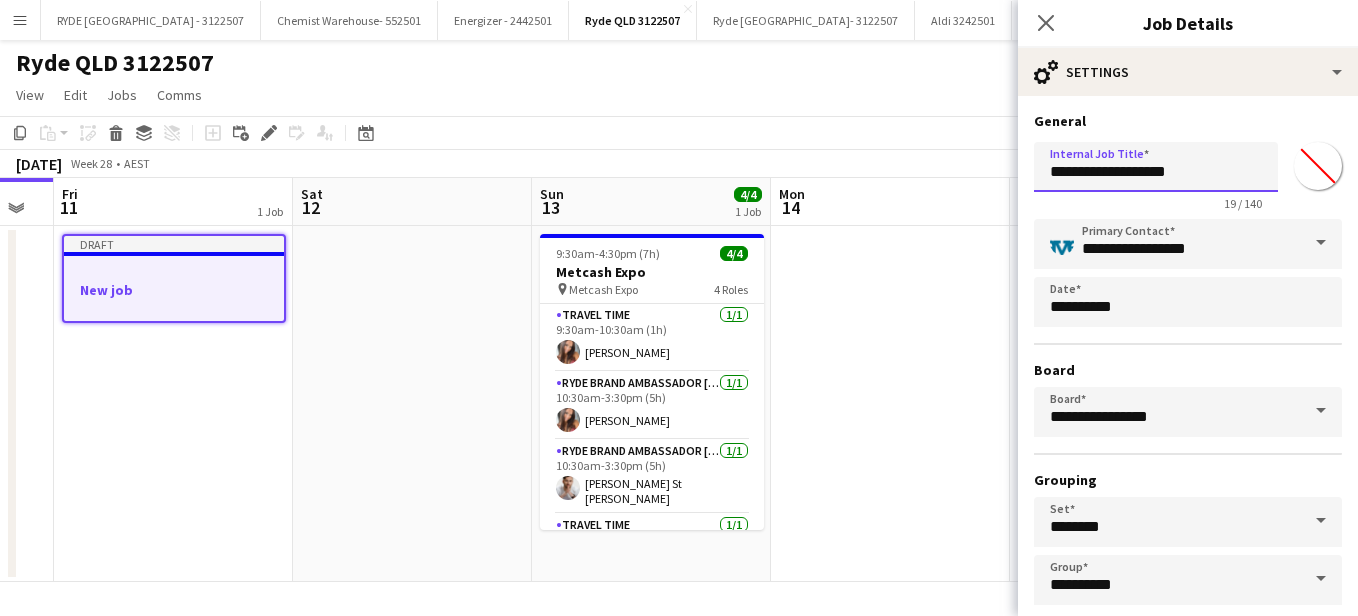 type on "**********" 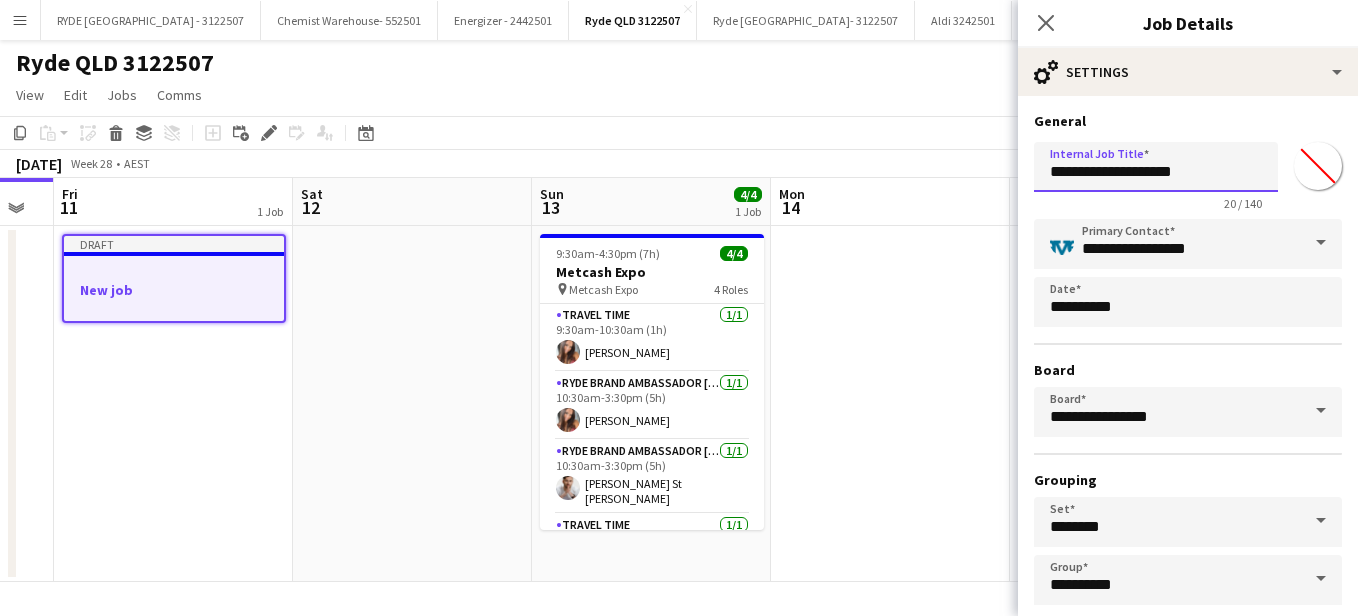 scroll, scrollTop: 102, scrollLeft: 0, axis: vertical 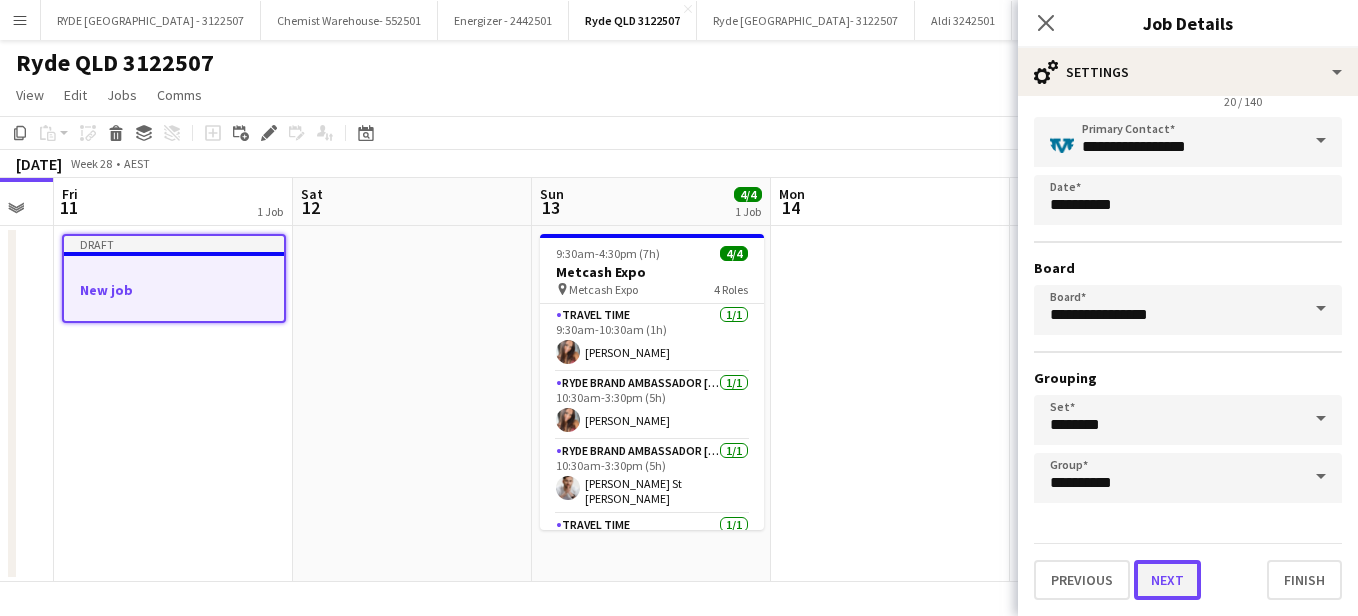 click on "Next" at bounding box center (1167, 580) 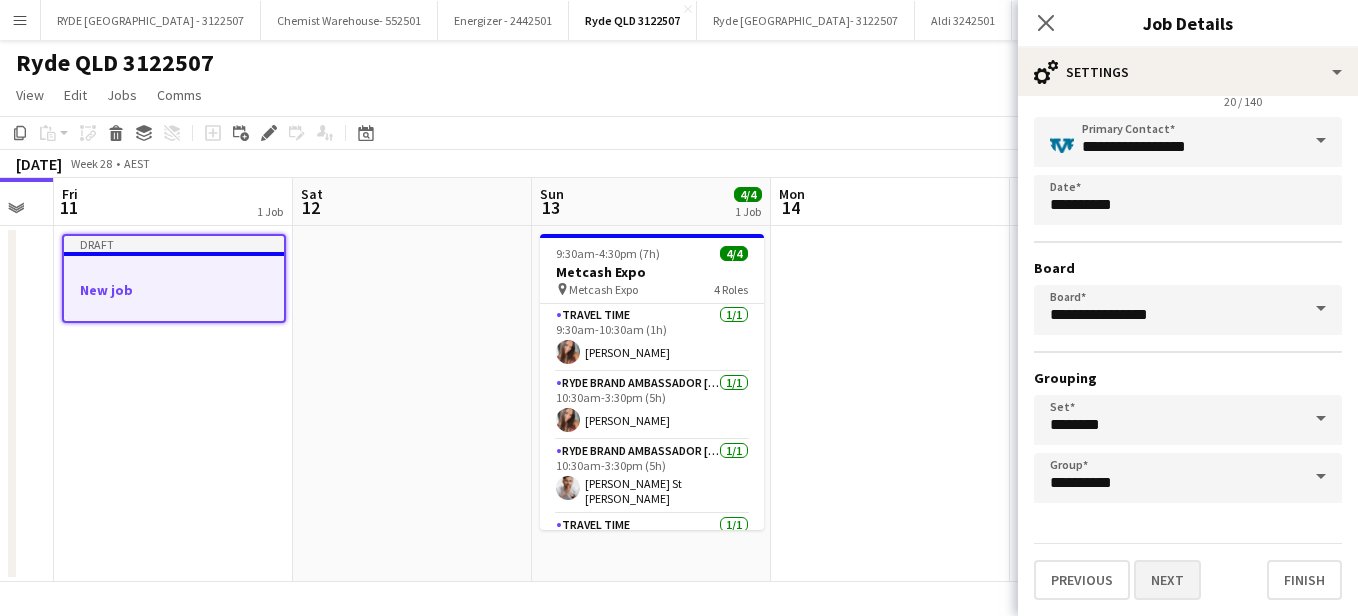 scroll, scrollTop: 0, scrollLeft: 0, axis: both 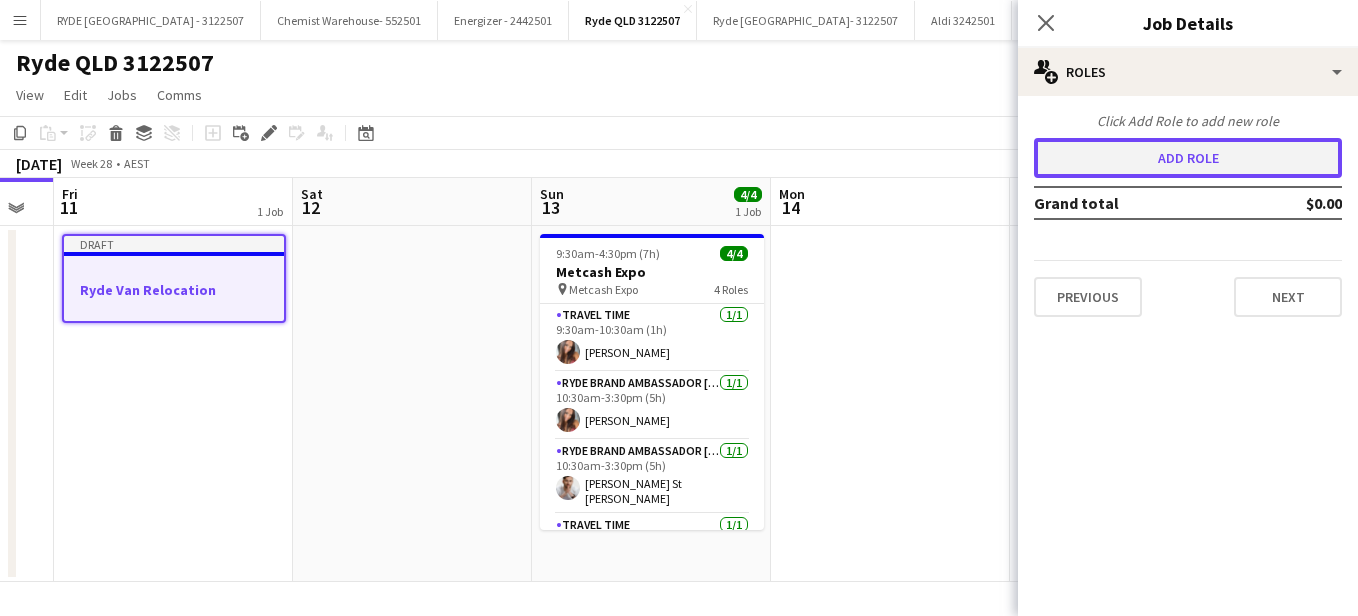 click on "Add role" at bounding box center [1188, 158] 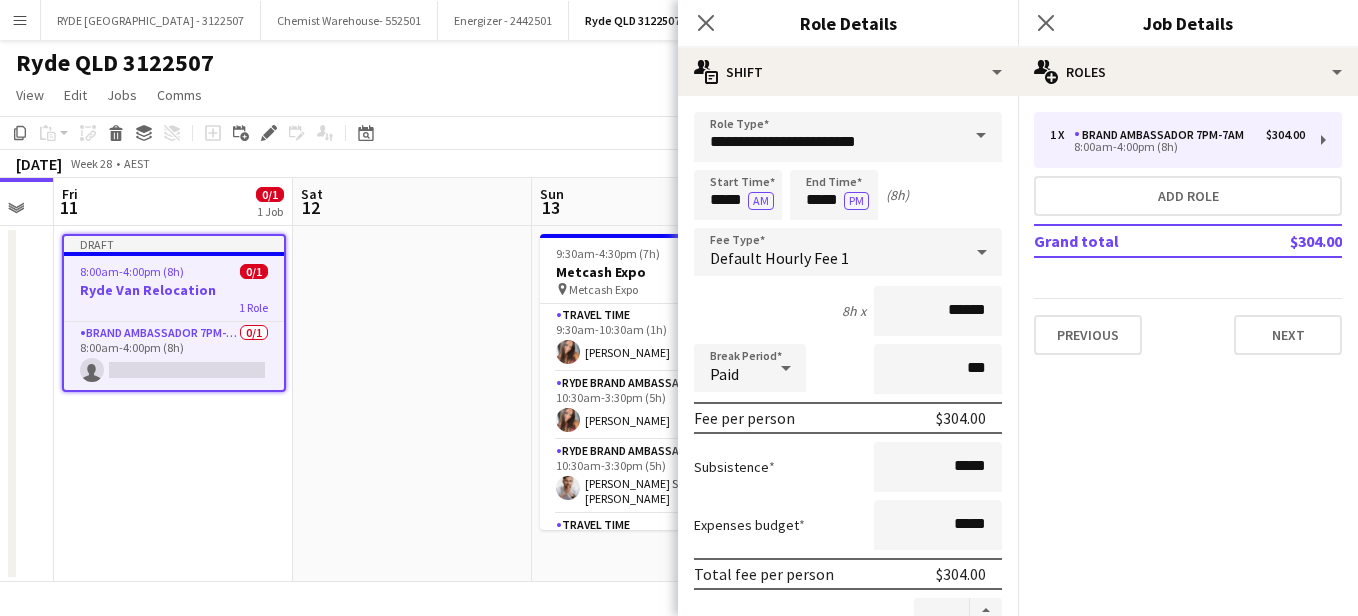 click at bounding box center [981, 136] 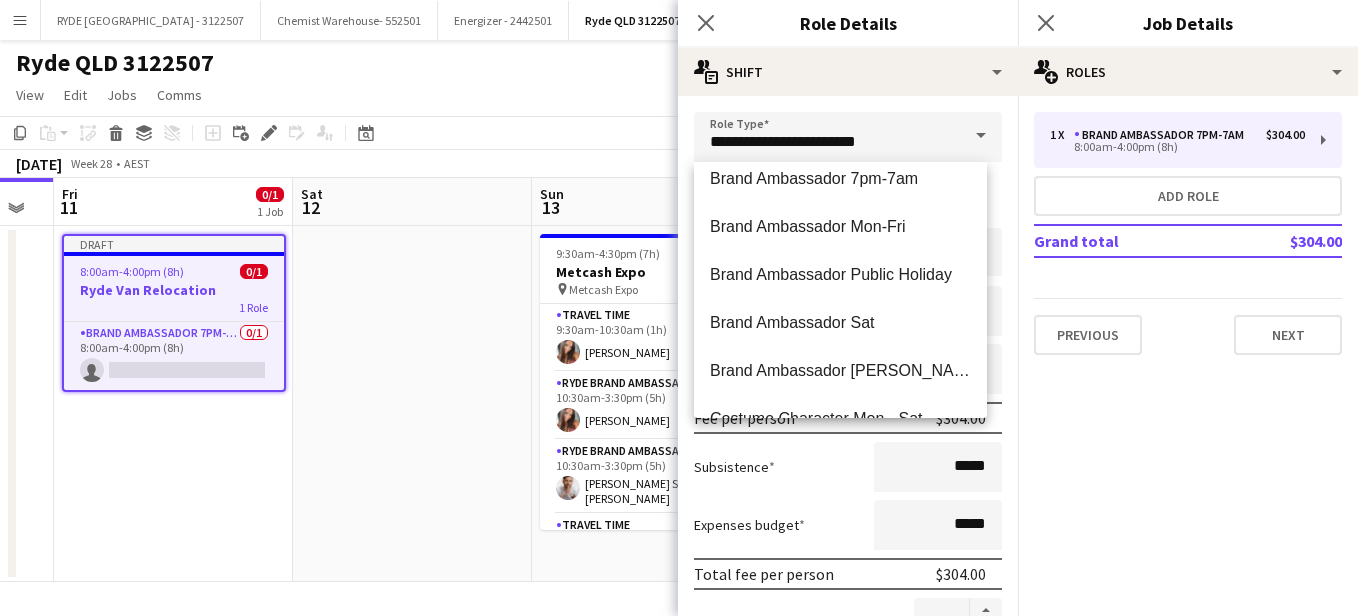 scroll, scrollTop: 0, scrollLeft: 0, axis: both 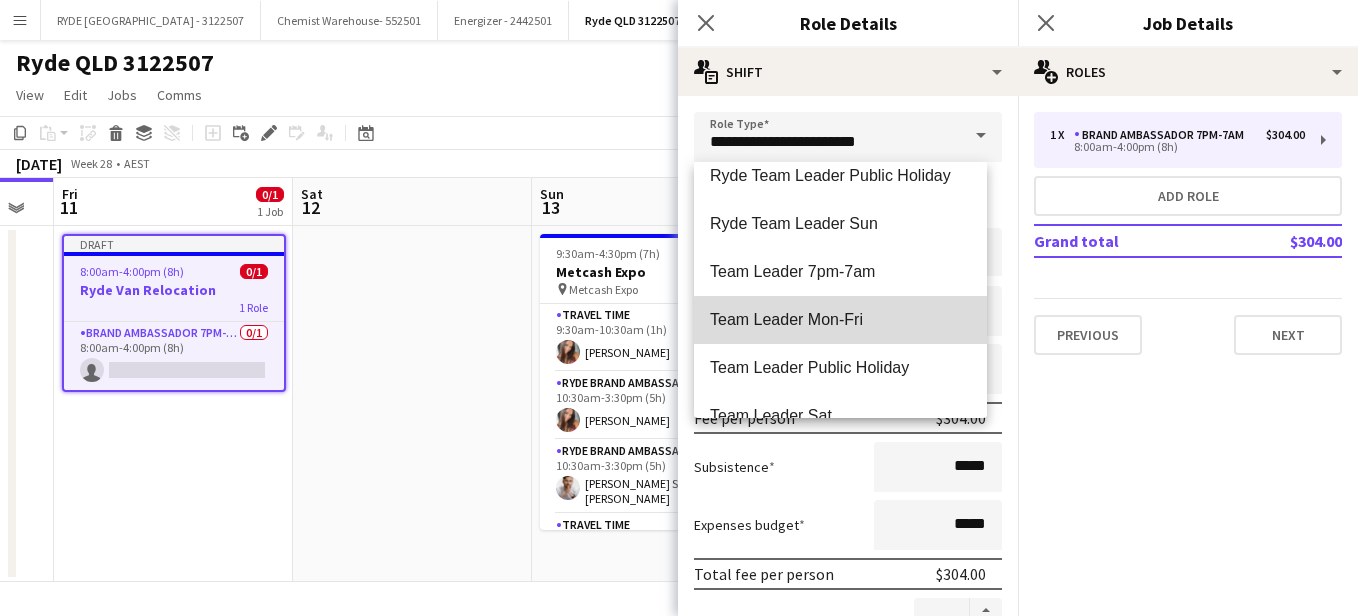 click on "Team Leader Mon-Fri" at bounding box center [840, 319] 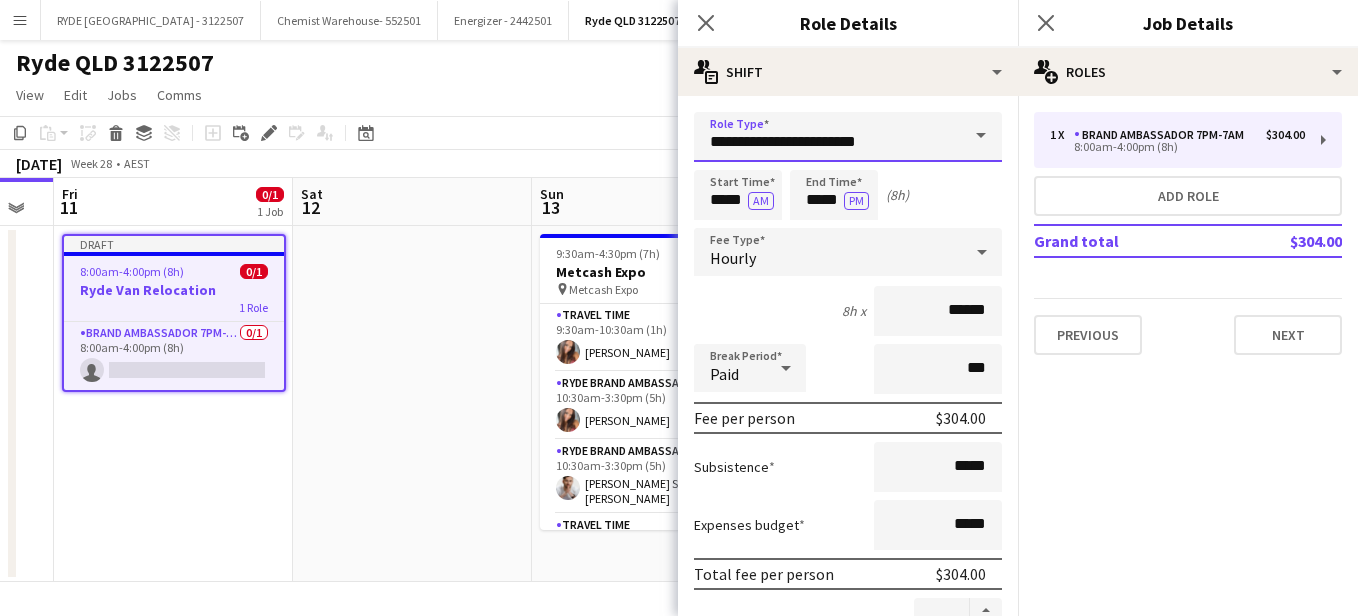 type on "**********" 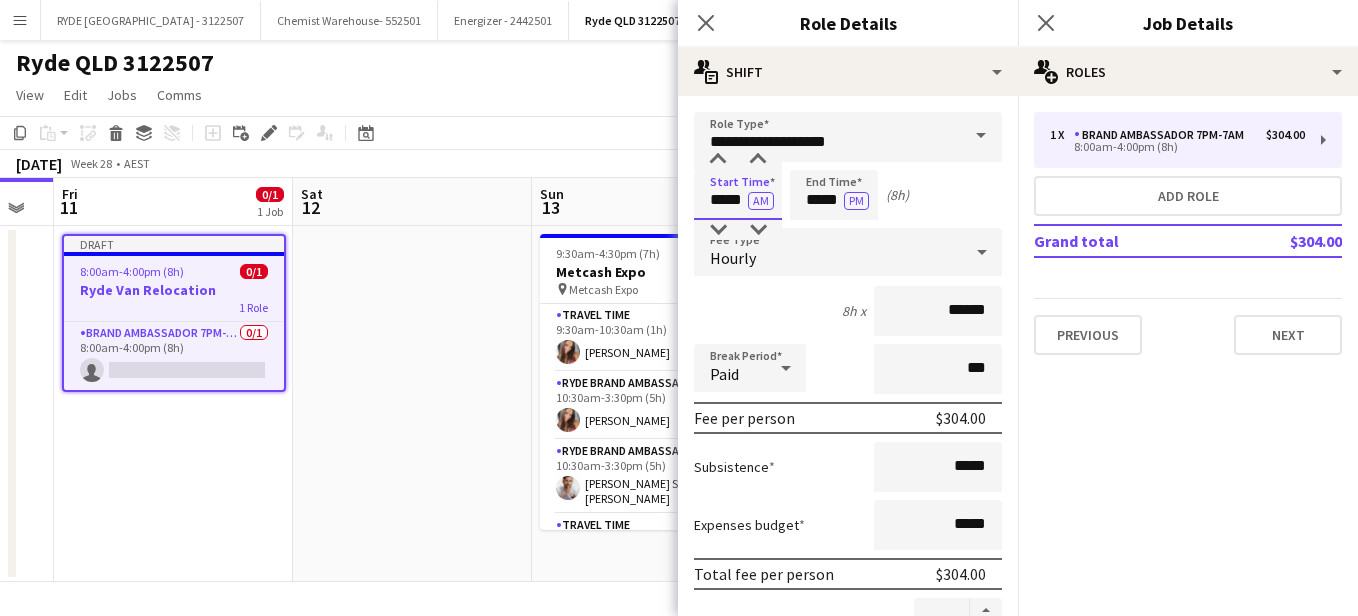 click on "*****" at bounding box center [738, 195] 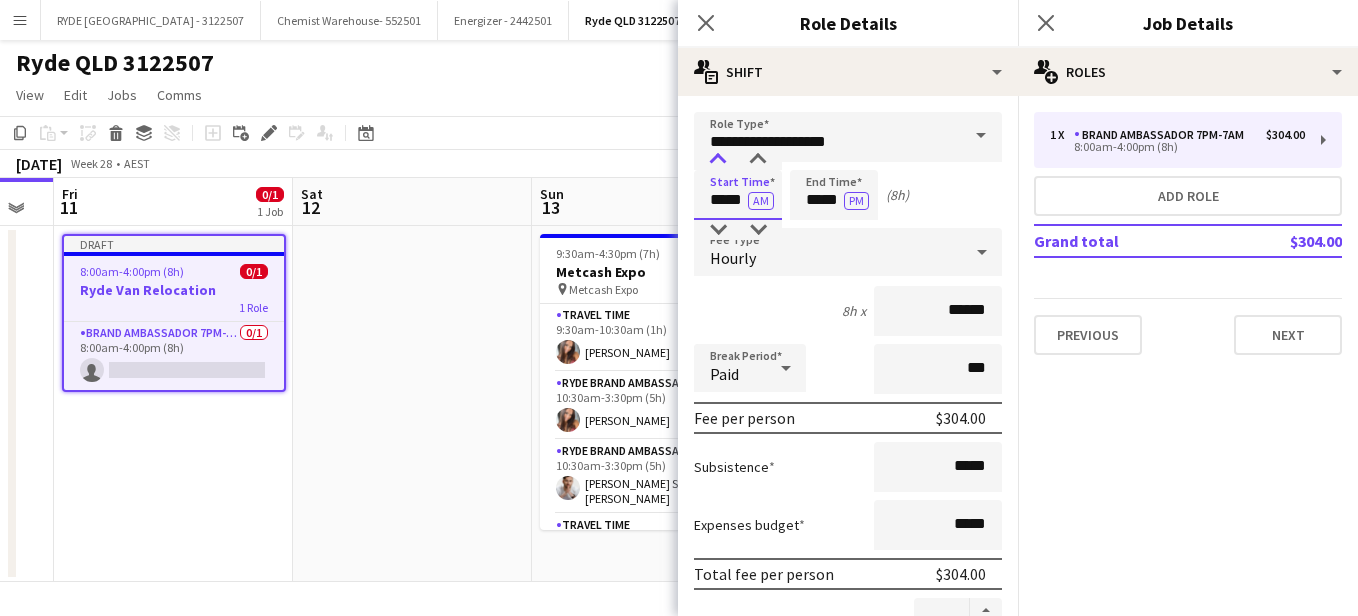click at bounding box center [718, 160] 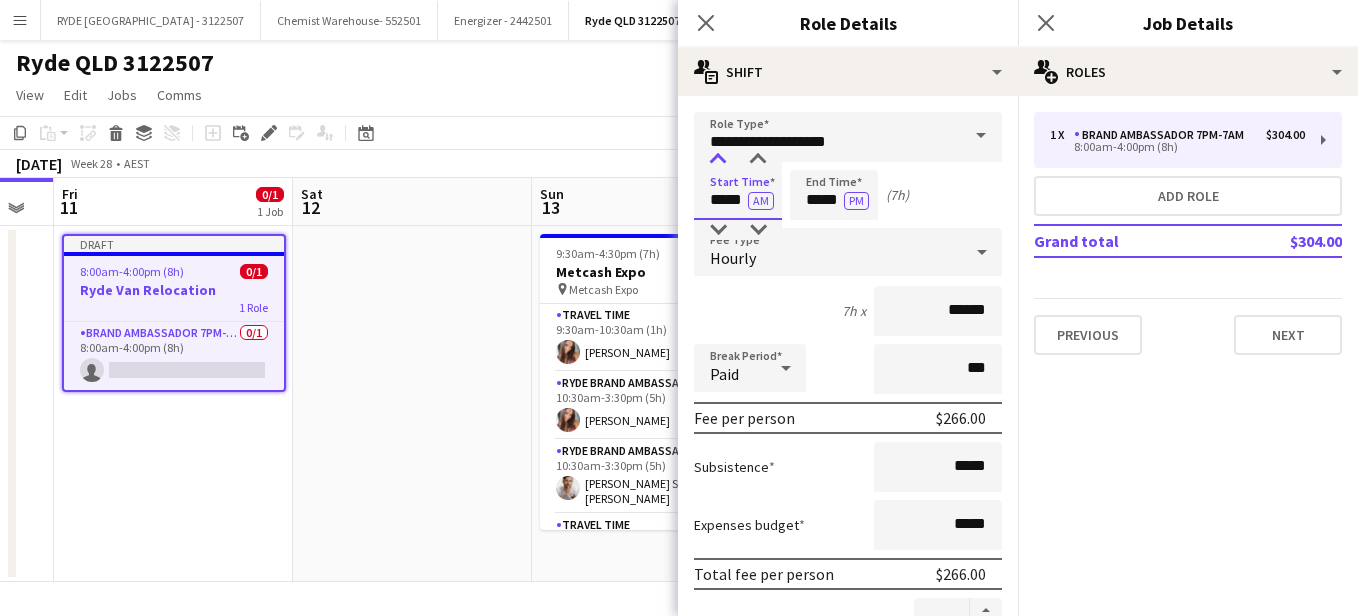 click at bounding box center (718, 160) 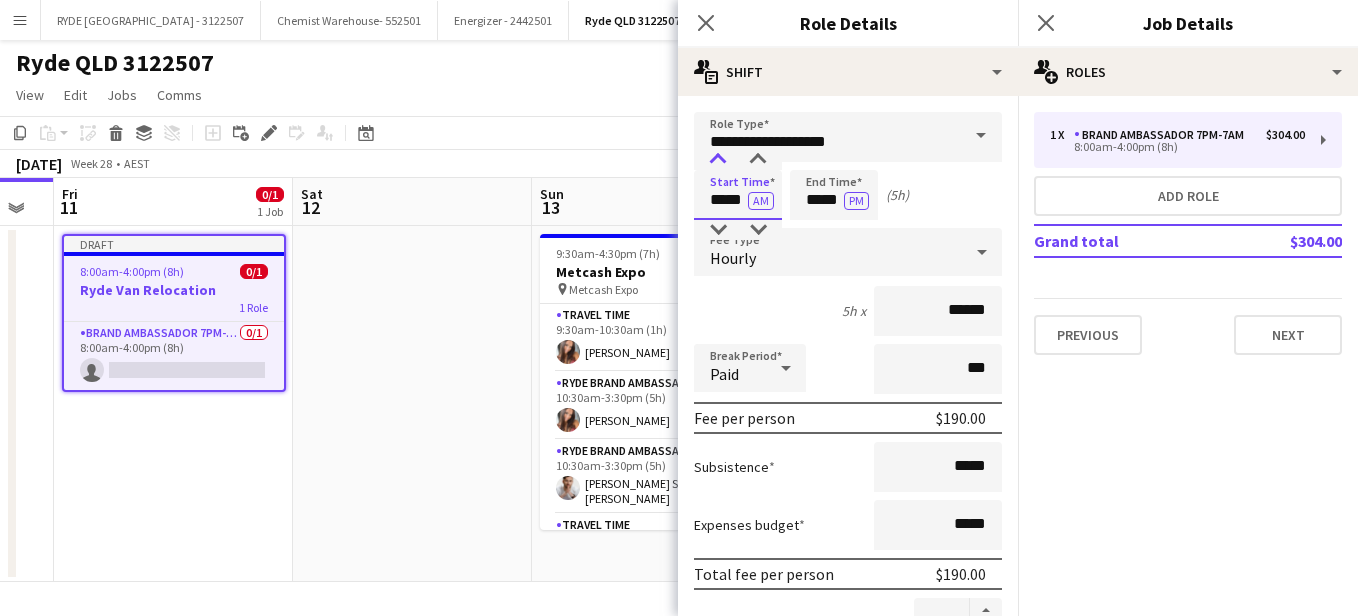 click at bounding box center [718, 160] 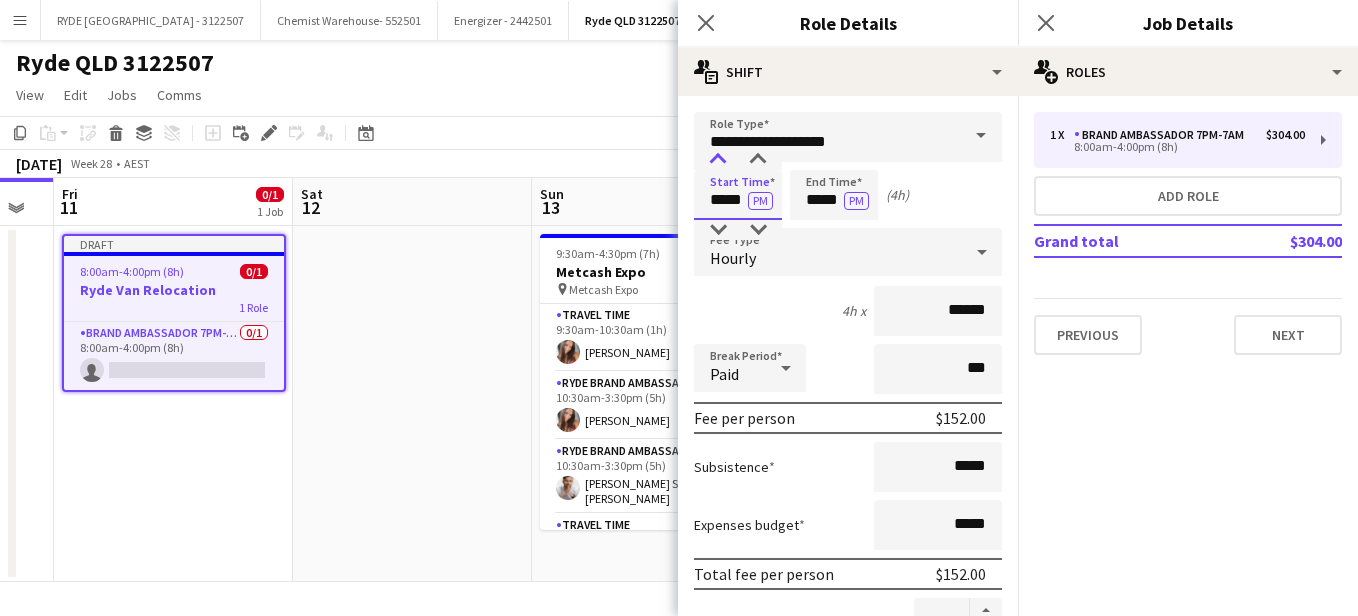 click at bounding box center (718, 160) 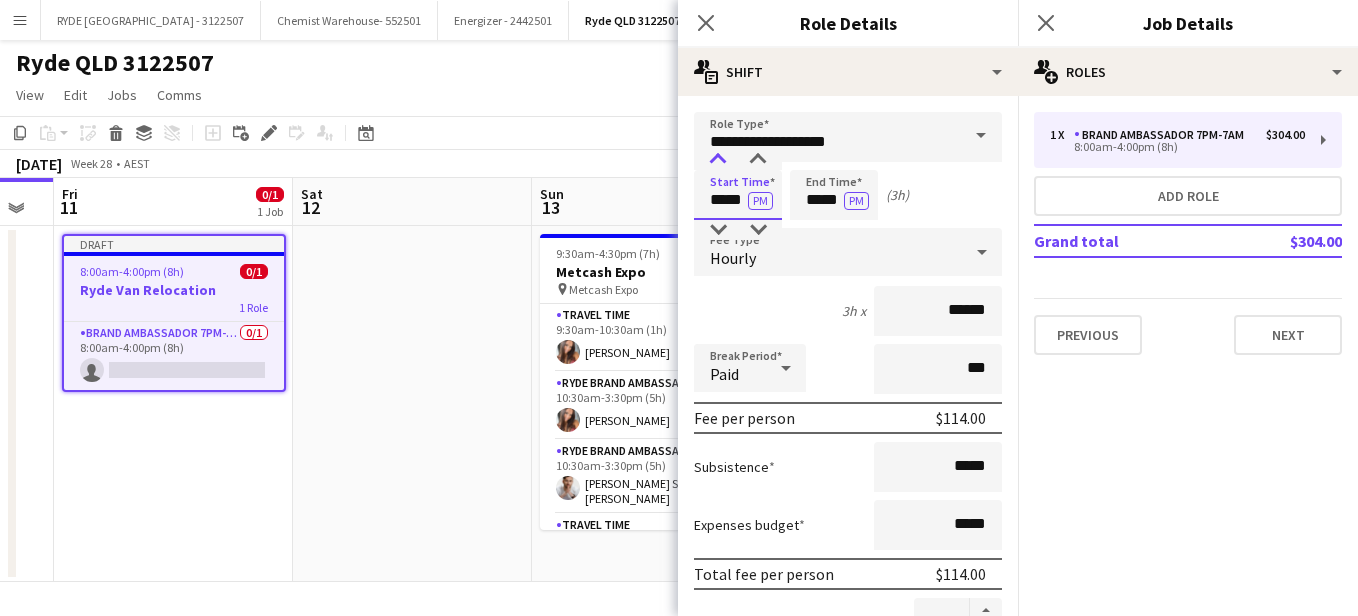 click at bounding box center (718, 160) 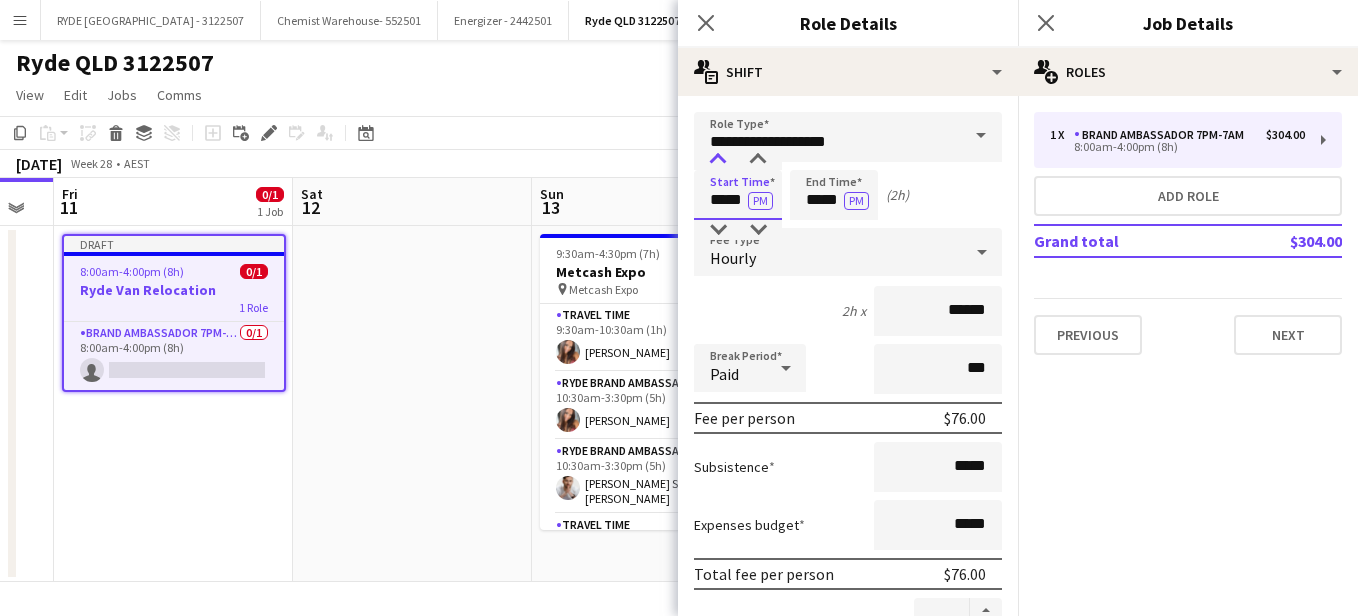 click at bounding box center [718, 160] 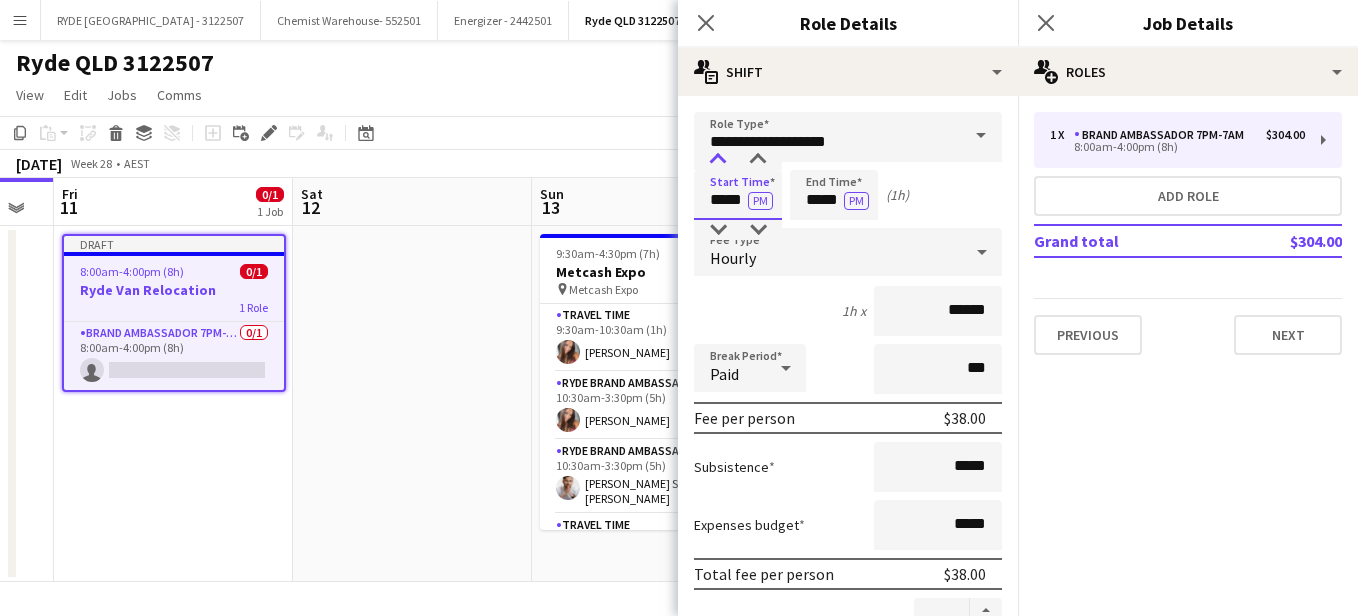 click at bounding box center [718, 160] 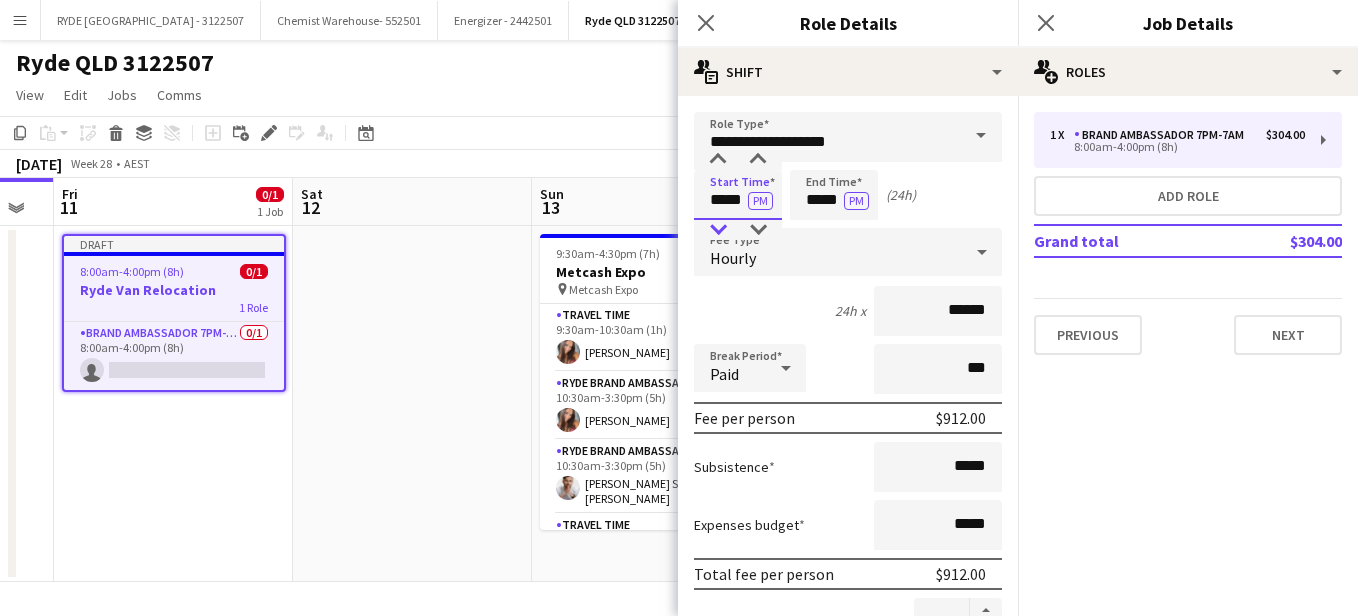 type on "*****" 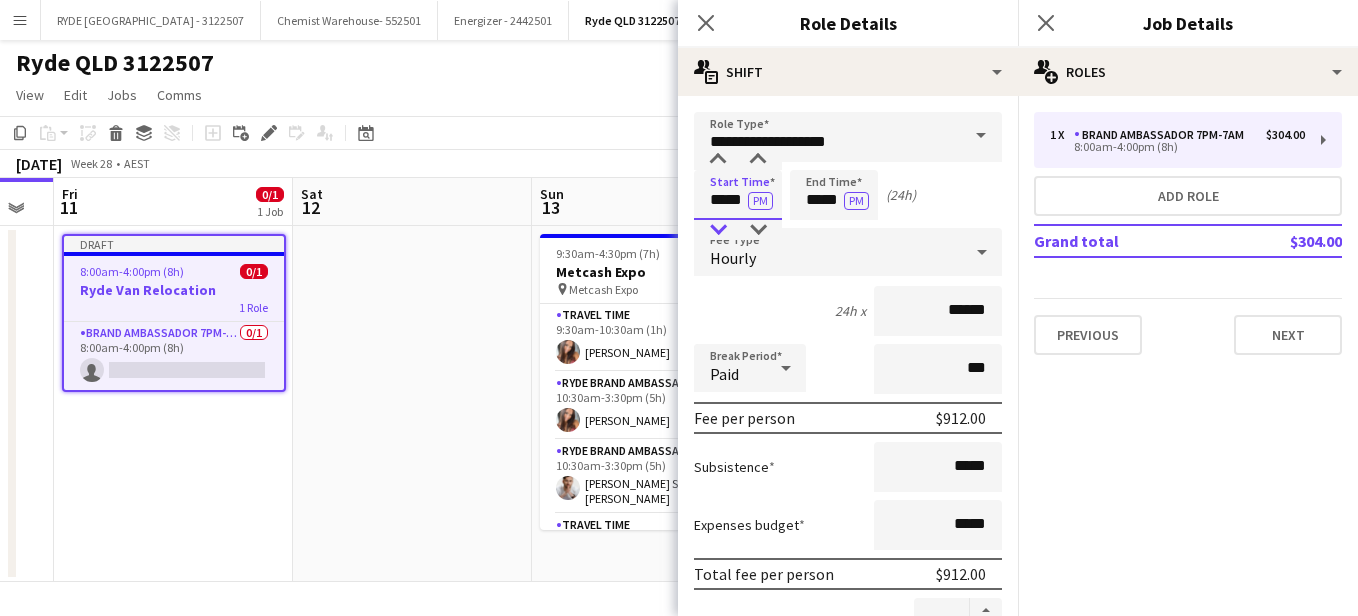 click at bounding box center [718, 230] 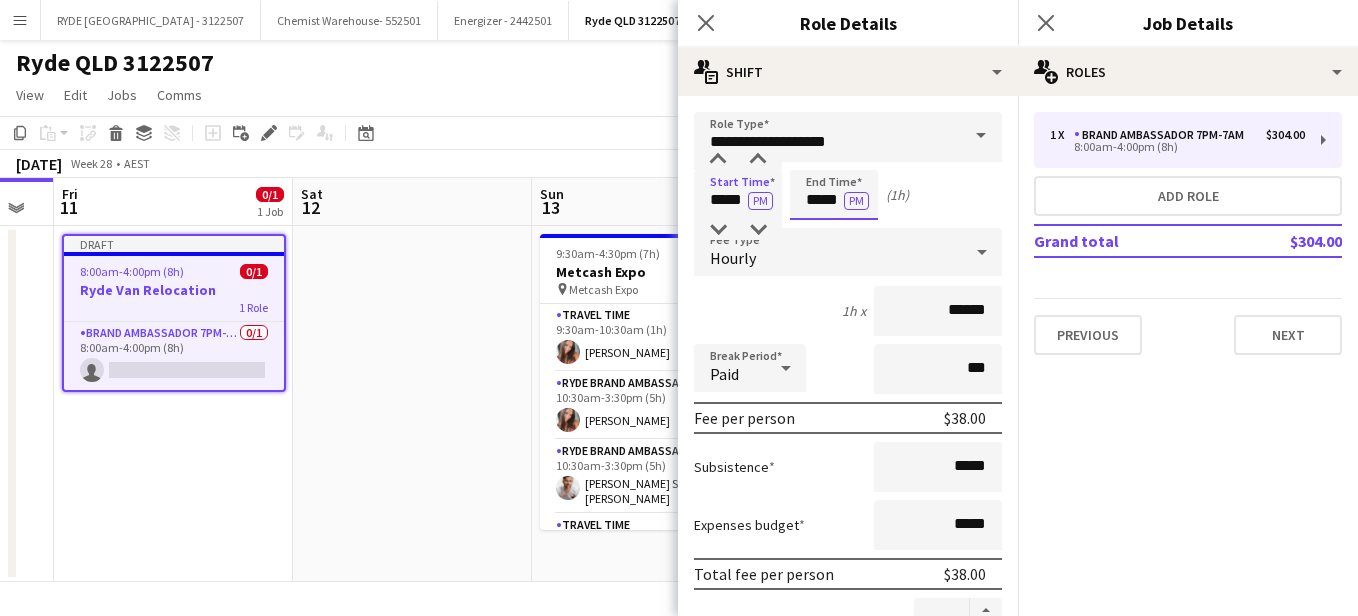 click on "*****" at bounding box center [834, 195] 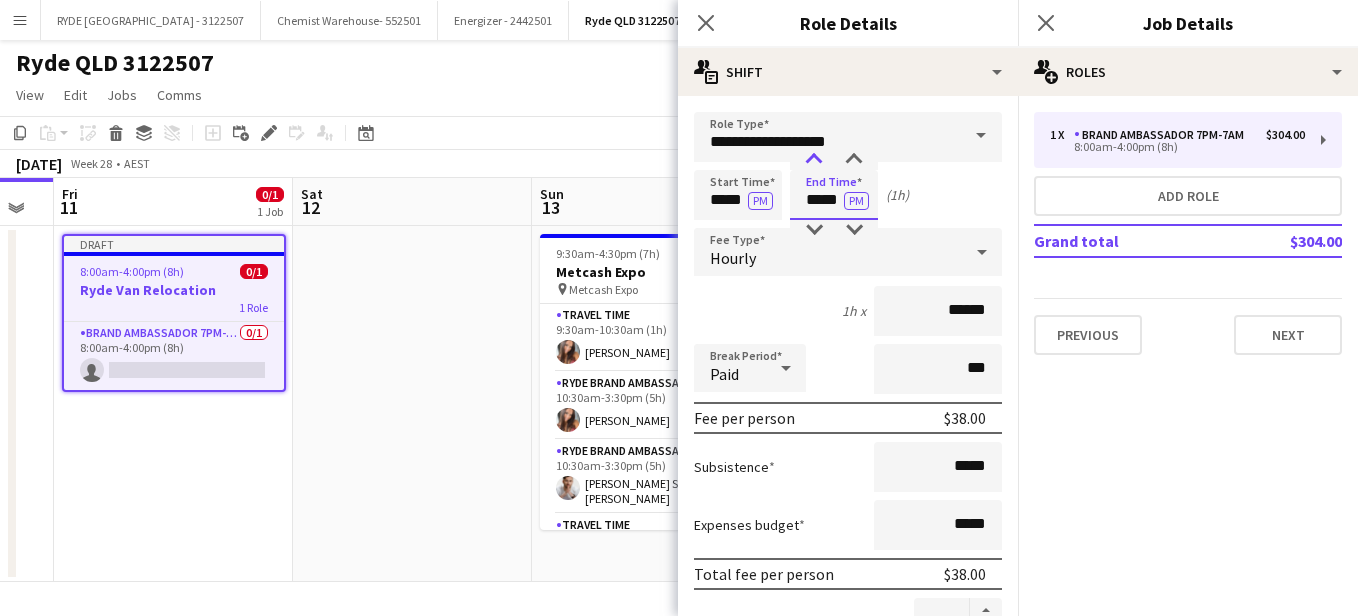 click at bounding box center (814, 160) 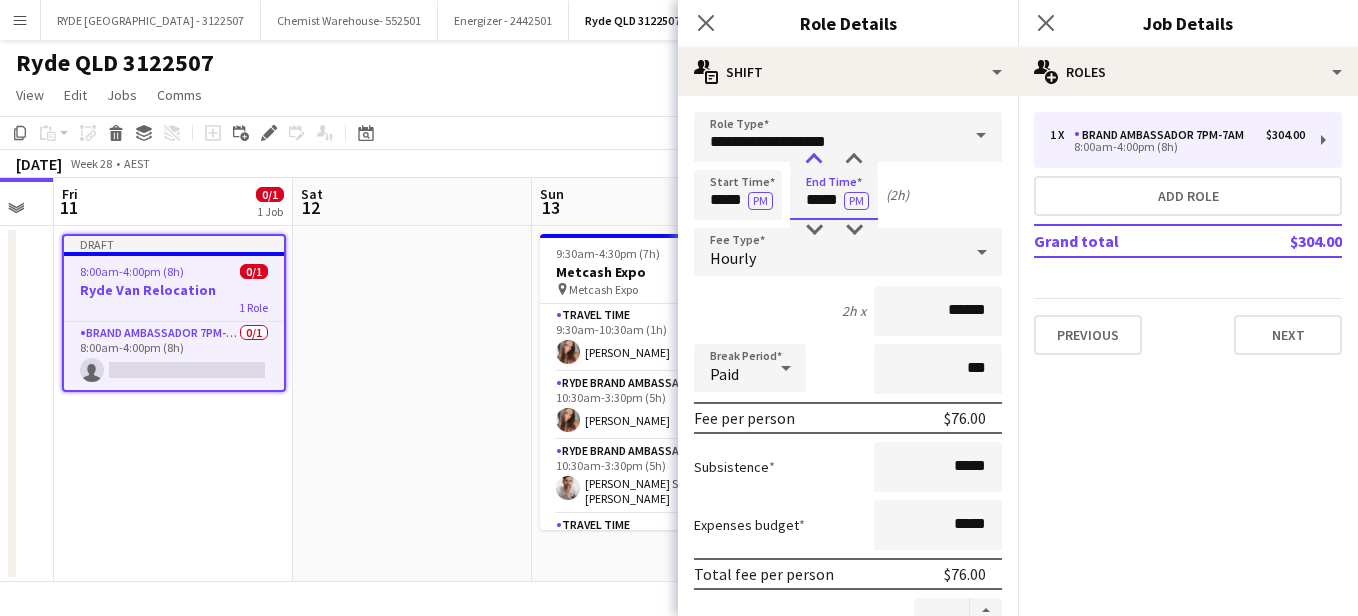 type on "*****" 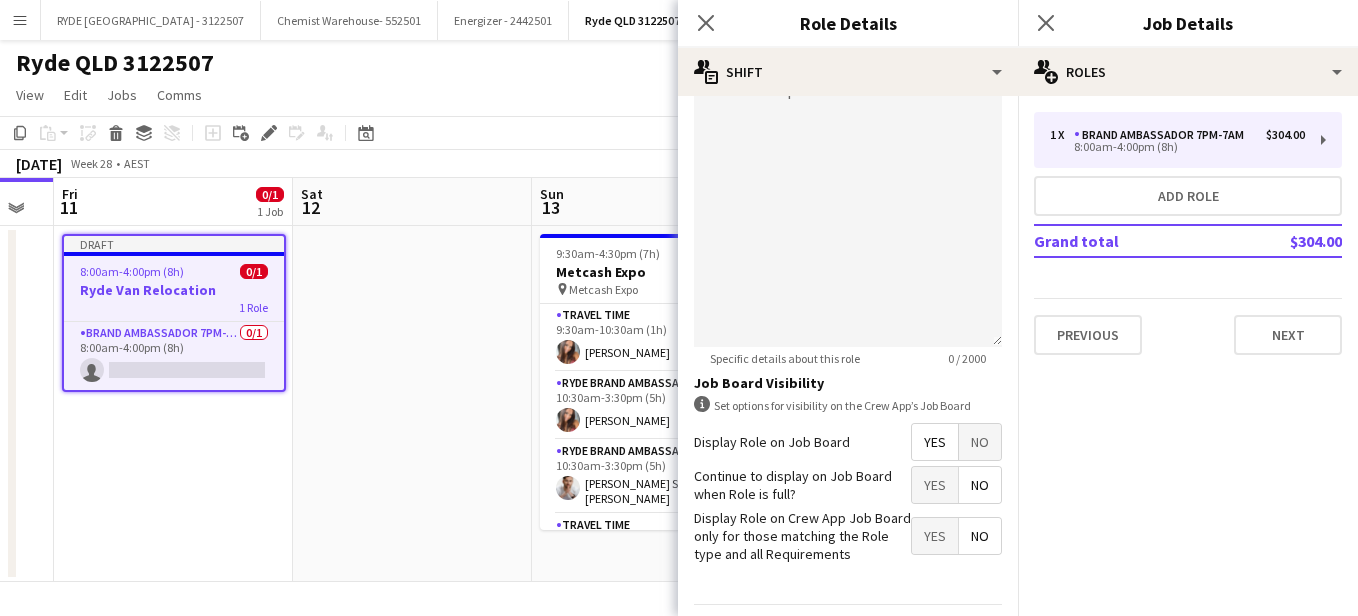 scroll, scrollTop: 739, scrollLeft: 0, axis: vertical 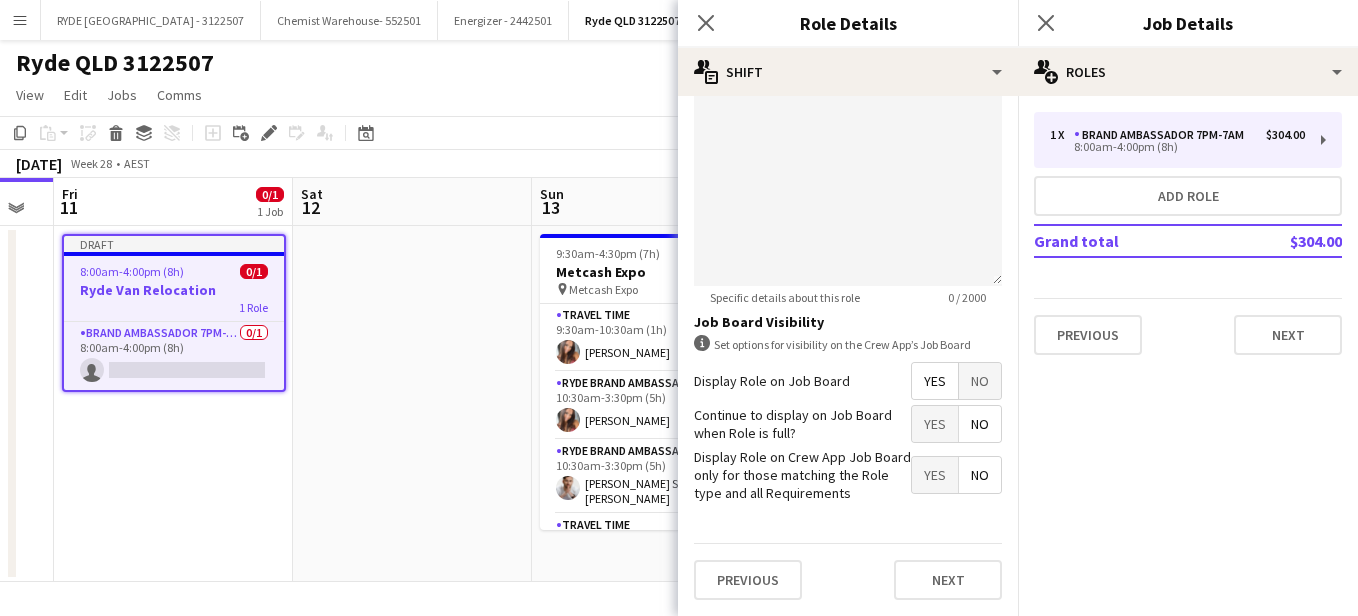 click on "Yes" at bounding box center [935, 424] 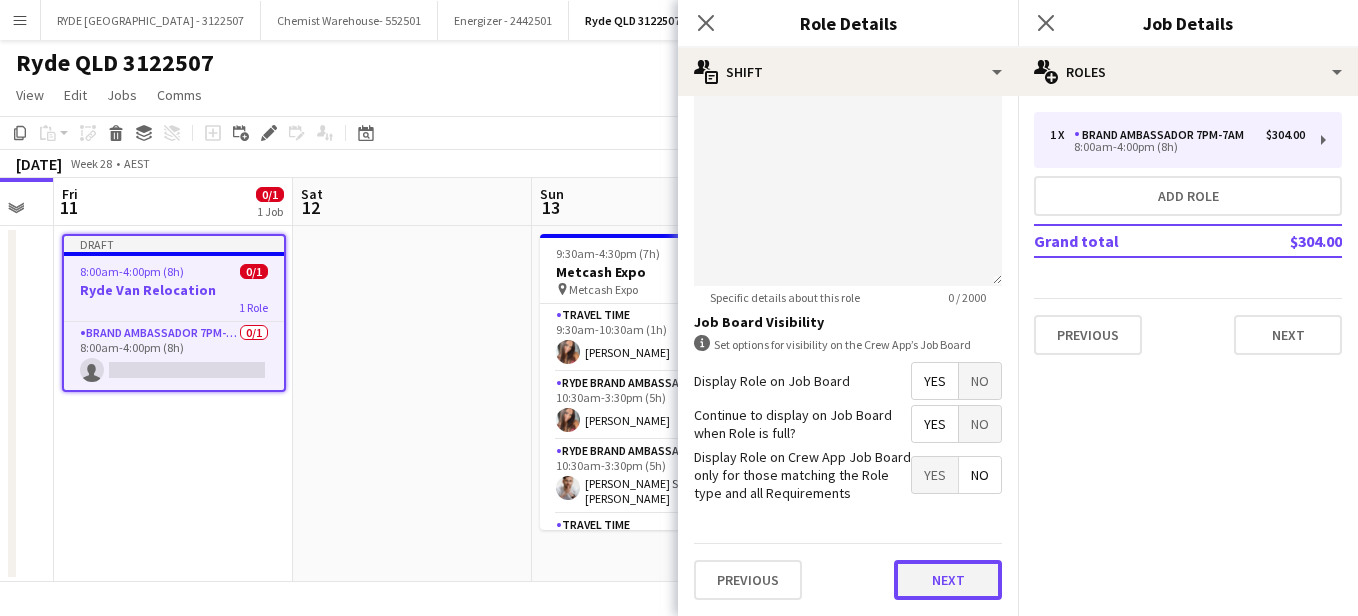 click on "Next" at bounding box center [948, 580] 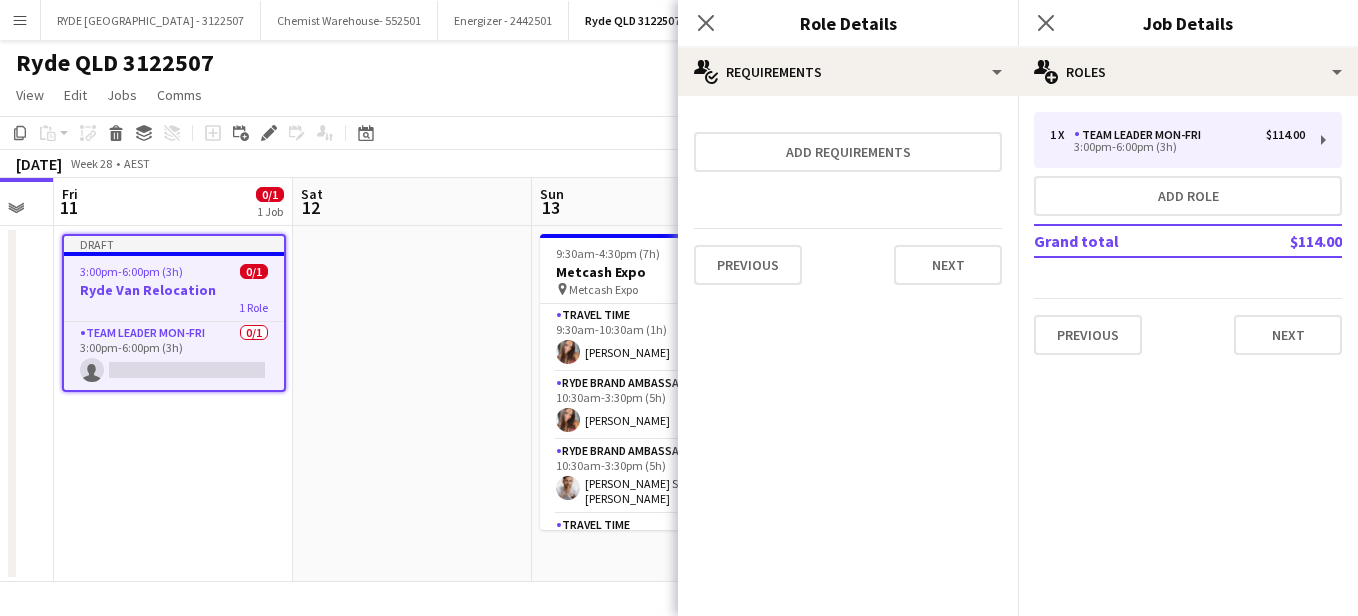scroll, scrollTop: 0, scrollLeft: 0, axis: both 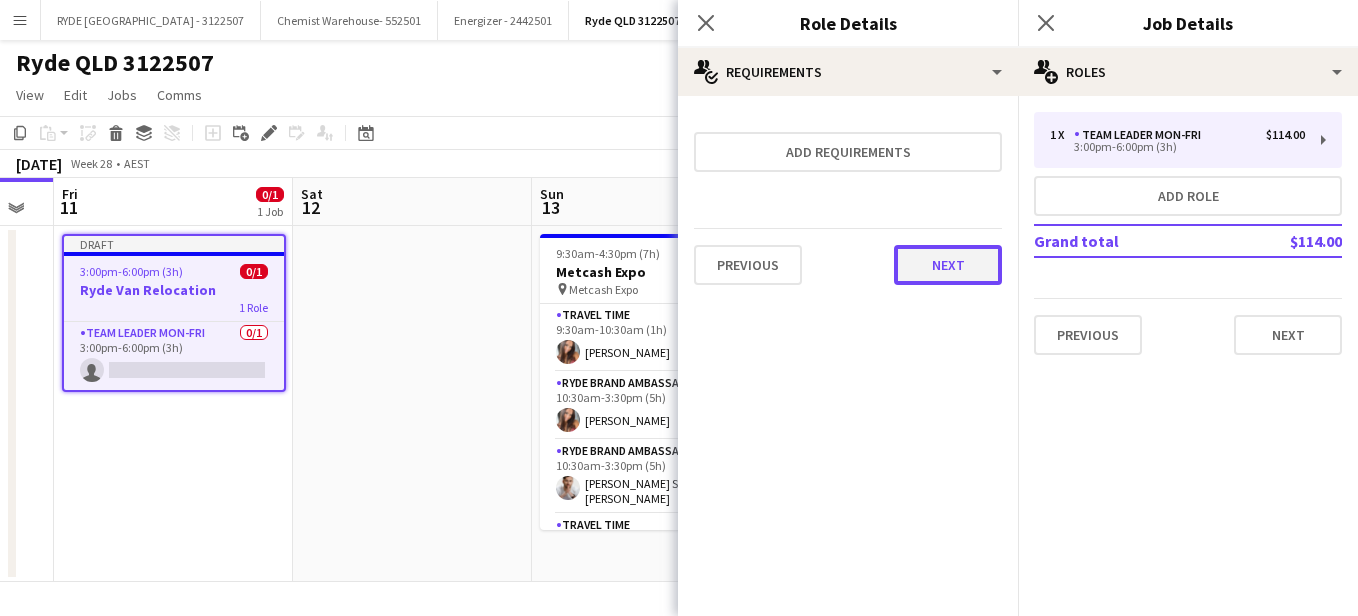 click on "Next" at bounding box center (948, 265) 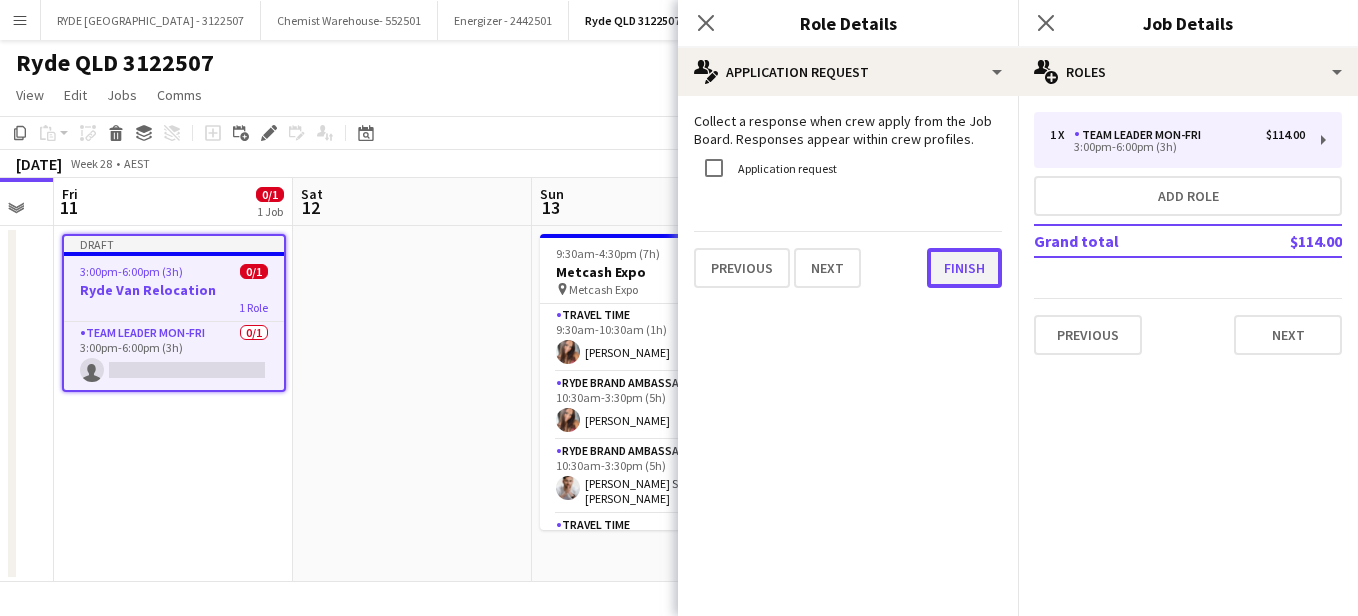 click on "Finish" at bounding box center (964, 268) 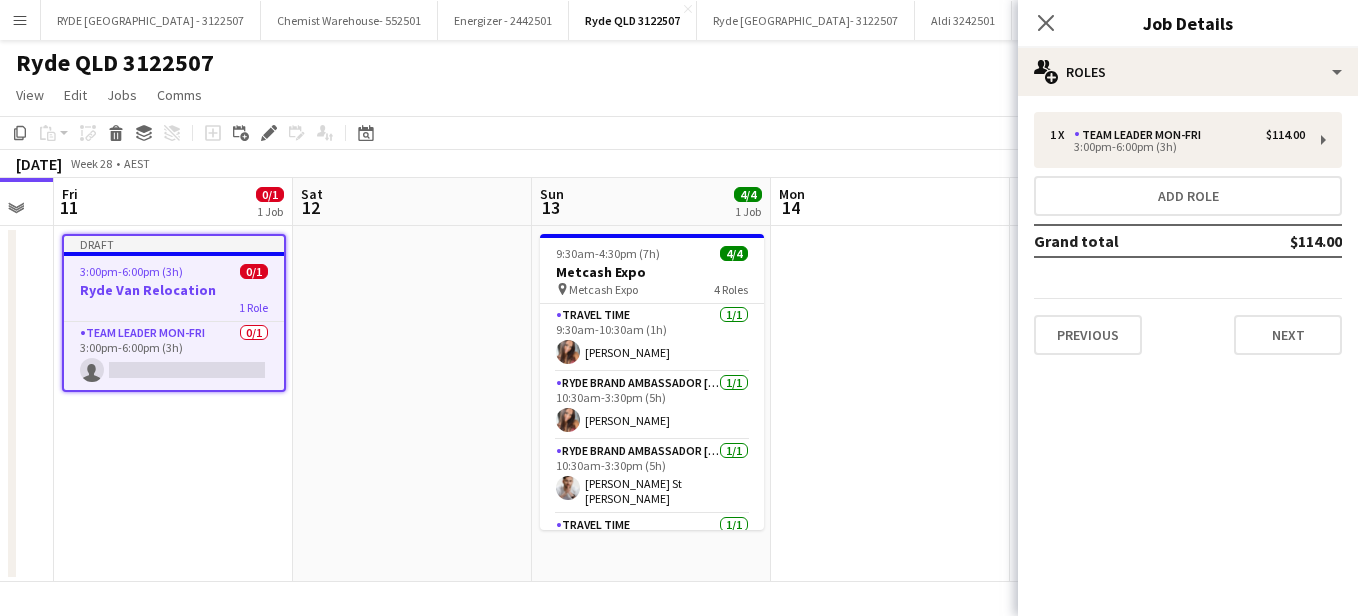 click on "pencil3
General details   1 x   Team Leader Mon-Fri   $114.00   3:00pm-6:00pm (3h)   Add role   Grand total   $114.00   Previous   Next" 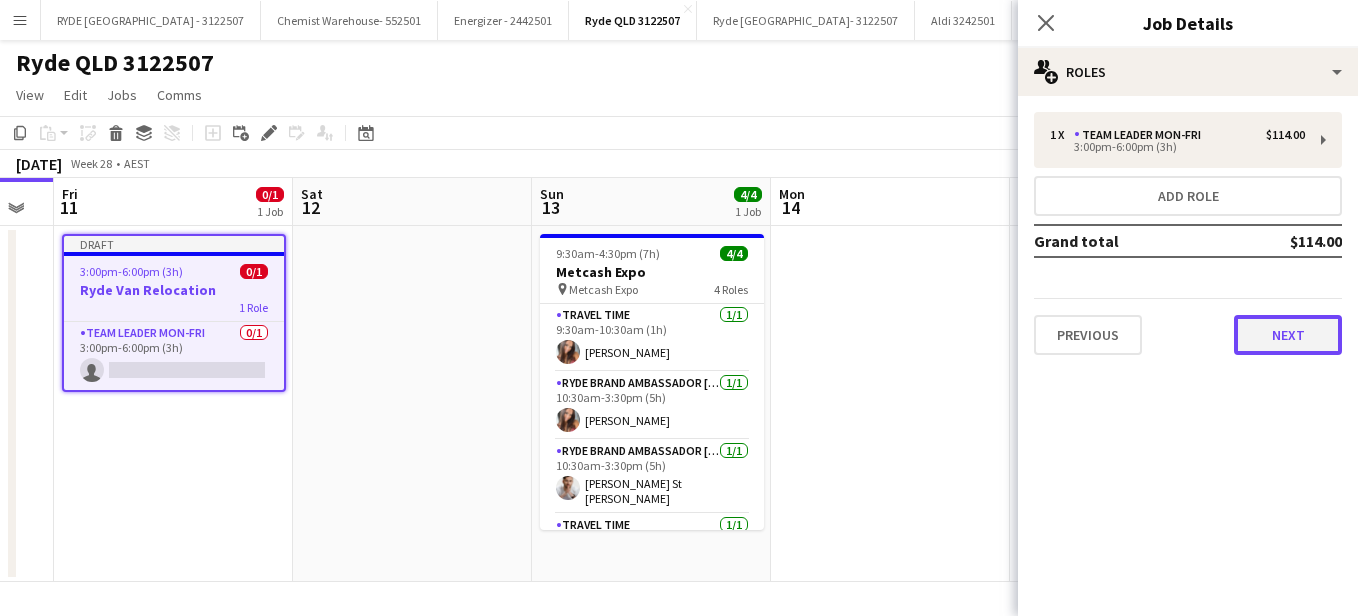 click on "Next" at bounding box center (1288, 335) 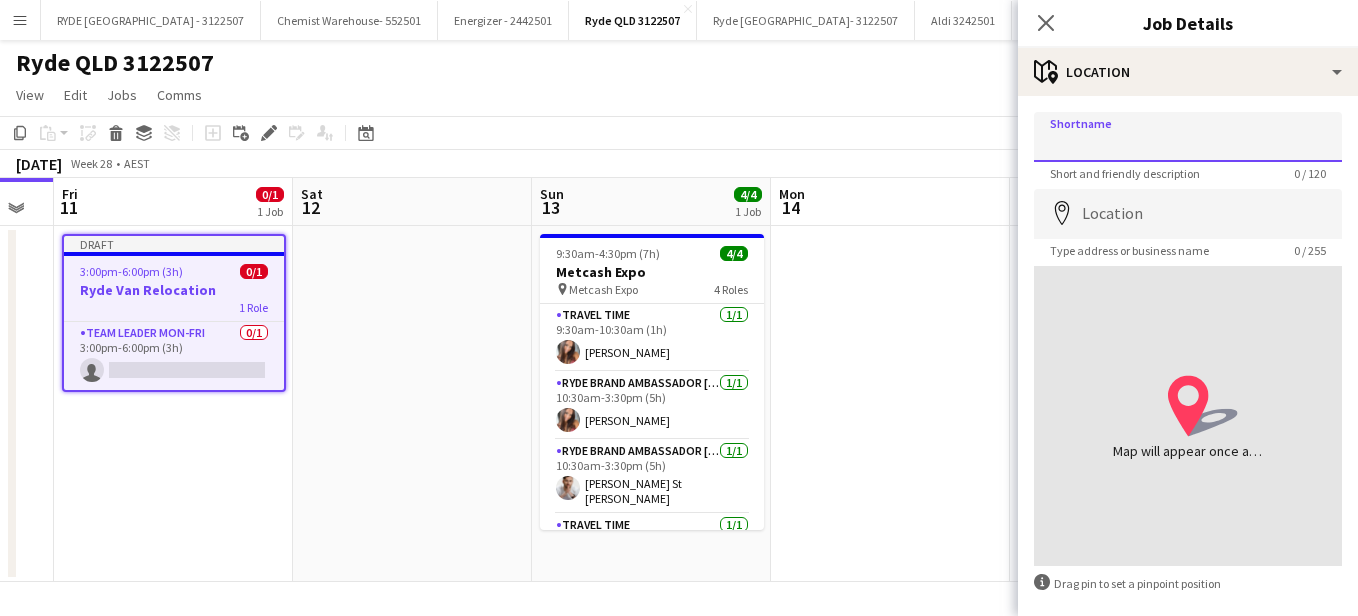 click on "Shortname" at bounding box center (1188, 137) 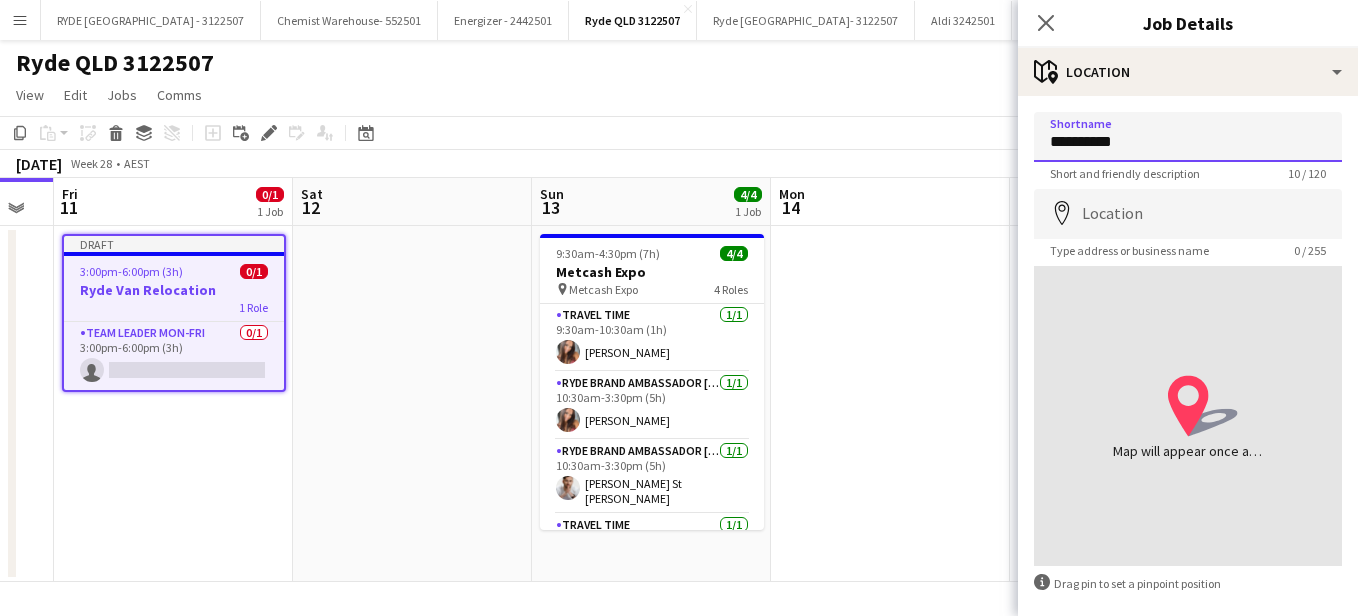 type on "**********" 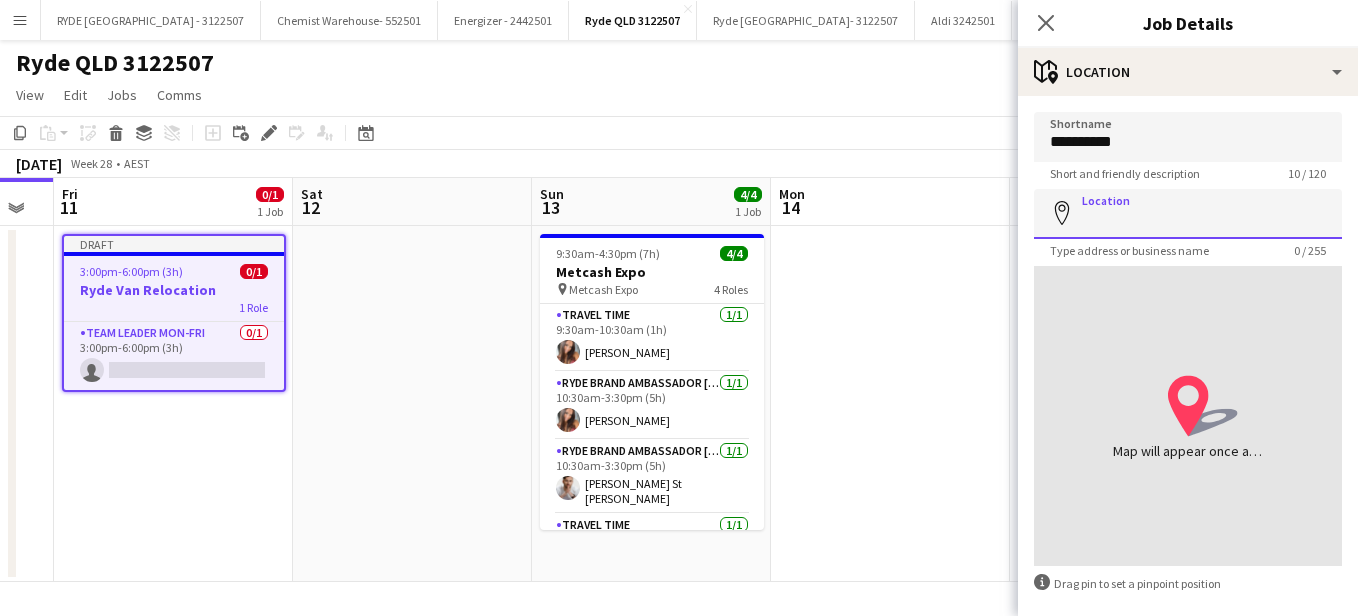 scroll, scrollTop: 90, scrollLeft: 0, axis: vertical 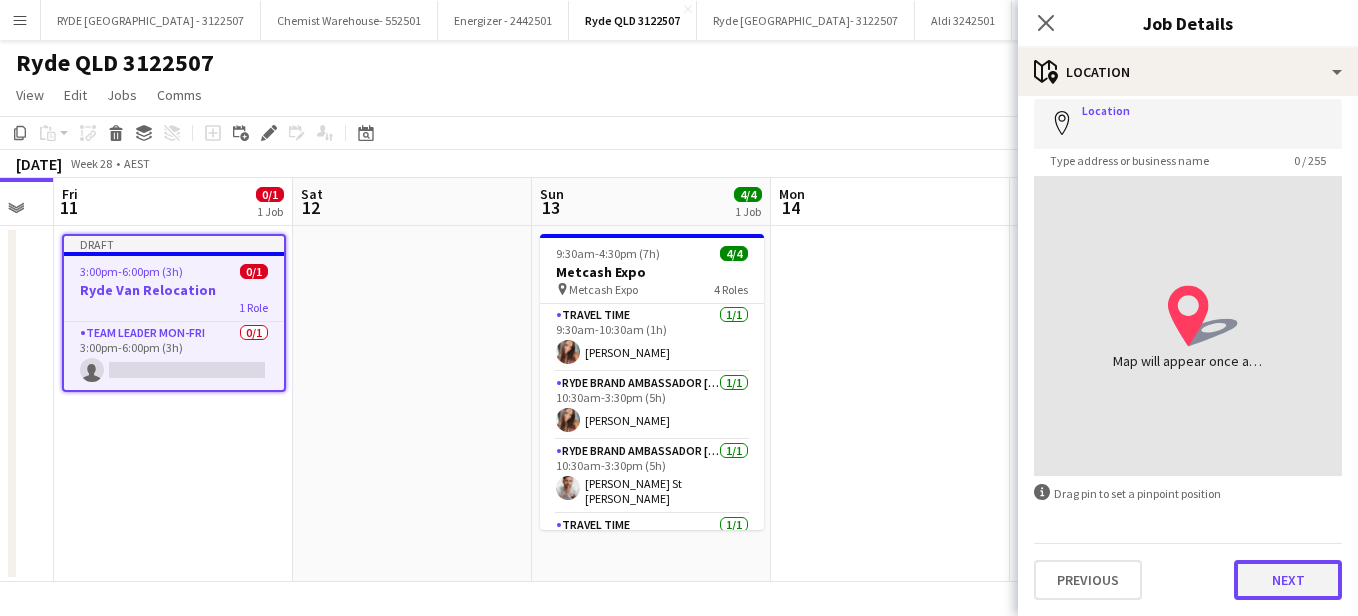 click on "Next" at bounding box center [1288, 580] 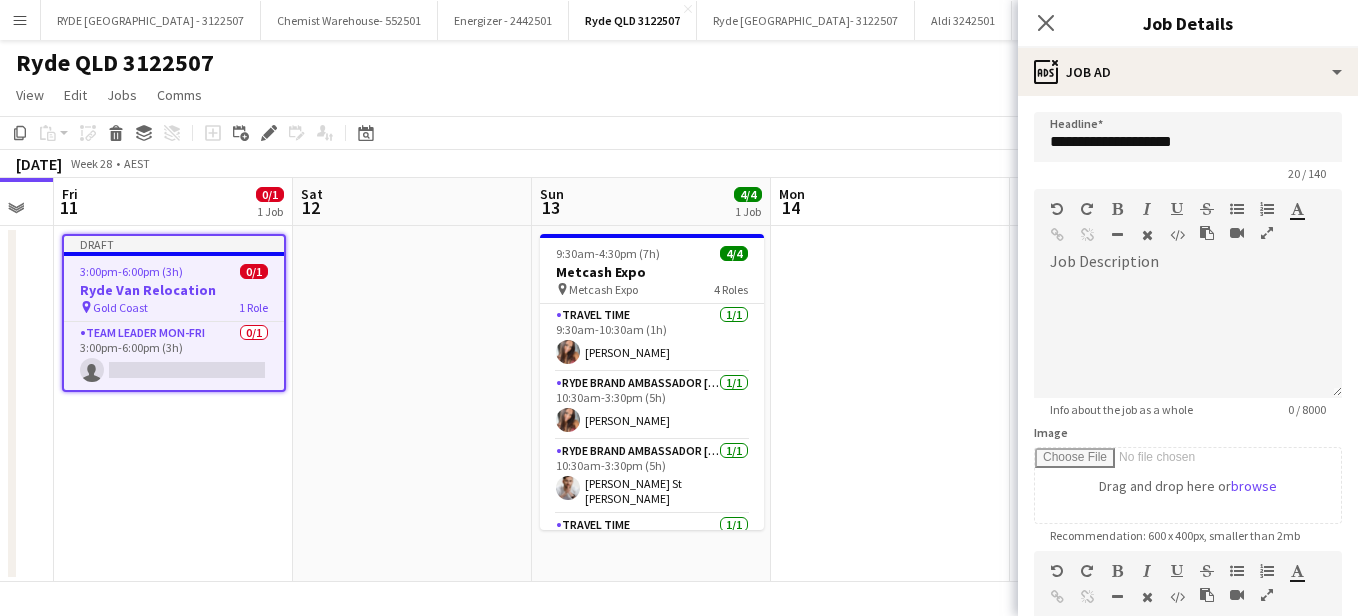 scroll, scrollTop: 0, scrollLeft: 0, axis: both 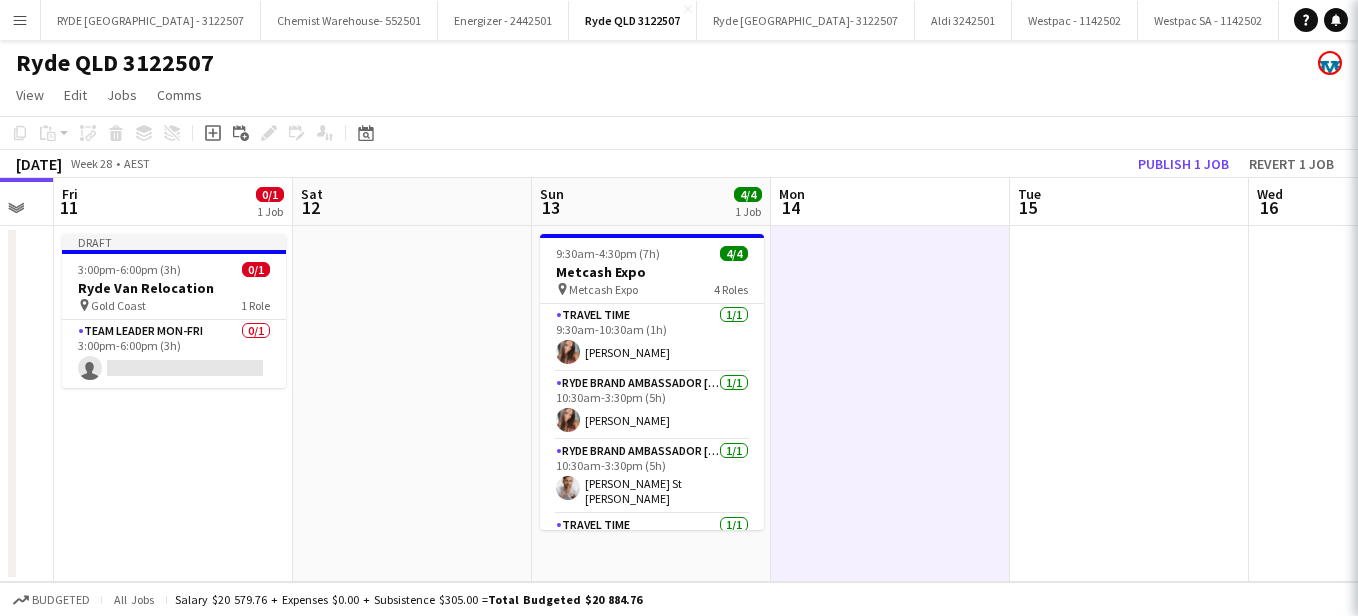 click at bounding box center (890, 404) 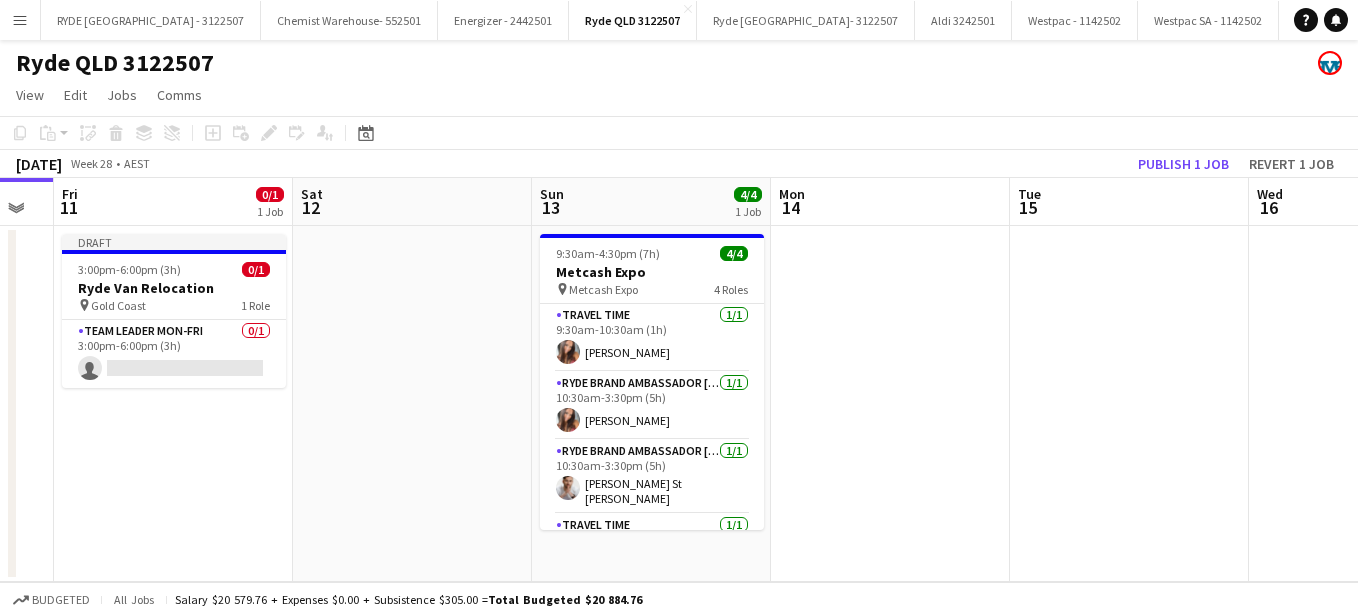 click at bounding box center [890, 404] 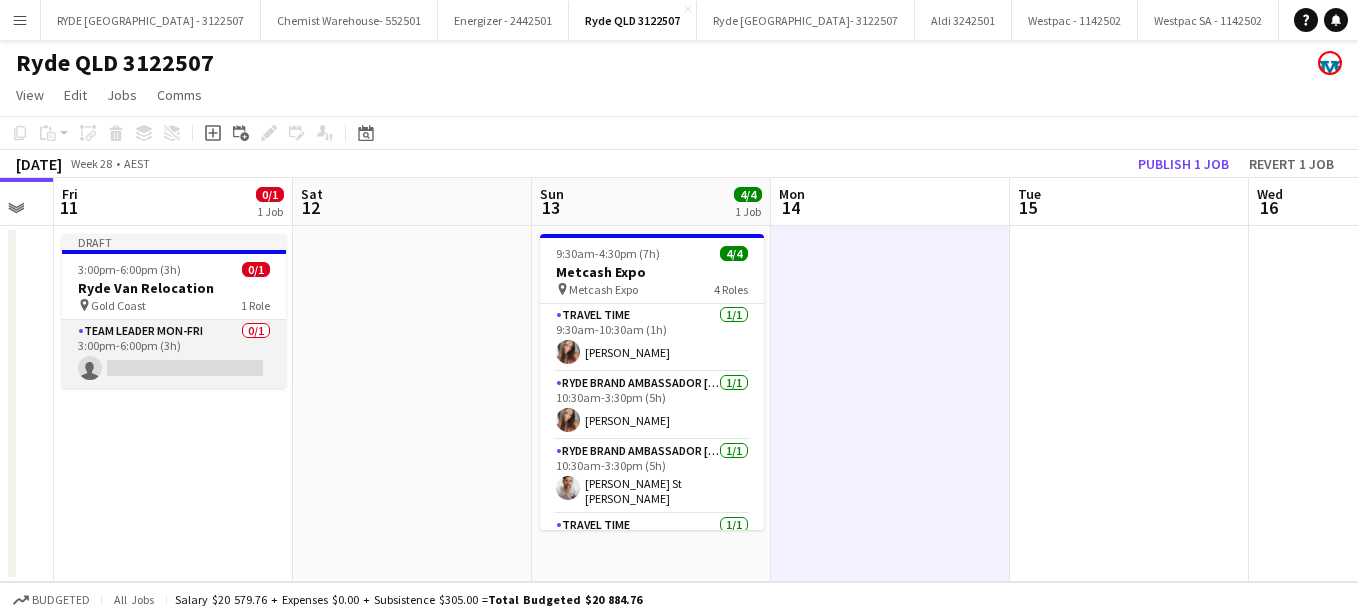 click on "Team Leader Mon-Fri   0/1   3:00pm-6:00pm (3h)
single-neutral-actions" at bounding box center (174, 354) 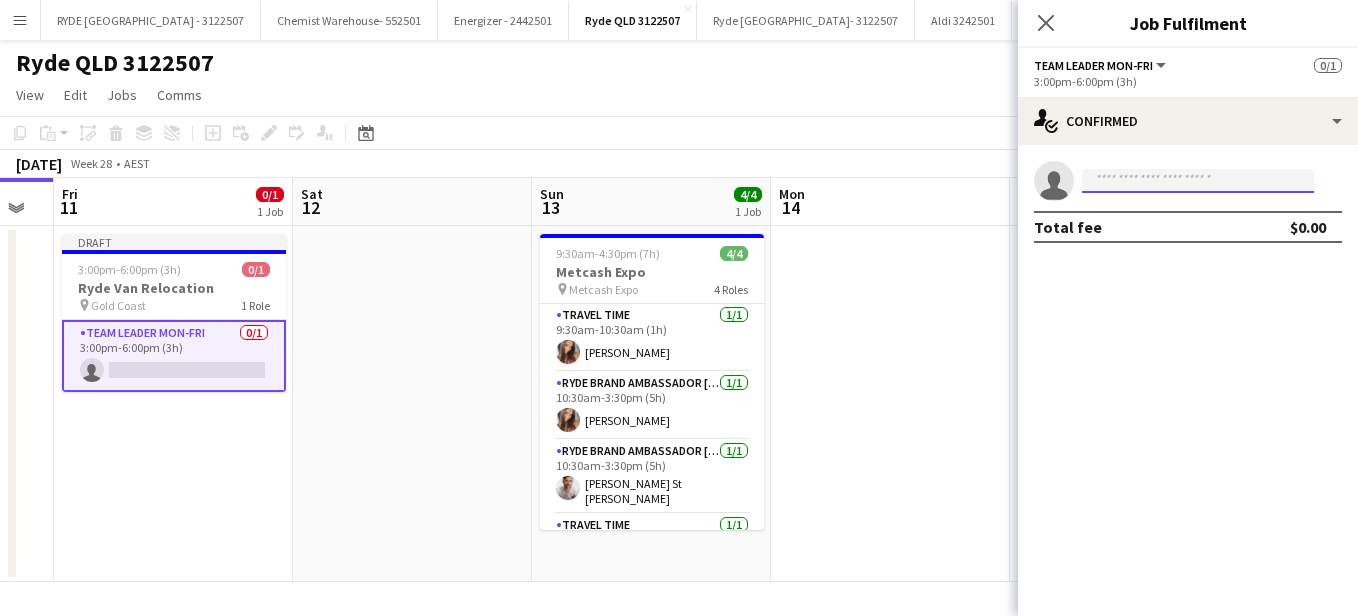 click at bounding box center (1198, 181) 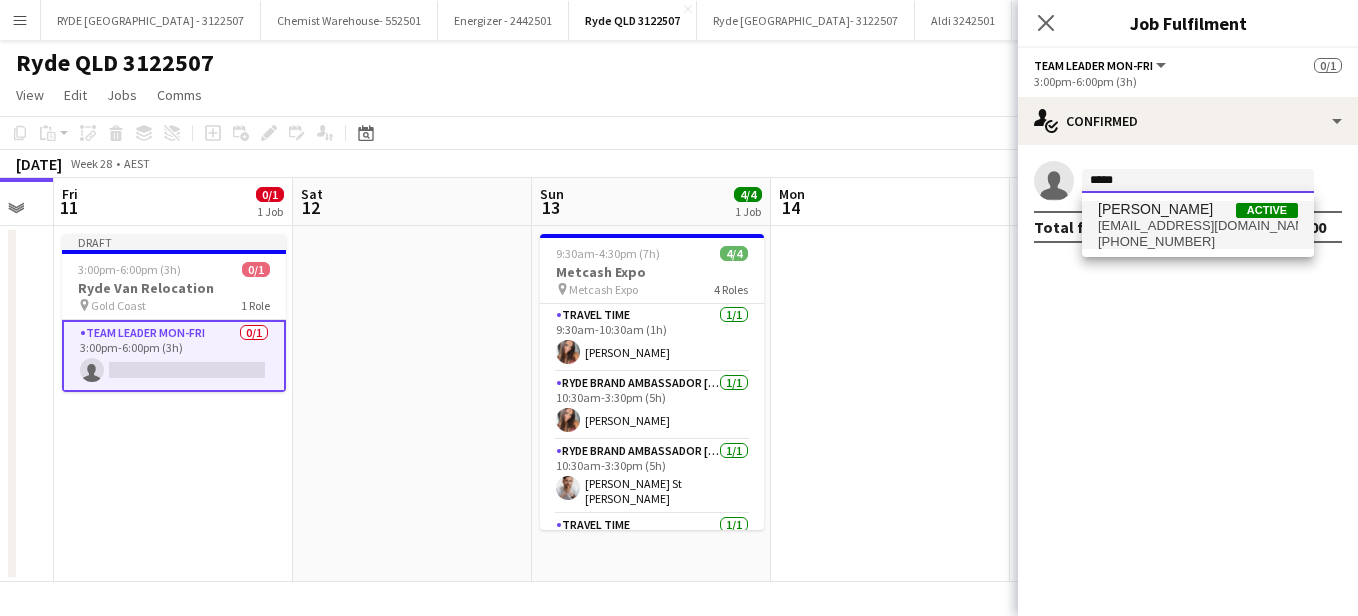 type on "*****" 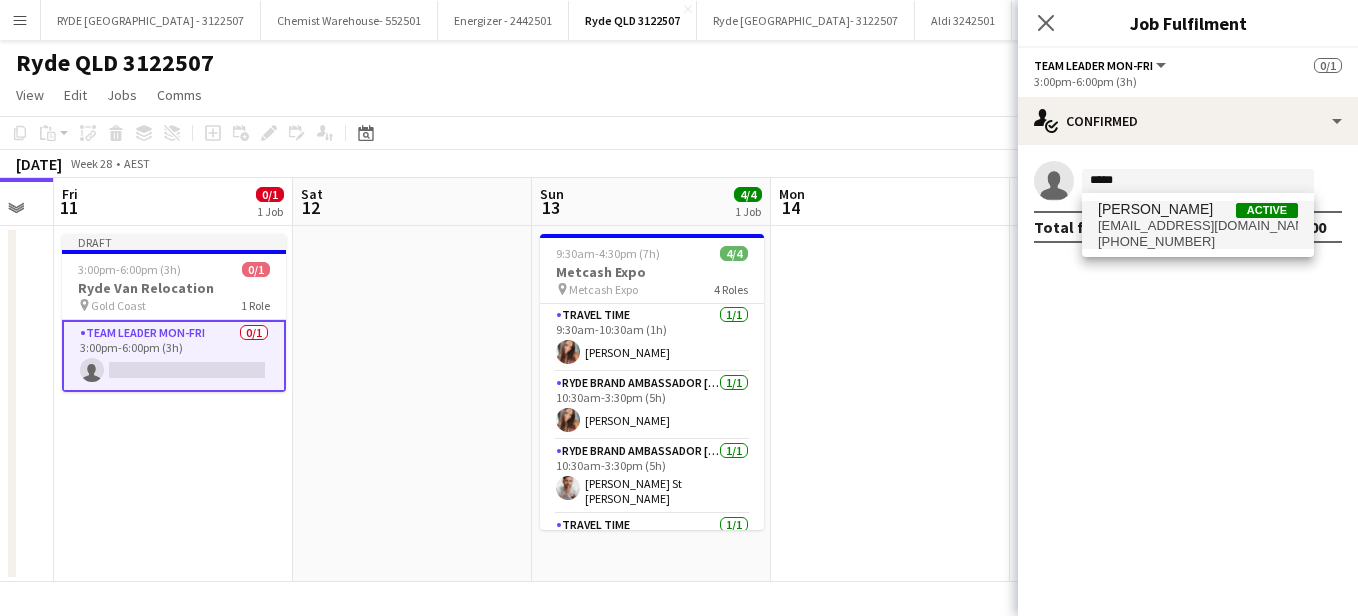 click on "[PERSON_NAME]" at bounding box center [1155, 209] 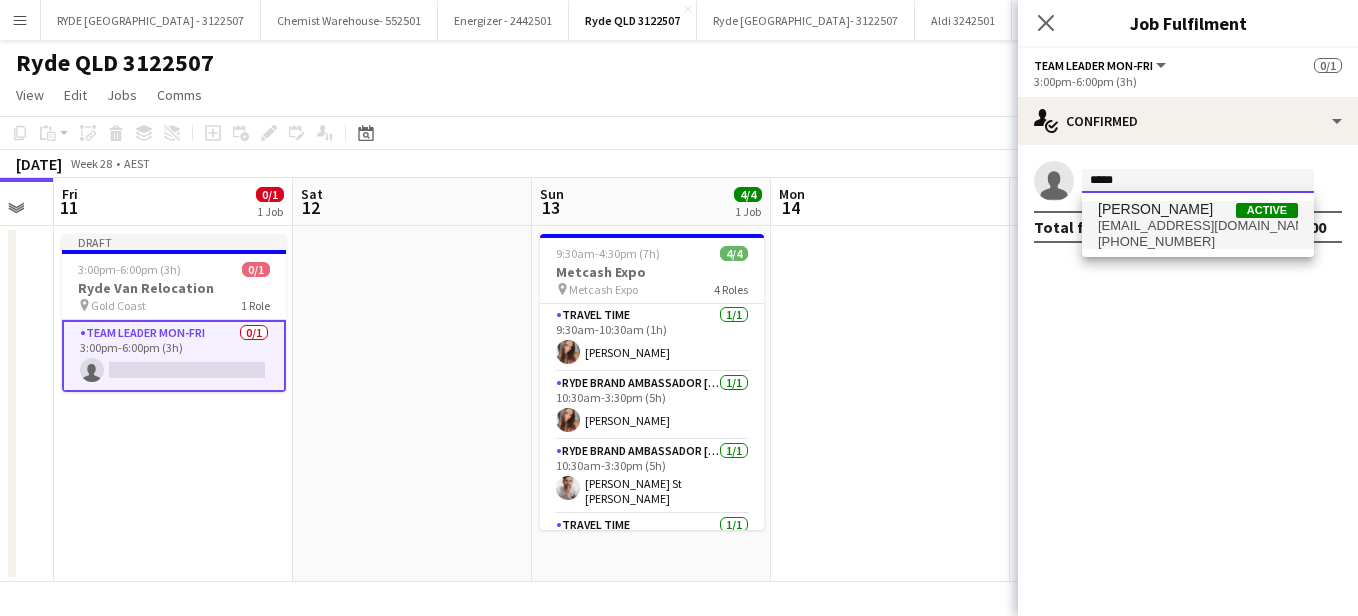 type 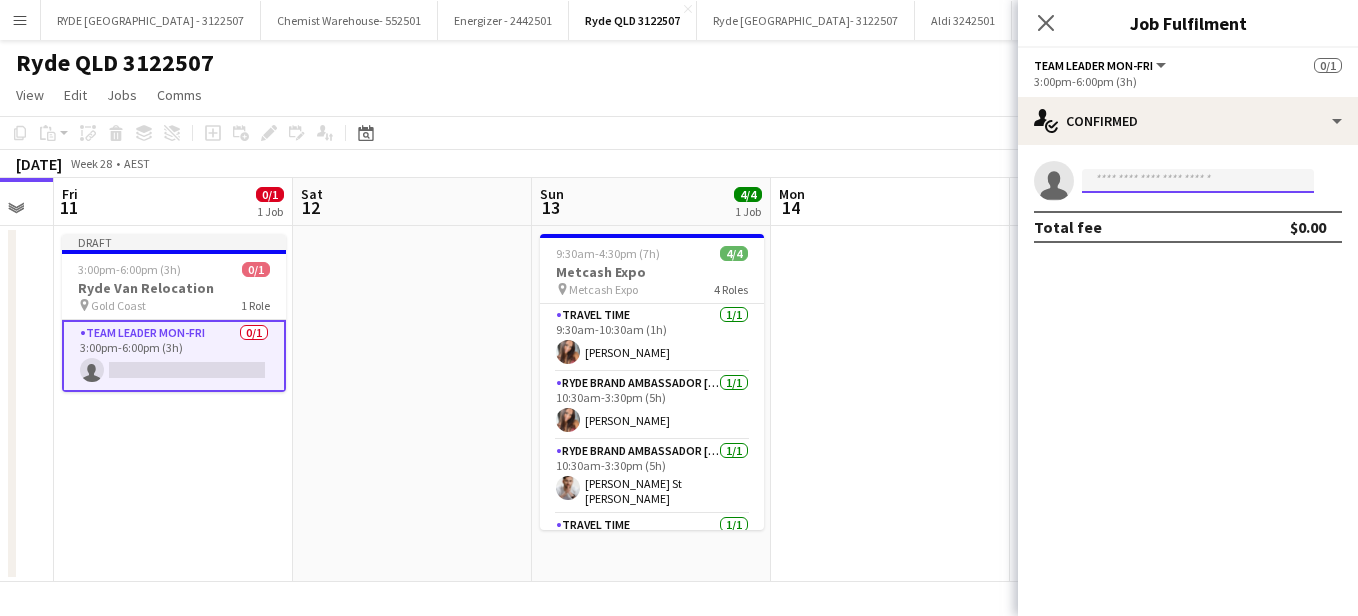 click at bounding box center (1198, 181) 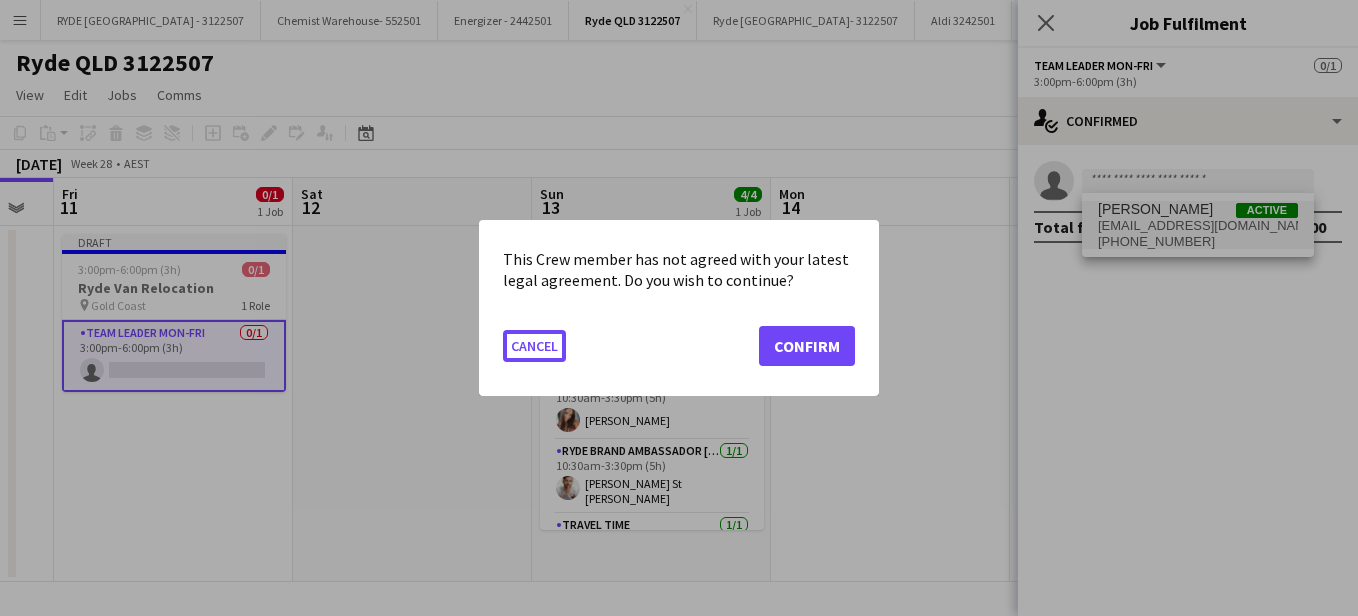 type 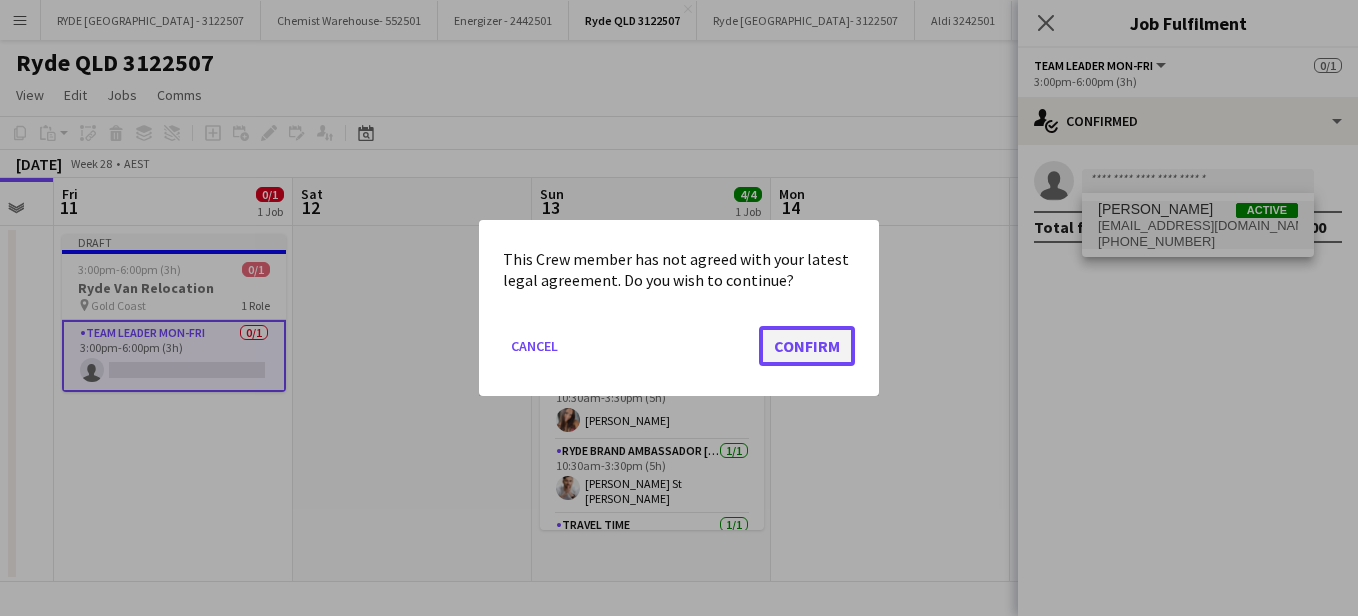 click on "Confirm" 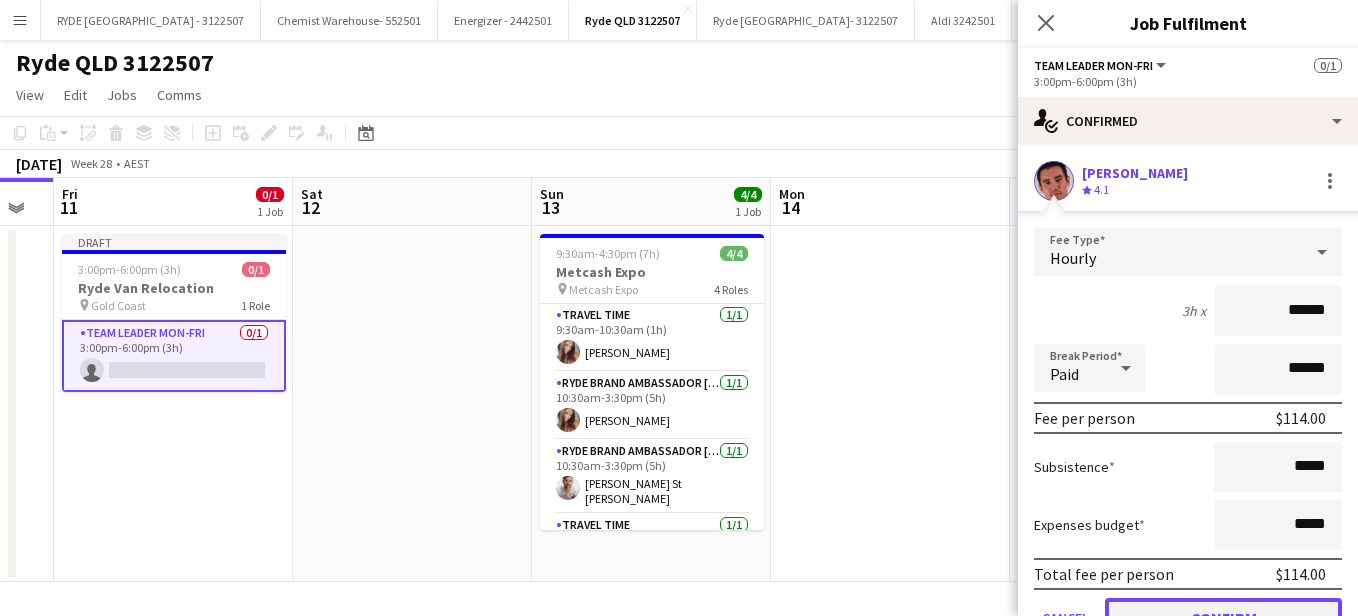 click on "Confirm" at bounding box center [1223, 618] 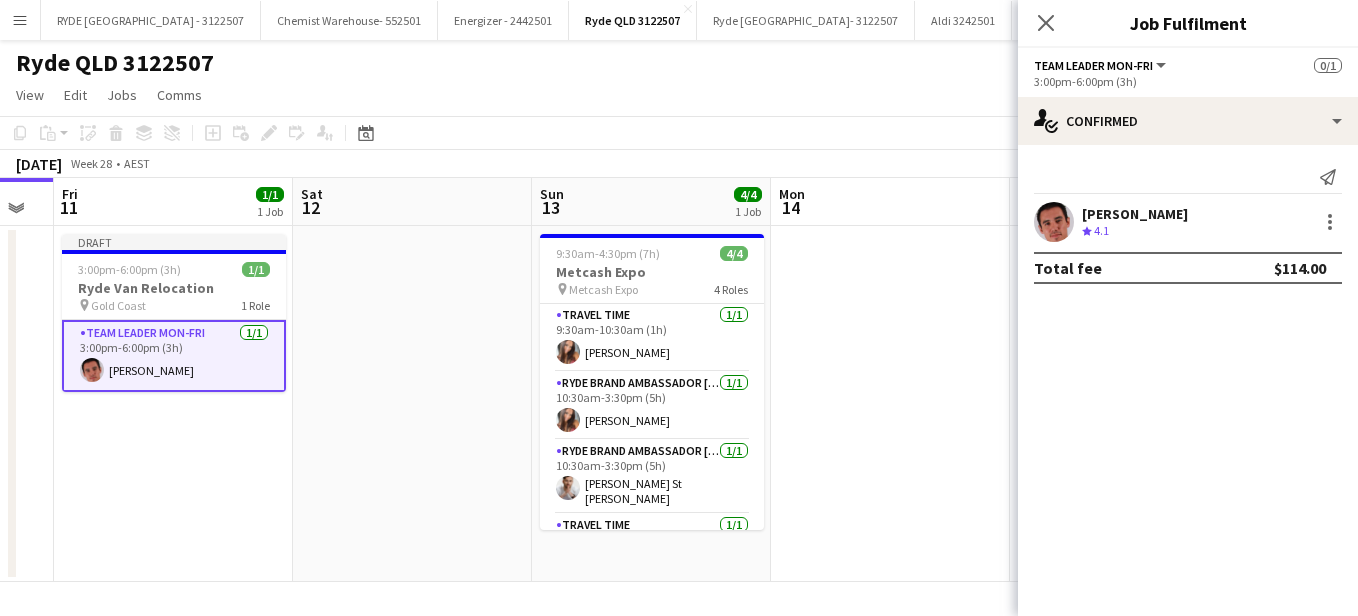 click at bounding box center [890, 404] 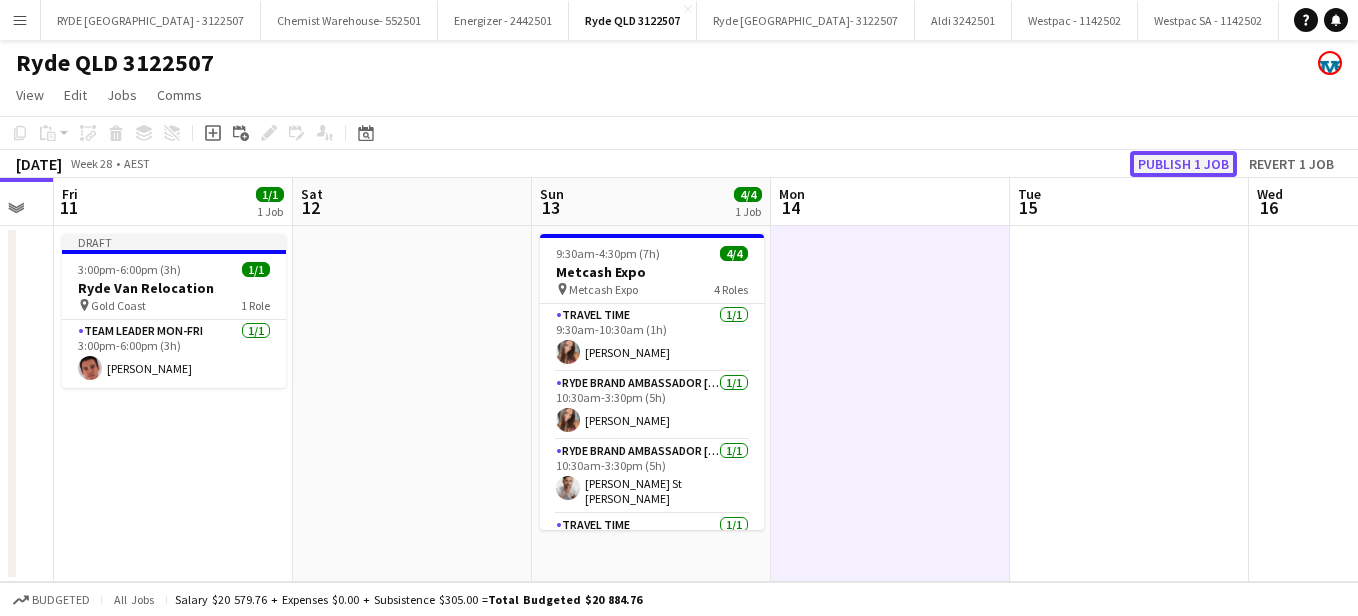 click on "Publish 1 job" 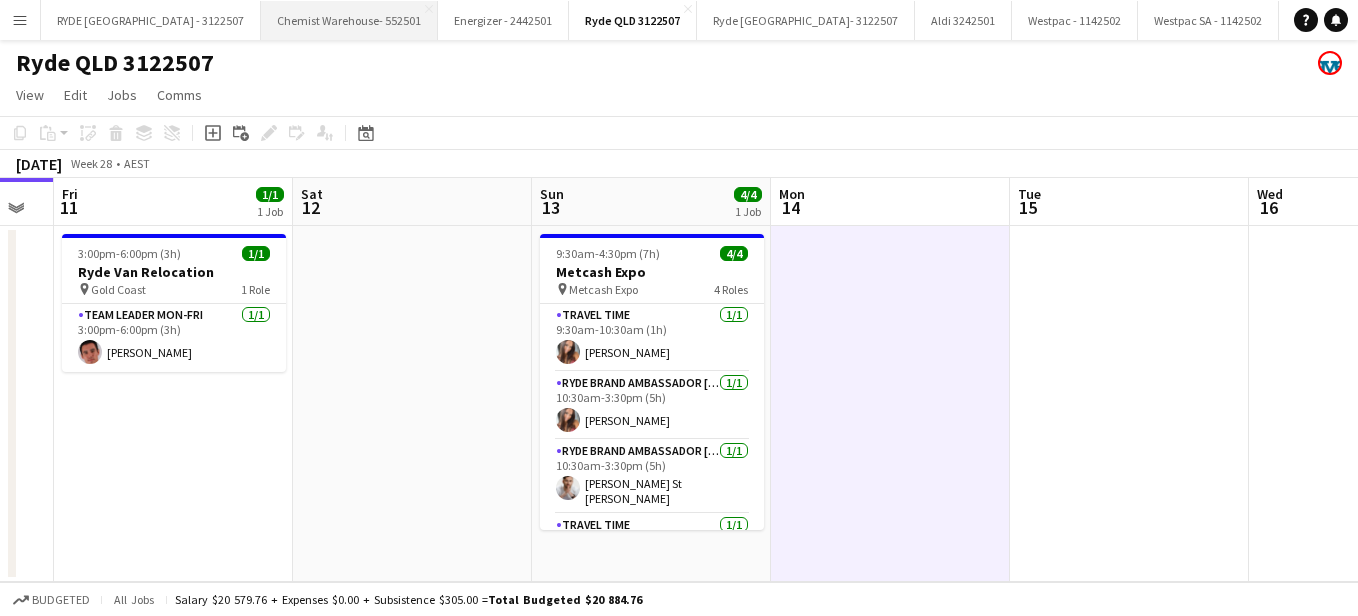 click on "Chemist Warehouse- 552501
Close" at bounding box center (349, 20) 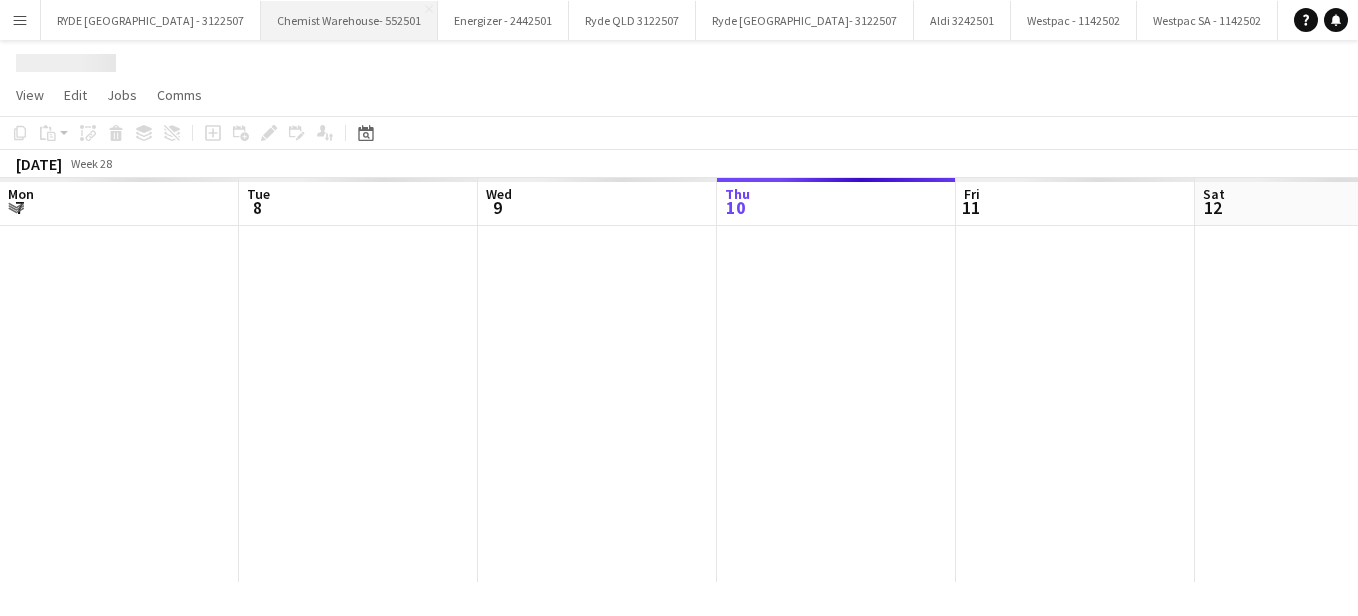 scroll, scrollTop: 0, scrollLeft: 478, axis: horizontal 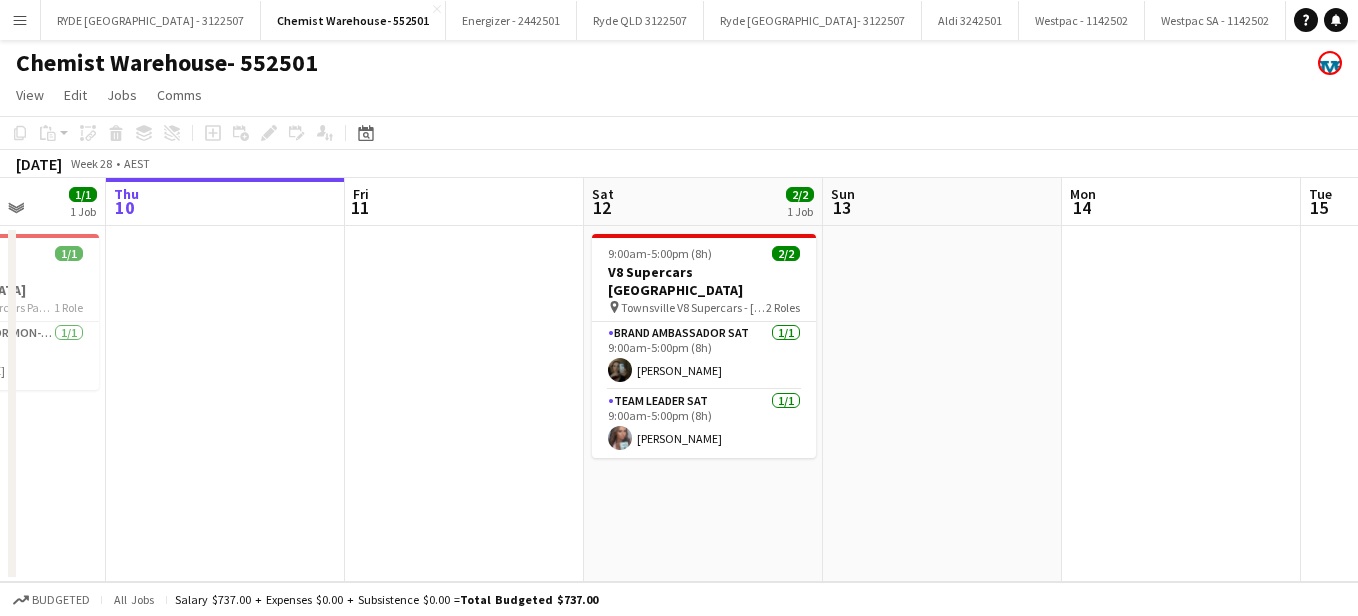 drag, startPoint x: 404, startPoint y: 383, endPoint x: 270, endPoint y: 354, distance: 137.10216 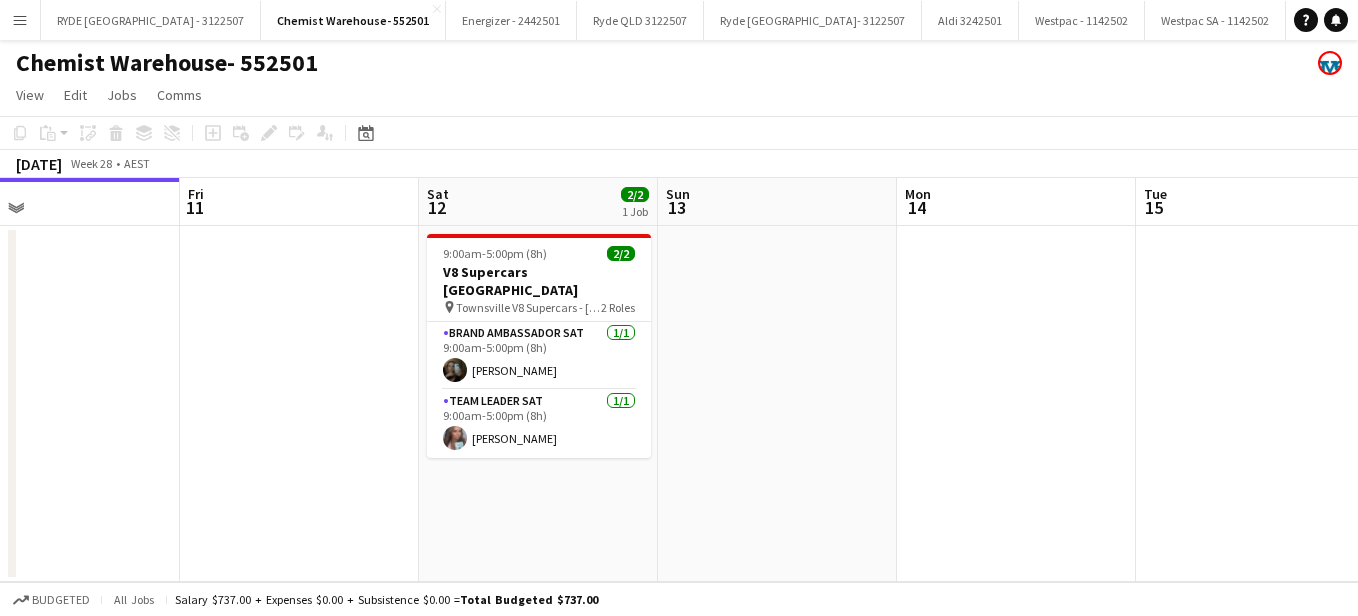 scroll, scrollTop: 0, scrollLeft: 779, axis: horizontal 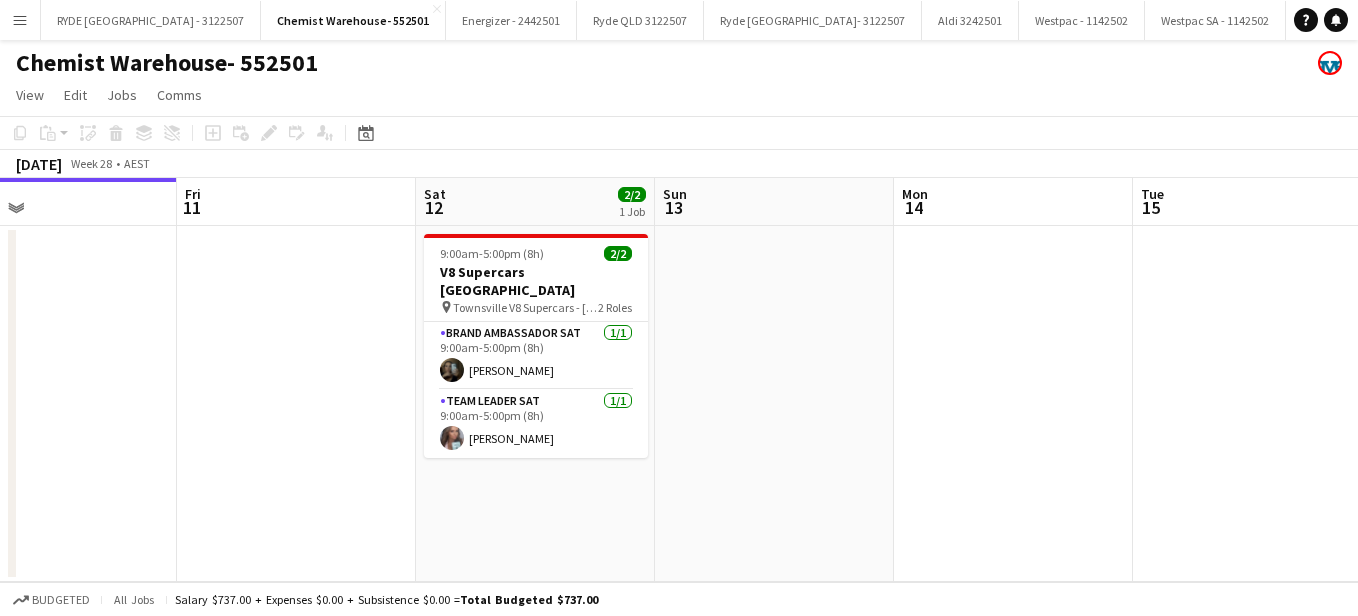 drag, startPoint x: 401, startPoint y: 372, endPoint x: 234, endPoint y: 337, distance: 170.62825 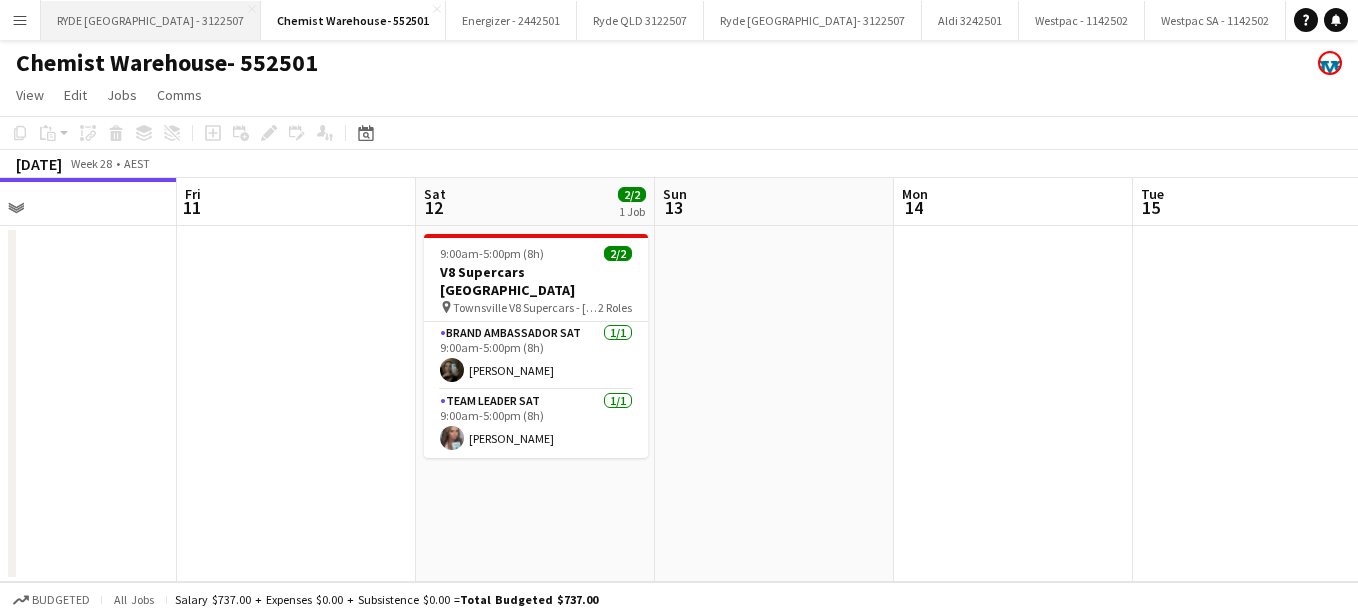 click on "RYDE [GEOGRAPHIC_DATA] - 3122507
Close" at bounding box center [151, 20] 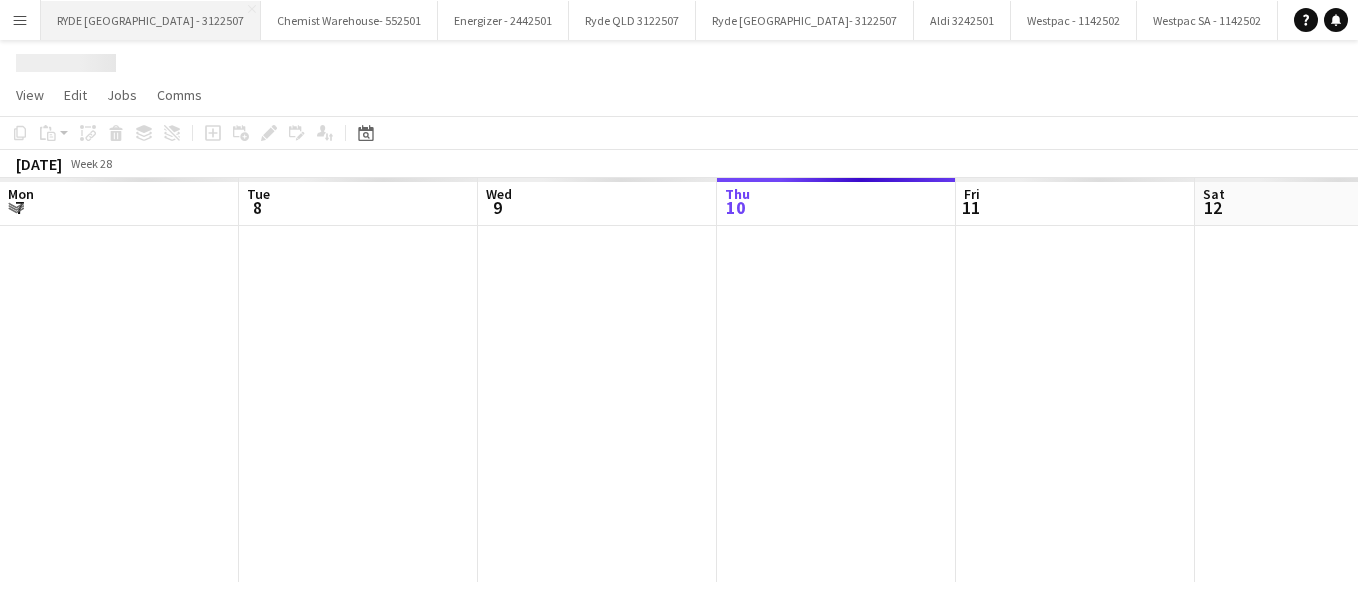 scroll, scrollTop: 0, scrollLeft: 478, axis: horizontal 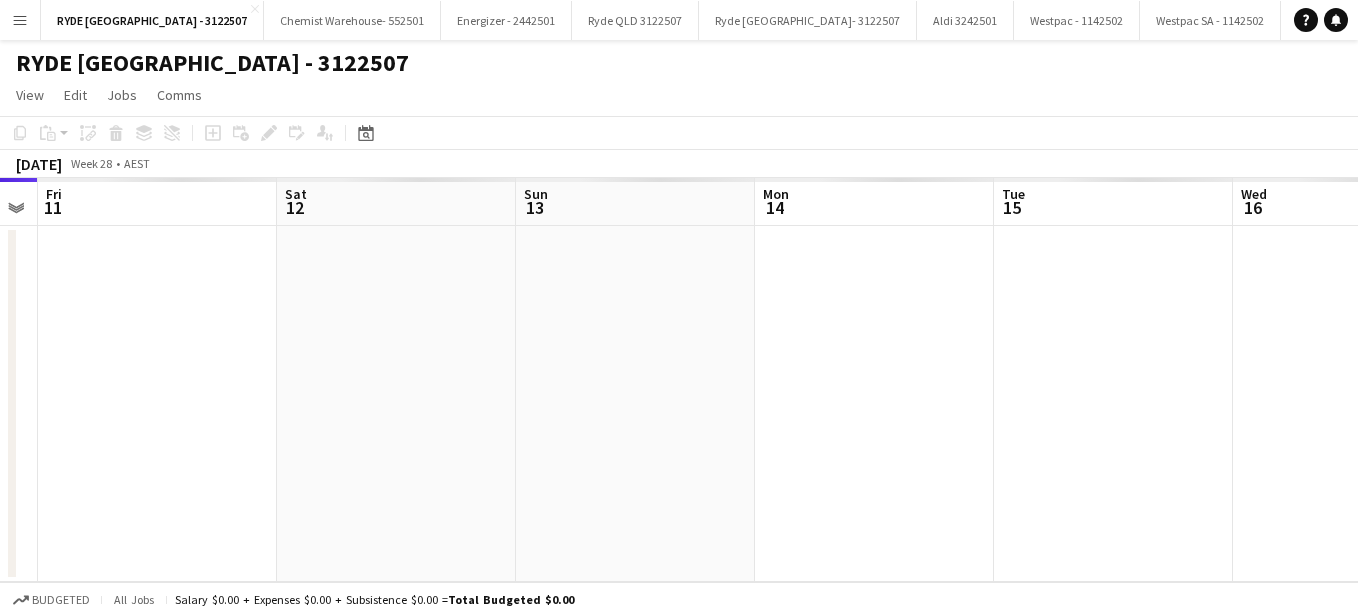 drag, startPoint x: 718, startPoint y: 356, endPoint x: 278, endPoint y: 365, distance: 440.09204 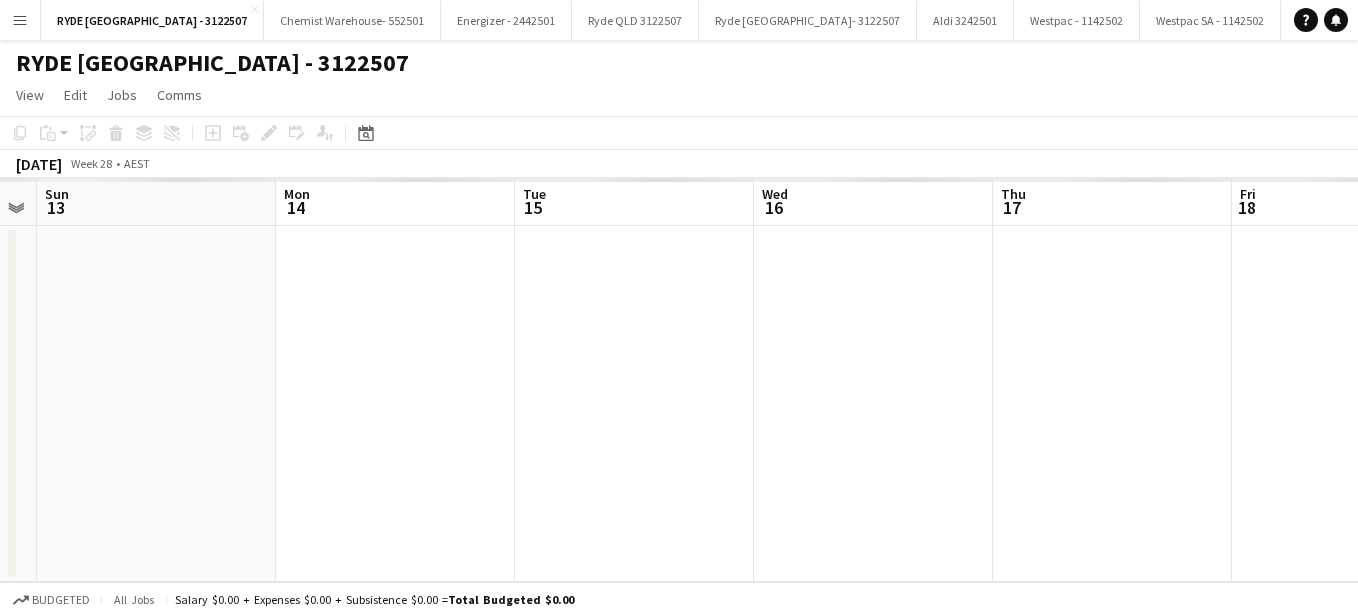 drag, startPoint x: 873, startPoint y: 419, endPoint x: 370, endPoint y: 367, distance: 505.68073 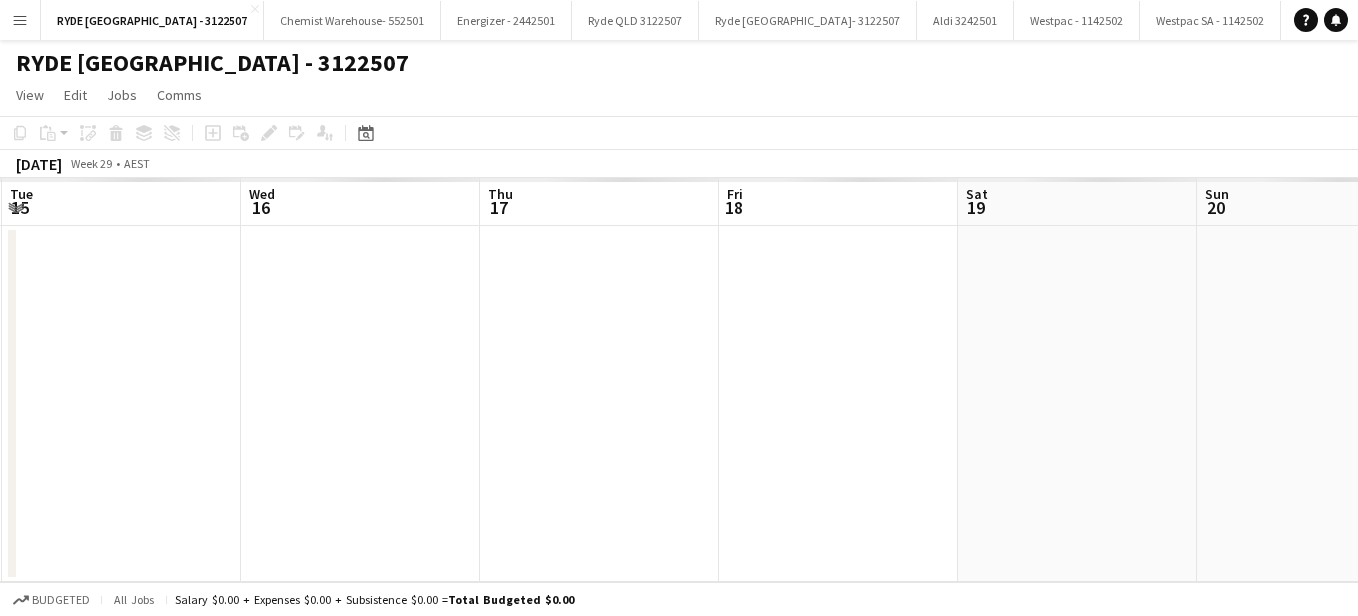 drag, startPoint x: 836, startPoint y: 367, endPoint x: 341, endPoint y: 336, distance: 495.96976 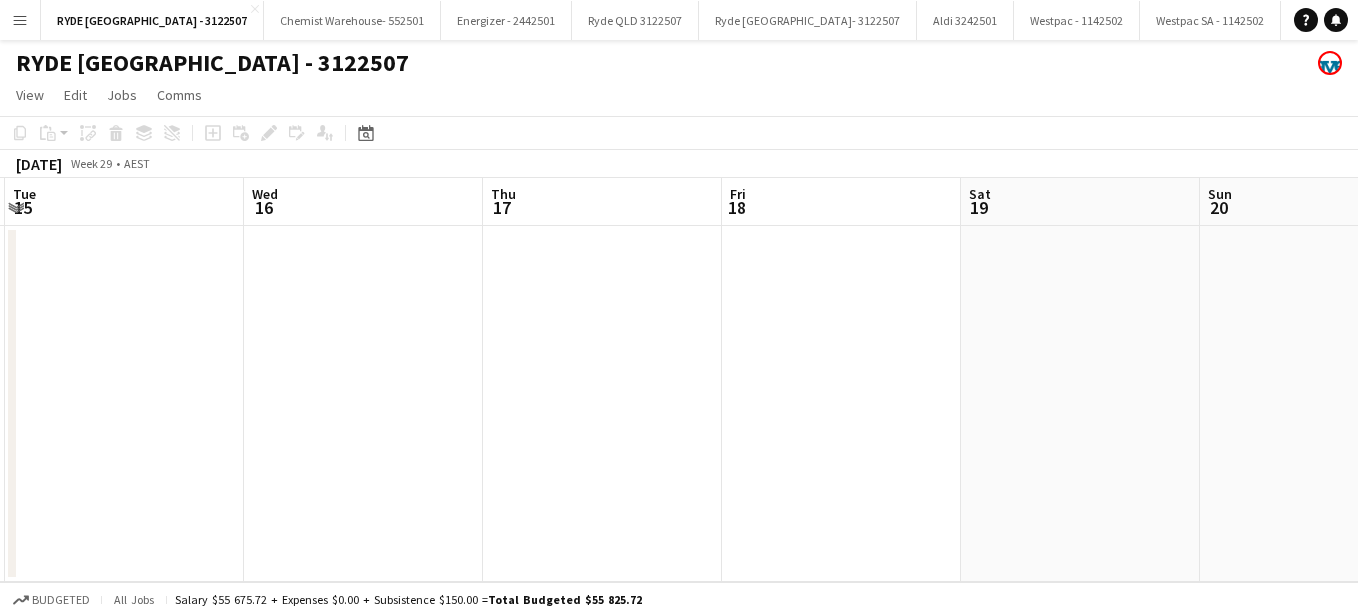 drag, startPoint x: 341, startPoint y: 336, endPoint x: 161, endPoint y: 429, distance: 202.60553 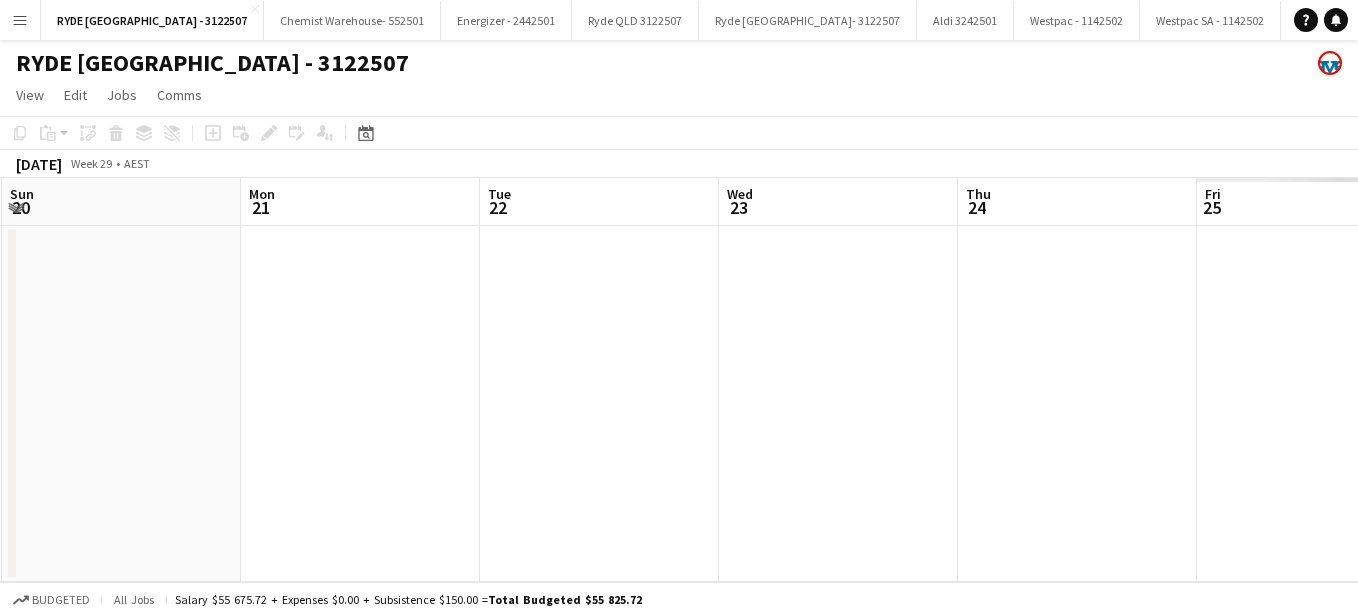 drag, startPoint x: 862, startPoint y: 433, endPoint x: 444, endPoint y: 335, distance: 429.33438 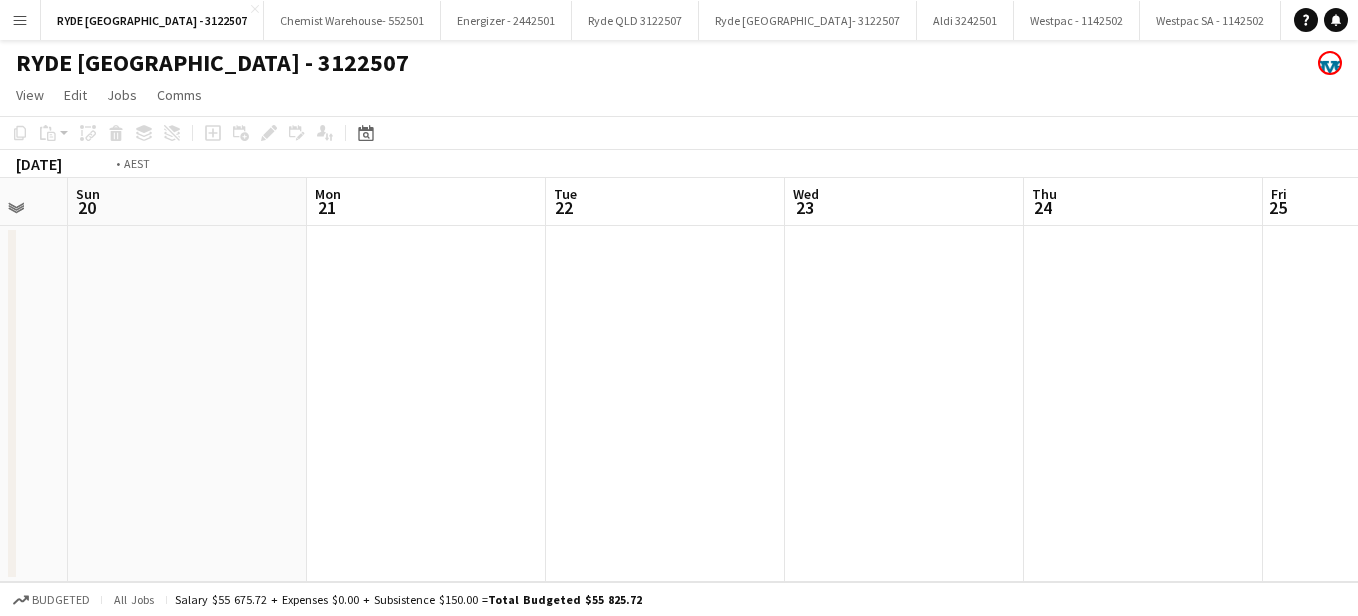 drag, startPoint x: 956, startPoint y: 342, endPoint x: 299, endPoint y: 310, distance: 657.7788 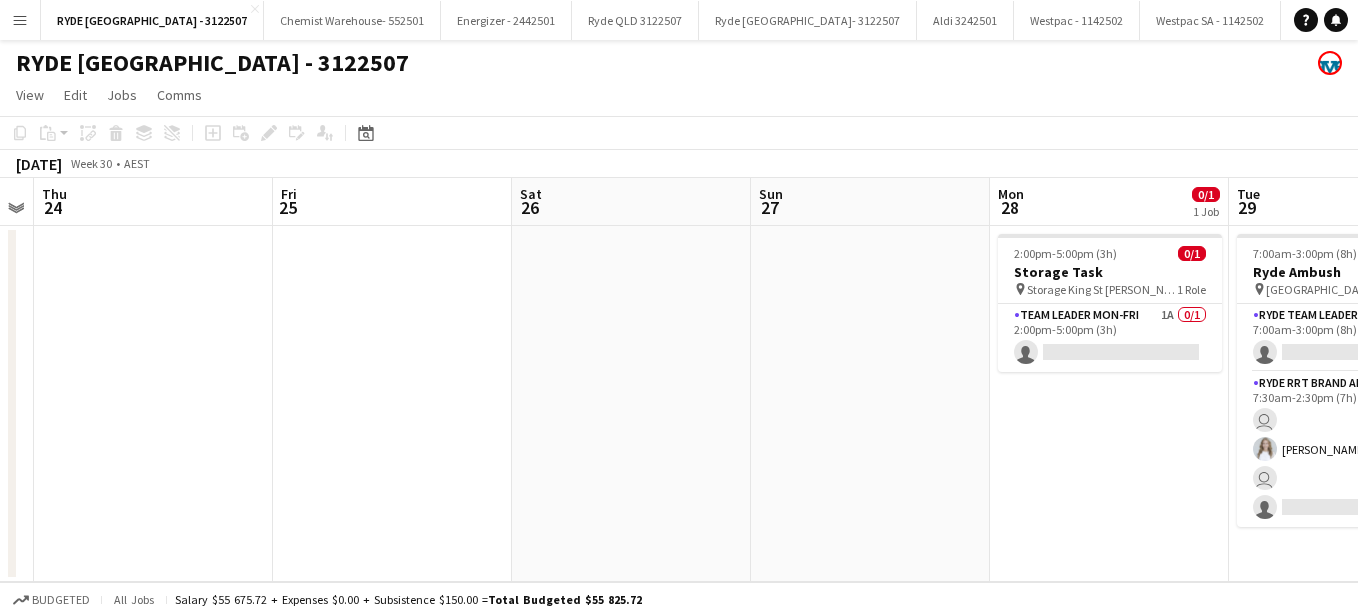 scroll, scrollTop: 0, scrollLeft: 697, axis: horizontal 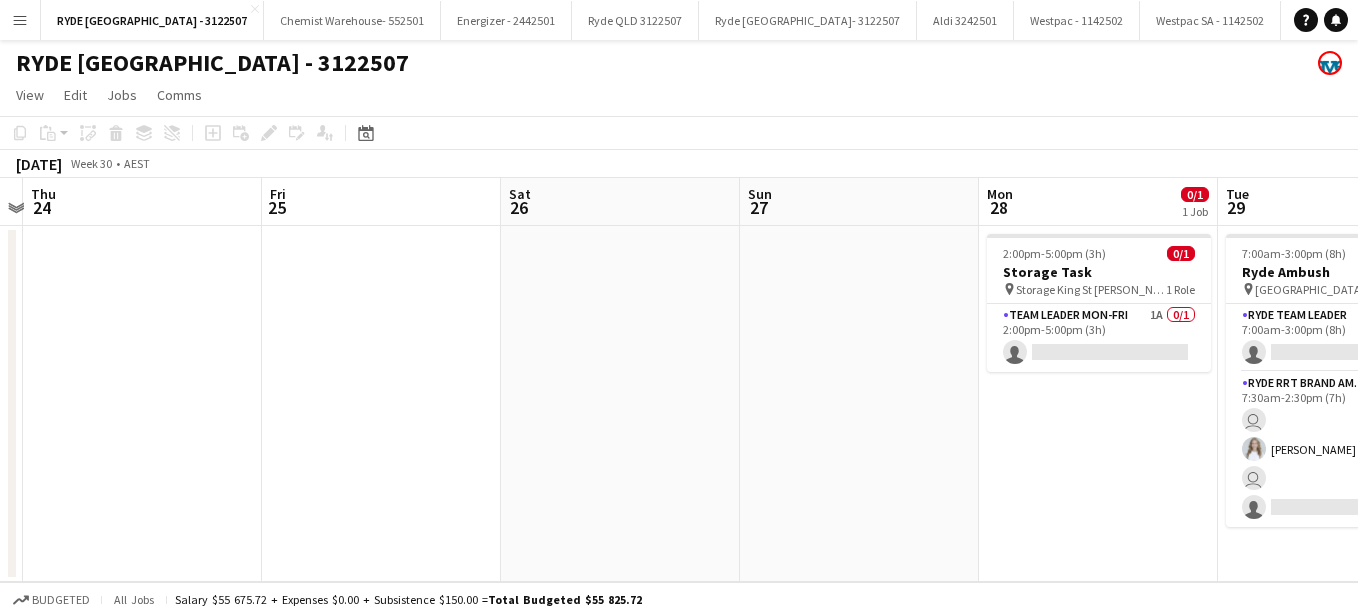 drag, startPoint x: 931, startPoint y: 343, endPoint x: 439, endPoint y: 326, distance: 492.2936 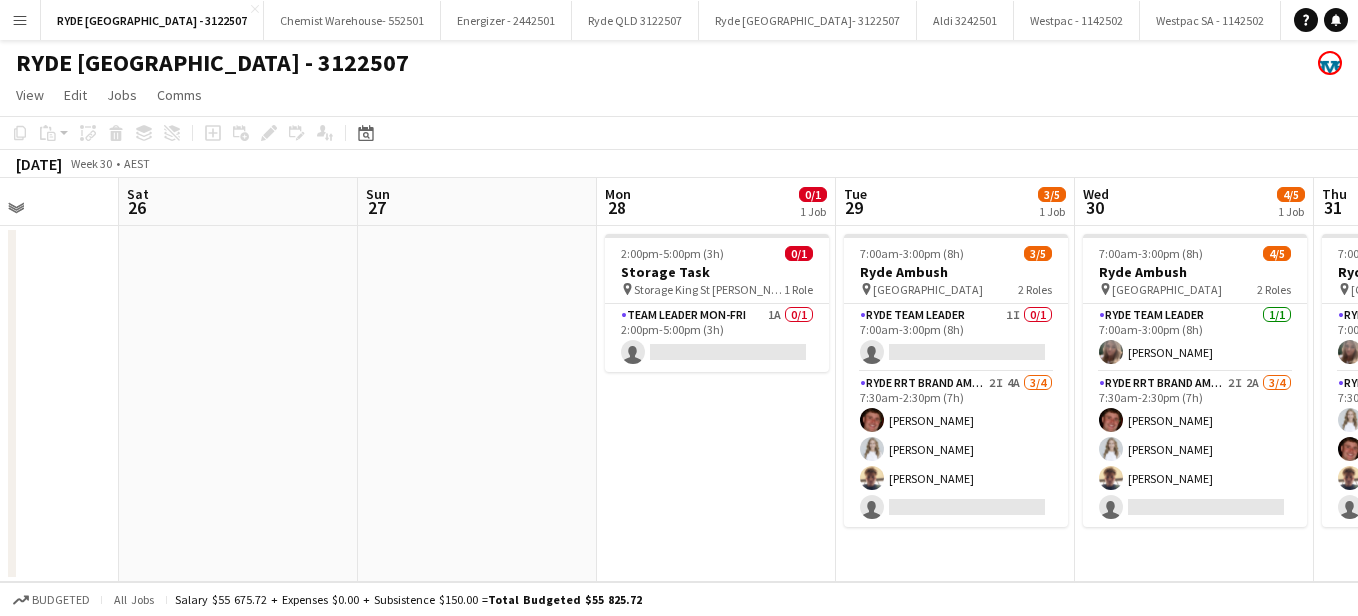 drag, startPoint x: 730, startPoint y: 479, endPoint x: 577, endPoint y: 466, distance: 153.5513 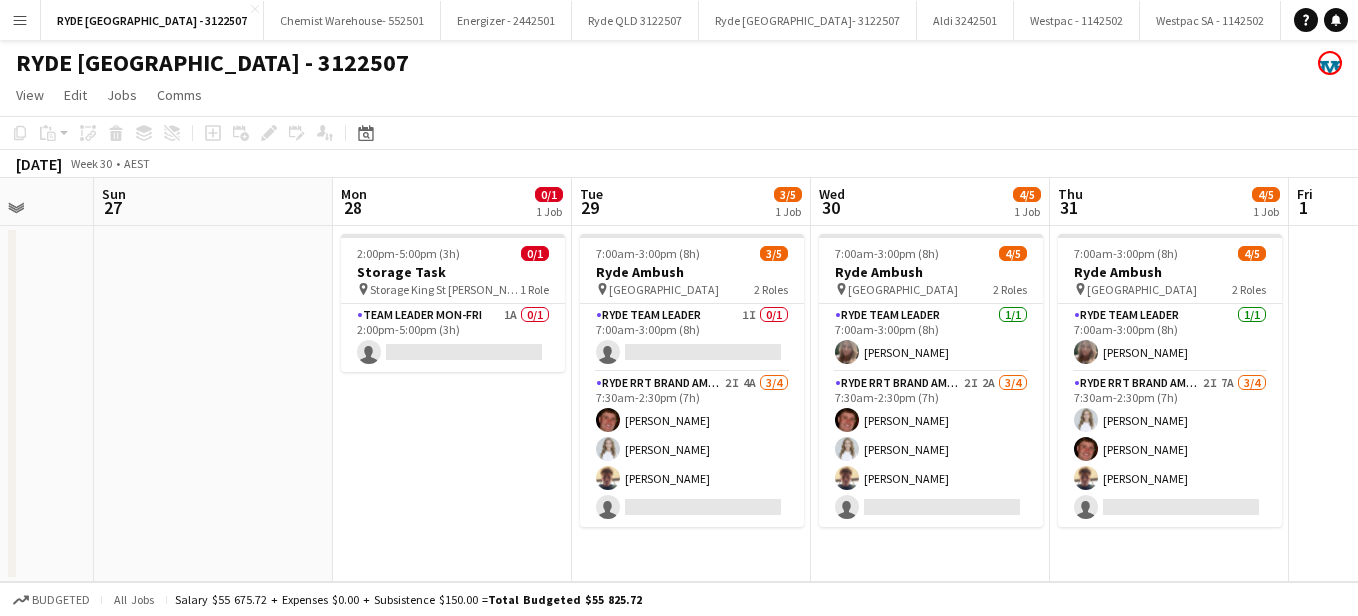 scroll, scrollTop: 0, scrollLeft: 650, axis: horizontal 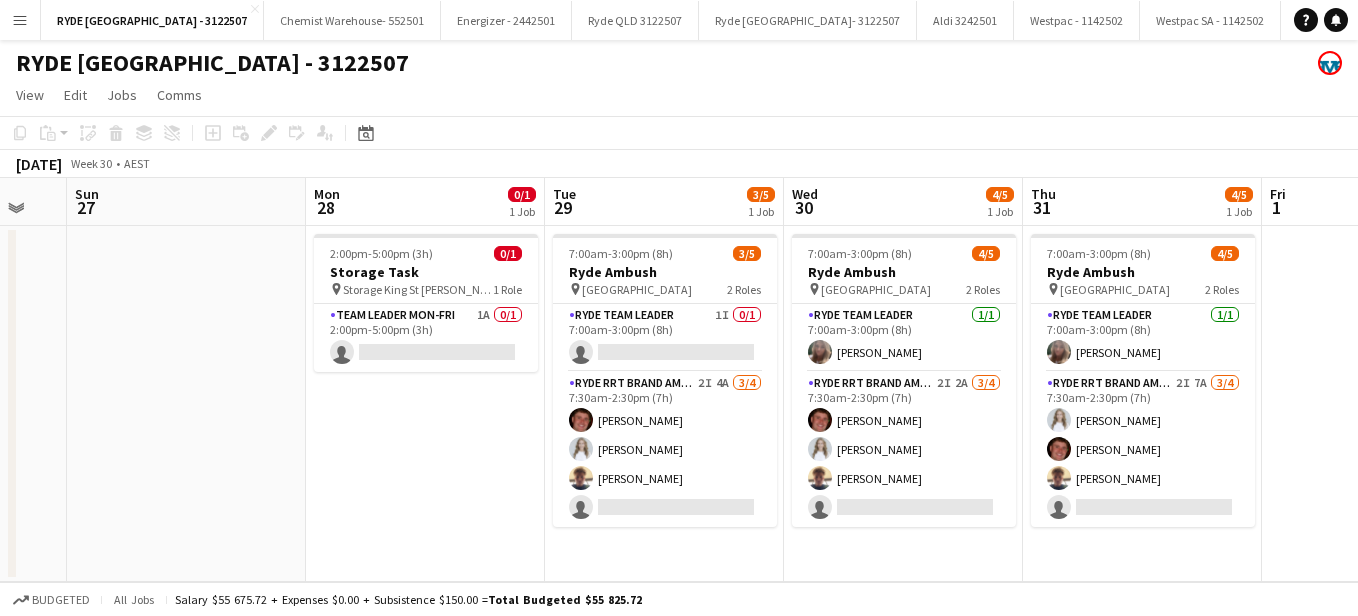 drag, startPoint x: 998, startPoint y: 559, endPoint x: 720, endPoint y: 555, distance: 278.02878 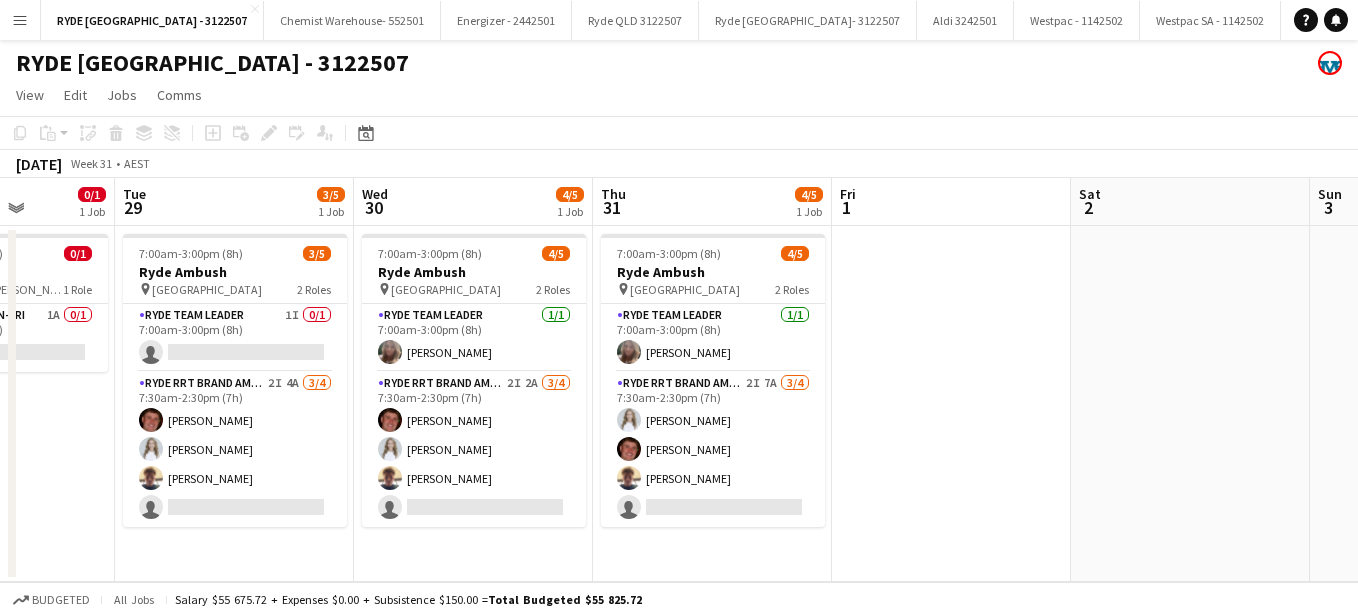 scroll, scrollTop: 0, scrollLeft: 847, axis: horizontal 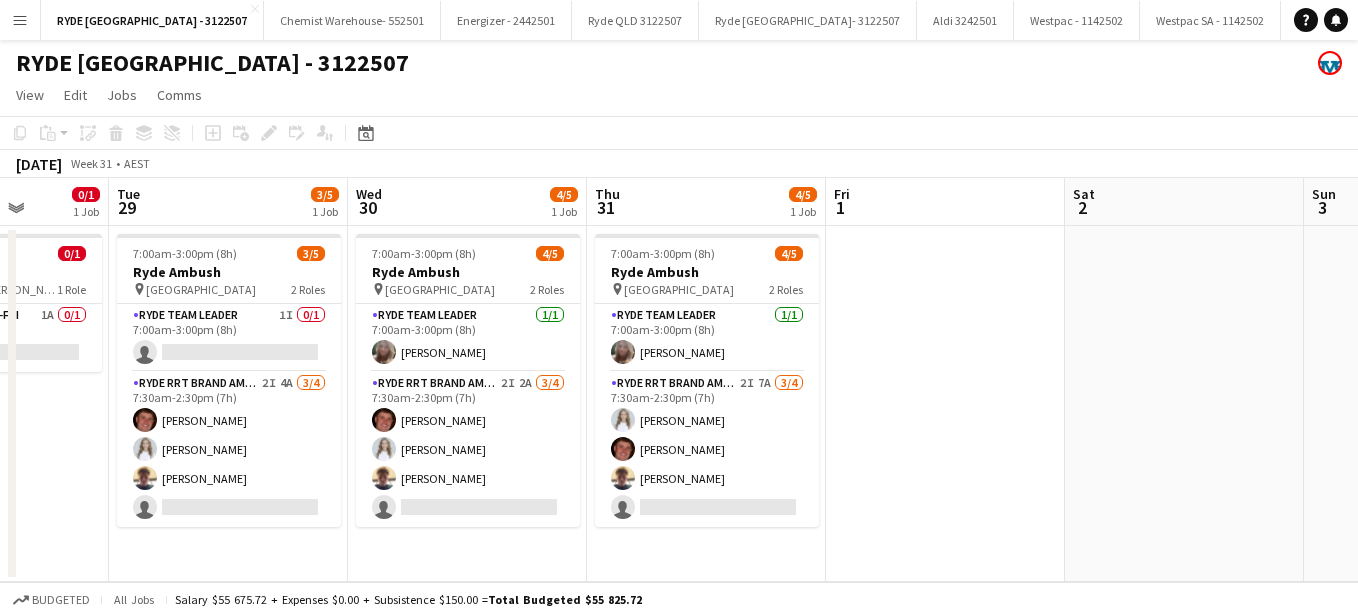 drag, startPoint x: 720, startPoint y: 555, endPoint x: 695, endPoint y: 543, distance: 27.730848 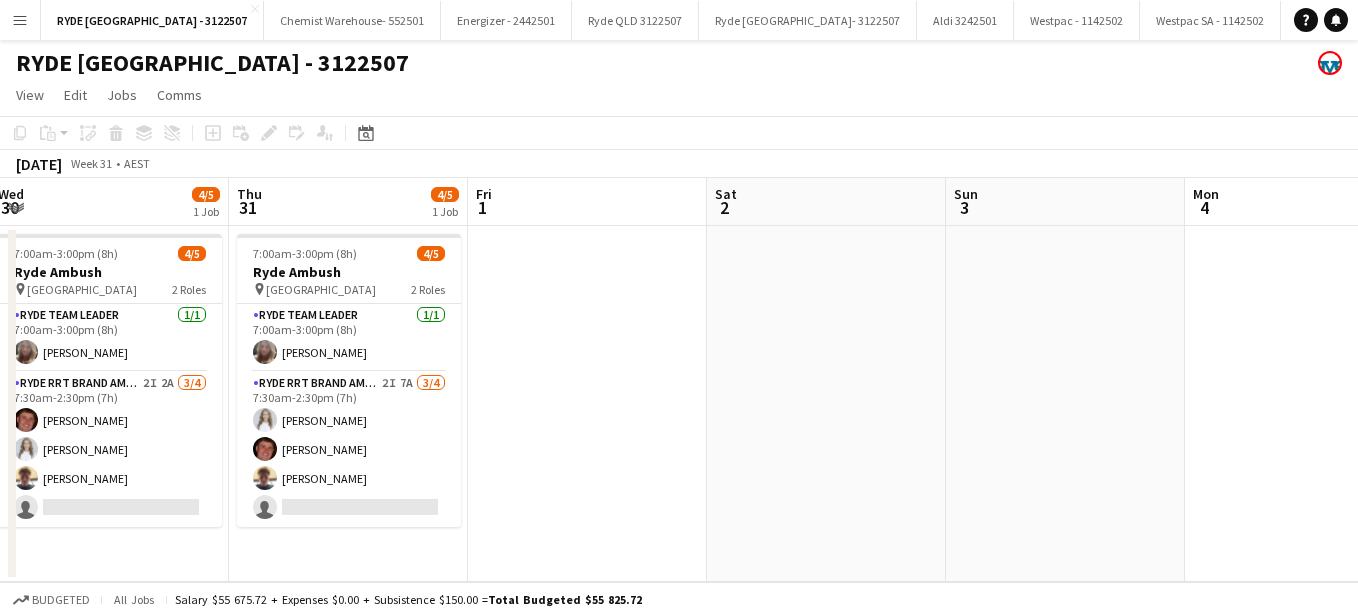 drag, startPoint x: 695, startPoint y: 543, endPoint x: 776, endPoint y: 485, distance: 99.62429 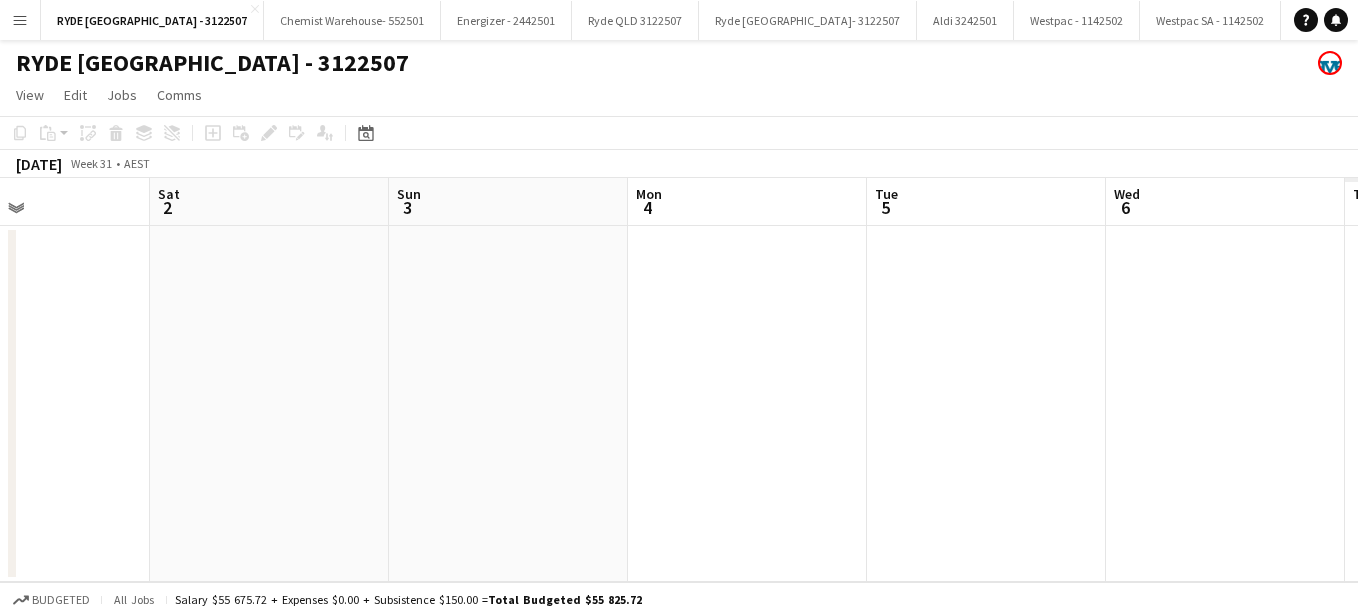 drag, startPoint x: 1173, startPoint y: 433, endPoint x: 605, endPoint y: 376, distance: 570.85284 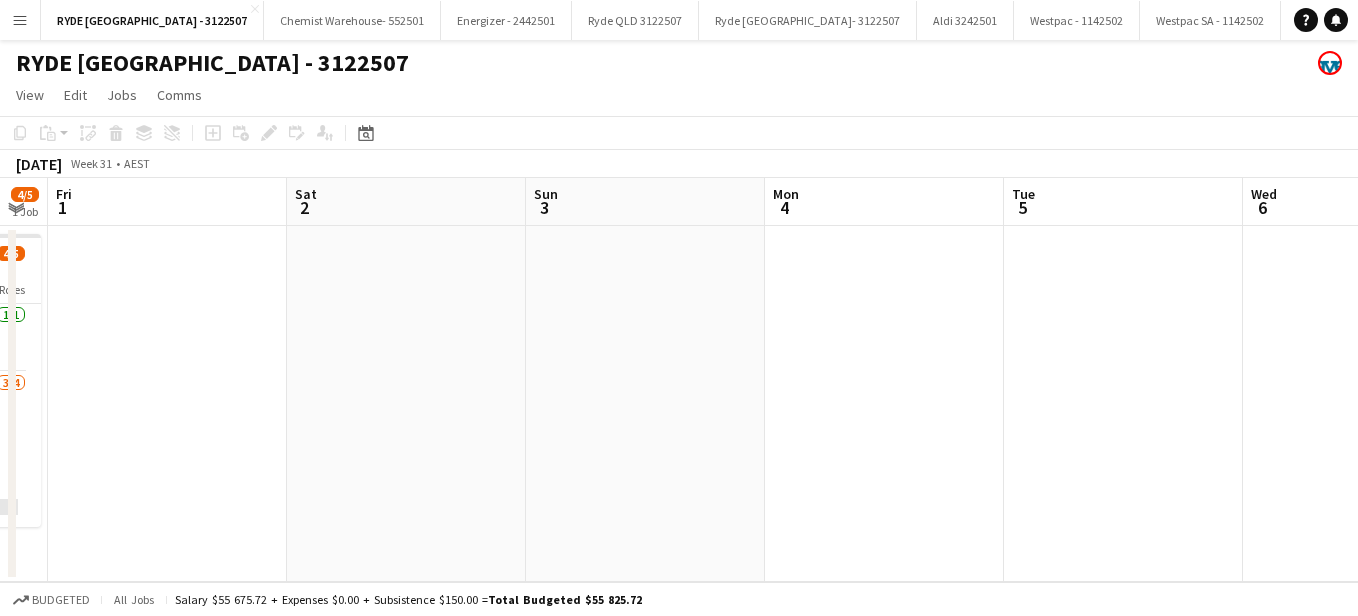 drag, startPoint x: 1050, startPoint y: 385, endPoint x: 481, endPoint y: 300, distance: 575.31384 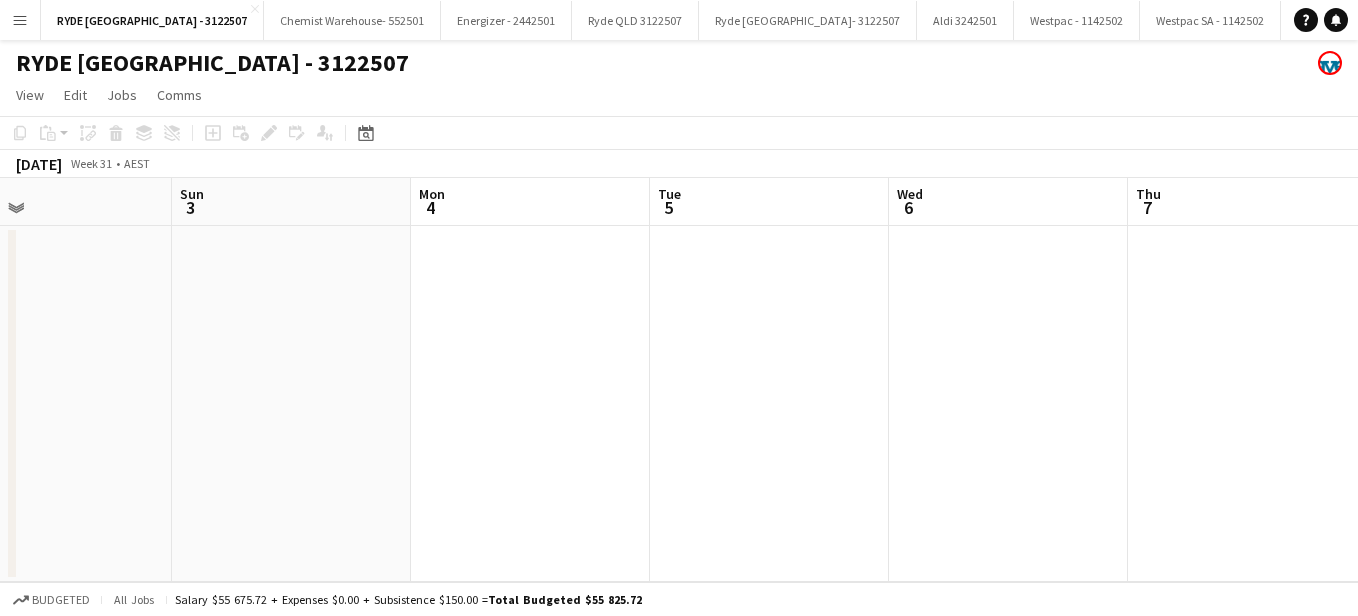 drag, startPoint x: 884, startPoint y: 288, endPoint x: 1361, endPoint y: 340, distance: 479.82602 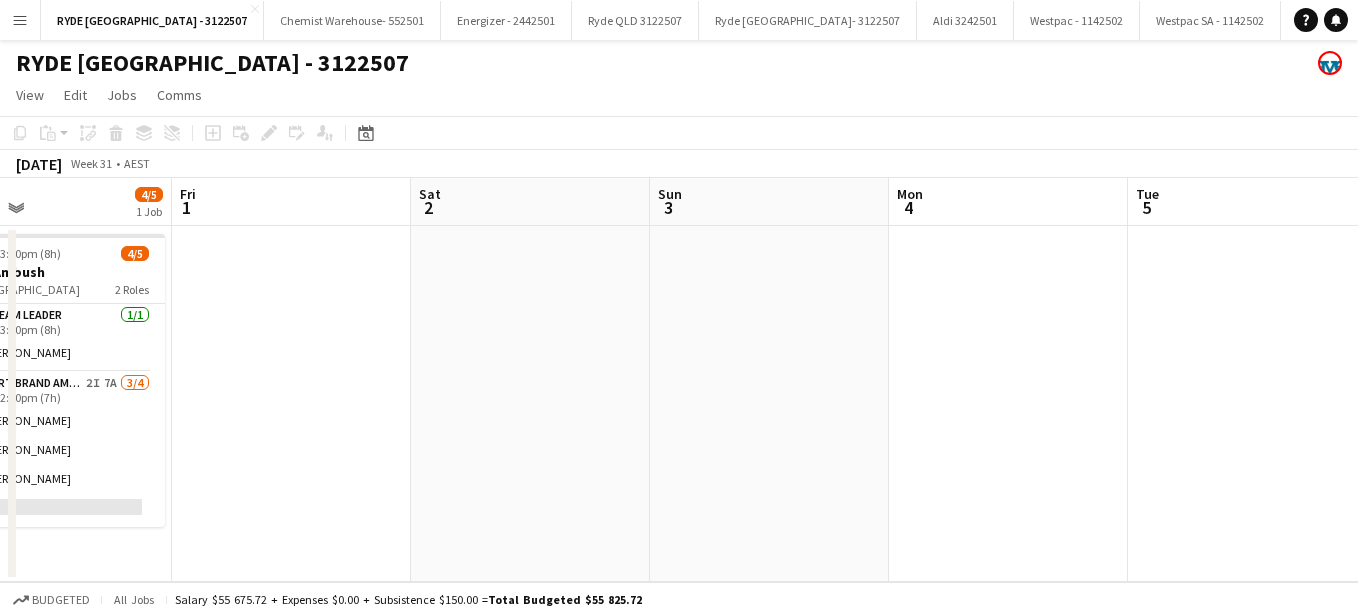 scroll, scrollTop: 0, scrollLeft: 496, axis: horizontal 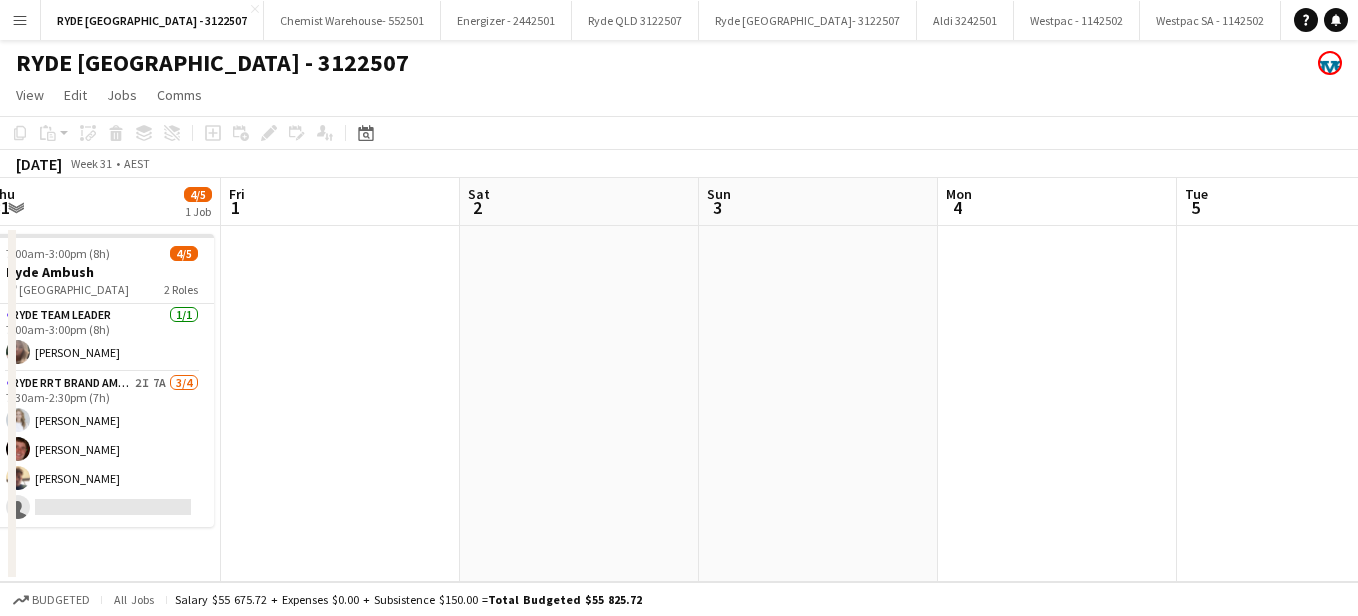 drag, startPoint x: 582, startPoint y: 355, endPoint x: 1109, endPoint y: 397, distance: 528.67096 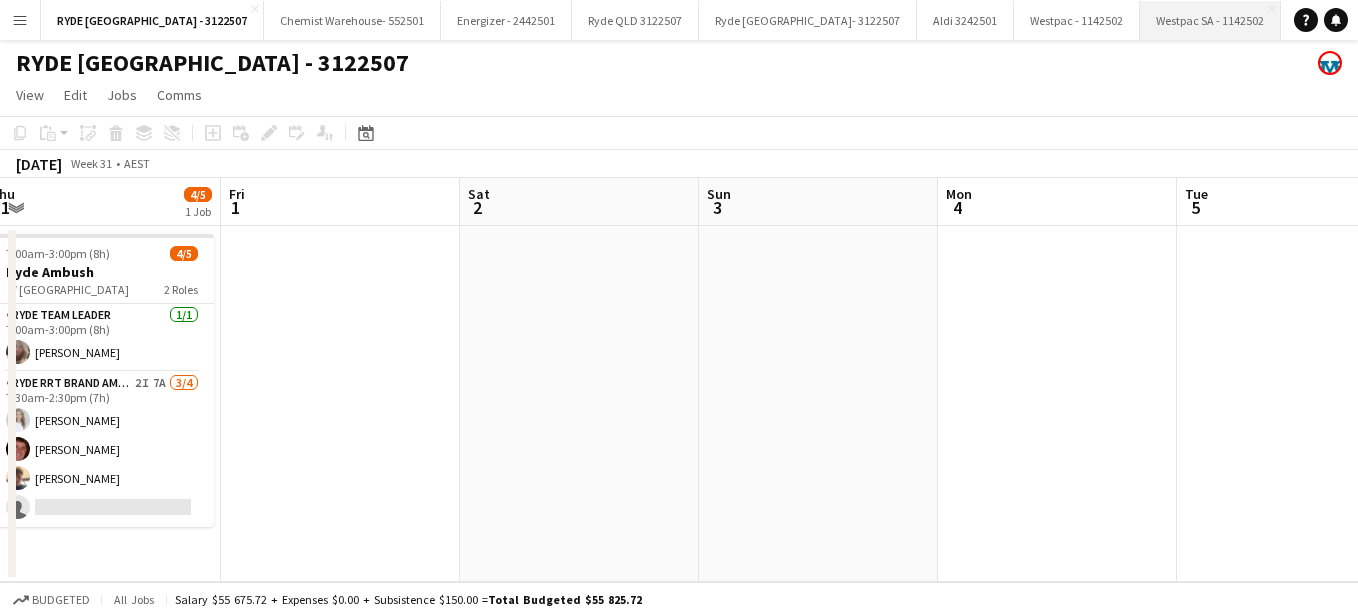 click on "Westpac SA - 1142502
Close" at bounding box center [1210, 20] 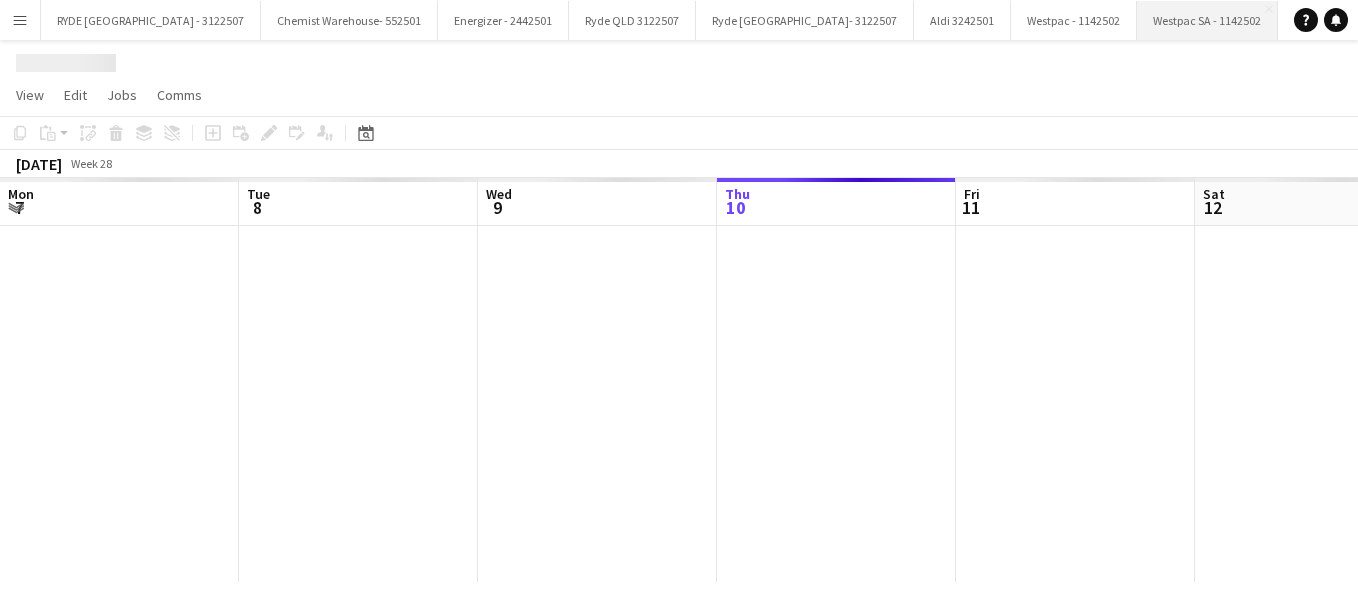 scroll, scrollTop: 0, scrollLeft: 478, axis: horizontal 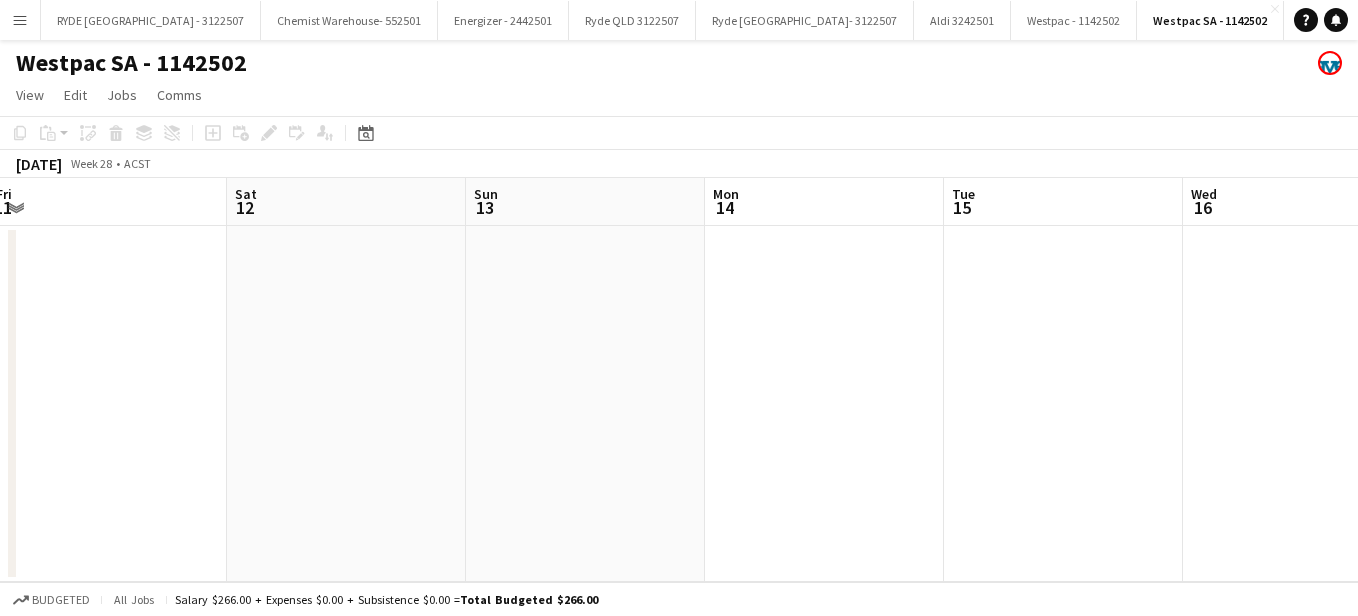 drag, startPoint x: 969, startPoint y: 454, endPoint x: 480, endPoint y: 393, distance: 492.79 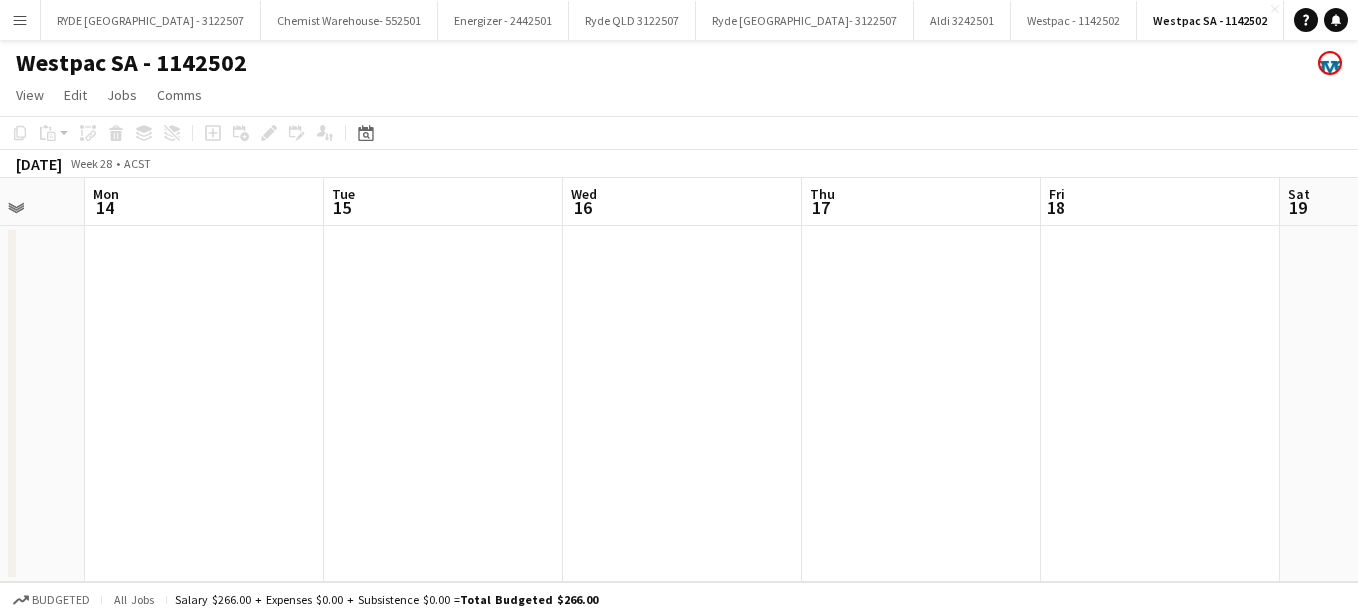 drag, startPoint x: 1017, startPoint y: 413, endPoint x: 347, endPoint y: 328, distance: 675.37024 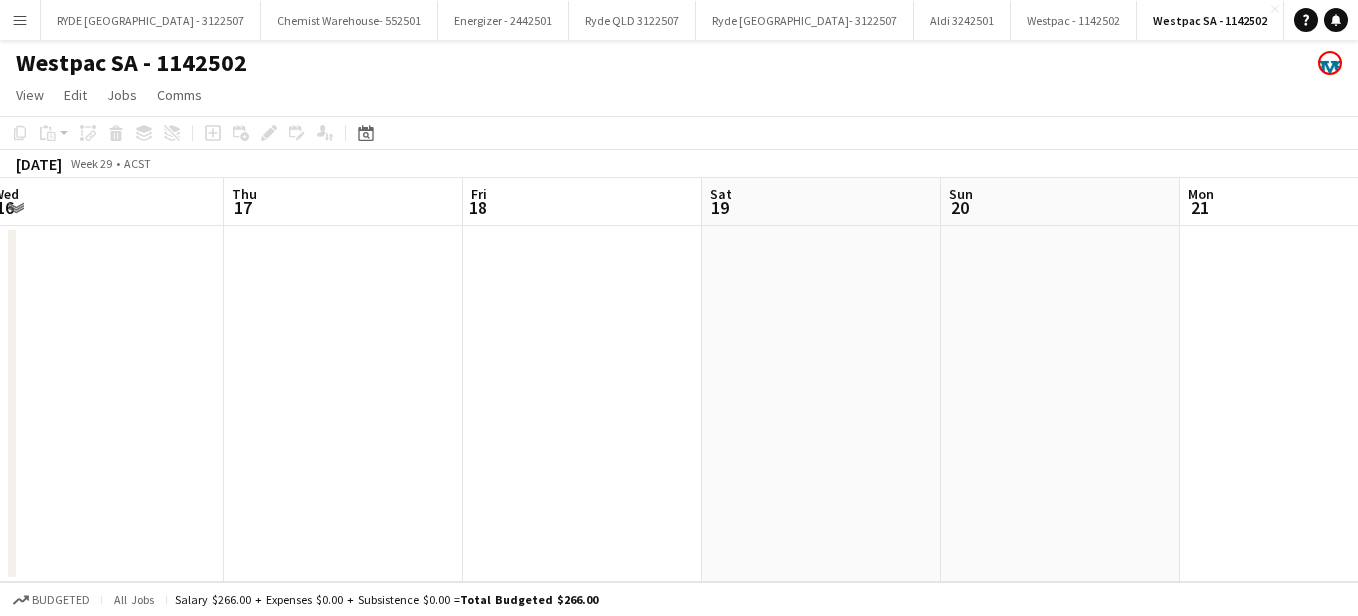 drag, startPoint x: 857, startPoint y: 351, endPoint x: 327, endPoint y: 263, distance: 537.256 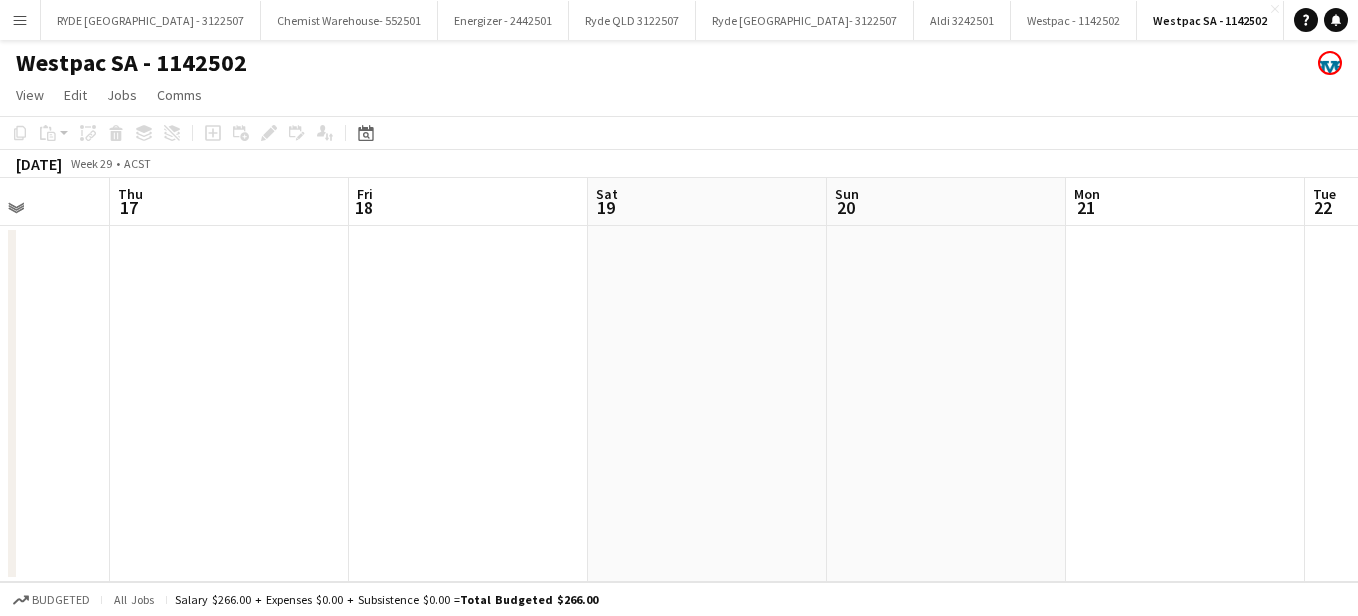 drag, startPoint x: 994, startPoint y: 325, endPoint x: 400, endPoint y: 280, distance: 595.7021 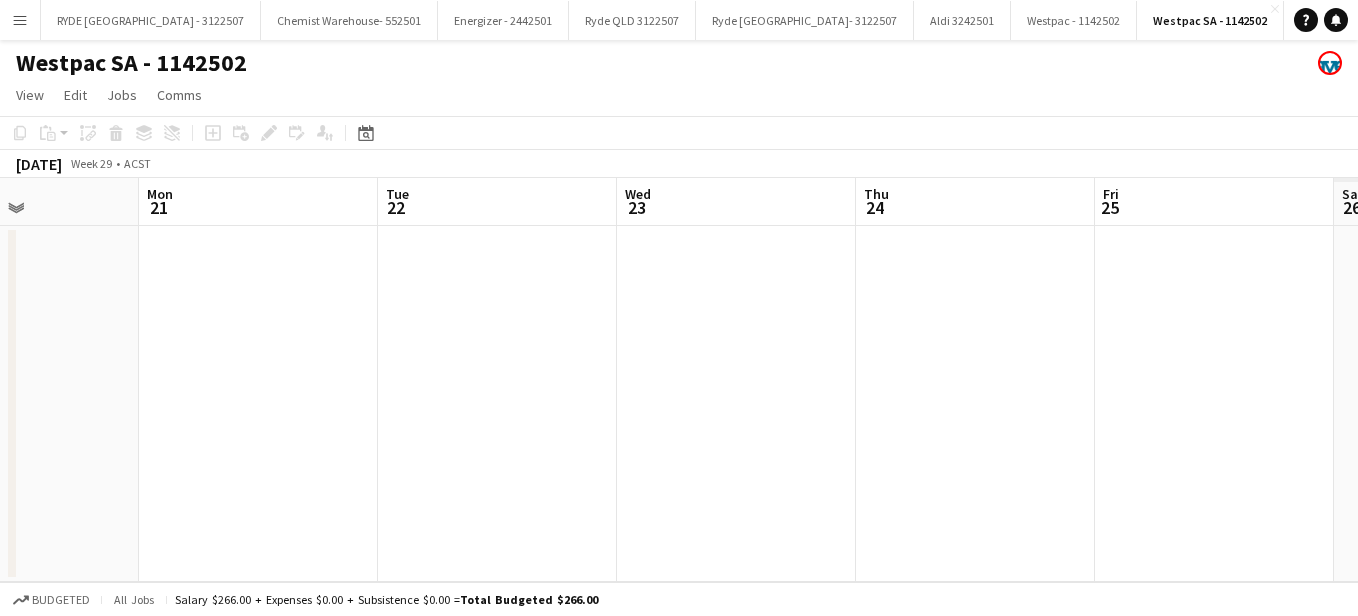 drag, startPoint x: 1026, startPoint y: 292, endPoint x: 578, endPoint y: 229, distance: 452.408 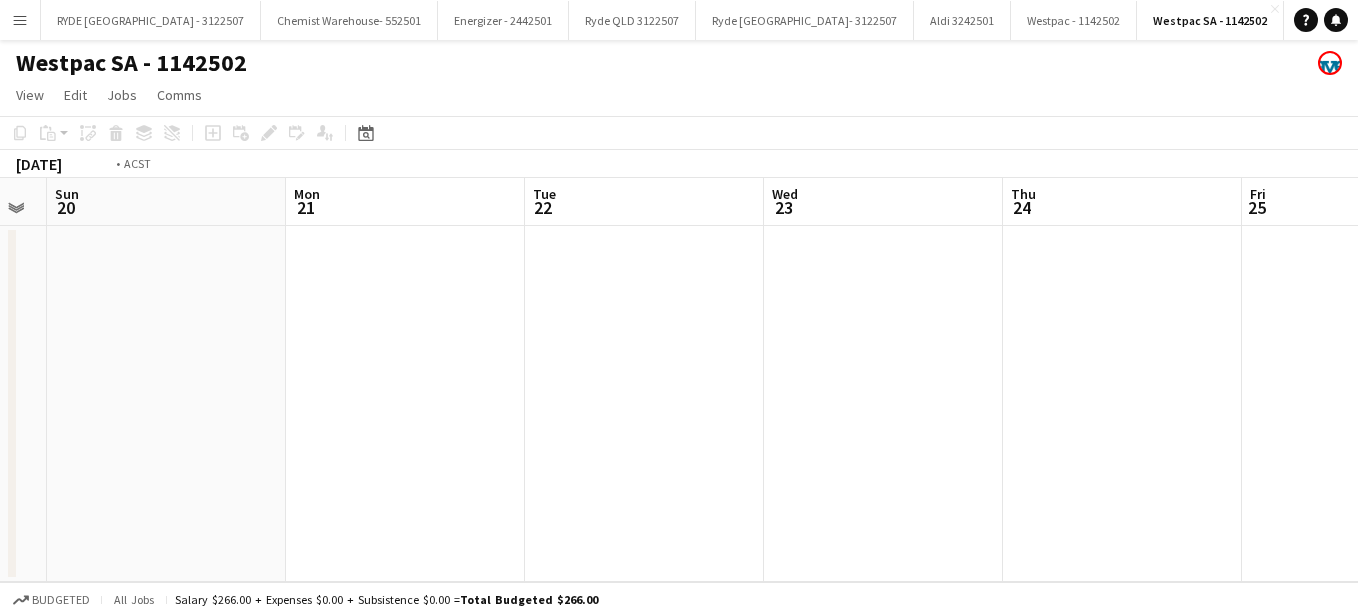 drag, startPoint x: 1210, startPoint y: 354, endPoint x: 631, endPoint y: 314, distance: 580.38007 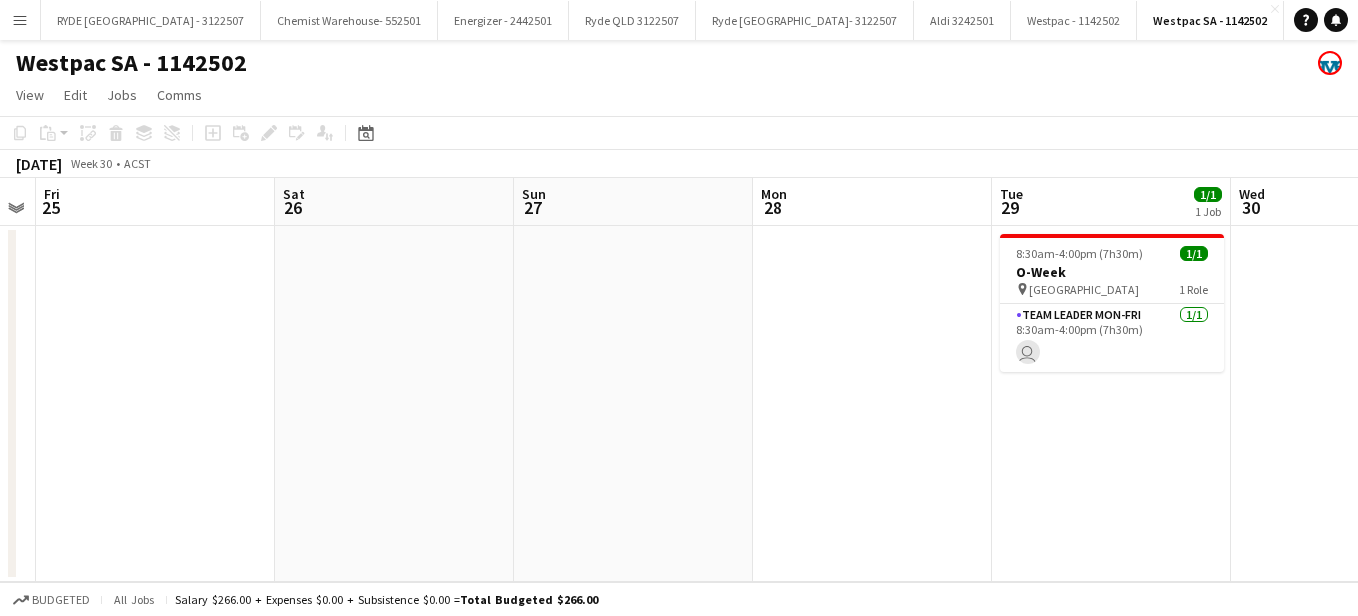 scroll, scrollTop: 0, scrollLeft: 765, axis: horizontal 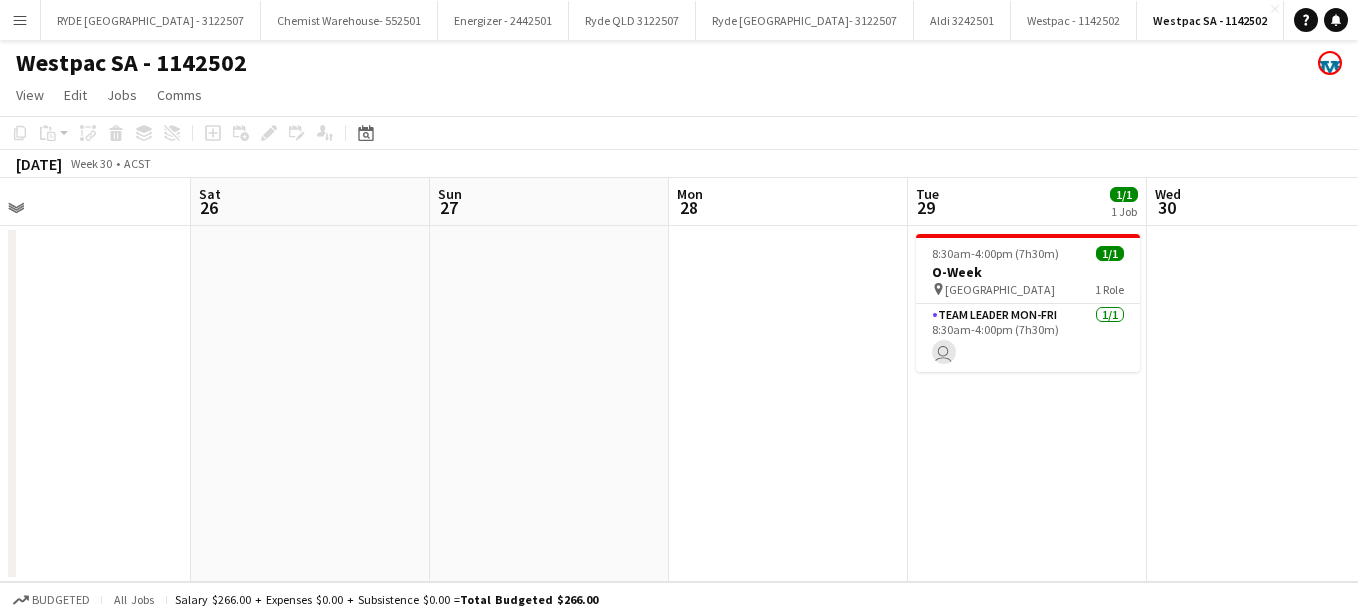 drag, startPoint x: 1266, startPoint y: 399, endPoint x: 907, endPoint y: 376, distance: 359.73602 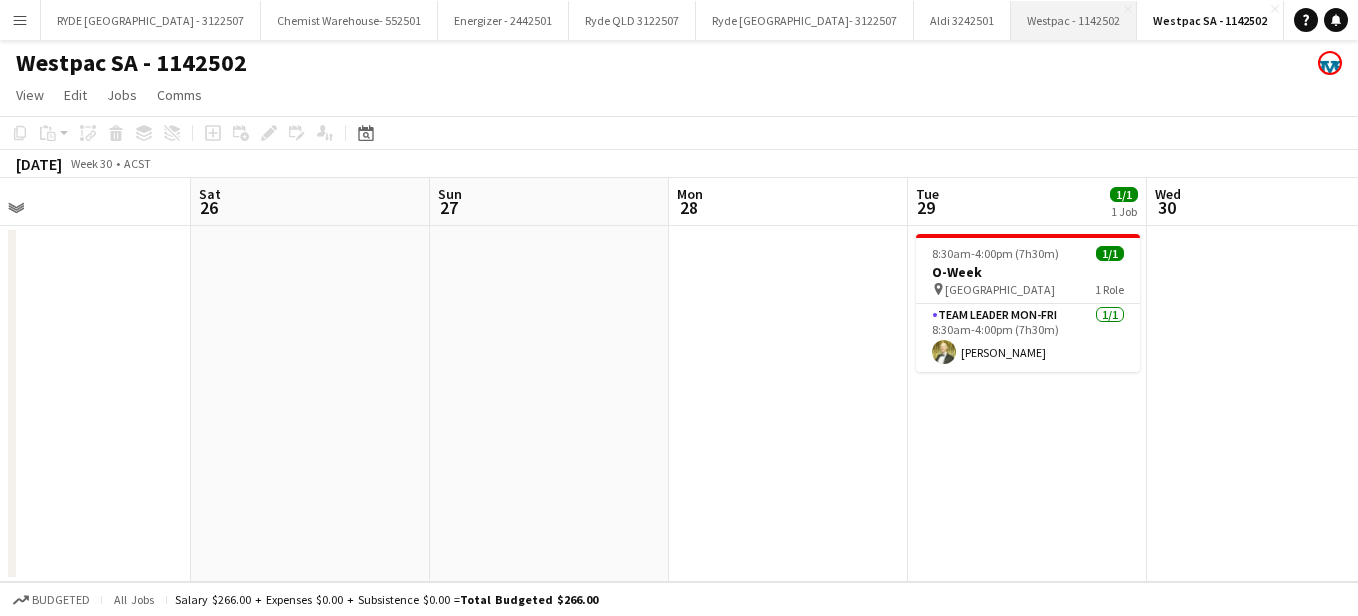 click on "Westpac - 1142502
Close" at bounding box center (1074, 20) 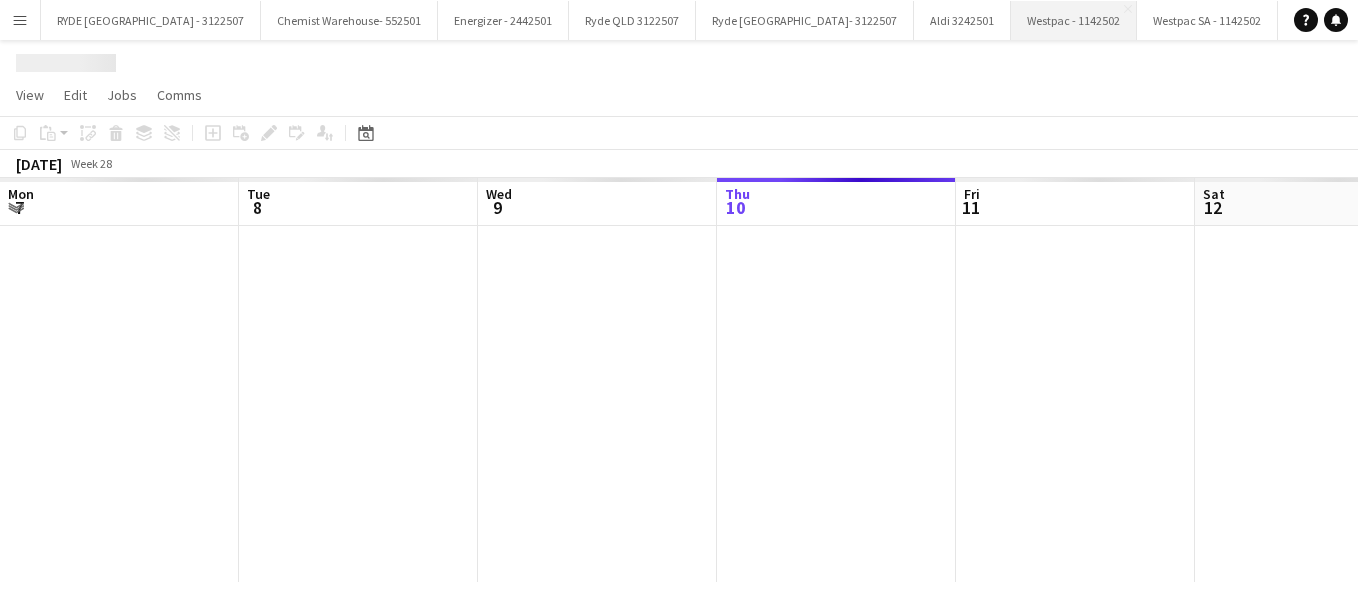 scroll, scrollTop: 0, scrollLeft: 478, axis: horizontal 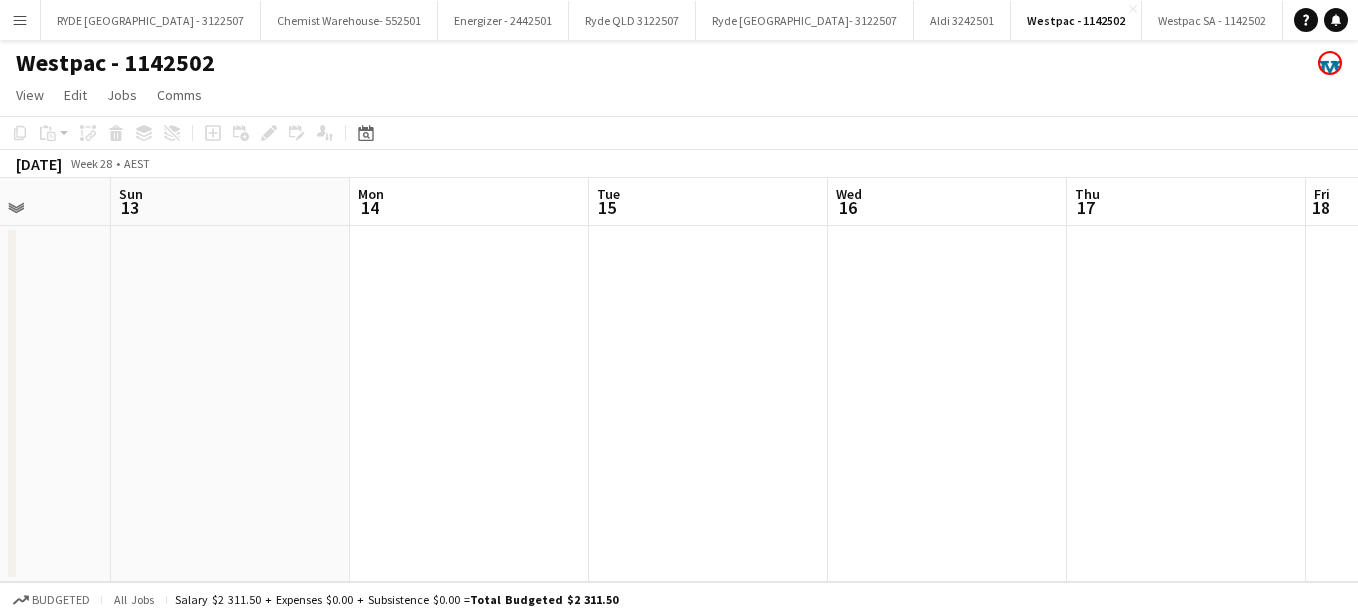drag, startPoint x: 1104, startPoint y: 479, endPoint x: 259, endPoint y: 395, distance: 849.16486 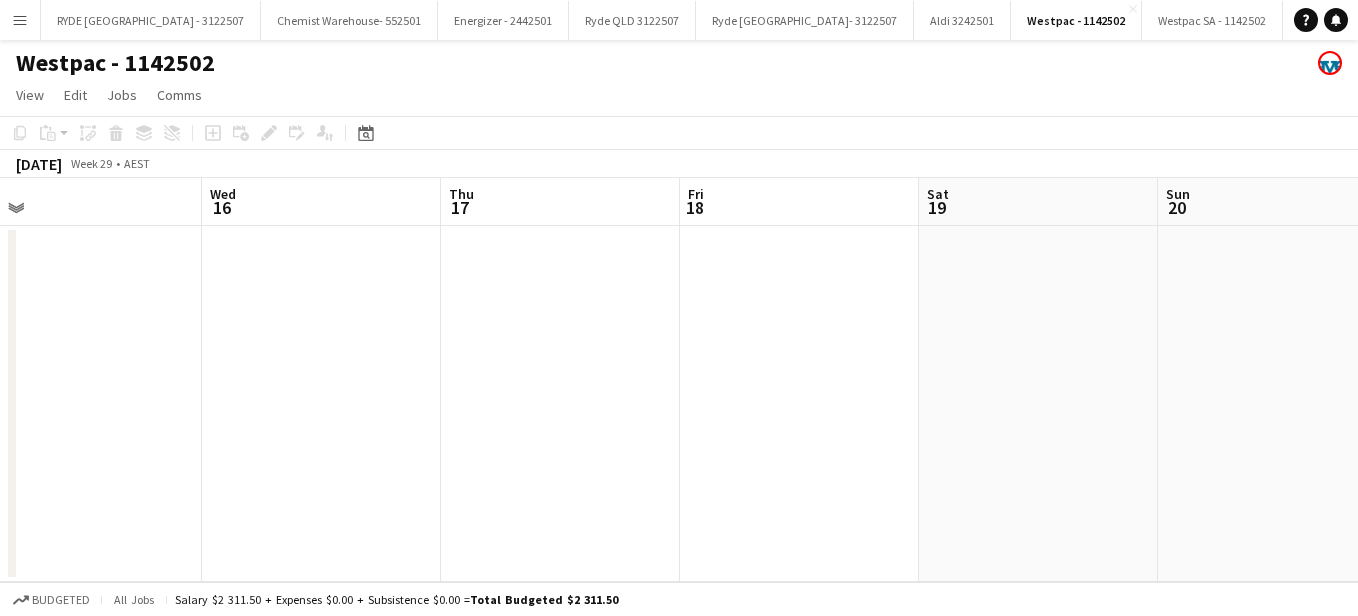 drag, startPoint x: 1021, startPoint y: 447, endPoint x: 525, endPoint y: 358, distance: 503.92163 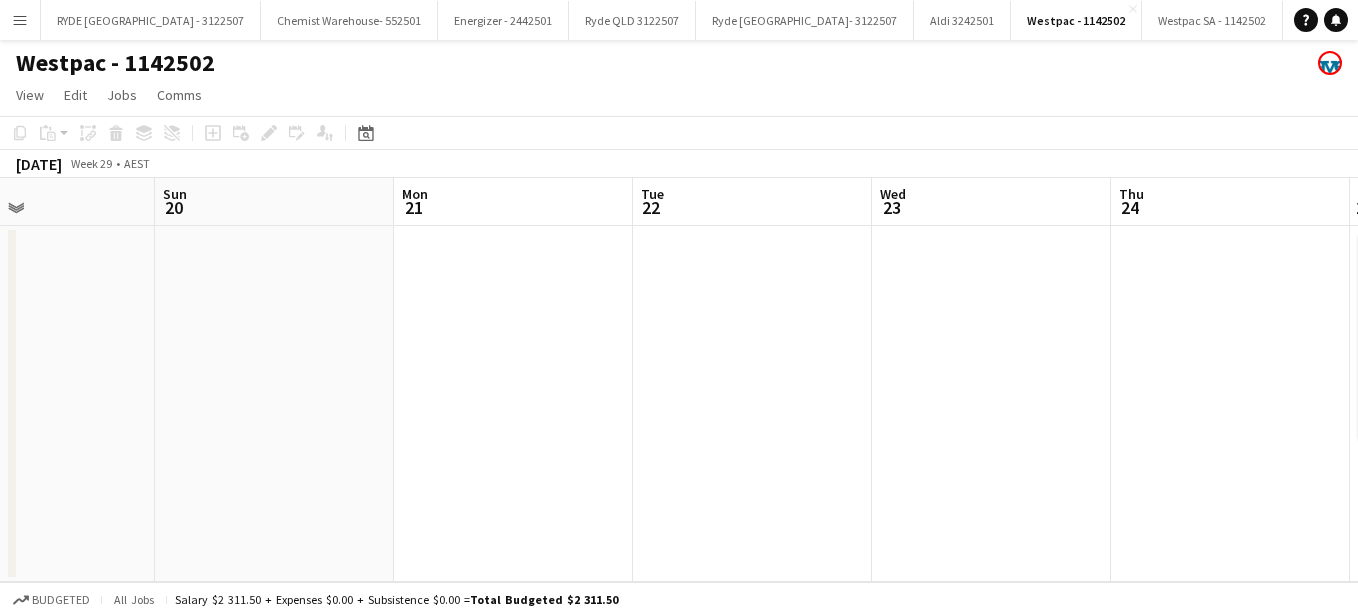 drag, startPoint x: 993, startPoint y: 413, endPoint x: 119, endPoint y: 389, distance: 874.32947 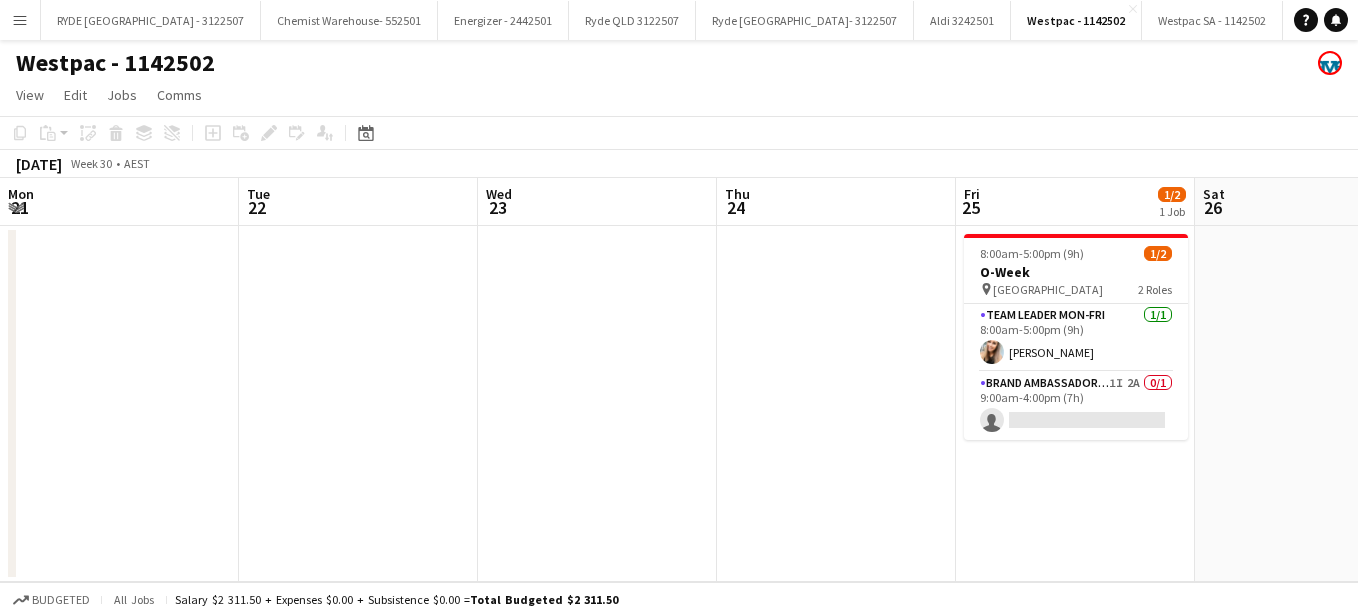 scroll, scrollTop: 0, scrollLeft: 728, axis: horizontal 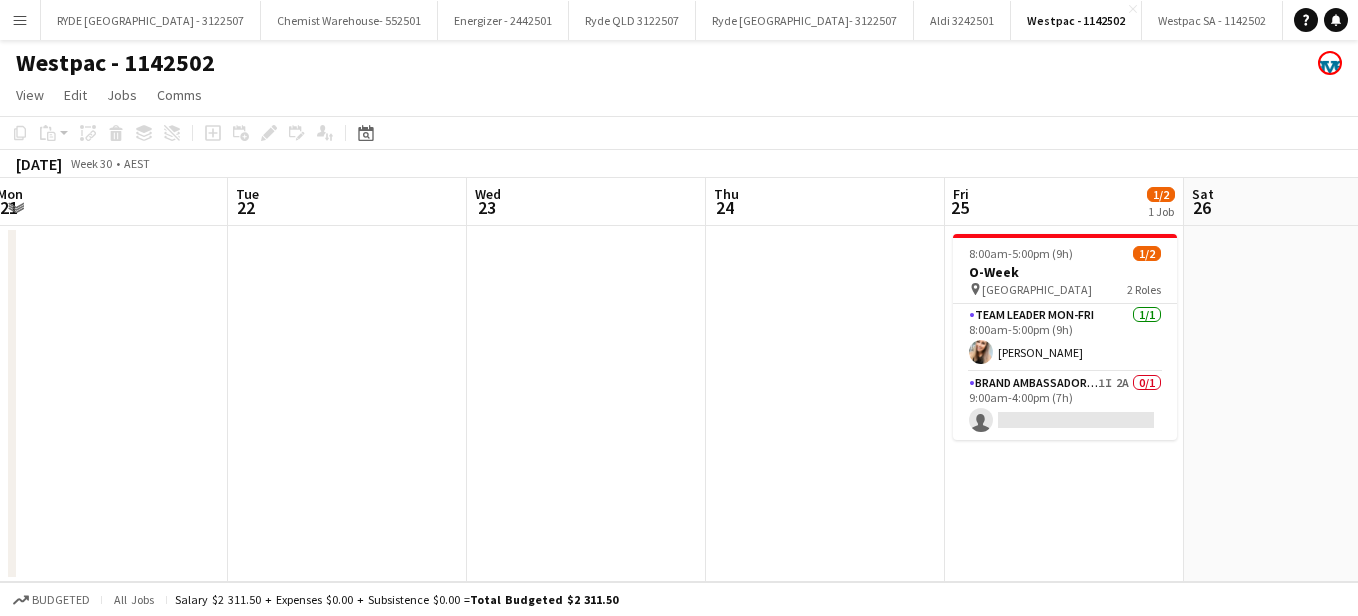 drag, startPoint x: 746, startPoint y: 417, endPoint x: 369, endPoint y: 349, distance: 383.08353 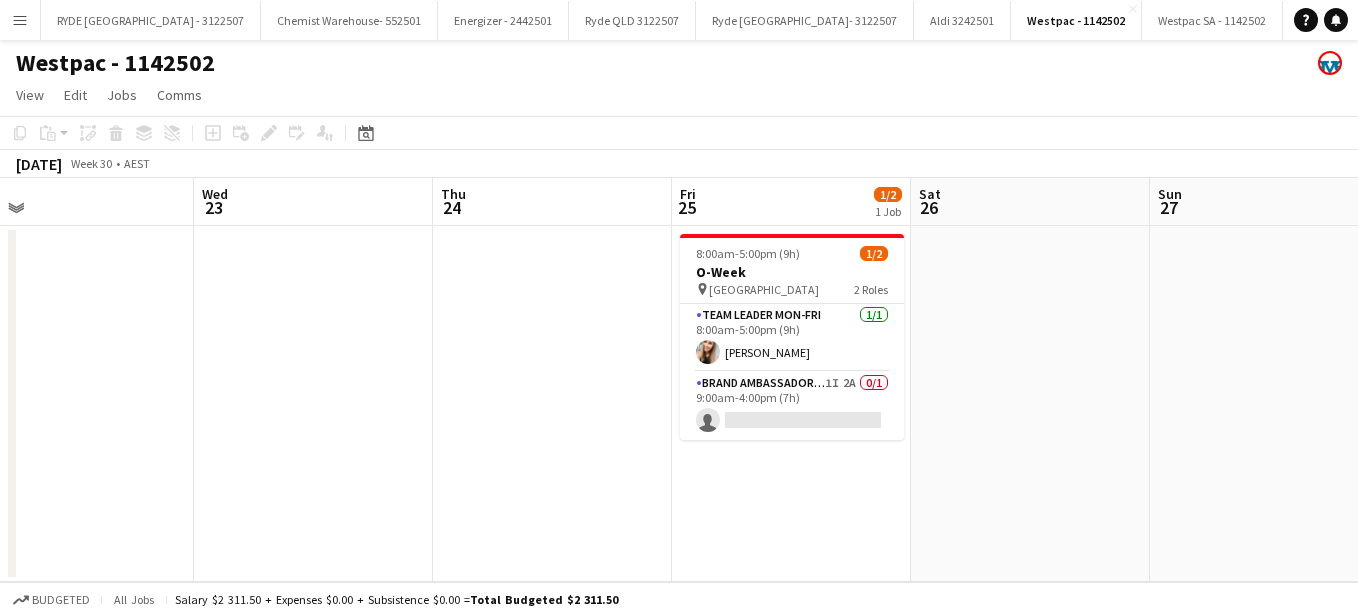 scroll, scrollTop: 0, scrollLeft: 817, axis: horizontal 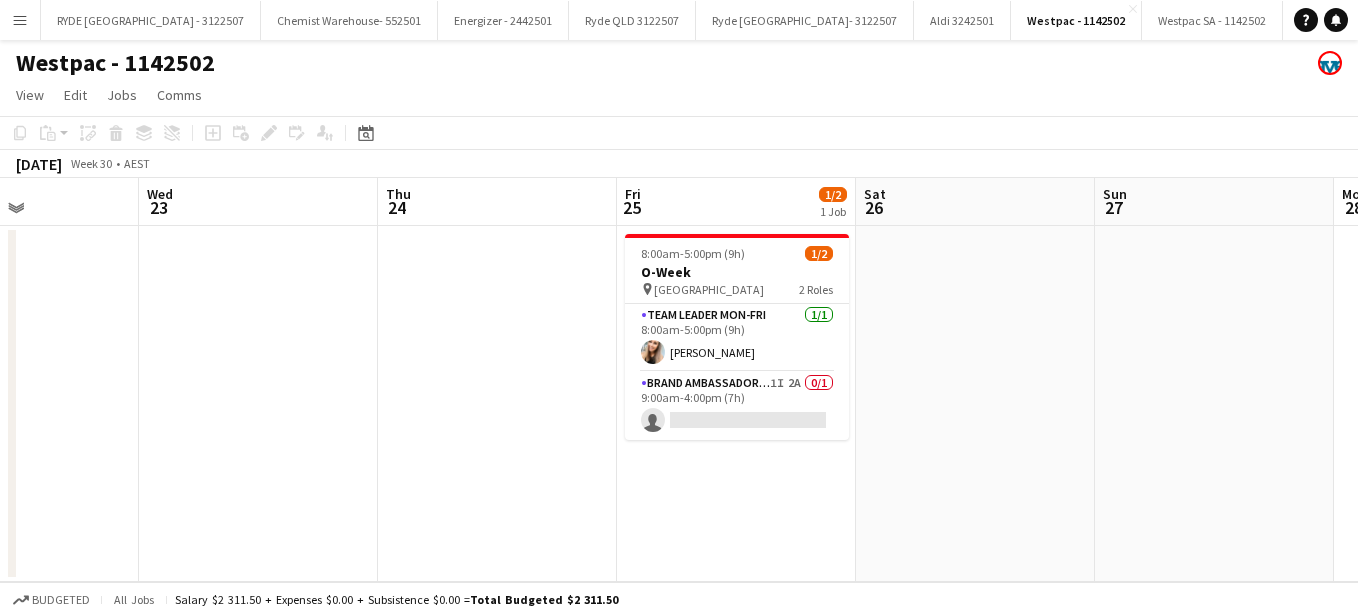 drag, startPoint x: 369, startPoint y: 349, endPoint x: 400, endPoint y: 389, distance: 50.606323 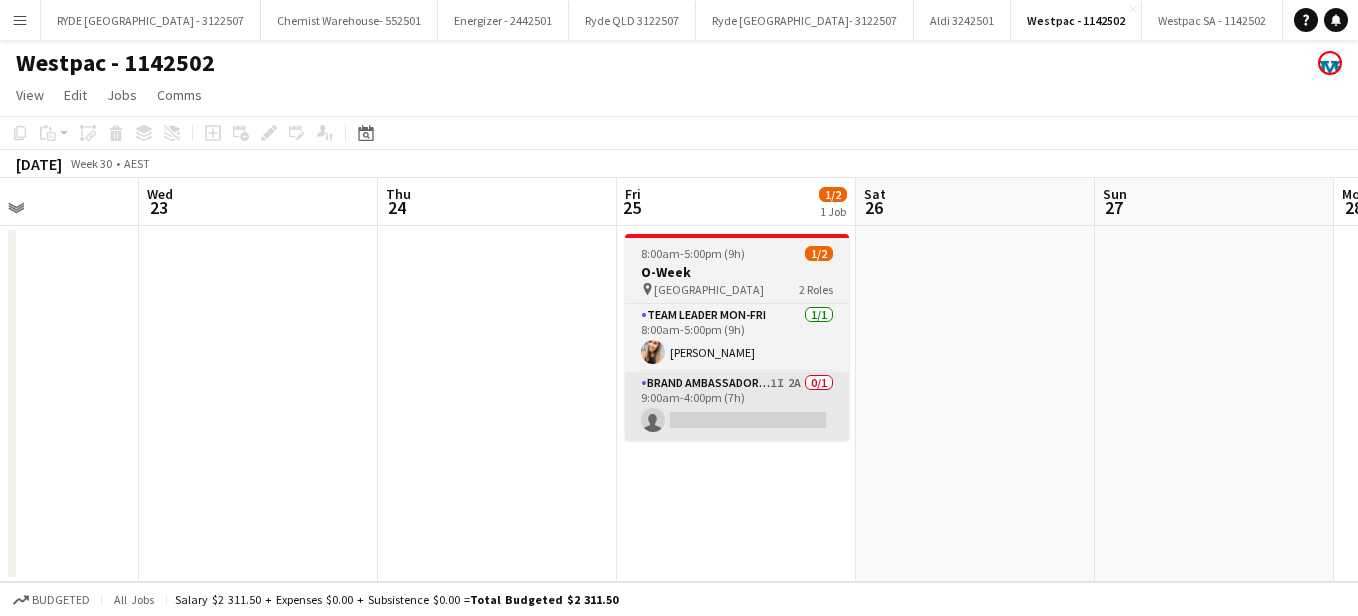 drag, startPoint x: 400, startPoint y: 389, endPoint x: 731, endPoint y: 415, distance: 332.0196 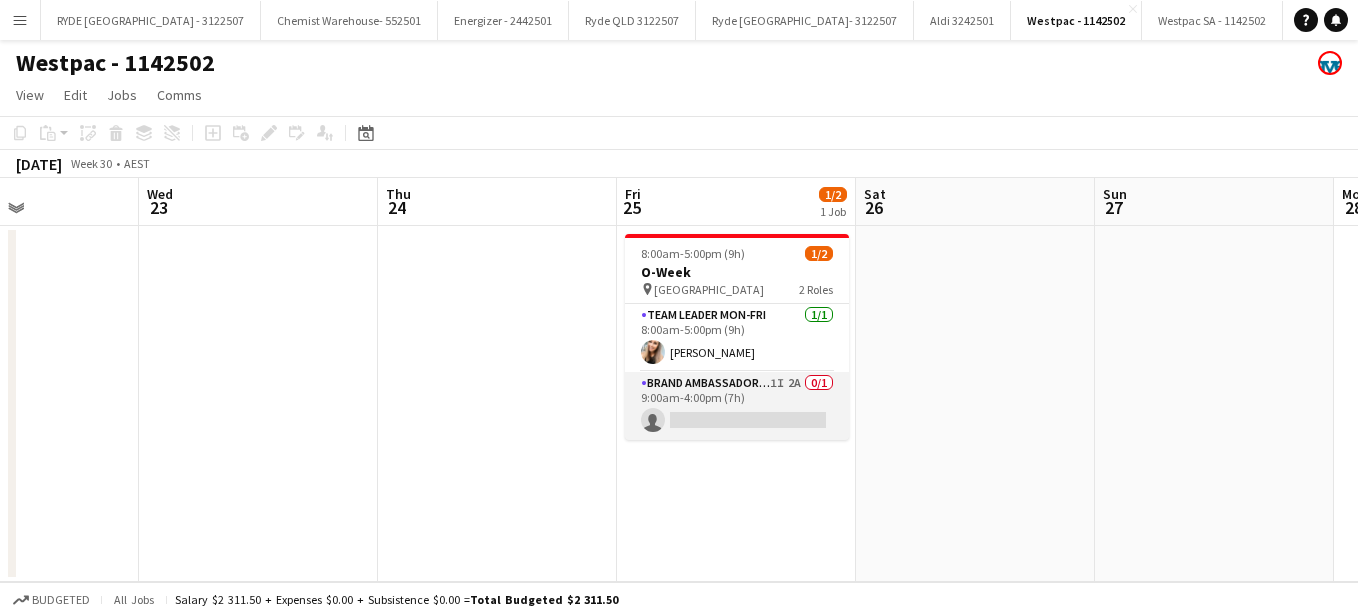 click on "Brand Ambassador Mon-Fri   1I   2A   0/1   9:00am-4:00pm (7h)
single-neutral-actions" at bounding box center (737, 406) 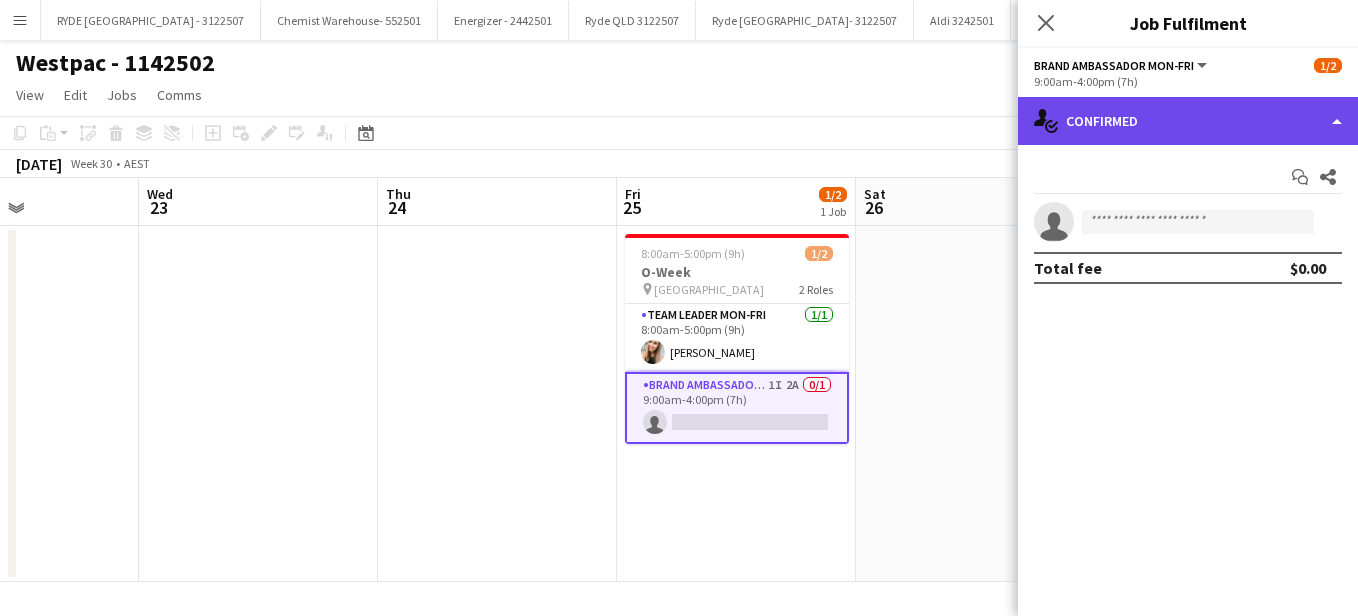 click on "single-neutral-actions-check-2
Confirmed" 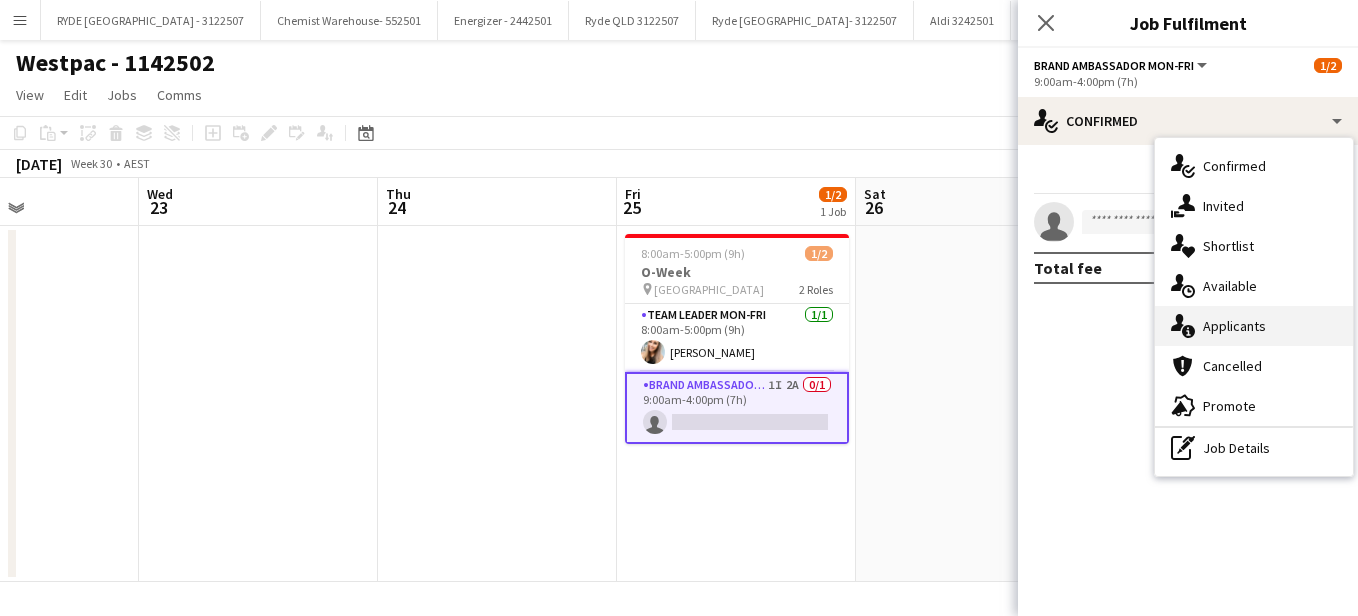 click on "single-neutral-actions-information
Applicants" at bounding box center (1254, 326) 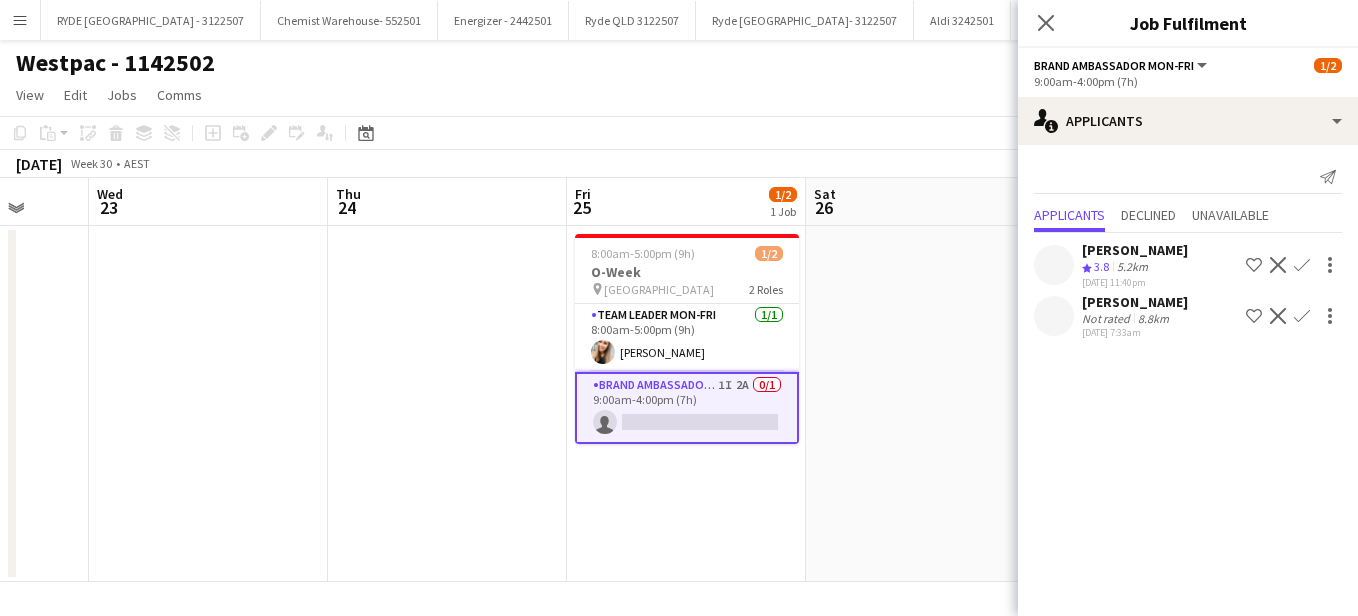 scroll, scrollTop: 0, scrollLeft: 682, axis: horizontal 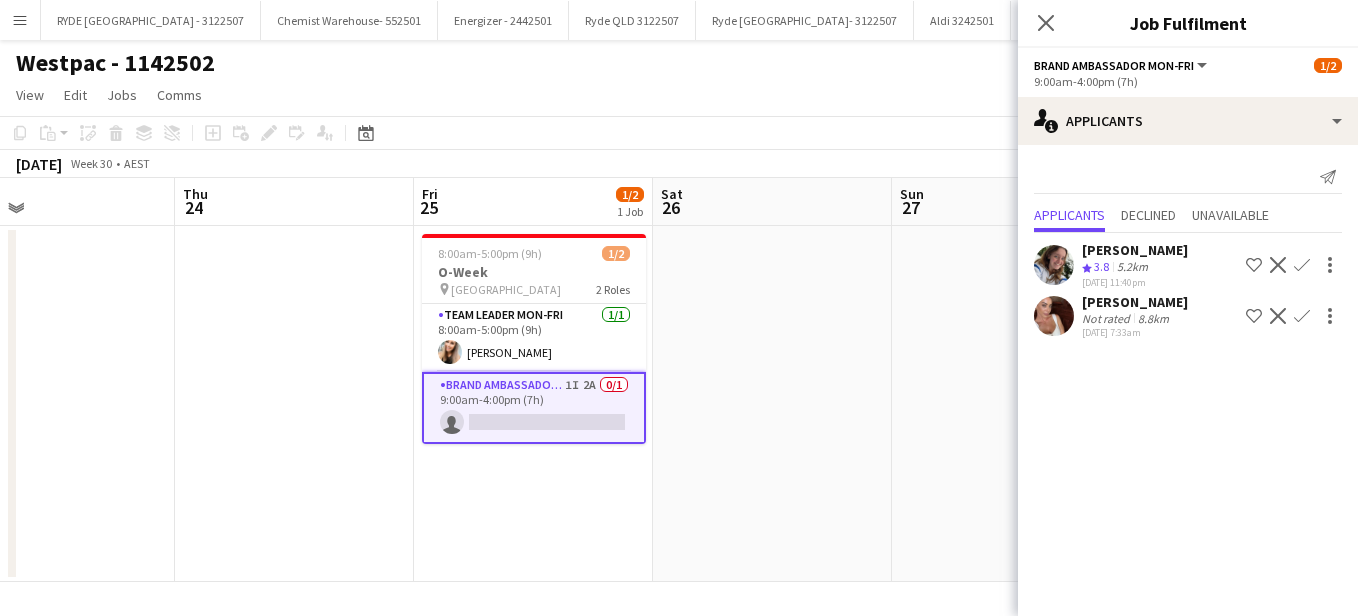 drag, startPoint x: 946, startPoint y: 417, endPoint x: 738, endPoint y: 416, distance: 208.00241 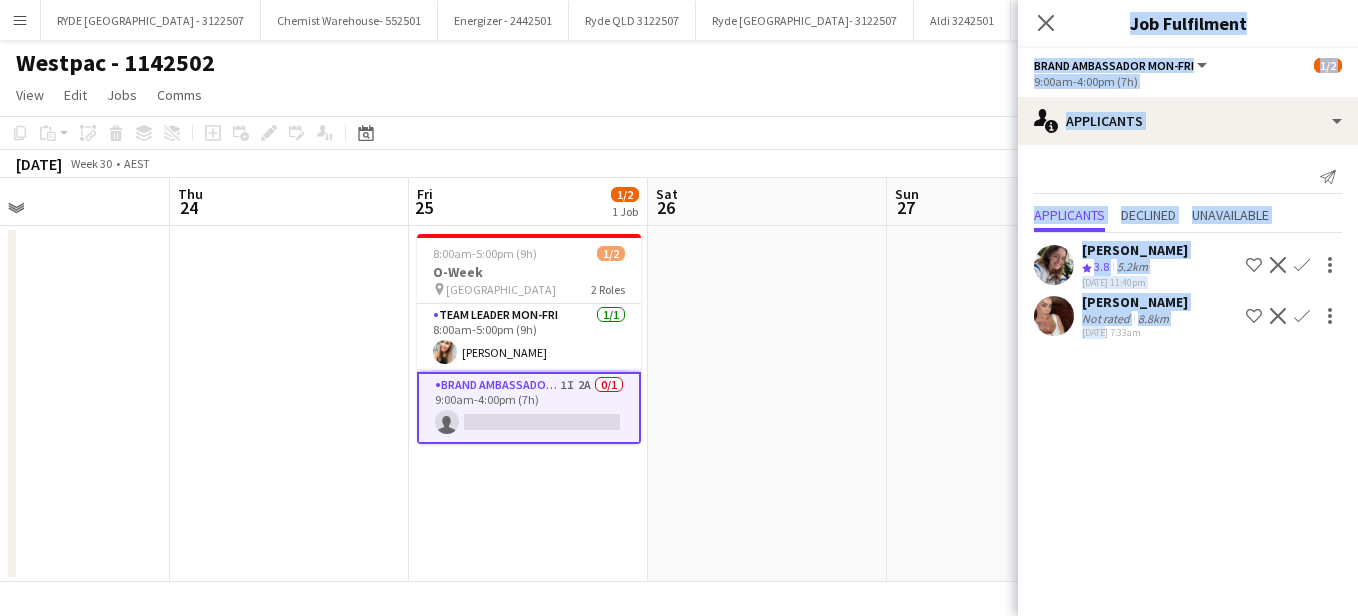 drag, startPoint x: 1099, startPoint y: 471, endPoint x: 869, endPoint y: 441, distance: 231.94827 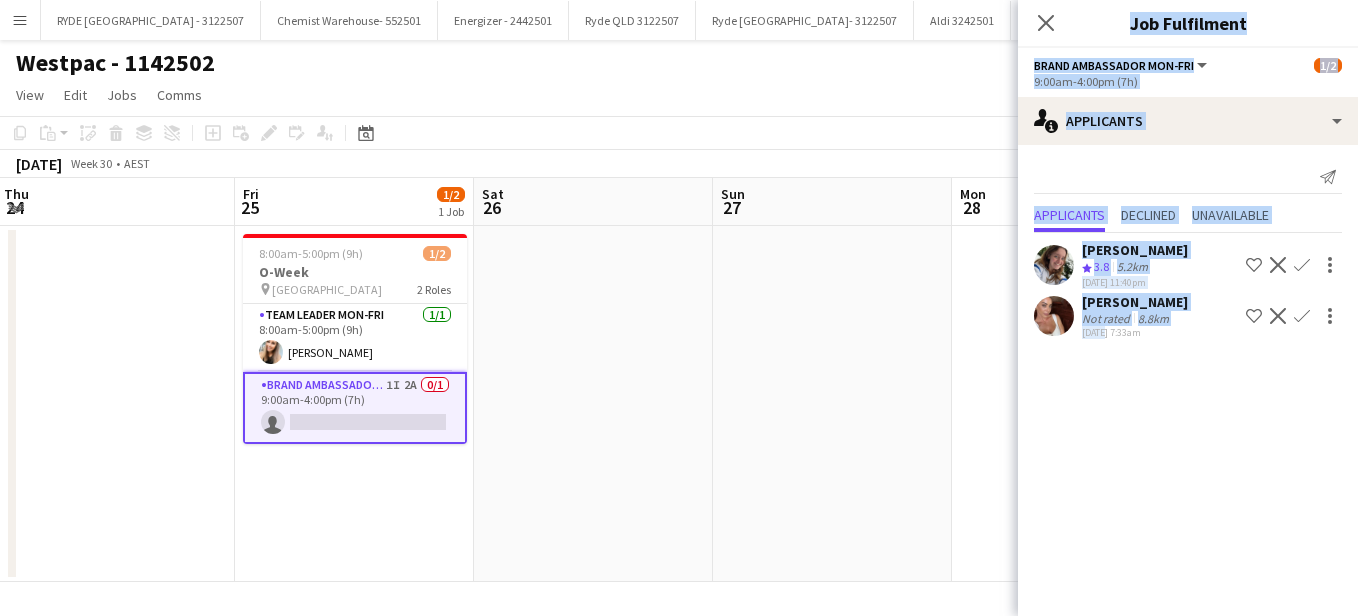 scroll, scrollTop: 0, scrollLeft: 723, axis: horizontal 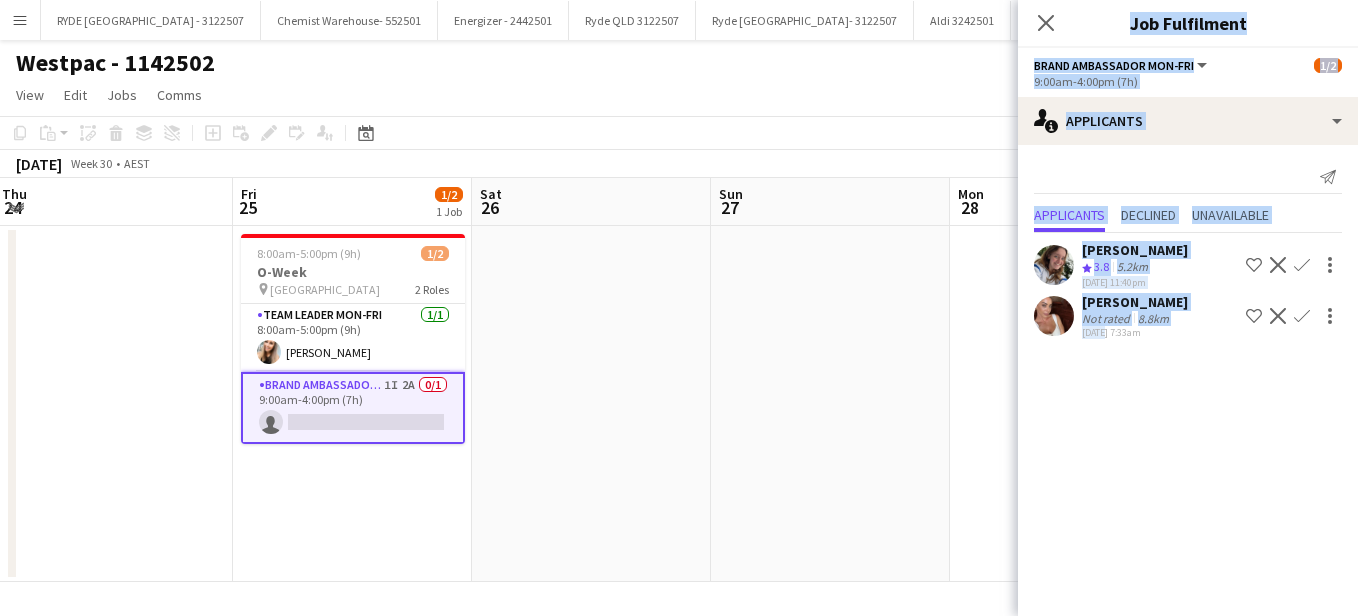drag, startPoint x: 869, startPoint y: 441, endPoint x: 714, endPoint y: 445, distance: 155.0516 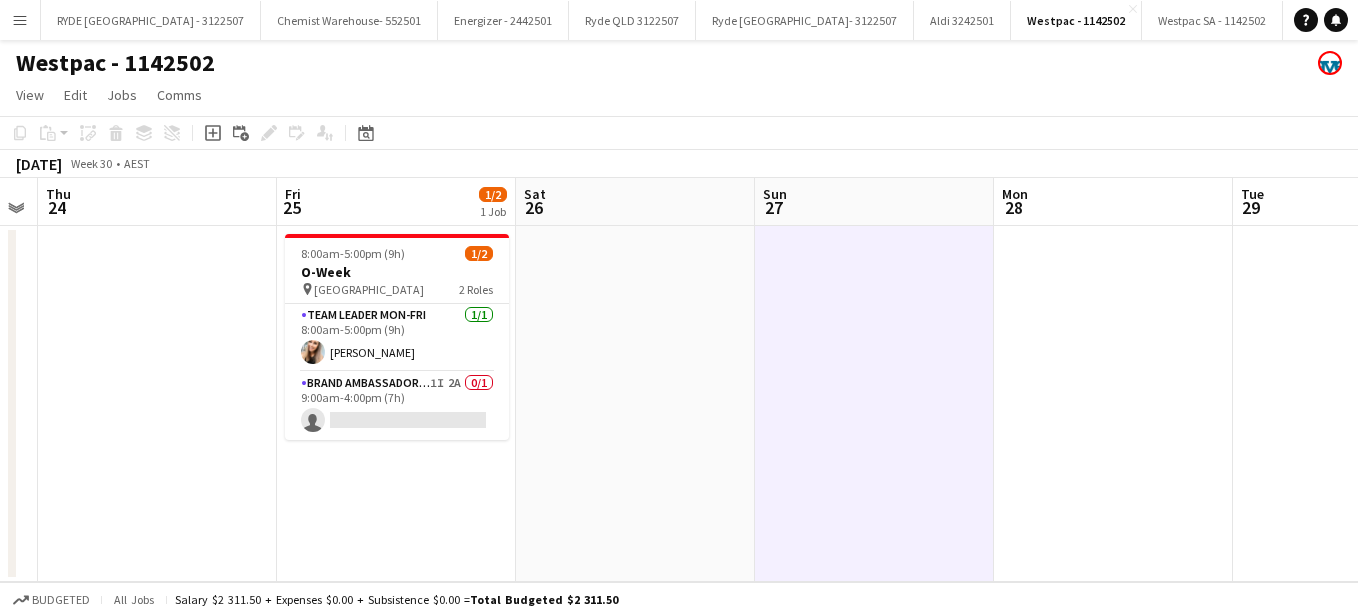 drag, startPoint x: 851, startPoint y: 494, endPoint x: 417, endPoint y: 446, distance: 436.6463 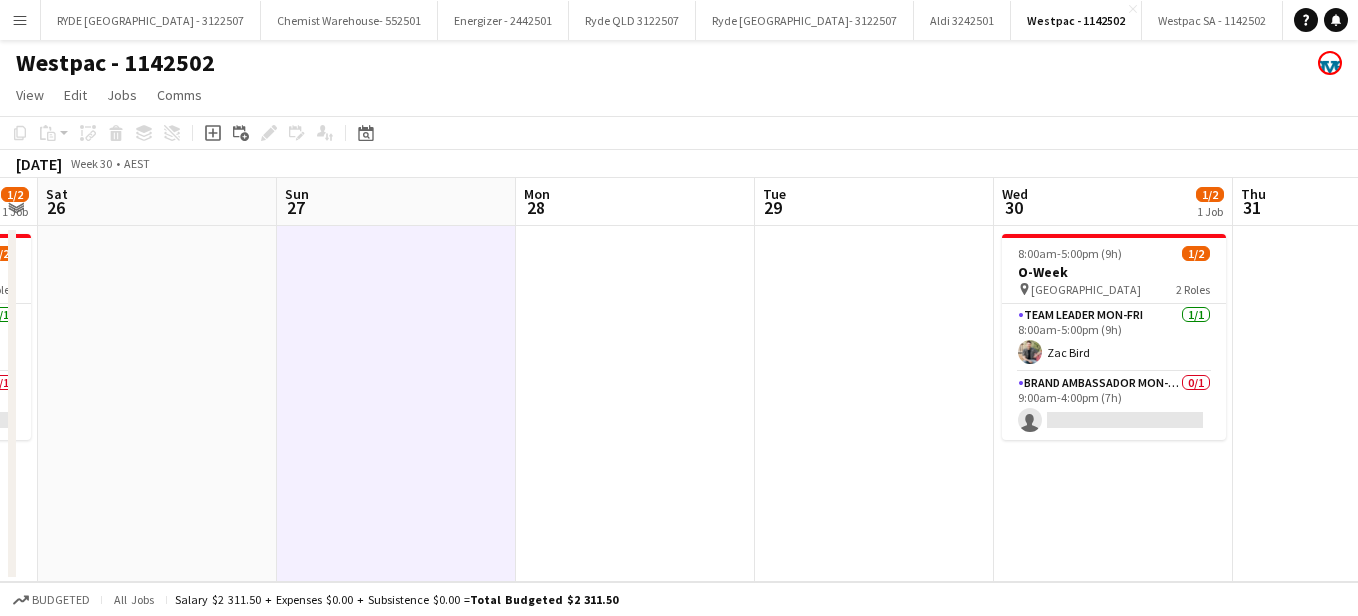 scroll, scrollTop: 0, scrollLeft: 774, axis: horizontal 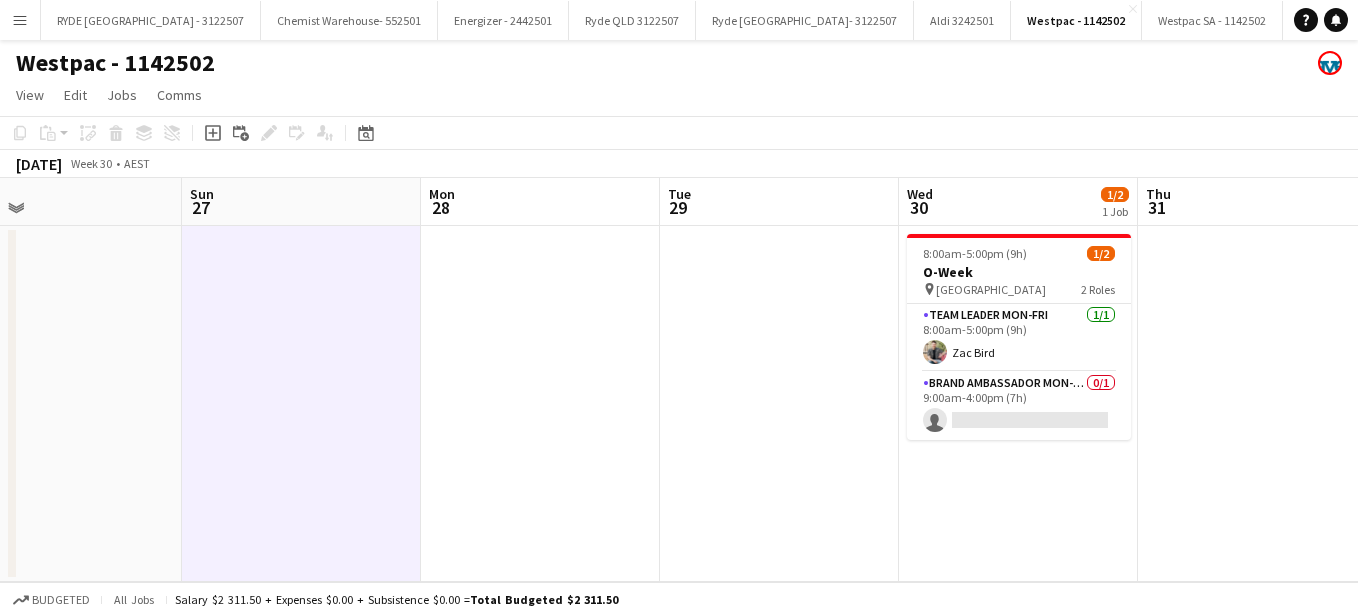 drag, startPoint x: 931, startPoint y: 454, endPoint x: 617, endPoint y: 403, distance: 318.11475 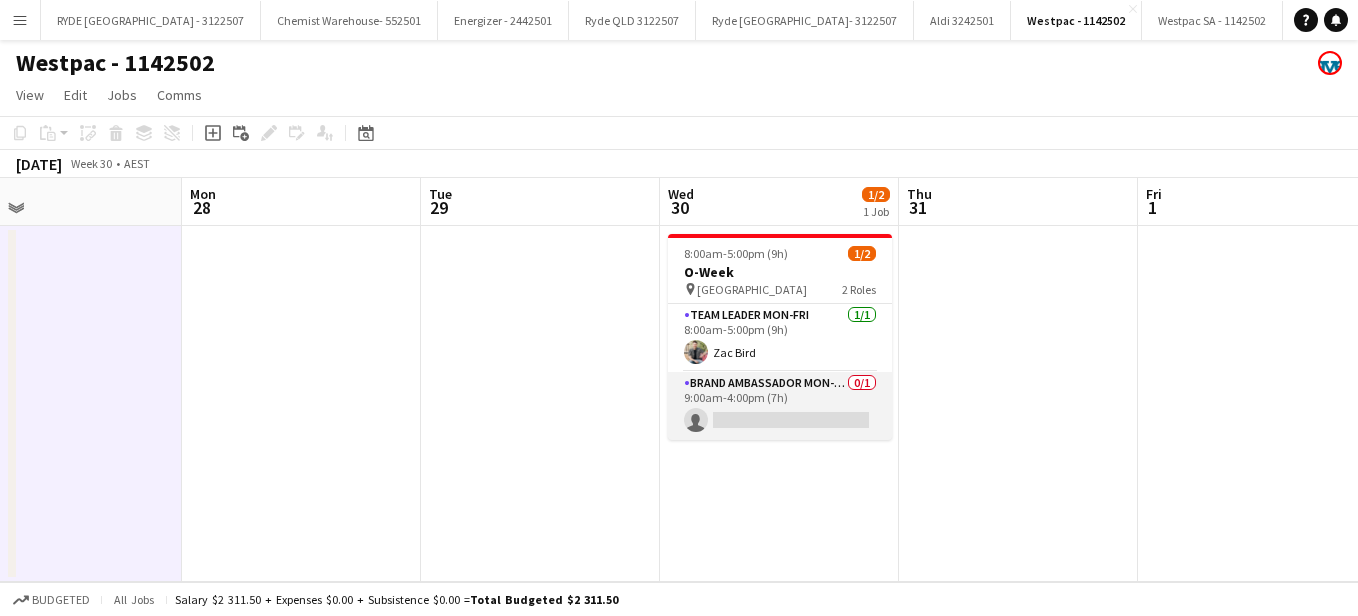 click on "Brand Ambassador Mon-Fri   0/1   9:00am-4:00pm (7h)
single-neutral-actions" at bounding box center (780, 406) 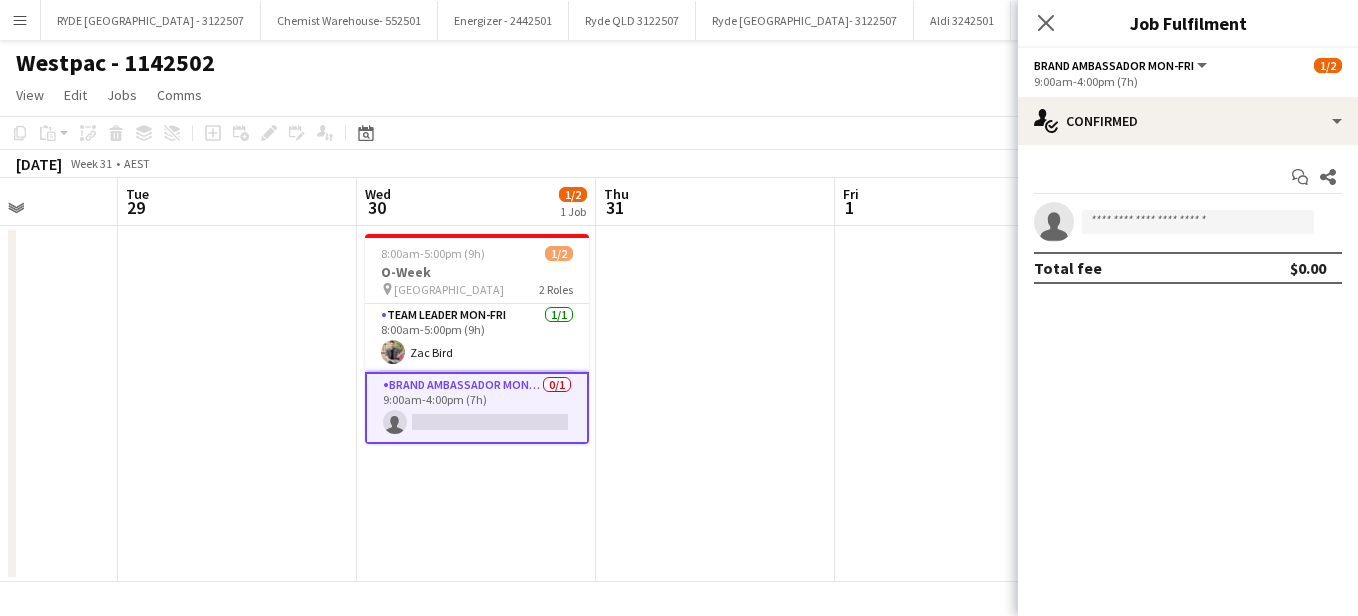drag, startPoint x: 949, startPoint y: 499, endPoint x: 646, endPoint y: 493, distance: 303.0594 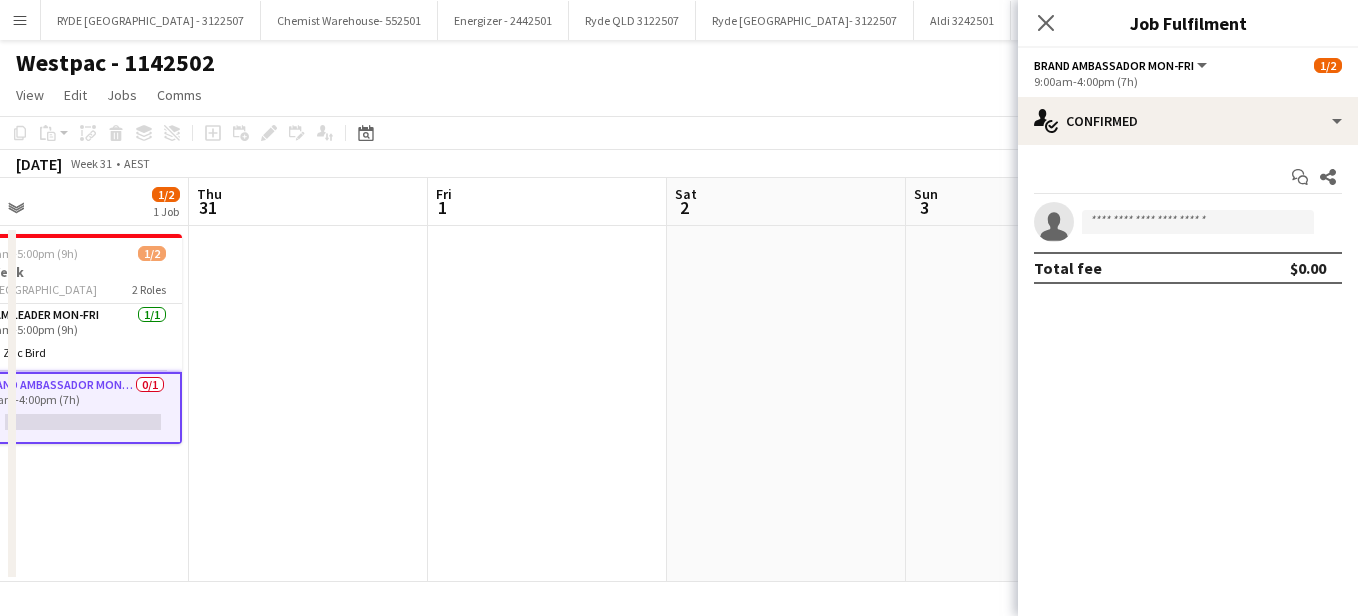 drag, startPoint x: 646, startPoint y: 493, endPoint x: 514, endPoint y: 390, distance: 167.43059 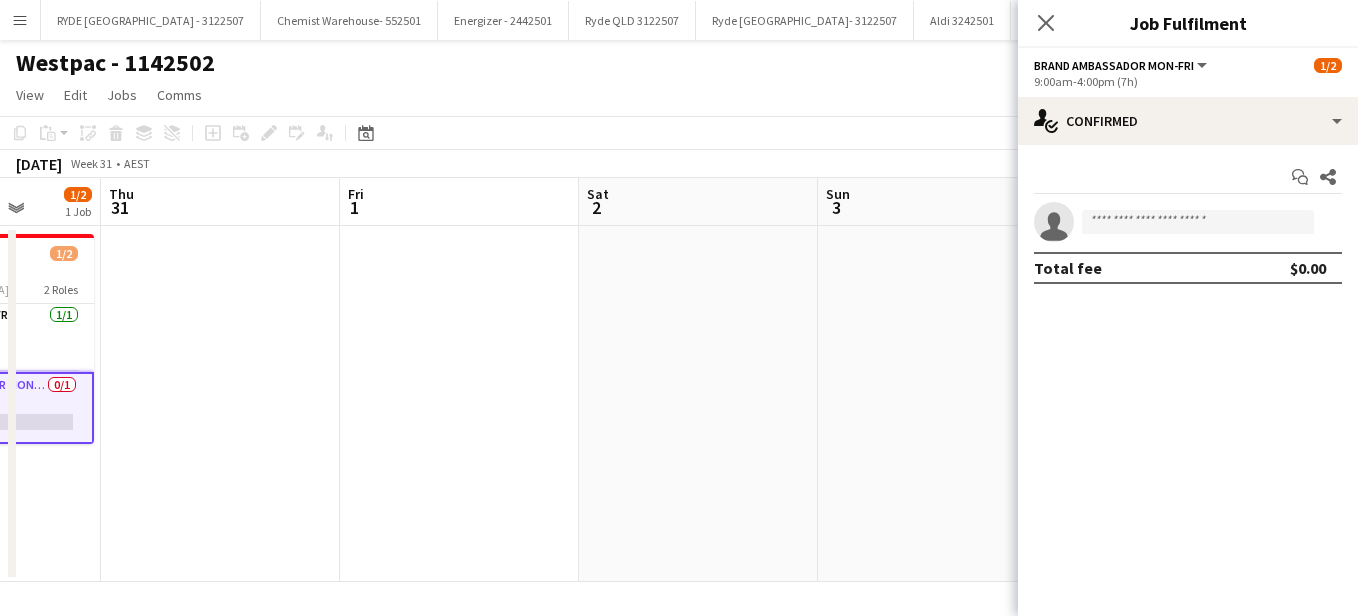 drag, startPoint x: 934, startPoint y: 439, endPoint x: 192, endPoint y: 407, distance: 742.6897 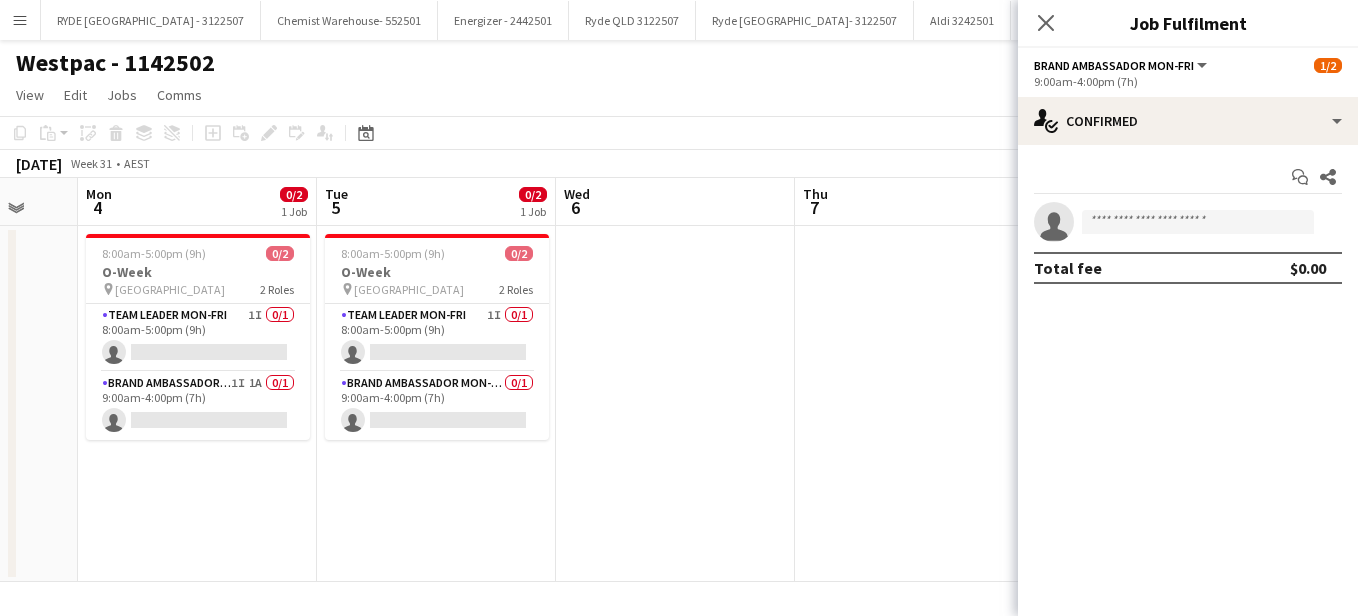 scroll, scrollTop: 0, scrollLeft: 686, axis: horizontal 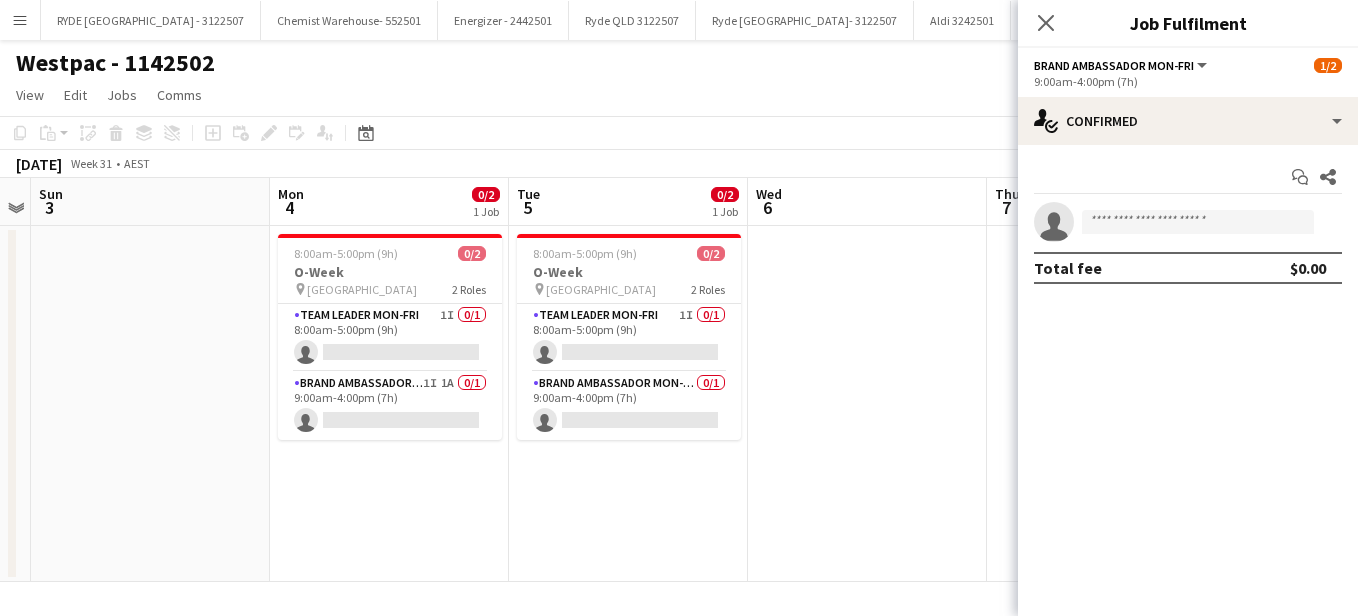 drag 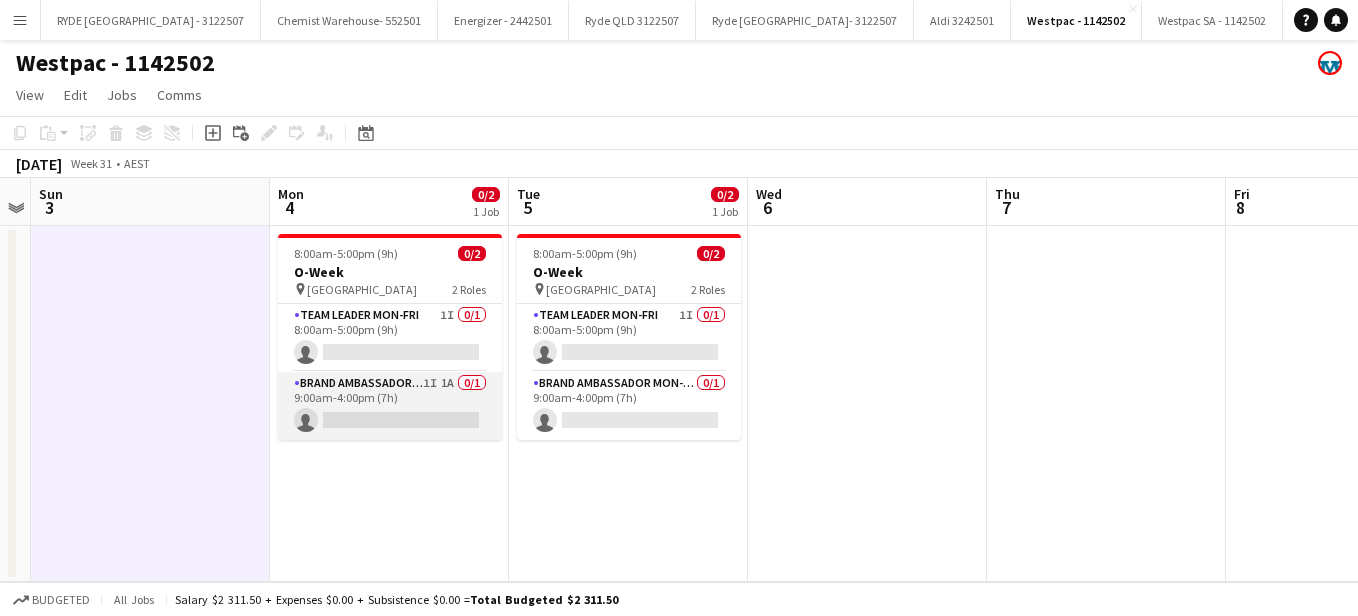 click on "Brand Ambassador Mon-Fri   1I   1A   0/1   9:00am-4:00pm (7h)
single-neutral-actions" at bounding box center [390, 406] 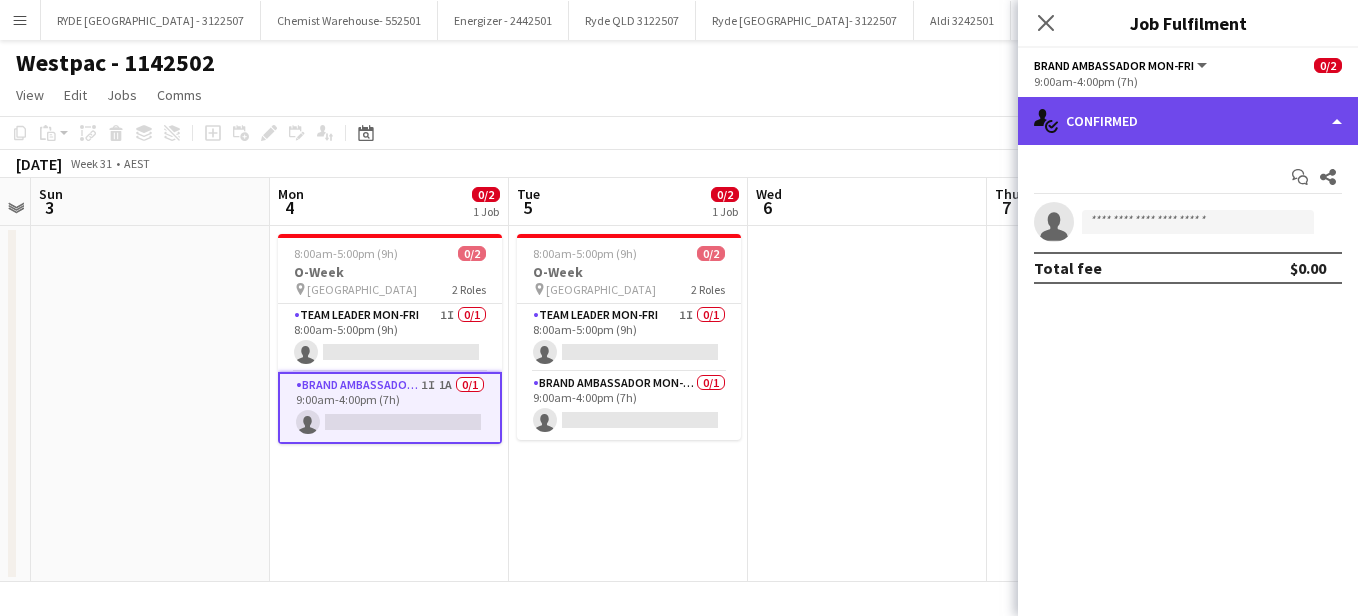 click on "single-neutral-actions-check-2
Confirmed" 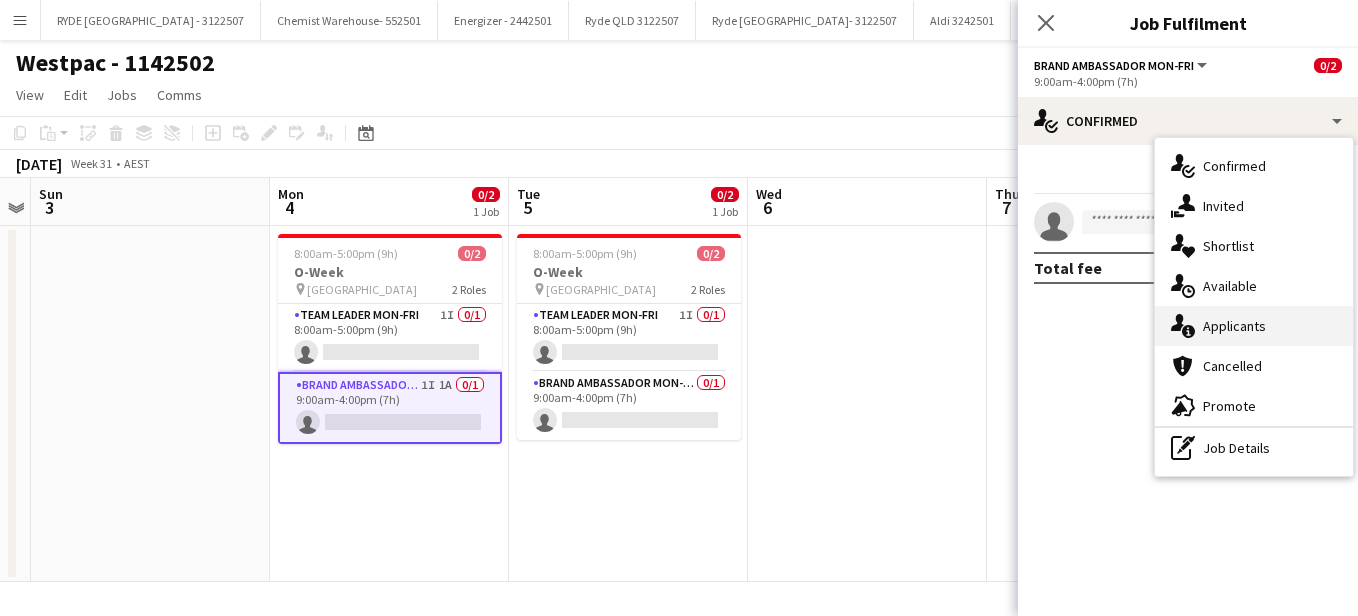 click on "single-neutral-actions-information
Applicants" at bounding box center [1254, 326] 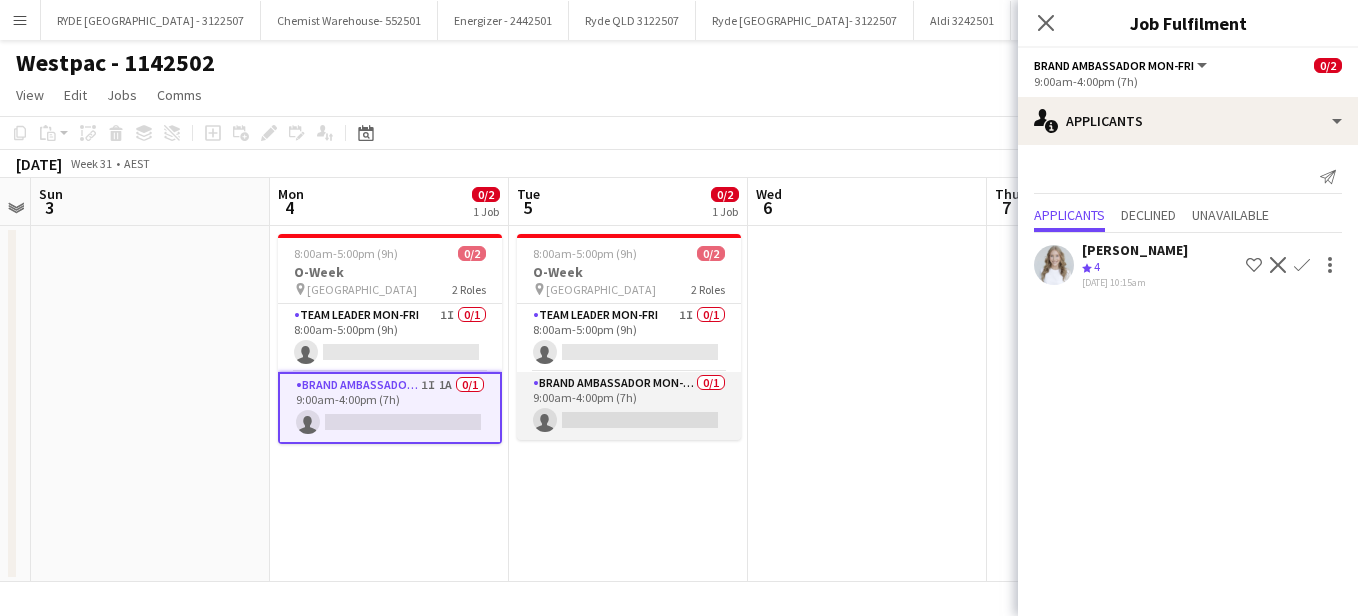 click on "Brand Ambassador Mon-Fri   0/1   9:00am-4:00pm (7h)
single-neutral-actions" at bounding box center (629, 406) 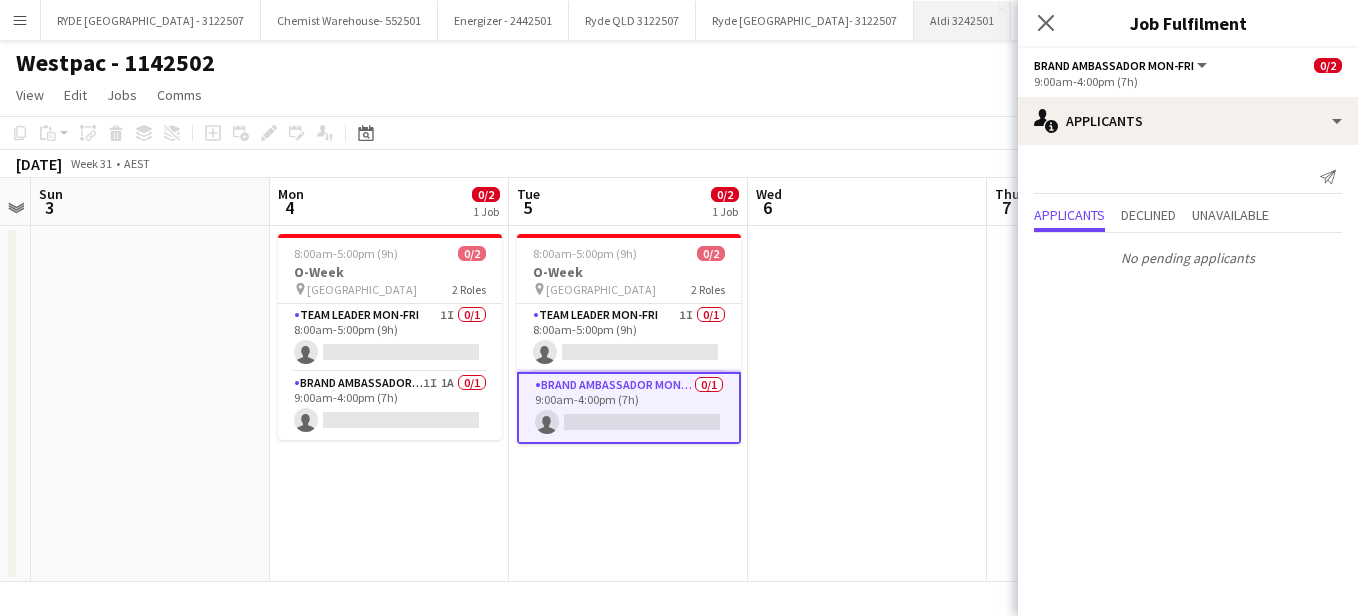 click on "Aldi 3242501
Close" at bounding box center [962, 20] 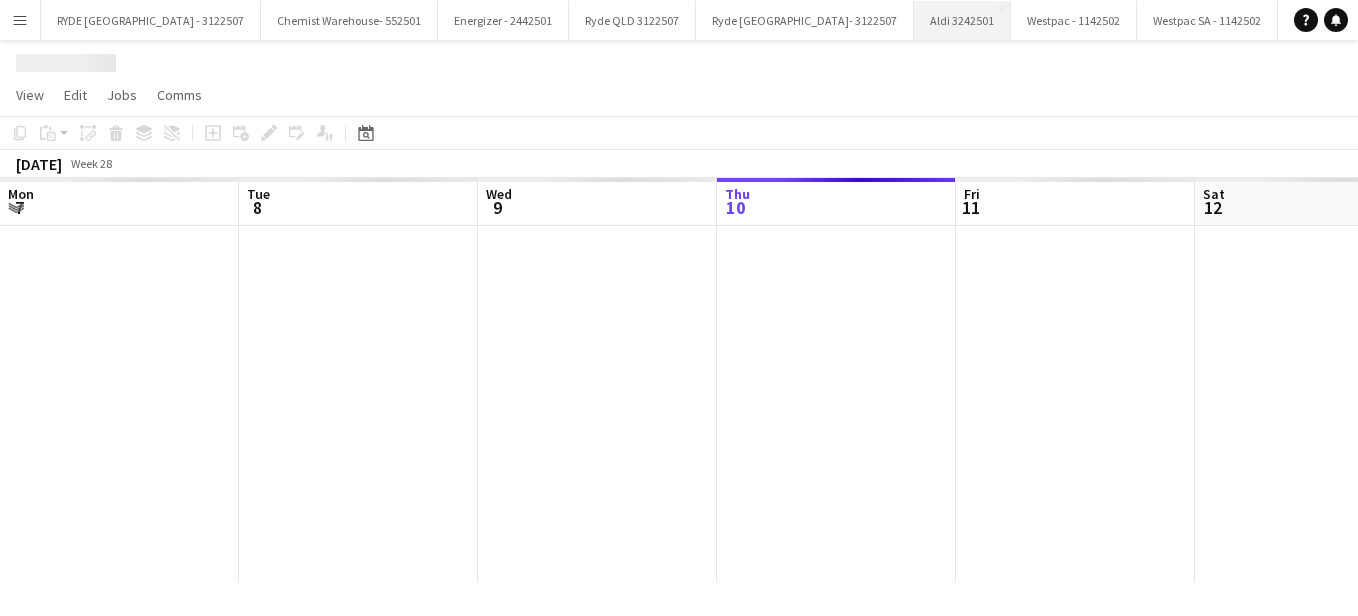 scroll, scrollTop: 0, scrollLeft: 478, axis: horizontal 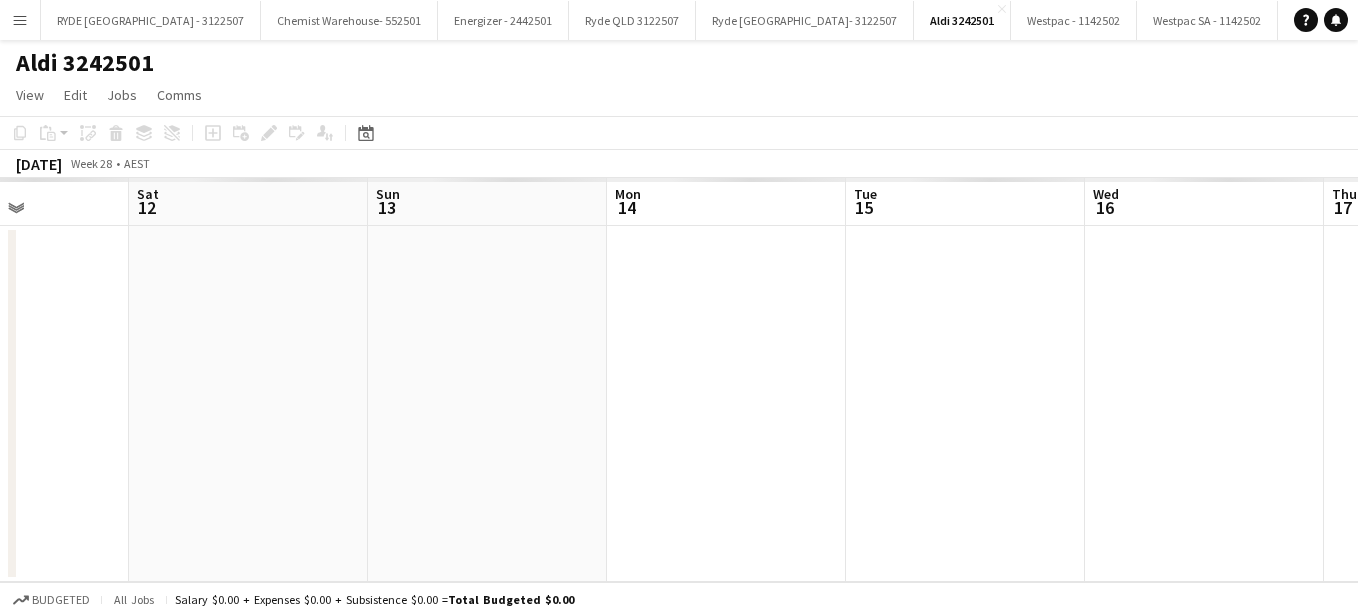 drag, startPoint x: 900, startPoint y: 500, endPoint x: 408, endPoint y: 494, distance: 492.0366 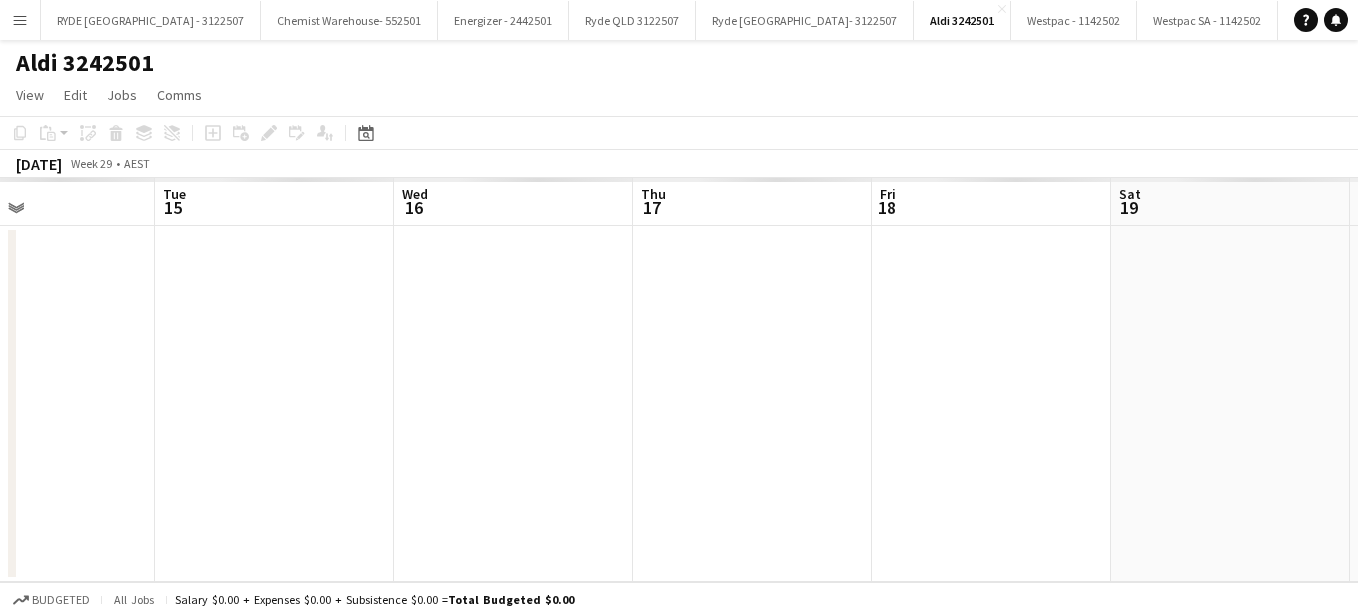 drag, startPoint x: 408, startPoint y: 494, endPoint x: 416, endPoint y: 417, distance: 77.41447 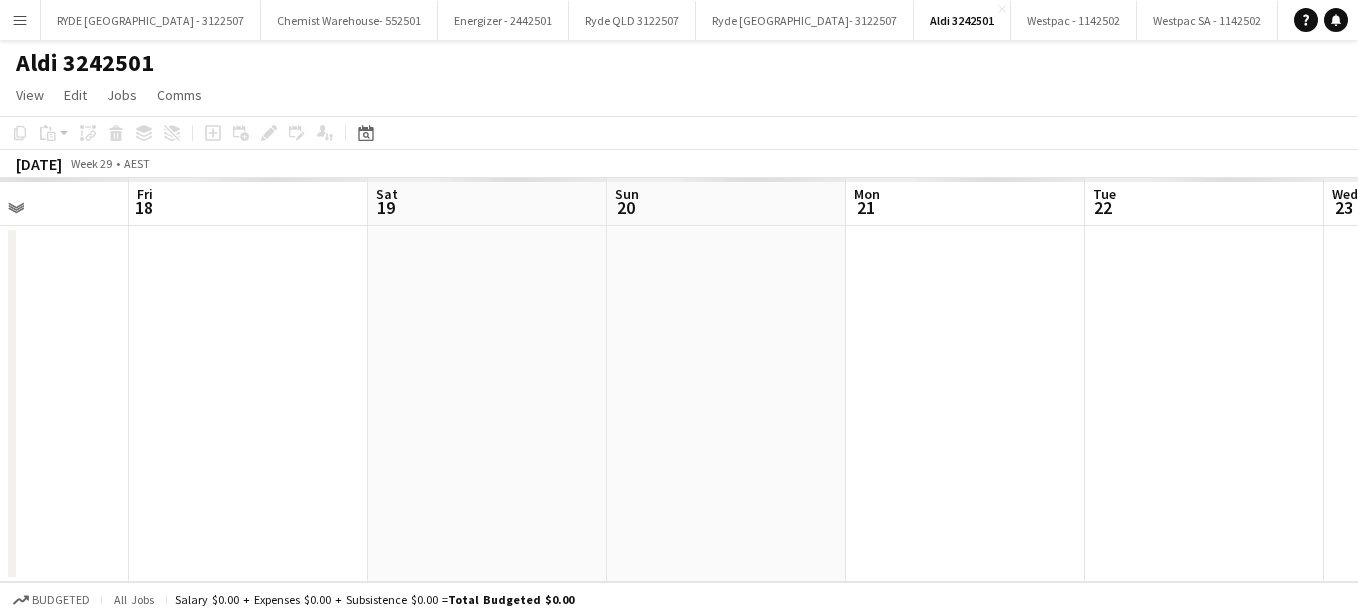 drag, startPoint x: 1141, startPoint y: 427, endPoint x: 399, endPoint y: 381, distance: 743.4245 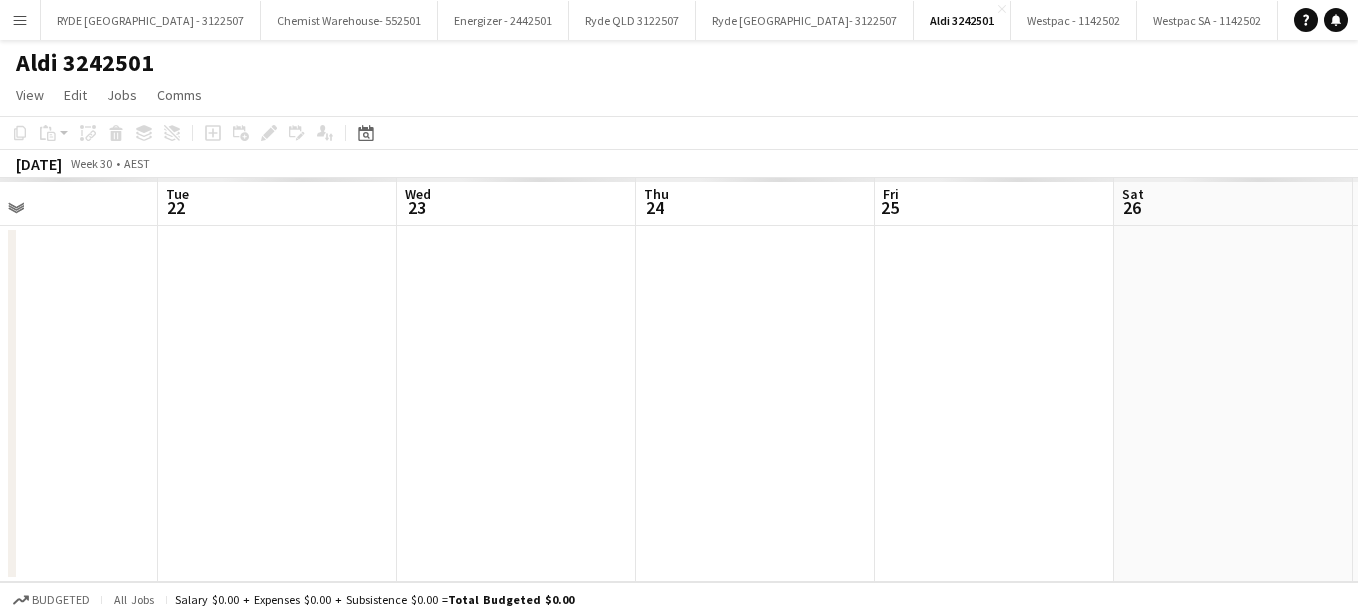 drag, startPoint x: 1161, startPoint y: 310, endPoint x: 235, endPoint y: 297, distance: 926.09125 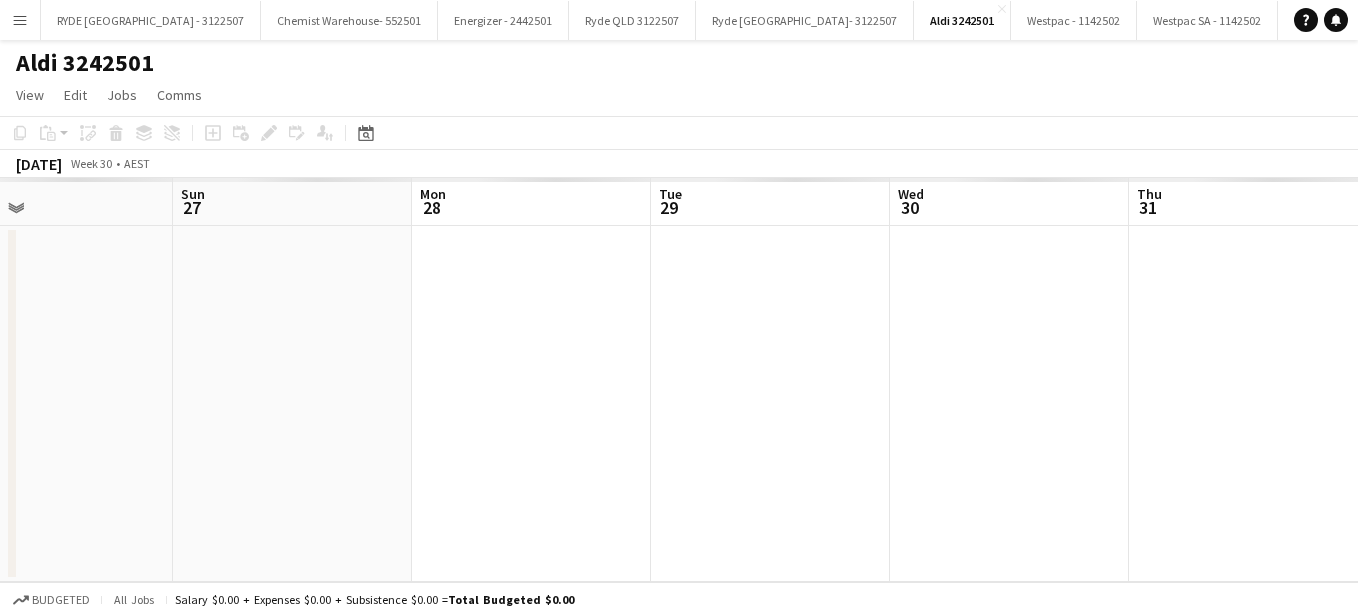 drag, startPoint x: 1302, startPoint y: 255, endPoint x: 121, endPoint y: 245, distance: 1181.0424 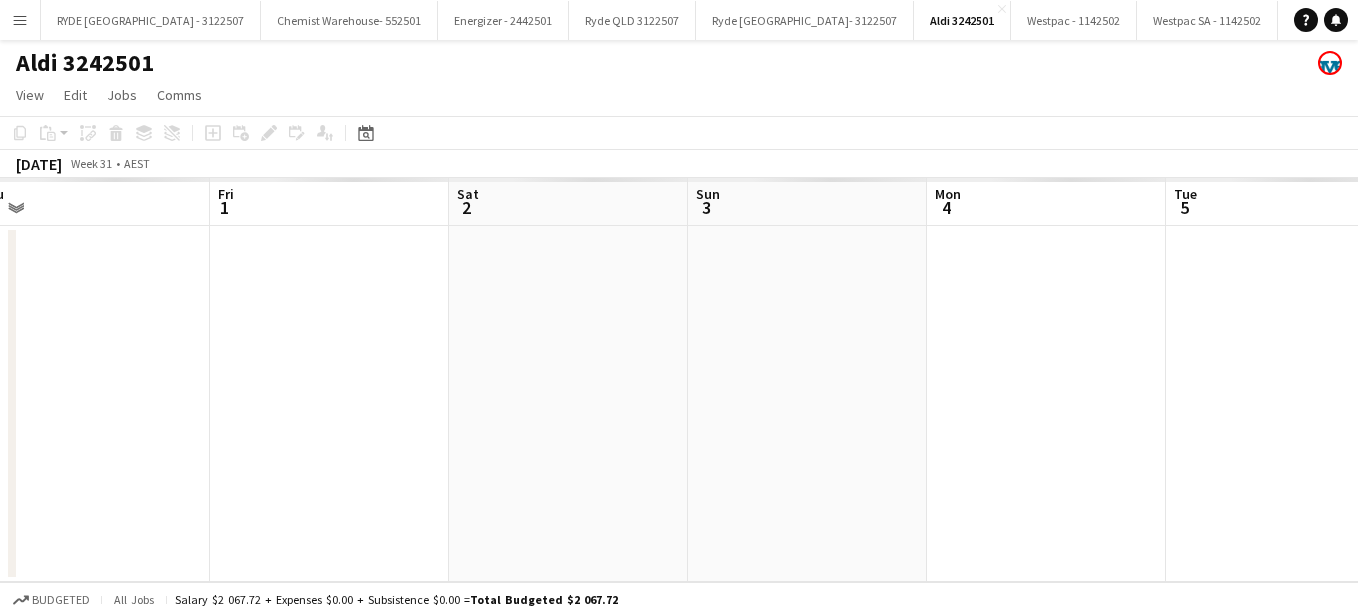 drag, startPoint x: 1219, startPoint y: 295, endPoint x: 61, endPoint y: 260, distance: 1158.5288 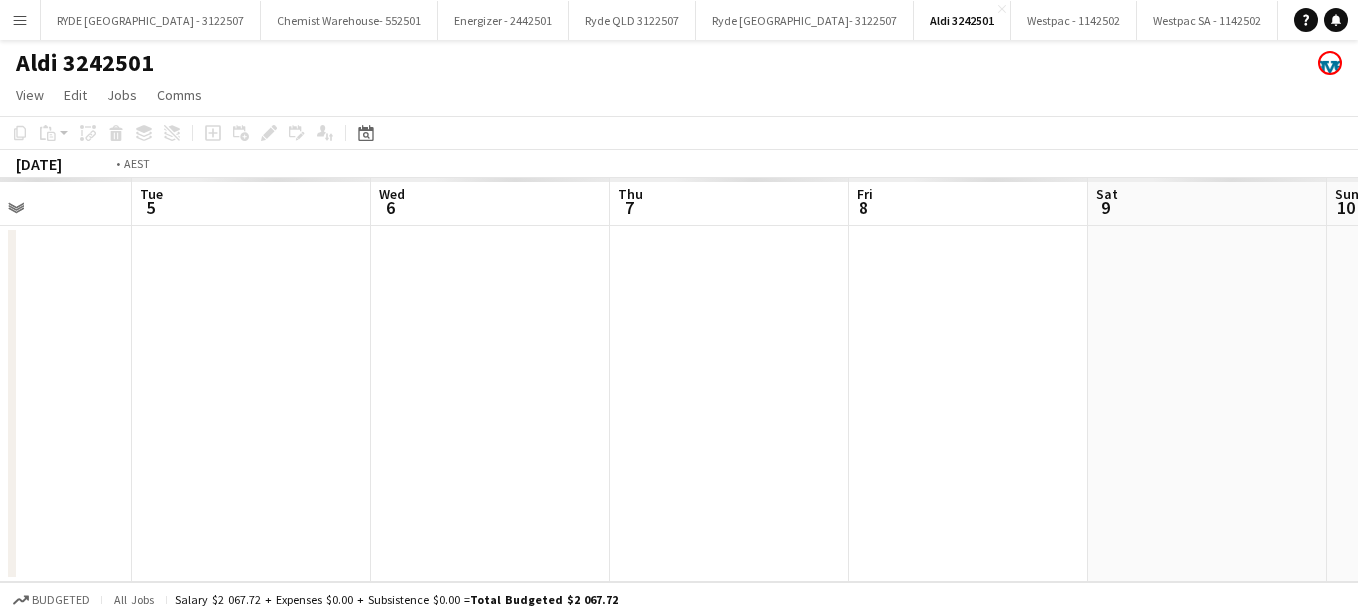 drag, startPoint x: 61, startPoint y: 260, endPoint x: 114, endPoint y: 325, distance: 83.86894 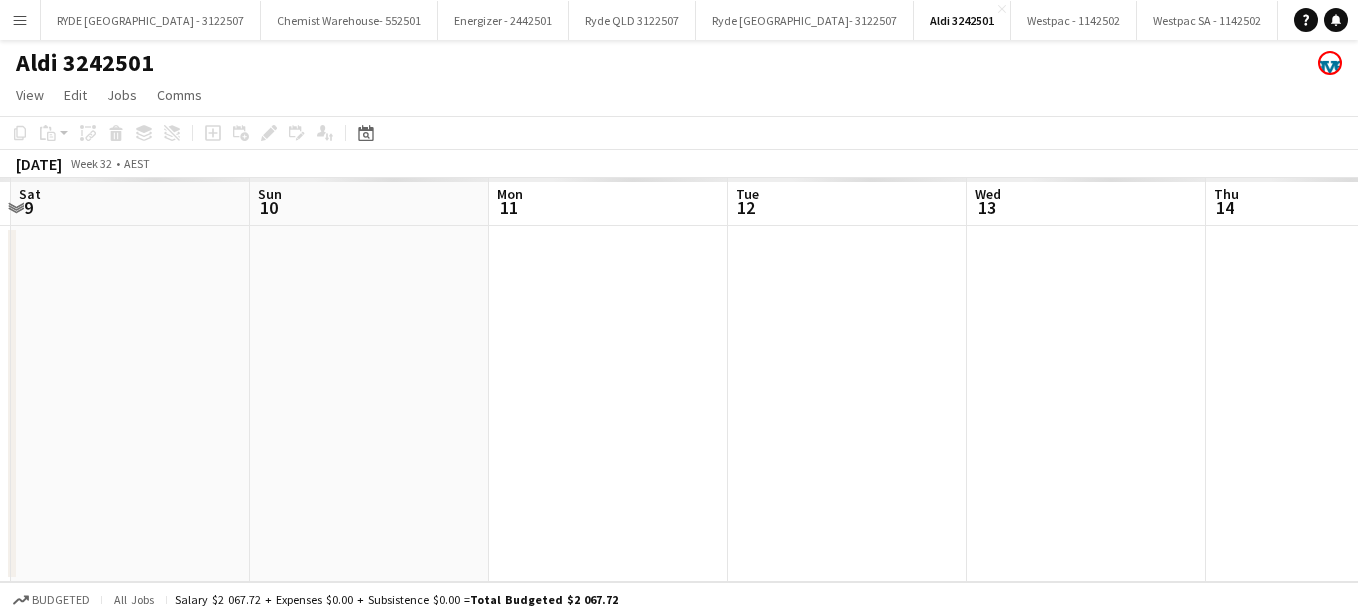 drag, startPoint x: 1286, startPoint y: 323, endPoint x: 339, endPoint y: 312, distance: 947.0639 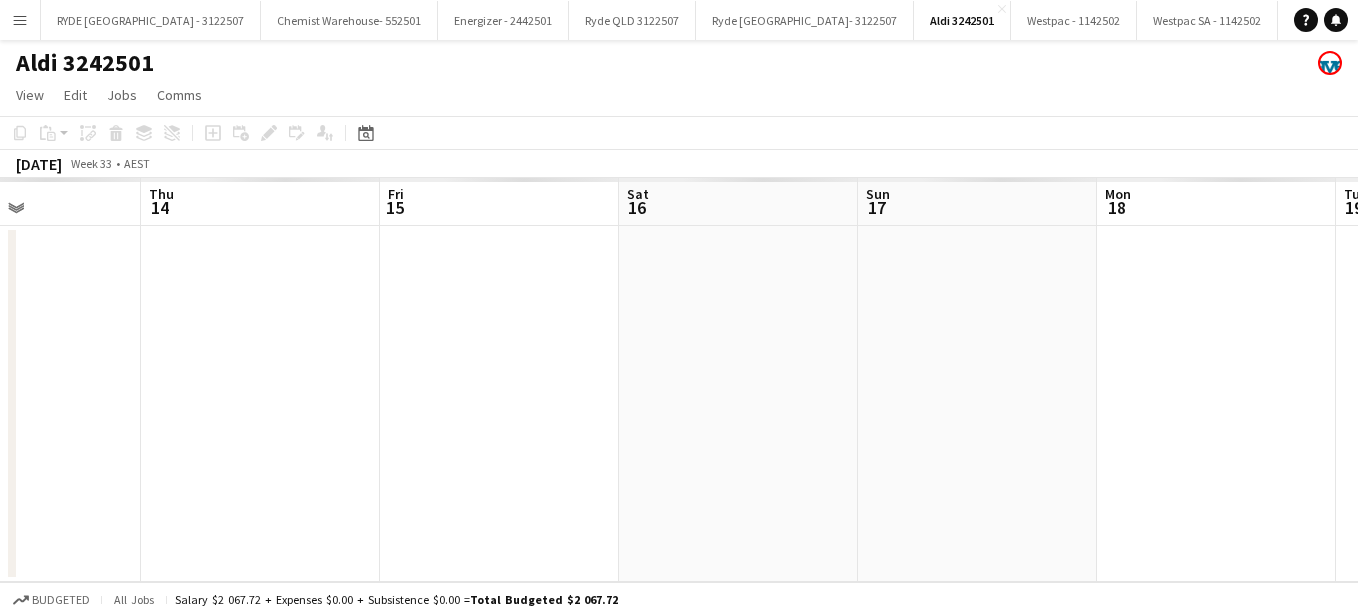 drag, startPoint x: 1214, startPoint y: 274, endPoint x: 149, endPoint y: 287, distance: 1065.0793 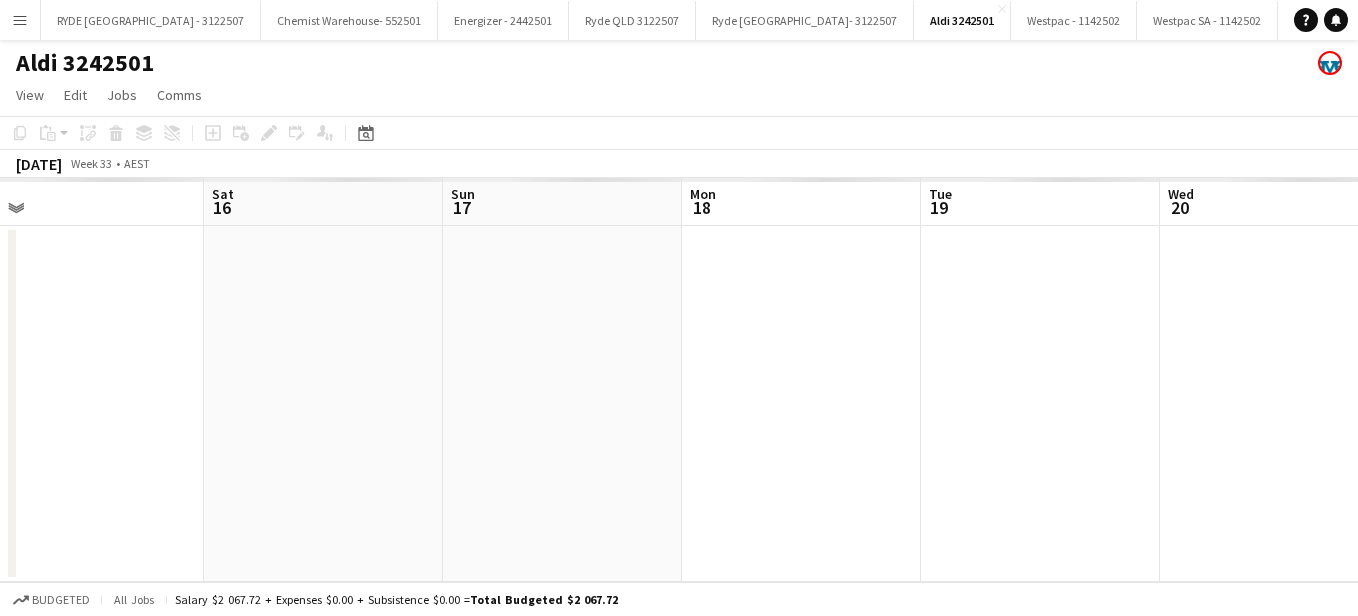 drag, startPoint x: 1169, startPoint y: 329, endPoint x: 492, endPoint y: 351, distance: 677.35736 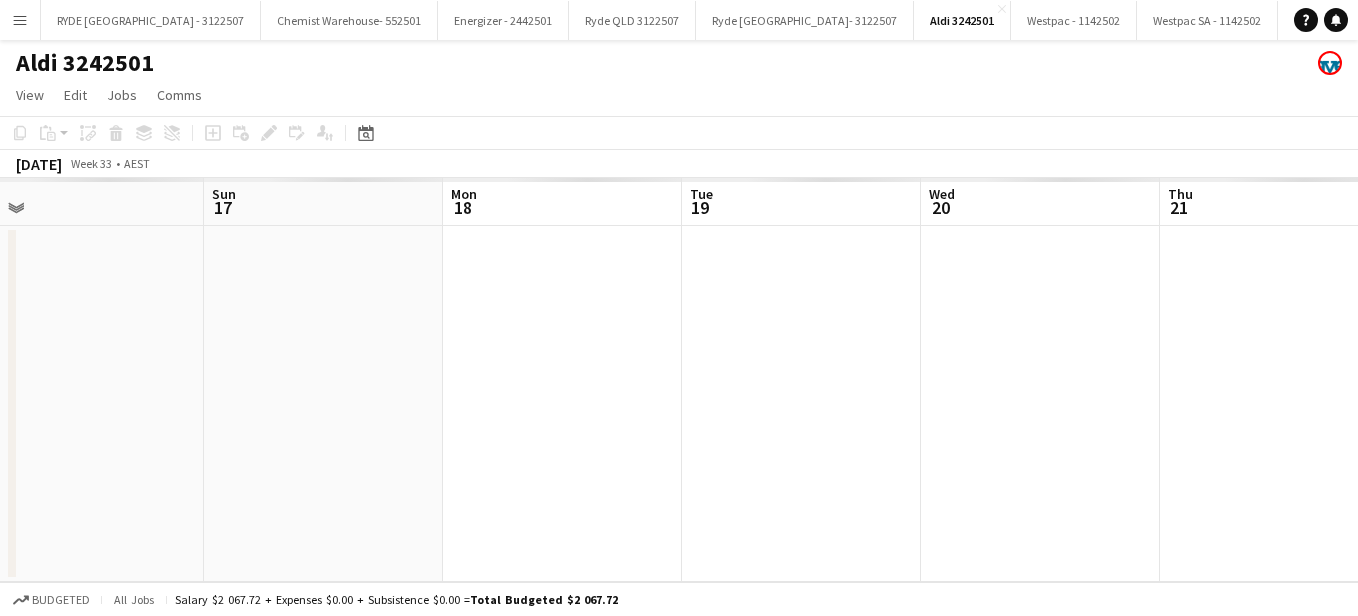 scroll, scrollTop: 0, scrollLeft: 775, axis: horizontal 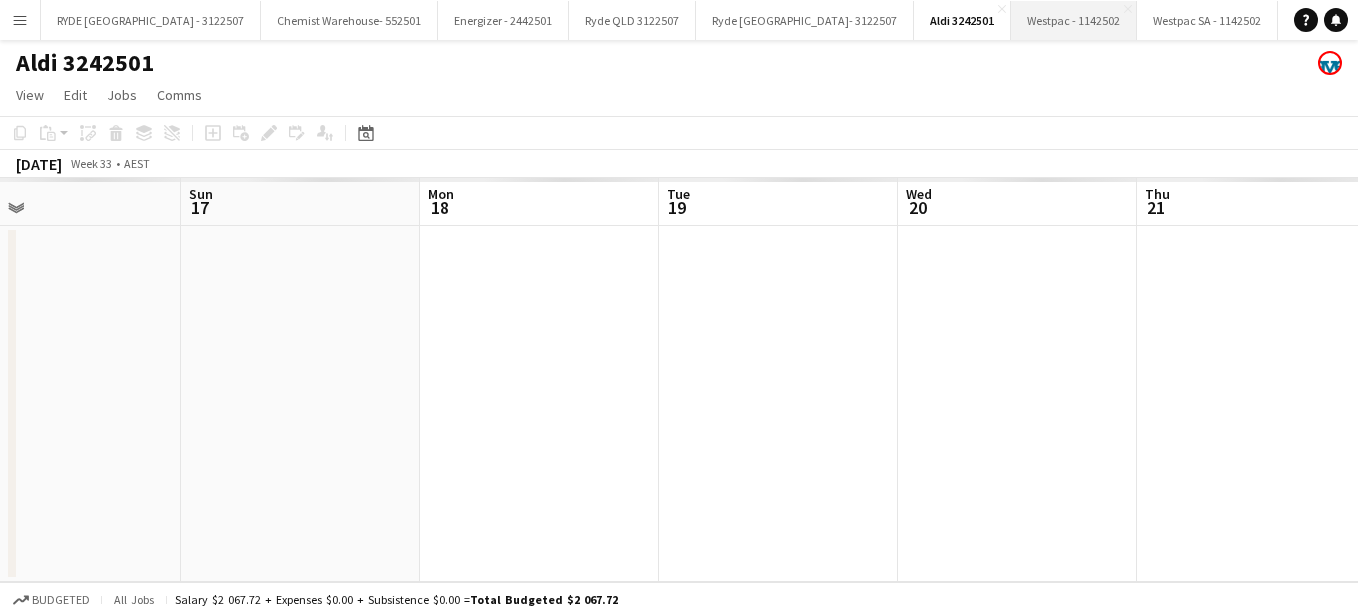 drag, startPoint x: 492, startPoint y: 351, endPoint x: 878, endPoint y: 18, distance: 509.78918 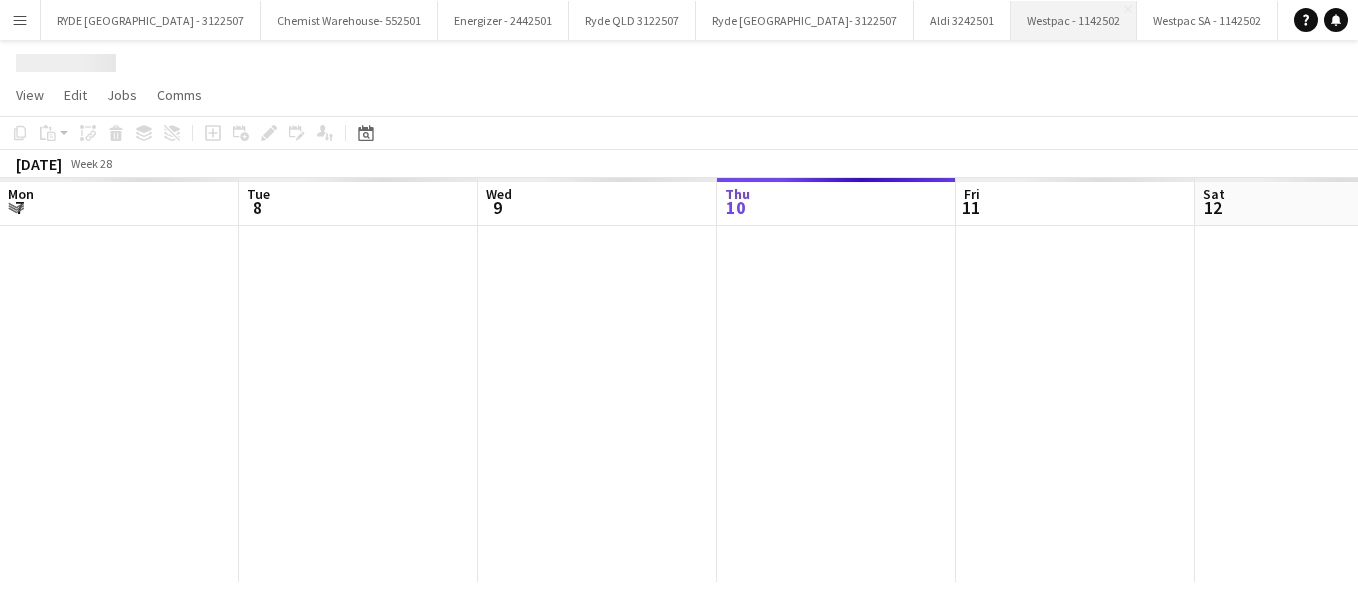 scroll, scrollTop: 0, scrollLeft: 478, axis: horizontal 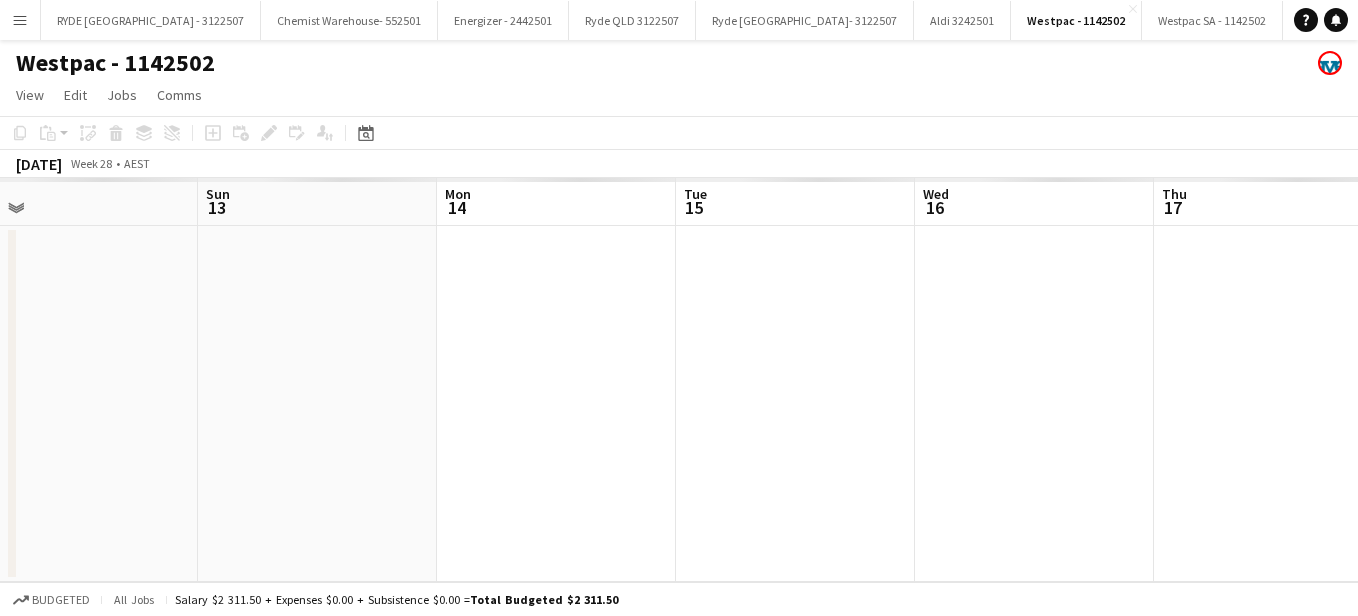 drag, startPoint x: 1169, startPoint y: 344, endPoint x: 411, endPoint y: 352, distance: 758.04224 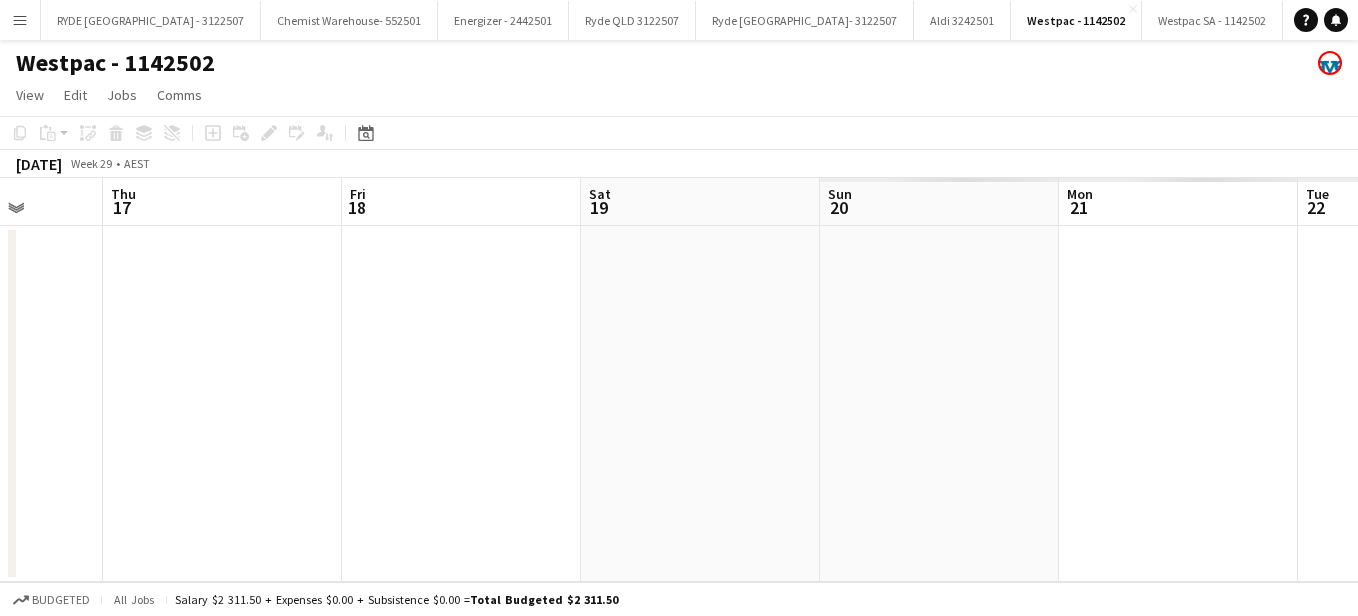 drag, startPoint x: 1294, startPoint y: 487, endPoint x: 243, endPoint y: 421, distance: 1053.0703 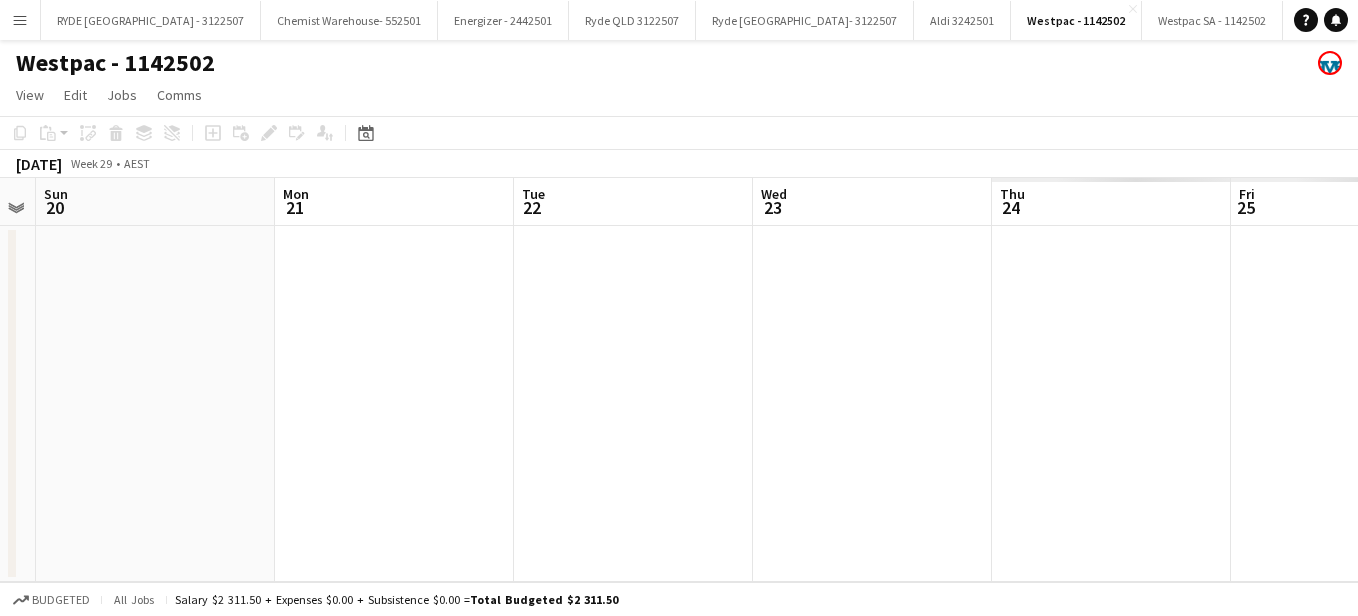drag, startPoint x: 1136, startPoint y: 323, endPoint x: 352, endPoint y: 239, distance: 788.4872 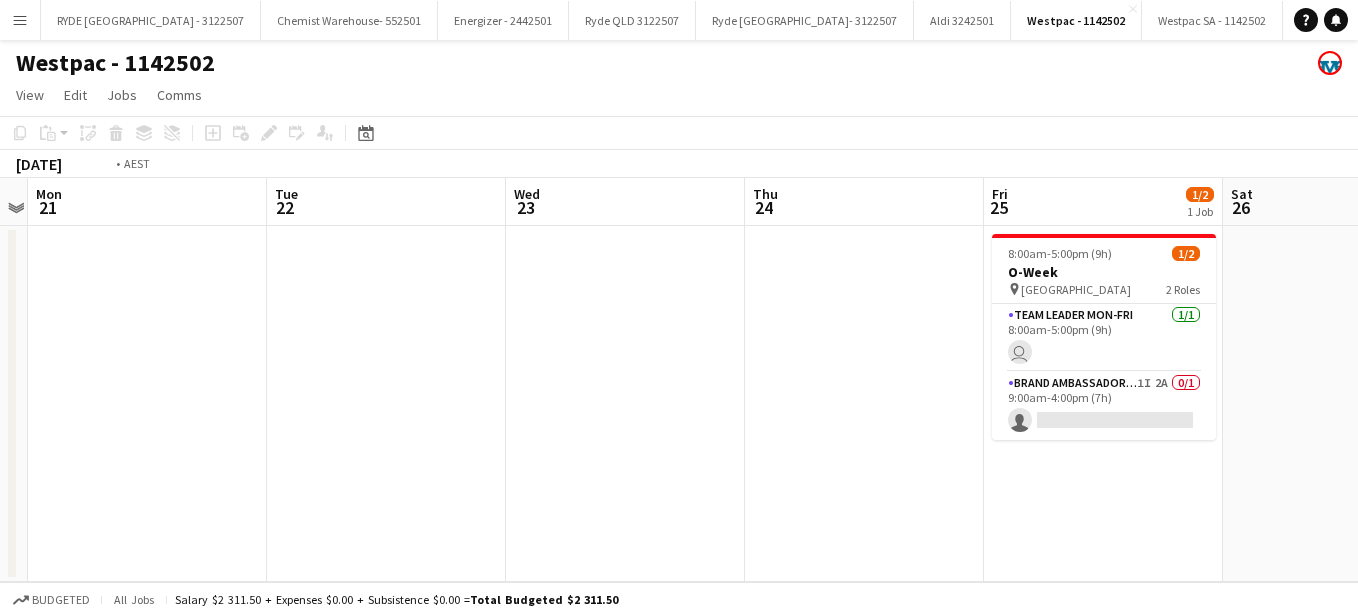 drag, startPoint x: 1159, startPoint y: 333, endPoint x: 432, endPoint y: 339, distance: 727.0248 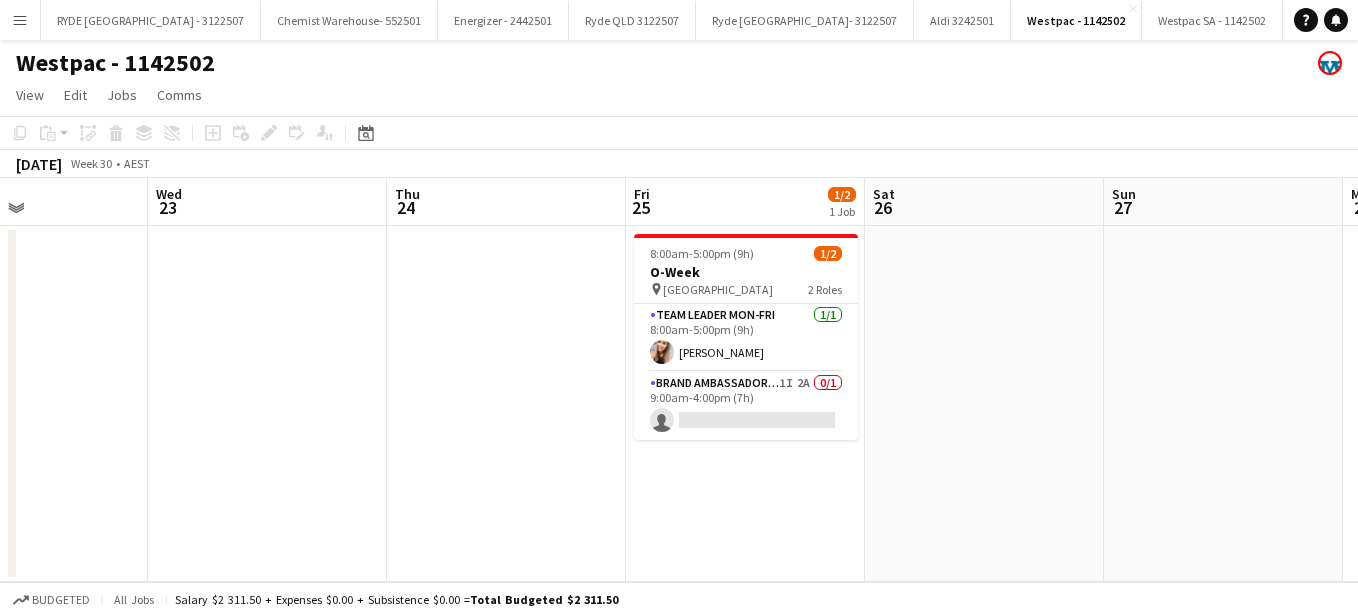 drag, startPoint x: 1009, startPoint y: 397, endPoint x: 399, endPoint y: 375, distance: 610.3966 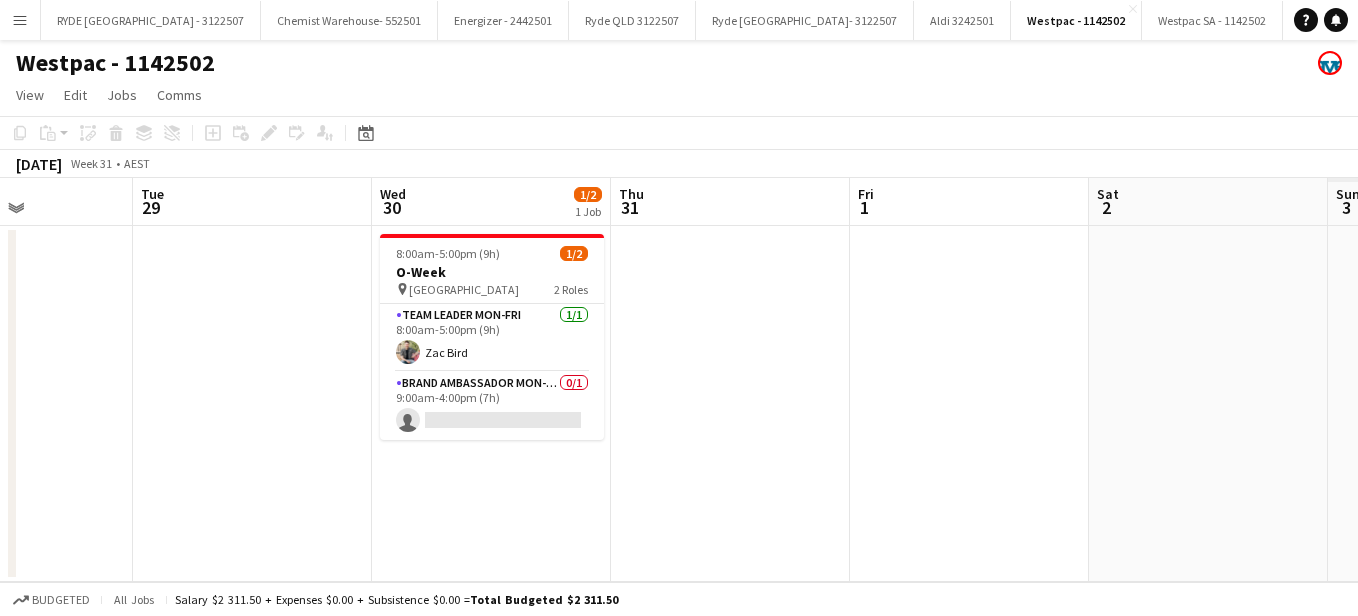drag, startPoint x: 1139, startPoint y: 420, endPoint x: 390, endPoint y: 369, distance: 750.7343 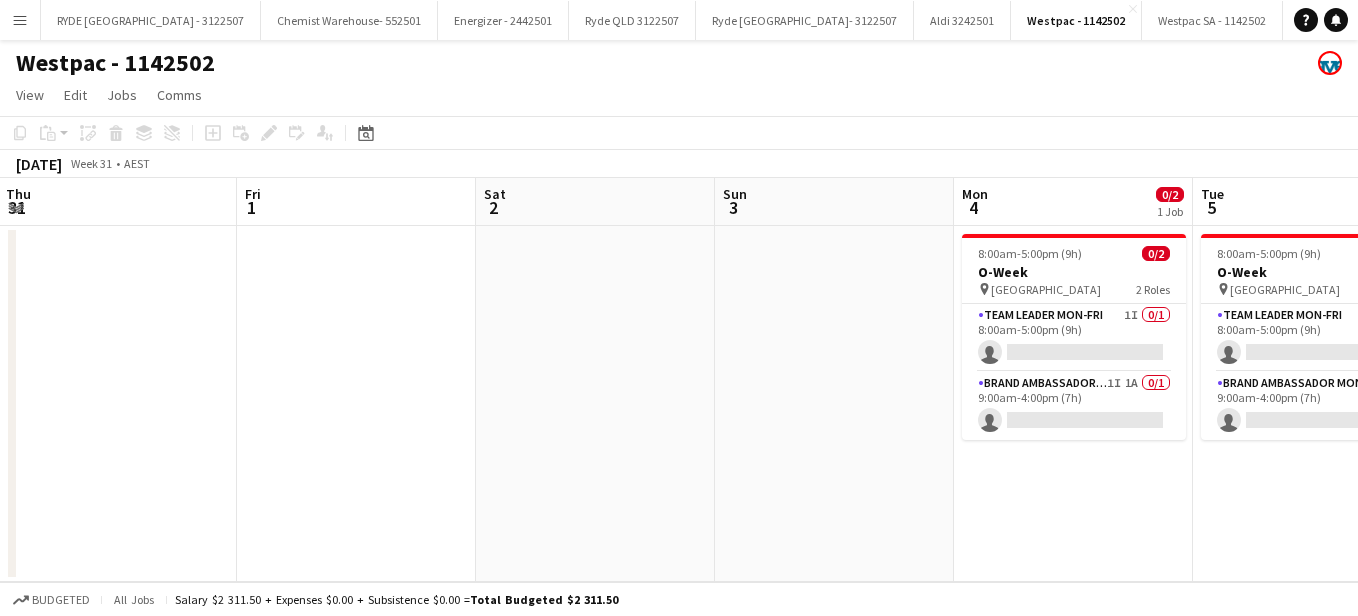 drag, startPoint x: 960, startPoint y: 413, endPoint x: 377, endPoint y: 400, distance: 583.1449 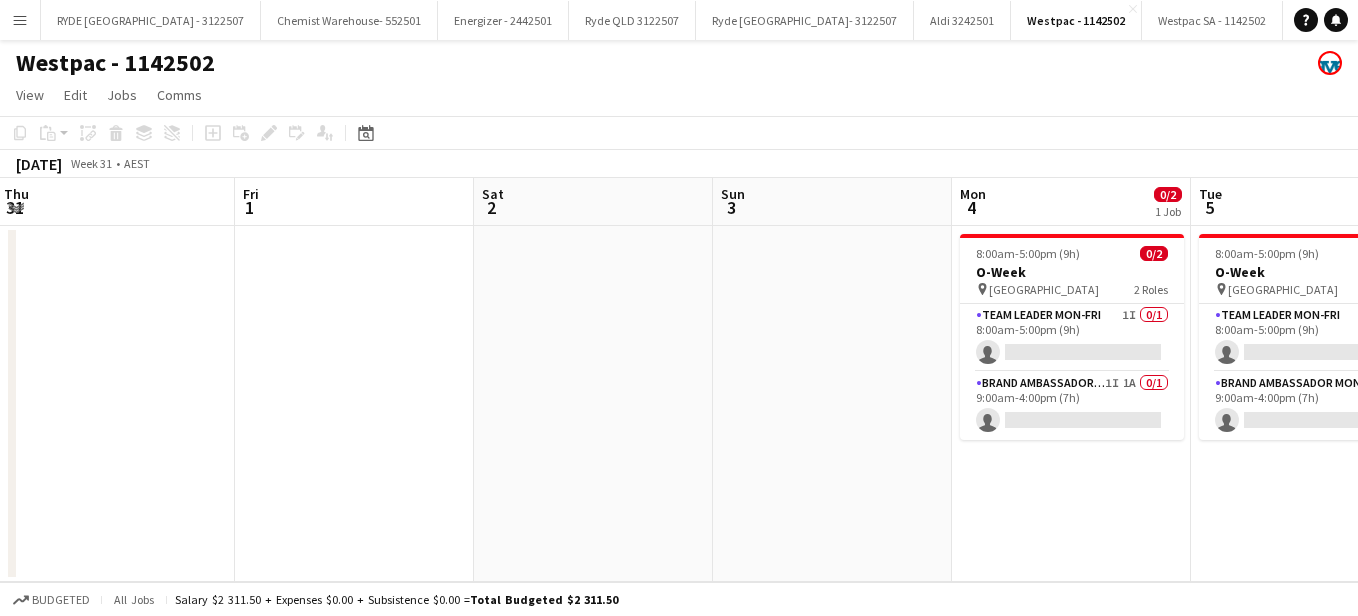 scroll, scrollTop: 0, scrollLeft: 723, axis: horizontal 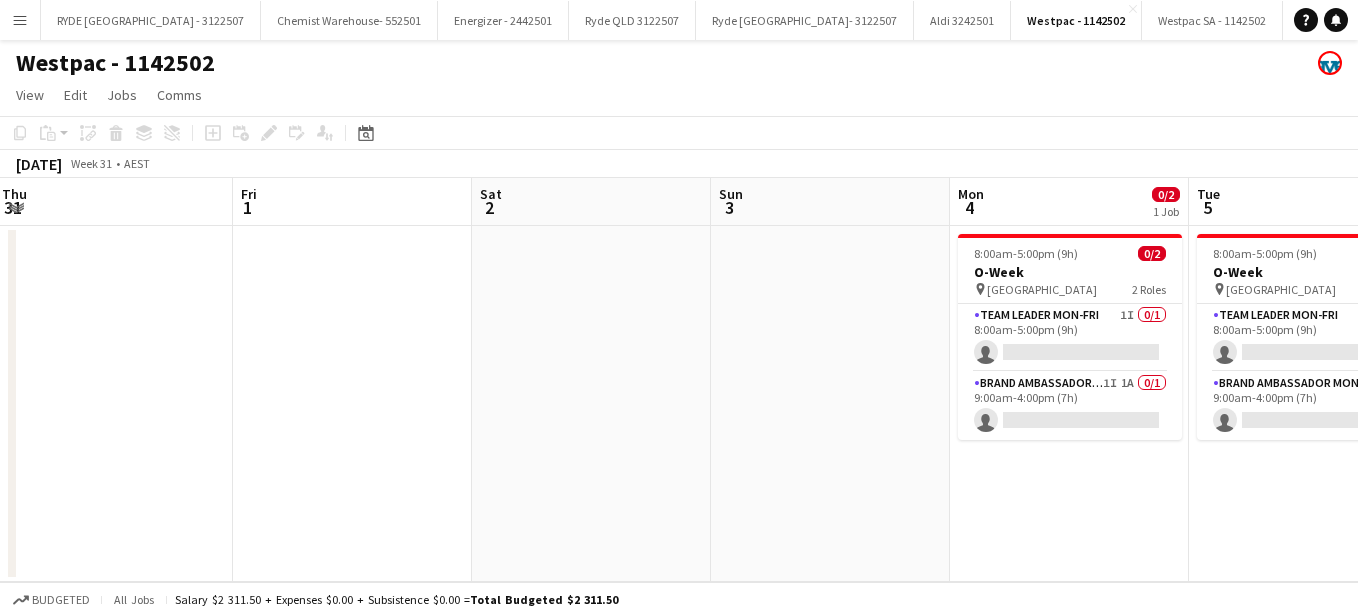 click on "Mon   28   Tue   29   Wed   30   1/2   1 Job   Thu   31   Fri   1   Sat   2   Sun   3   Mon   4   0/2   1 Job   Tue   5   0/2   1 Job   Wed   6   Thu   7      8:00am-5:00pm (9h)    1/2   O-Week
pin
Monash University    2 Roles   Team Leader Mon-[DATE]   8:00am-5:00pm (9h)
Zac Bird  Brand Ambassador Mon-Fri   0/1   9:00am-4:00pm (7h)
single-neutral-actions
8:00am-5:00pm (9h)    0/2   O-Week
pin
Sydney University   2 Roles   Team Leader Mon-Fri   1I   0/1   8:00am-5:00pm (9h)
single-neutral-actions
Brand Ambassador Mon-Fri   1I   1A   0/1   9:00am-4:00pm (7h)
single-neutral-actions
8:00am-5:00pm (9h)    0/2   O-Week
pin
Sydney University   2 Roles   Team Leader Mon-Fri   1I   0/1   8:00am-5:00pm (9h)
single-neutral-actions
0/1" at bounding box center (679, 380) 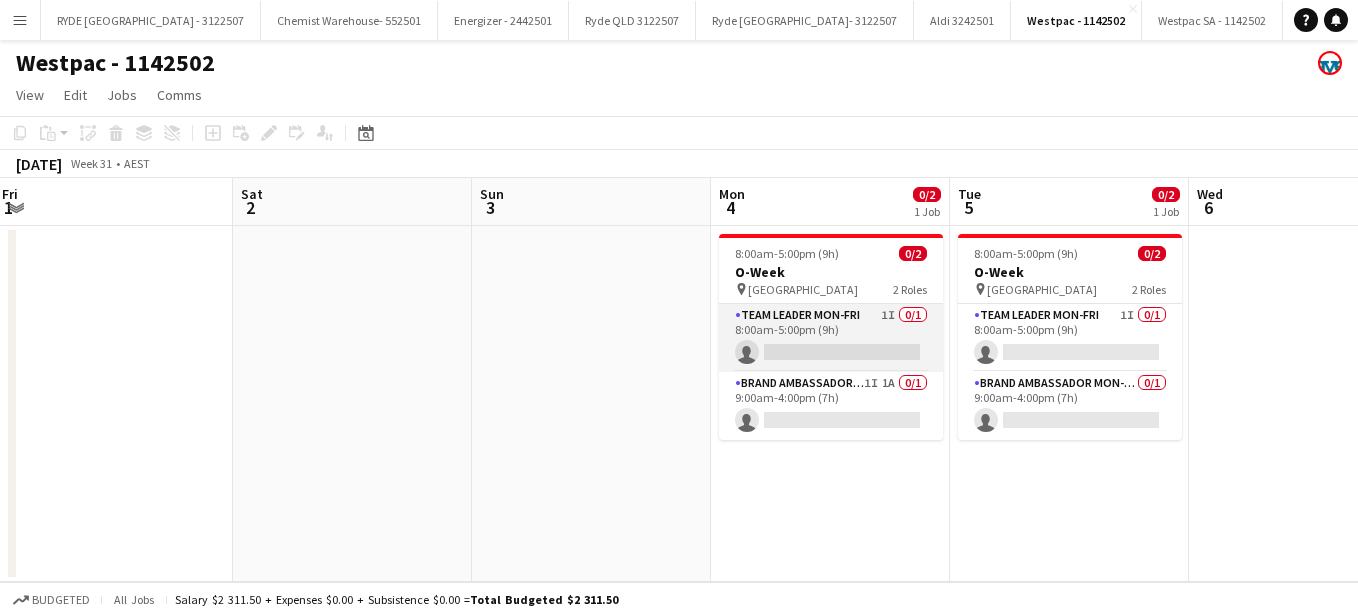click on "Team Leader Mon-Fri   1I   0/1   8:00am-5:00pm (9h)
single-neutral-actions" at bounding box center (831, 338) 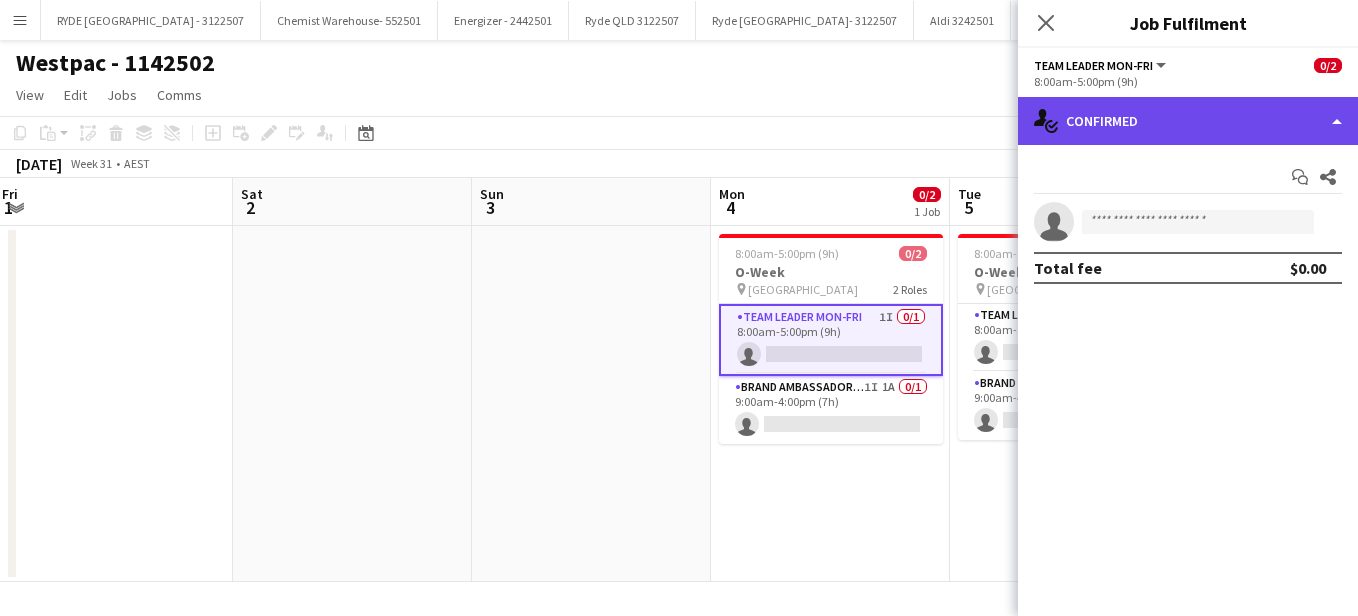 click on "single-neutral-actions-check-2
Confirmed" 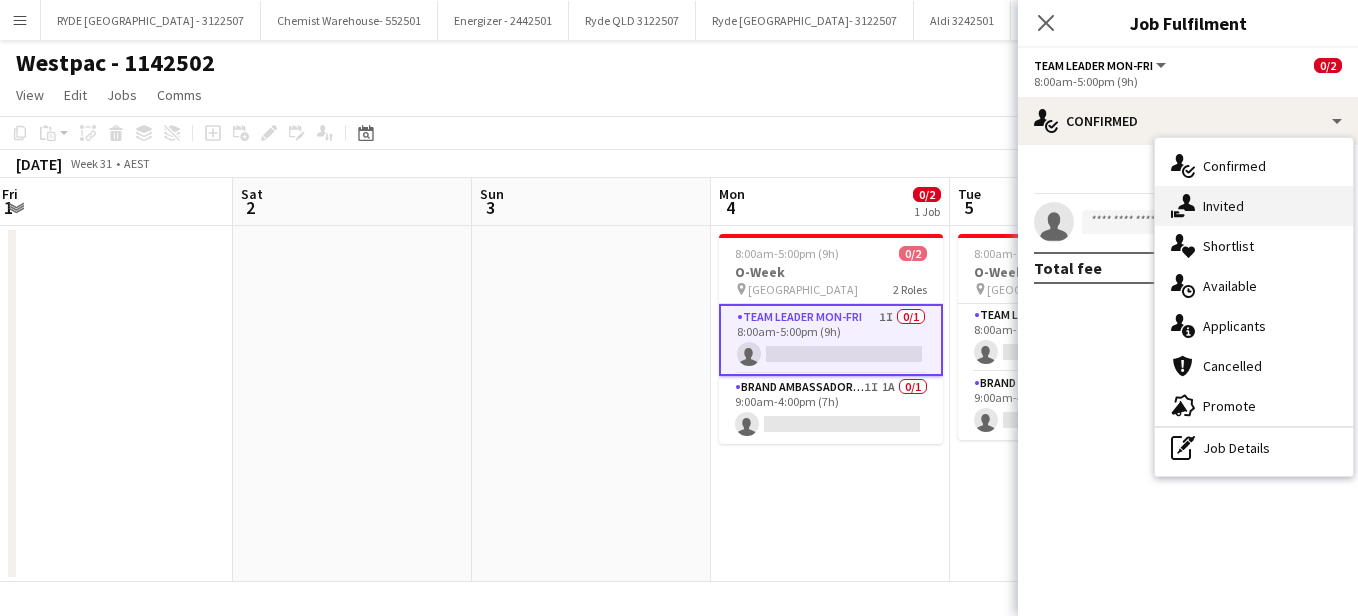 click on "single-neutral-actions-share-1
Invited" at bounding box center (1254, 206) 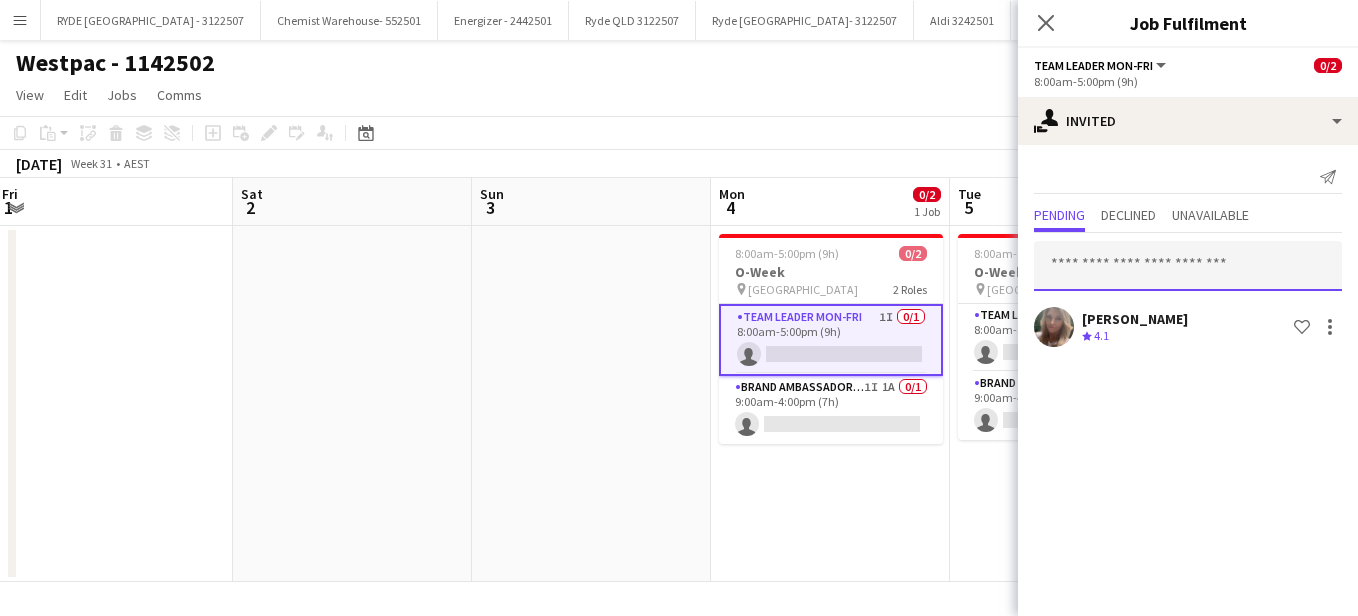 click at bounding box center (1188, 266) 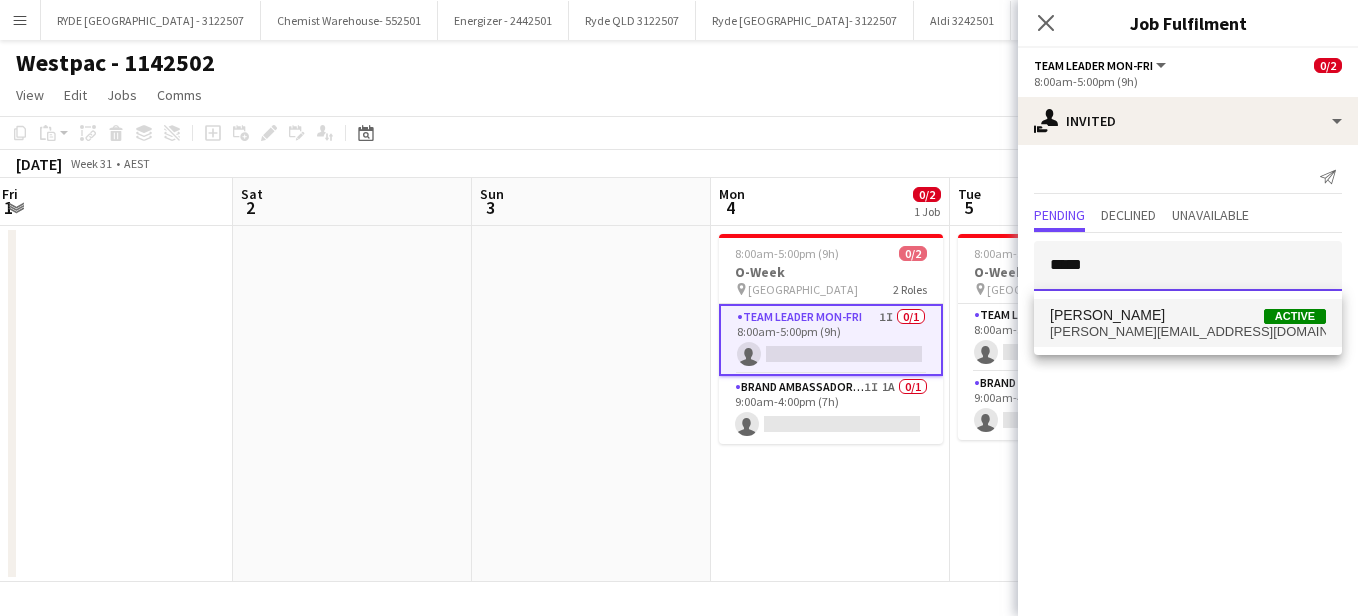 type on "*****" 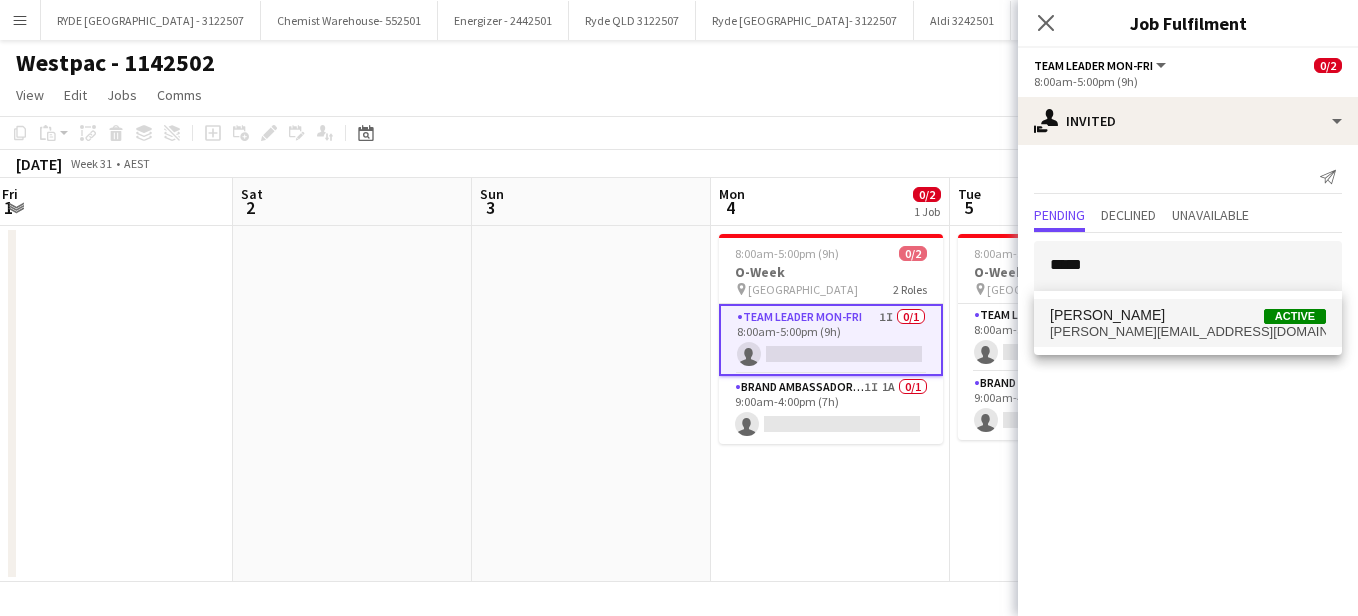 click on "Kylie Risk  Active" at bounding box center (1188, 315) 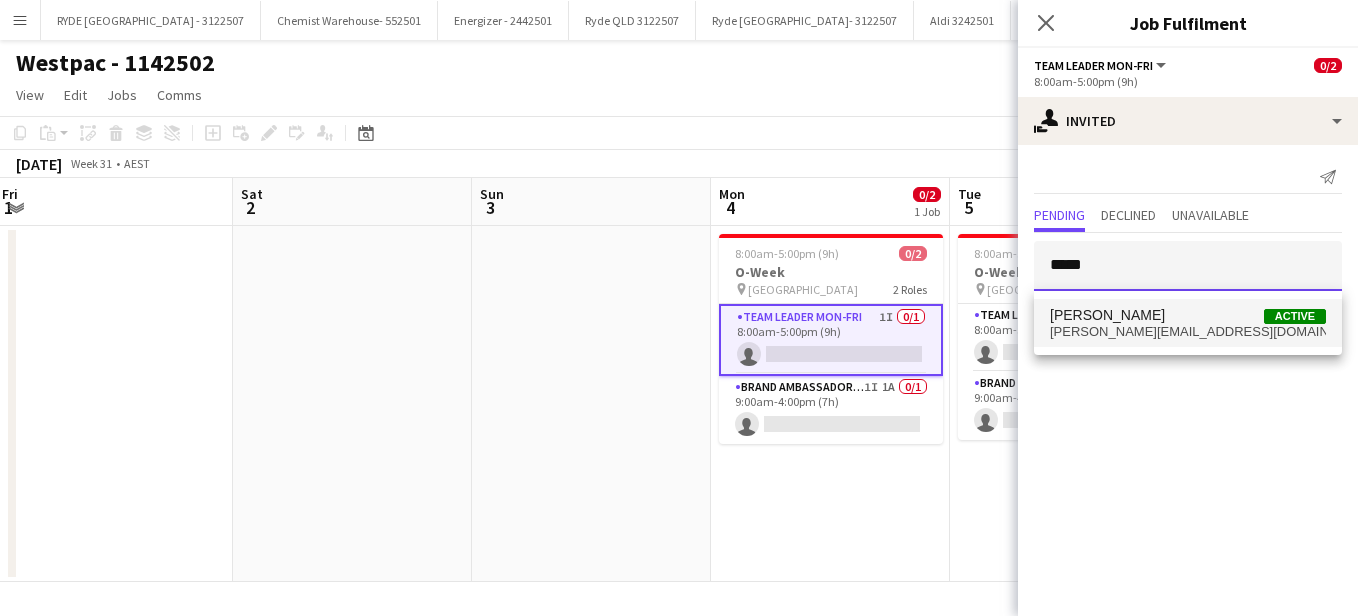 type 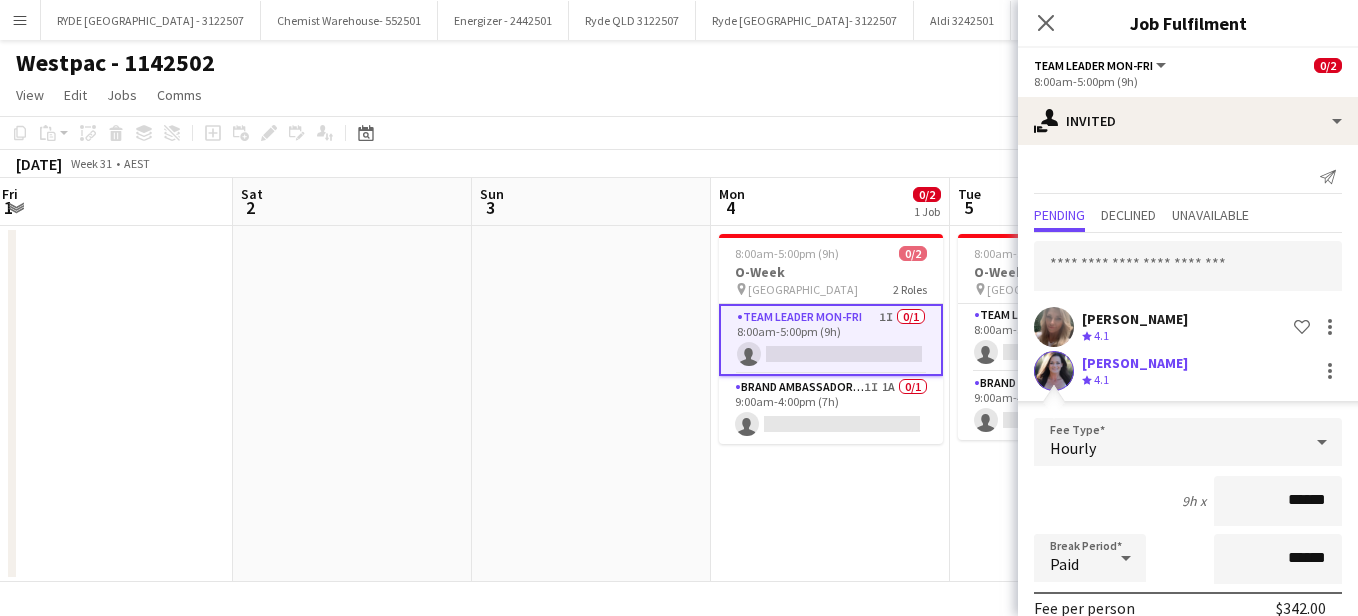 scroll, scrollTop: 249, scrollLeft: 0, axis: vertical 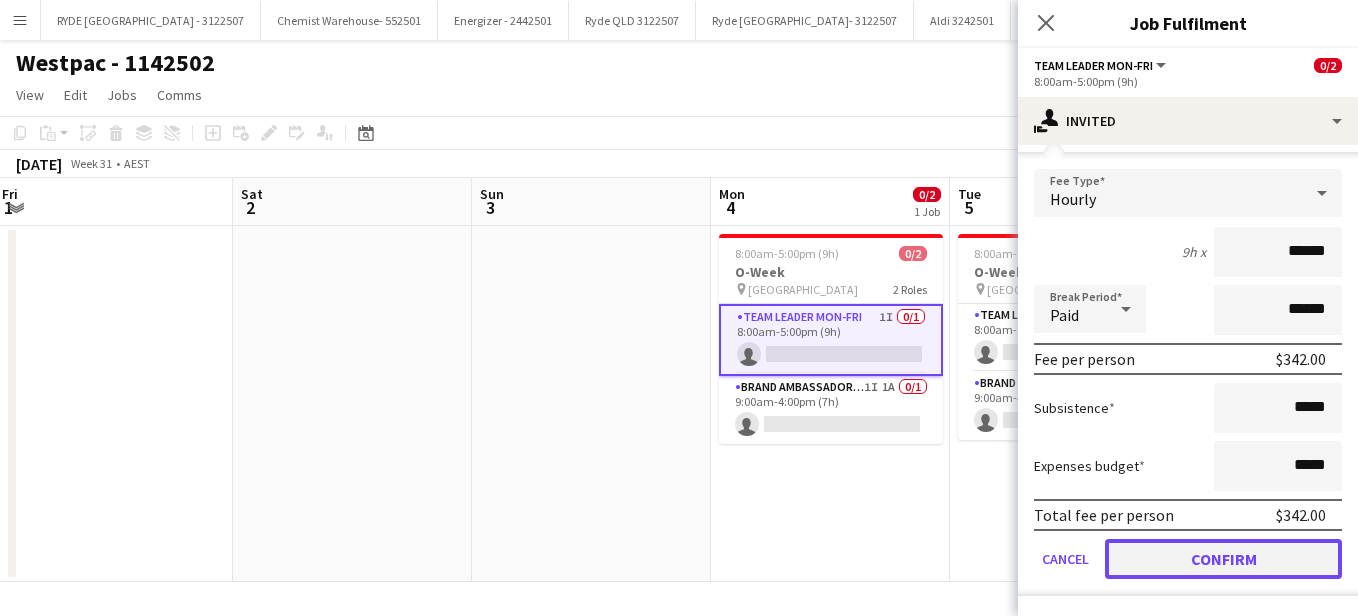 click on "Confirm" 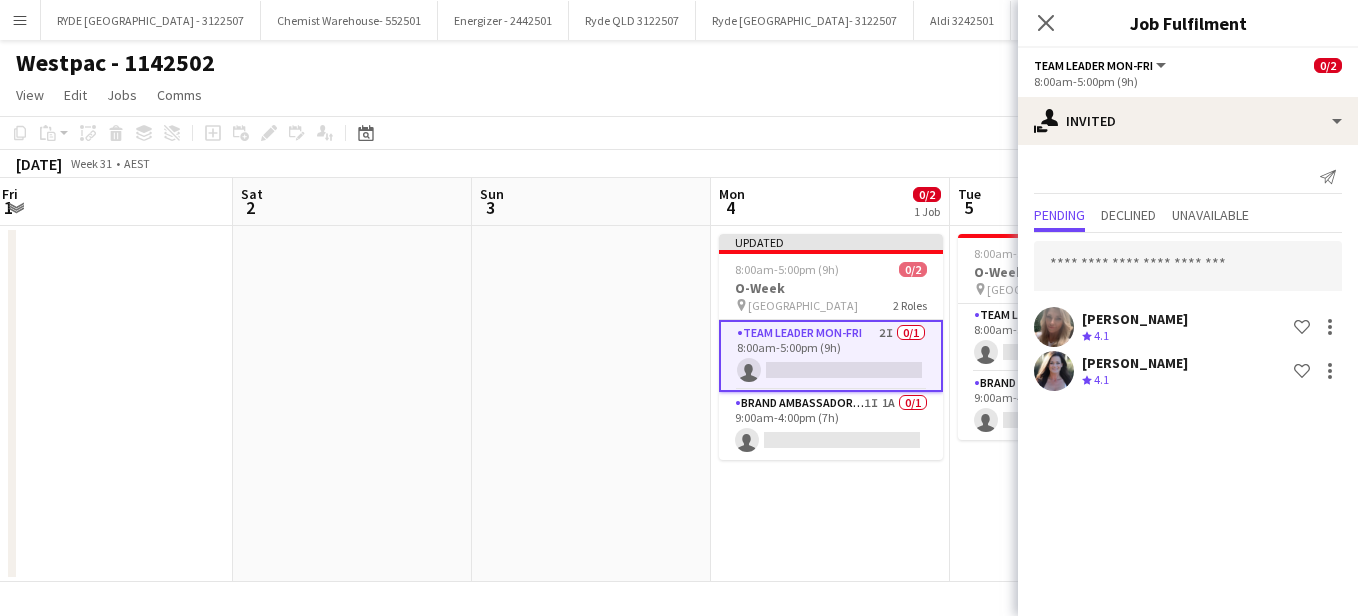 scroll, scrollTop: 0, scrollLeft: 0, axis: both 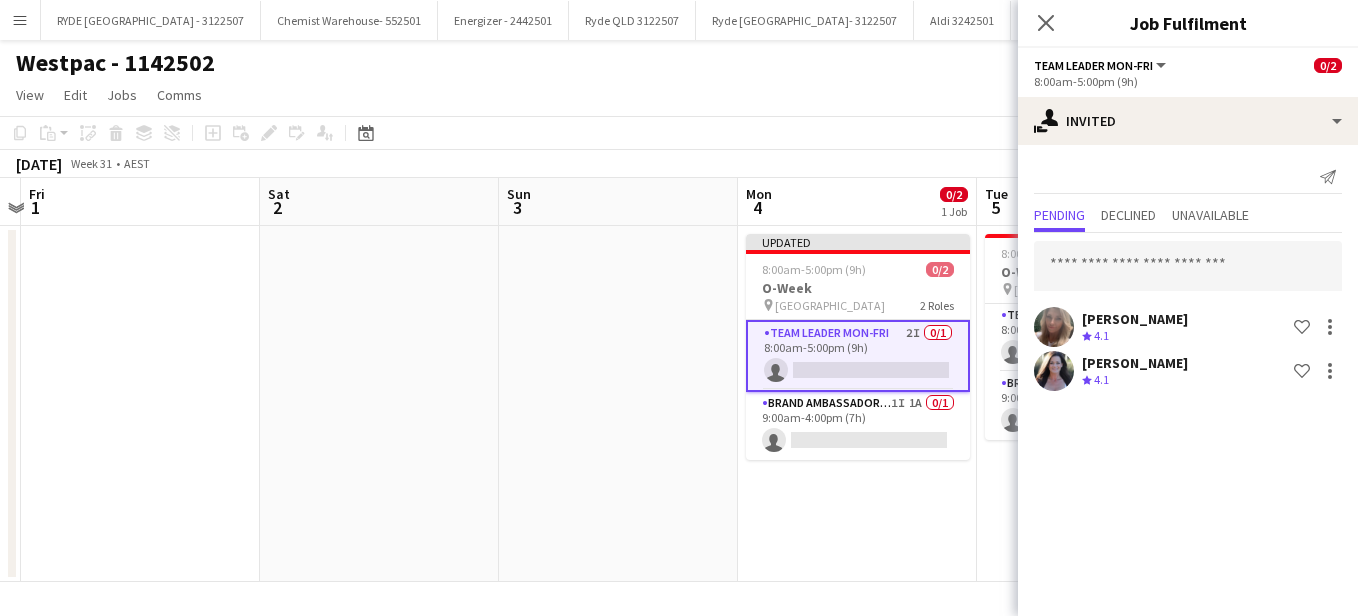 drag, startPoint x: 924, startPoint y: 542, endPoint x: 473, endPoint y: 451, distance: 460.0891 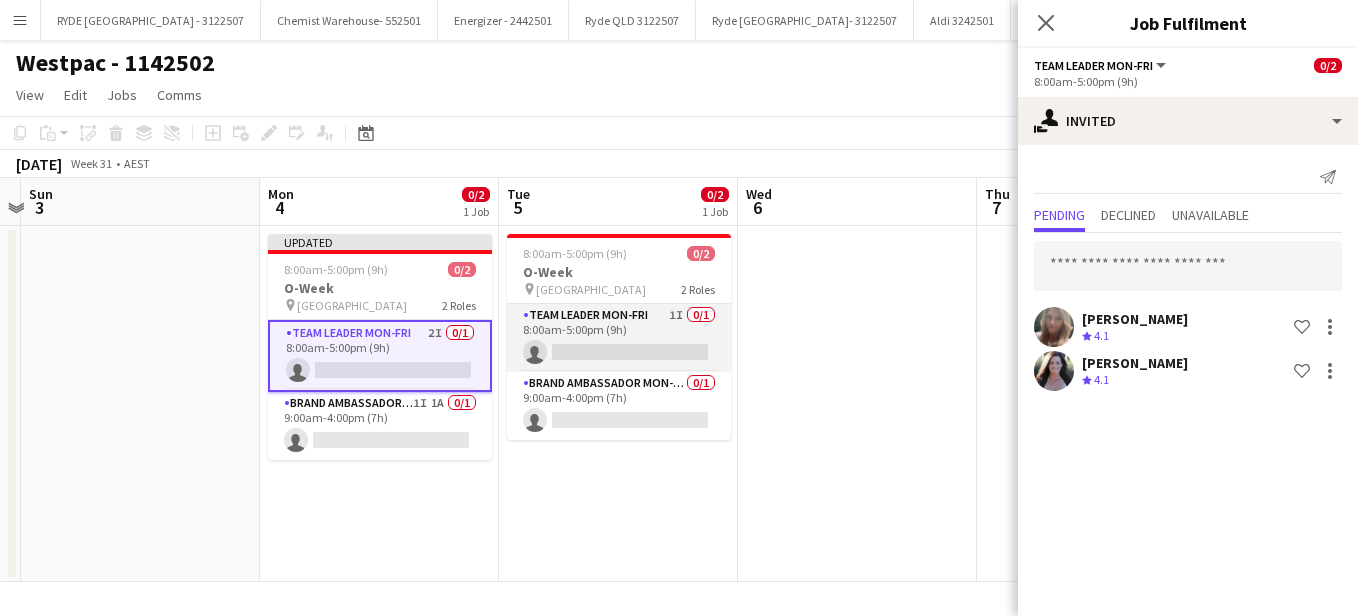 click on "Team Leader Mon-Fri   1I   0/1   8:00am-5:00pm (9h)
single-neutral-actions" at bounding box center [619, 338] 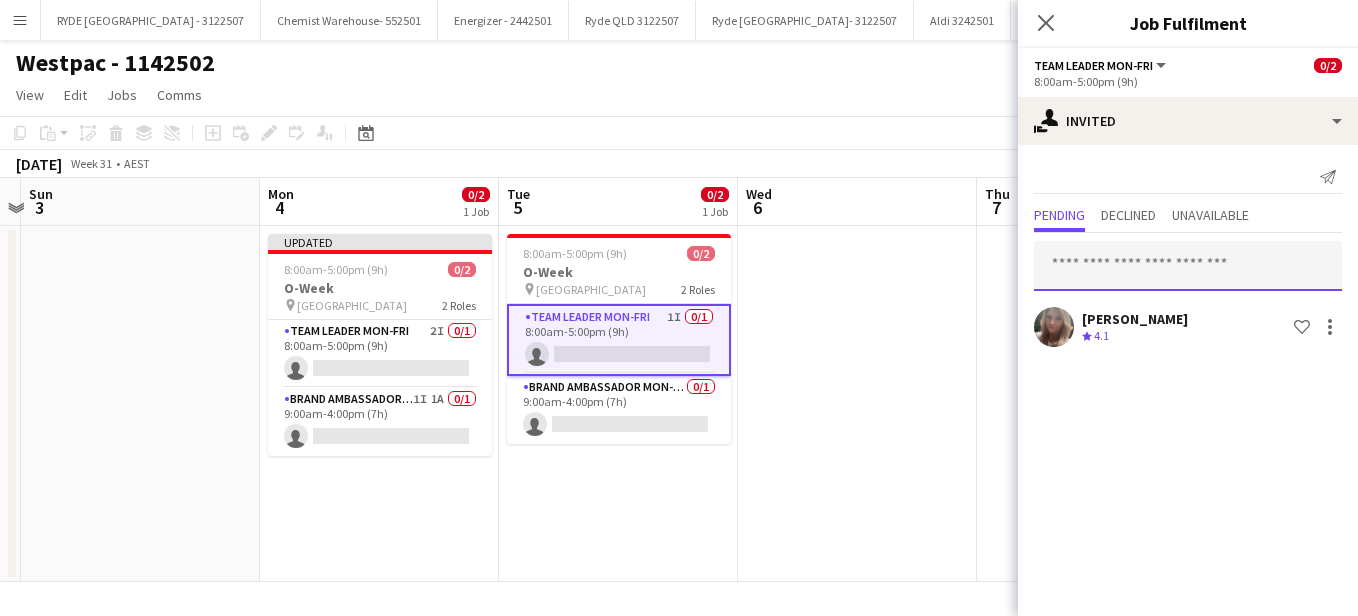 click at bounding box center (1188, 266) 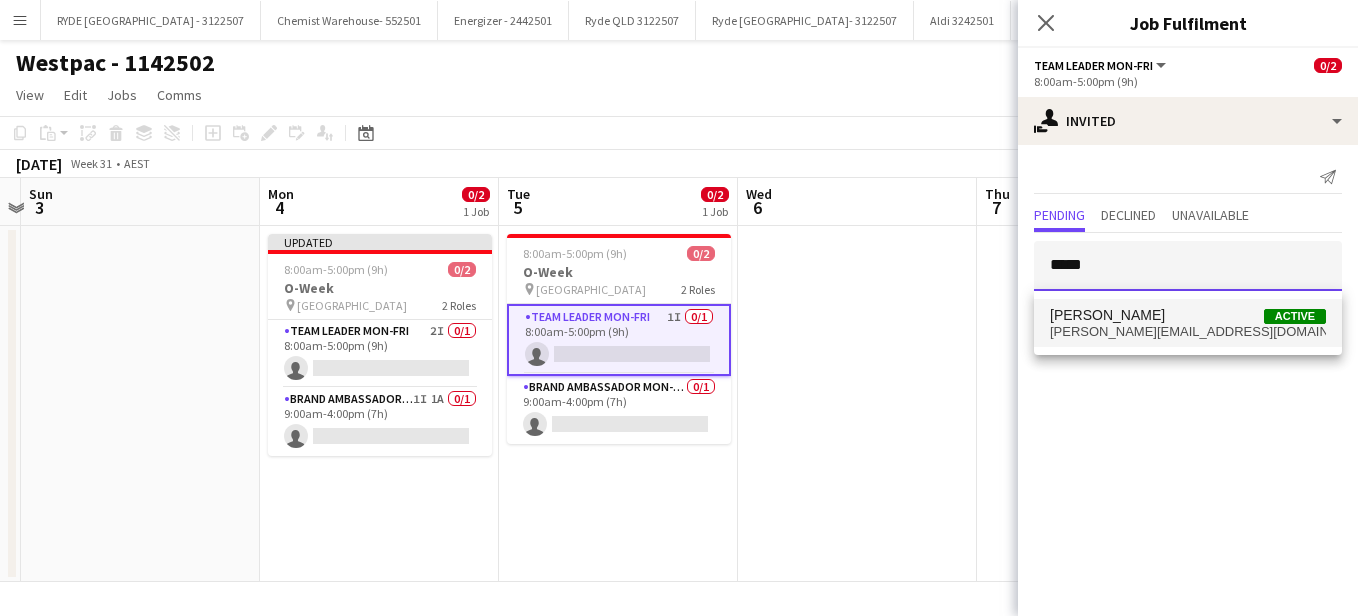 type on "*****" 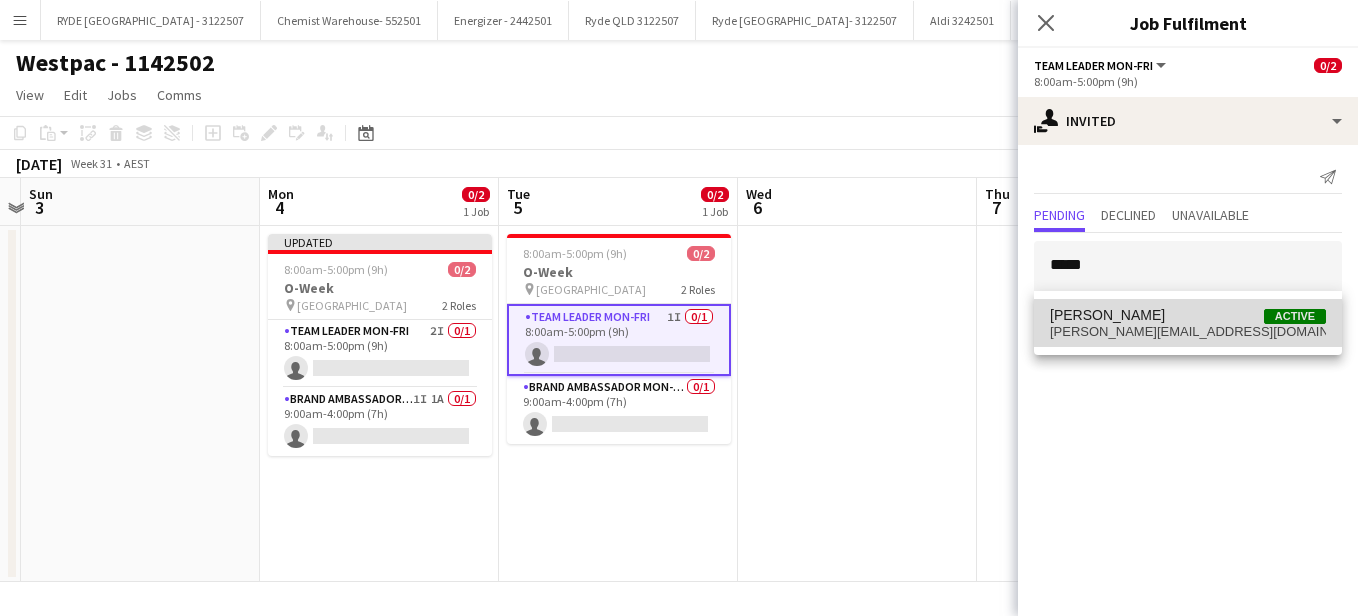 click on "[PERSON_NAME][EMAIL_ADDRESS][DOMAIN_NAME]" at bounding box center (1188, 332) 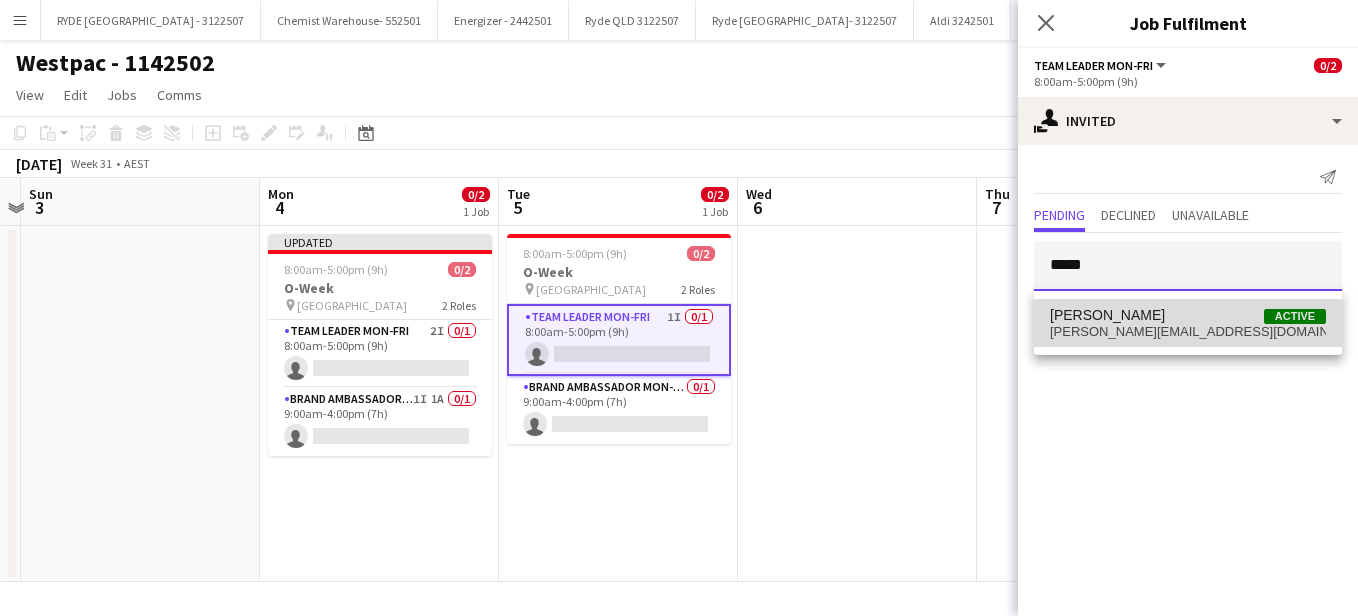 type 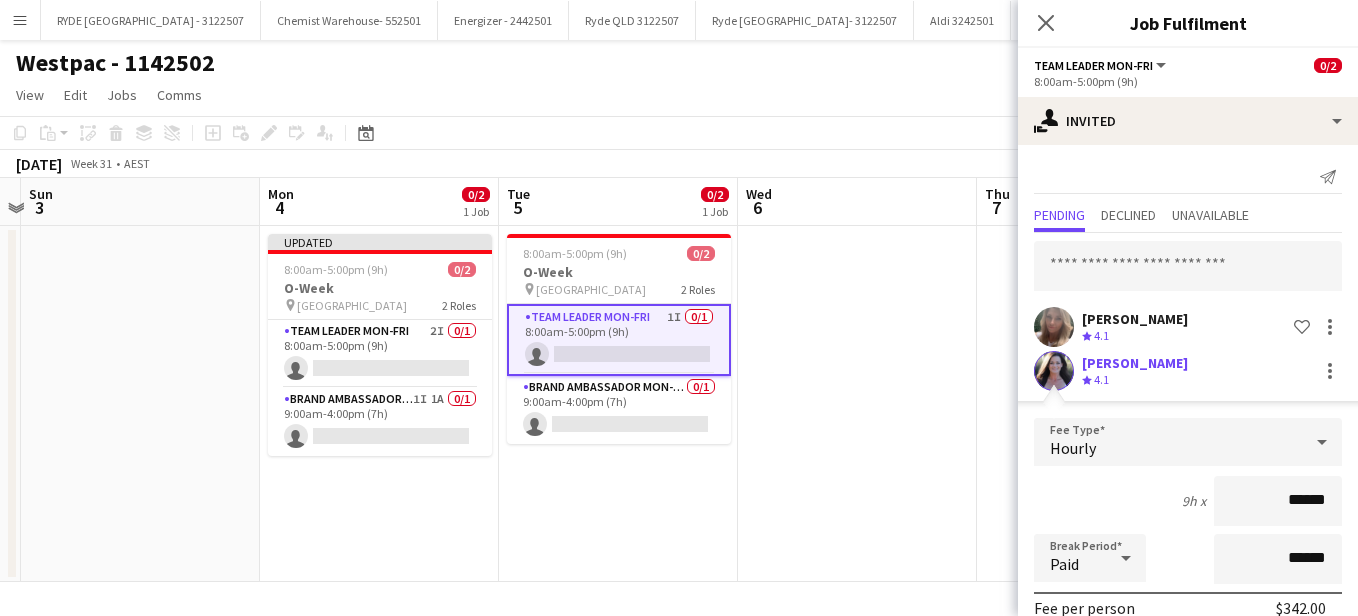 scroll, scrollTop: 249, scrollLeft: 0, axis: vertical 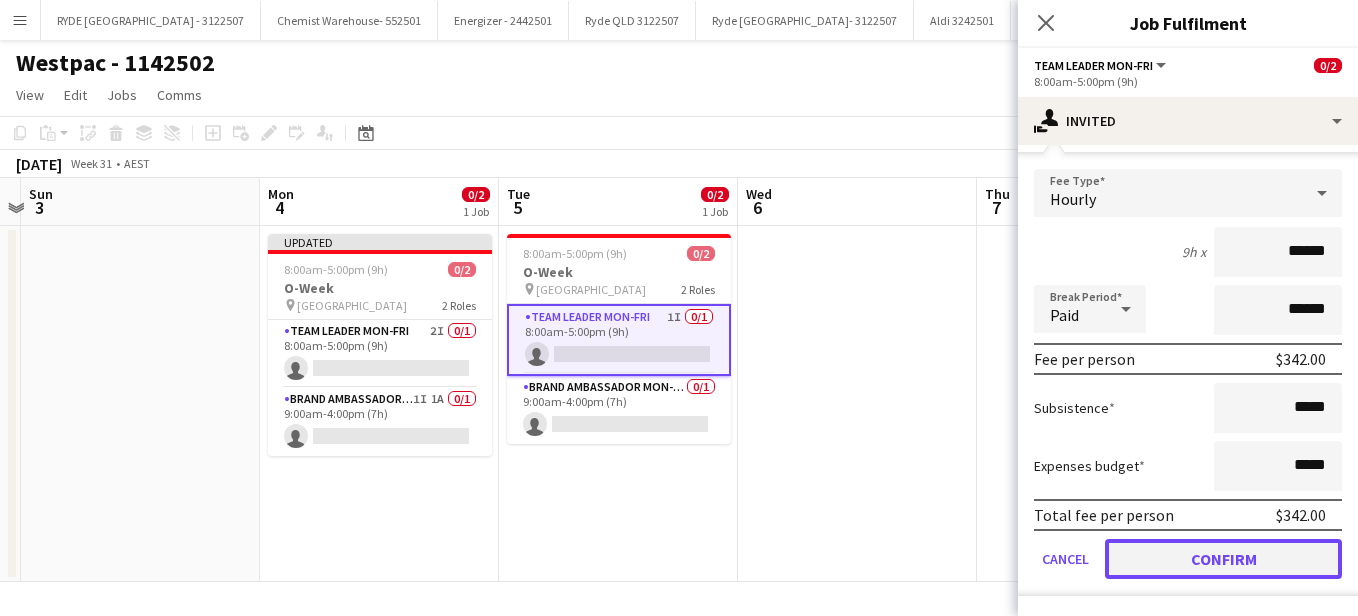 click on "Confirm" 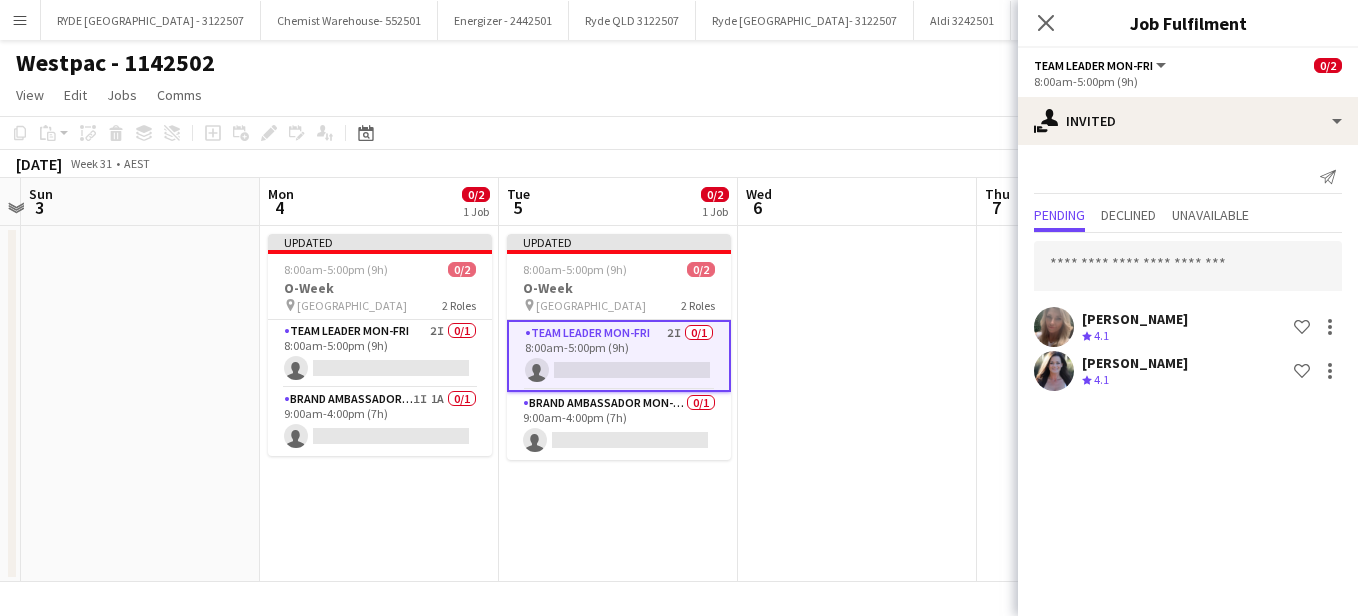 scroll, scrollTop: 0, scrollLeft: 0, axis: both 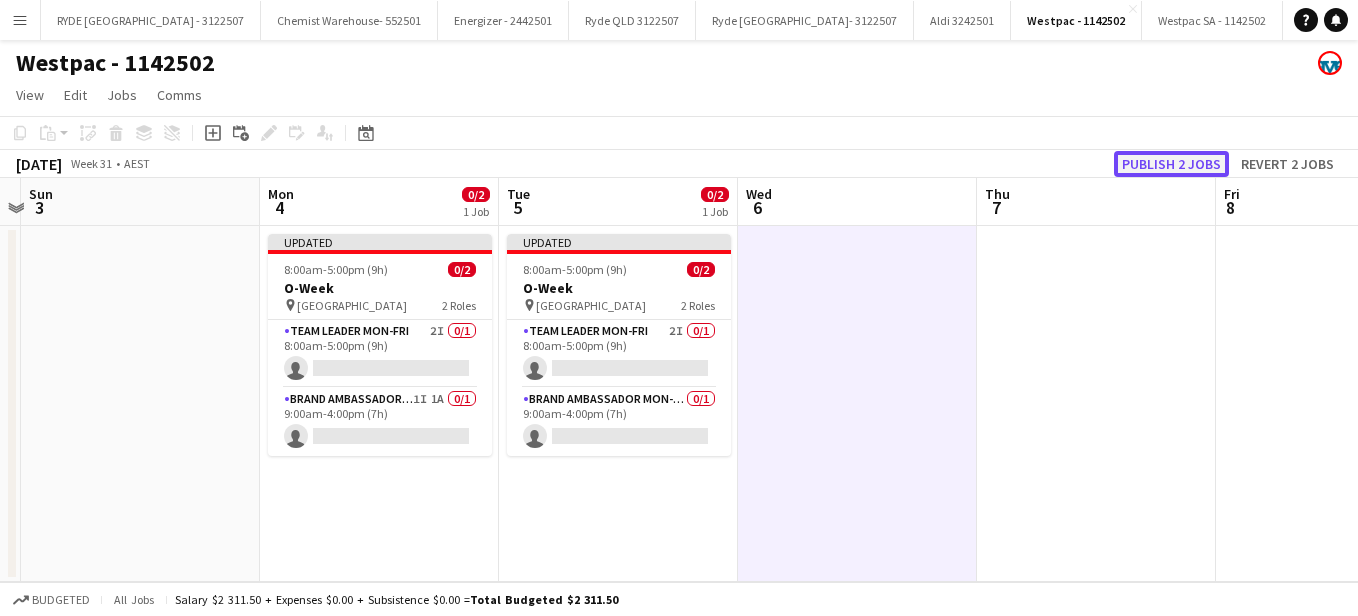 click on "Publish 2 jobs" 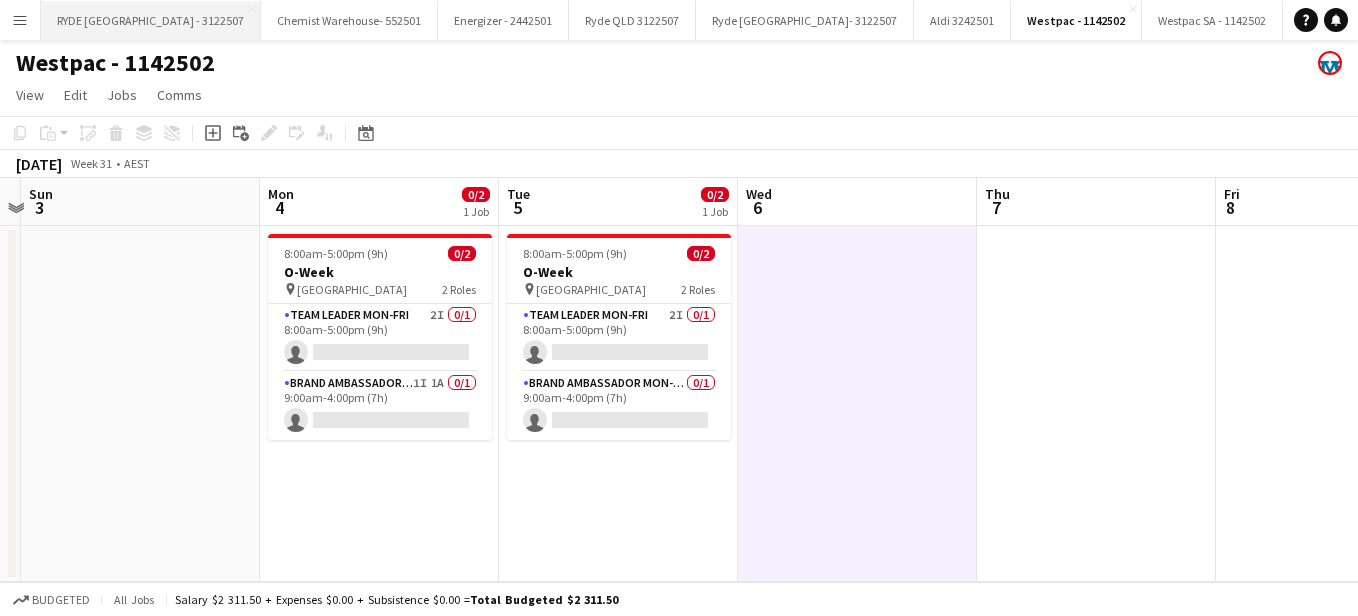click on "RYDE [GEOGRAPHIC_DATA] - 3122507
Close" at bounding box center (151, 20) 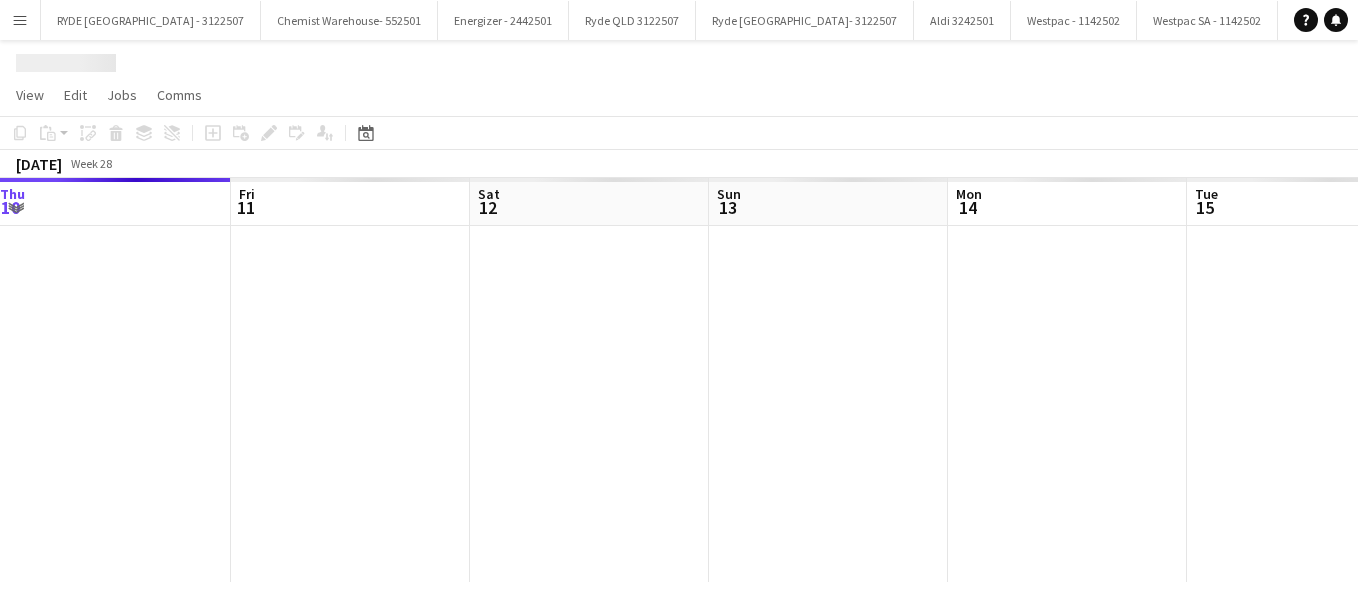 drag, startPoint x: 914, startPoint y: 300, endPoint x: 164, endPoint y: 229, distance: 753.35315 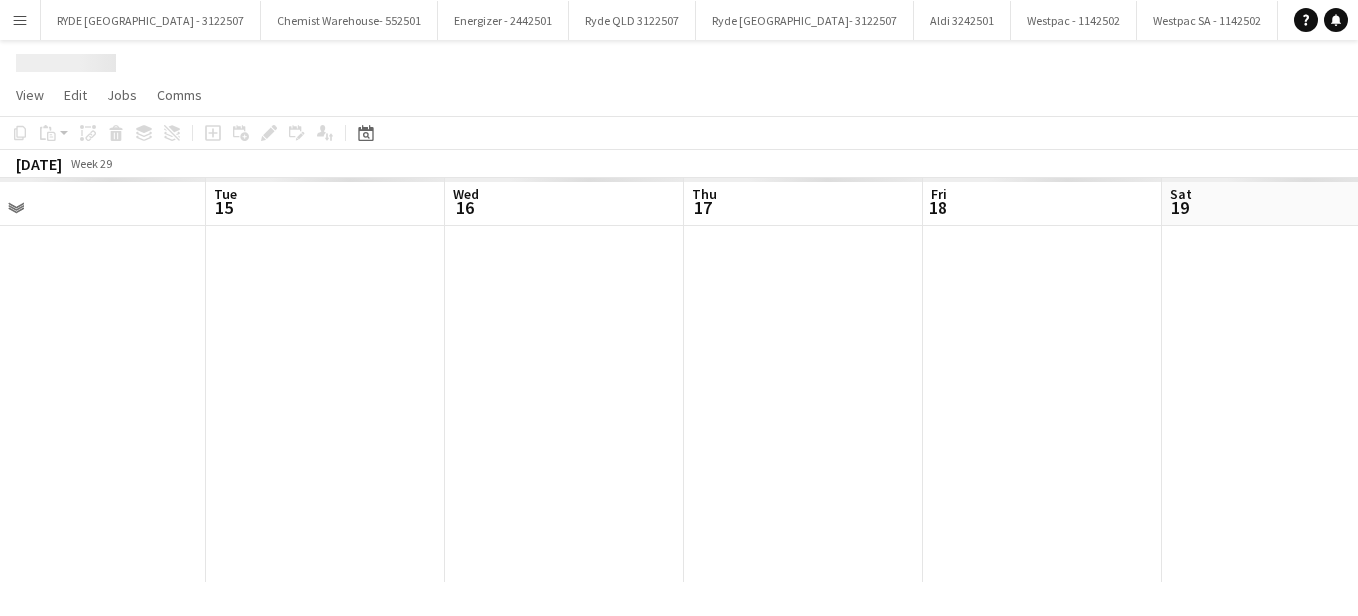 drag, startPoint x: 828, startPoint y: 434, endPoint x: 225, endPoint y: 378, distance: 605.5947 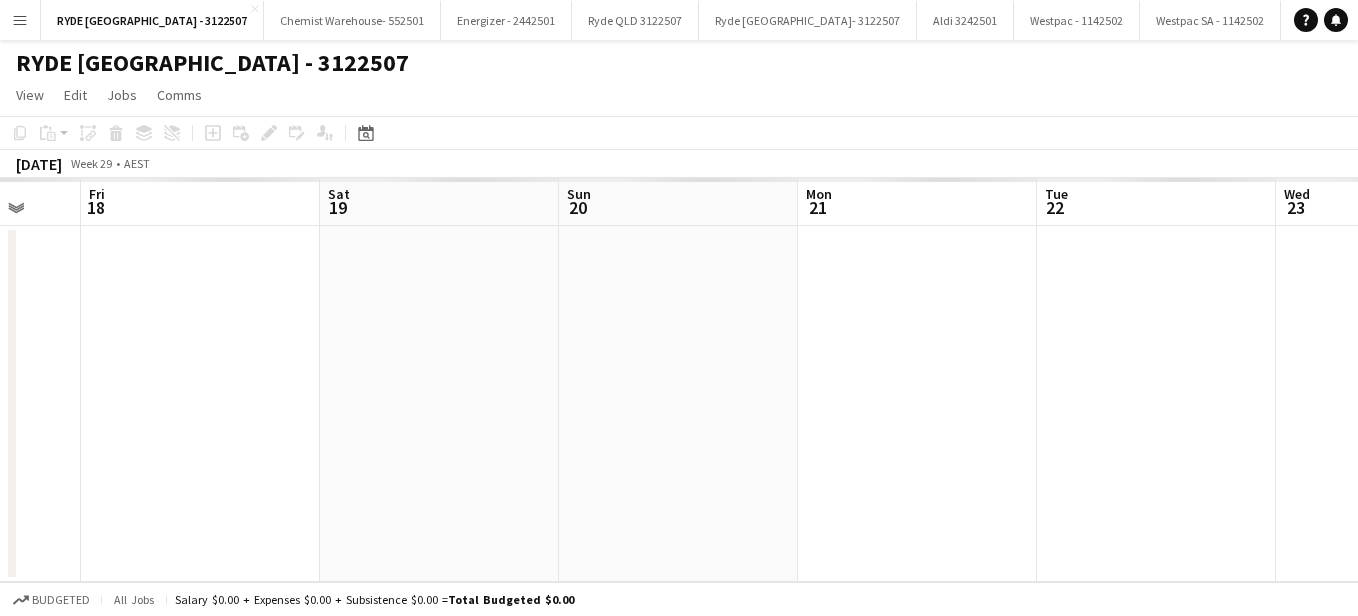 drag, startPoint x: 225, startPoint y: 378, endPoint x: 463, endPoint y: 295, distance: 252.05753 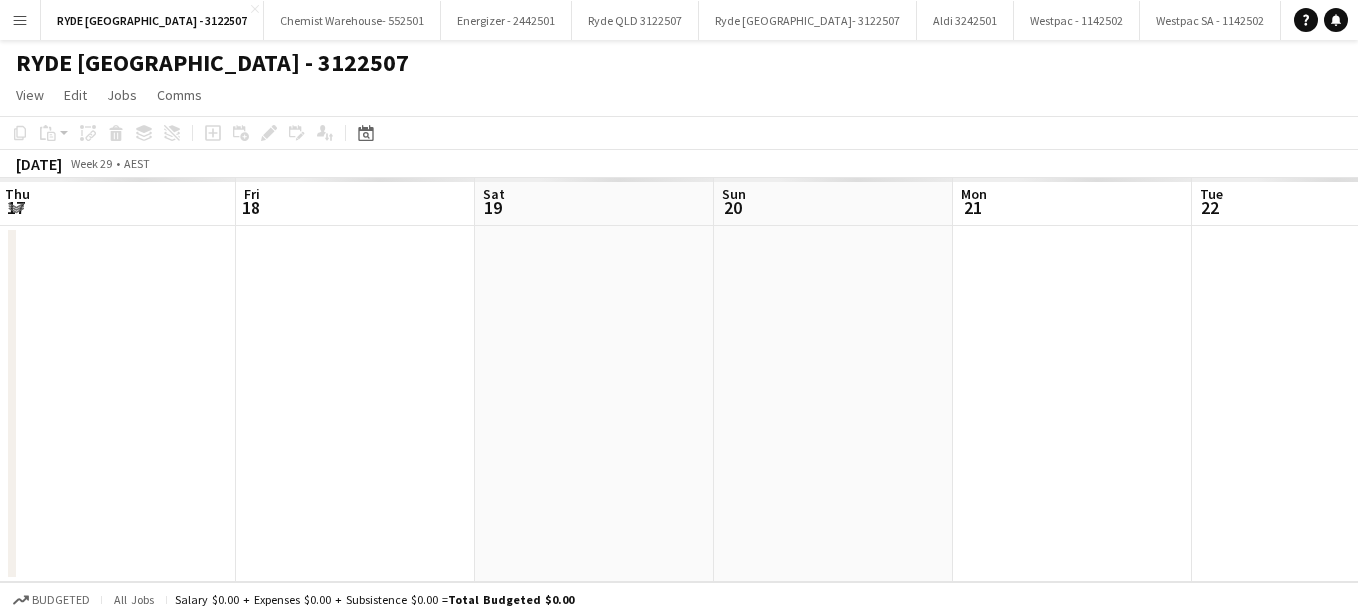 drag, startPoint x: 1047, startPoint y: 351, endPoint x: 424, endPoint y: 290, distance: 625.97925 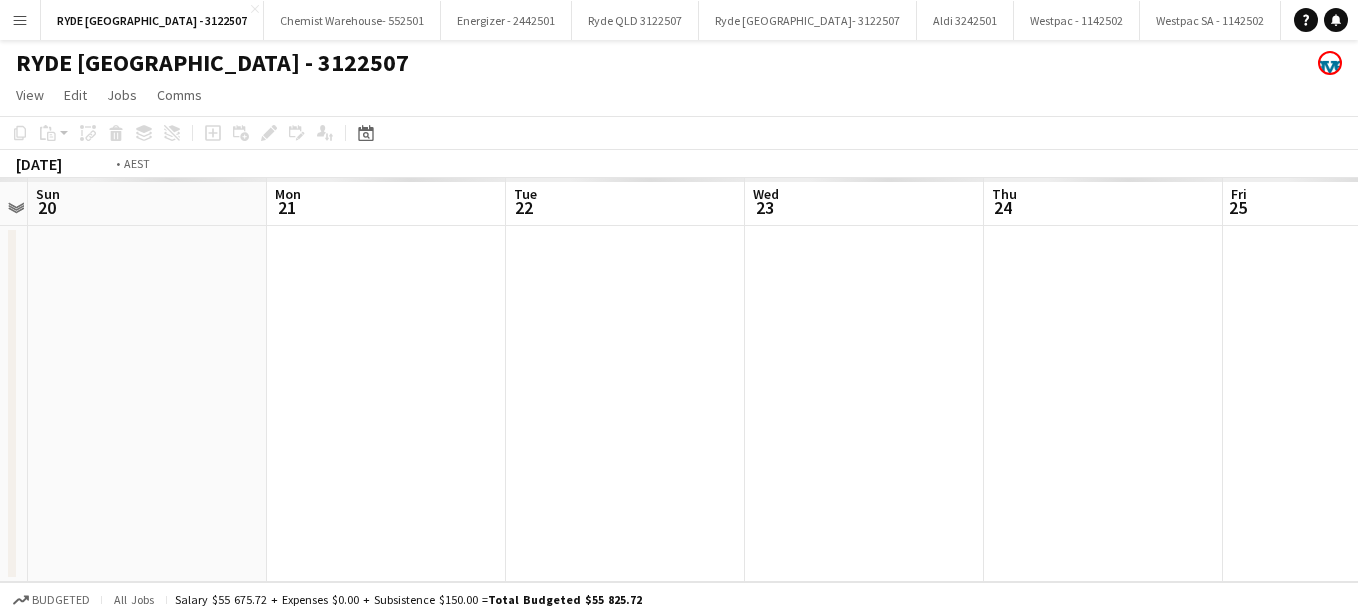 drag, startPoint x: 1122, startPoint y: 364, endPoint x: 578, endPoint y: 311, distance: 546.5757 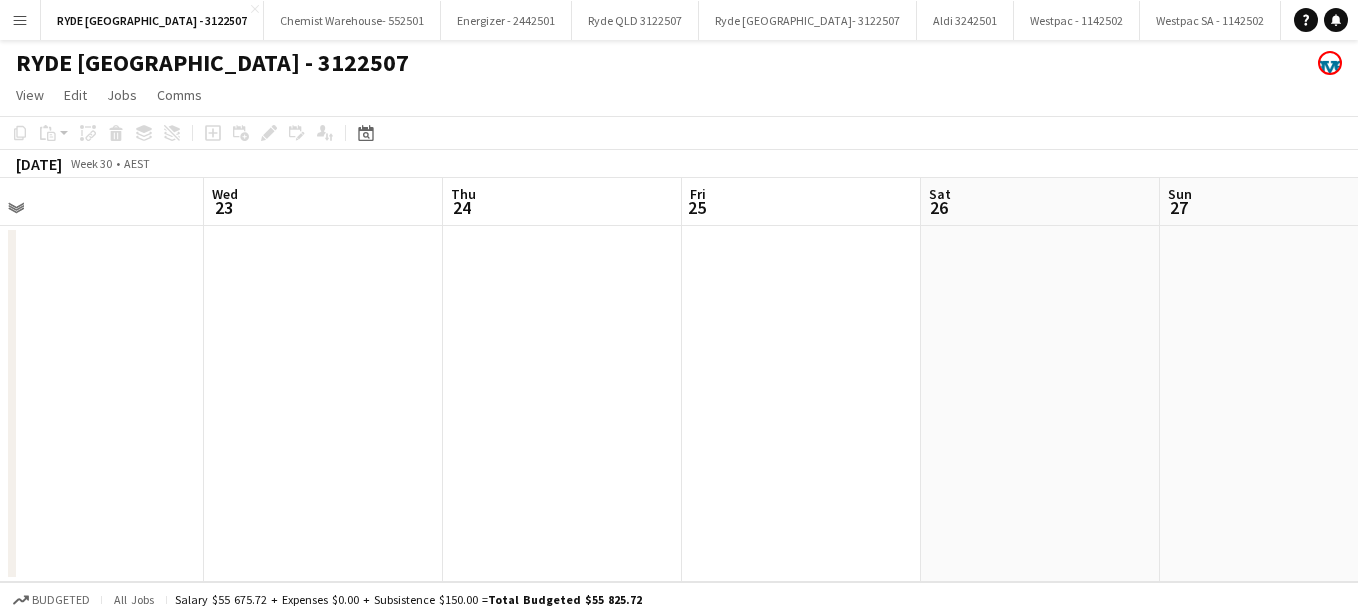 drag, startPoint x: 1184, startPoint y: 358, endPoint x: 643, endPoint y: 289, distance: 545.38245 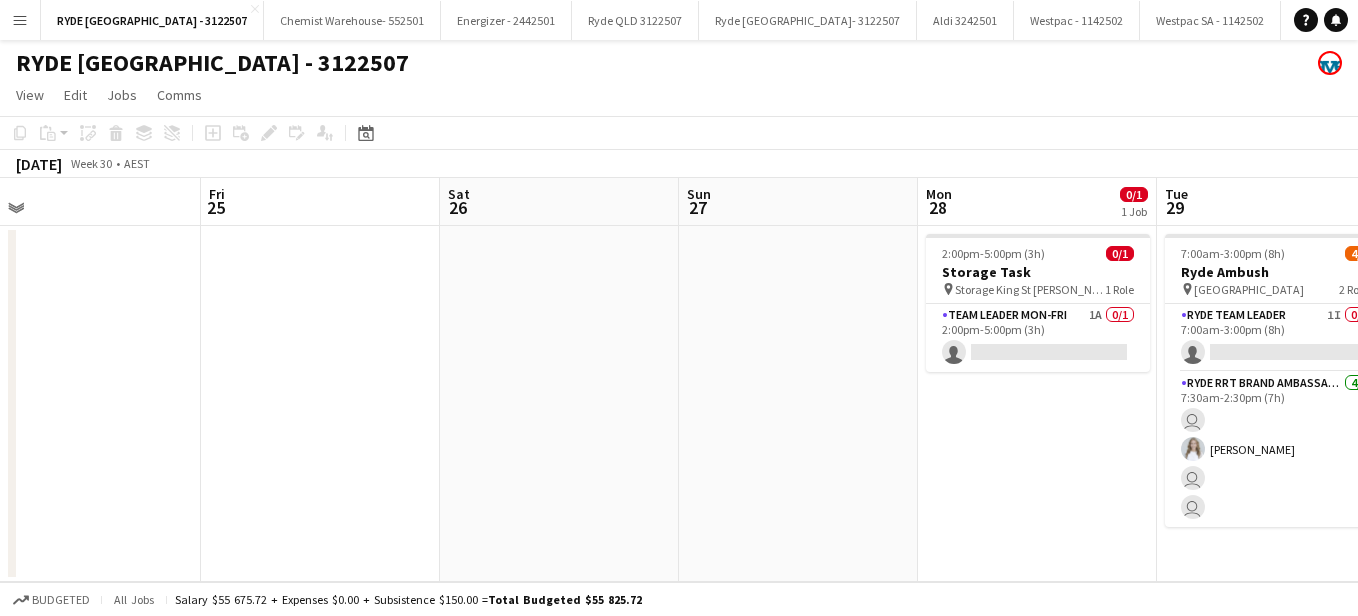 drag, startPoint x: 1005, startPoint y: 442, endPoint x: 745, endPoint y: 424, distance: 260.62234 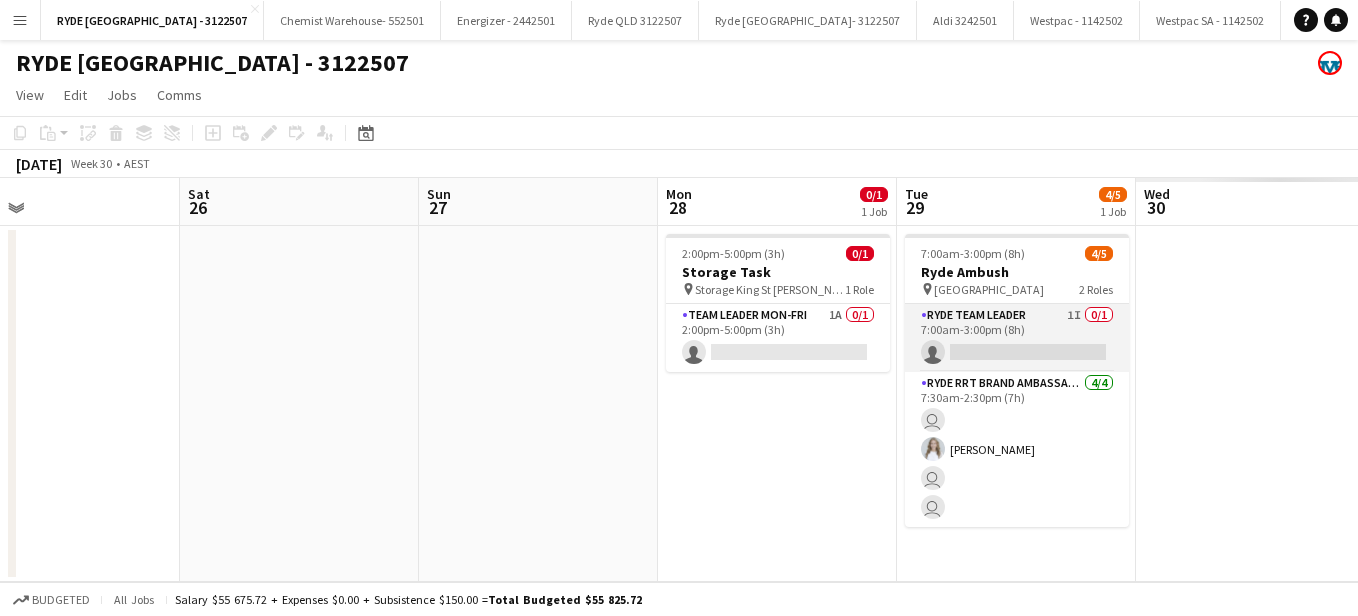 click on "Ryde Team Leader   1I   0/1   7:00am-3:00pm (8h)
single-neutral-actions" at bounding box center [1017, 338] 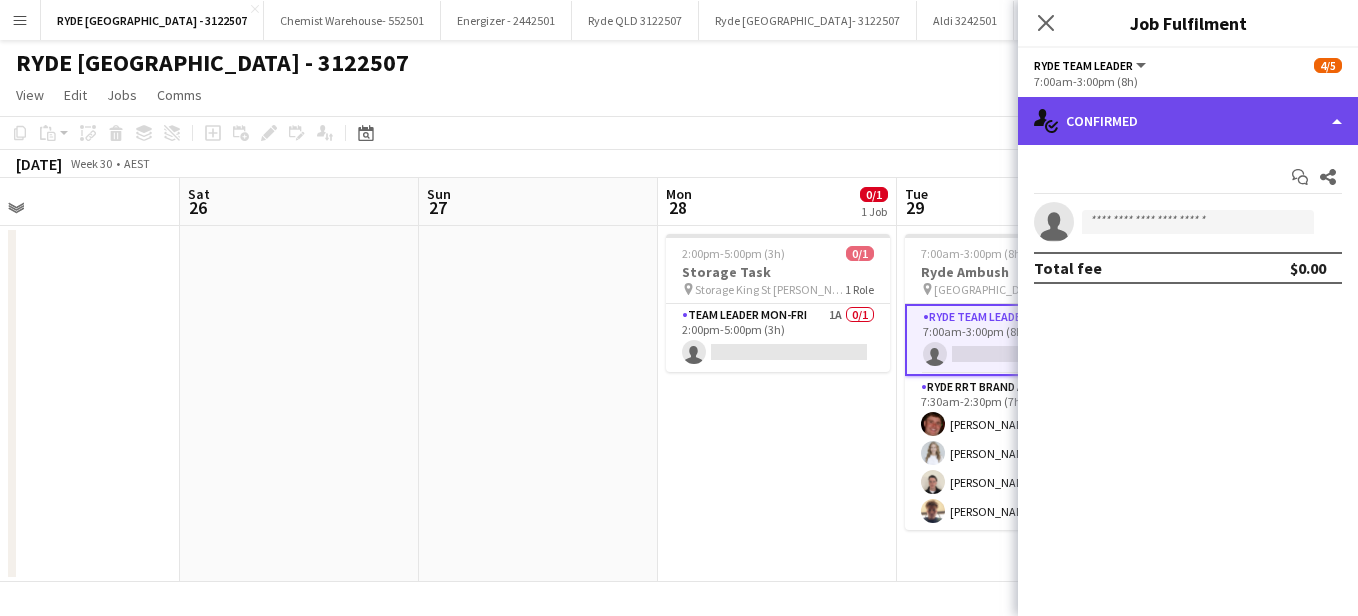 click on "single-neutral-actions-check-2
Confirmed" 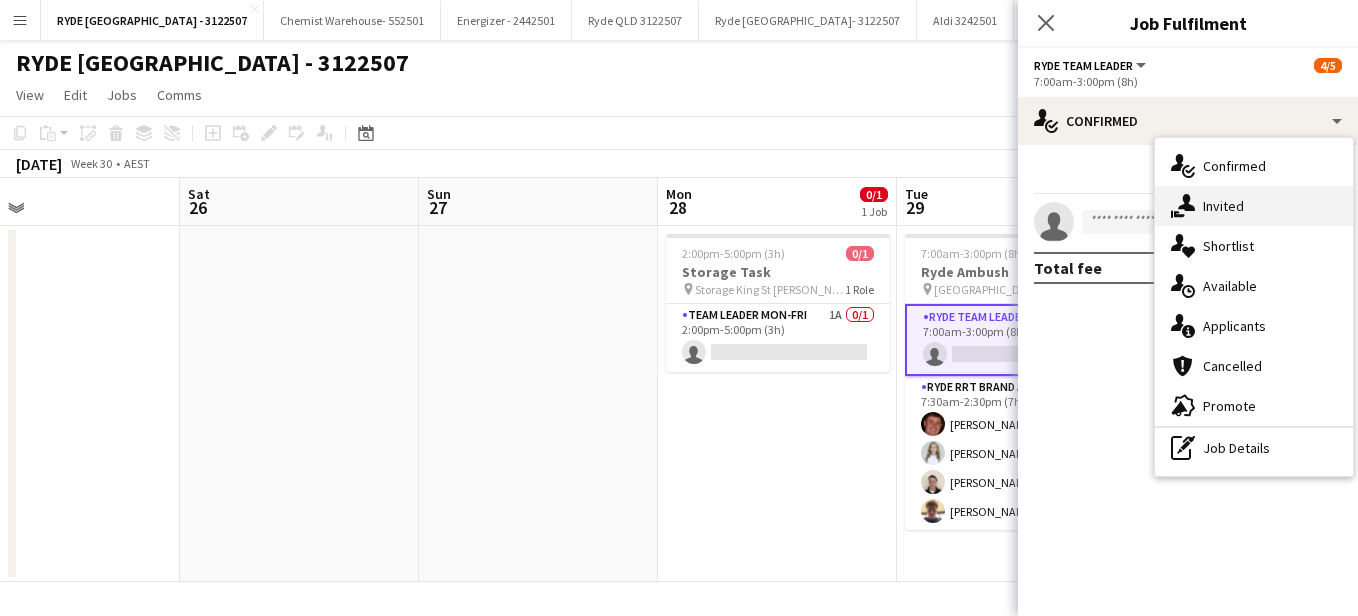 click on "single-neutral-actions-share-1
Invited" at bounding box center [1254, 206] 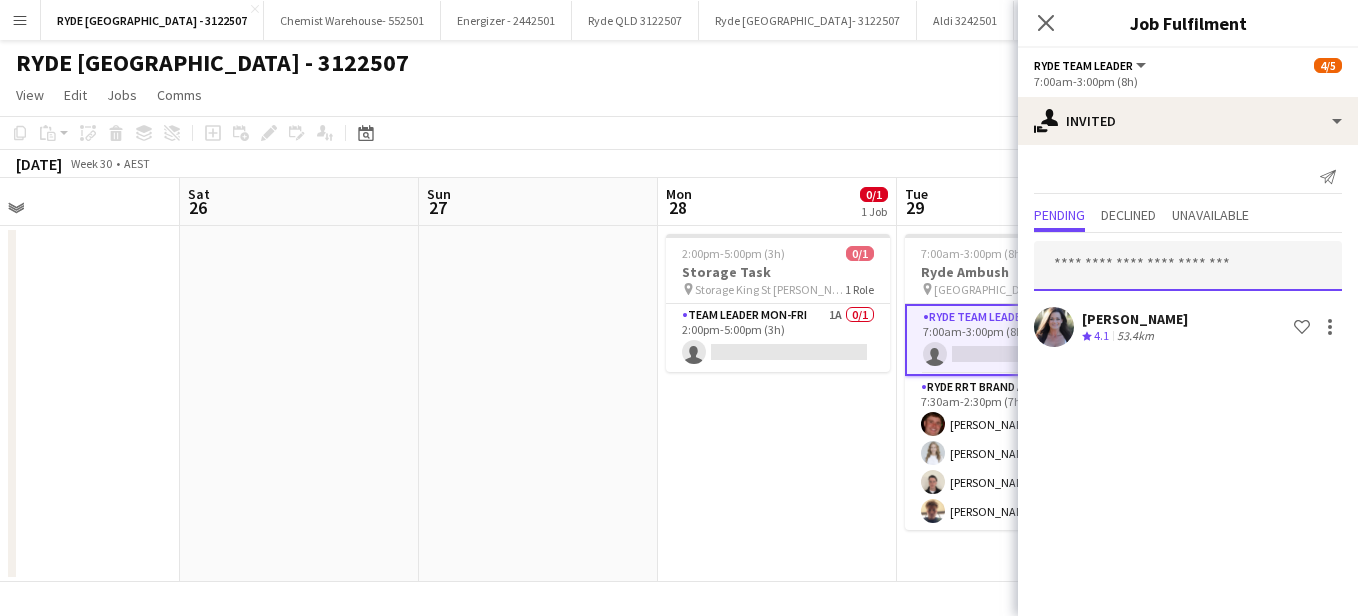 click at bounding box center (1188, 266) 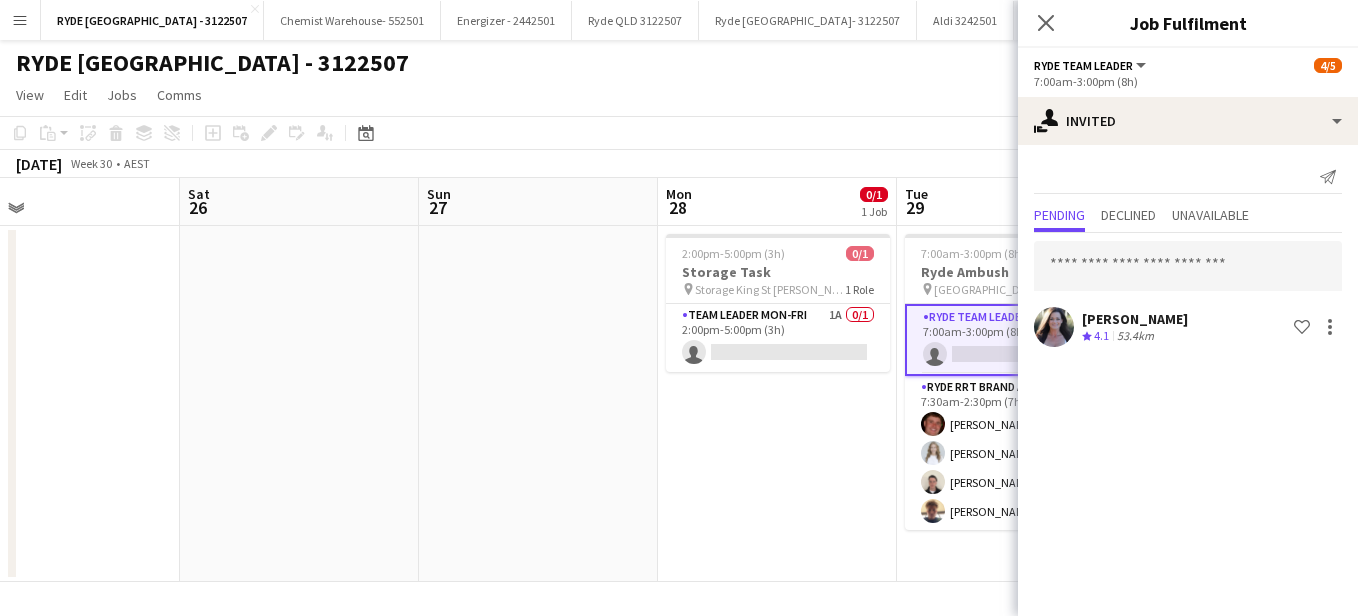 click on "Westpac - 1142502
Close" at bounding box center (1077, 20) 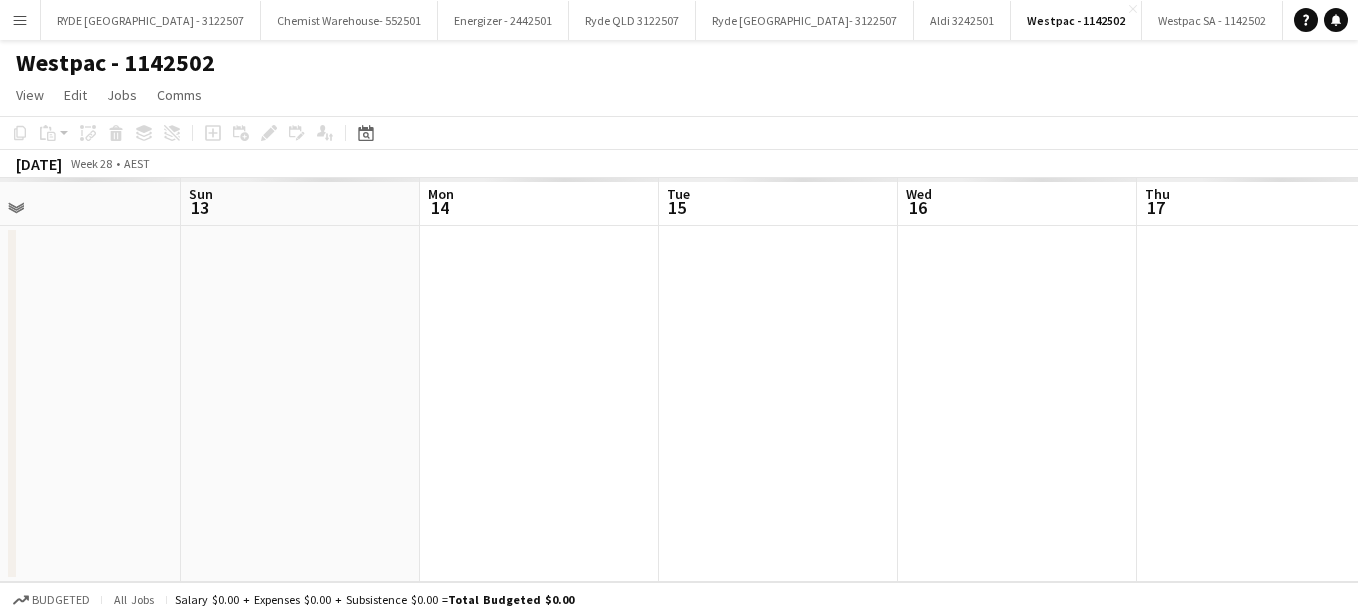 drag, startPoint x: 1216, startPoint y: 510, endPoint x: 440, endPoint y: 472, distance: 776.9299 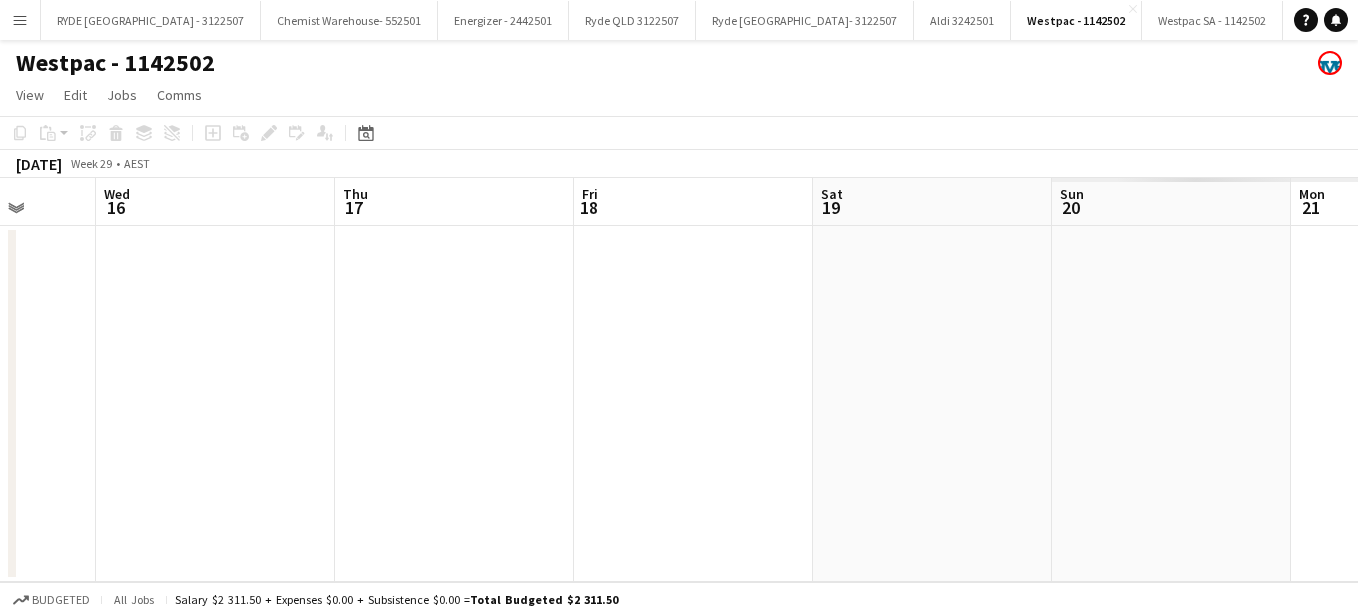 drag, startPoint x: 1094, startPoint y: 417, endPoint x: 291, endPoint y: 493, distance: 806.5885 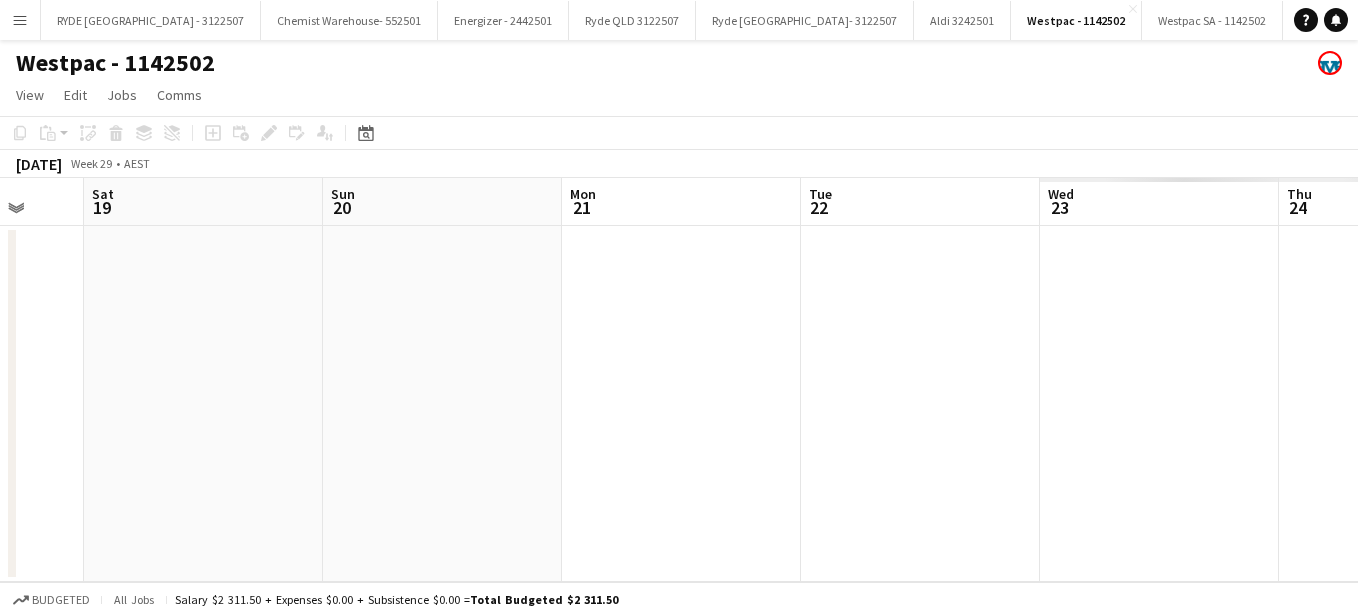 drag, startPoint x: 1357, startPoint y: 517, endPoint x: 630, endPoint y: 427, distance: 732.5497 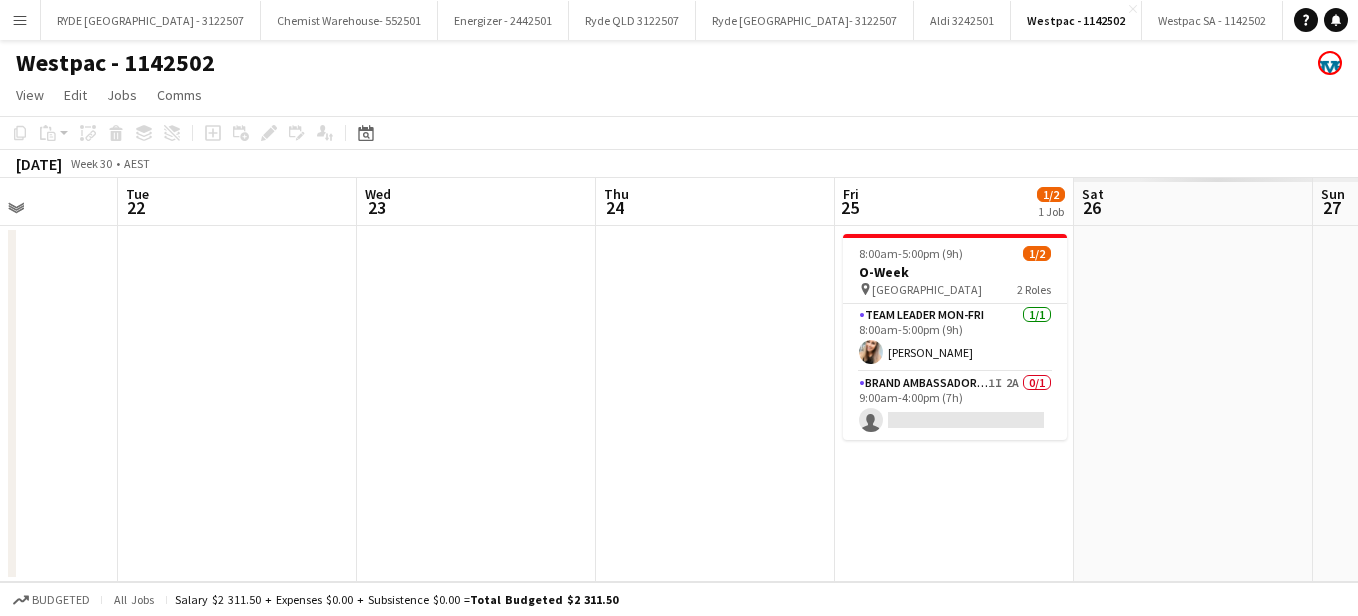 drag, startPoint x: 1357, startPoint y: 505, endPoint x: 675, endPoint y: 445, distance: 684.6342 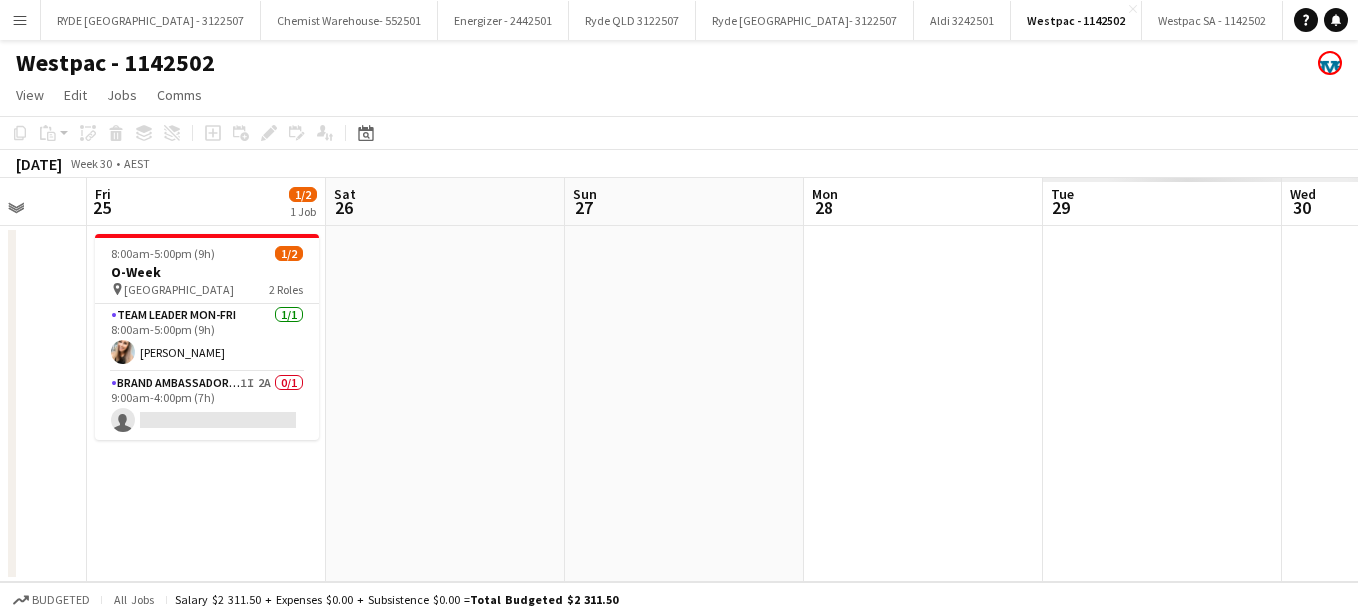 drag, startPoint x: 1198, startPoint y: 546, endPoint x: 429, endPoint y: 490, distance: 771.0363 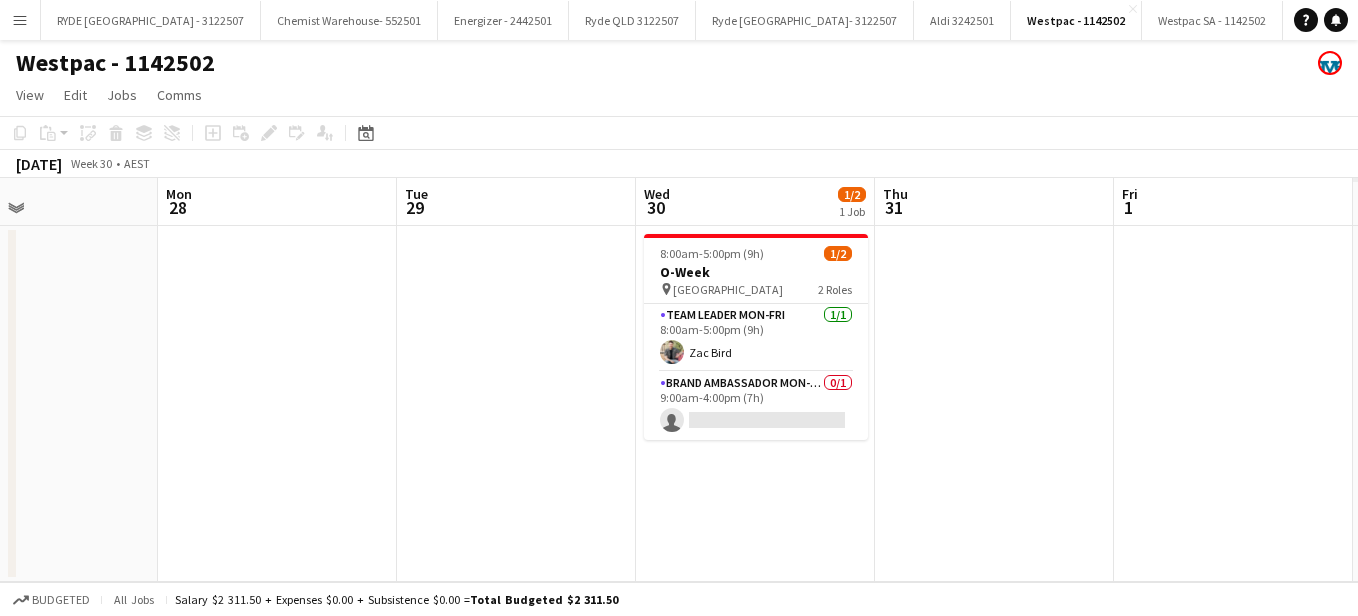 drag, startPoint x: 1059, startPoint y: 475, endPoint x: 433, endPoint y: 405, distance: 629.90155 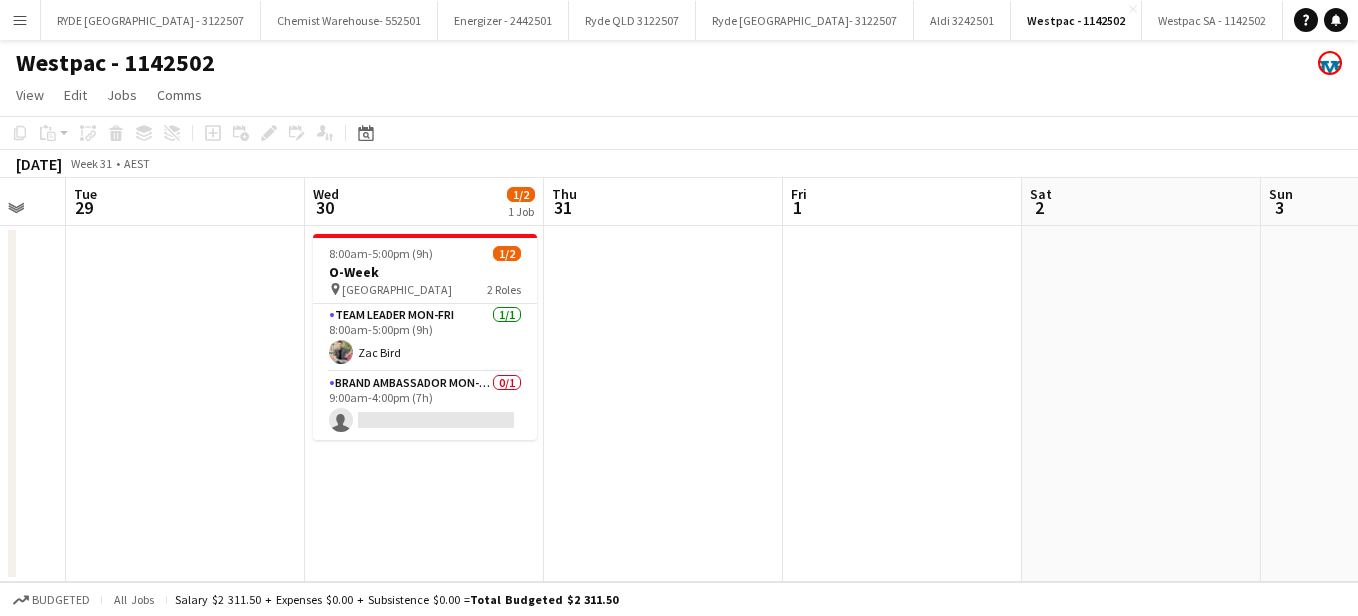 drag, startPoint x: 1000, startPoint y: 523, endPoint x: 669, endPoint y: 478, distance: 334.04492 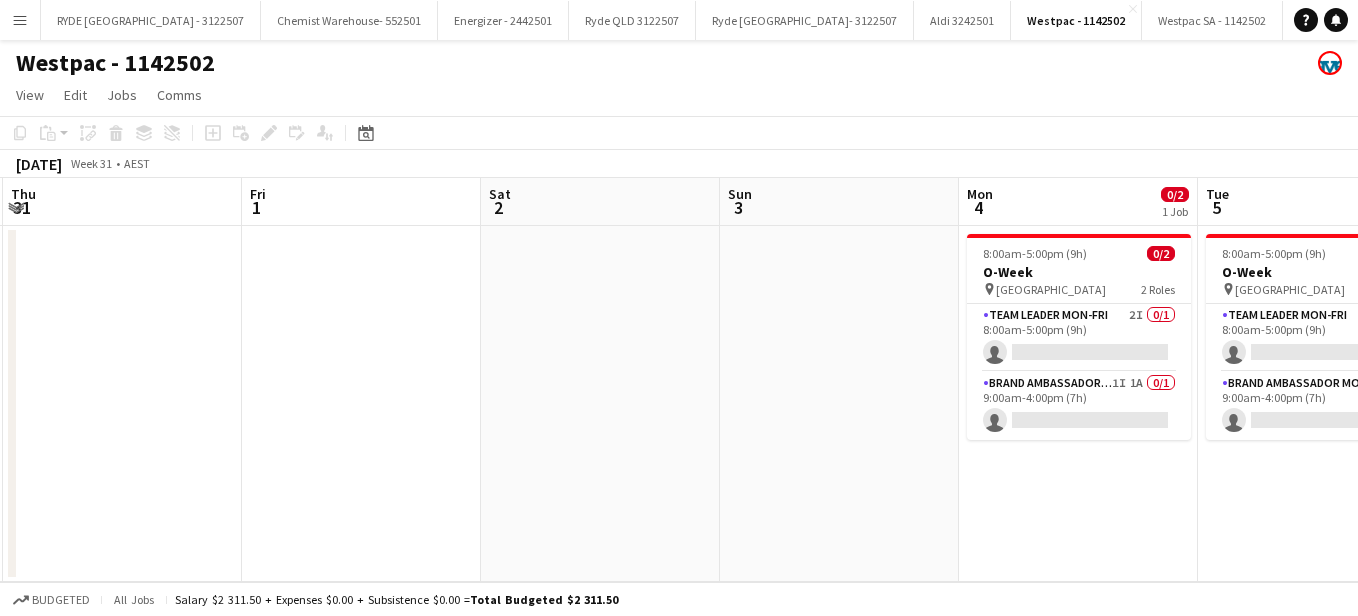 drag, startPoint x: 1071, startPoint y: 472, endPoint x: 531, endPoint y: 466, distance: 540.0333 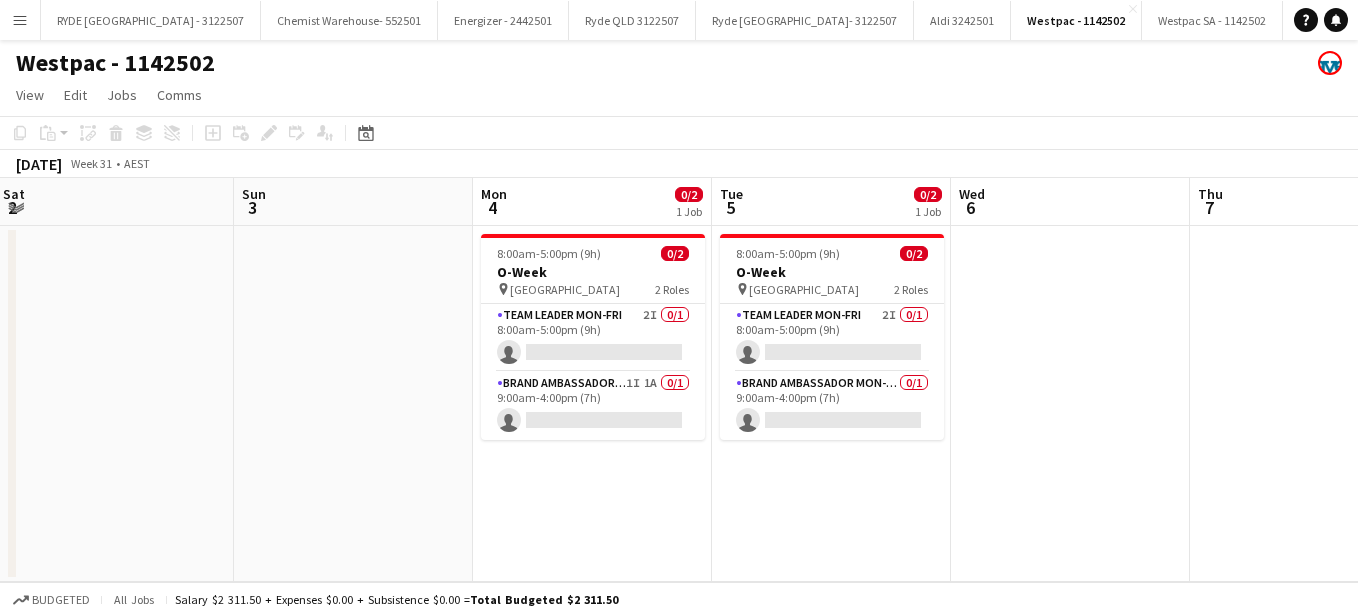 drag, startPoint x: 894, startPoint y: 530, endPoint x: 406, endPoint y: 503, distance: 488.74637 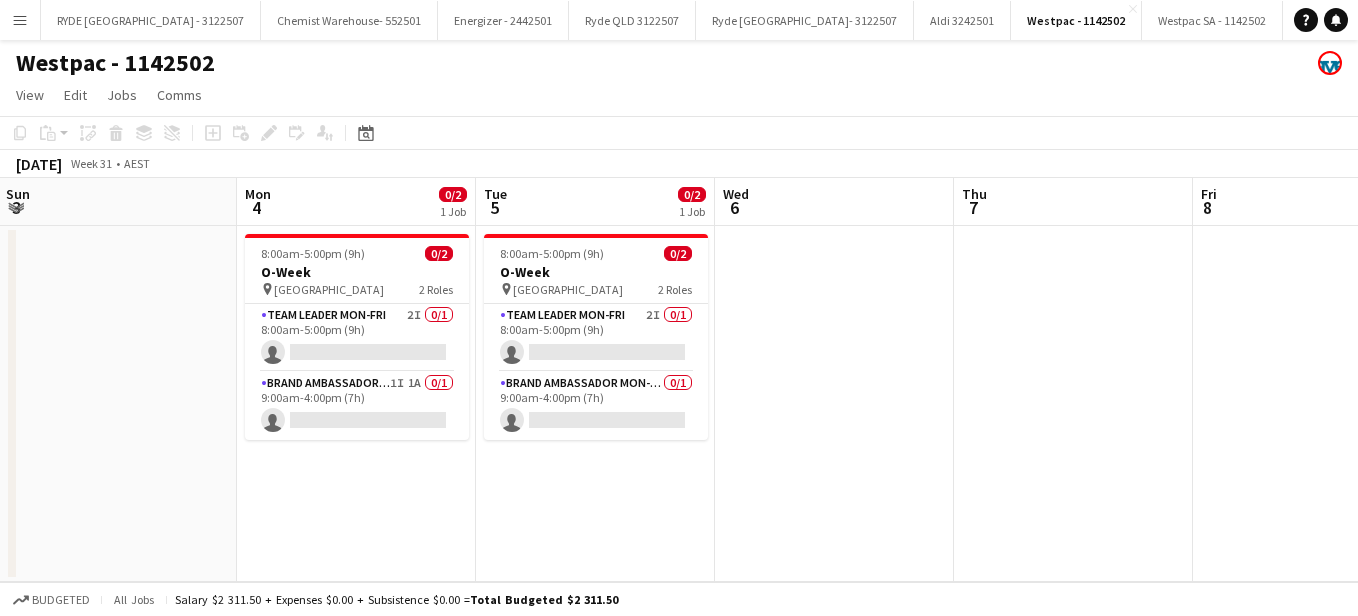 scroll, scrollTop: 0, scrollLeft: 721, axis: horizontal 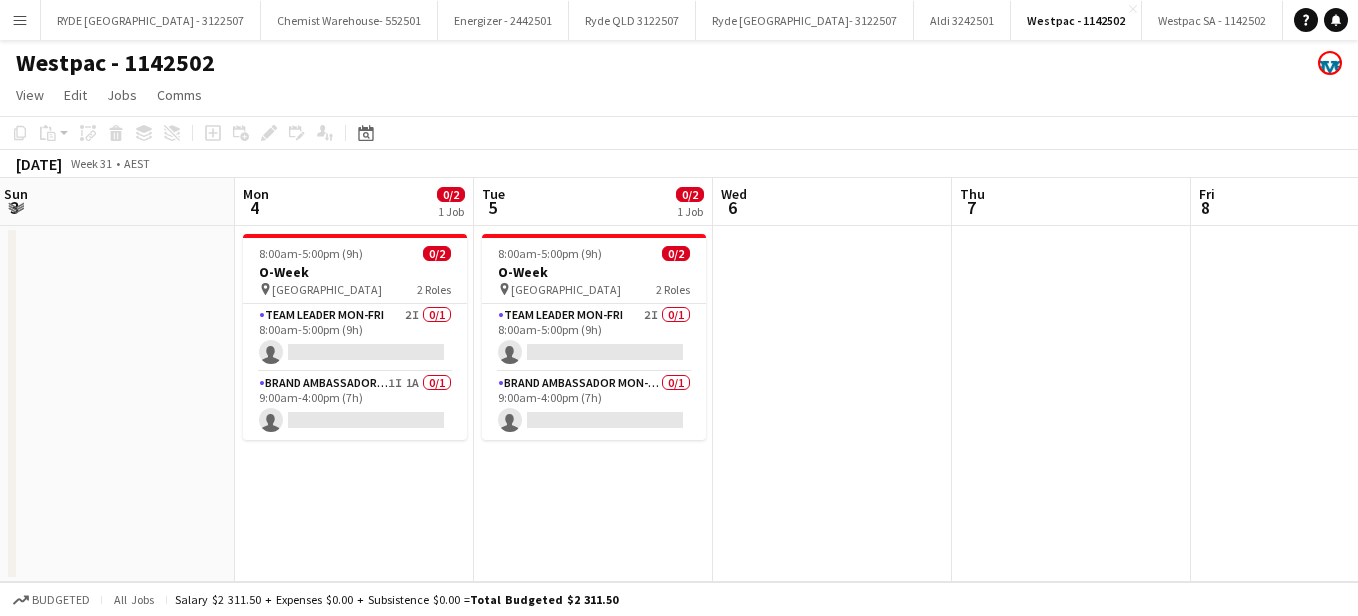drag, startPoint x: 873, startPoint y: 530, endPoint x: 654, endPoint y: 503, distance: 220.65811 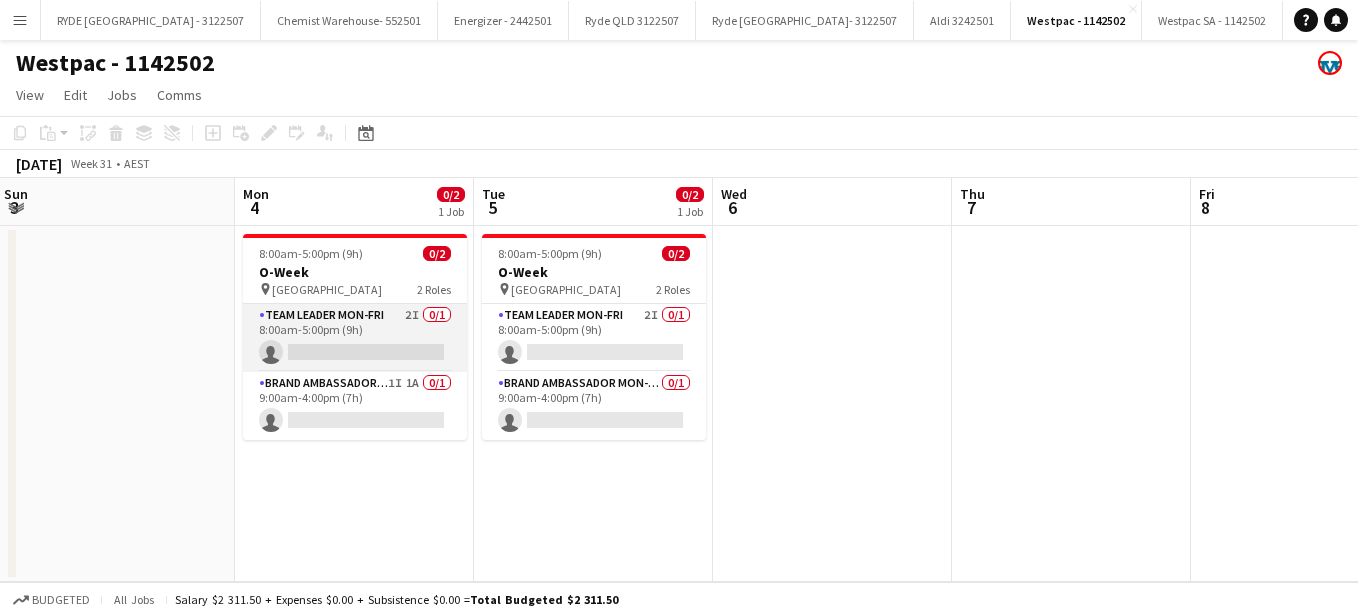 click on "Team Leader Mon-Fri   2I   0/1   8:00am-5:00pm (9h)
single-neutral-actions" at bounding box center (355, 338) 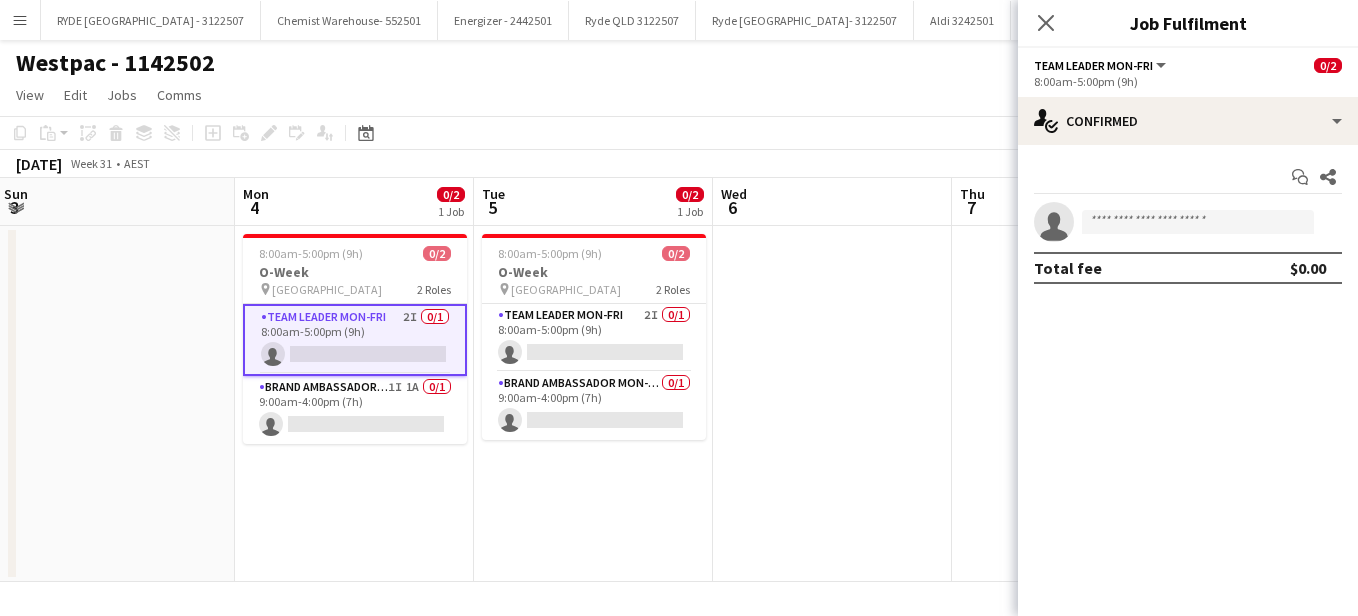 click on "Start chat
Share
single-neutral-actions
Total fee   $0.00" at bounding box center [1188, 222] 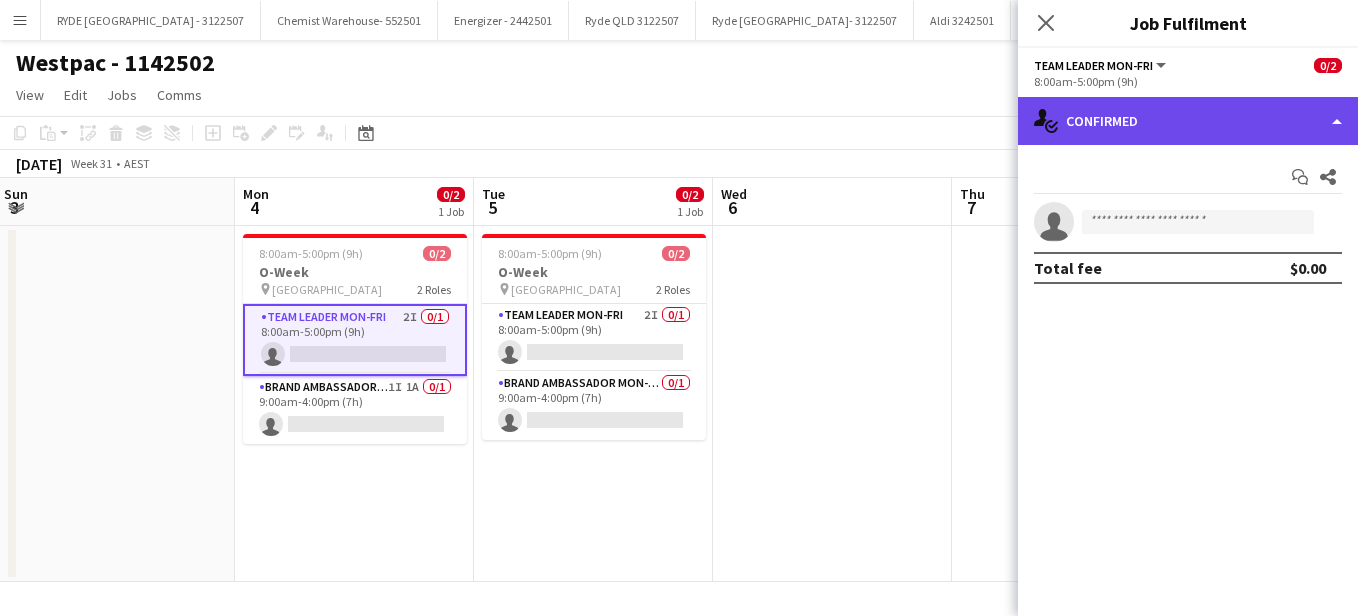 click on "single-neutral-actions-check-2
Confirmed" 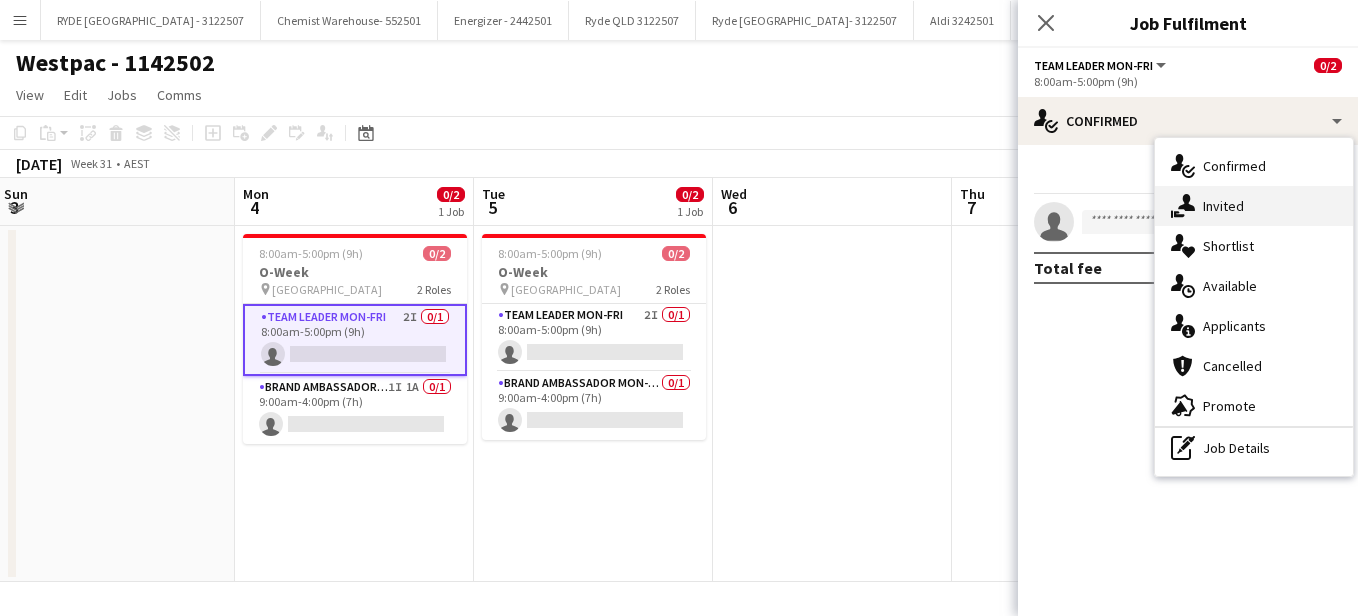 click on "single-neutral-actions-share-1
Invited" at bounding box center [1254, 206] 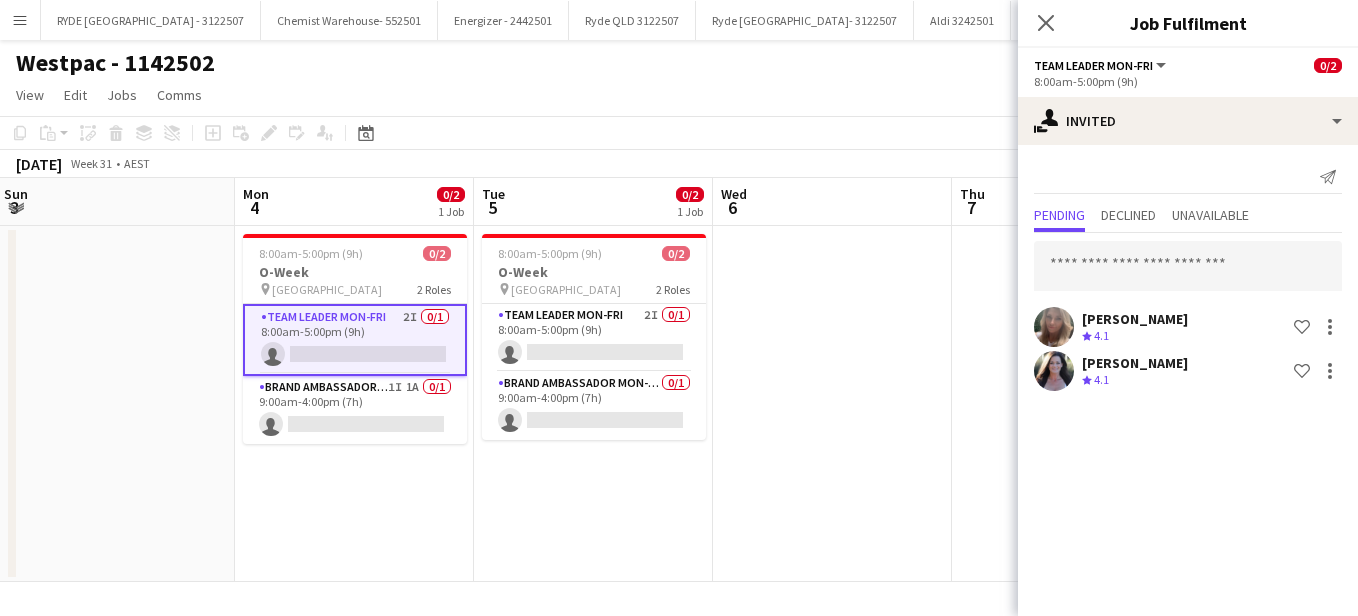 click on "Menu" at bounding box center [20, 20] 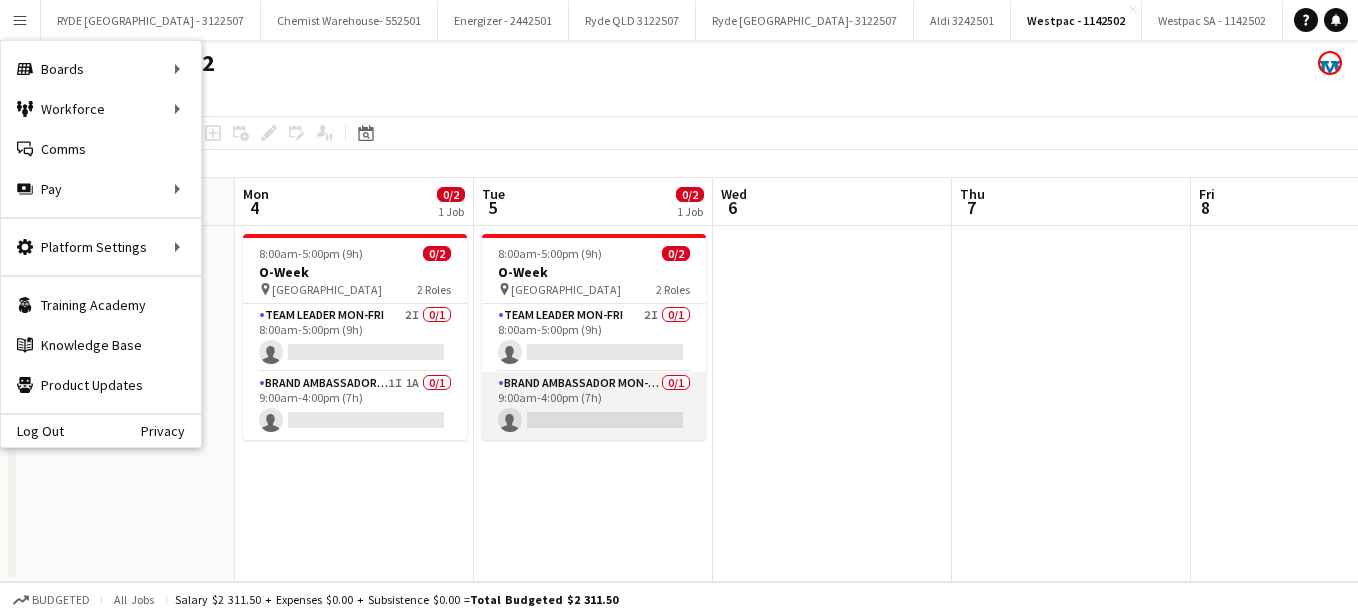 click on "Brand Ambassador Mon-Fri   0/1   9:00am-4:00pm (7h)
single-neutral-actions" at bounding box center (594, 406) 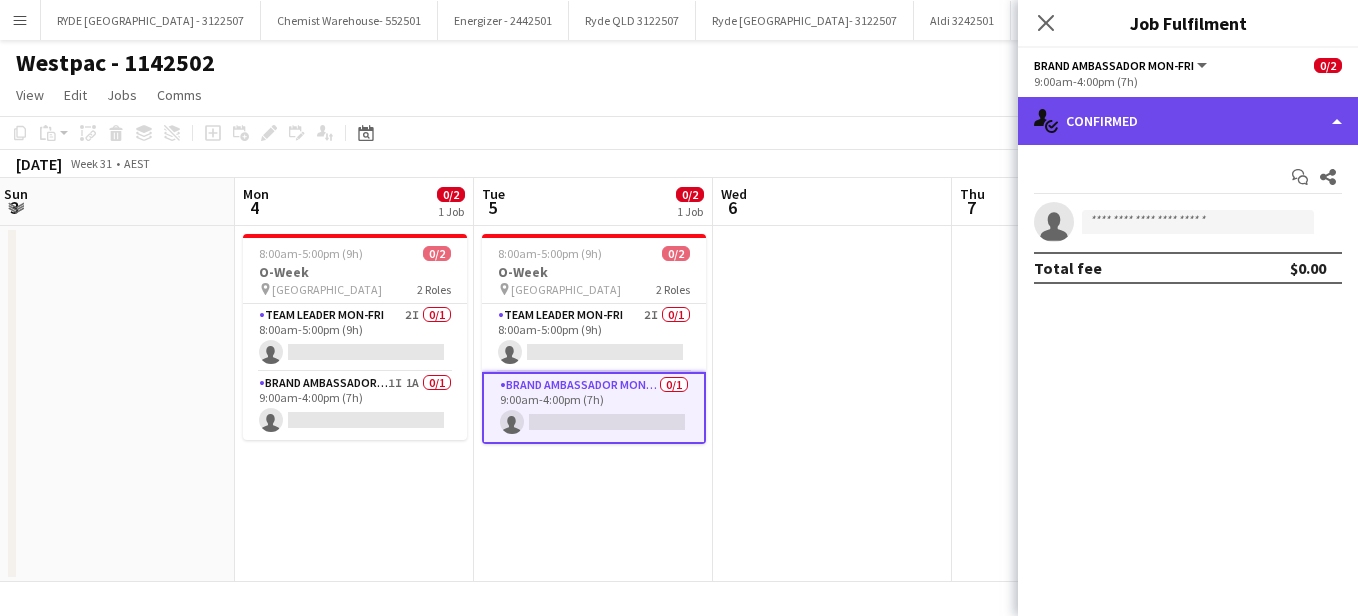 click on "single-neutral-actions-check-2
Confirmed" 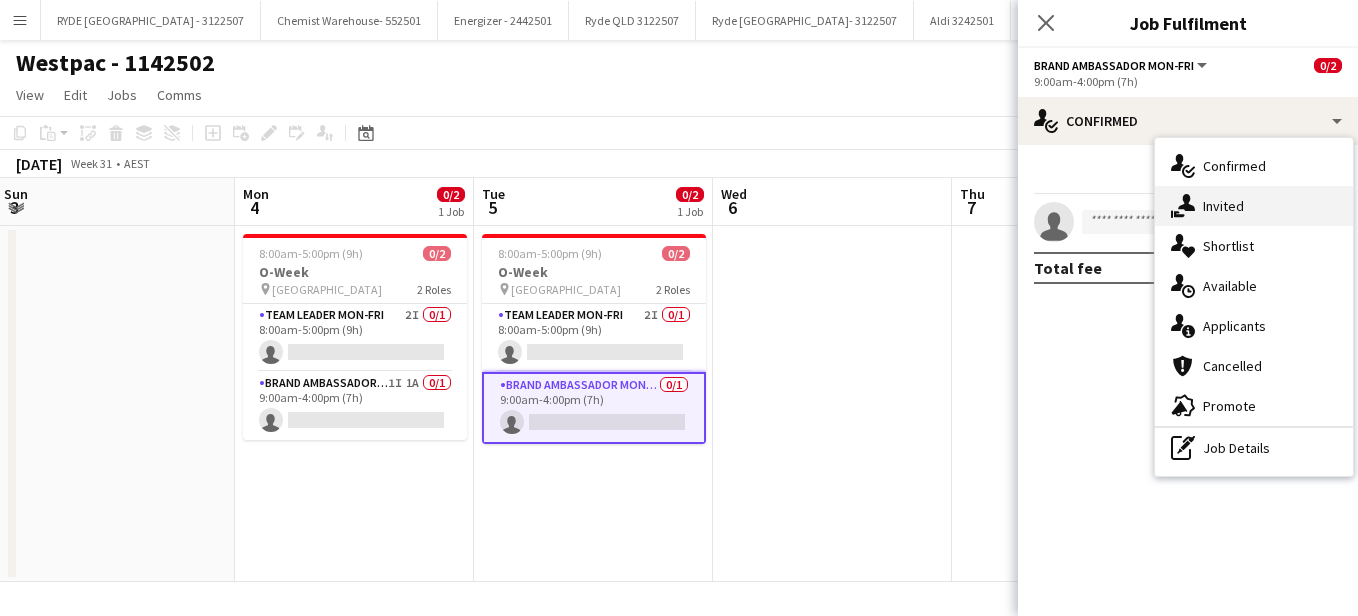 click on "single-neutral-actions-share-1
Invited" at bounding box center [1254, 206] 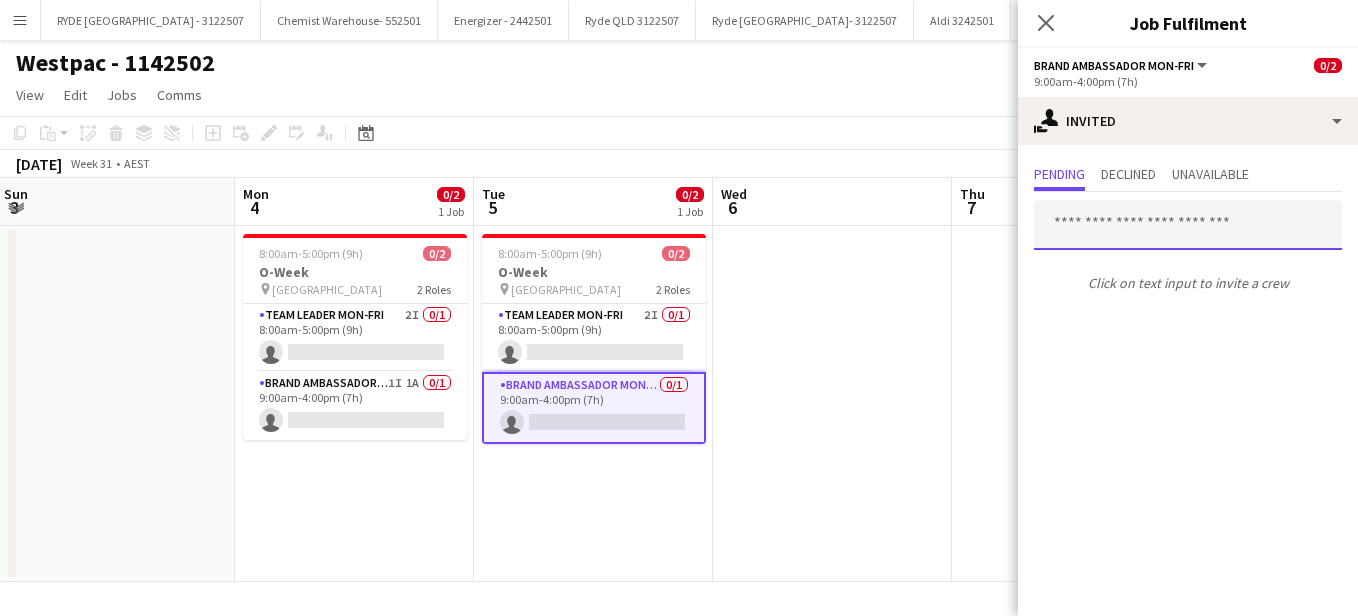 click at bounding box center (1188, 225) 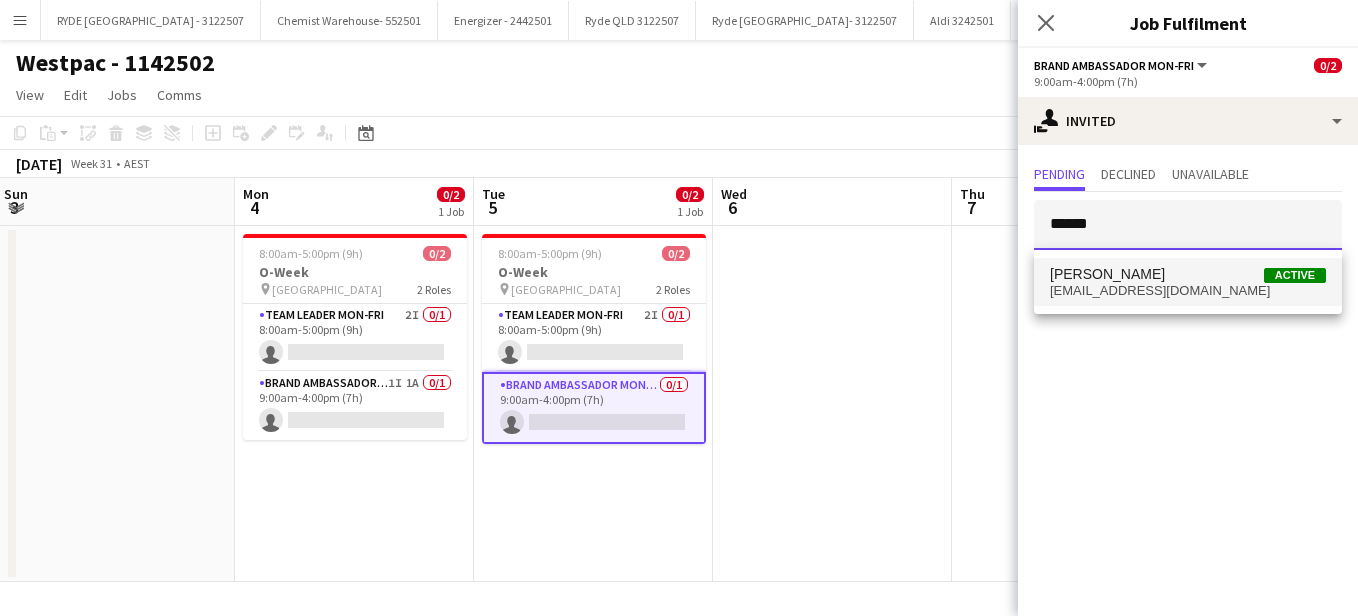 type on "******" 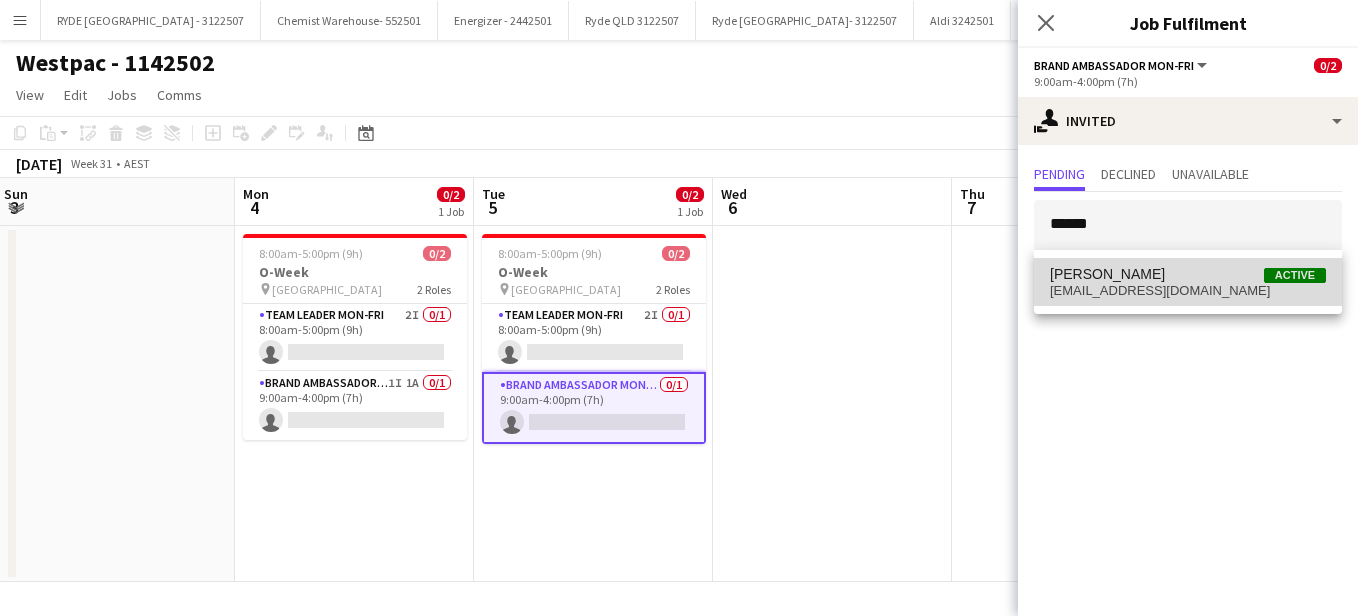 click on "[EMAIL_ADDRESS][DOMAIN_NAME]" at bounding box center [1188, 291] 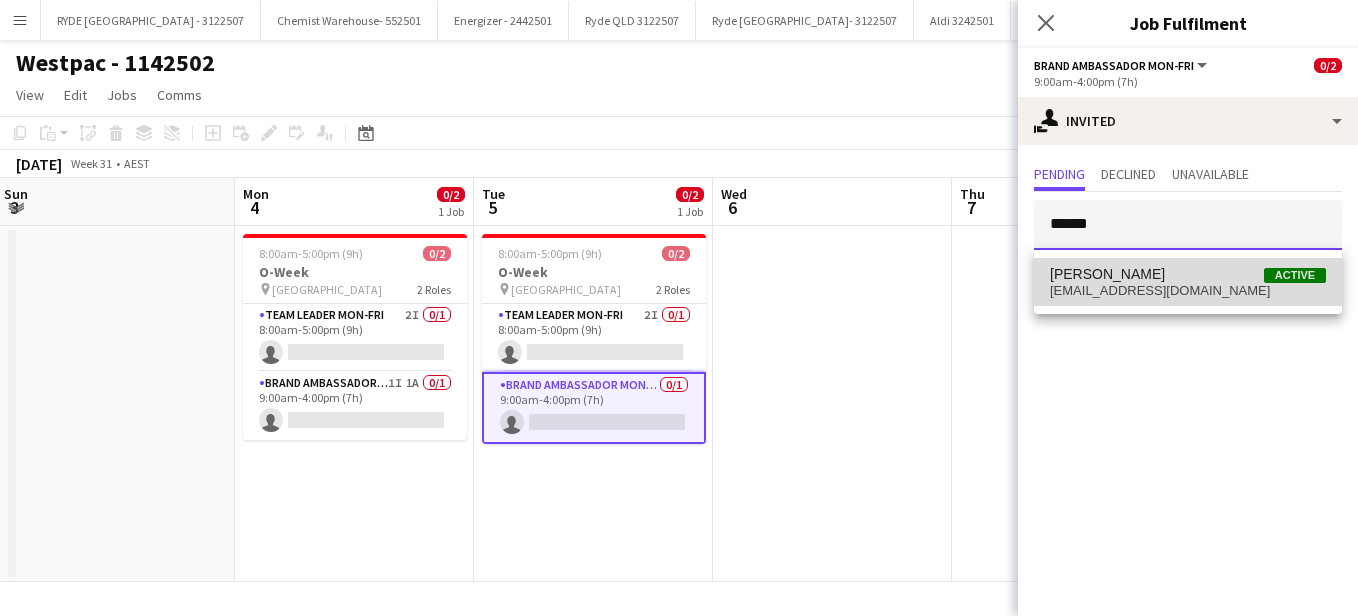 type 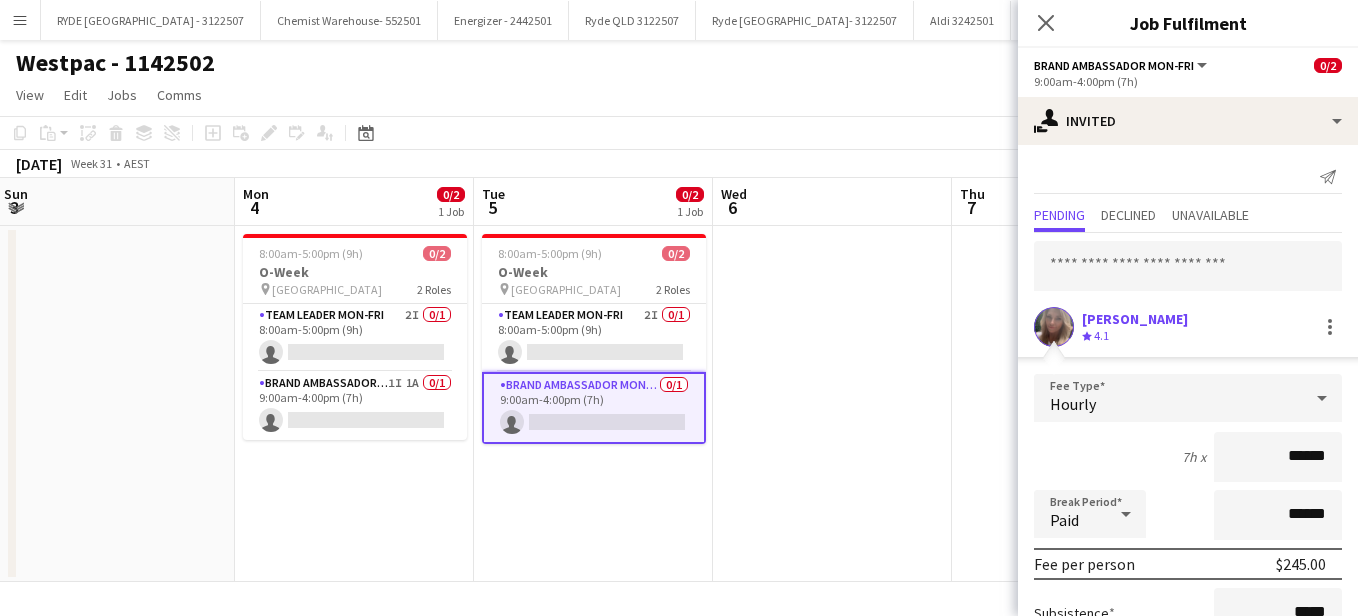 scroll, scrollTop: 205, scrollLeft: 0, axis: vertical 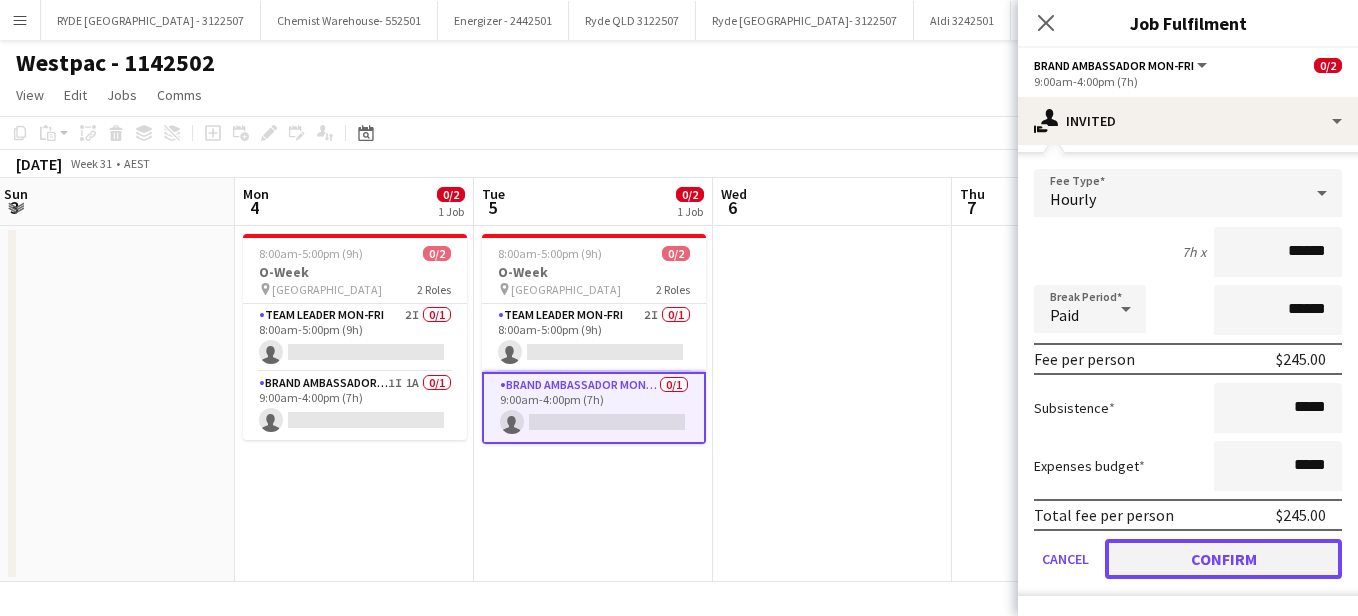 click on "Confirm" 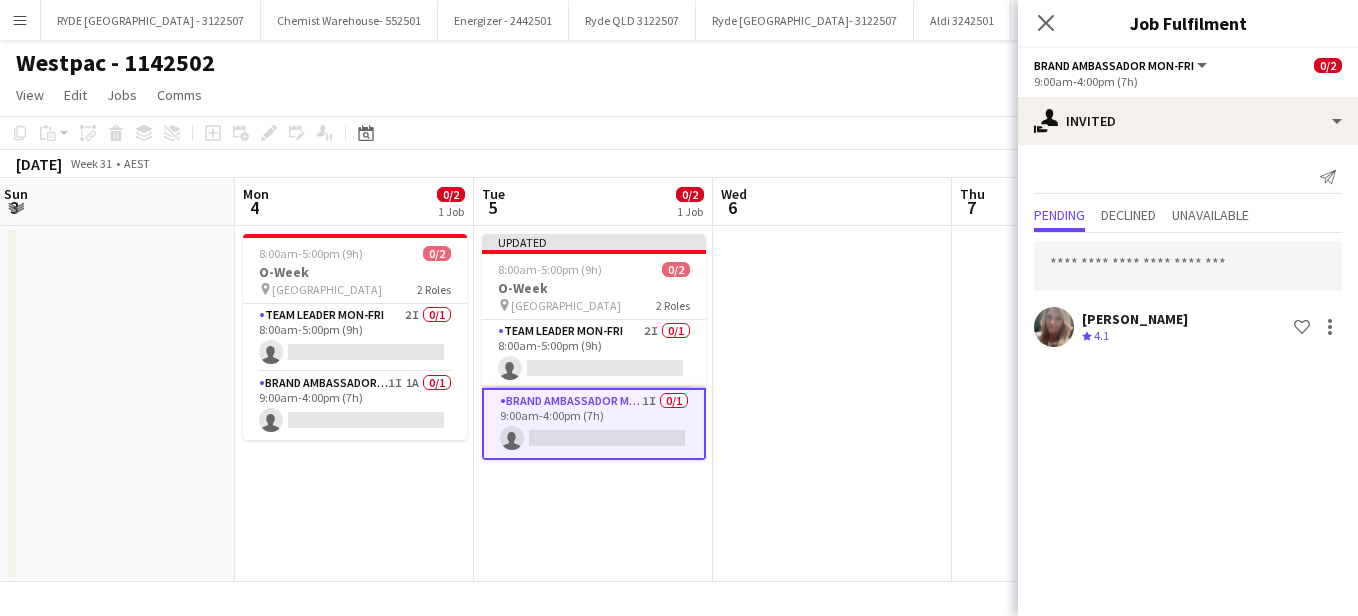 scroll, scrollTop: 0, scrollLeft: 0, axis: both 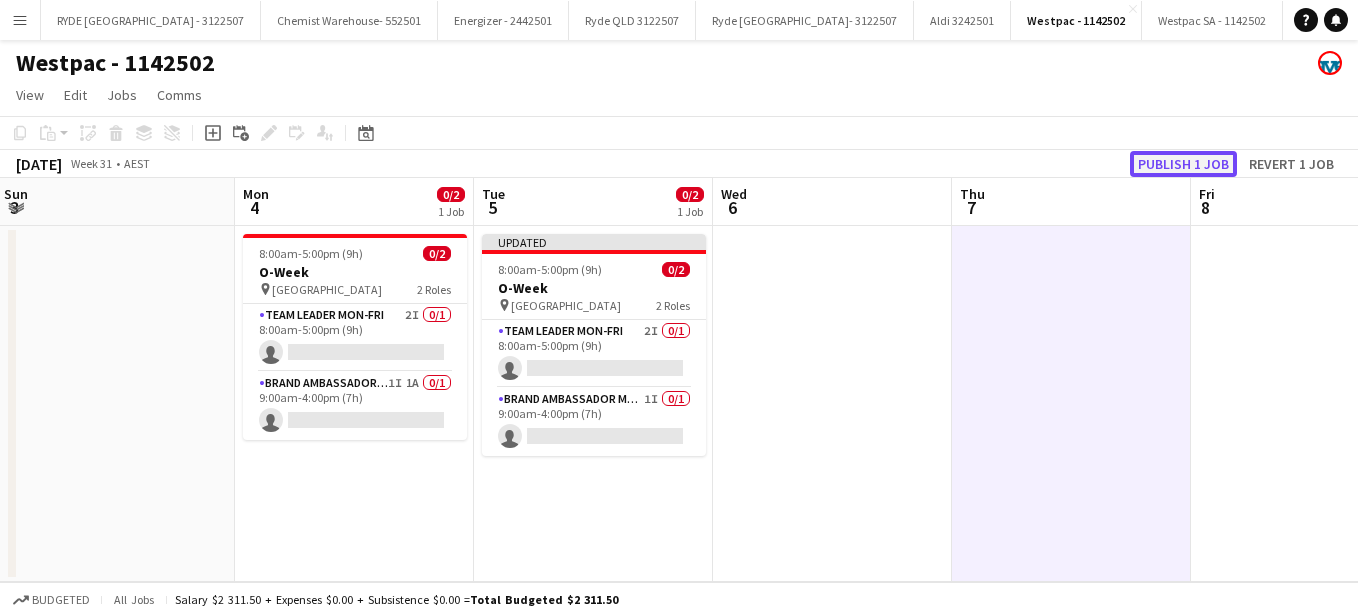 click on "Publish 1 job" 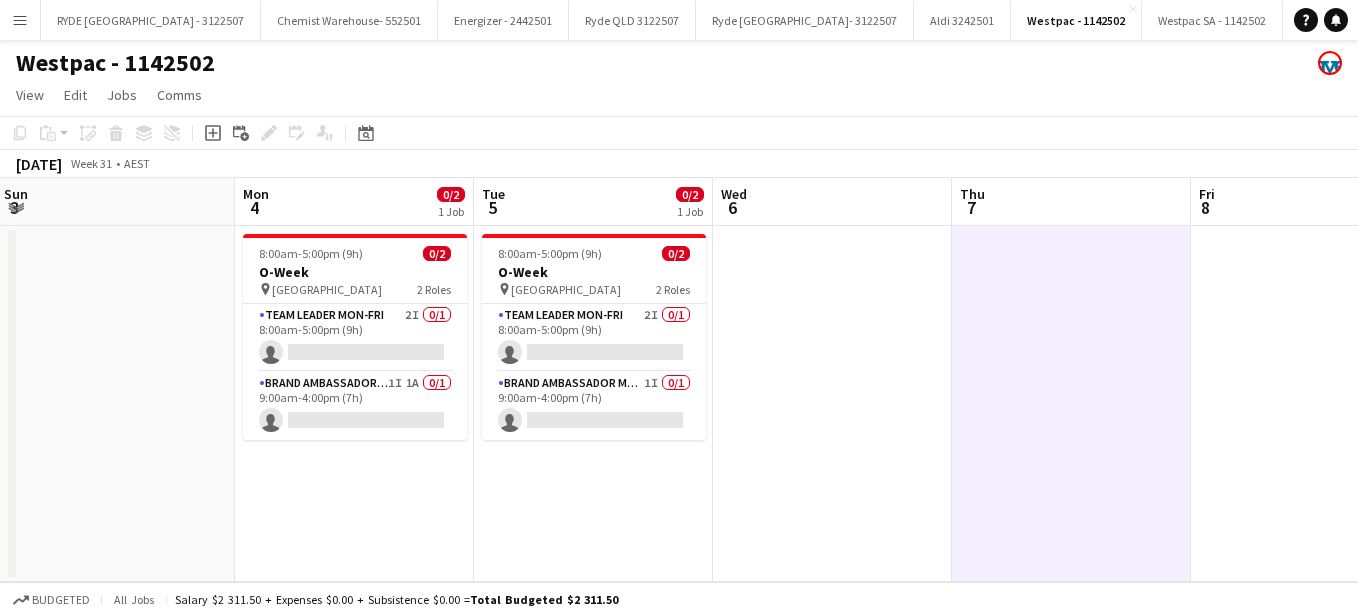 click on "Menu" at bounding box center (20, 20) 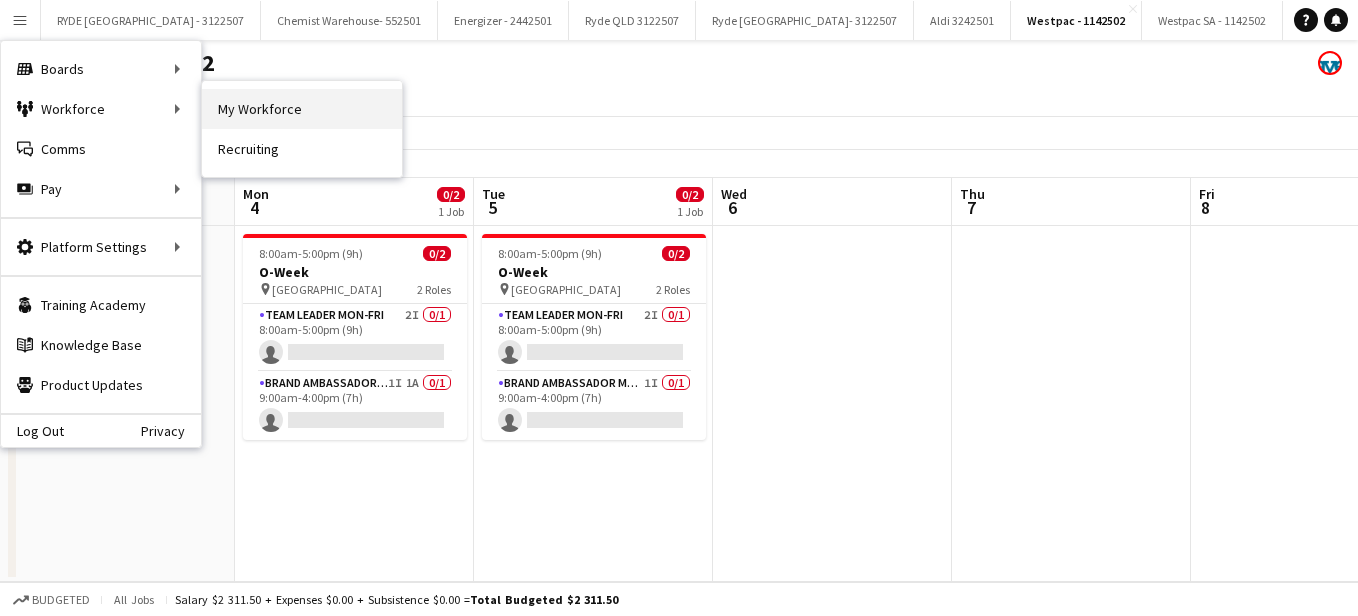 click on "My Workforce" at bounding box center (302, 109) 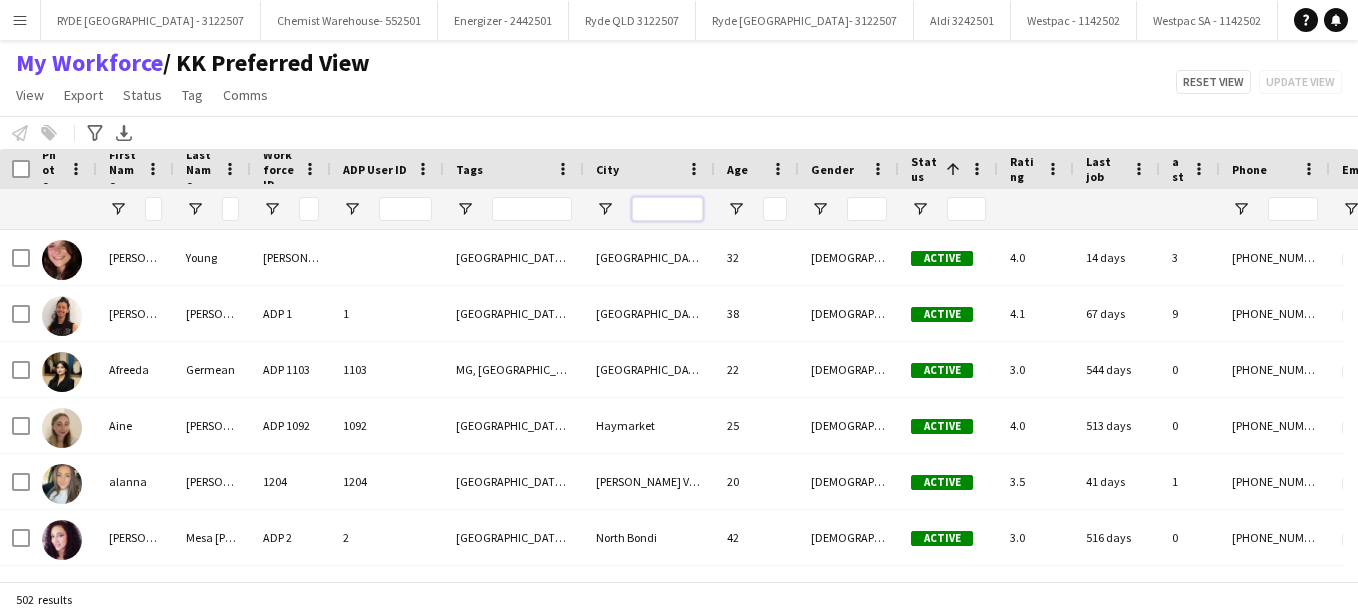 click at bounding box center [667, 209] 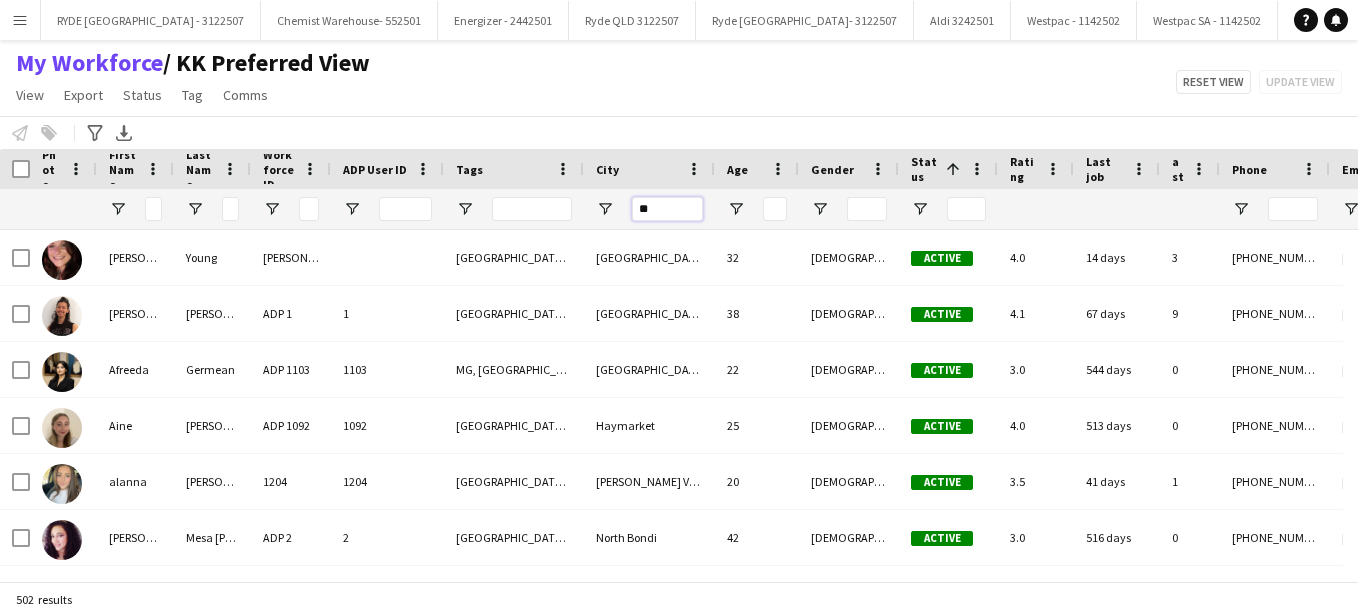 type on "***" 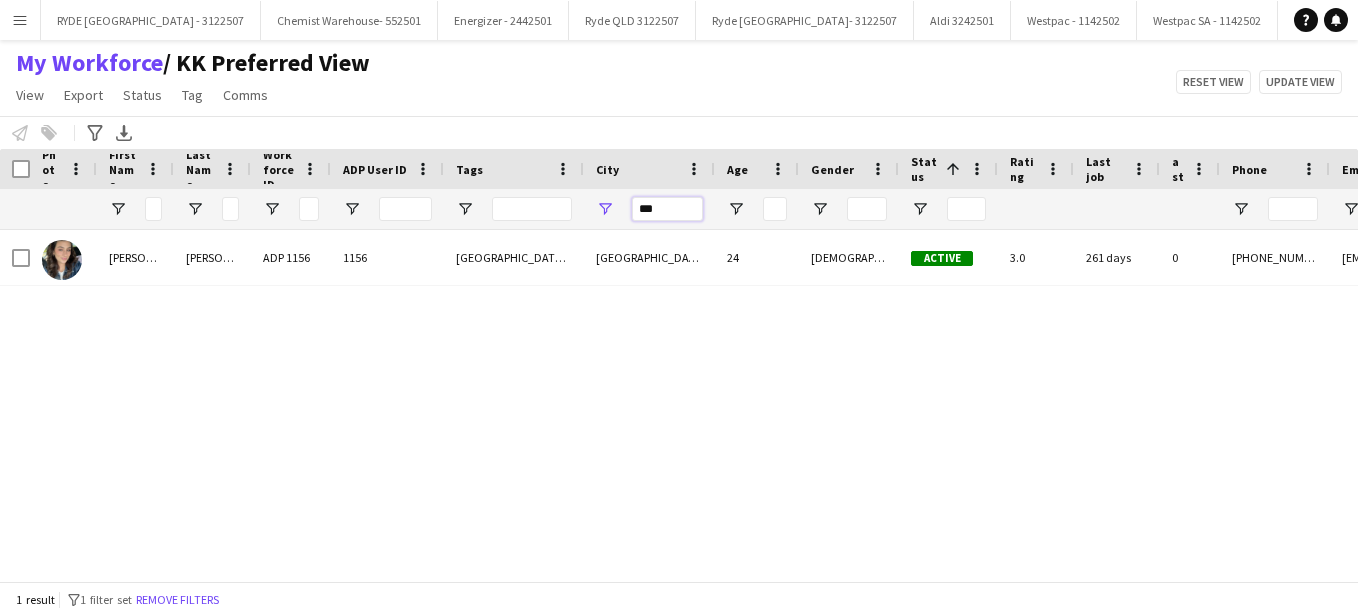 drag, startPoint x: 679, startPoint y: 213, endPoint x: 594, endPoint y: 220, distance: 85.28775 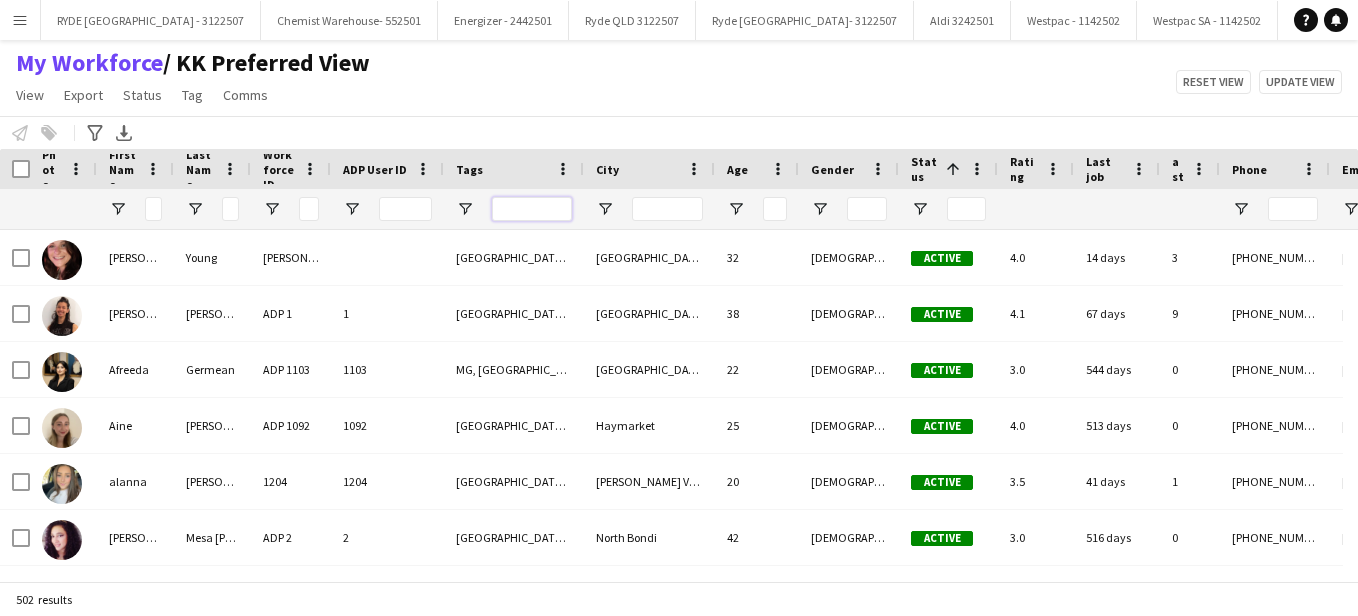 click at bounding box center [532, 209] 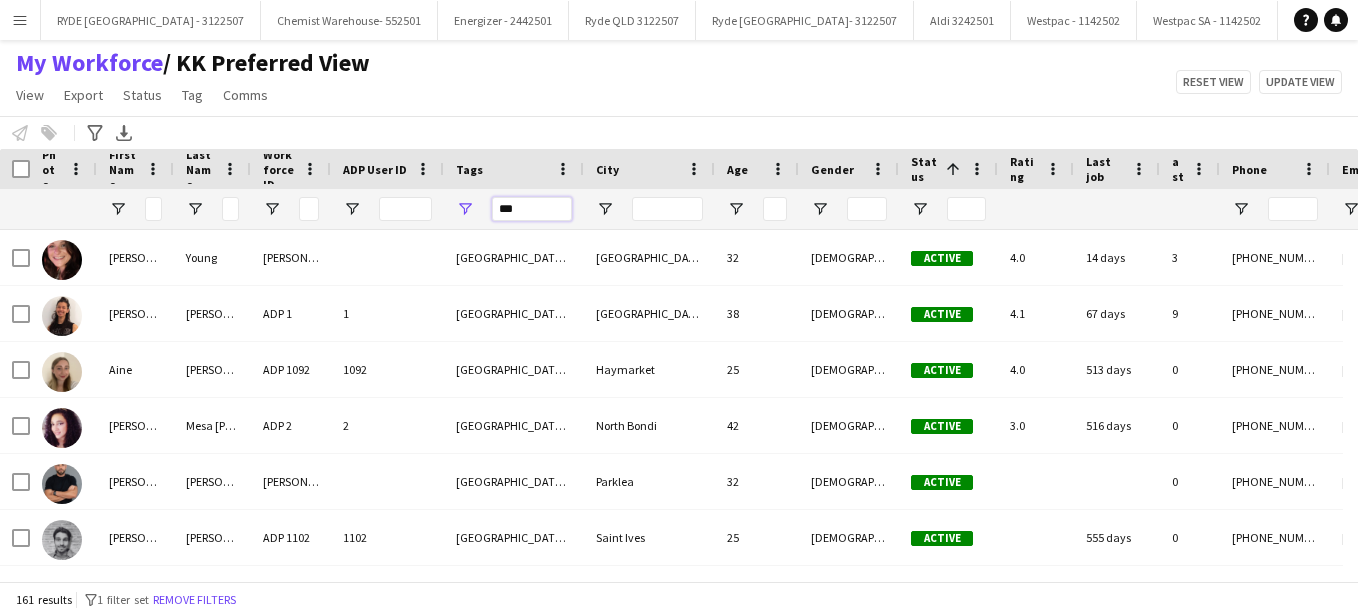 type on "***" 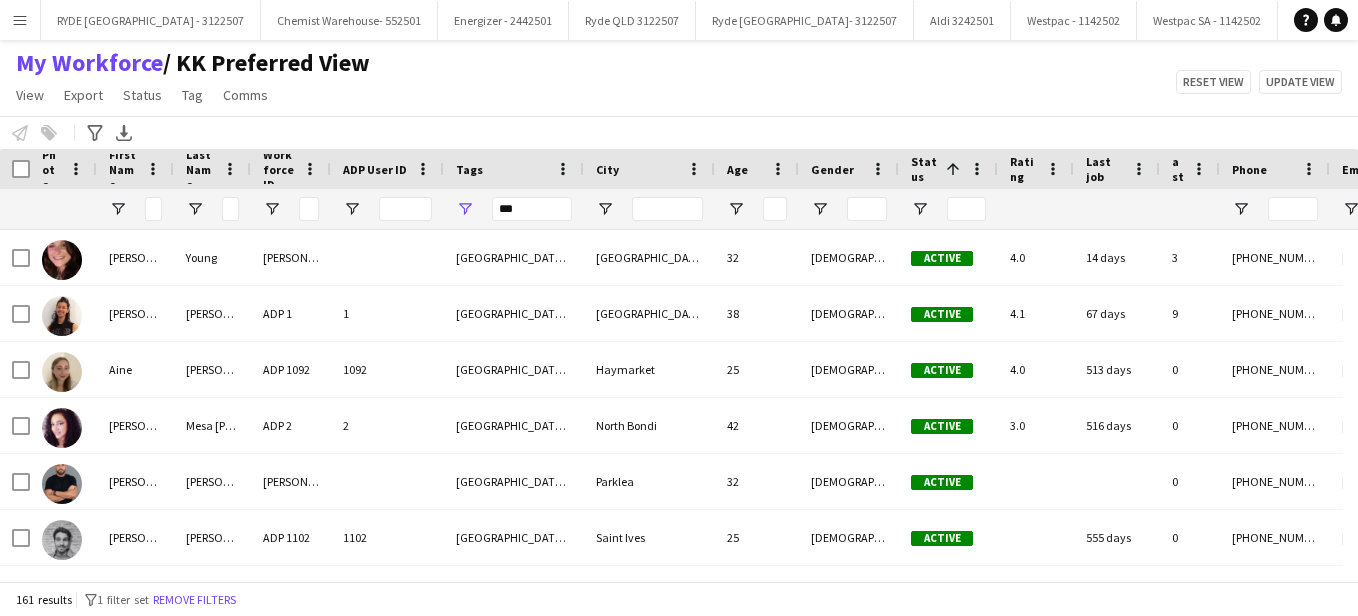 click on "Notify workforce
Add to tag
Select at least one crew to tag him or her.
Advanced filters
Advanced filters   Availability   Start Time   End Time   Skills   Role types   Worked with these clients...   Address
Address
Distance from address (km)   Clear   View results
Export XLSX" 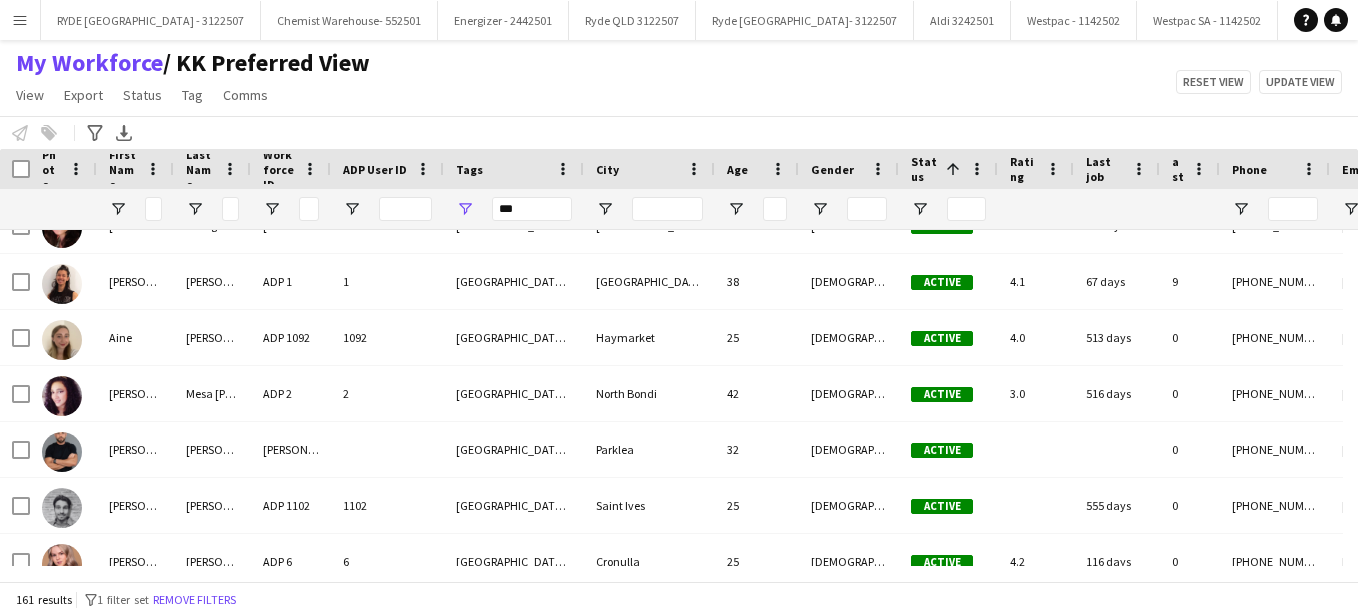 scroll, scrollTop: 72, scrollLeft: 0, axis: vertical 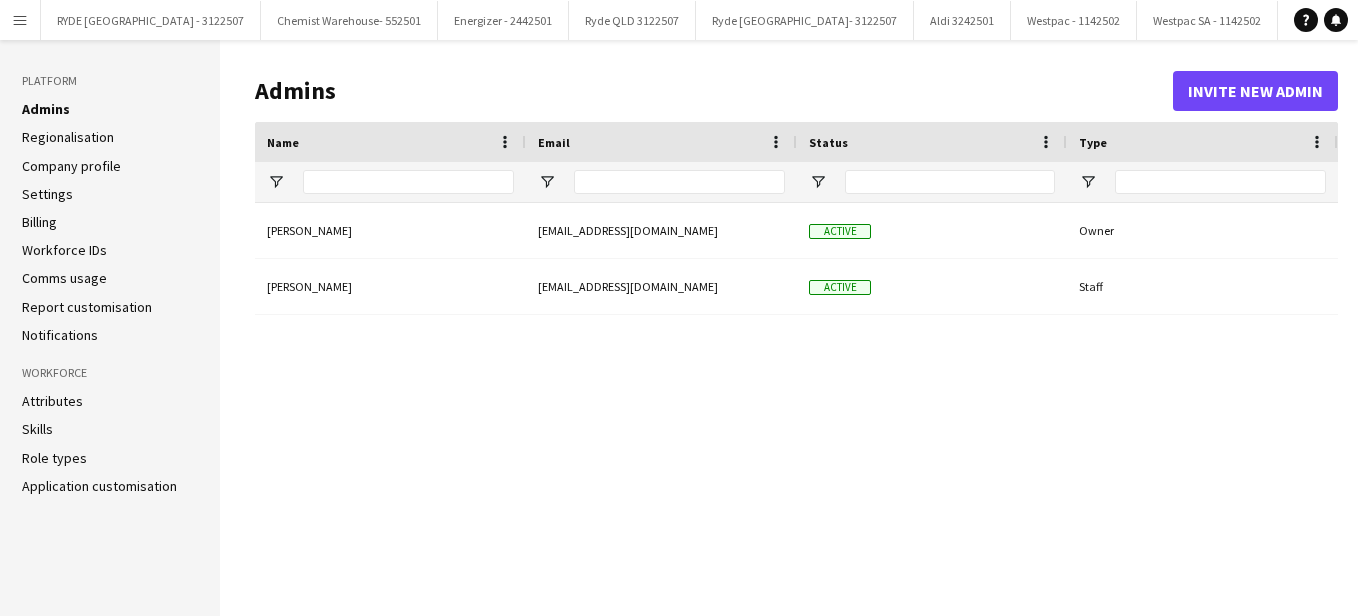 type on "**********" 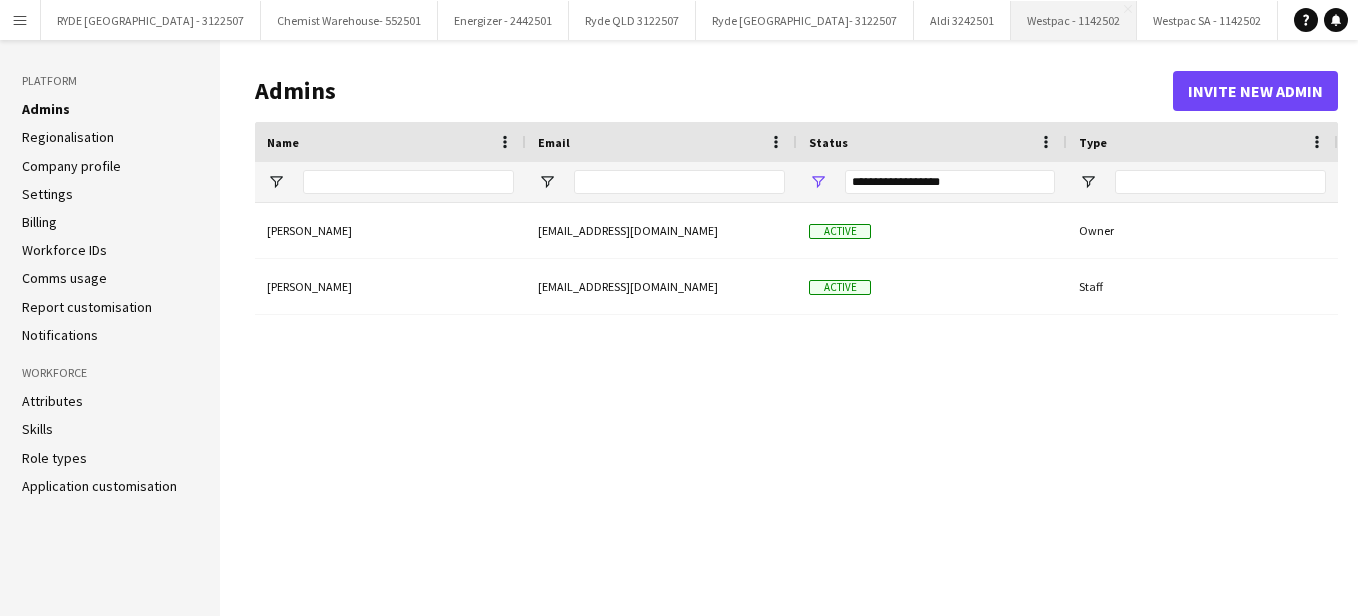 click on "Westpac - 1142502
Close" at bounding box center (1074, 20) 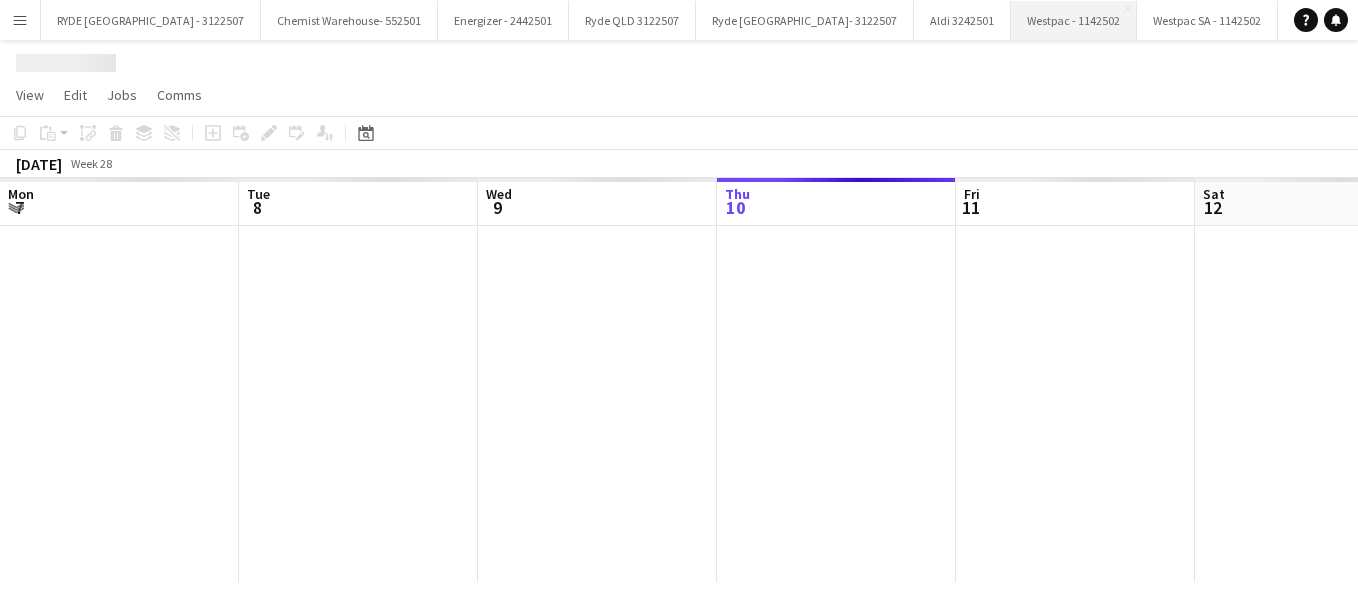 scroll, scrollTop: 0, scrollLeft: 478, axis: horizontal 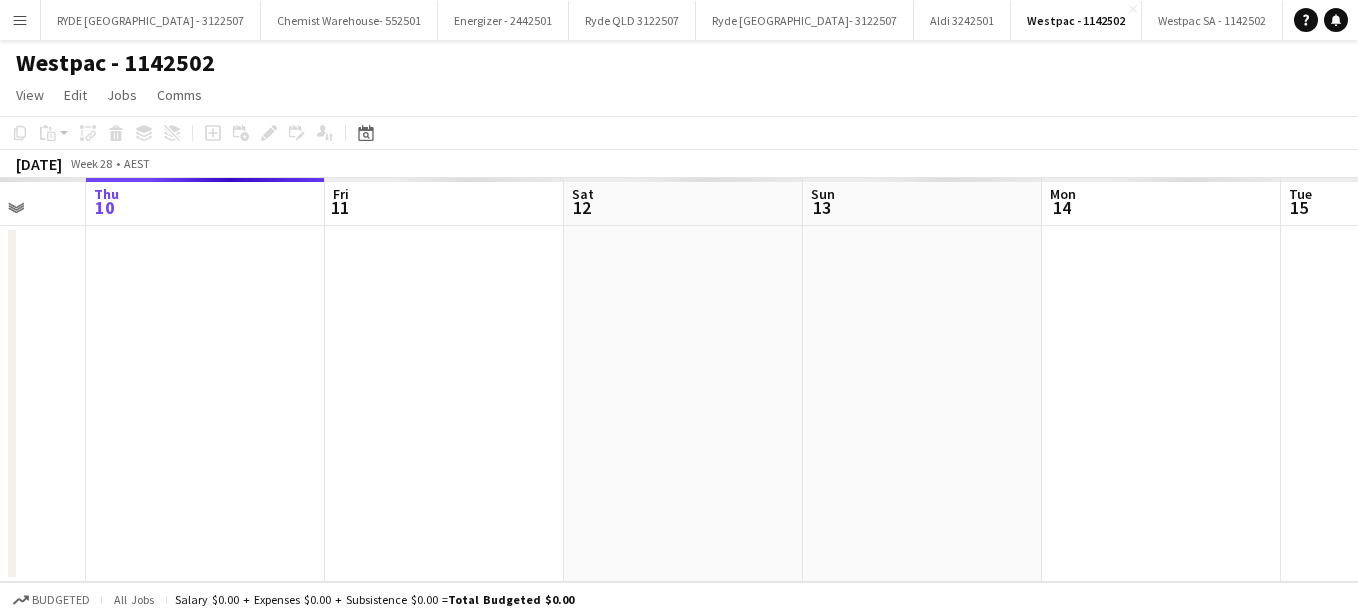 drag, startPoint x: 1095, startPoint y: 382, endPoint x: 463, endPoint y: 392, distance: 632.0791 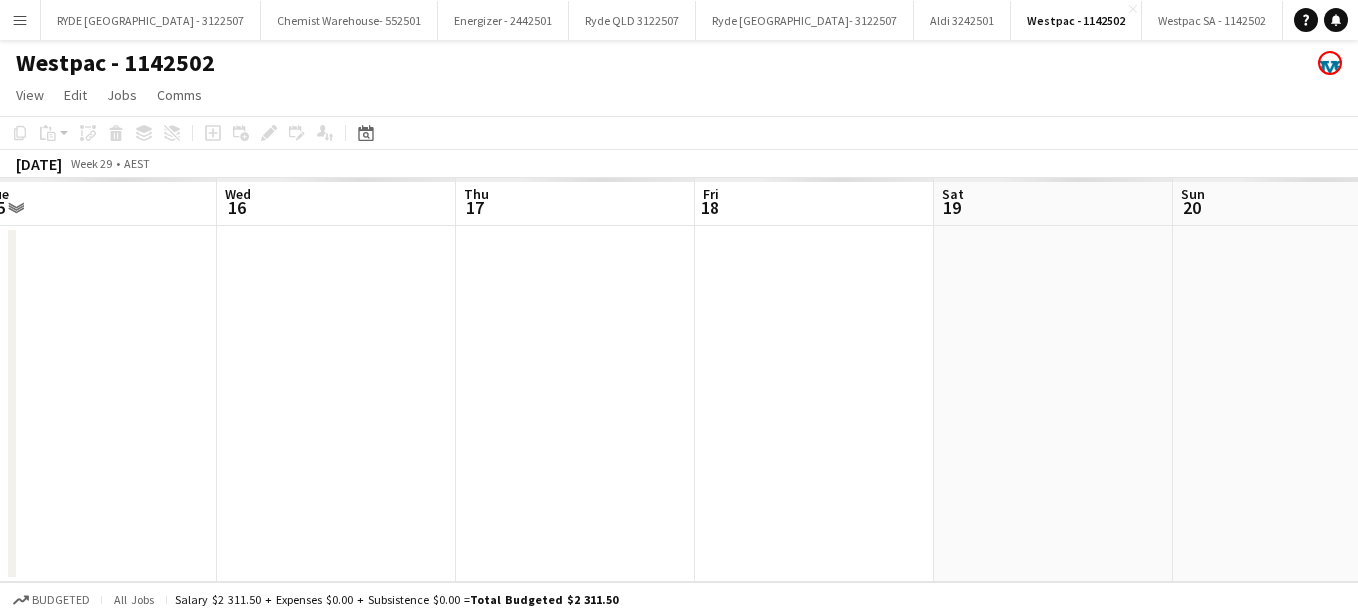 drag, startPoint x: 1266, startPoint y: 451, endPoint x: 355, endPoint y: 531, distance: 914.50586 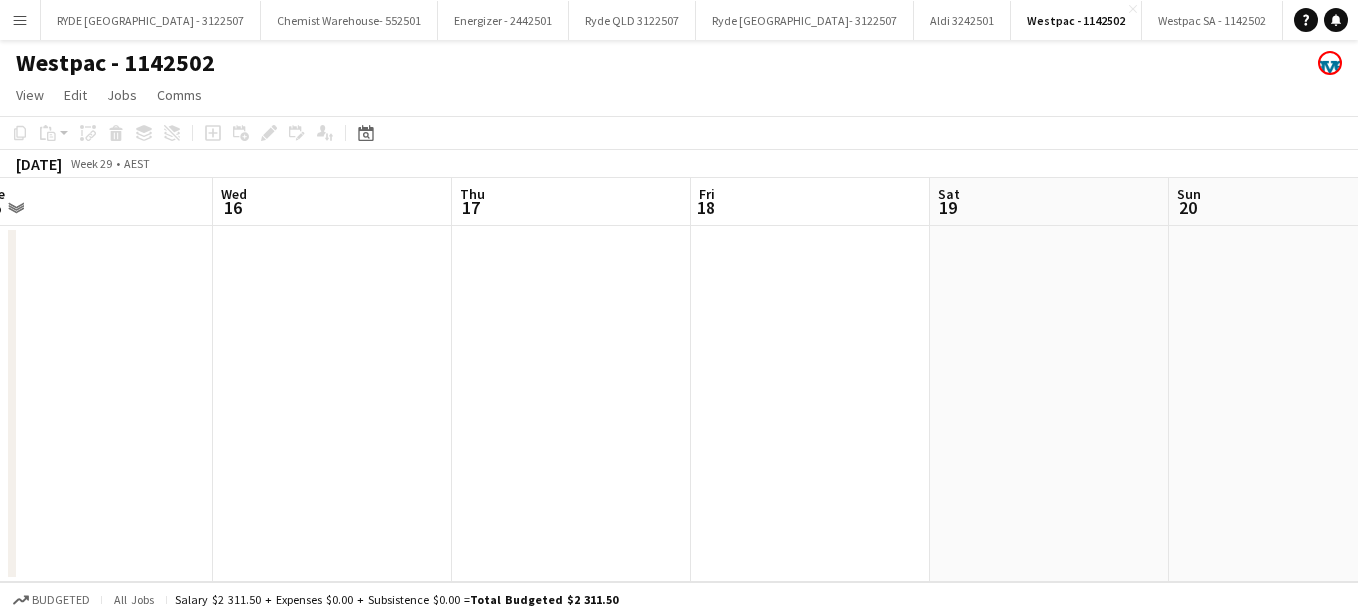 drag, startPoint x: 993, startPoint y: 488, endPoint x: 247, endPoint y: 452, distance: 746.8681 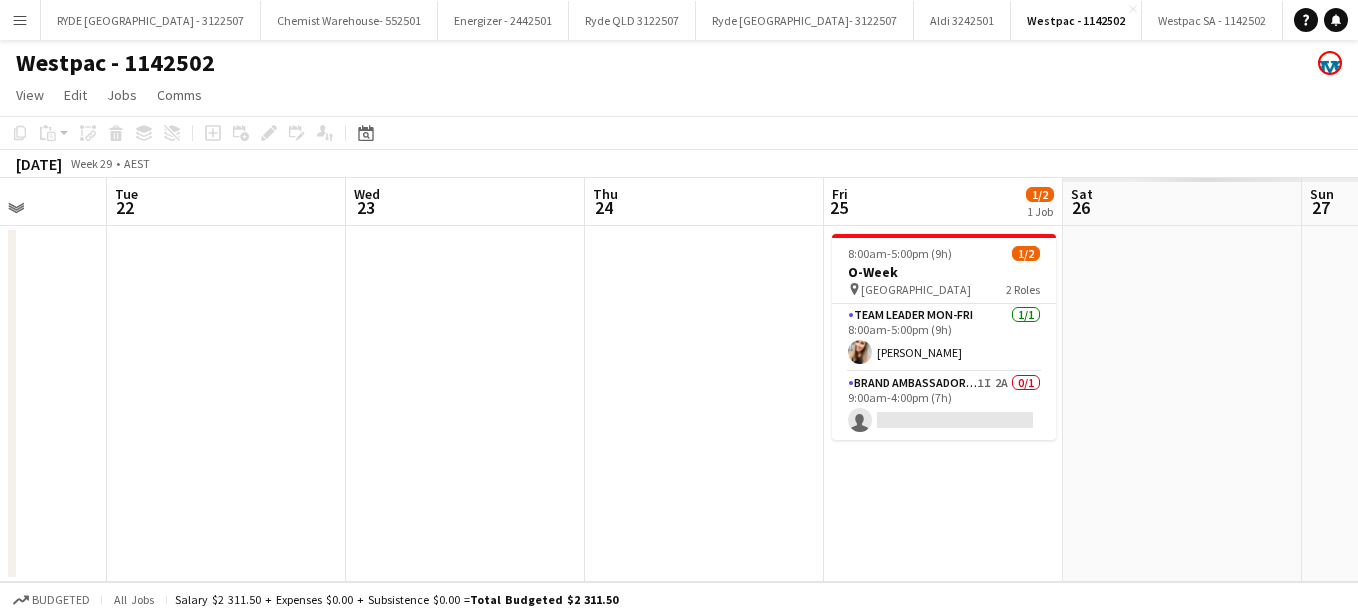 drag, startPoint x: 1215, startPoint y: 521, endPoint x: 264, endPoint y: 460, distance: 952.95435 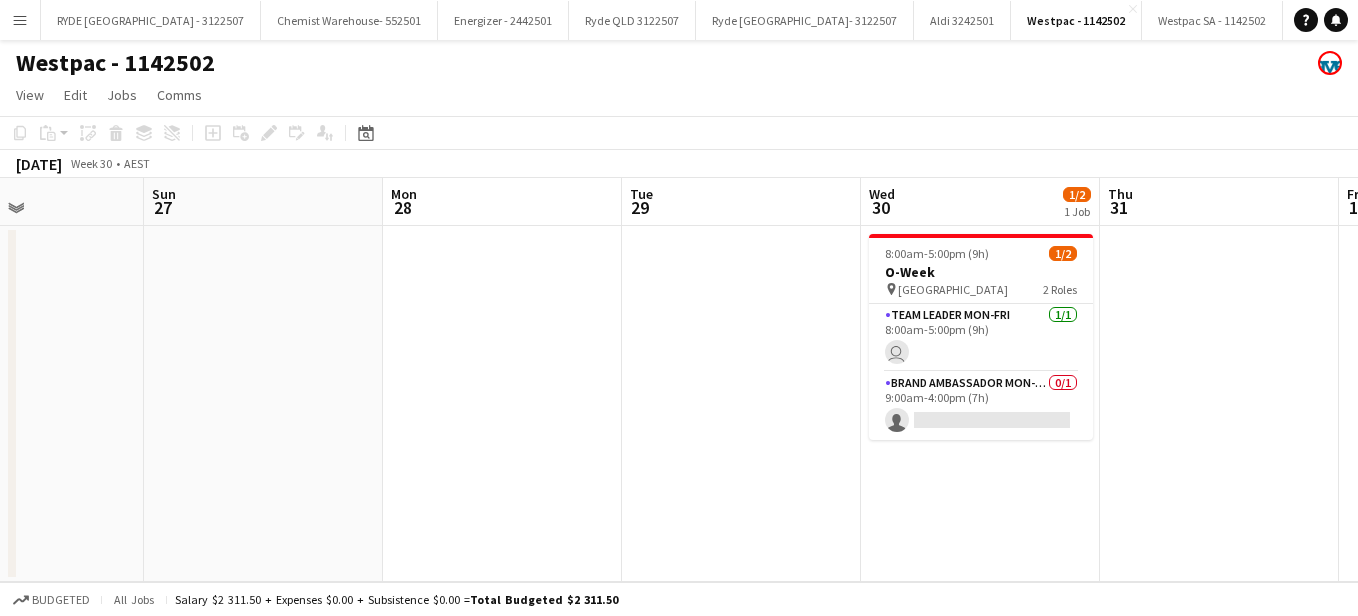 drag, startPoint x: 1140, startPoint y: 478, endPoint x: 862, endPoint y: 384, distance: 293.4621 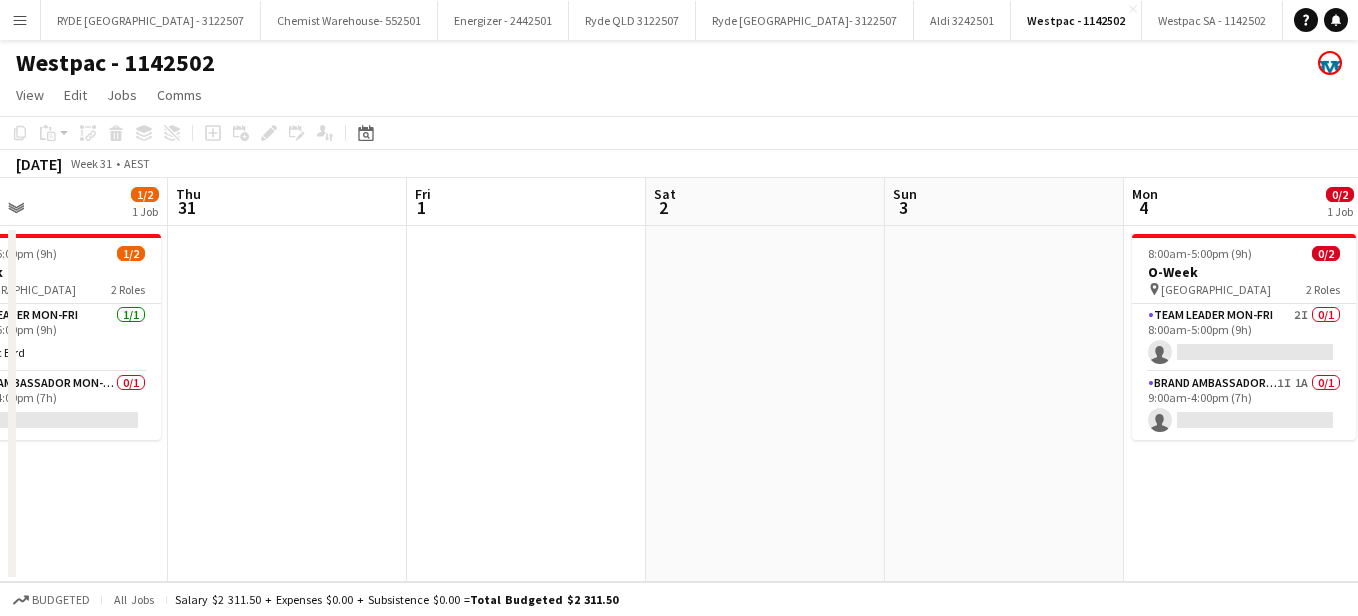 drag, startPoint x: 1240, startPoint y: 398, endPoint x: 356, endPoint y: 358, distance: 884.90454 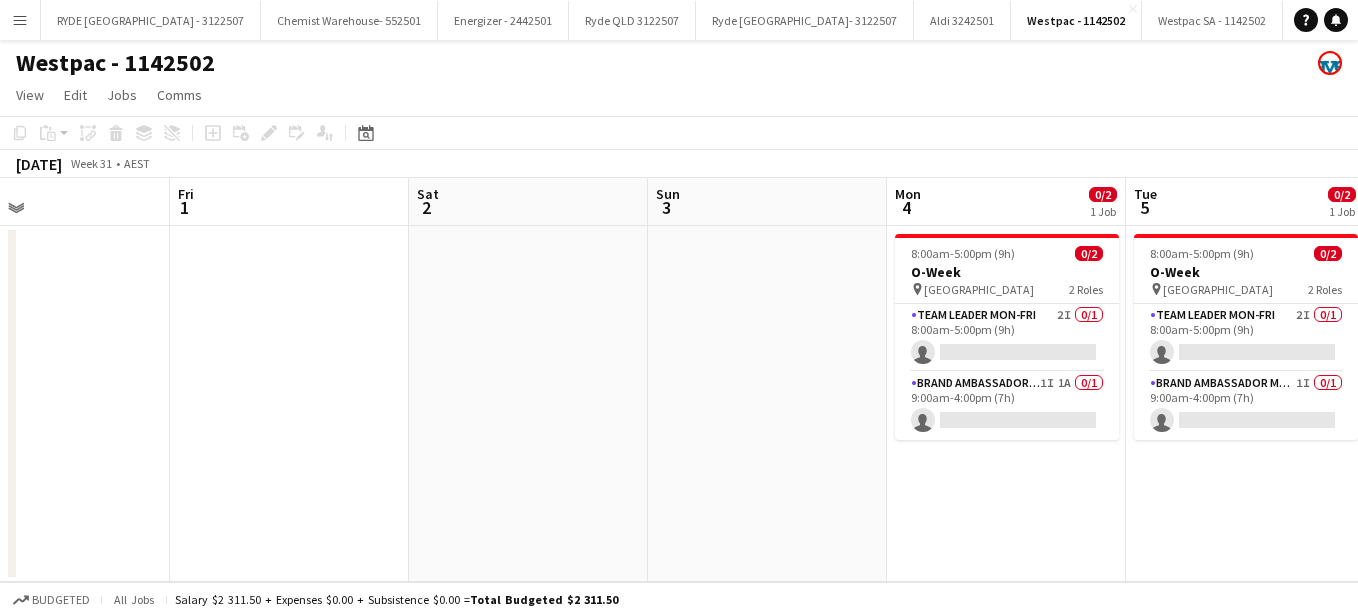 drag, startPoint x: 1237, startPoint y: 491, endPoint x: 759, endPoint y: 455, distance: 479.35373 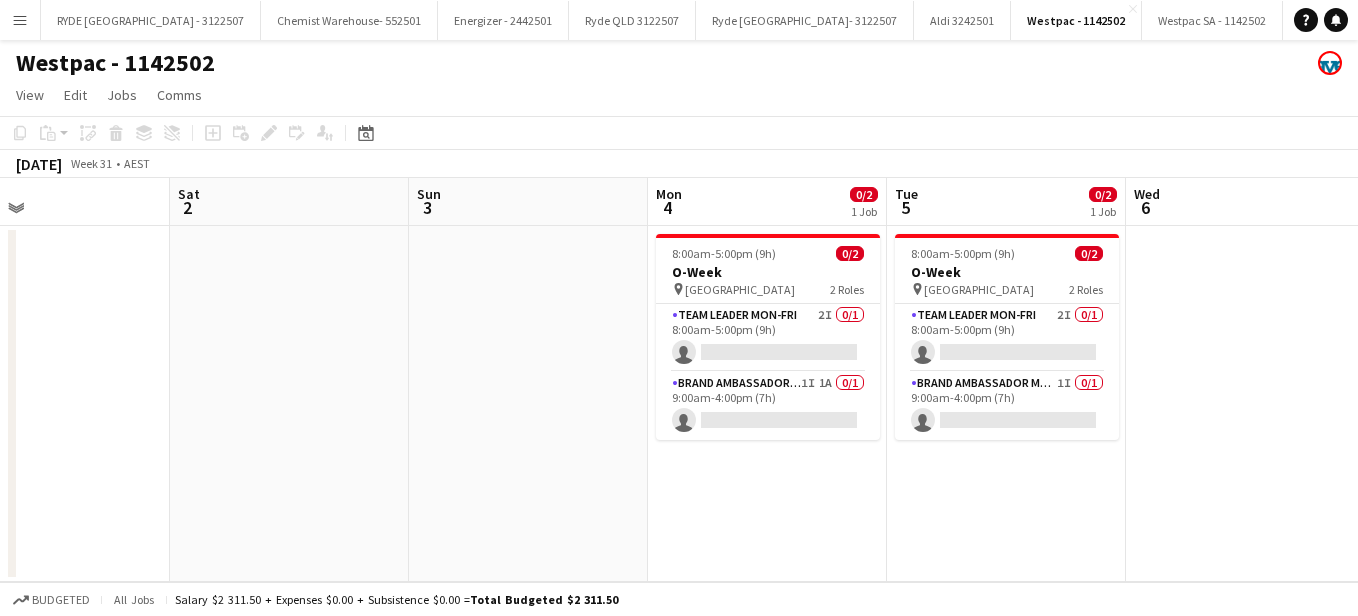 scroll, scrollTop: 0, scrollLeft: 790, axis: horizontal 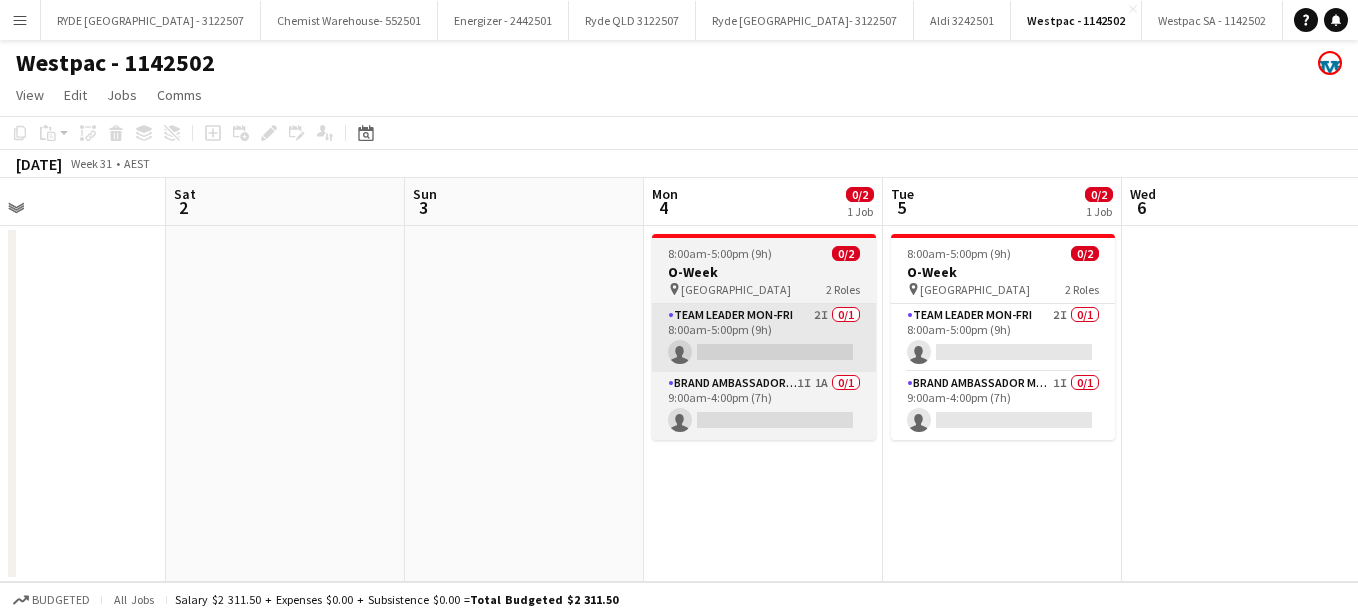 drag, startPoint x: 759, startPoint y: 455, endPoint x: 737, endPoint y: 345, distance: 112.17843 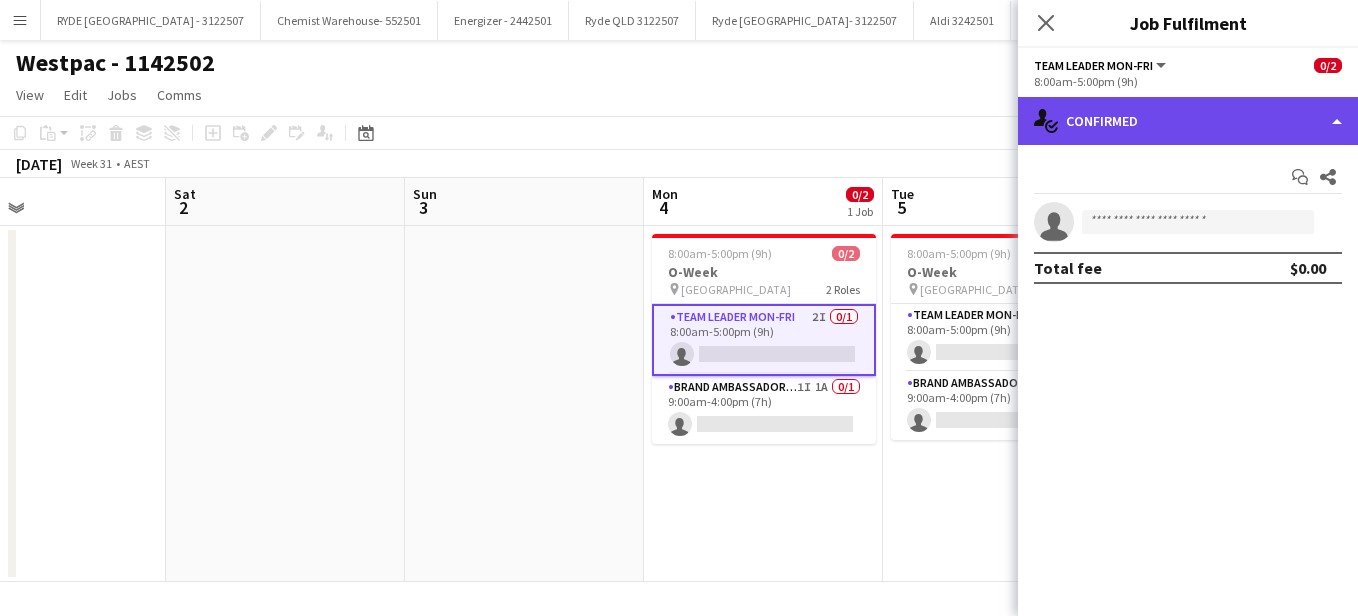 click on "single-neutral-actions-check-2
Confirmed" 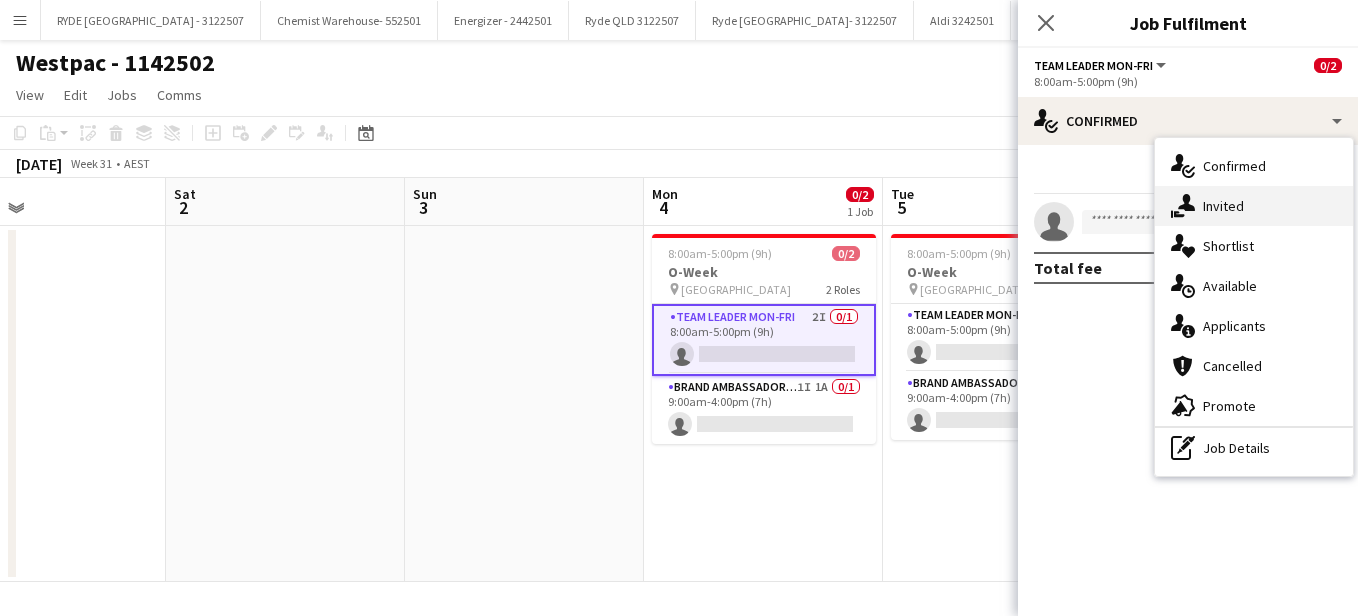 click on "single-neutral-actions-share-1
Invited" at bounding box center [1254, 206] 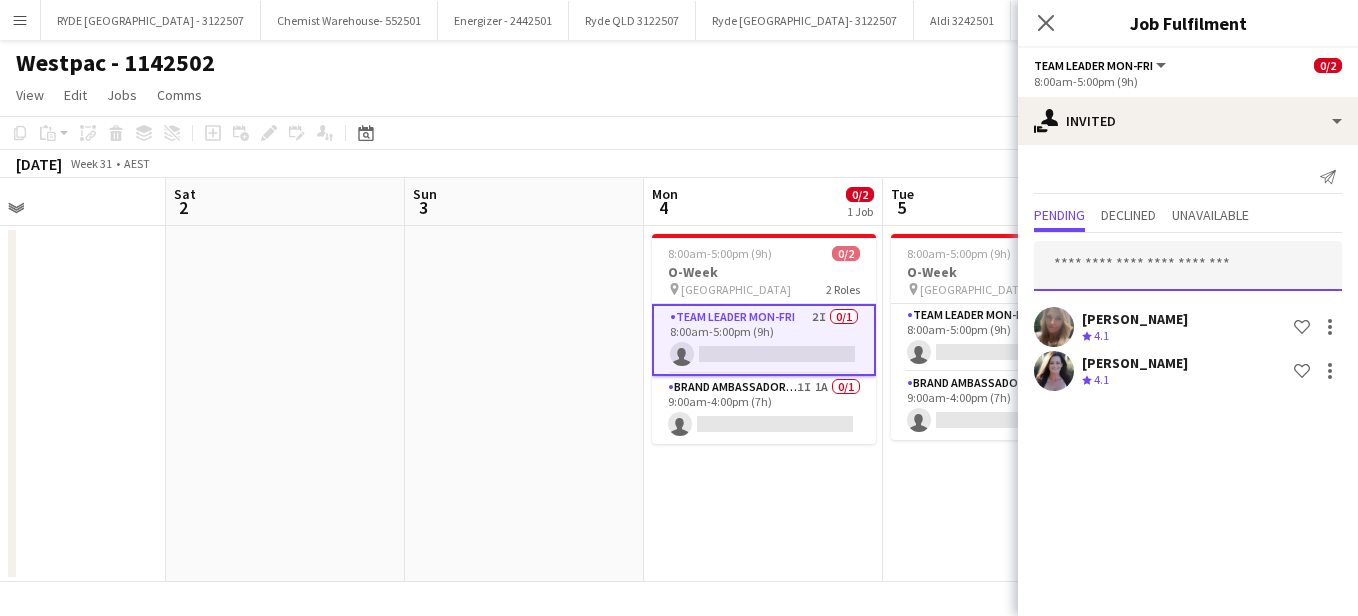 click at bounding box center (1188, 266) 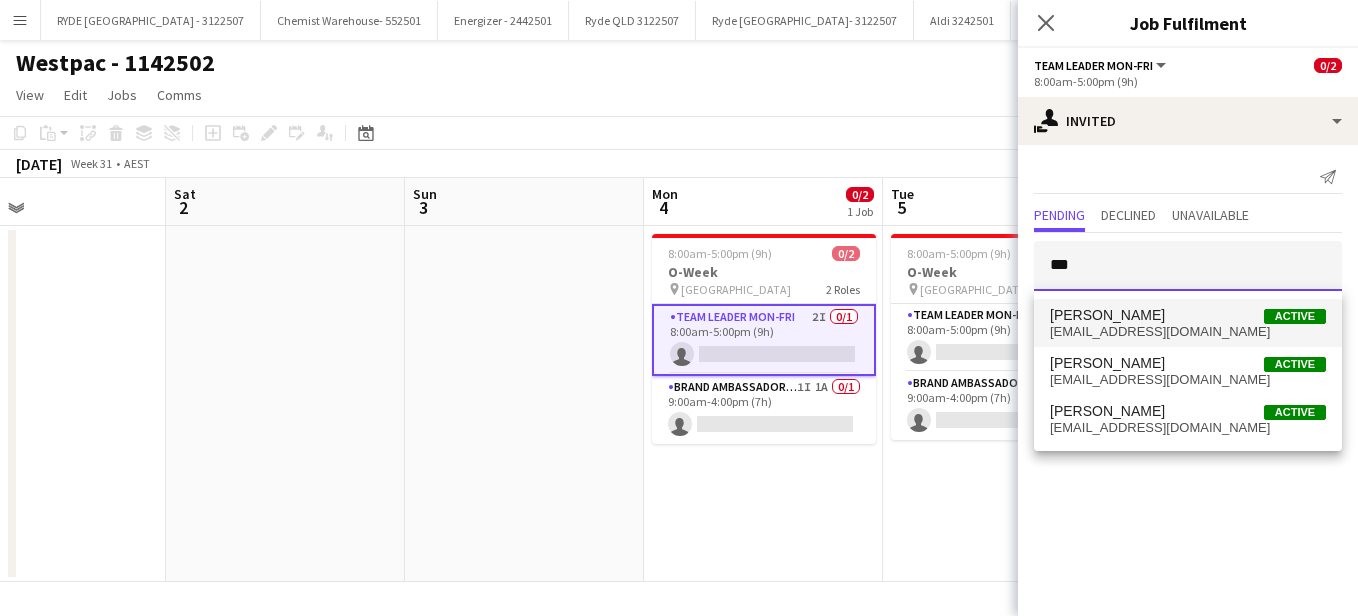 type on "***" 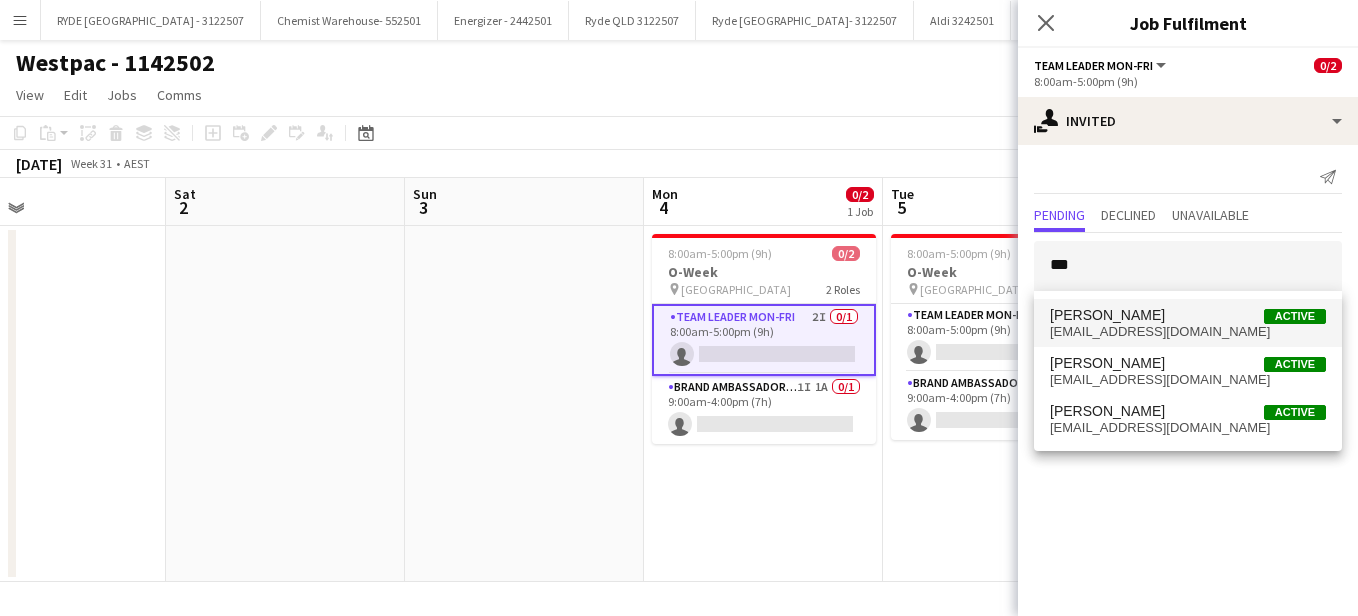 click on "Amy Bloink  Active" at bounding box center [1188, 315] 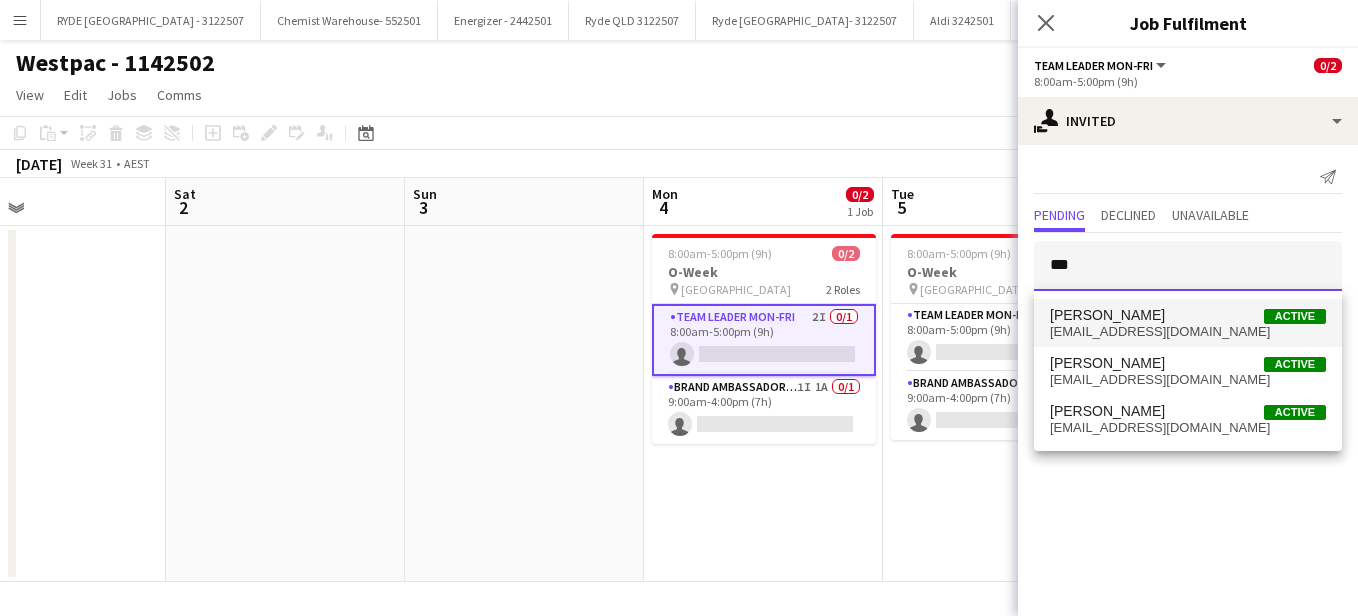 type 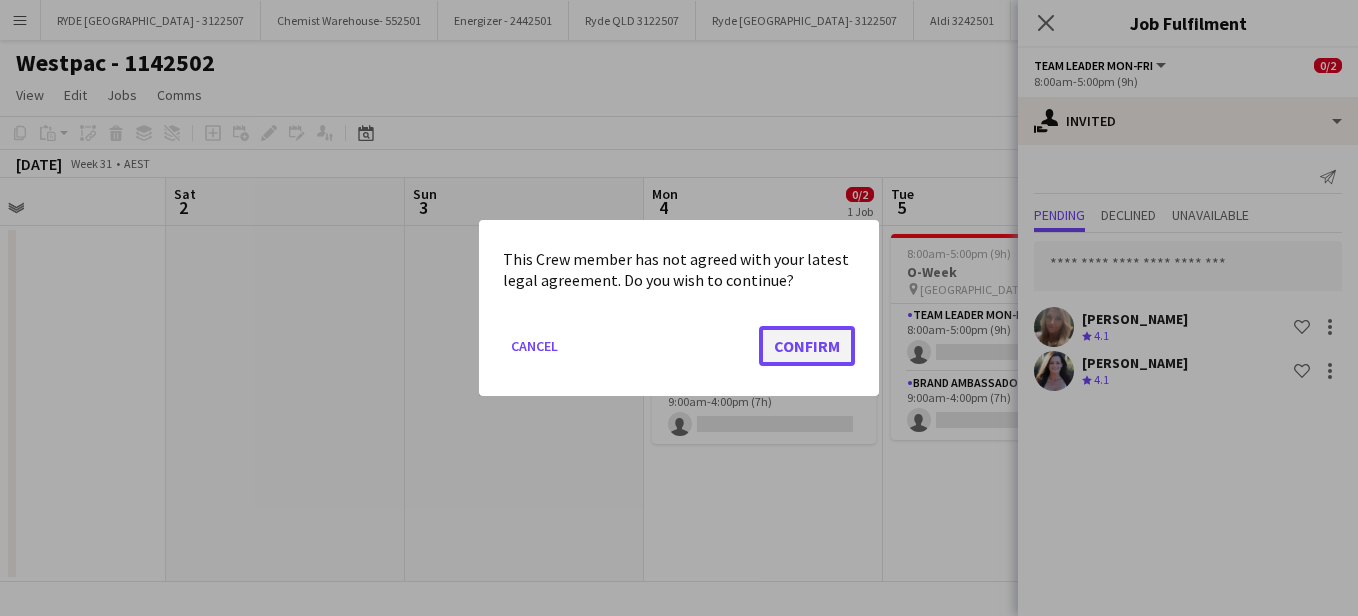 click on "Confirm" 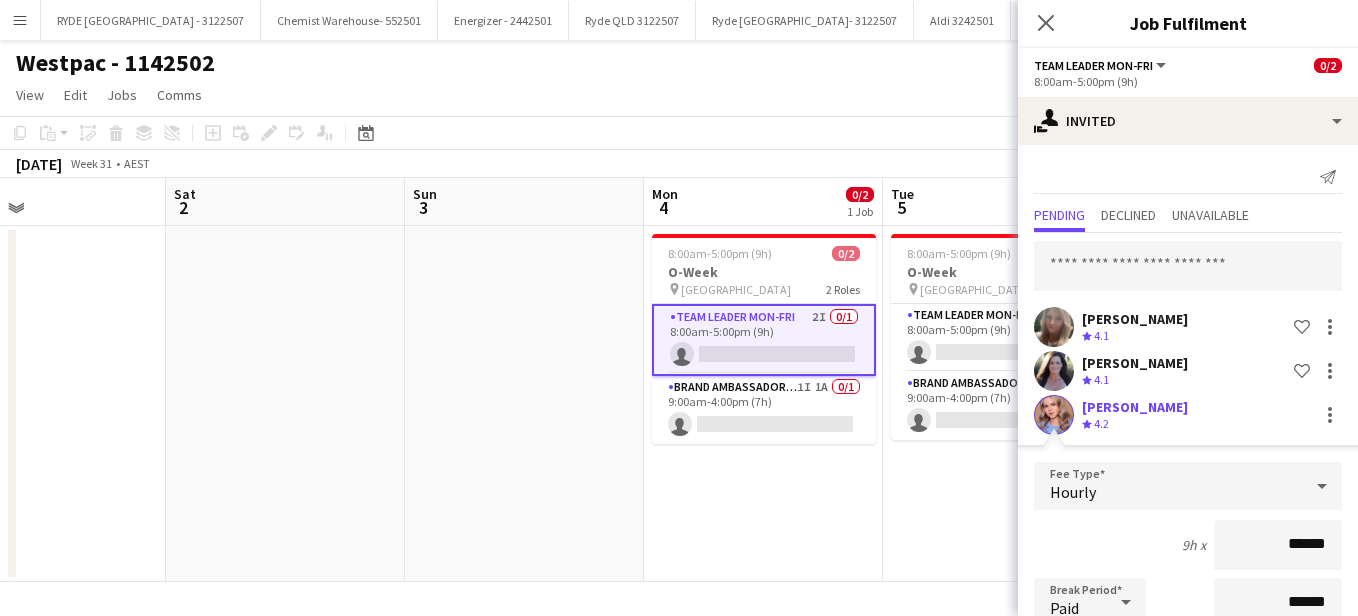 scroll, scrollTop: 293, scrollLeft: 0, axis: vertical 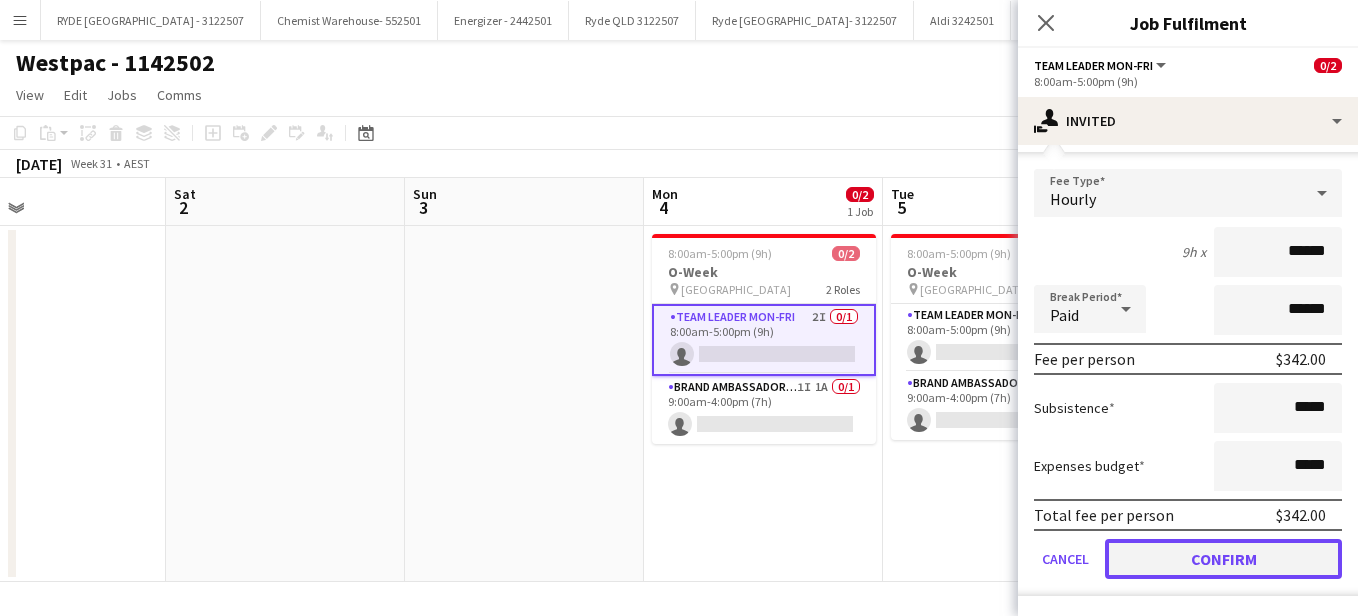 click on "Confirm" 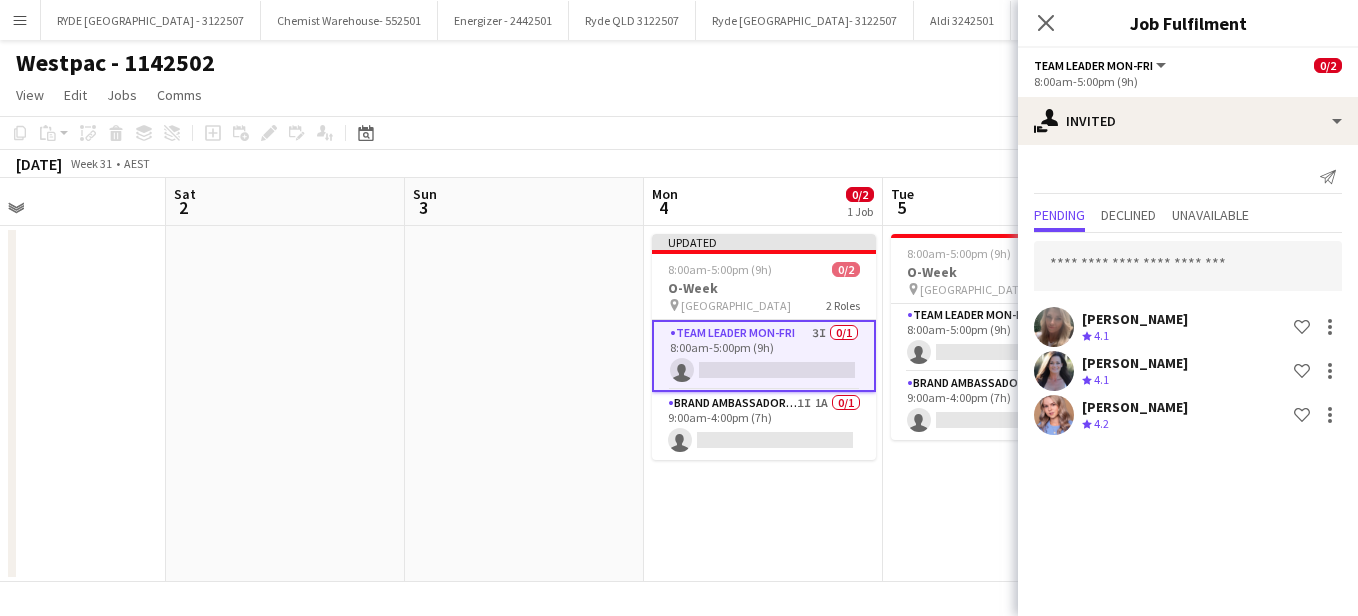 scroll, scrollTop: 0, scrollLeft: 0, axis: both 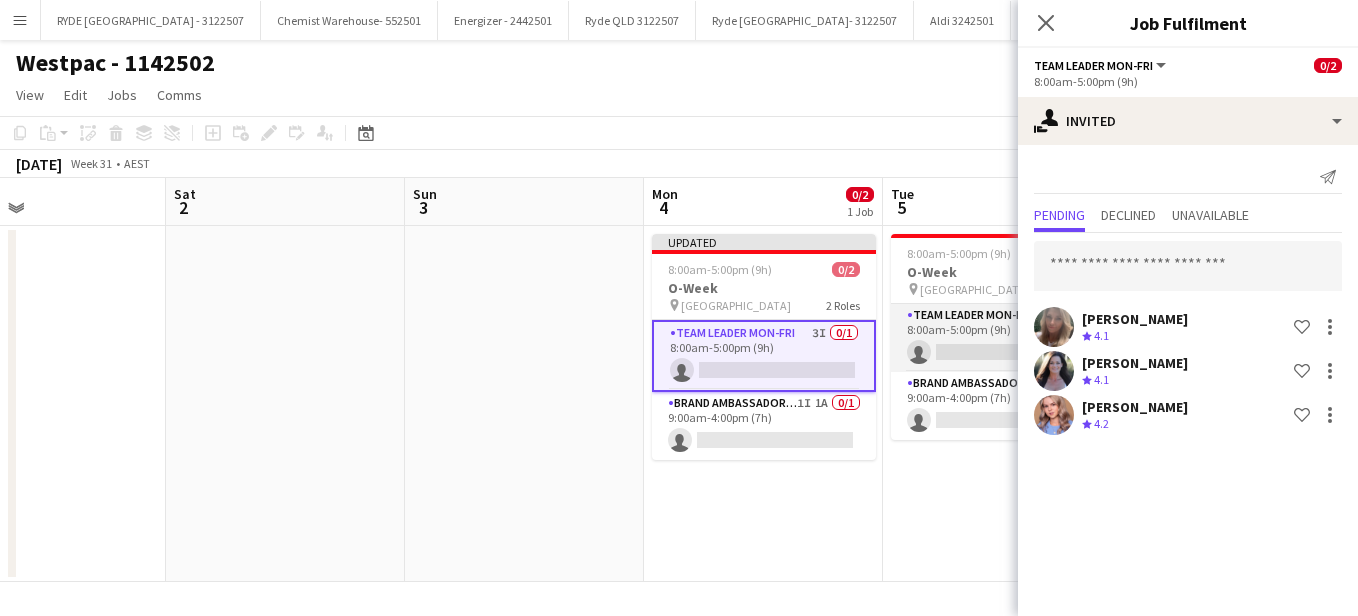 click on "Team Leader Mon-Fri   2I   0/1   8:00am-5:00pm (9h)
single-neutral-actions" at bounding box center (1003, 338) 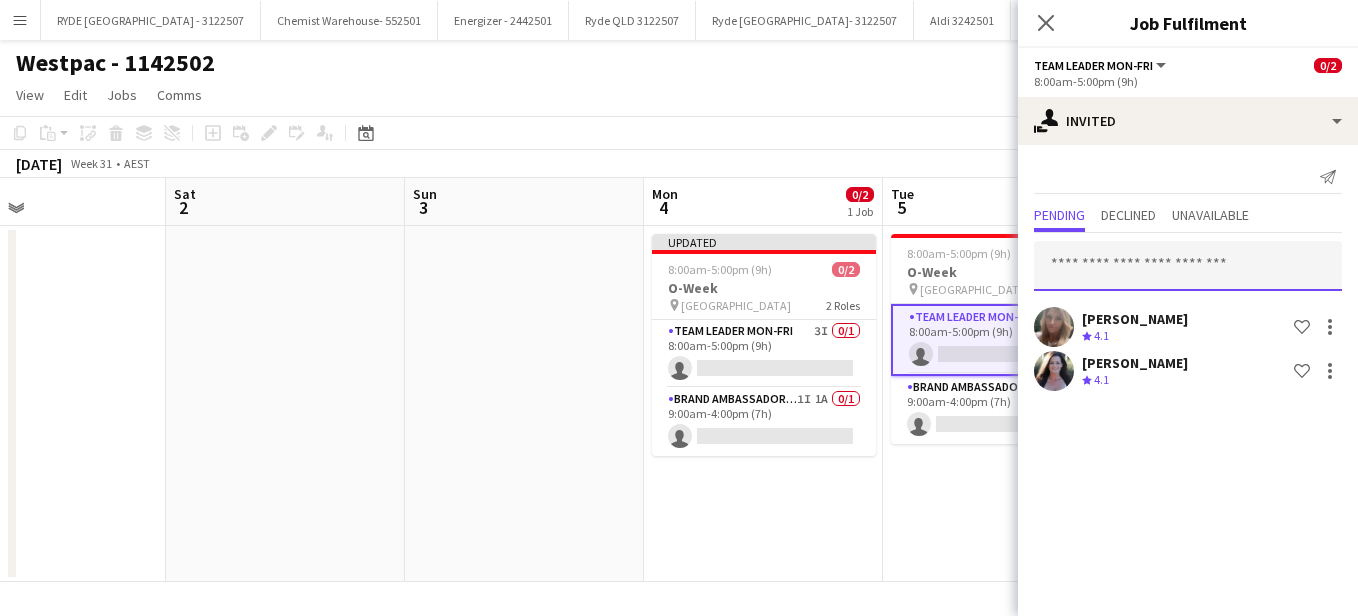 click at bounding box center [1188, 266] 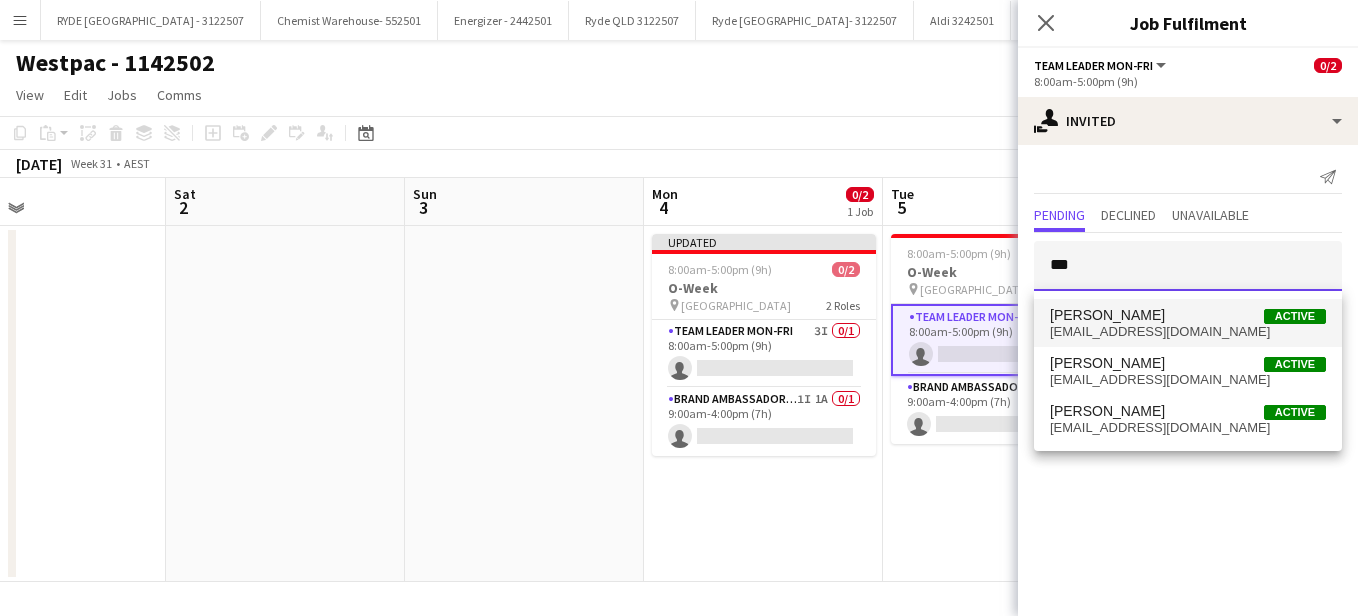 type on "***" 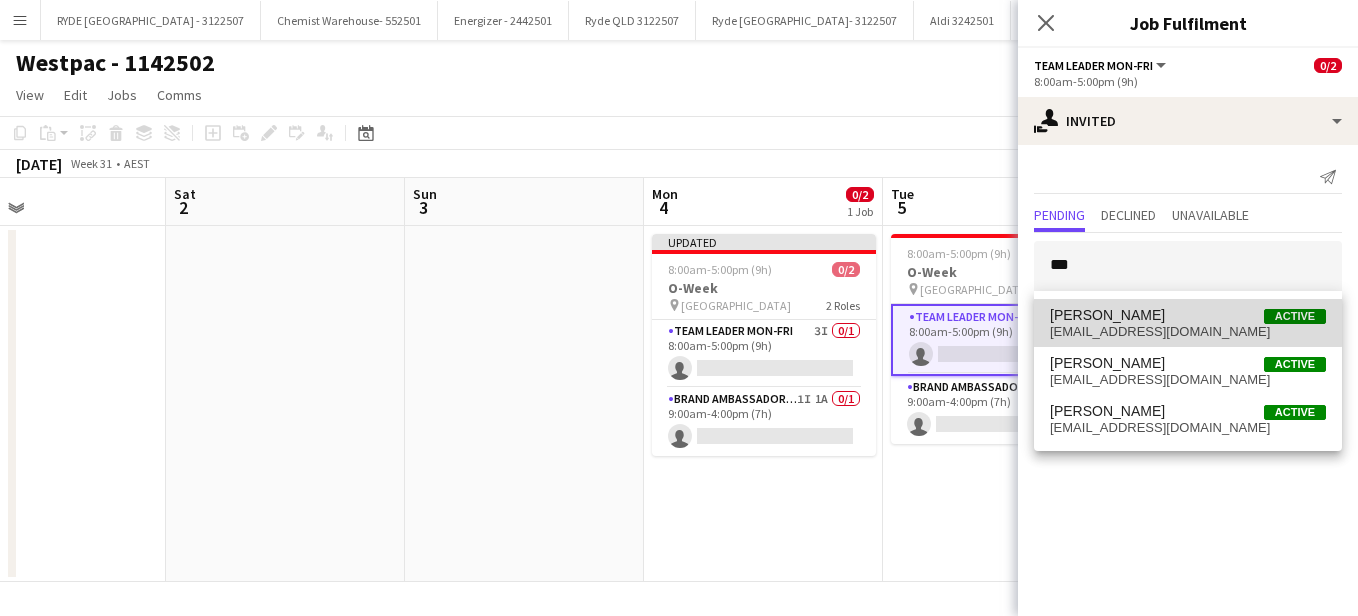 click on "Amy Bloink  Active  amybloink@hotmail.com" at bounding box center (1188, 323) 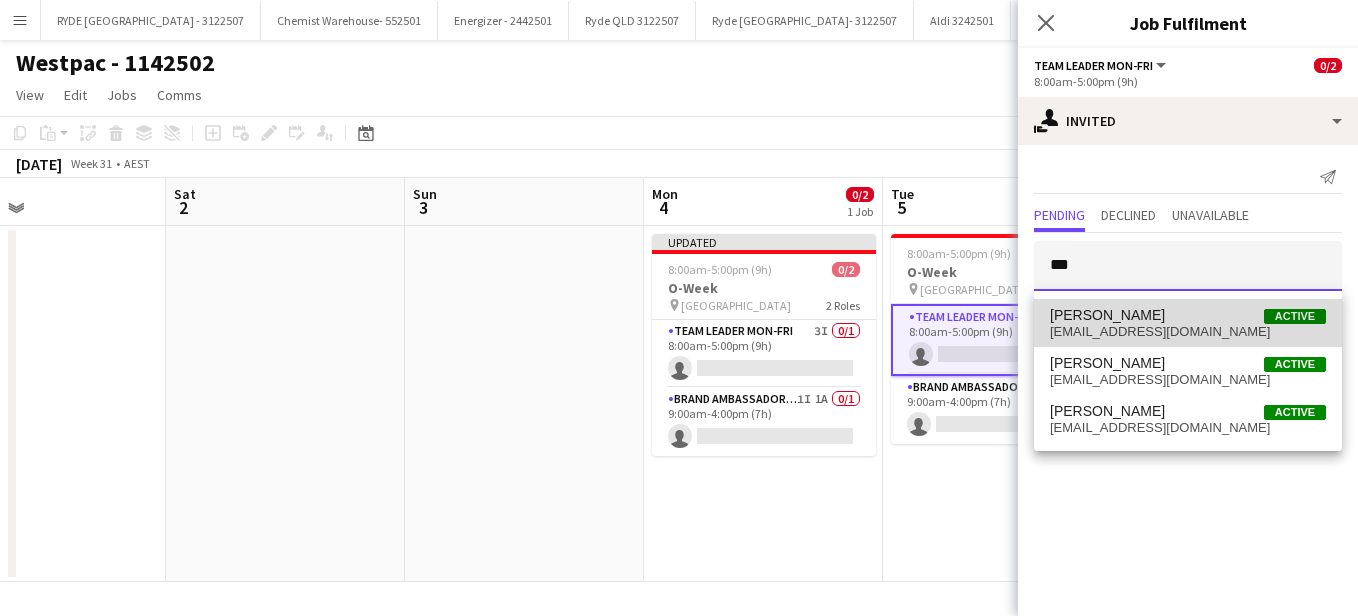 type 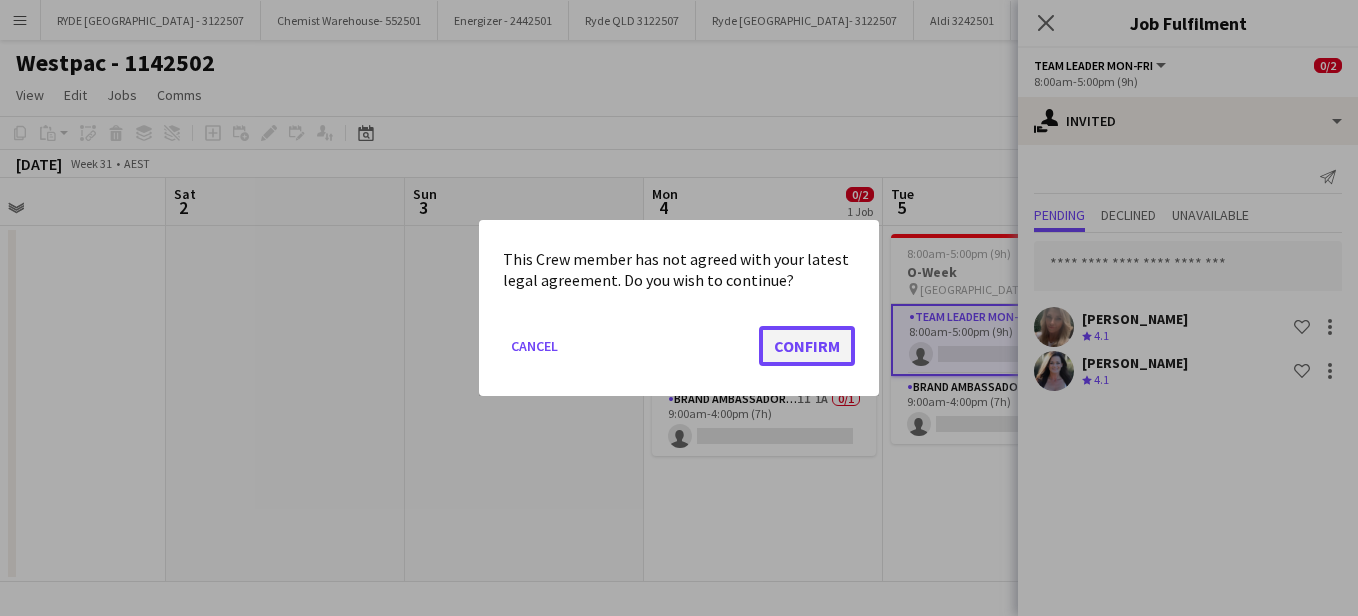 click on "Confirm" 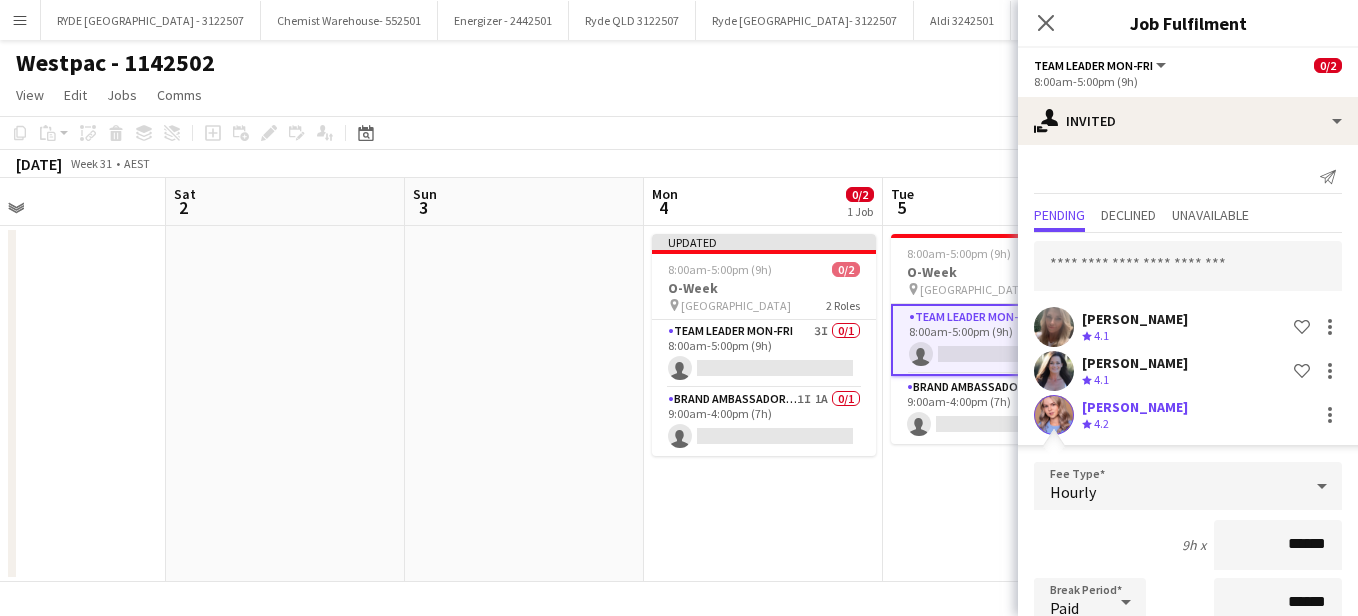 scroll, scrollTop: 293, scrollLeft: 0, axis: vertical 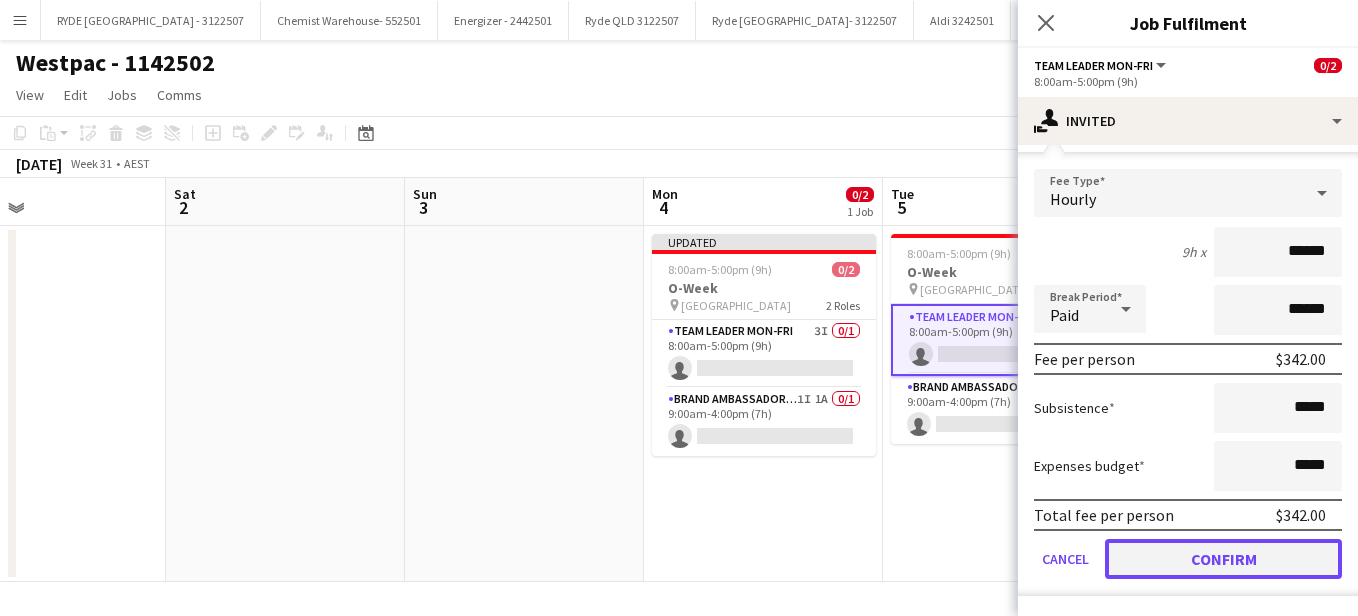 click on "Confirm" 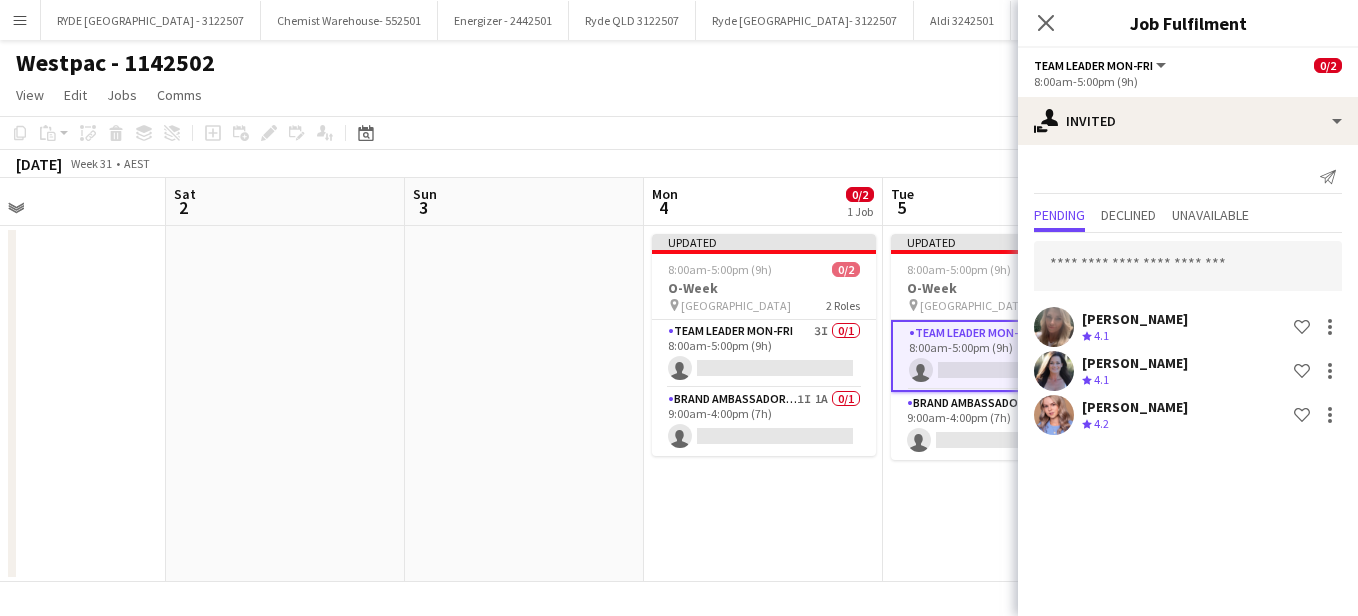 scroll, scrollTop: 0, scrollLeft: 0, axis: both 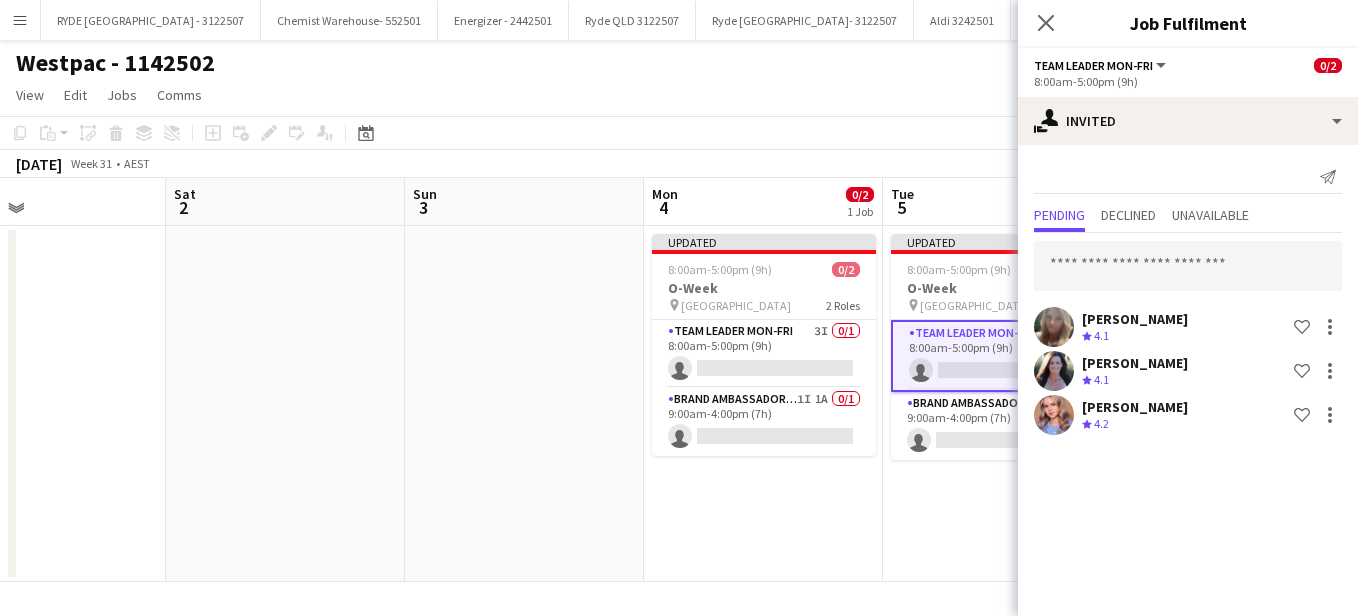 drag, startPoint x: 953, startPoint y: 127, endPoint x: 884, endPoint y: 109, distance: 71.30919 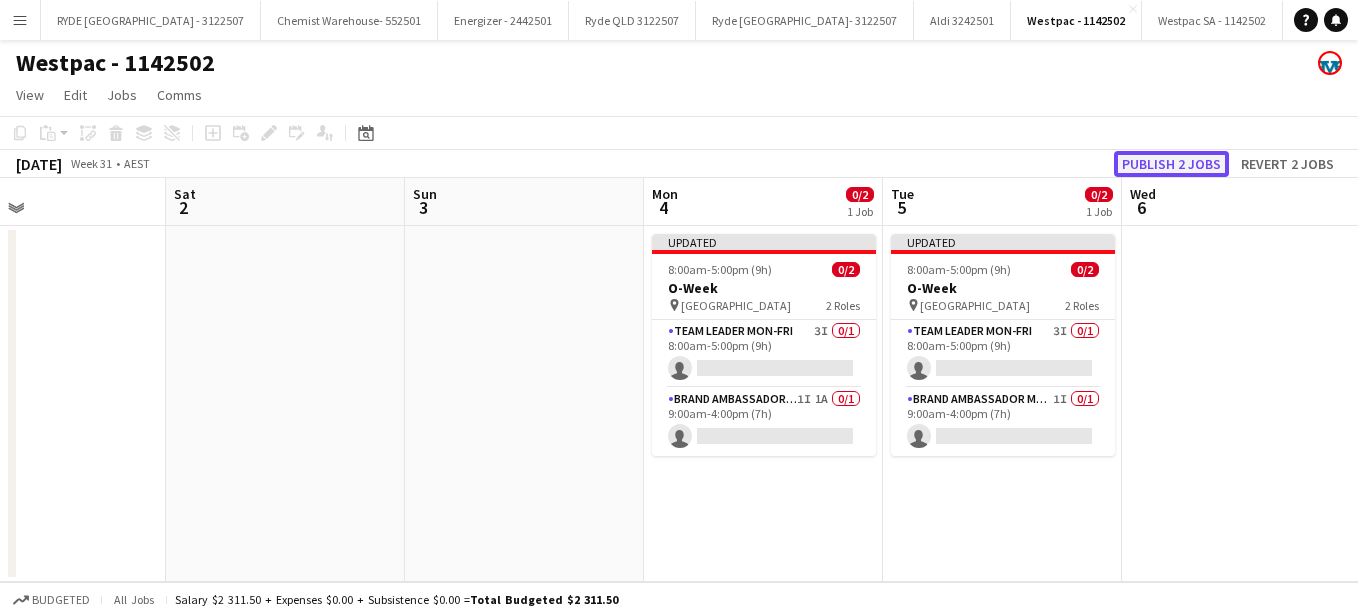 click on "Publish 2 jobs" 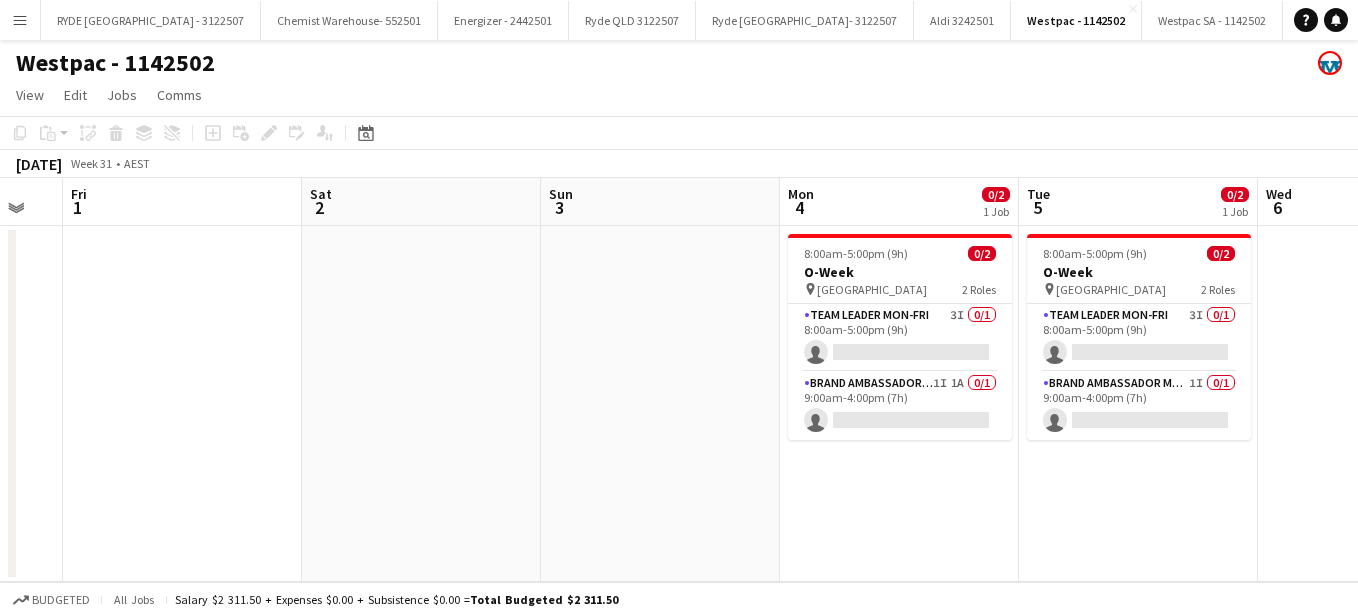 scroll, scrollTop: 0, scrollLeft: 591, axis: horizontal 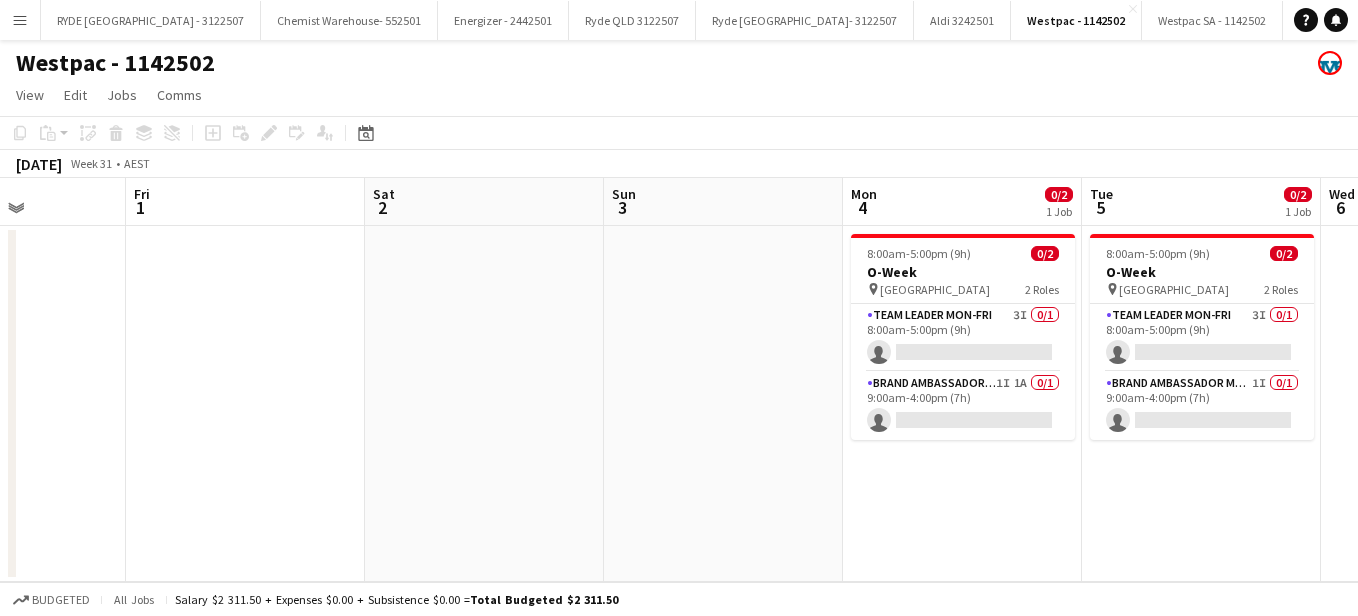 drag, startPoint x: 407, startPoint y: 317, endPoint x: 606, endPoint y: 329, distance: 199.36148 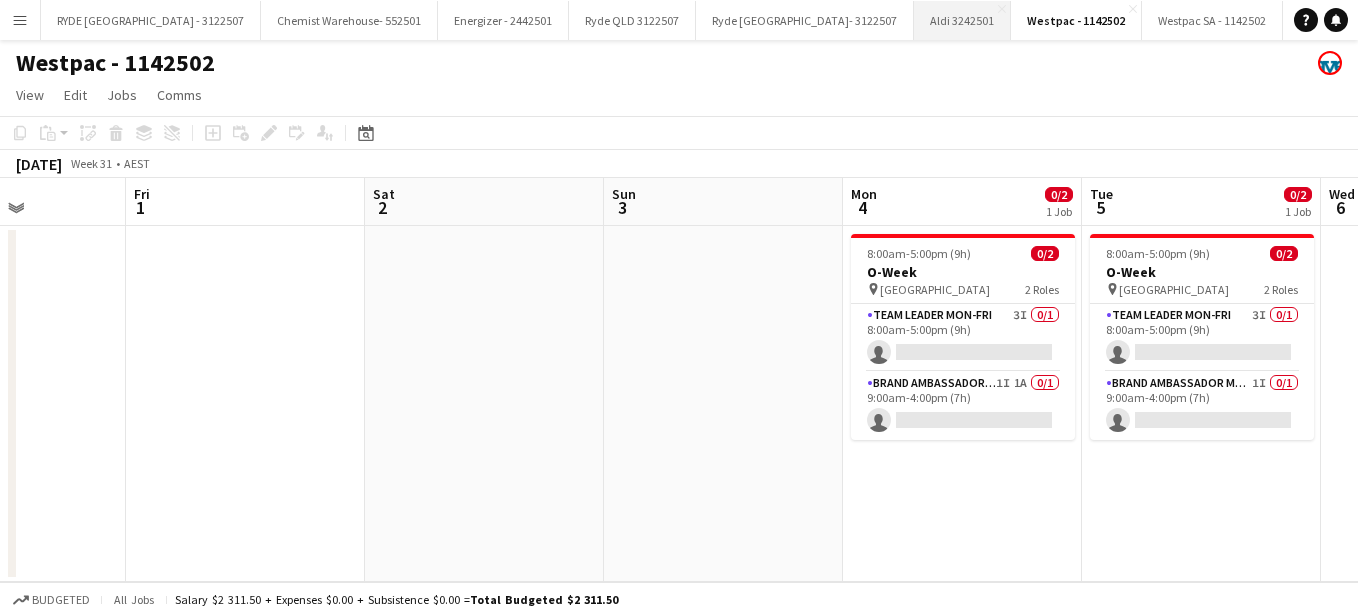 click on "Aldi 3242501
Close" at bounding box center (962, 20) 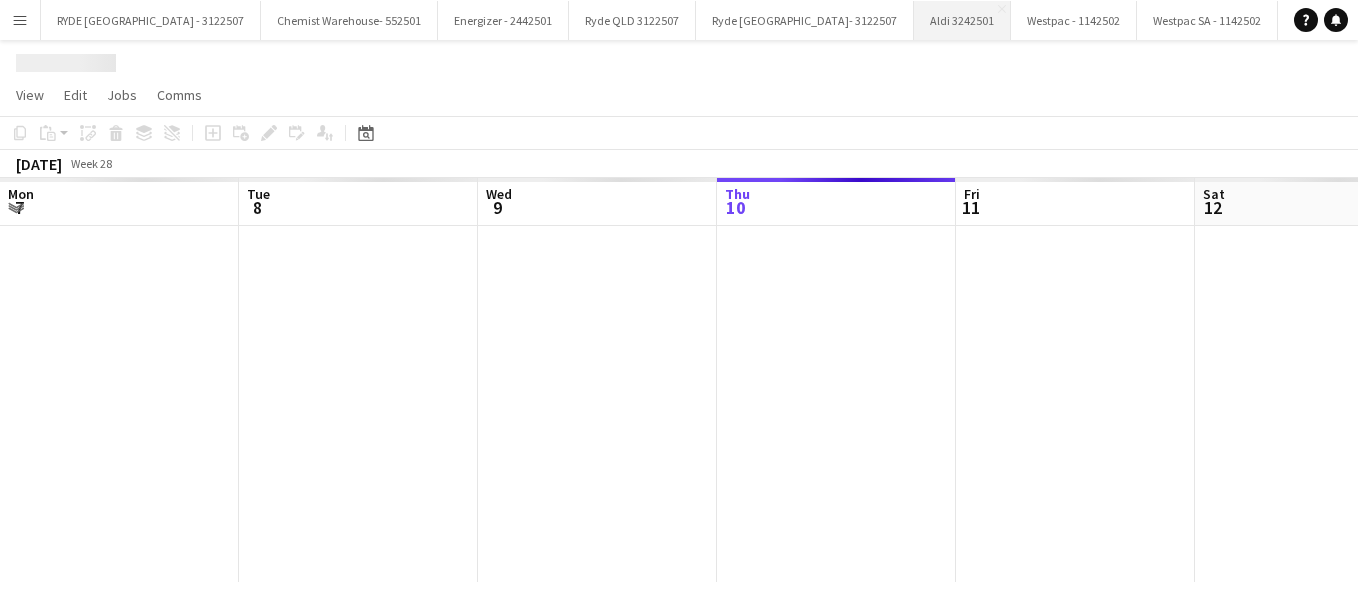 scroll, scrollTop: 0, scrollLeft: 478, axis: horizontal 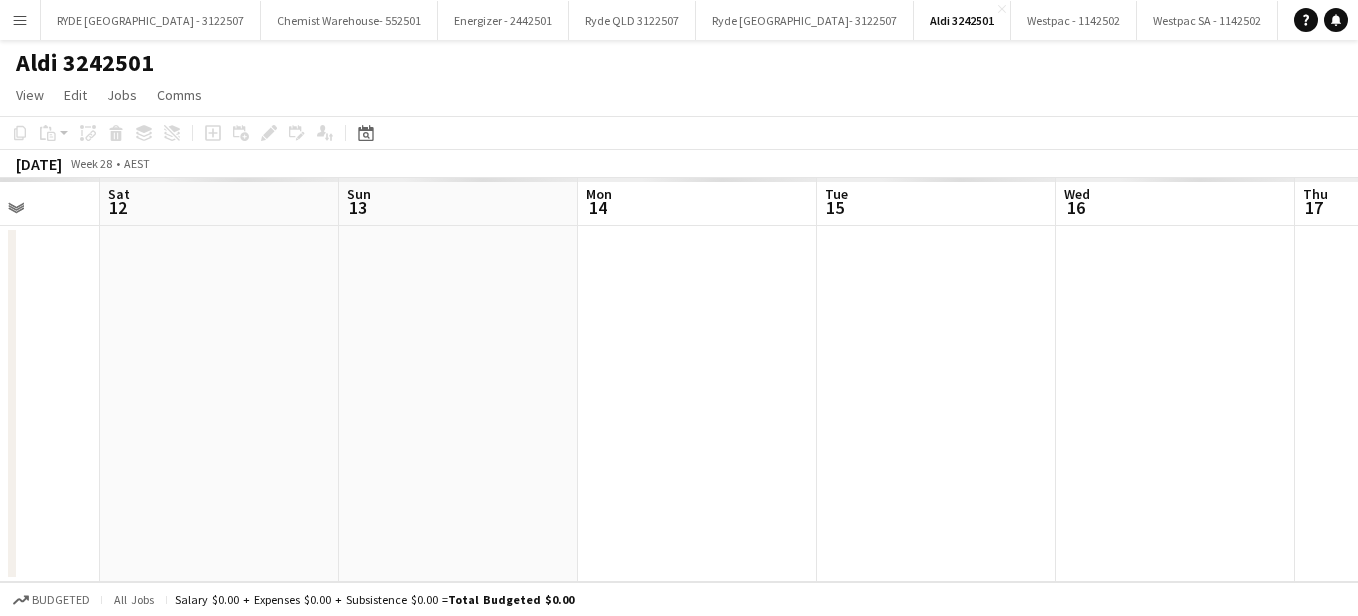 drag, startPoint x: 909, startPoint y: 313, endPoint x: 346, endPoint y: 302, distance: 563.1074 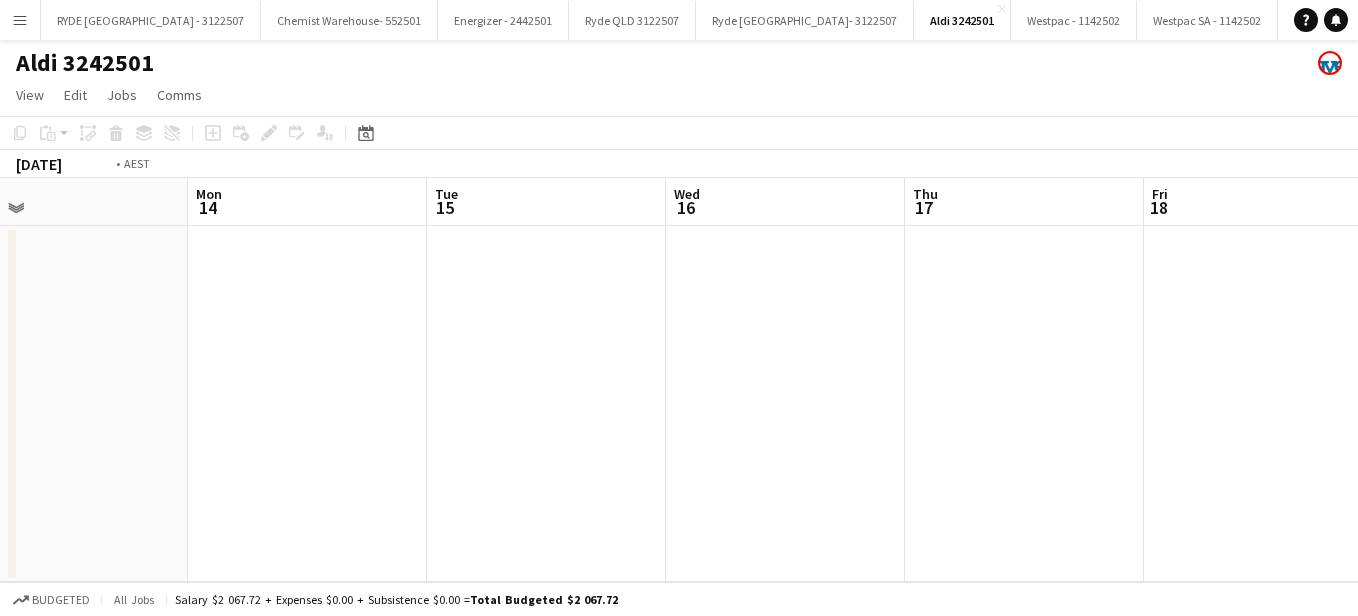 drag, startPoint x: 1143, startPoint y: 303, endPoint x: 314, endPoint y: 218, distance: 833.34625 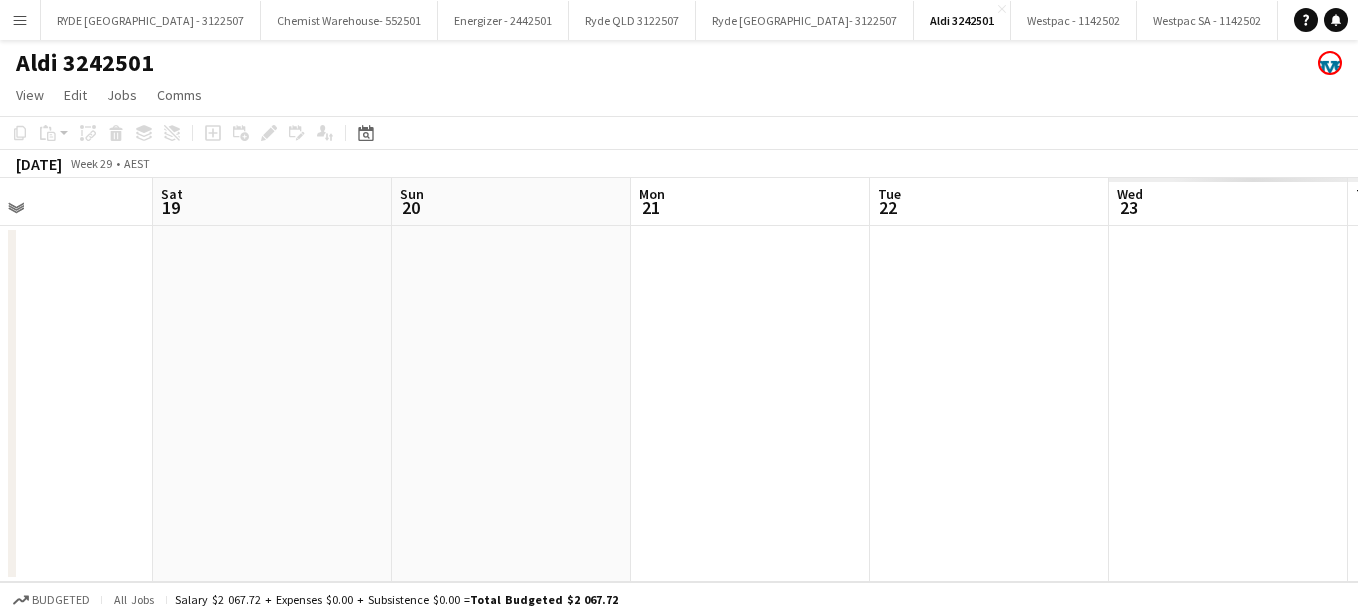 drag, startPoint x: 1166, startPoint y: 274, endPoint x: 423, endPoint y: 279, distance: 743.01685 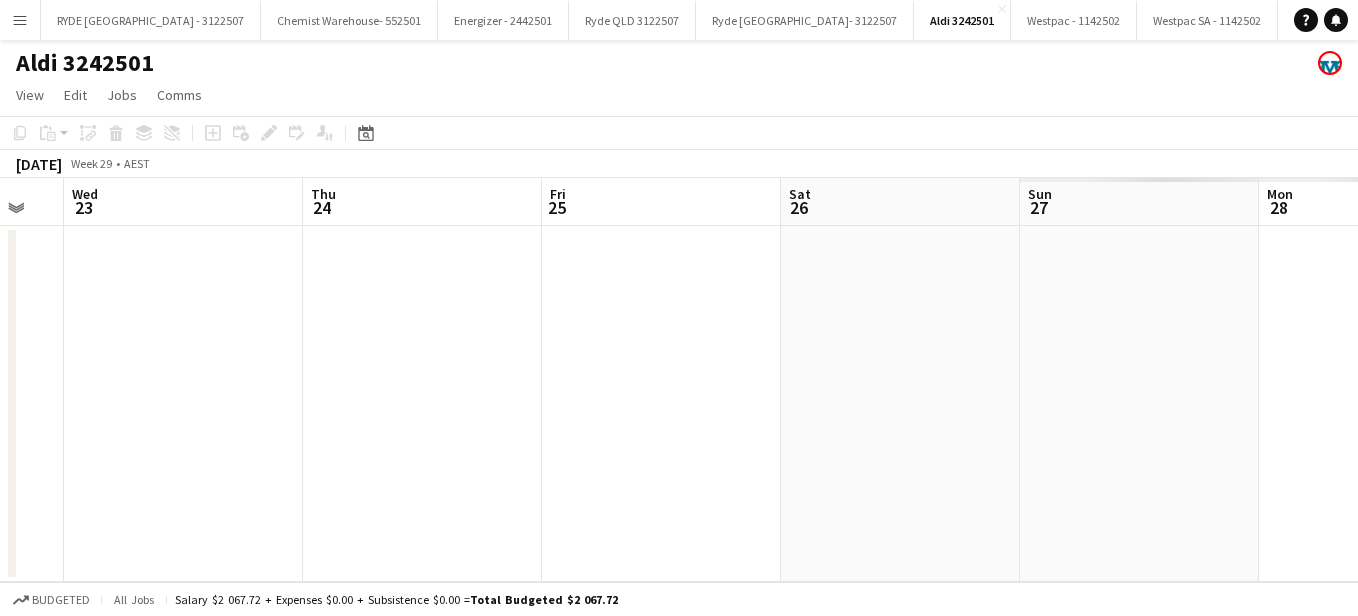 drag, startPoint x: 423, startPoint y: 279, endPoint x: 129, endPoint y: 311, distance: 295.73636 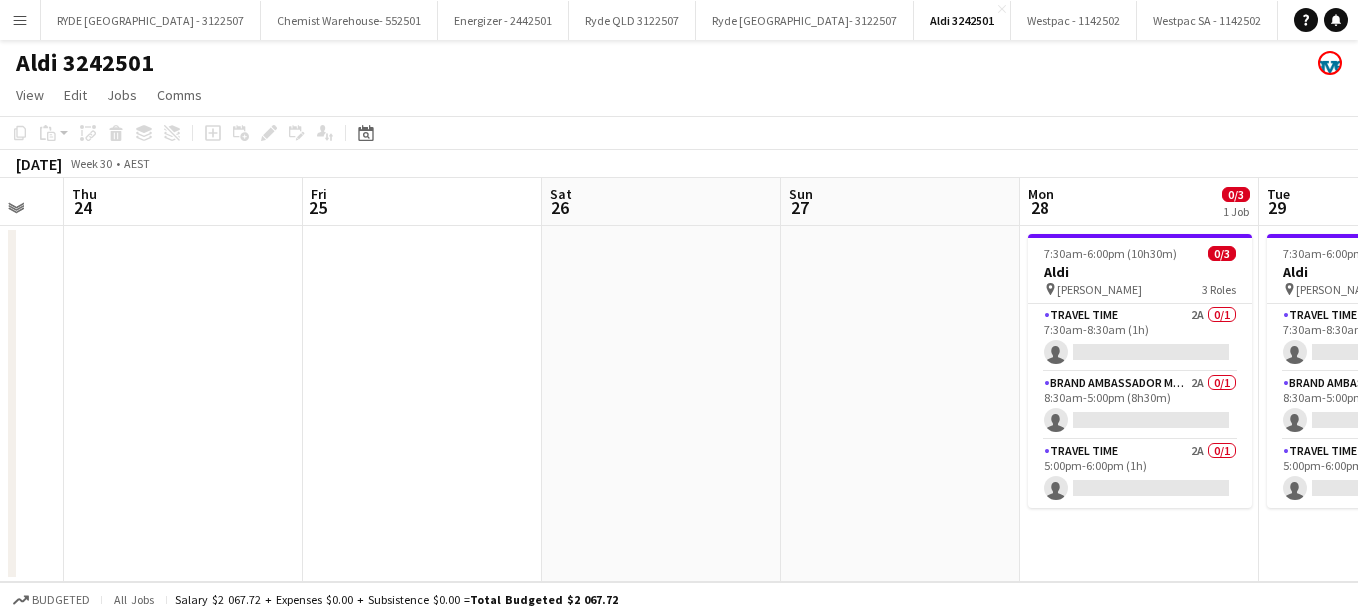 scroll, scrollTop: 0, scrollLeft: 653, axis: horizontal 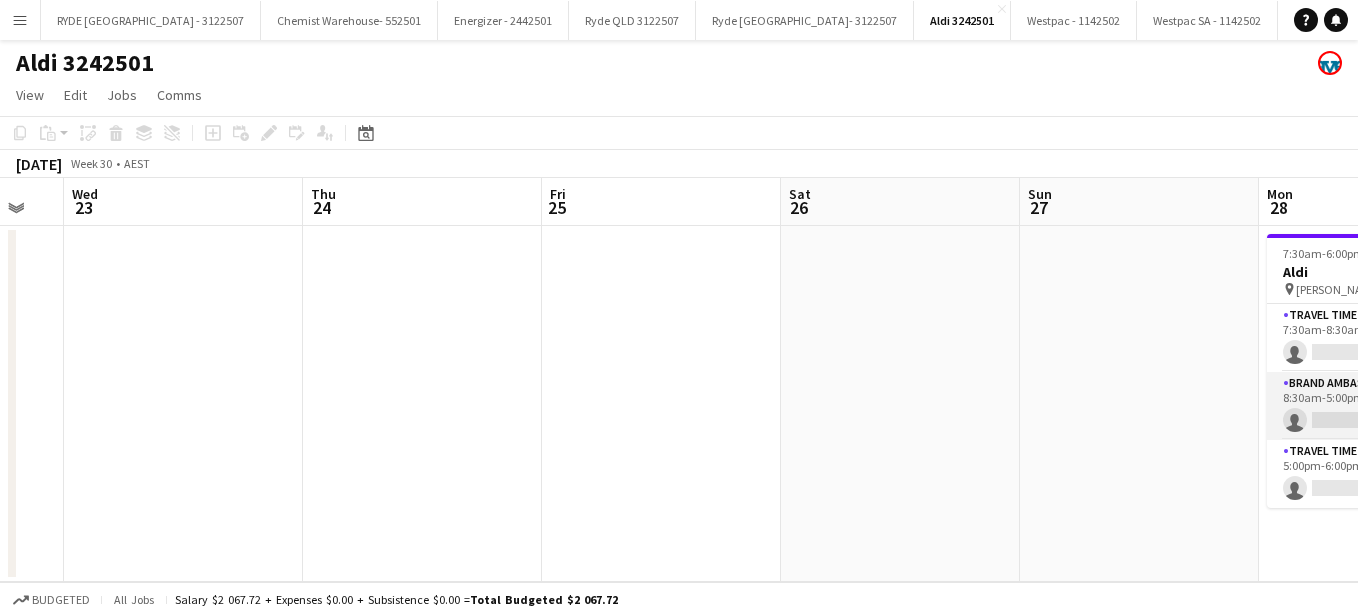 click on "Brand Ambassador Mon-Fri   2A   0/1   8:30am-5:00pm (8h30m)
single-neutral-actions" at bounding box center (1379, 406) 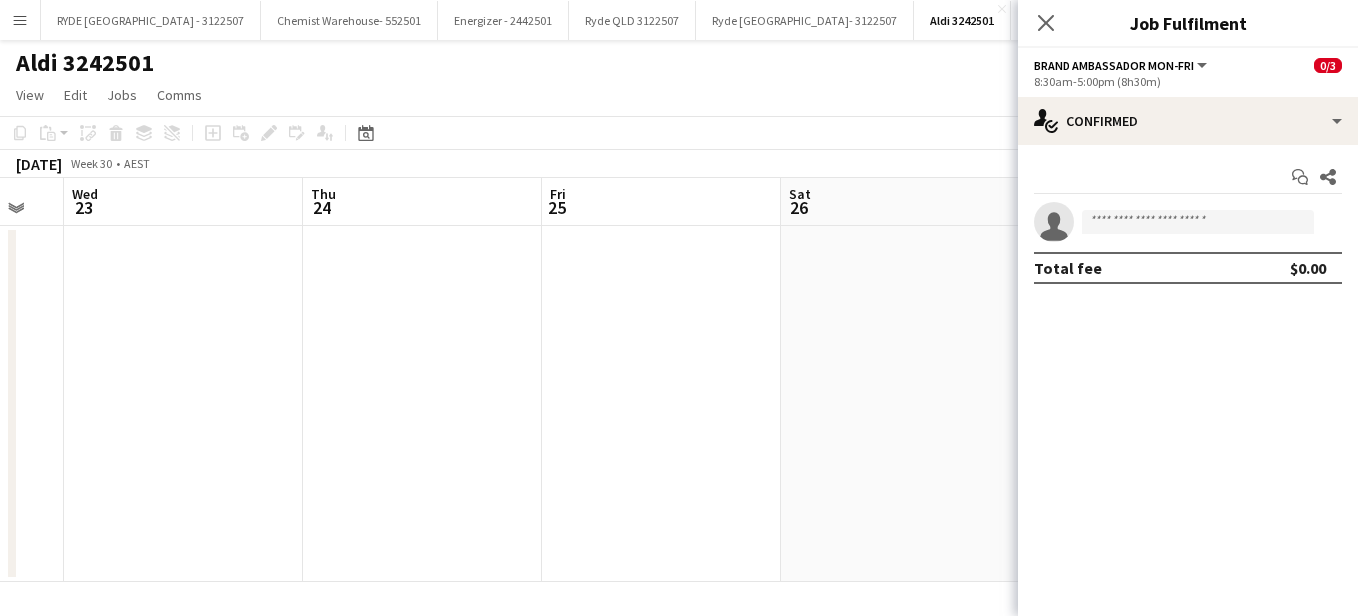 drag, startPoint x: 1056, startPoint y: 407, endPoint x: 781, endPoint y: 386, distance: 275.80066 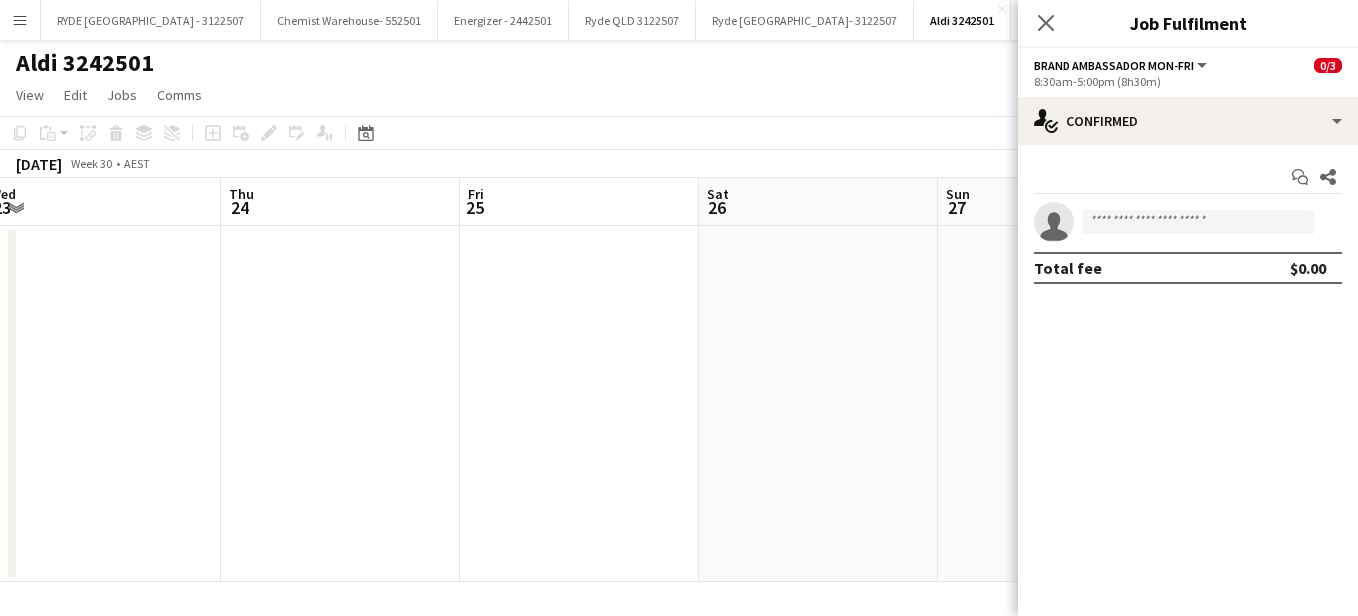 drag, startPoint x: 781, startPoint y: 386, endPoint x: 301, endPoint y: 394, distance: 480.06665 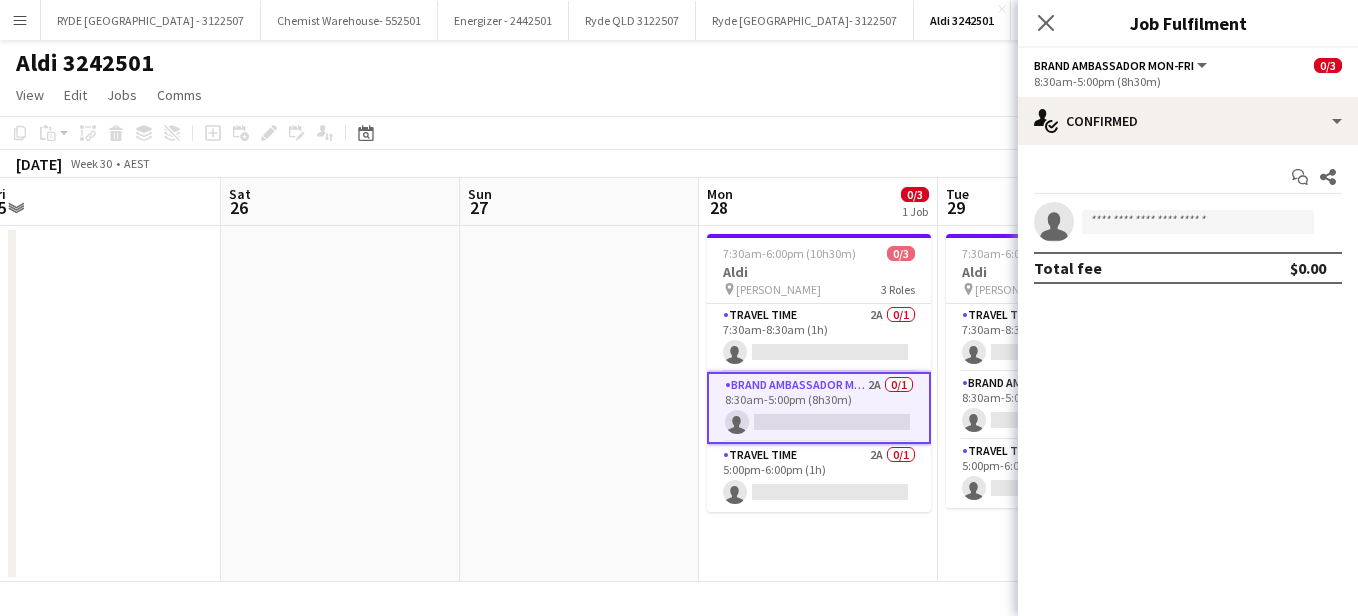 scroll, scrollTop: 0, scrollLeft: 559, axis: horizontal 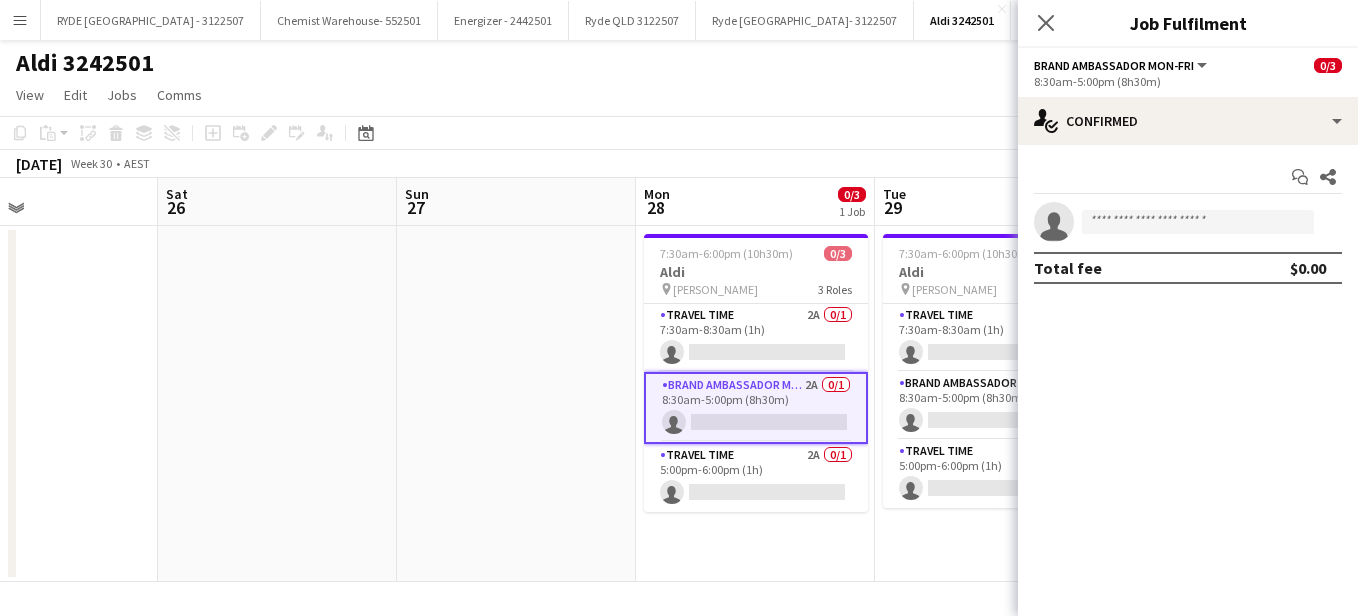 drag, startPoint x: 301, startPoint y: 394, endPoint x: 466, endPoint y: 466, distance: 180.025 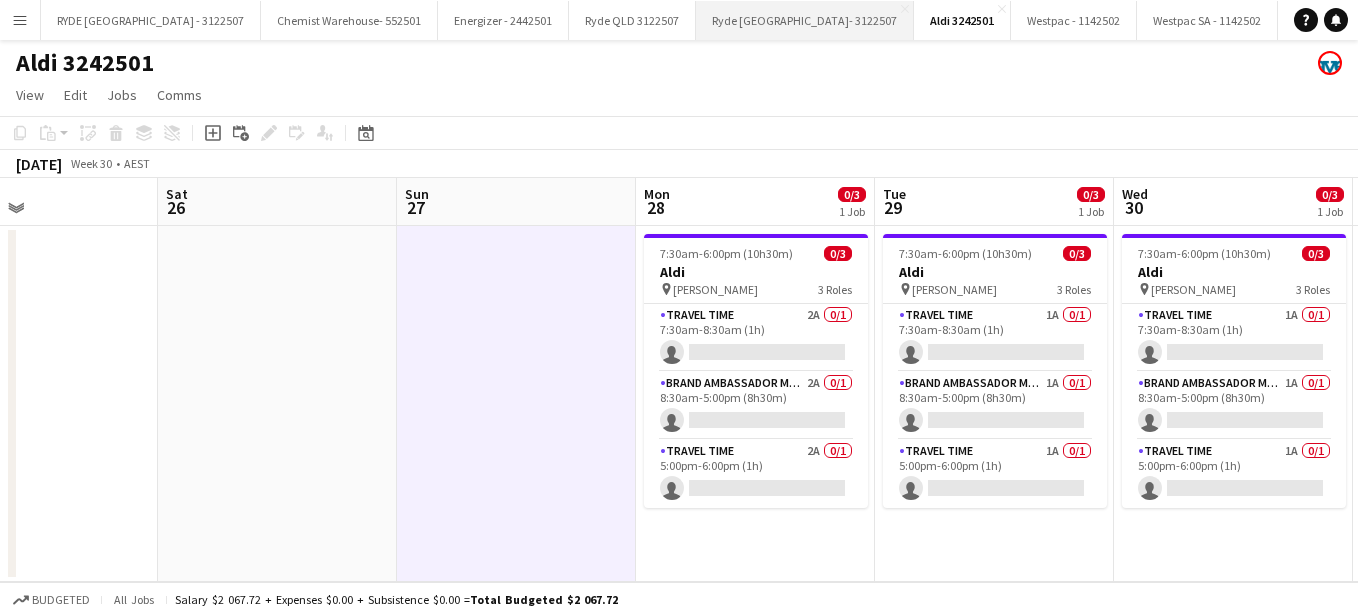 click on "Ryde VIC- 3122507
Close" at bounding box center [805, 20] 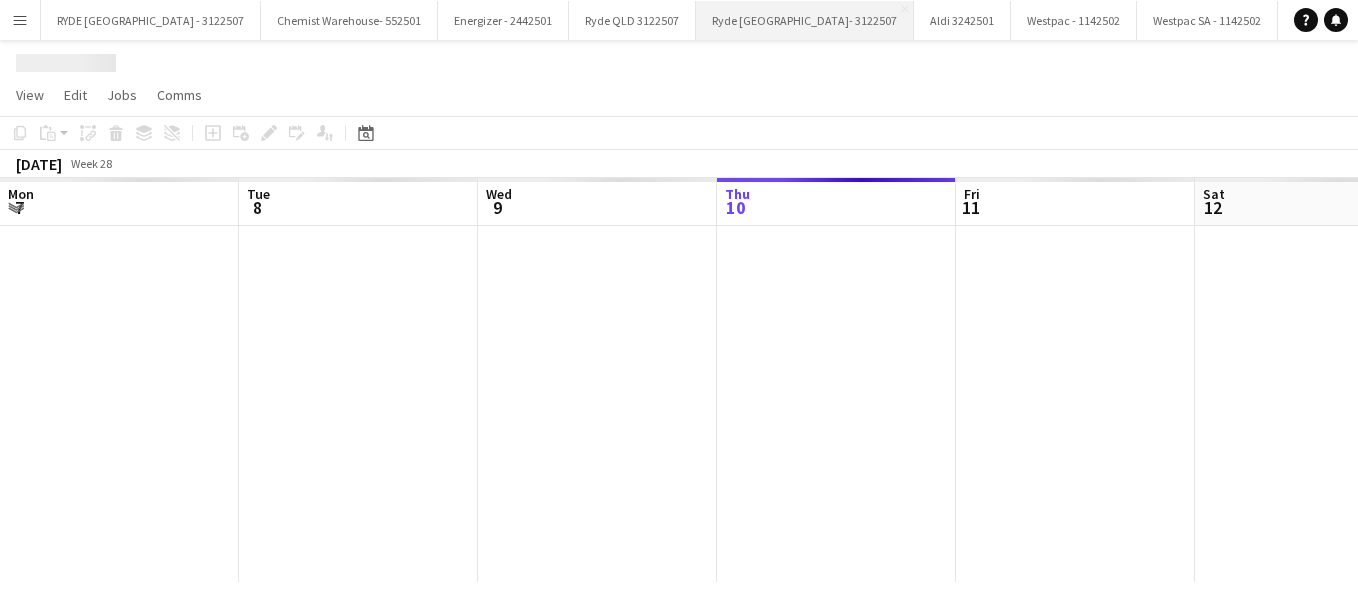 scroll, scrollTop: 0, scrollLeft: 478, axis: horizontal 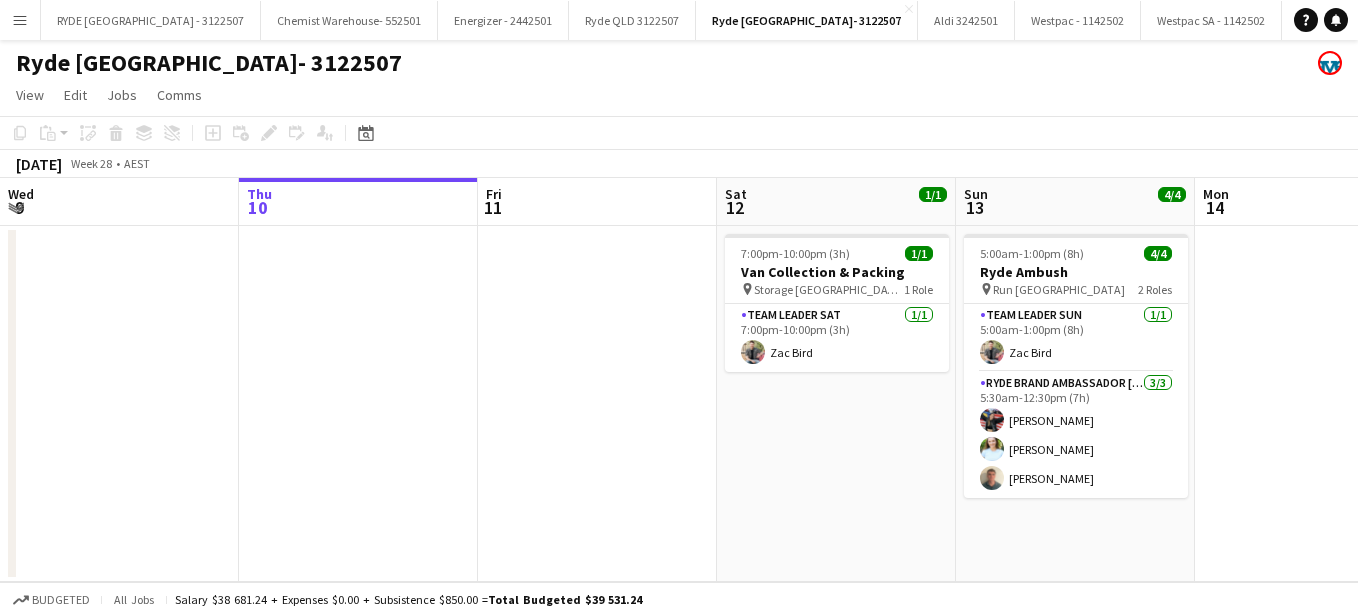 click on "5:00am-1:00pm (8h)    4/4   Ryde Ambush
pin
Run Melbourne   2 Roles   Team Leader Sun   1/1   5:00am-1:00pm (8h)
Zac Bird  Ryde Brand Ambassador Sun   3/3   5:30am-12:30pm (7h)
Dannelle Lum Demi Nicholson Callum Shand" at bounding box center [1075, 404] 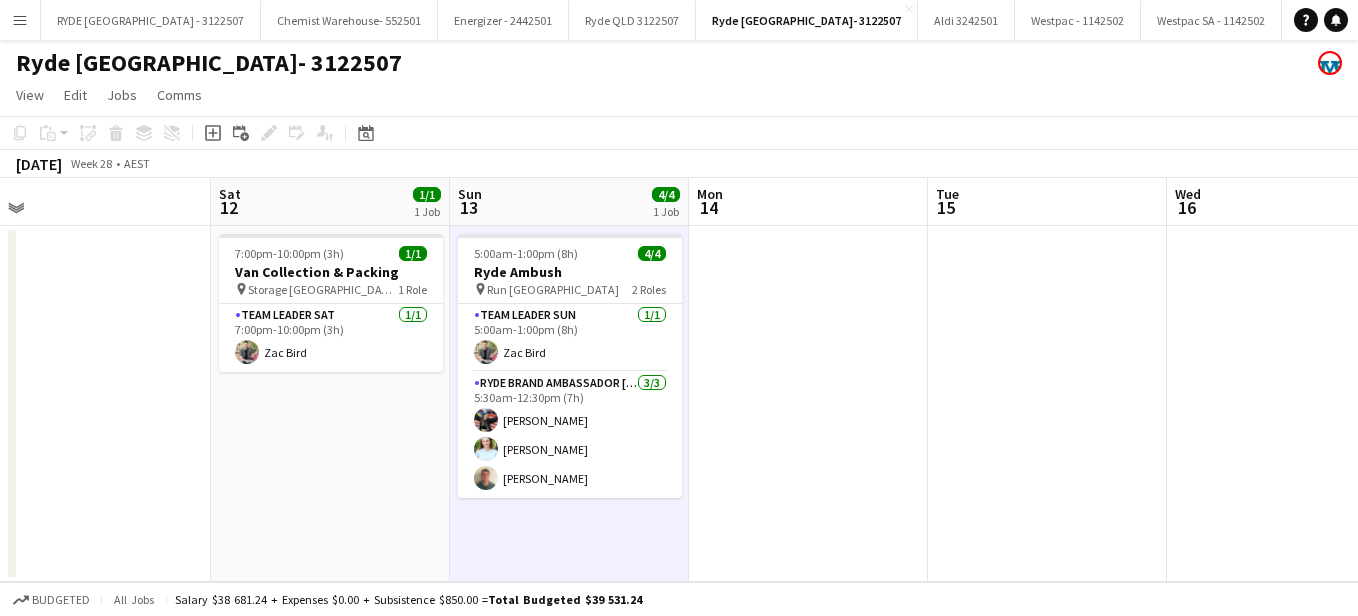 drag, startPoint x: 1090, startPoint y: 523, endPoint x: 571, endPoint y: 506, distance: 519.2783 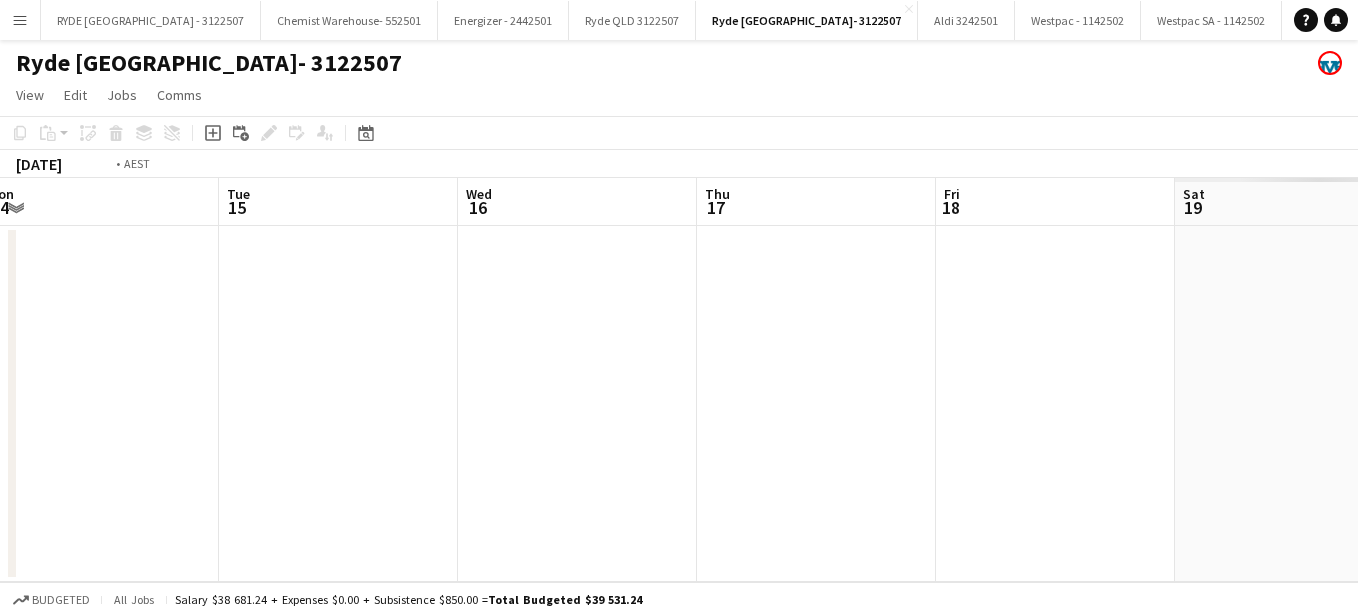 drag, startPoint x: 1129, startPoint y: 375, endPoint x: 422, endPoint y: 343, distance: 707.7238 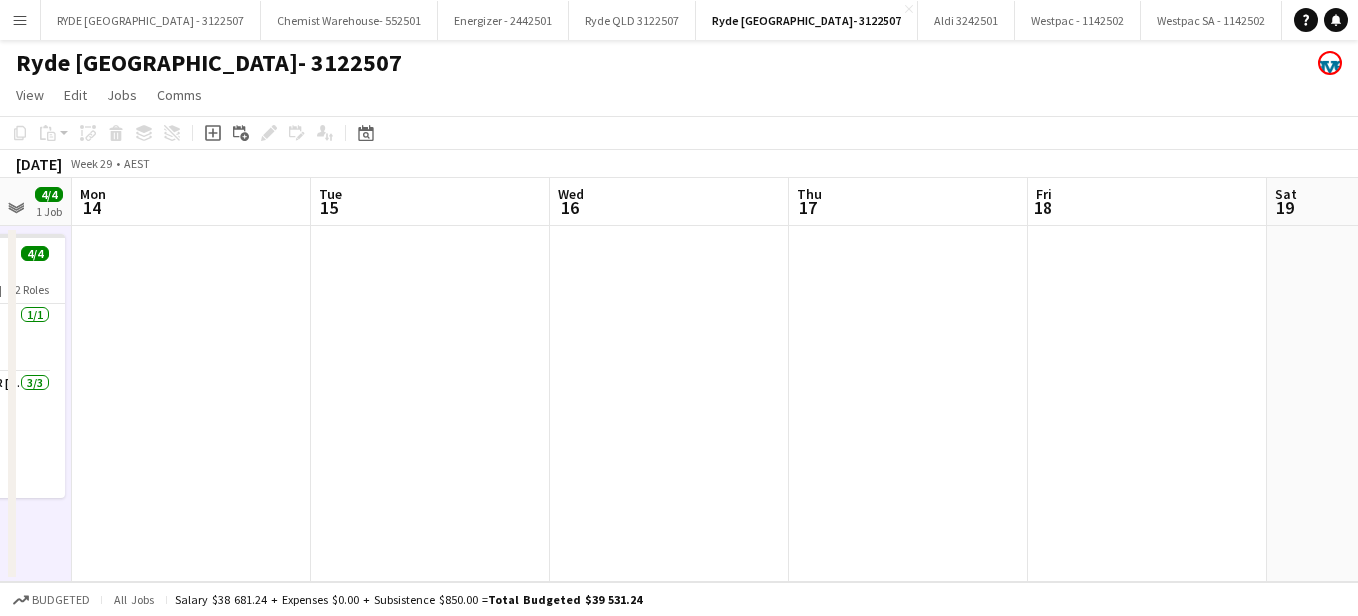 drag, startPoint x: 1023, startPoint y: 348, endPoint x: 407, endPoint y: 307, distance: 617.3629 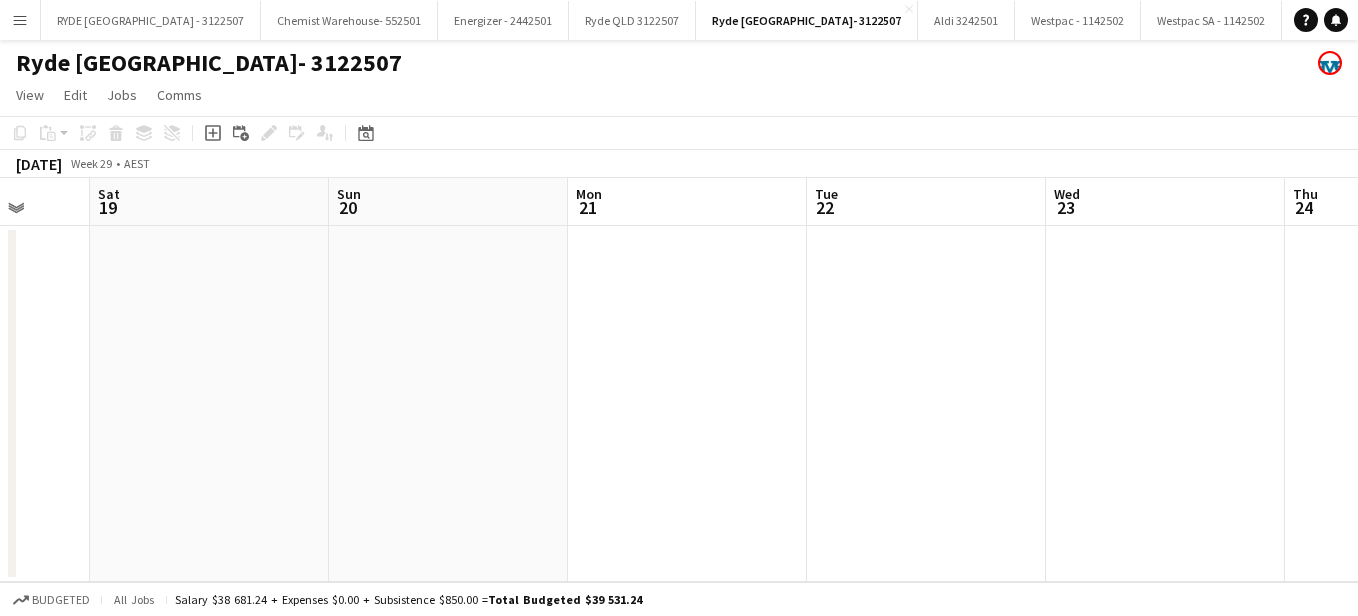 drag, startPoint x: 849, startPoint y: 347, endPoint x: 391, endPoint y: 337, distance: 458.10916 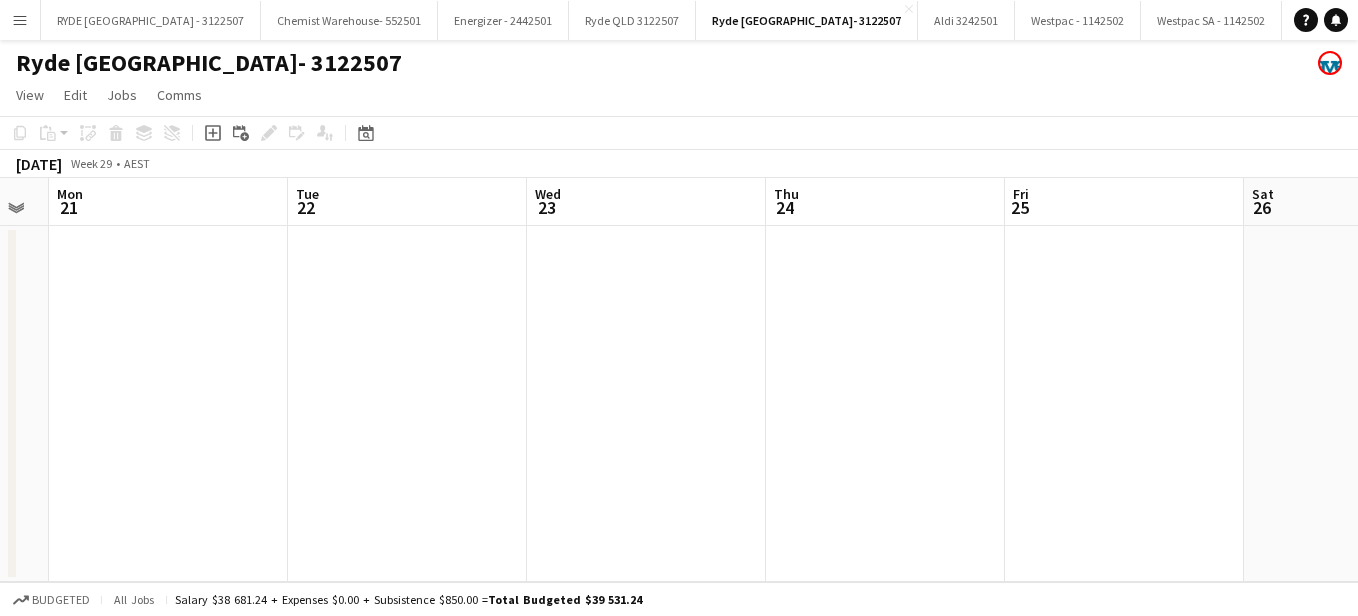 drag, startPoint x: 1022, startPoint y: 345, endPoint x: 502, endPoint y: 332, distance: 520.1625 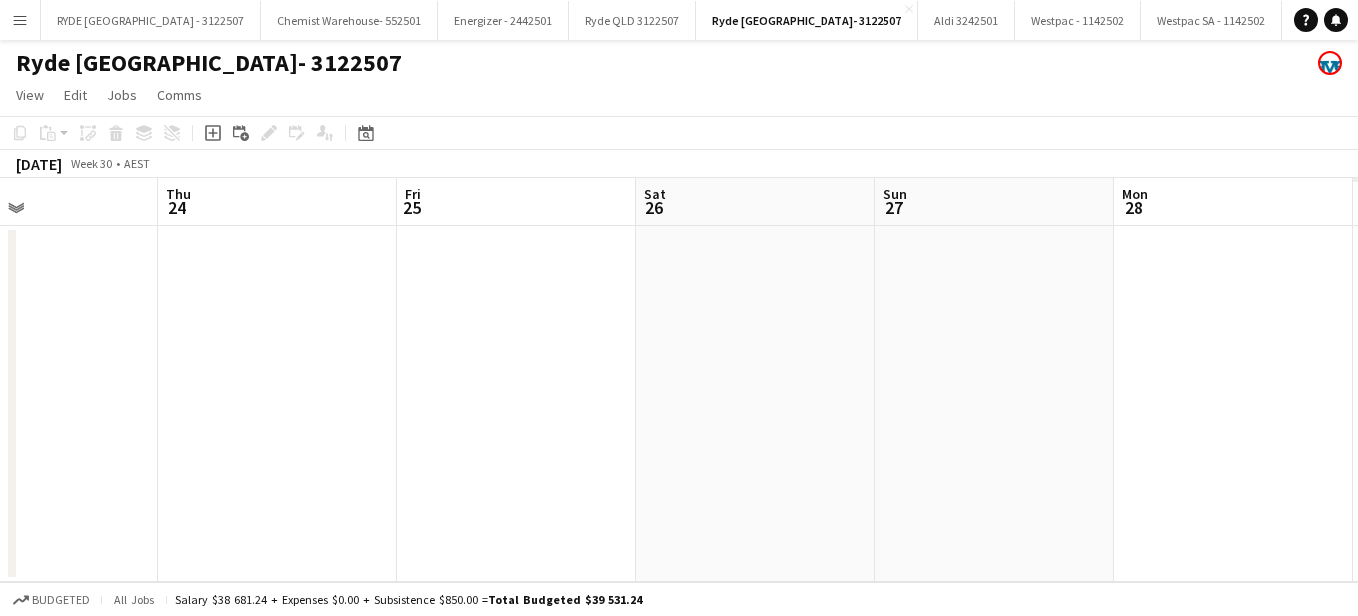 drag, startPoint x: 502, startPoint y: 332, endPoint x: 506, endPoint y: 317, distance: 15.524175 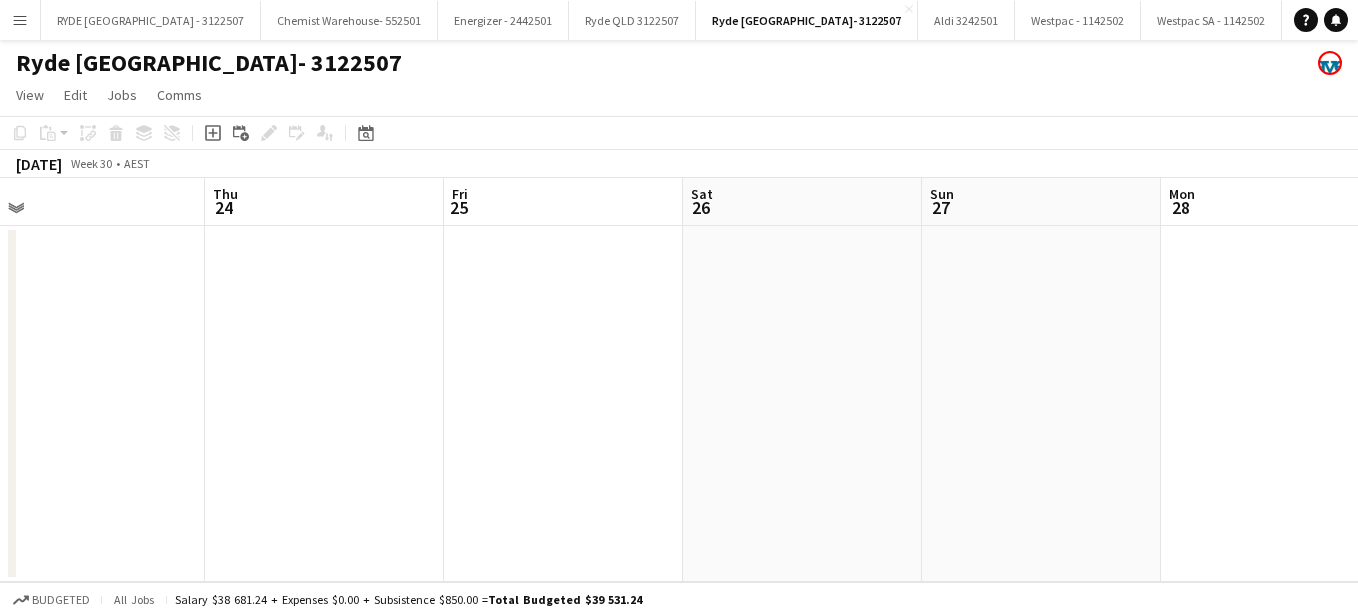drag, startPoint x: 1080, startPoint y: 422, endPoint x: 609, endPoint y: 403, distance: 471.38306 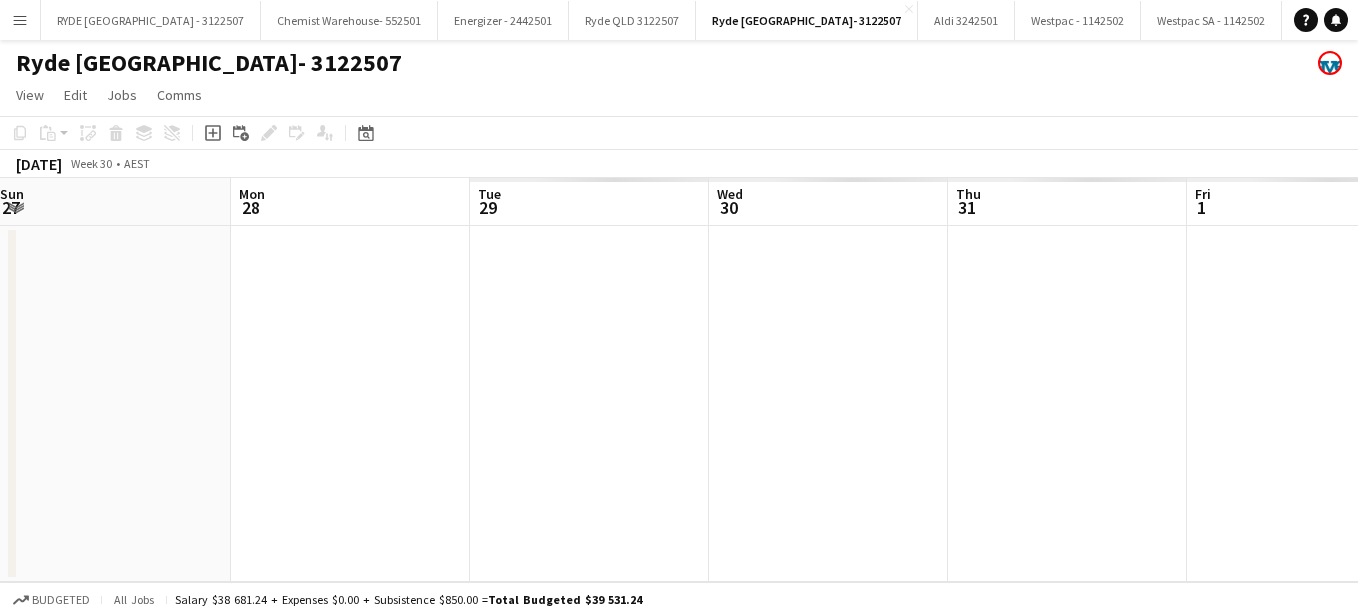 drag, startPoint x: 945, startPoint y: 418, endPoint x: 533, endPoint y: 407, distance: 412.14682 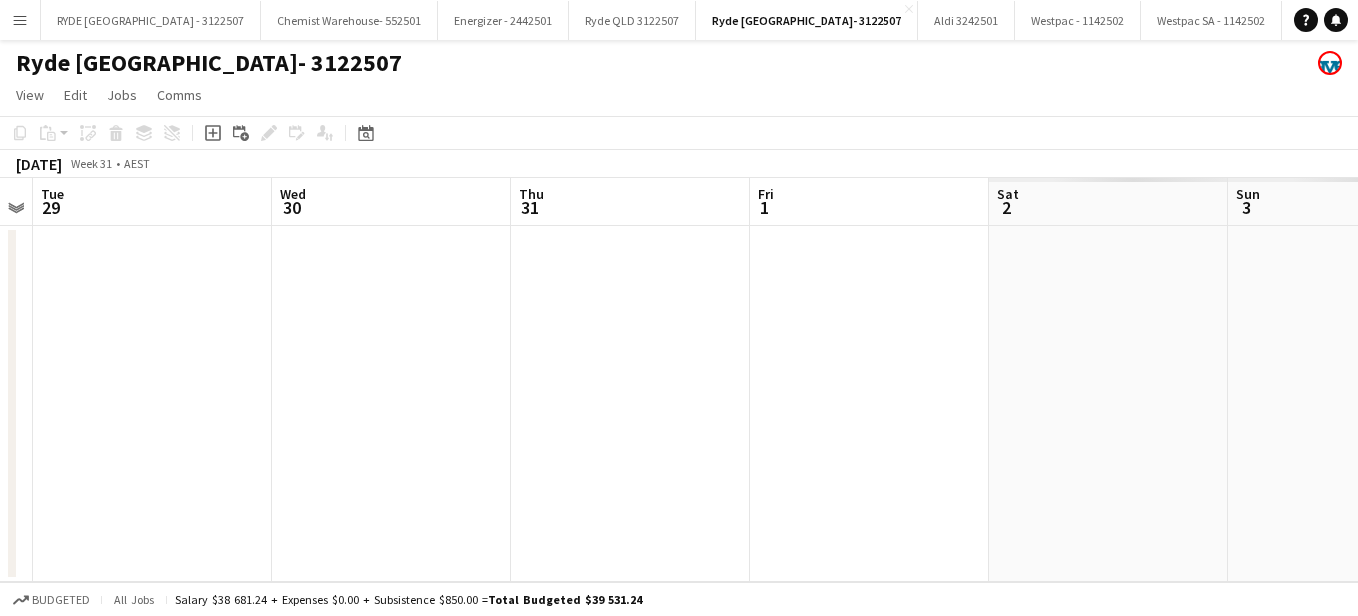drag, startPoint x: 1085, startPoint y: 513, endPoint x: 648, endPoint y: 490, distance: 437.60486 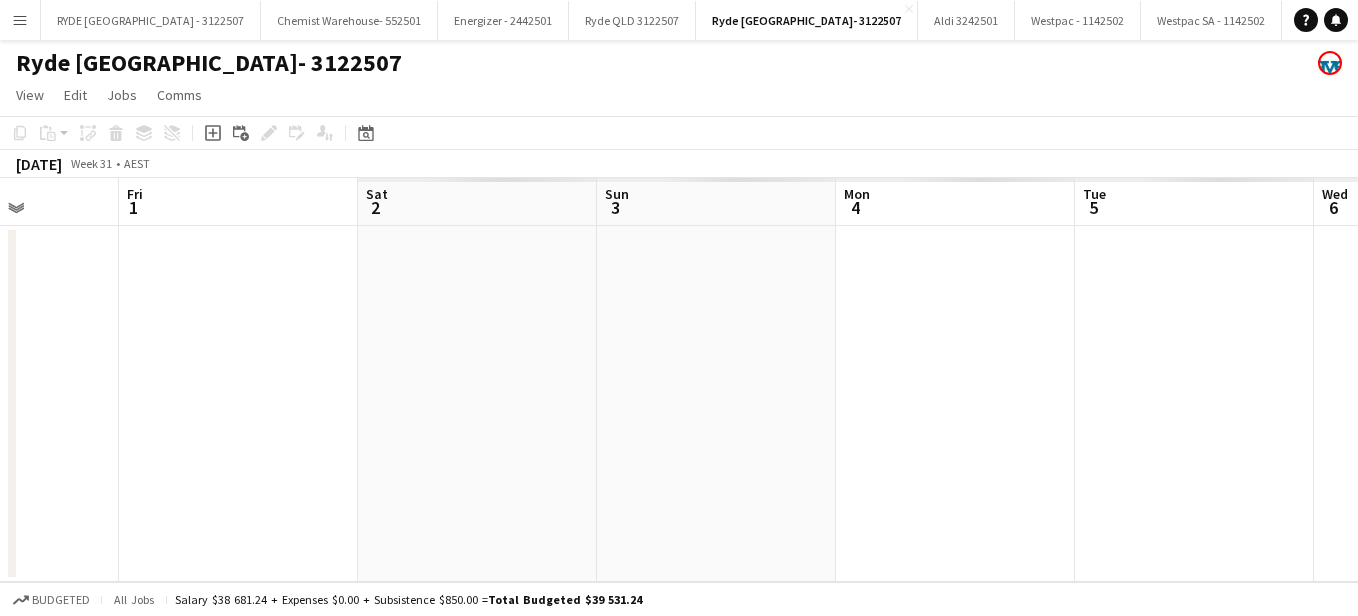 drag, startPoint x: 1139, startPoint y: 427, endPoint x: 492, endPoint y: 371, distance: 649.41895 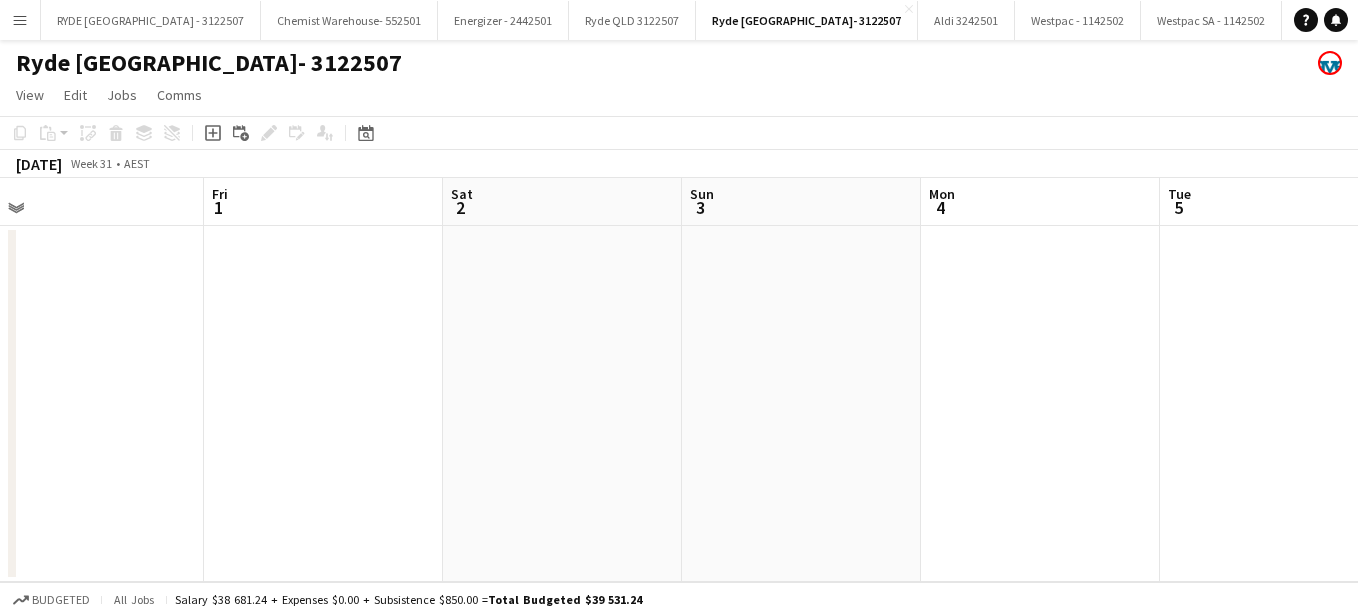 drag, startPoint x: 1023, startPoint y: 405, endPoint x: 393, endPoint y: 387, distance: 630.2571 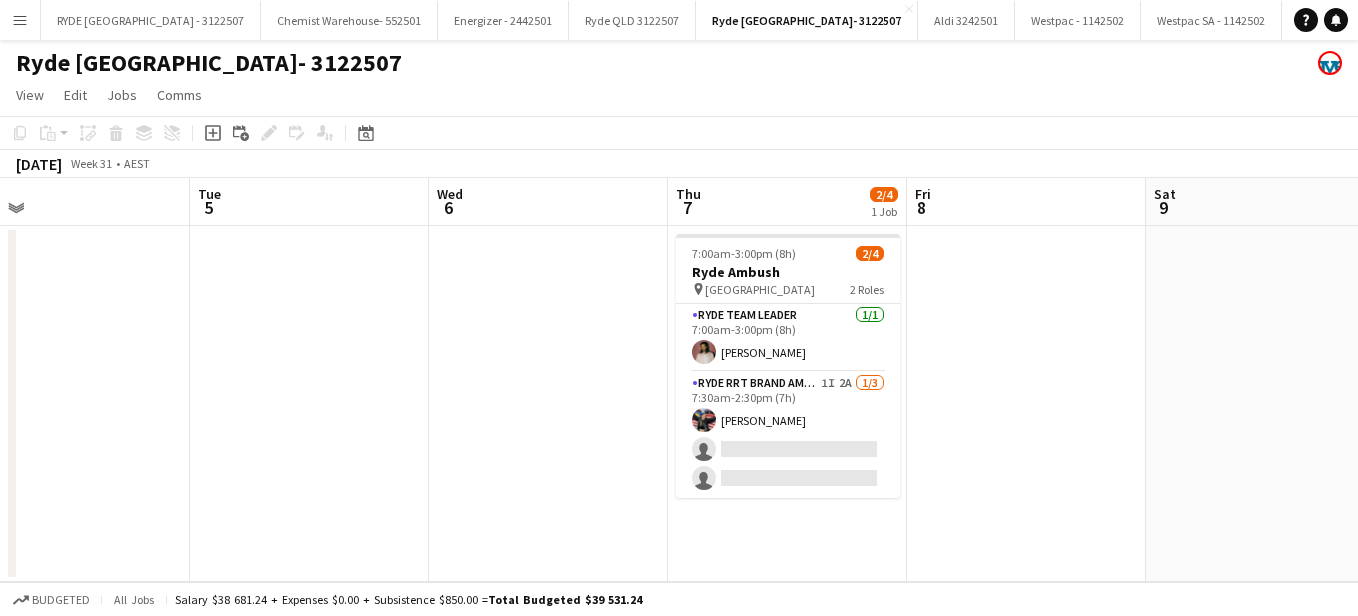 scroll, scrollTop: 0, scrollLeft: 678, axis: horizontal 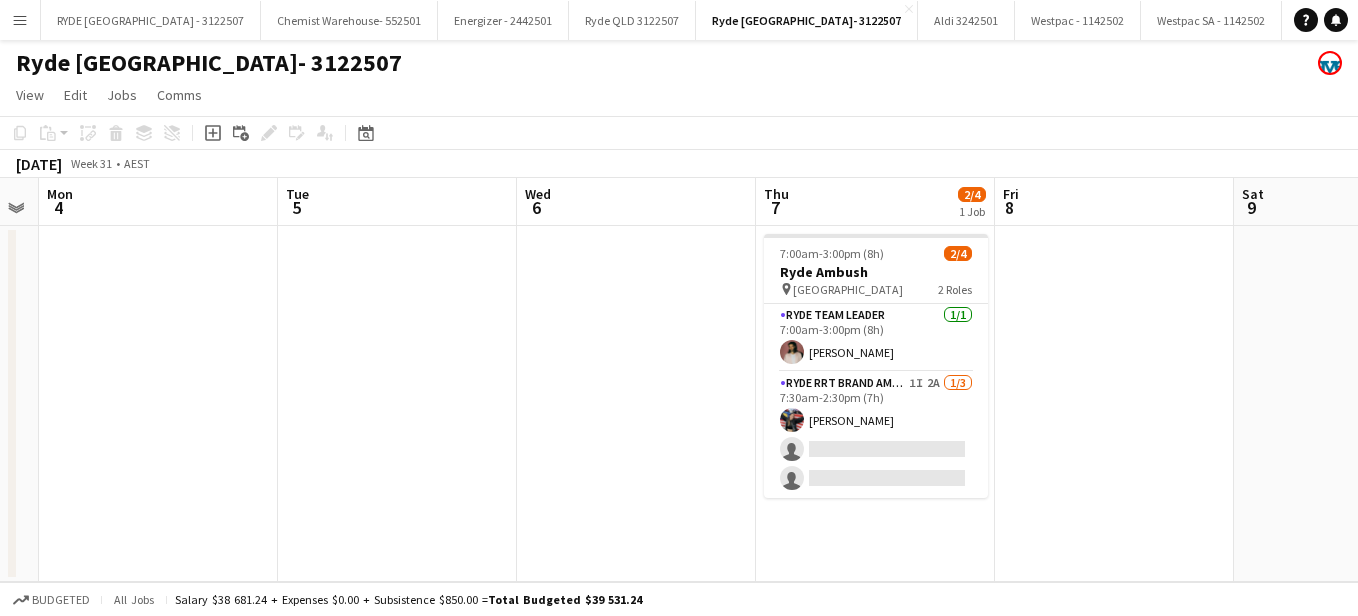 drag, startPoint x: 393, startPoint y: 387, endPoint x: 635, endPoint y: 417, distance: 243.85242 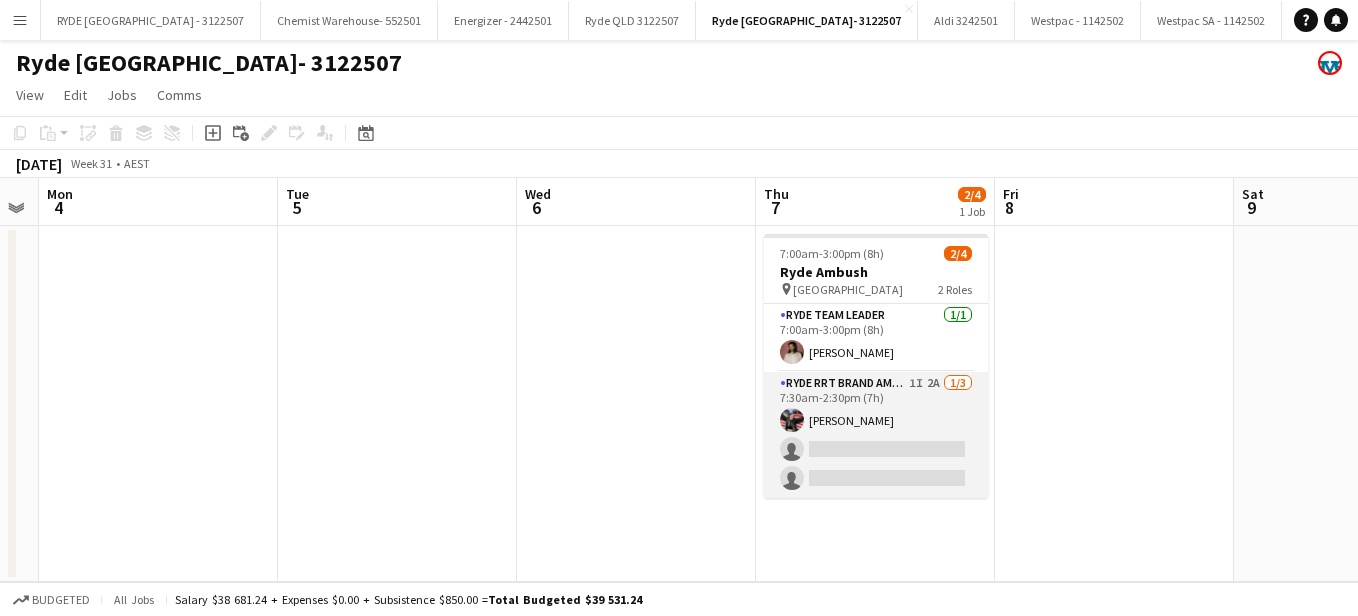 click on "Ryde RRT Brand Ambassador    1I   2A   1/3   7:30am-2:30pm (7h)
Dannelle Lum
single-neutral-actions
single-neutral-actions" at bounding box center [876, 435] 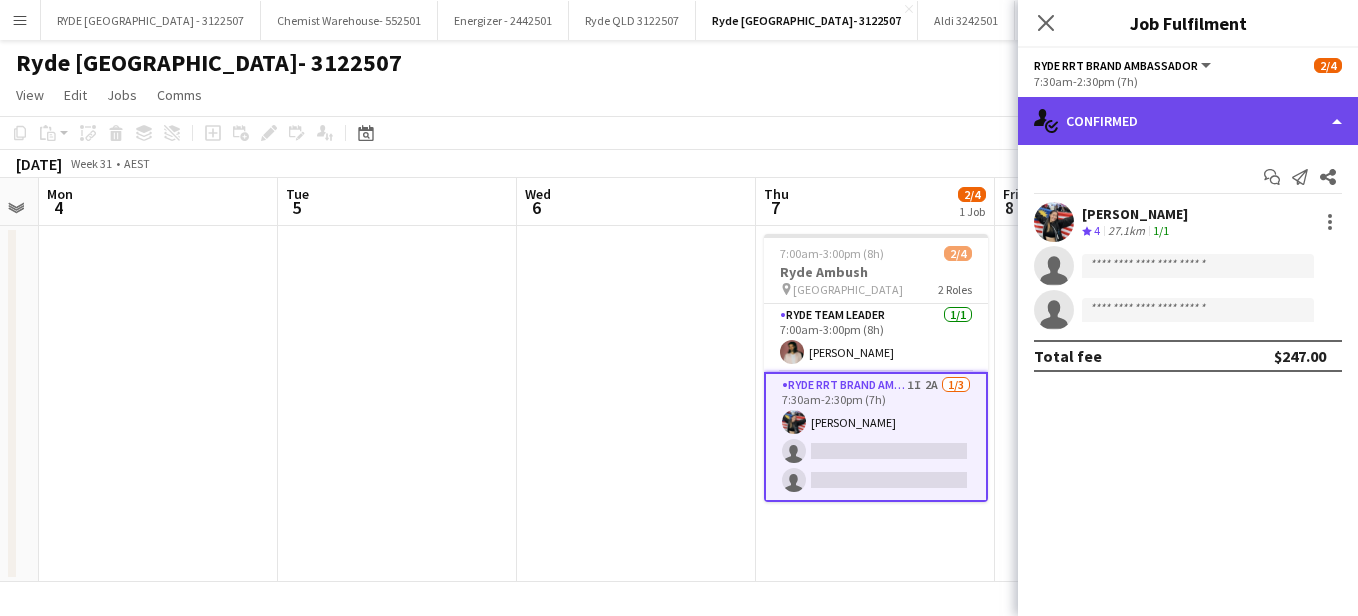click on "single-neutral-actions-check-2
Confirmed" 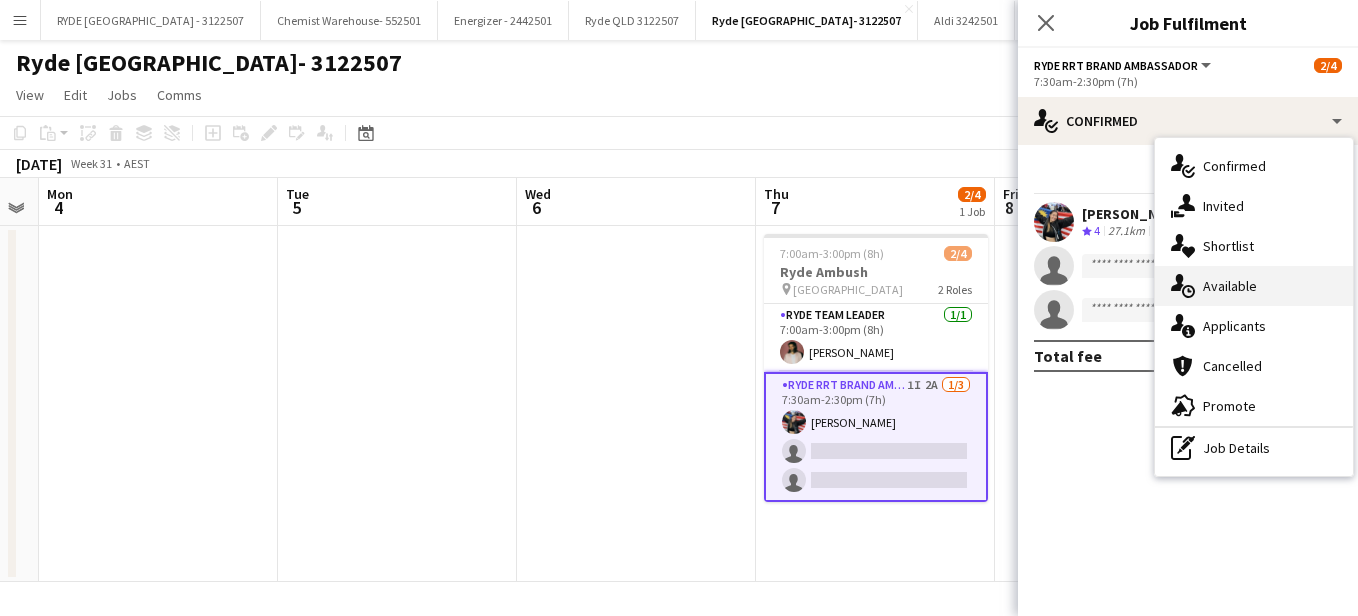 click on "single-neutral-actions-upload
Available" at bounding box center (1254, 286) 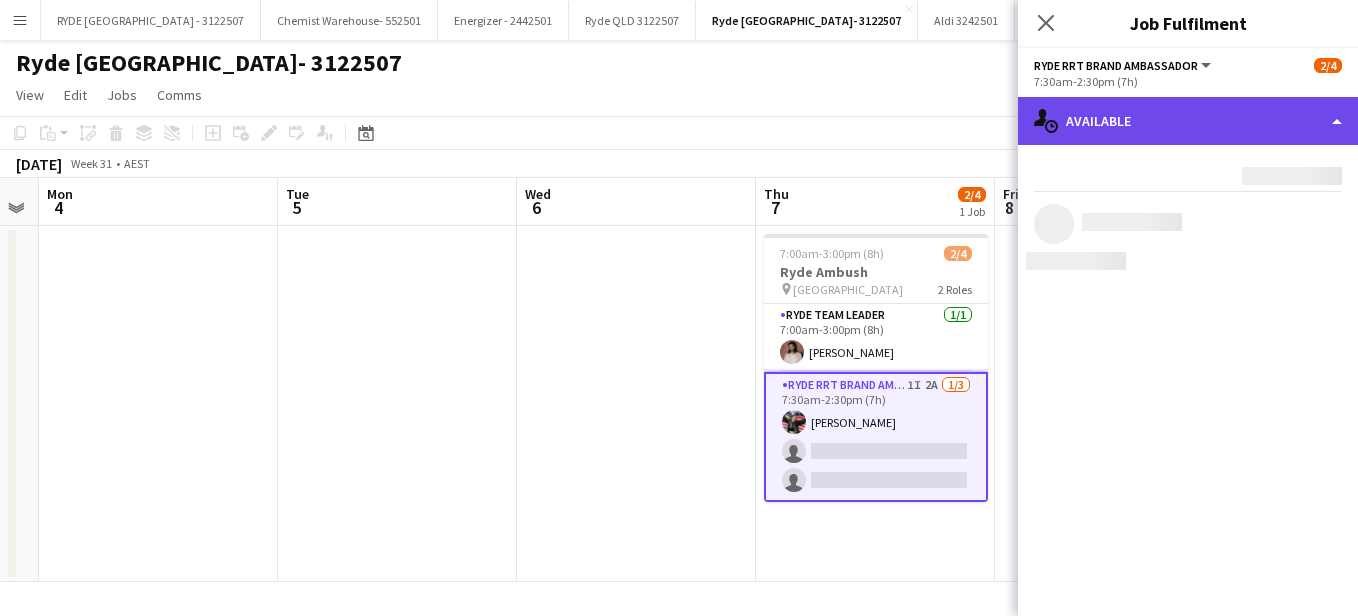 click on "single-neutral-actions-upload
Available" 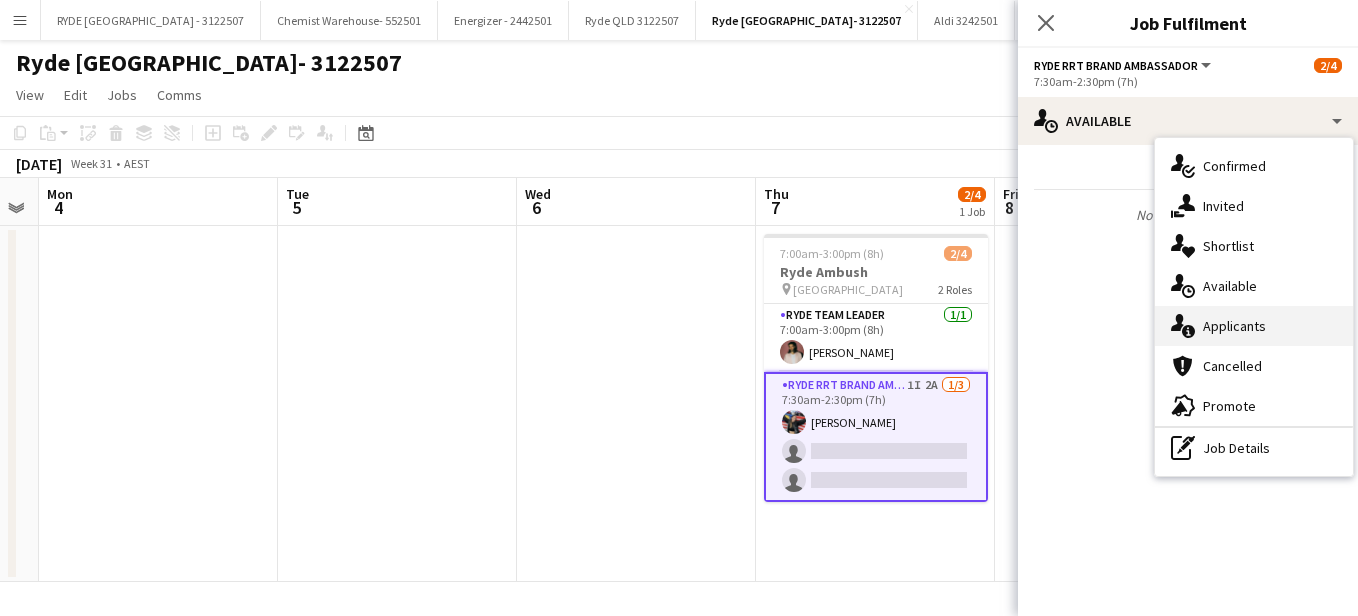 click on "single-neutral-actions-information
Applicants" at bounding box center (1254, 326) 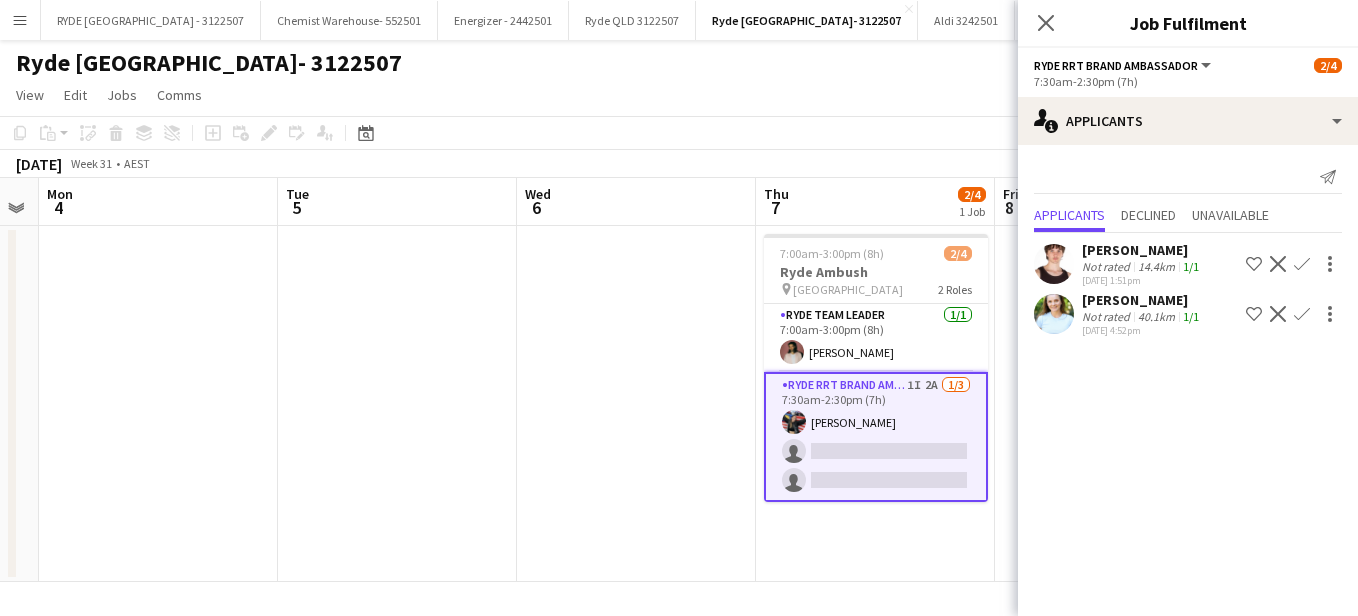 click at bounding box center [397, 404] 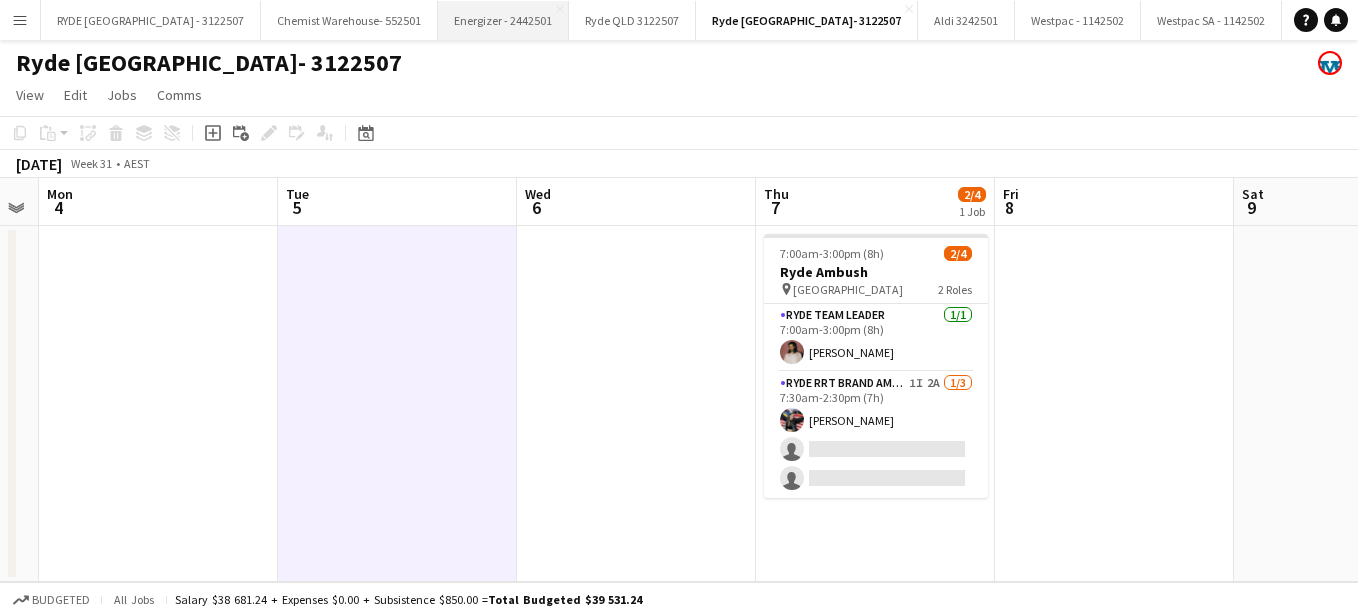 click on "Energizer - 2442501
Close" at bounding box center [503, 20] 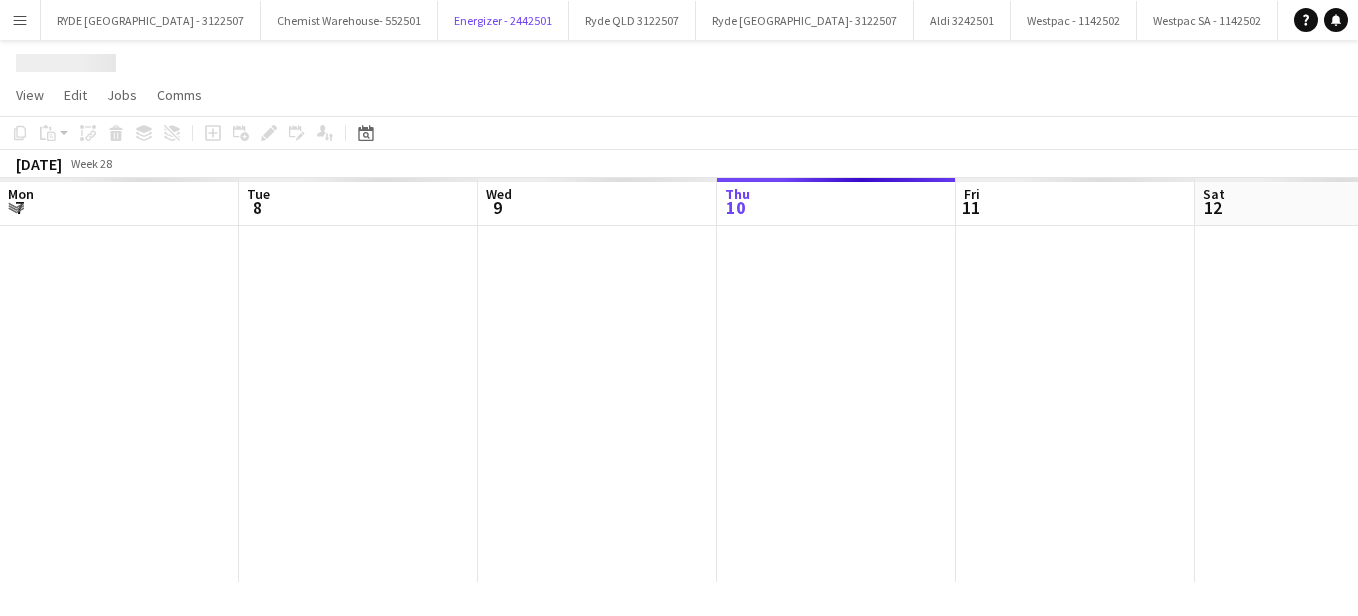 scroll, scrollTop: 0, scrollLeft: 478, axis: horizontal 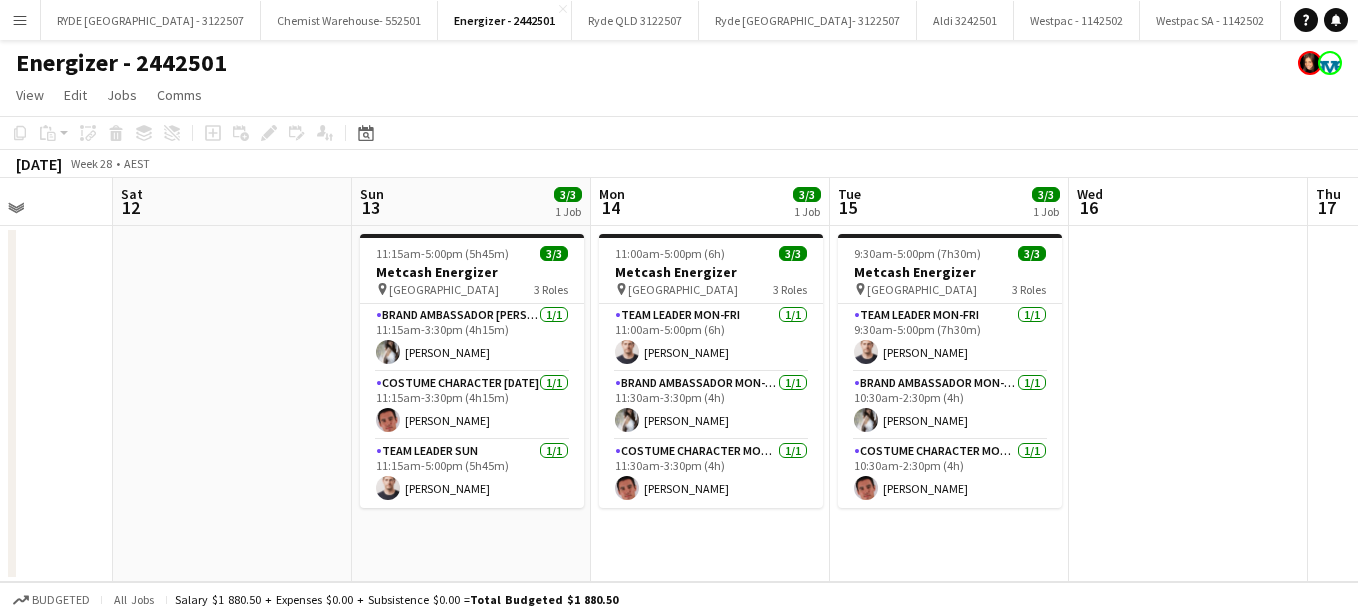drag, startPoint x: 640, startPoint y: 456, endPoint x: -4, endPoint y: 462, distance: 644.02795 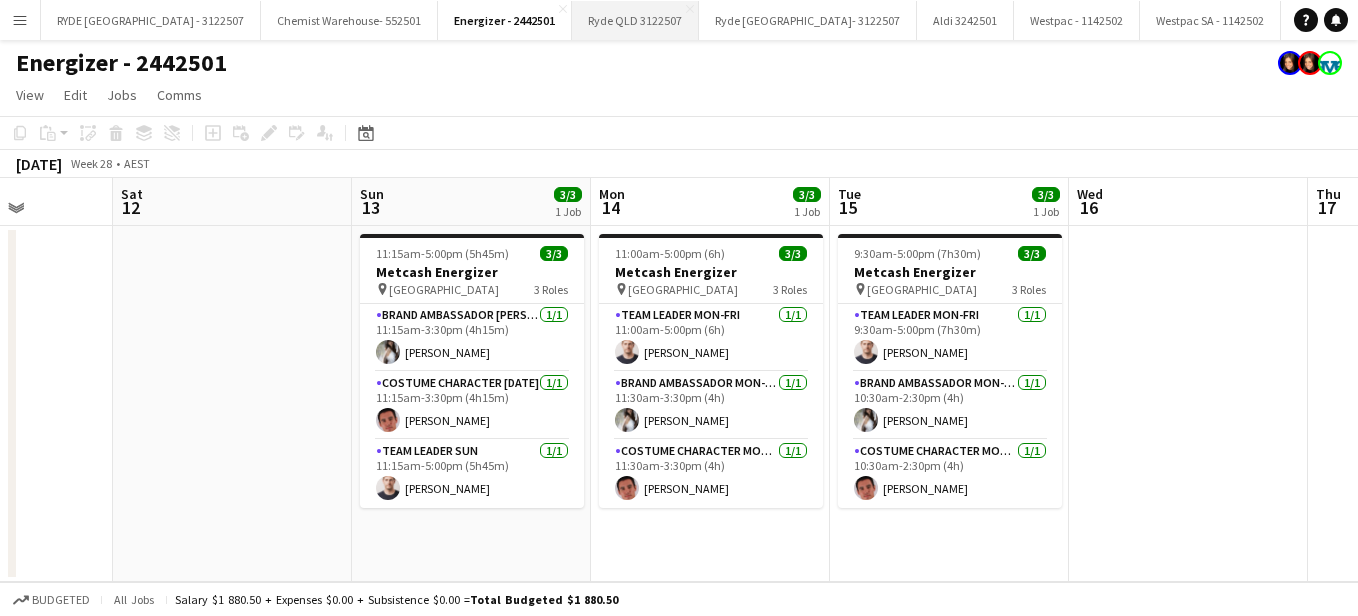 click on "Ryde QLD 3122507
Close" at bounding box center (635, 20) 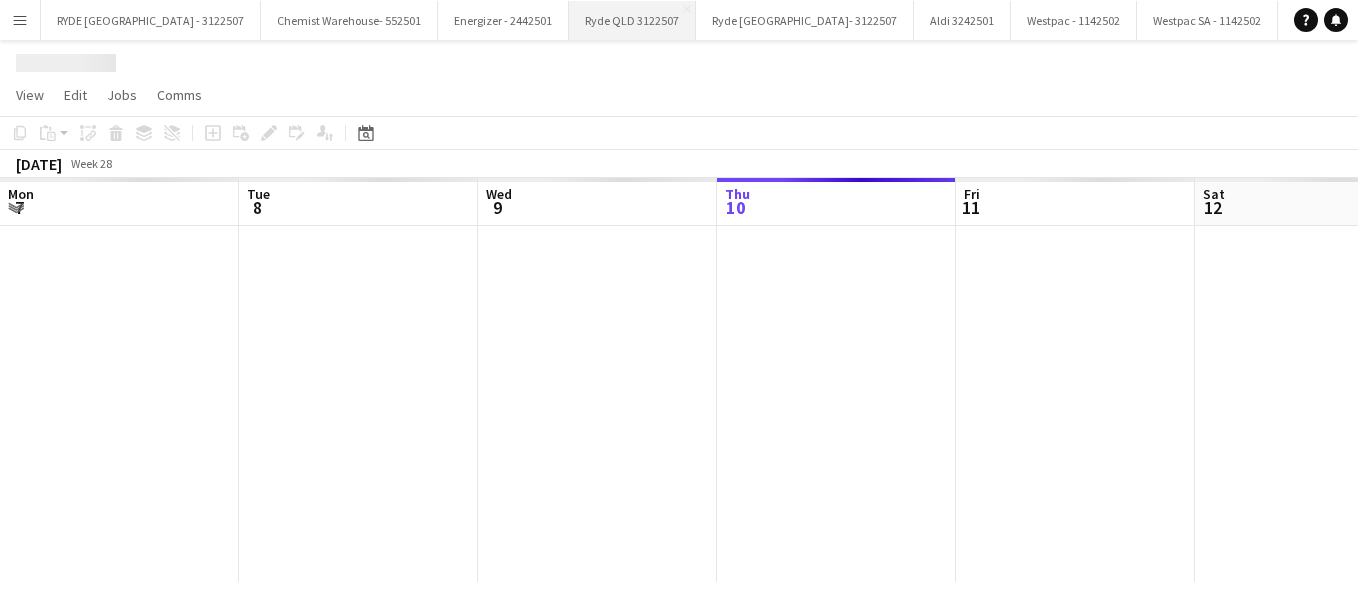scroll, scrollTop: 0, scrollLeft: 478, axis: horizontal 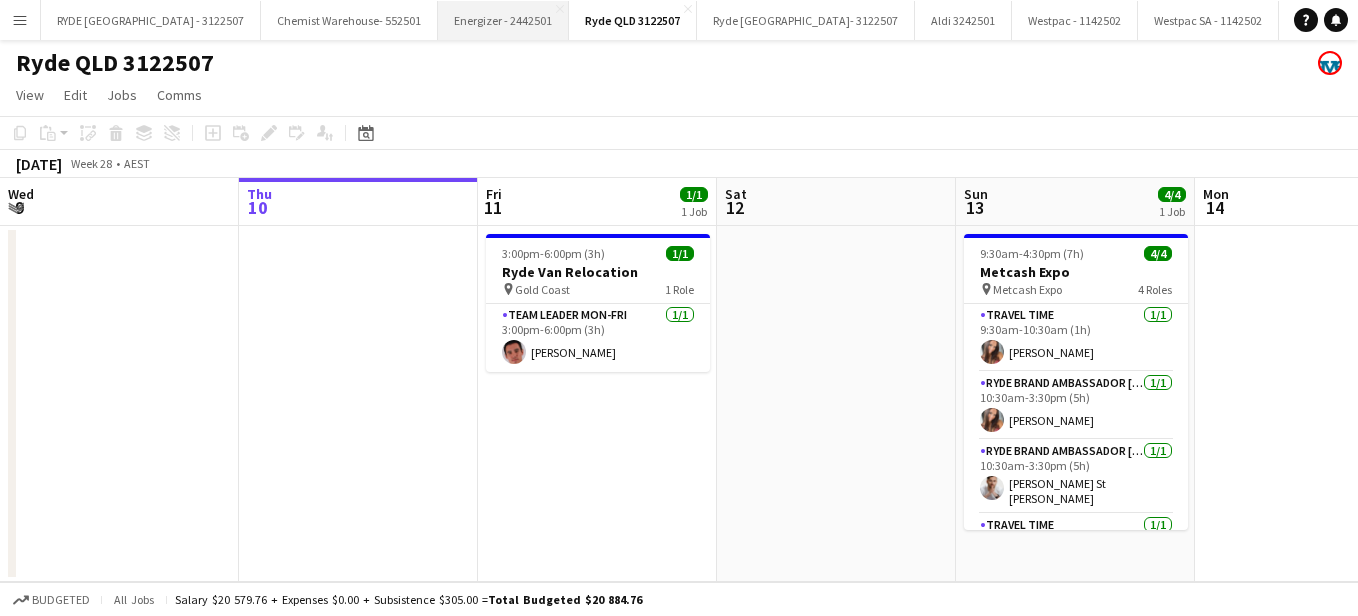 click on "Energizer - 2442501
Close" at bounding box center (503, 20) 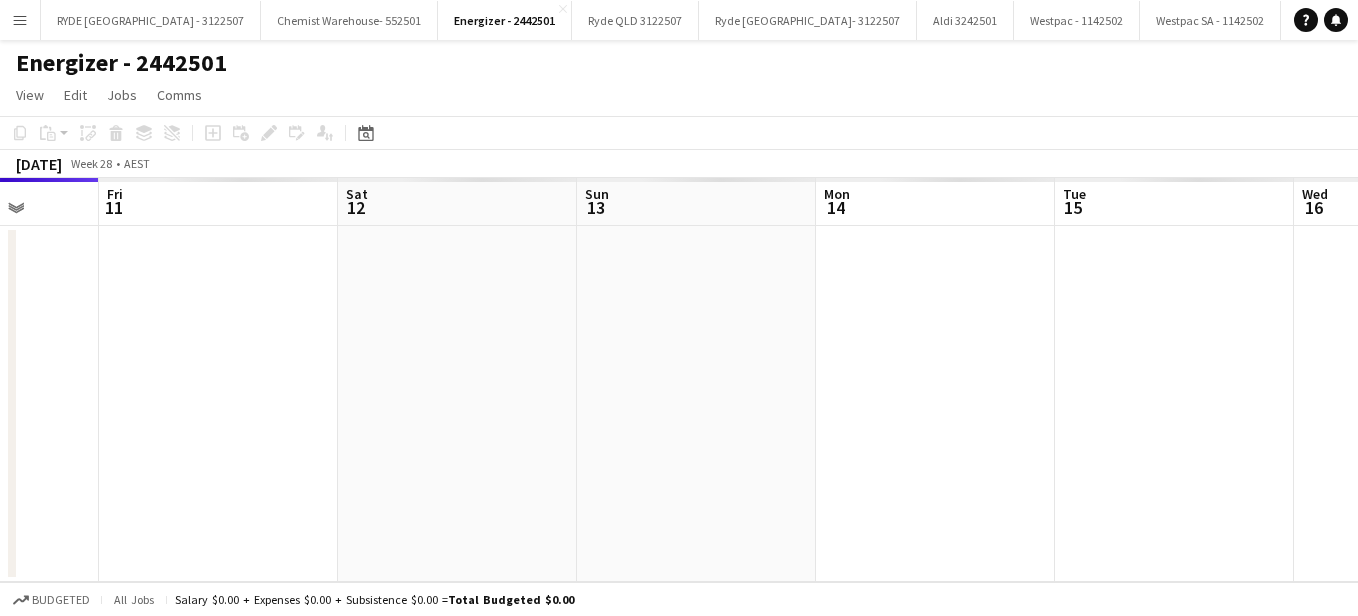 drag, startPoint x: 788, startPoint y: 341, endPoint x: 411, endPoint y: 393, distance: 380.5693 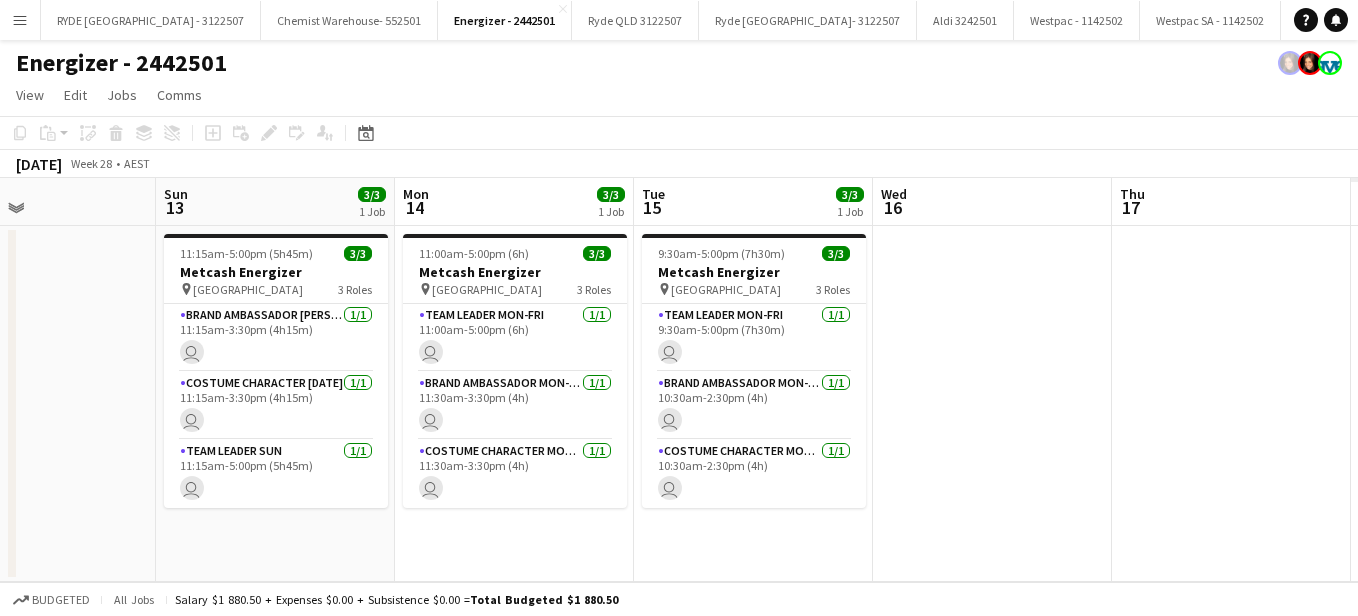 click on "Wed   9   Thu   10   Fri   11   Sat   12   Sun   13   3/3   1 Job   Mon   14   3/3   1 Job   Tue   15   3/3   1 Job   Wed   16   Thu   17   Fri   18   Sat   19      11:15am-5:00pm (5h45m)    3/3   Metcash Energizer
pin
Gold Coast Convention Centre   3 Roles   Brand Ambassador Sun   1/1   11:15am-3:30pm (4h15m)
user
Costume Character Sunday   1/1   11:15am-3:30pm (4h15m)
user
Team Leader Sun   1/1   11:15am-5:00pm (5h45m)
user
11:00am-5:00pm (6h)    3/3   Metcash Energizer
pin
Gold Coast Convention Centre   3 Roles   Team Leader Mon-Fri   1/1   11:00am-5:00pm (6h)
user
Brand Ambassador Mon-Fri   1/1   11:30am-3:30pm (4h)
user
Costume Character Mon - Sat   1/1   11:30am-3:30pm (4h)
user
9:30am-5:00pm (7h30m)    3/3   Metcash Energizer" at bounding box center [679, 380] 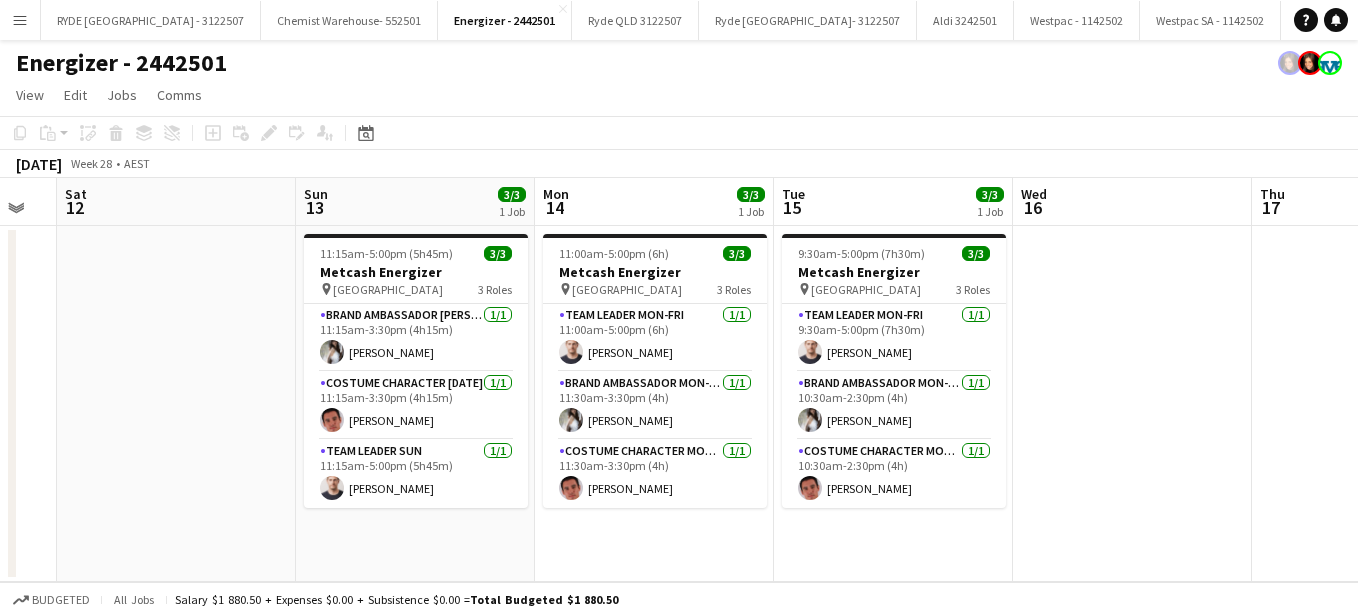 drag, startPoint x: 1080, startPoint y: 459, endPoint x: 1254, endPoint y: 450, distance: 174.2326 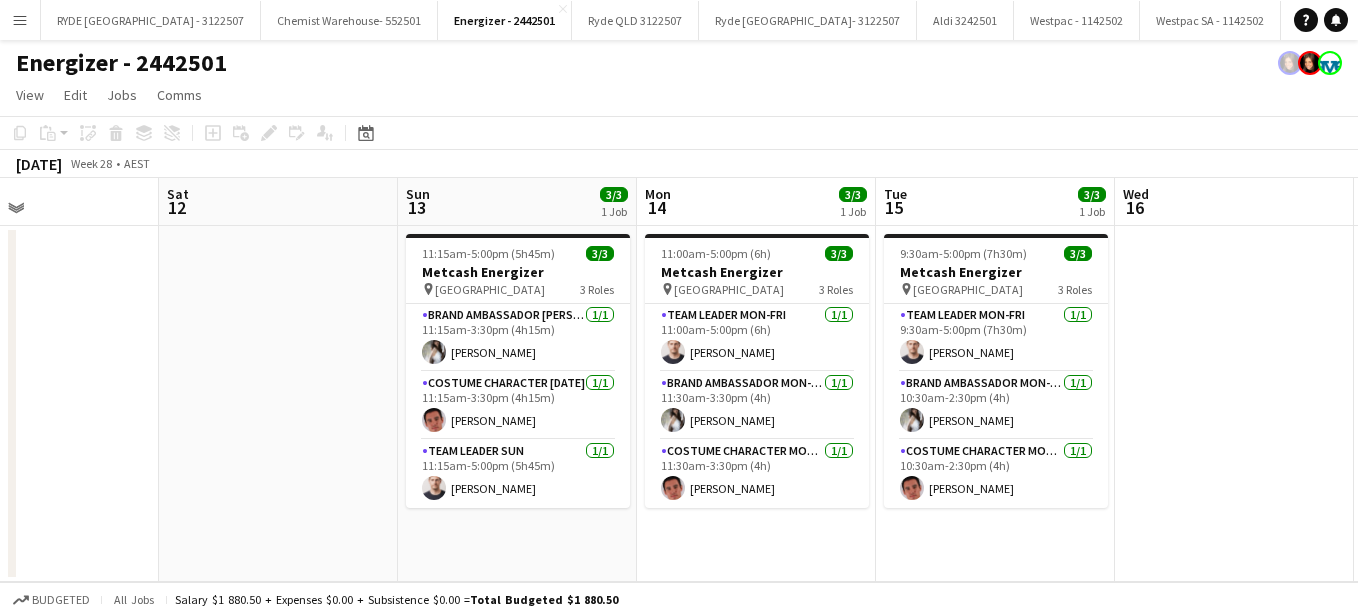 drag, startPoint x: 409, startPoint y: 548, endPoint x: 509, endPoint y: 543, distance: 100.12492 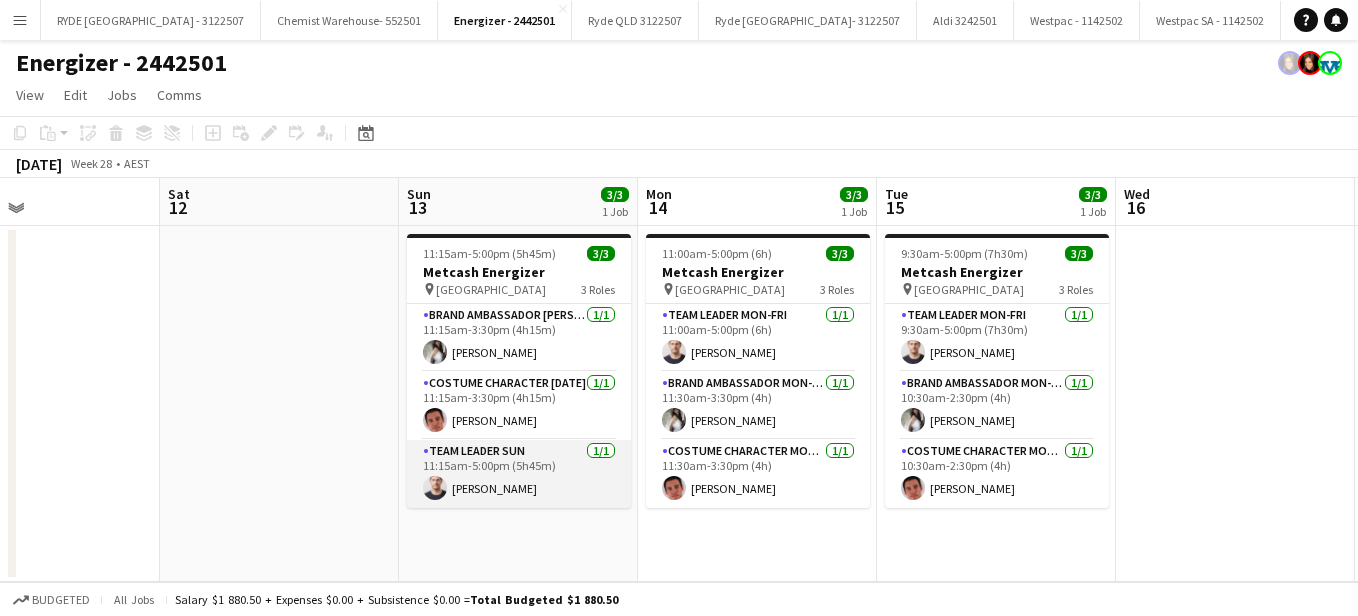 click on "Team Leader Sun   1/1   11:15am-5:00pm (5h45m)
Matt Deane" at bounding box center (519, 474) 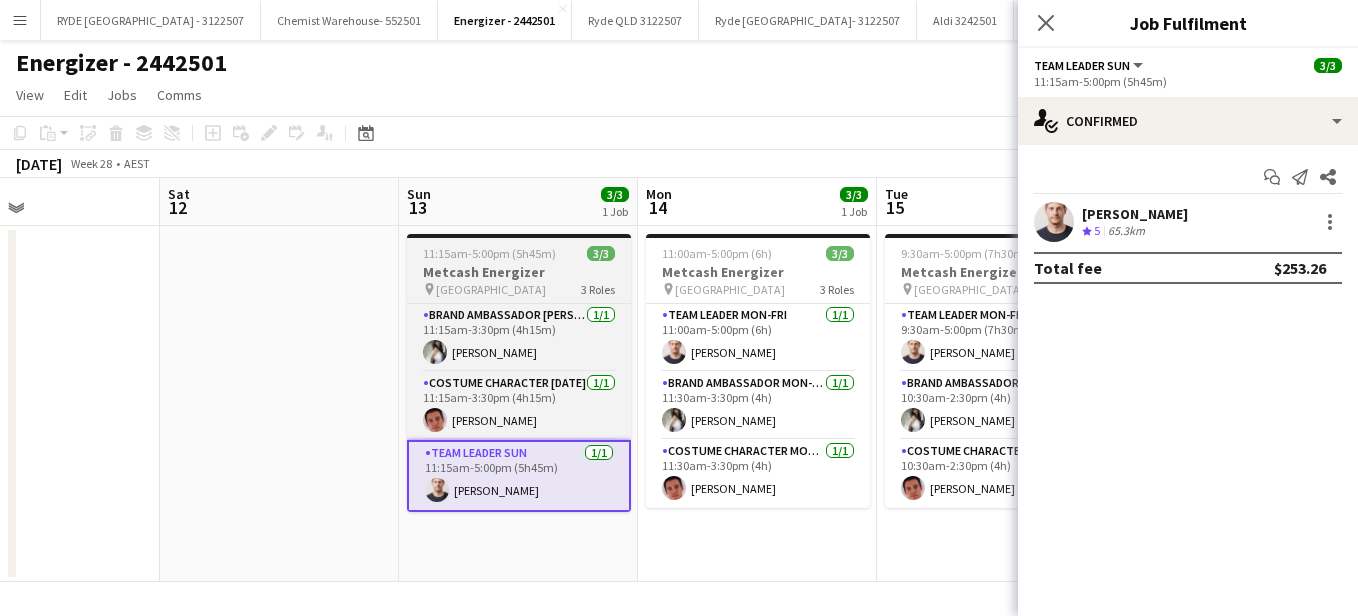 click on "Metcash Energizer" at bounding box center [519, 272] 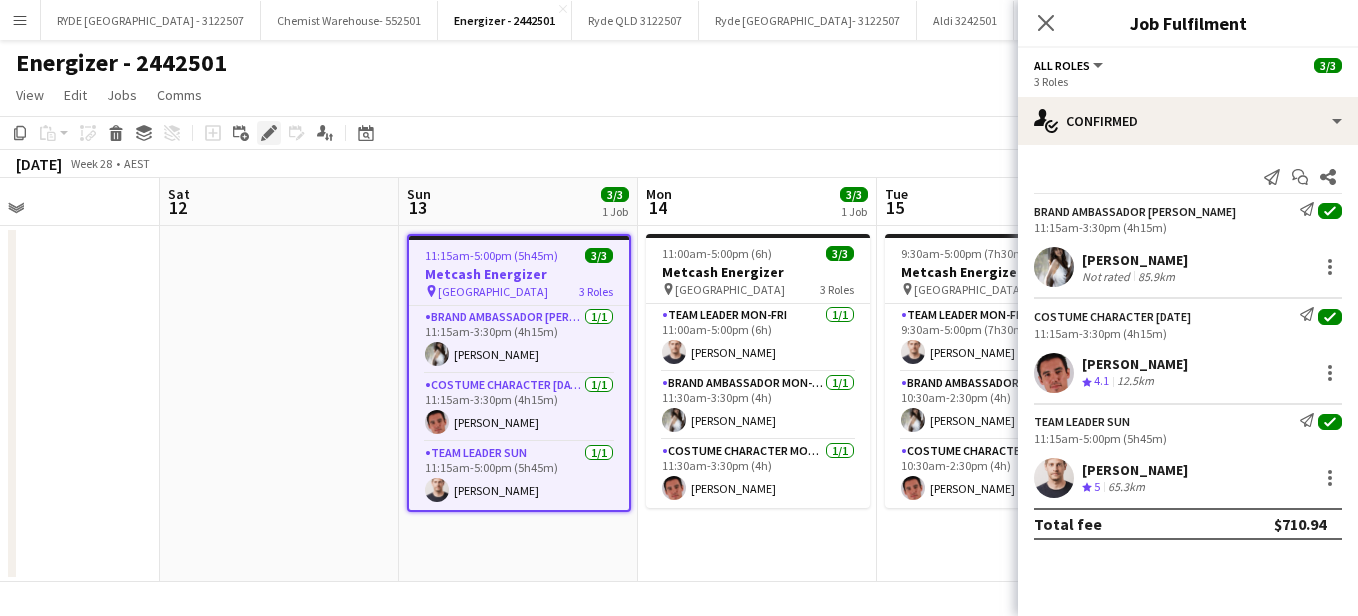 click on "Edit" 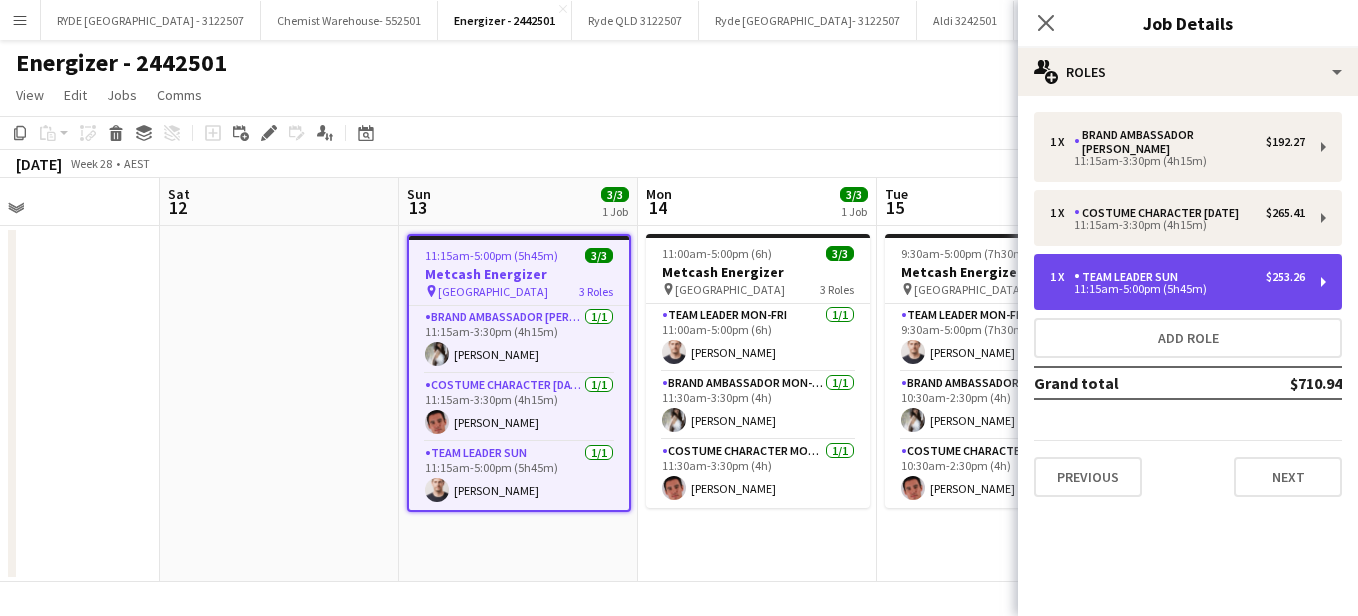 click on "1 x   Team Leader Sun   $253.26   11:15am-5:00pm (5h45m)" at bounding box center (1188, 282) 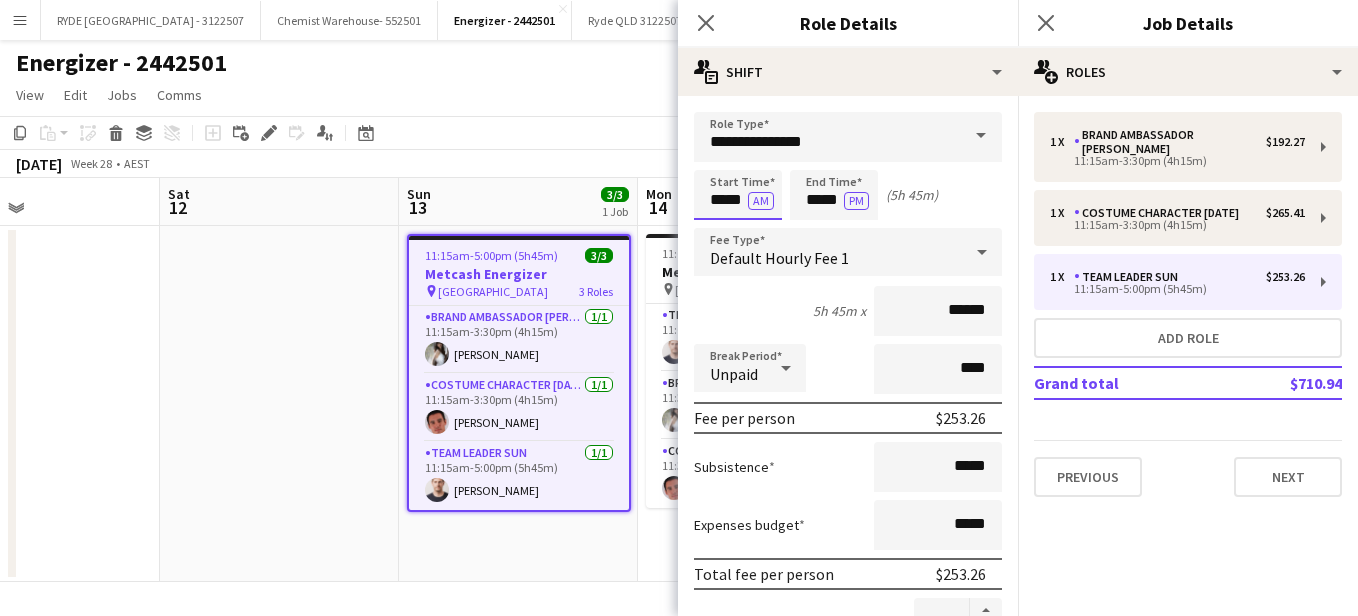 click on "*****" at bounding box center [738, 195] 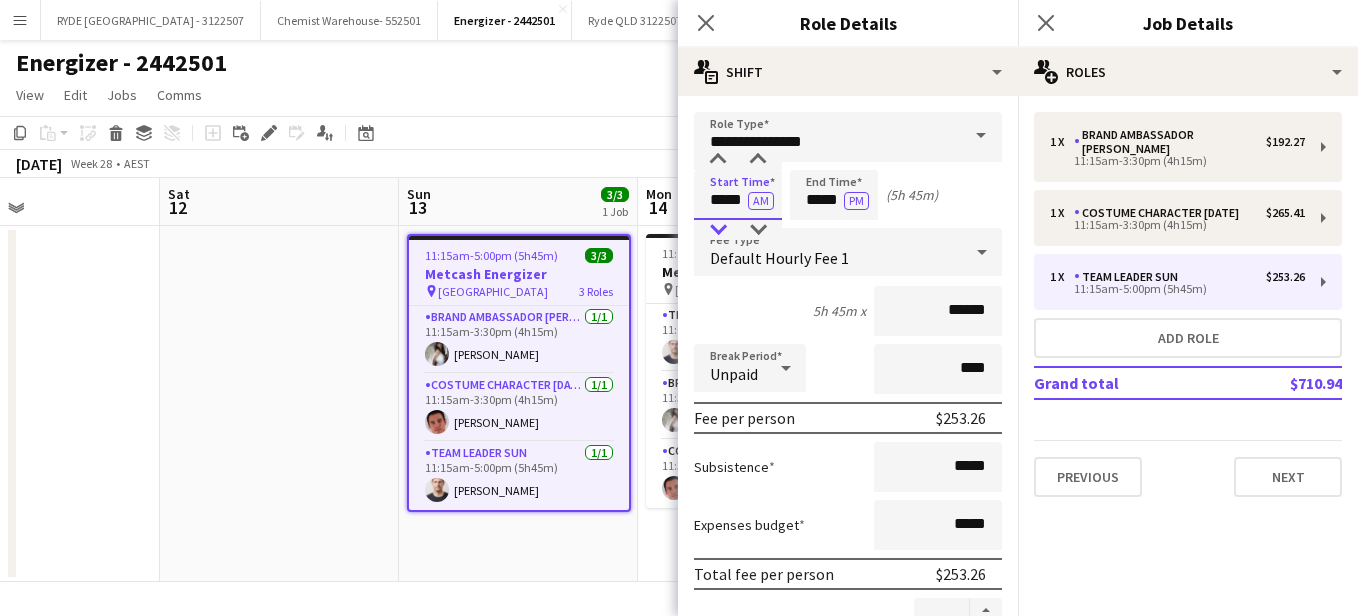 click at bounding box center [718, 230] 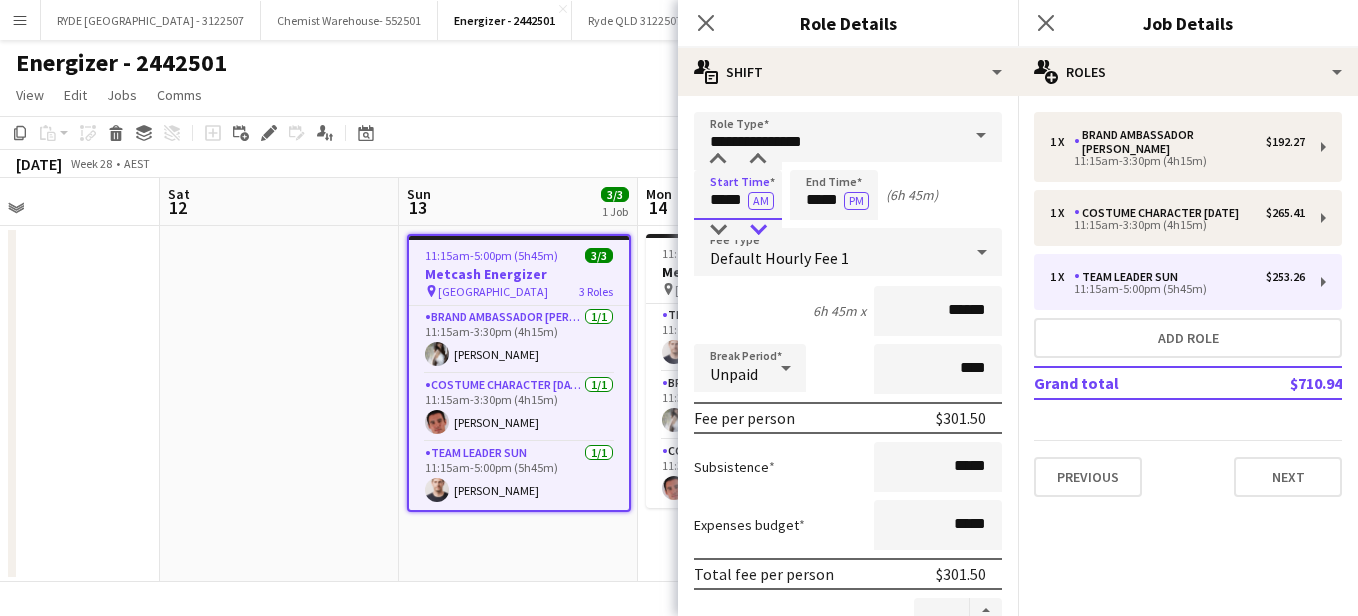 click at bounding box center (758, 230) 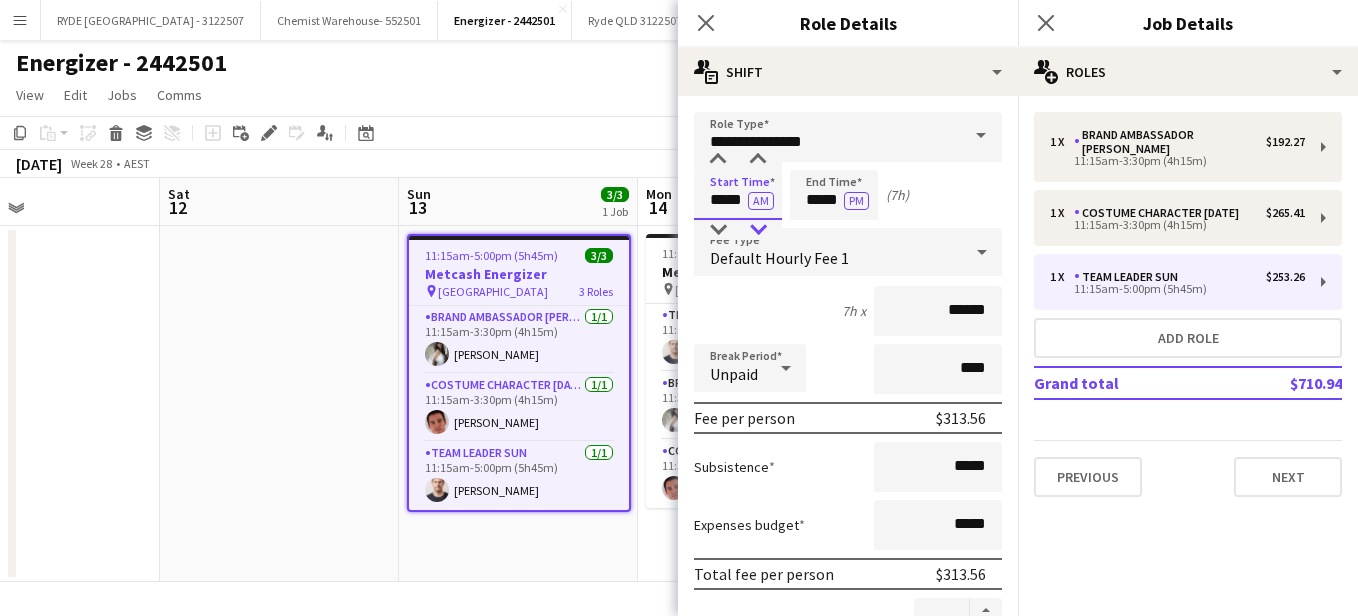 type on "*****" 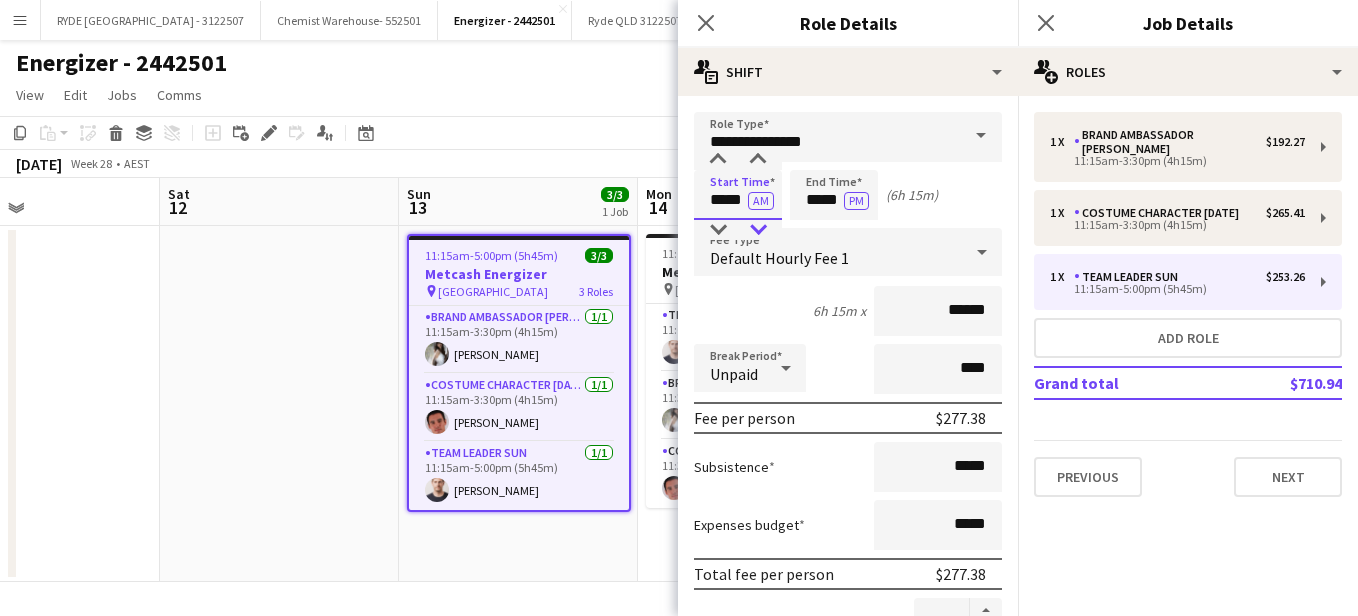 click at bounding box center (758, 230) 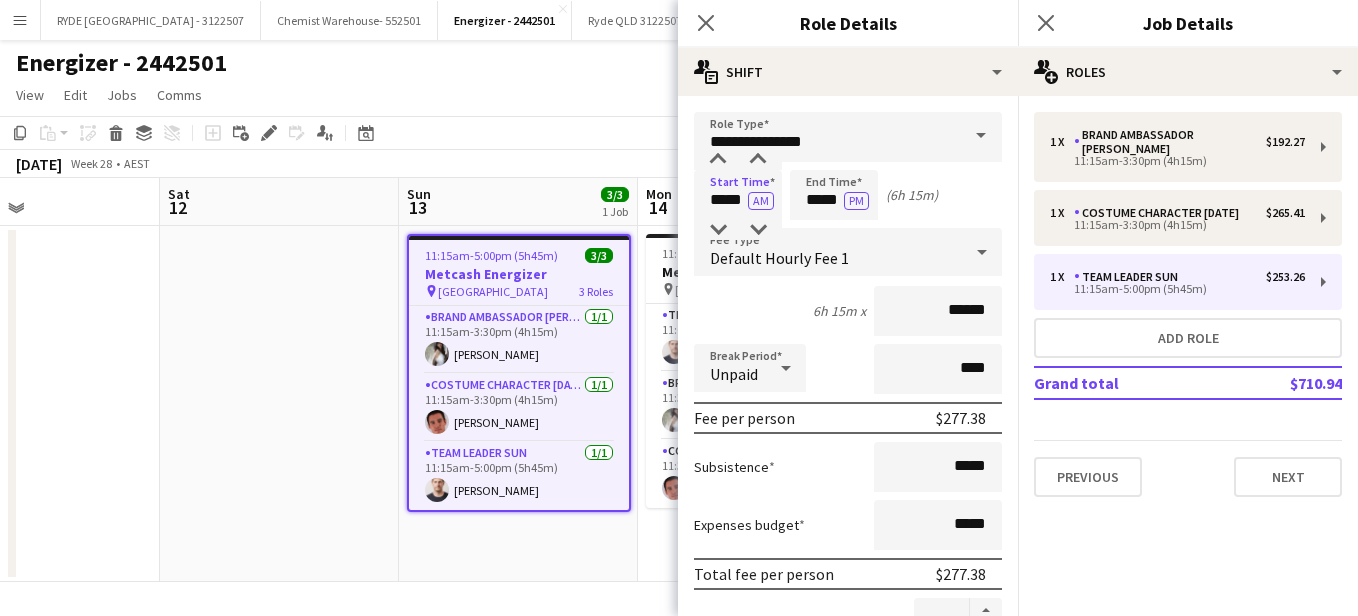 click on "Previous   Next" at bounding box center [1188, 468] 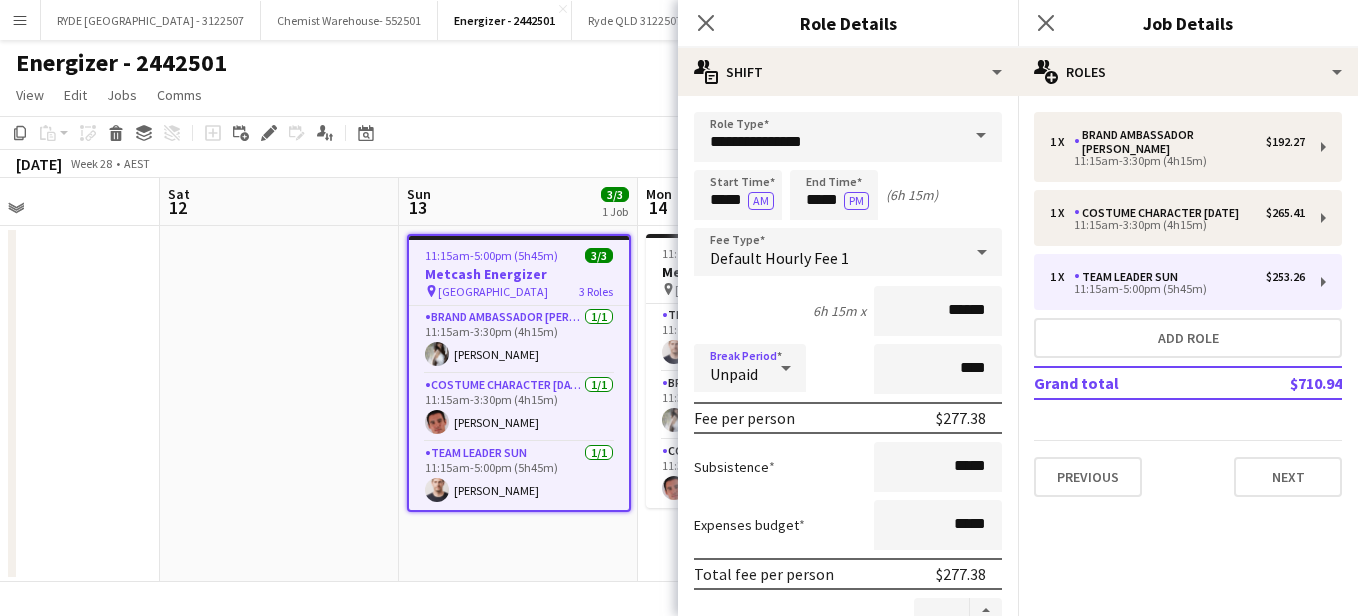 click 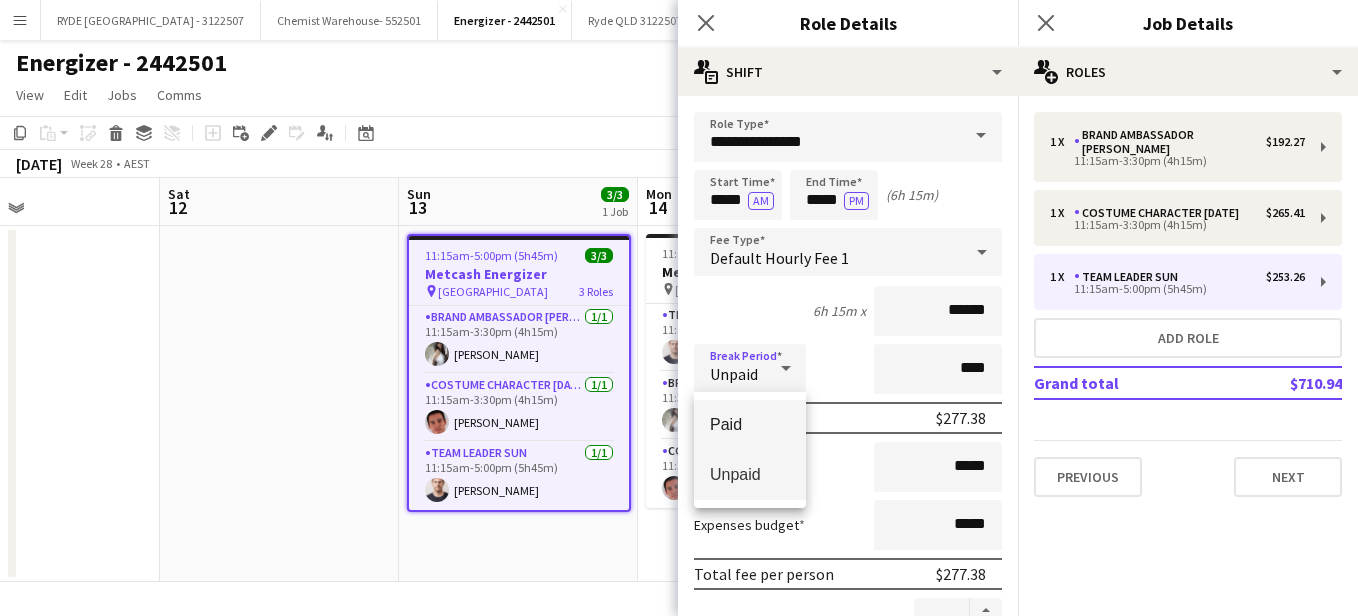 click on "Paid" at bounding box center [750, 424] 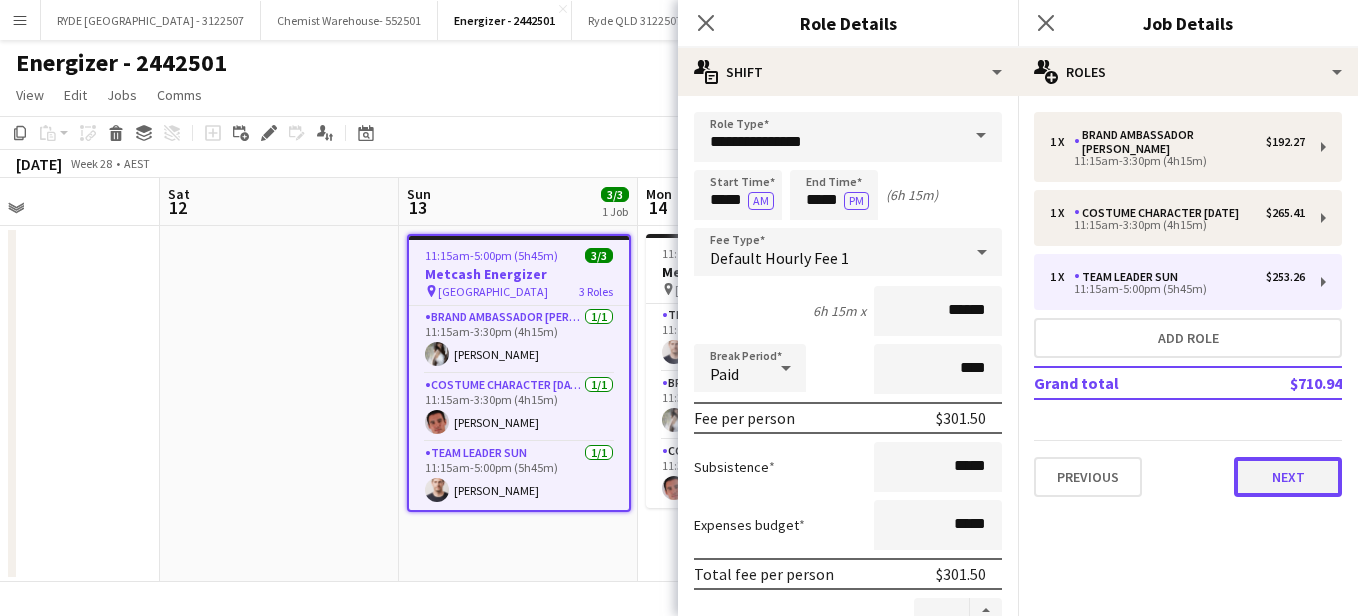 click on "Next" at bounding box center [1288, 477] 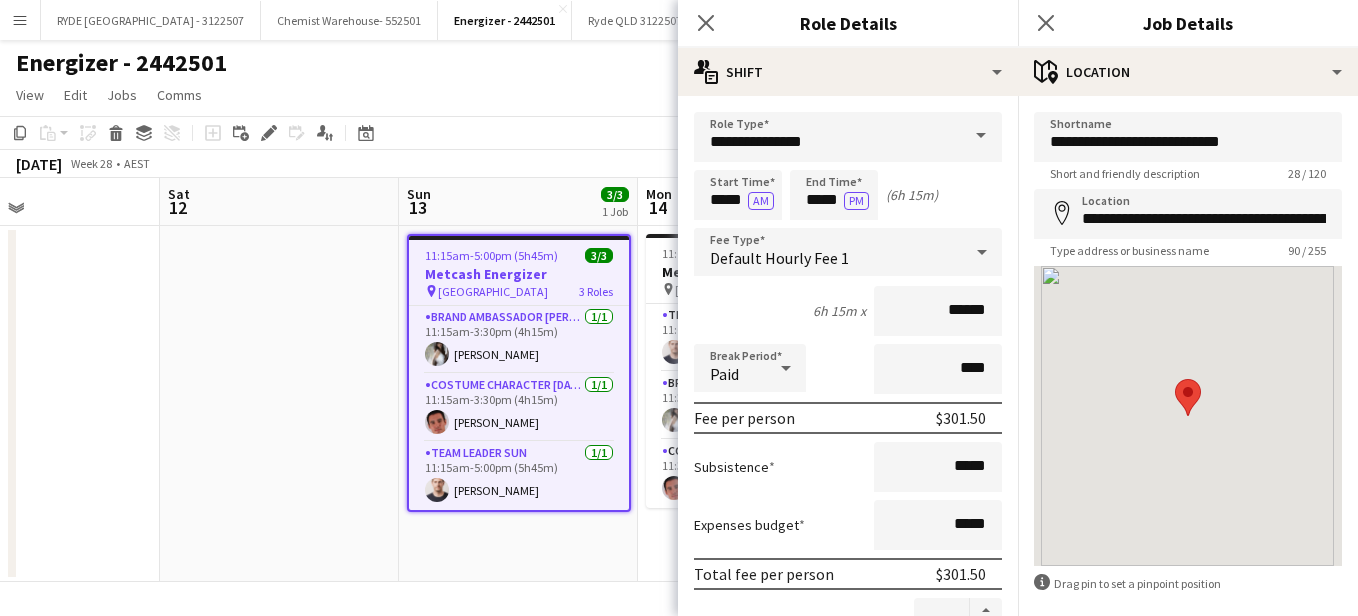 click at bounding box center [279, 404] 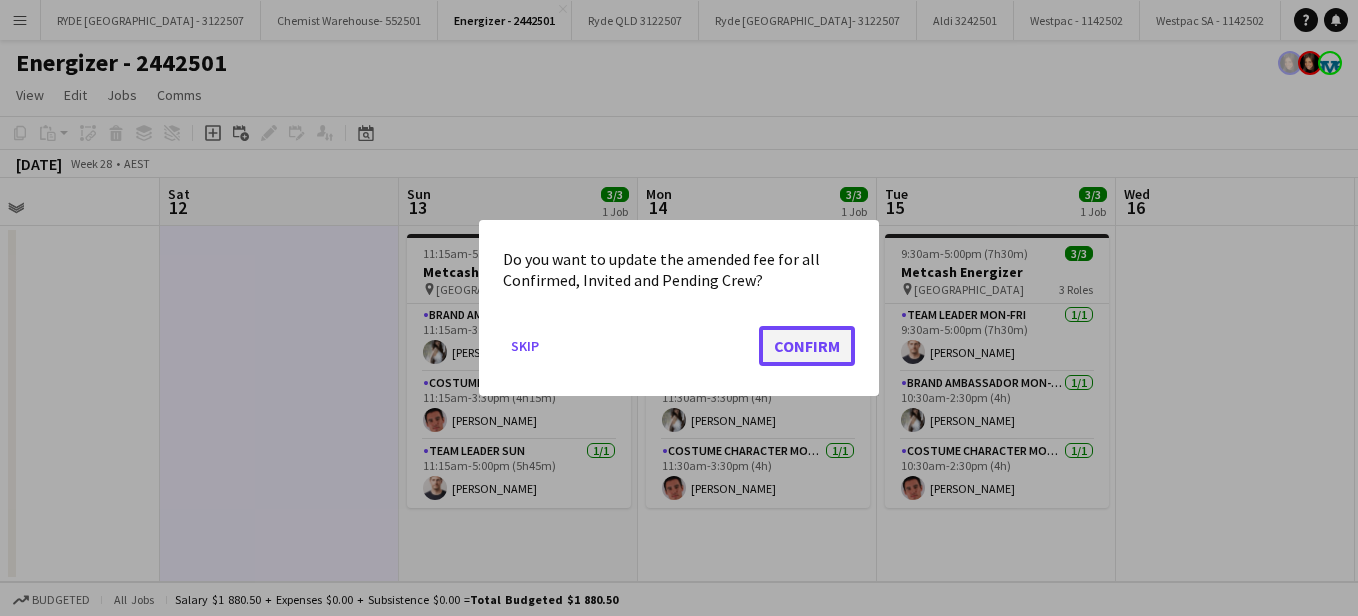 click on "Confirm" 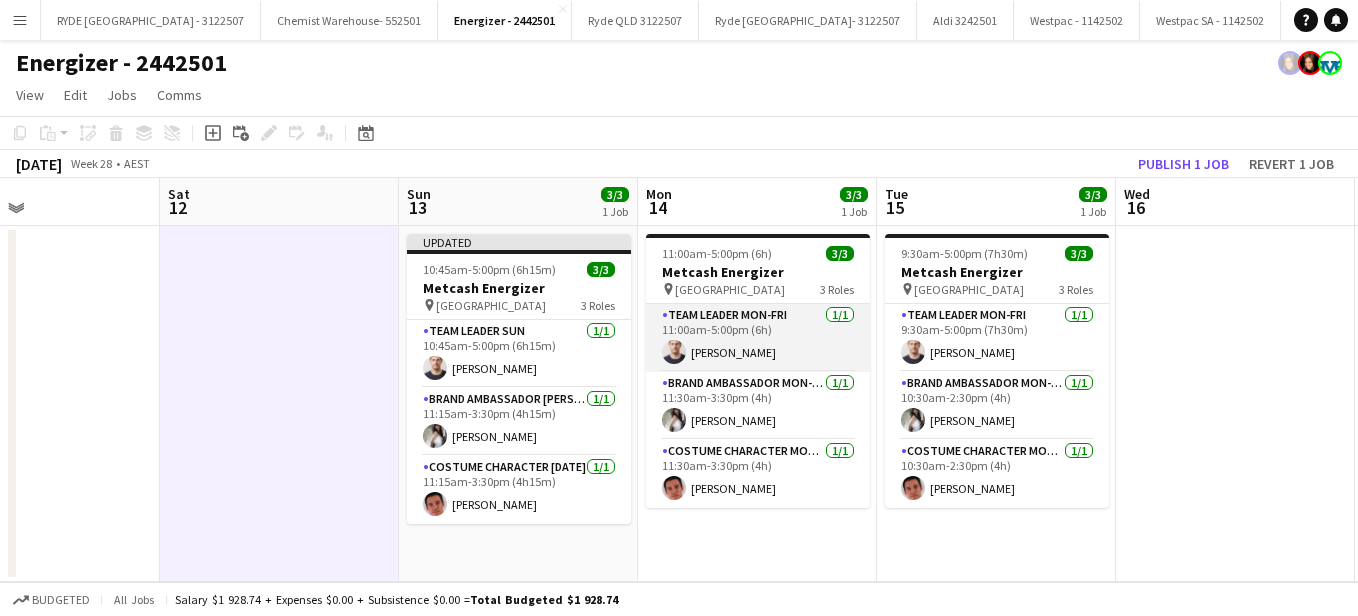 click on "Team Leader Mon-Fri   1/1   11:00am-5:00pm (6h)
Matt Deane" at bounding box center (758, 338) 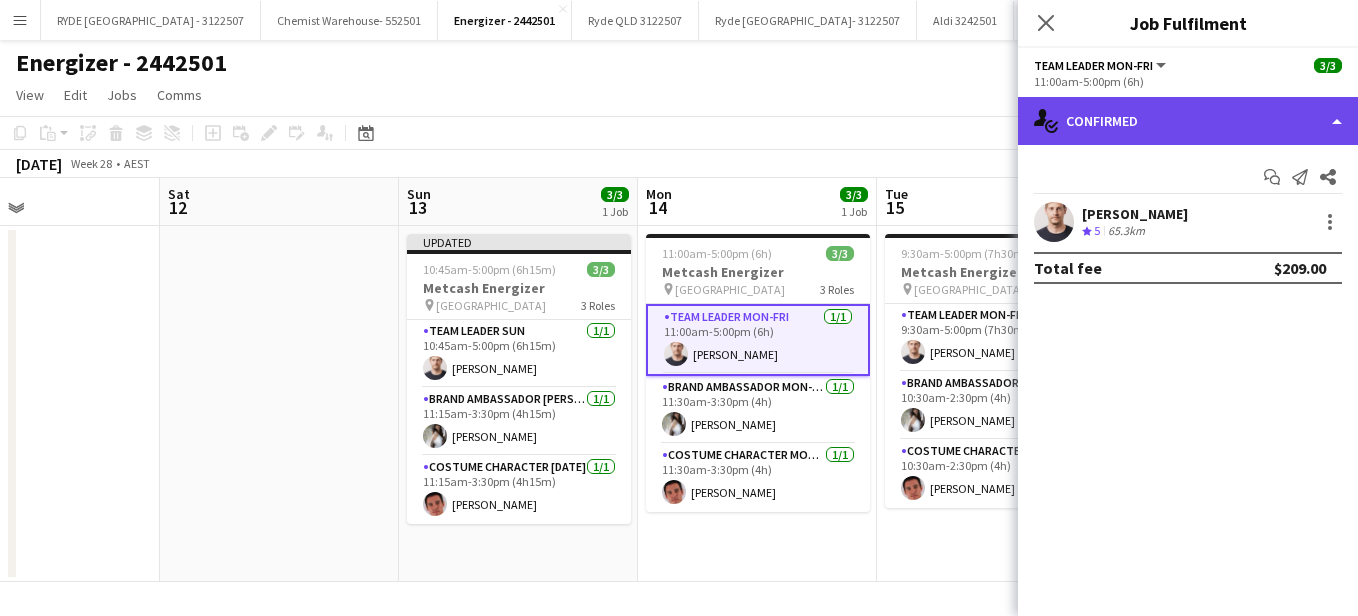 click on "single-neutral-actions-check-2
Confirmed" 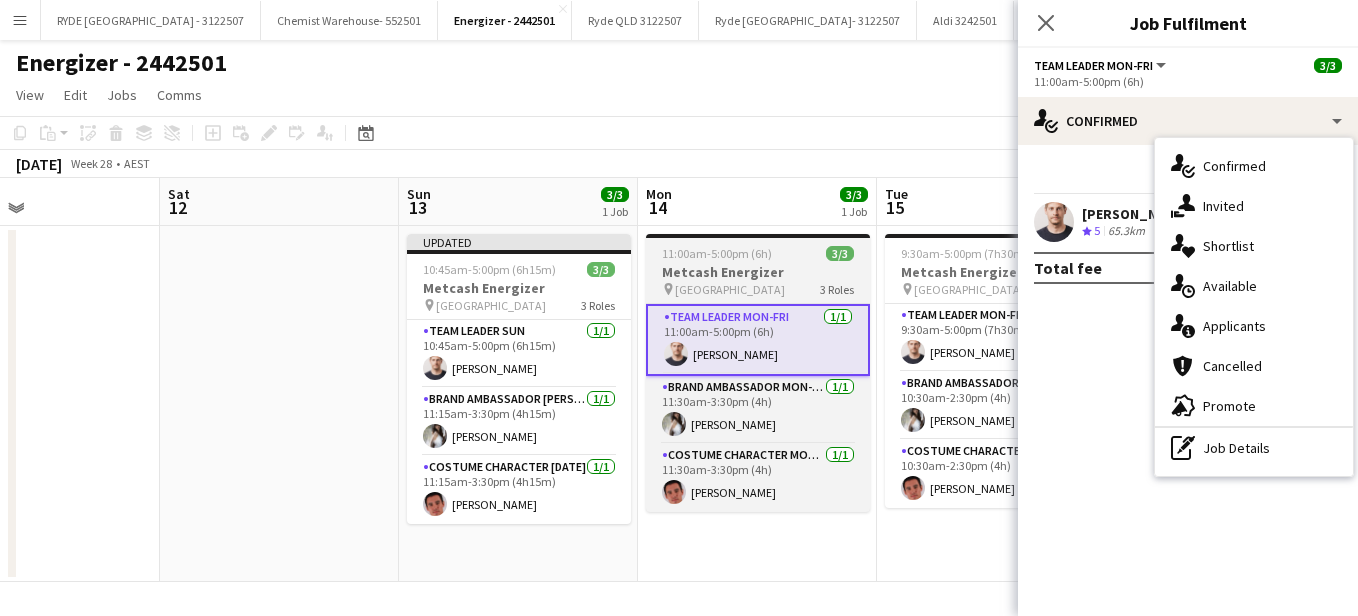 click on "Metcash Energizer" at bounding box center (758, 272) 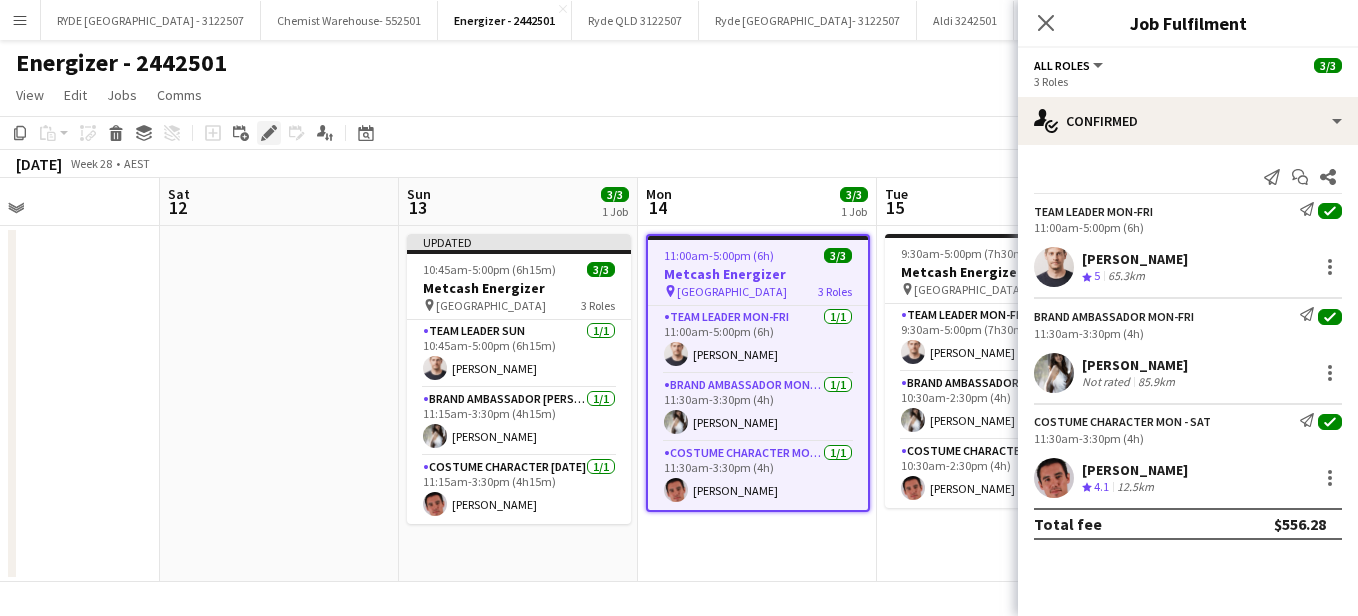 click on "Edit" 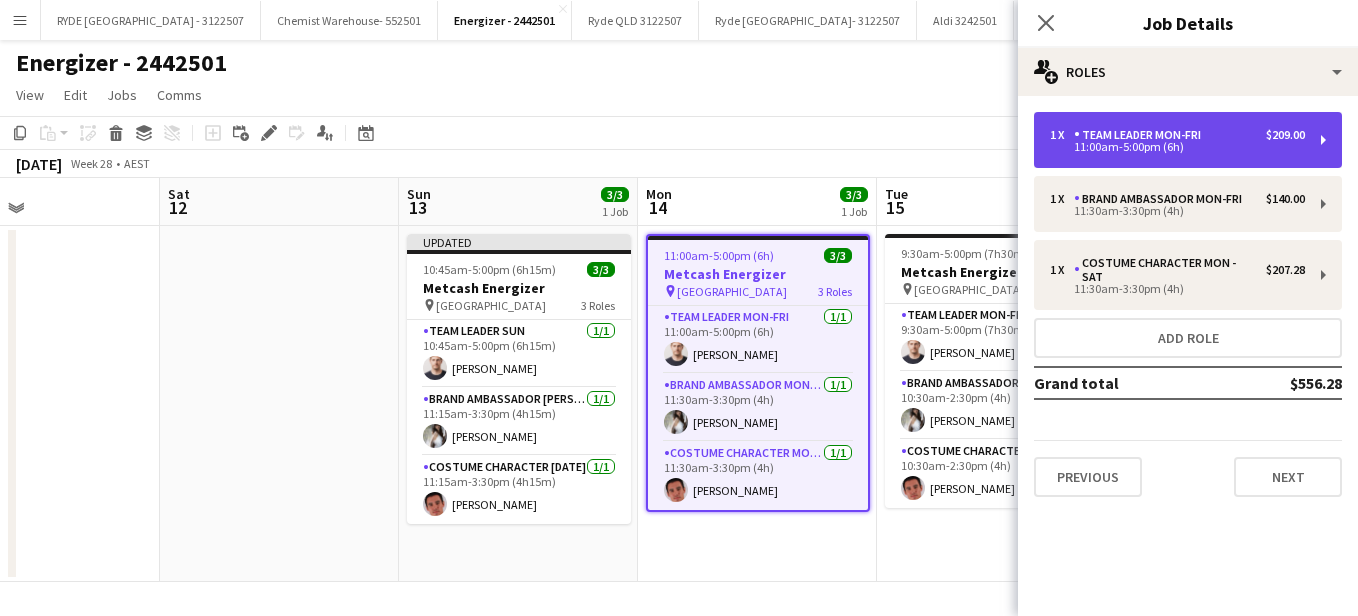 click on "Team Leader Mon-Fri" at bounding box center (1141, 135) 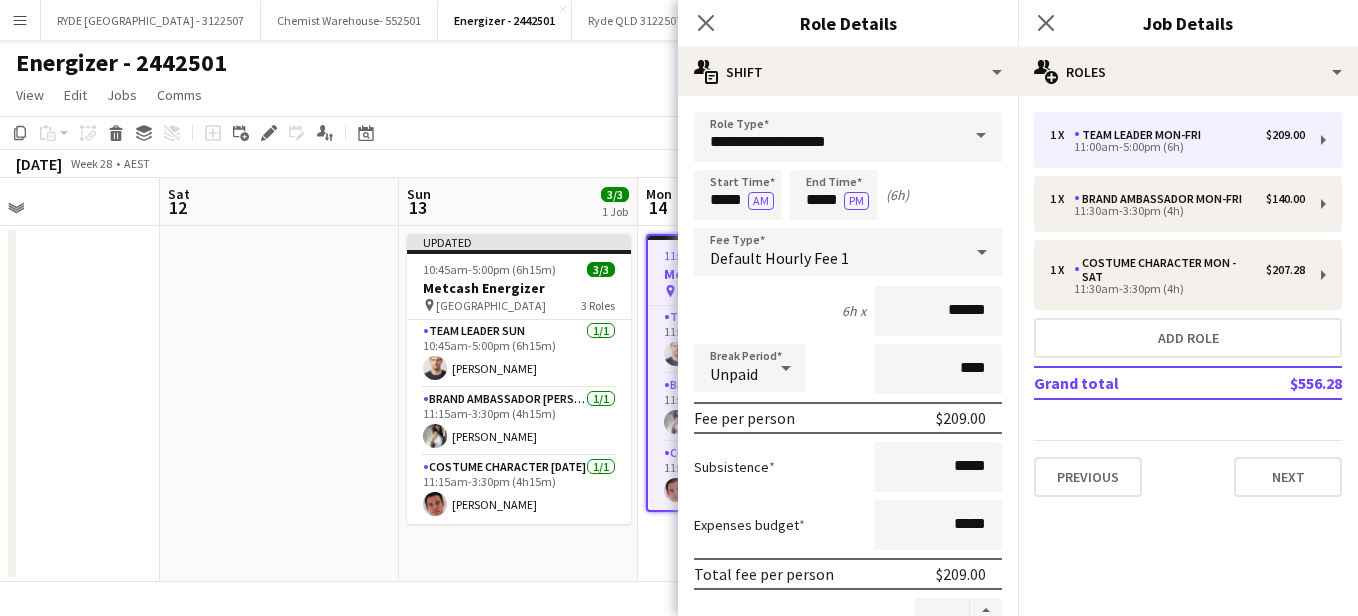 click 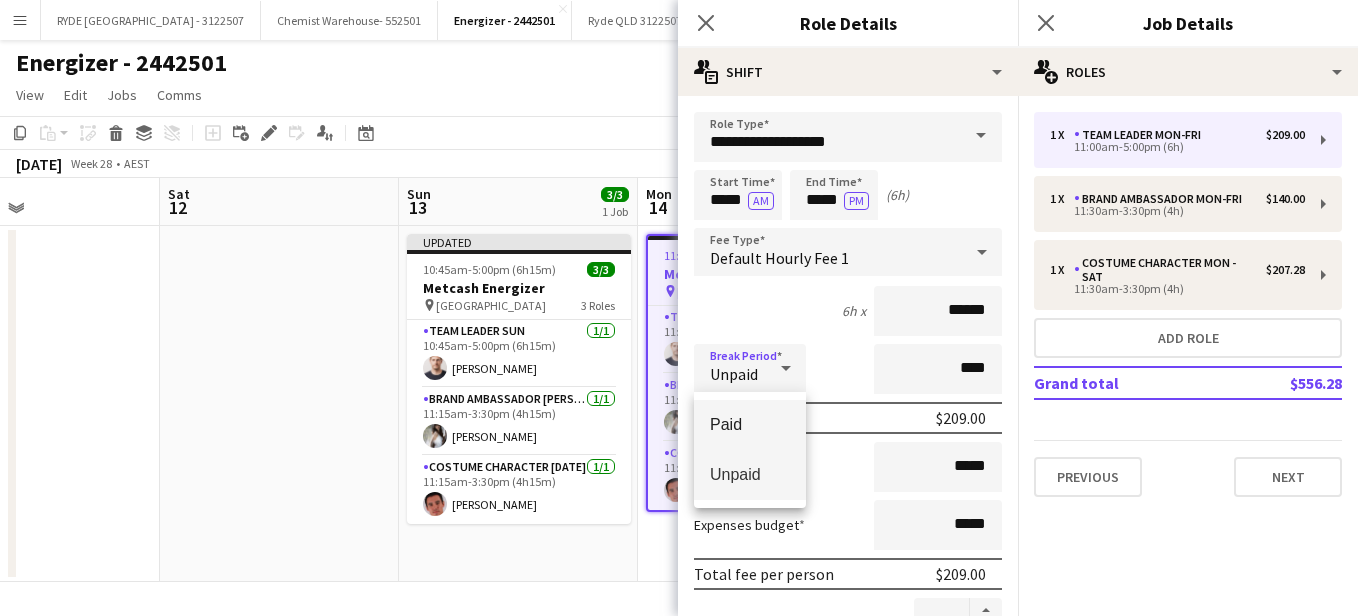 click on "Paid" at bounding box center (750, 424) 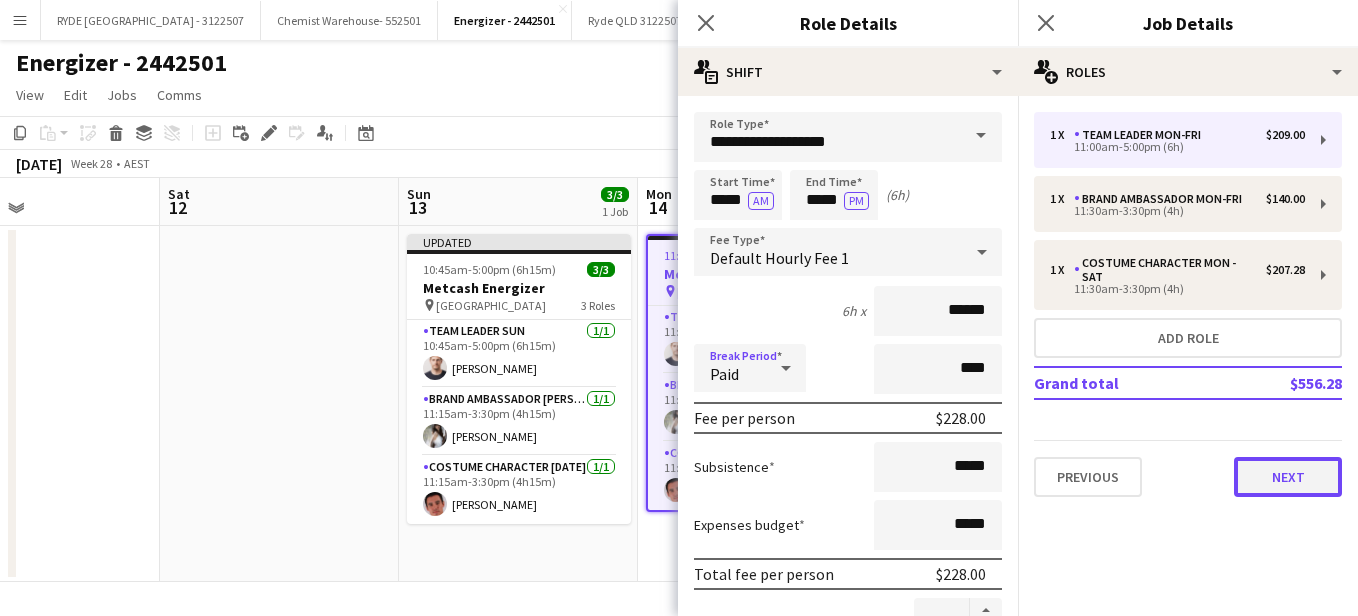 click on "Next" at bounding box center (1288, 477) 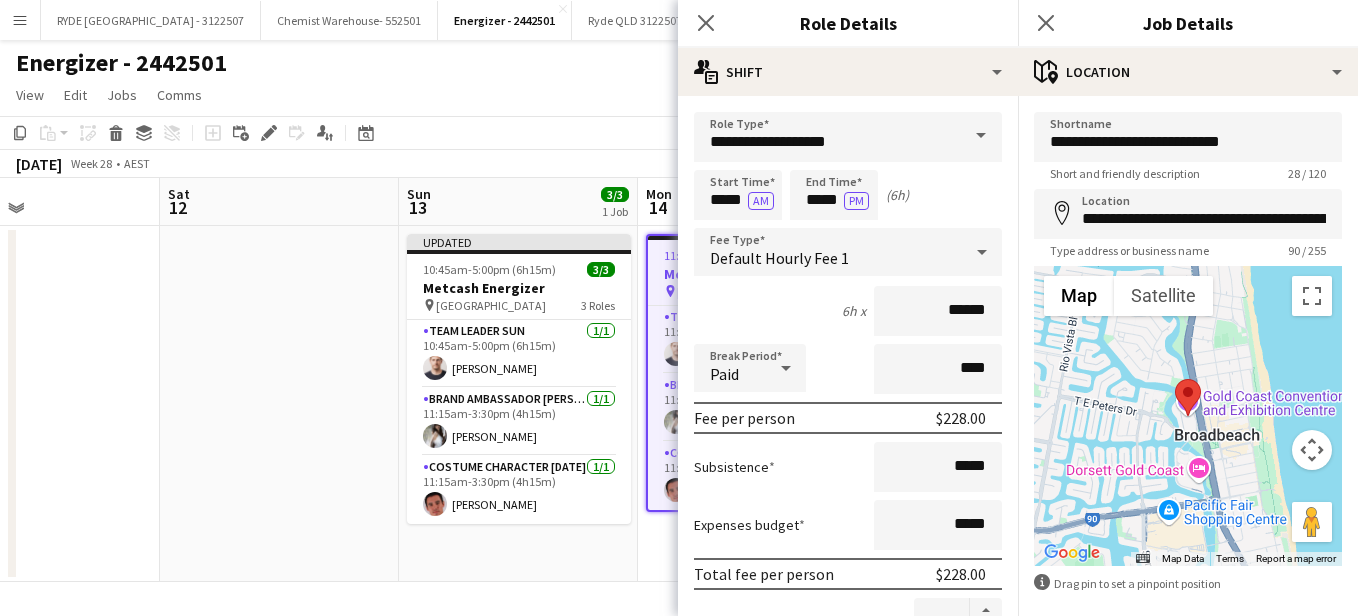 click at bounding box center (279, 404) 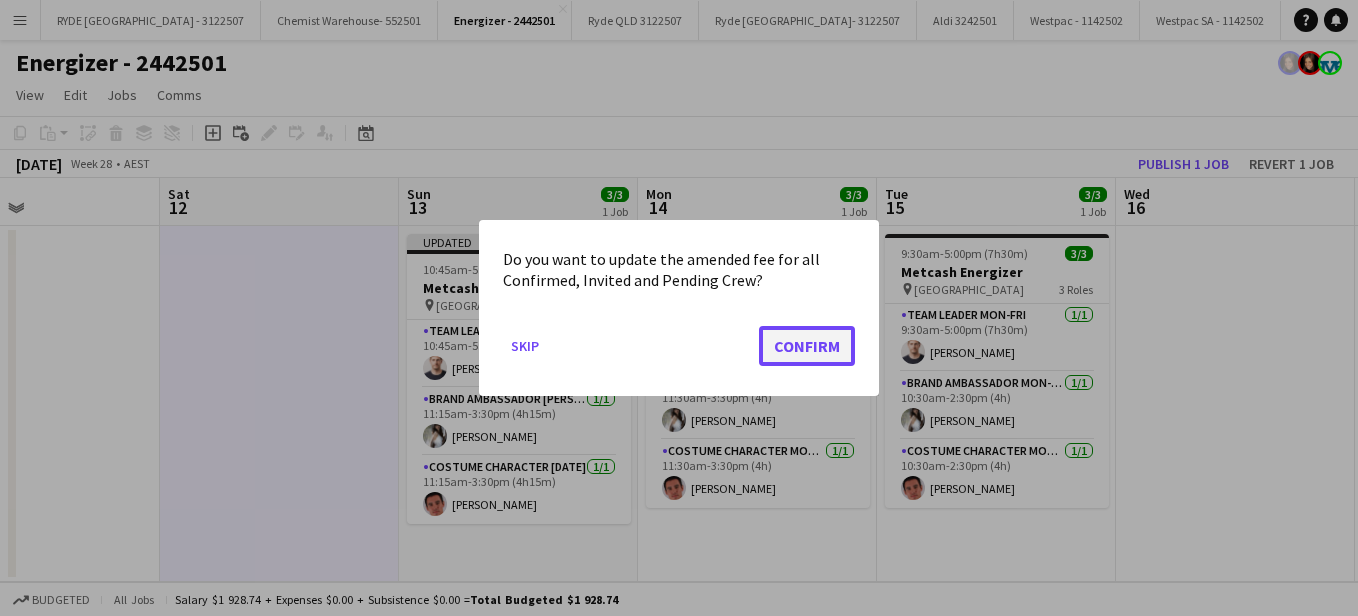 click on "Confirm" 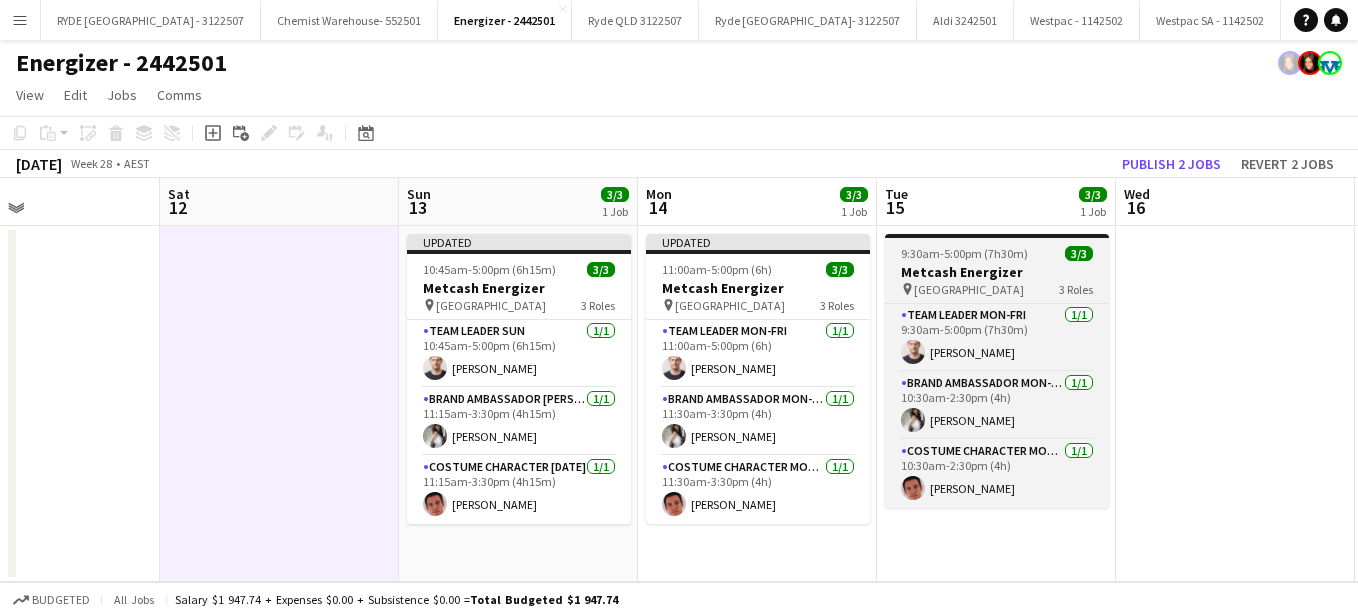 click on "9:30am-5:00pm (7h30m)" at bounding box center [964, 253] 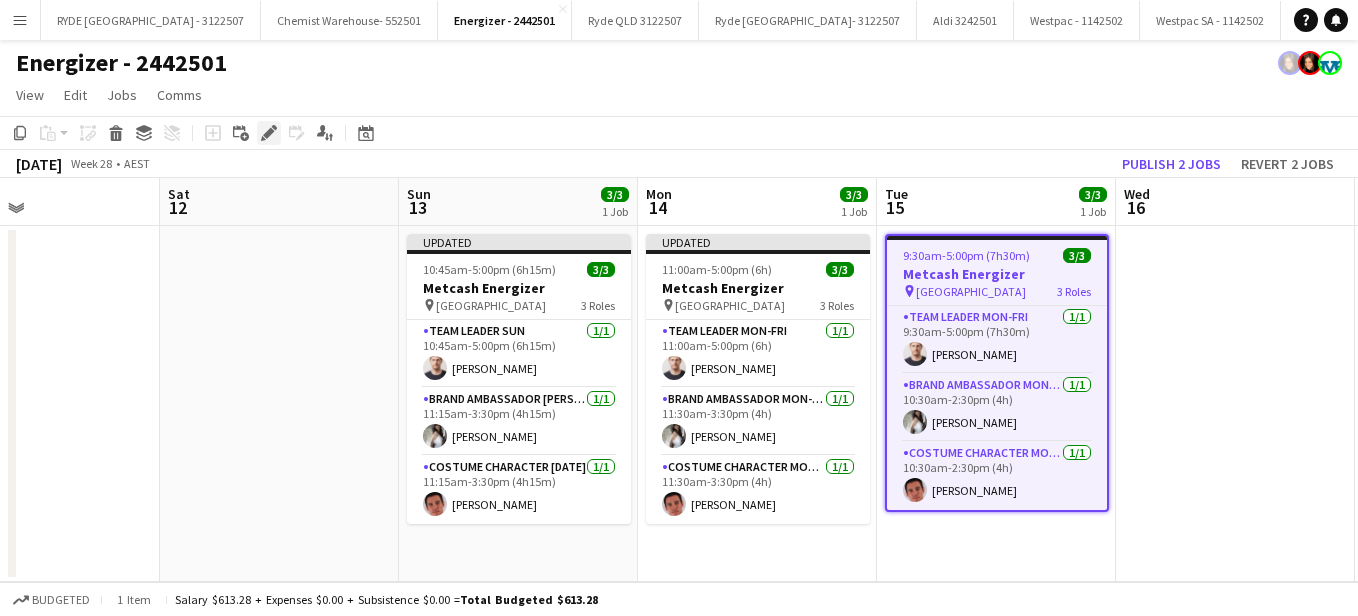 click 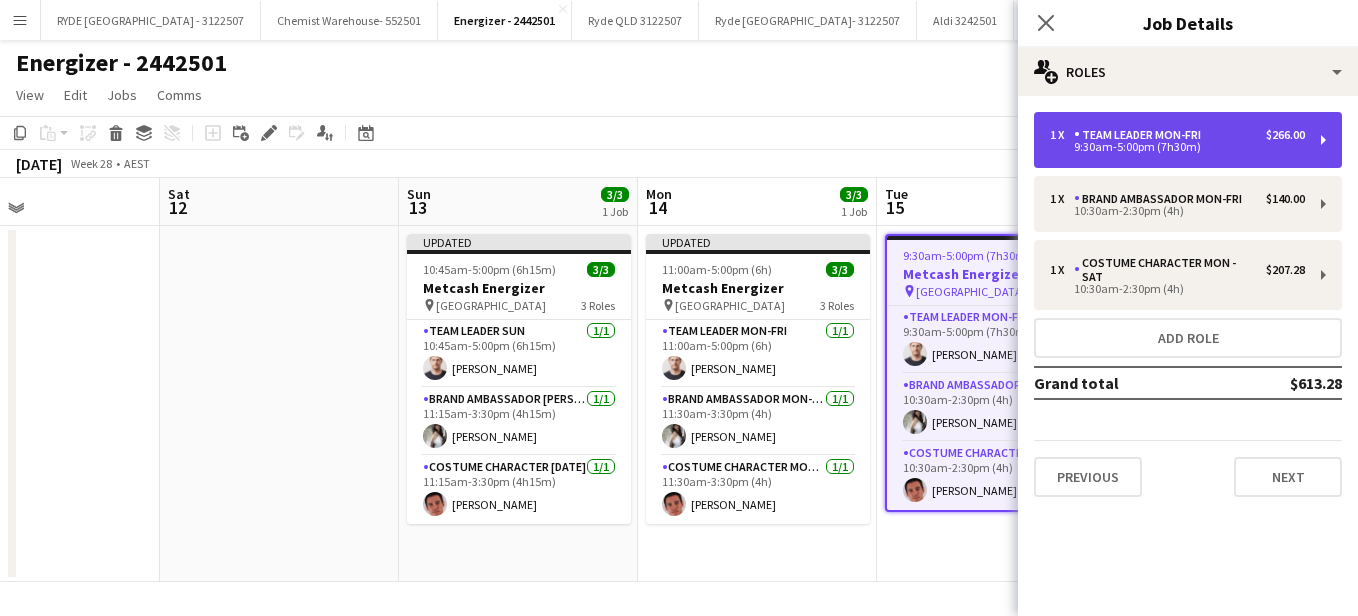 click on "Team Leader Mon-Fri" at bounding box center (1141, 135) 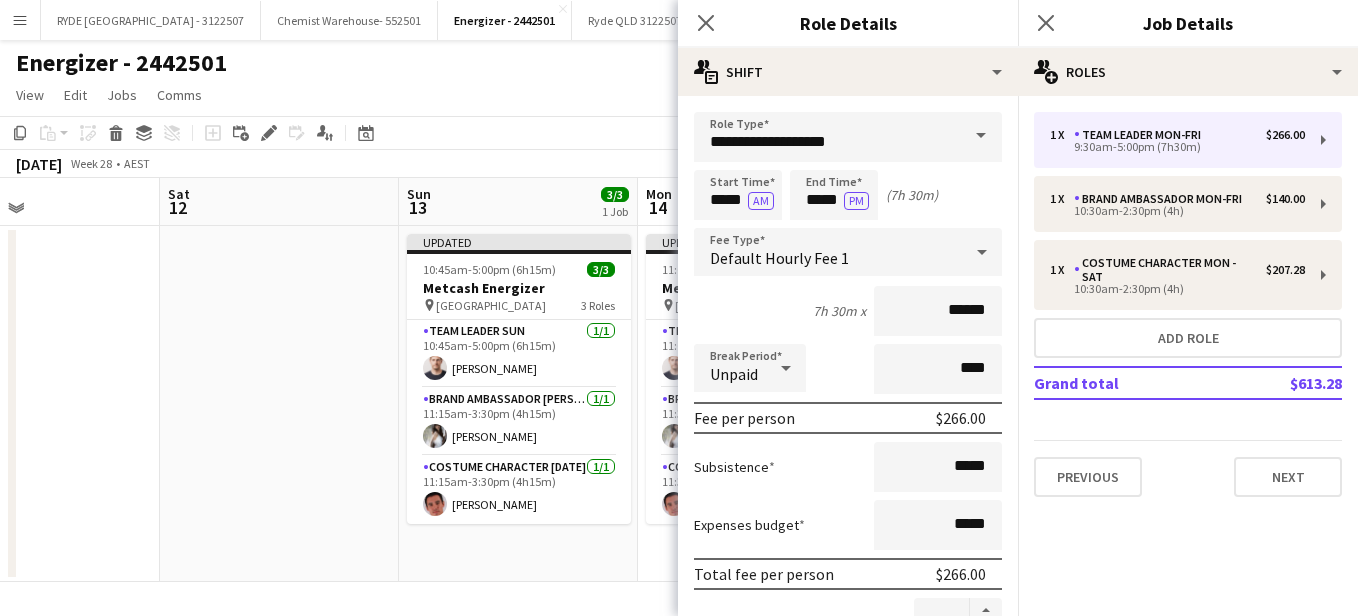 click on "Unpaid" at bounding box center [734, 374] 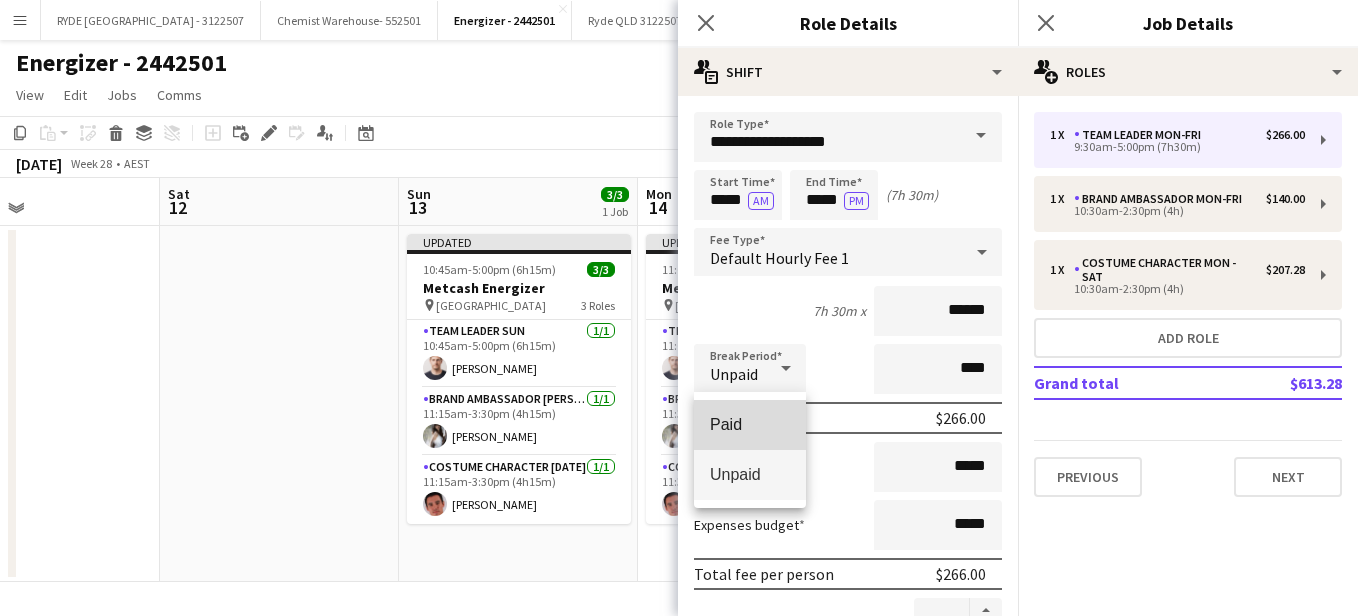 click on "Paid" at bounding box center [750, 424] 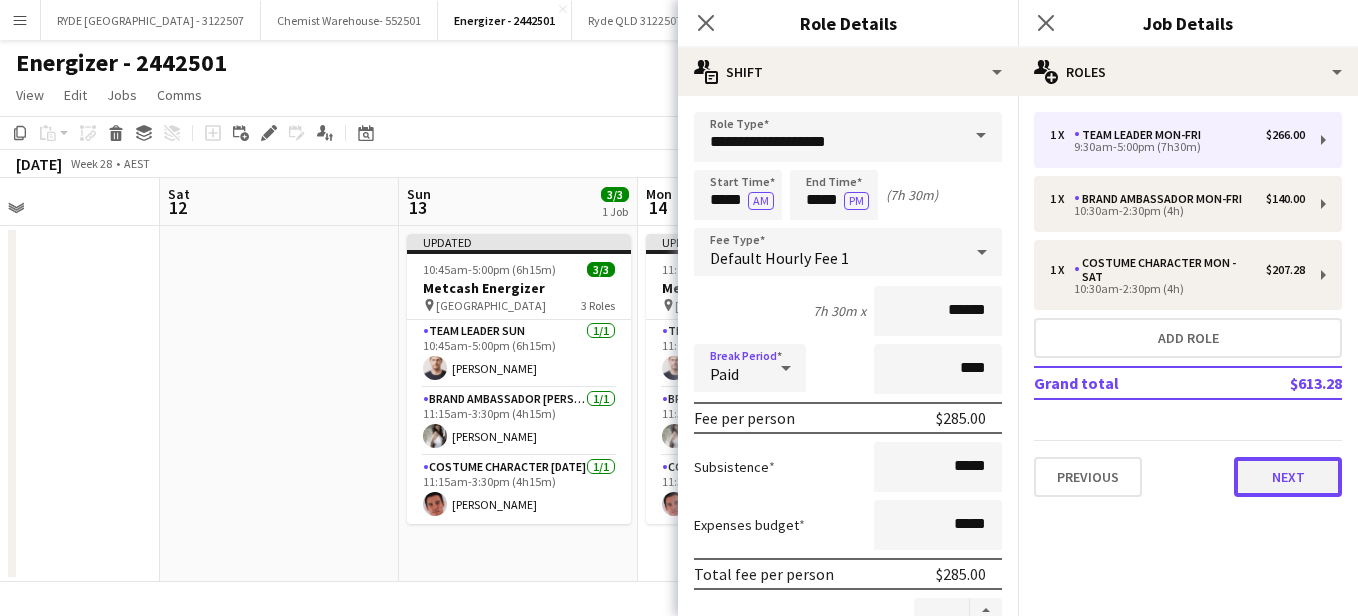 click on "Next" at bounding box center (1288, 477) 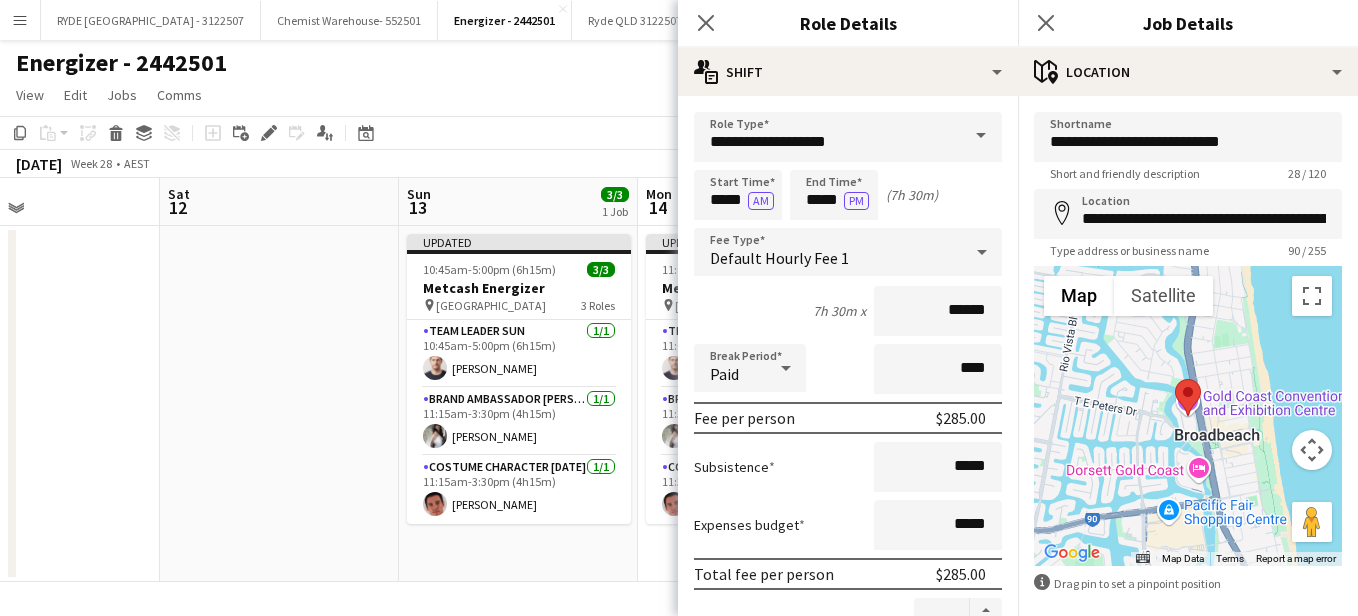 click at bounding box center [279, 404] 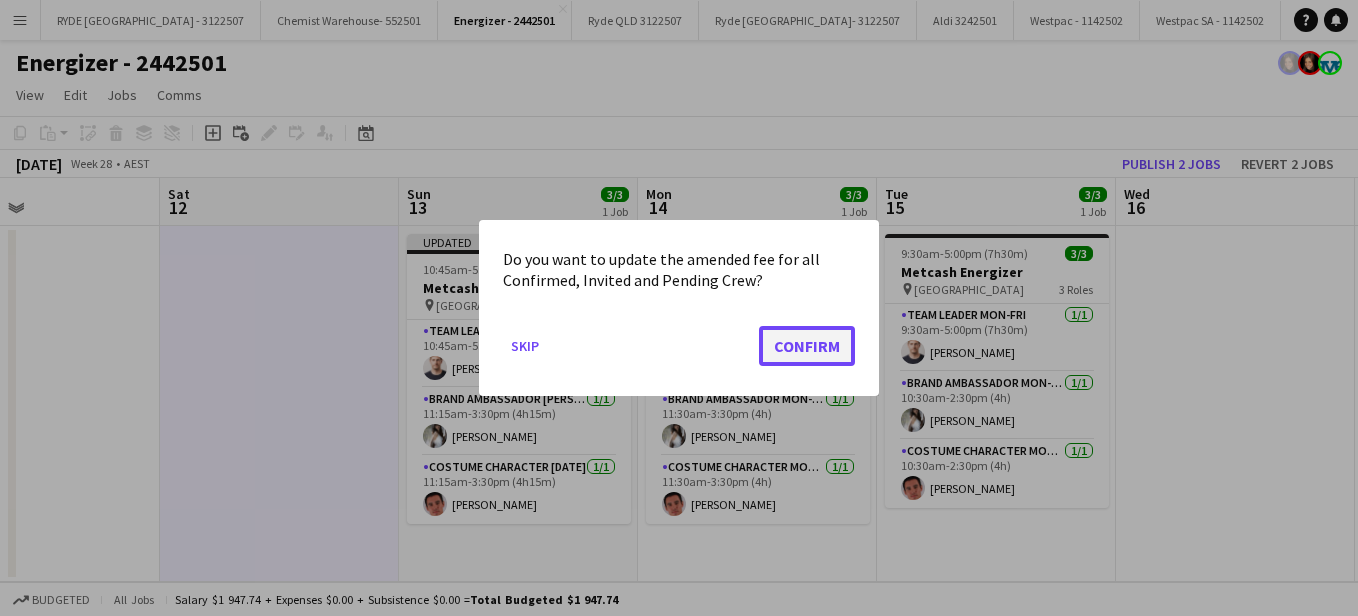 click on "Confirm" 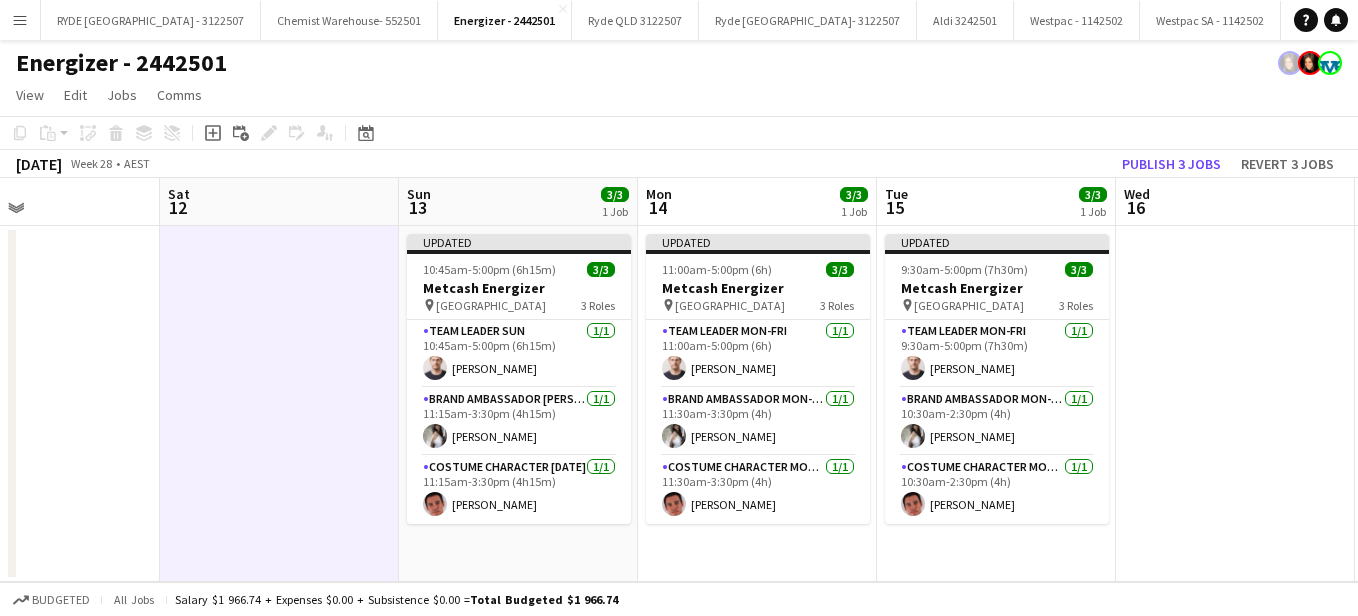 click at bounding box center (1235, 404) 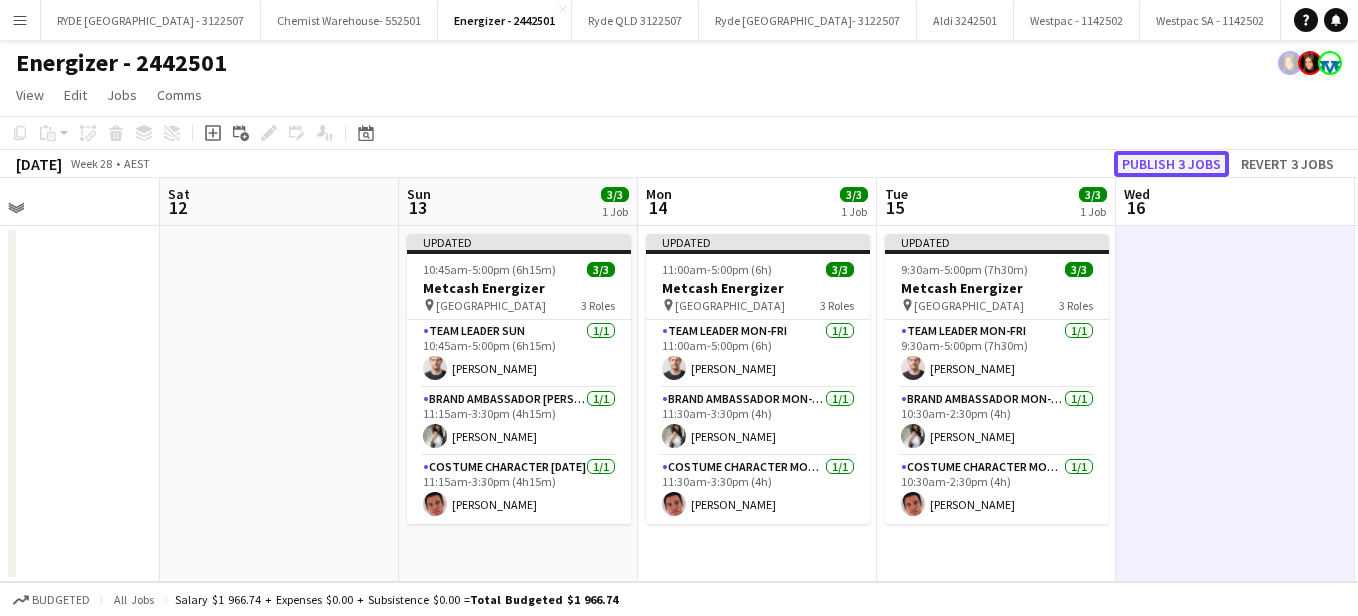 click on "Publish 3 jobs" 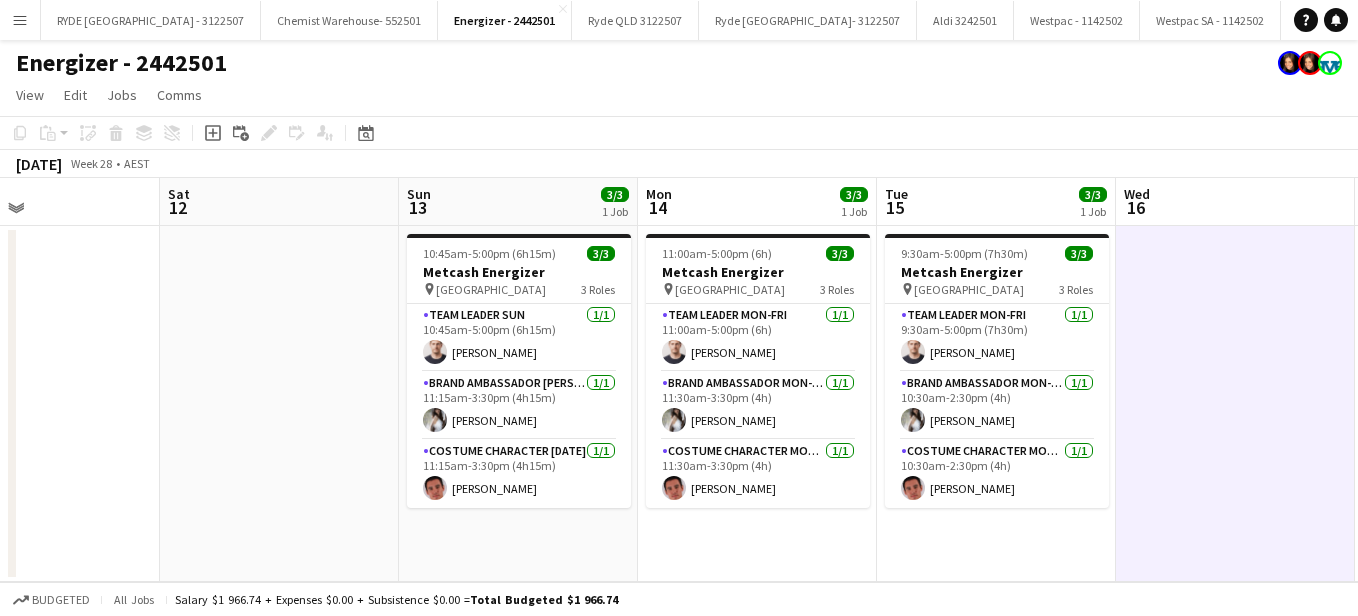 click at bounding box center (279, 404) 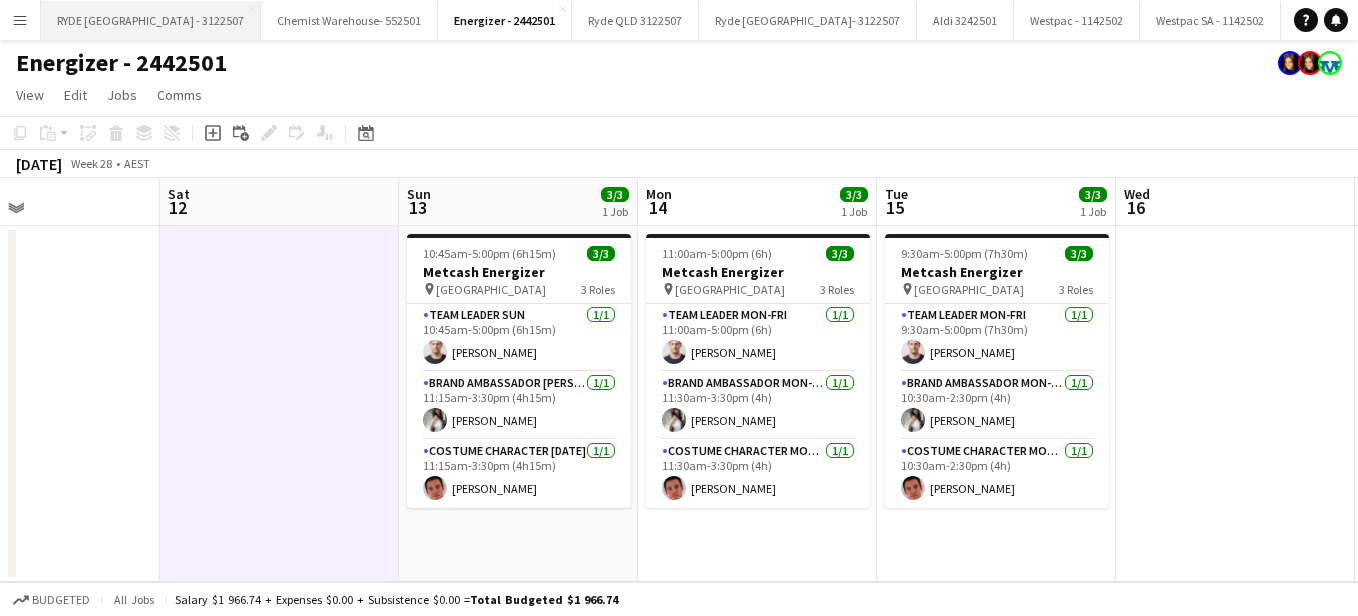 click on "RYDE [GEOGRAPHIC_DATA] - 3122507
Close" at bounding box center (151, 20) 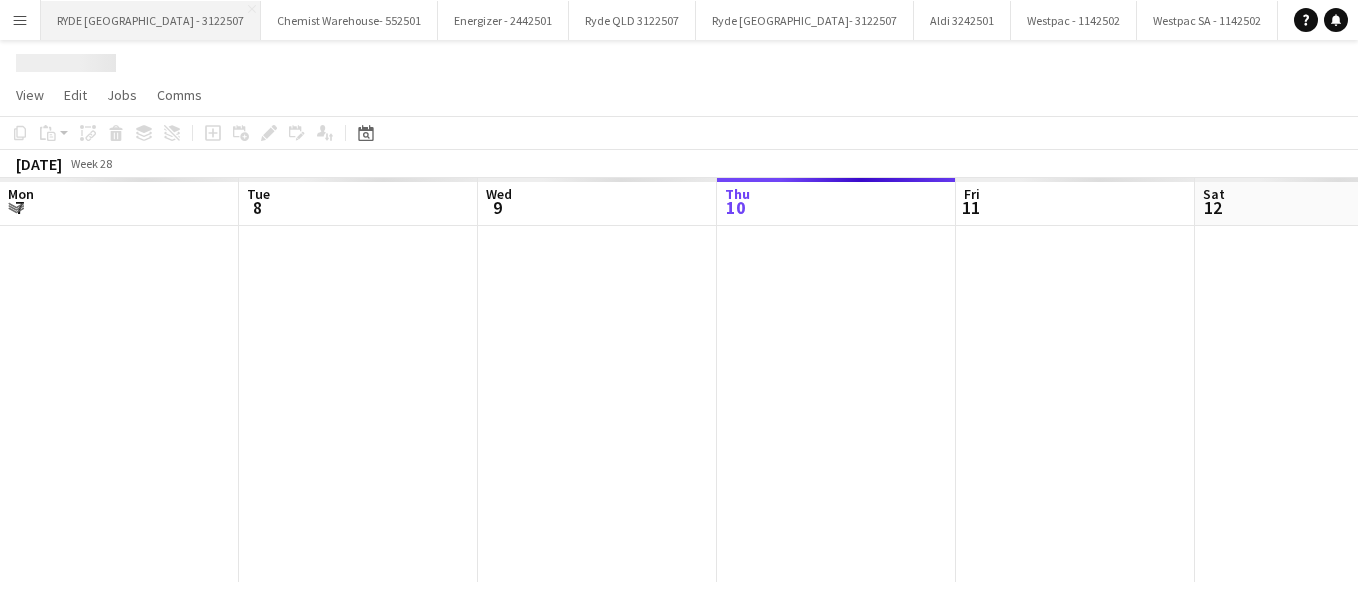 scroll, scrollTop: 0, scrollLeft: 478, axis: horizontal 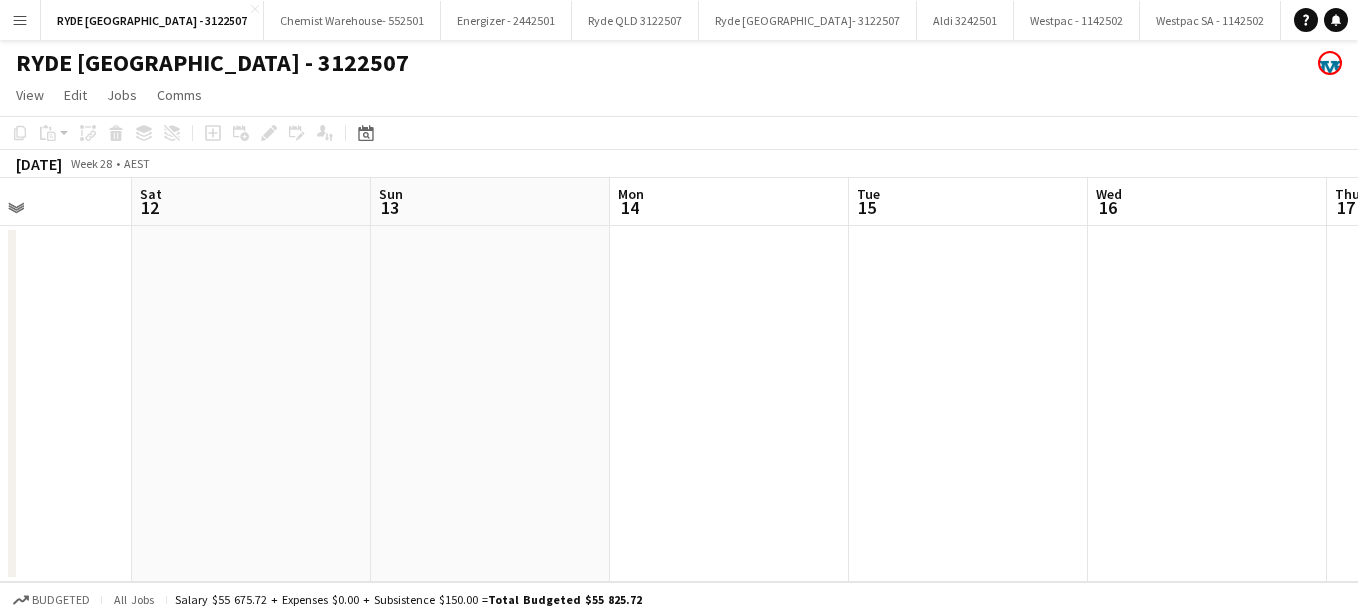 drag, startPoint x: 743, startPoint y: 343, endPoint x: 158, endPoint y: 233, distance: 595.2521 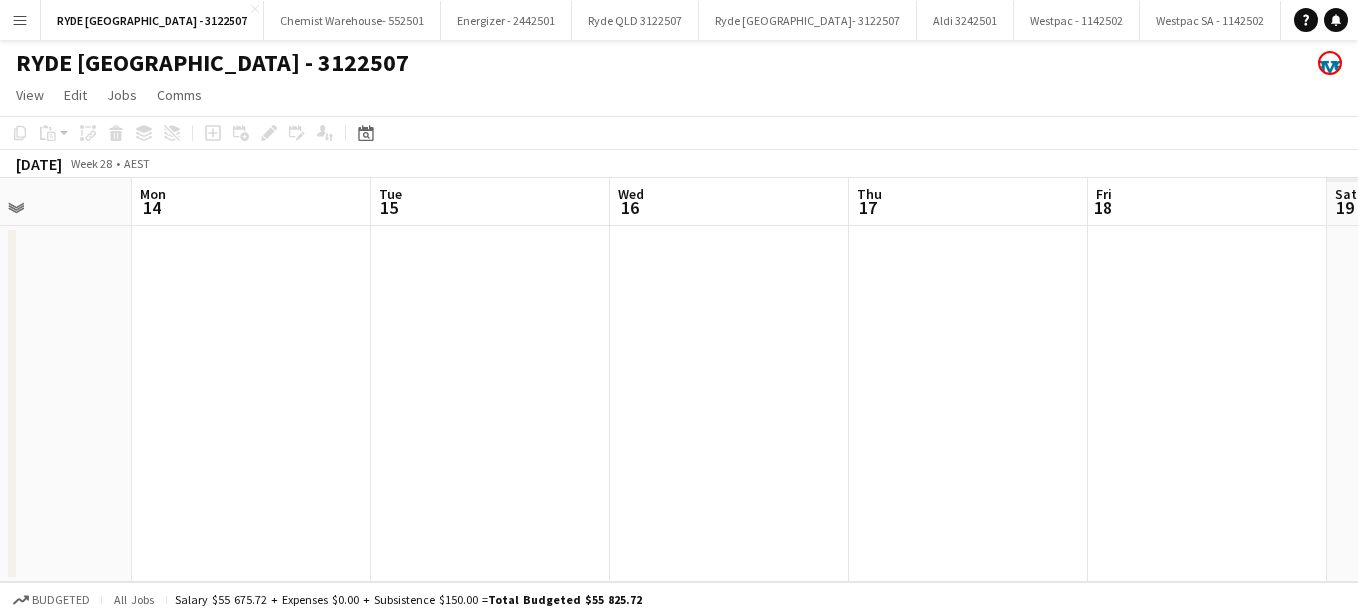 drag, startPoint x: 938, startPoint y: 423, endPoint x: 302, endPoint y: 337, distance: 641.78815 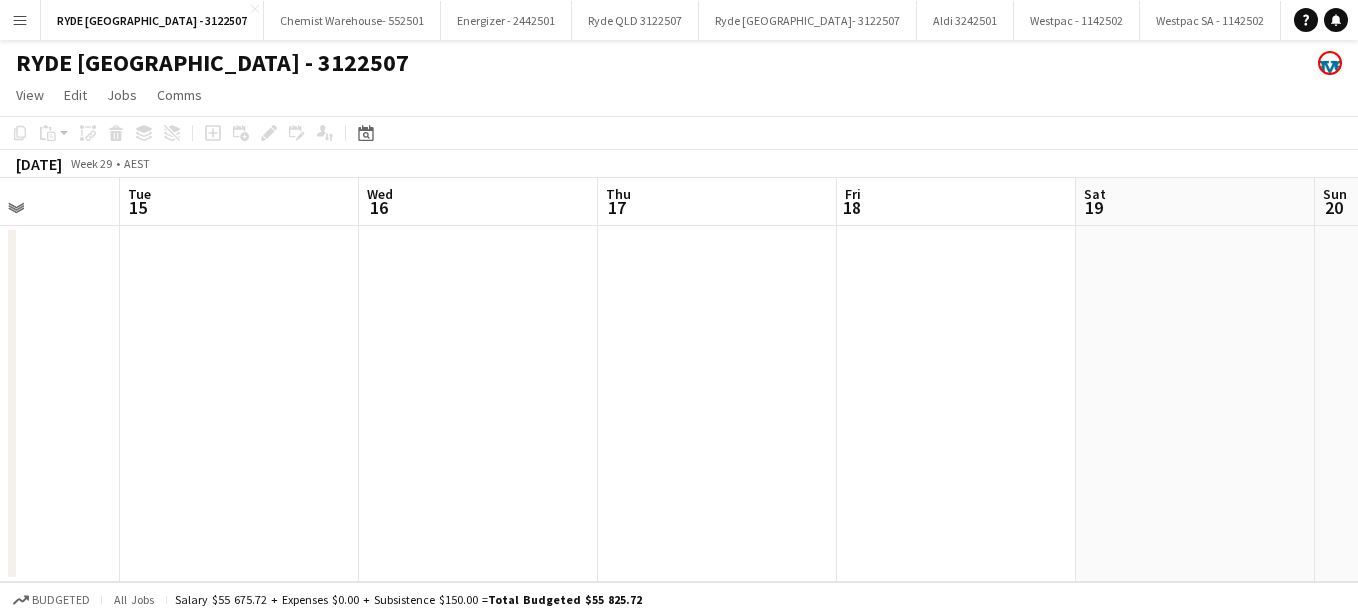 drag, startPoint x: 964, startPoint y: 482, endPoint x: 393, endPoint y: 346, distance: 586.9727 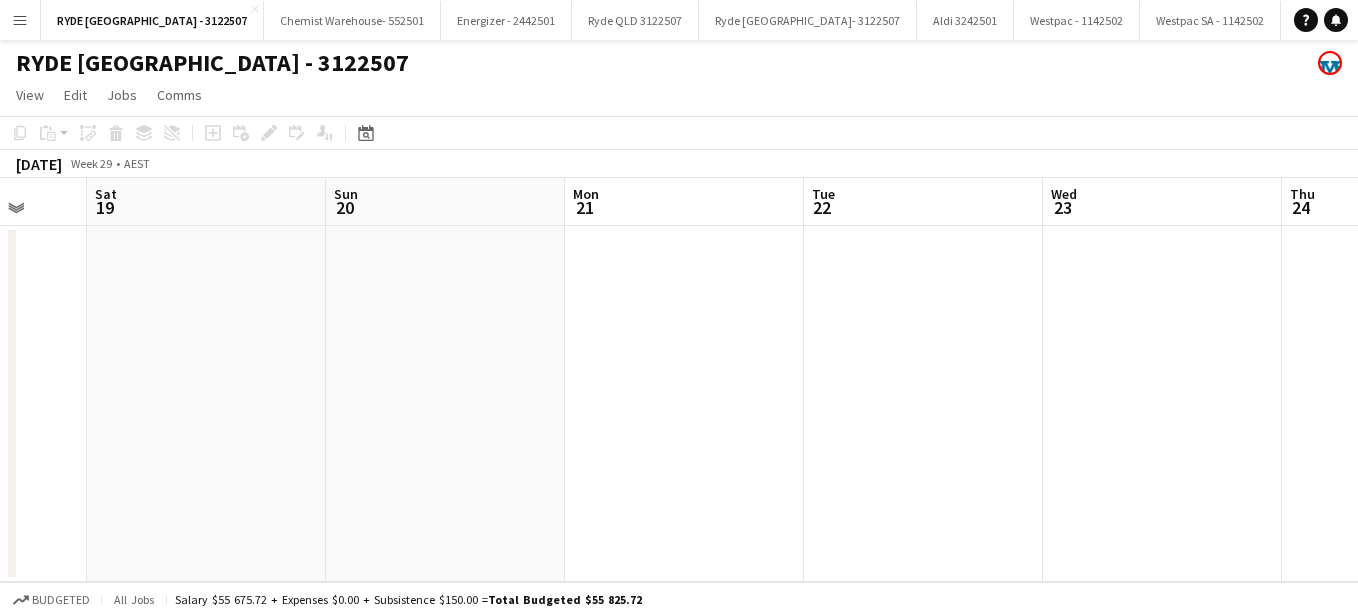 drag, startPoint x: 829, startPoint y: 381, endPoint x: 668, endPoint y: 371, distance: 161.31026 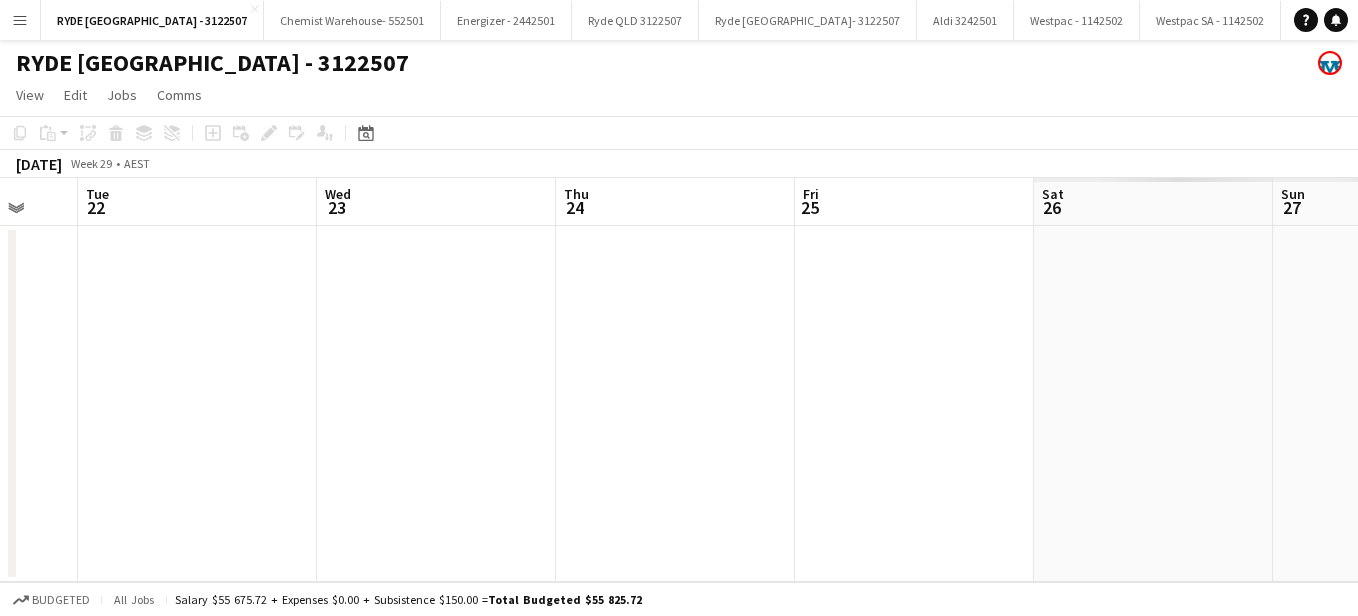 drag, startPoint x: 889, startPoint y: 411, endPoint x: 463, endPoint y: 337, distance: 432.37946 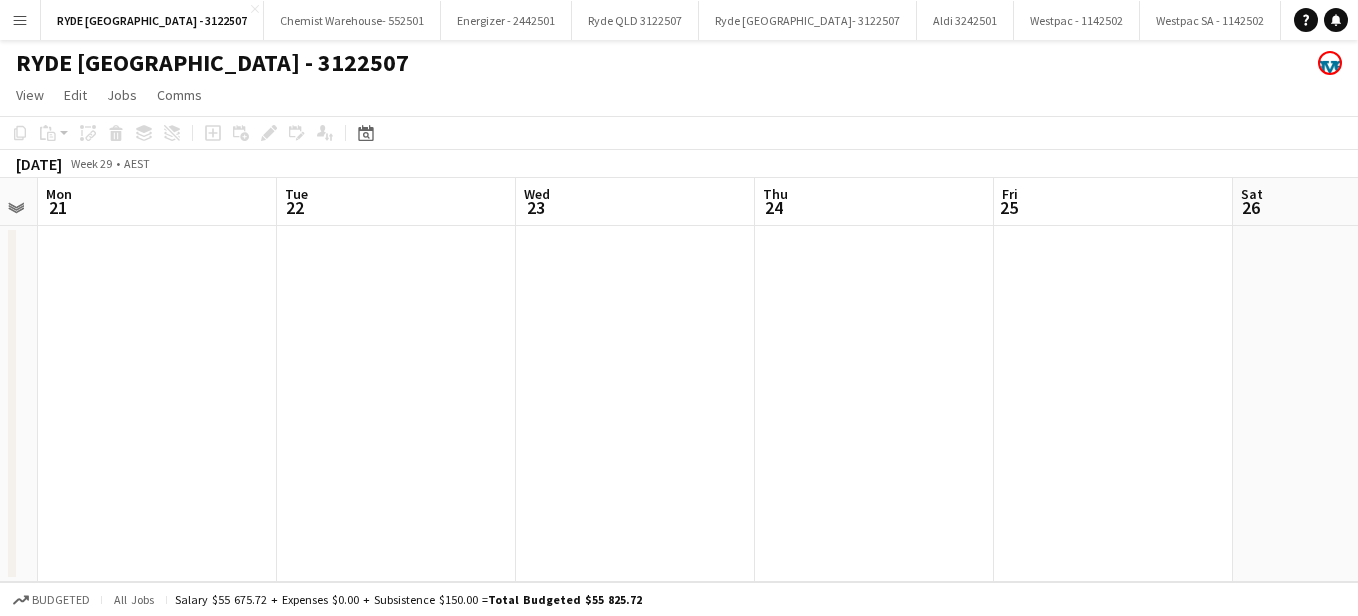 drag, startPoint x: 1030, startPoint y: 419, endPoint x: 366, endPoint y: 361, distance: 666.5283 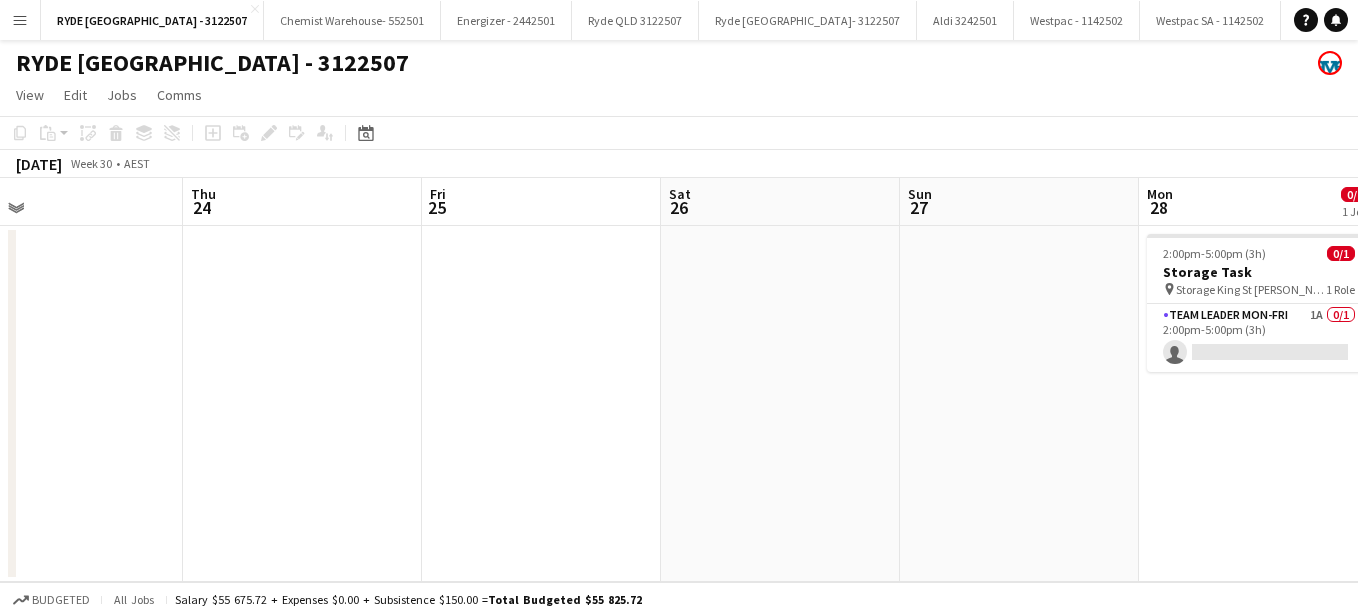 scroll, scrollTop: 0, scrollLeft: 719, axis: horizontal 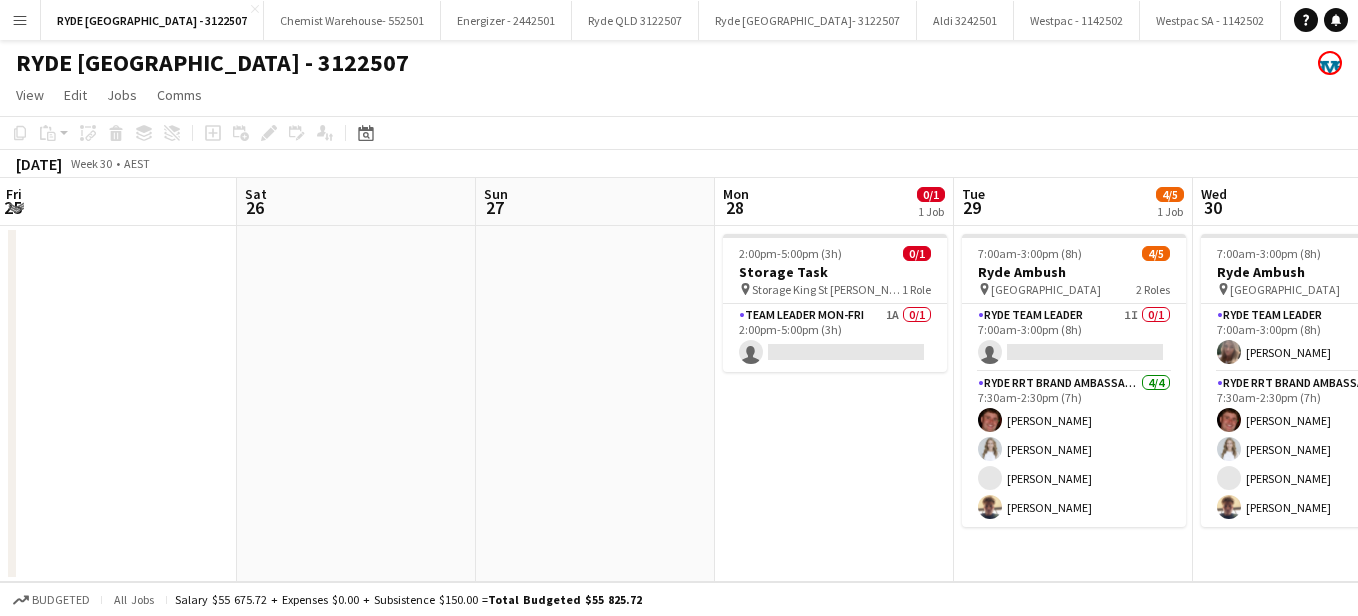 drag, startPoint x: 825, startPoint y: 415, endPoint x: 401, endPoint y: 377, distance: 425.69943 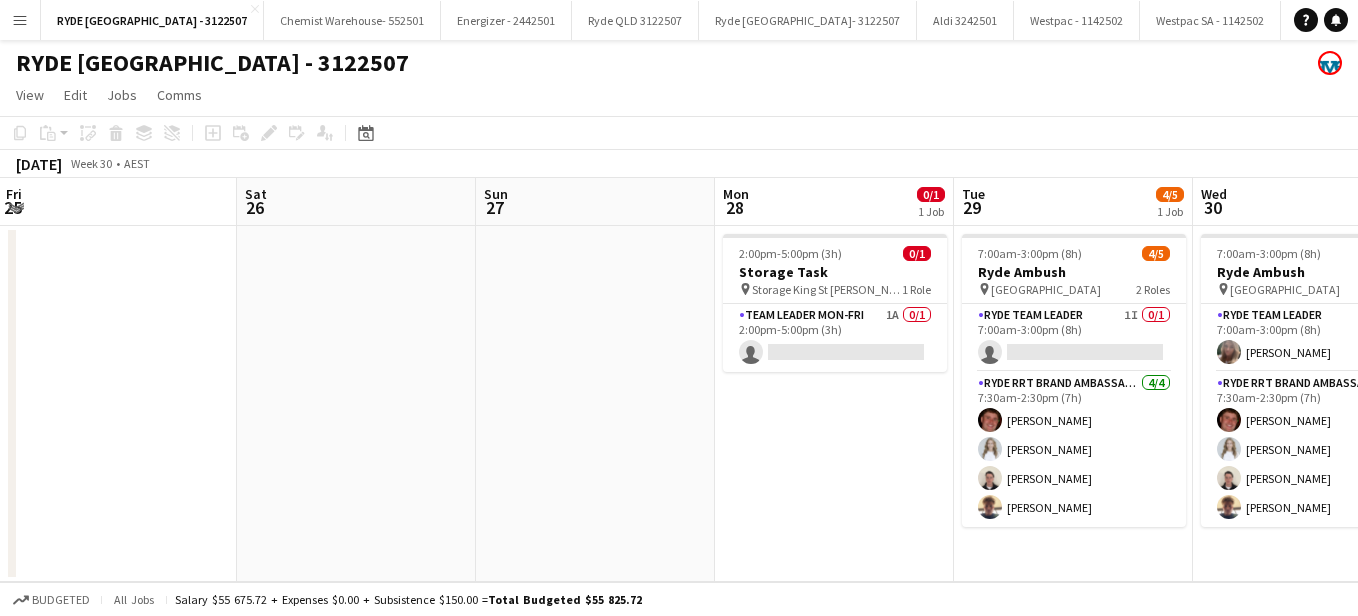 click on "Tue   22   Wed   23   Thu   24   Fri   25   Sat   26   Sun   27   Mon   28   0/1   1 Job   Tue   29   4/5   1 Job   Wed   30   5/5   1 Job   Thu   31   Fri   1      2:00pm-5:00pm (3h)    0/1   Storage Task
pin
Storage King St Leonard's   1 Role   Team Leader Mon-Fri   1A   0/1   2:00pm-5:00pm (3h)
single-neutral-actions
7:00am-3:00pm (8h)    4/5   Ryde Ambush
pin
Pitt Street Mall   2 Roles   Ryde Team Leader   1I   0/1   7:00am-3:00pm (8h)
single-neutral-actions
Ryde RRT Brand Ambassador    4/4   7:30am-2:30pm (7h)
Baxter Harding Tawnie Benecke Hamish MacDonald Jacob Mulcahy     7:00am-3:00pm (8h)    5/5   Ryde Ambush
pin
Pitt Street Mall   2 Roles   Ryde Team Leader   1/1   7:00am-3:00pm (8h)
kirsty Dayment  Ryde RRT Brand Ambassador    4/4   7:30am-2:30pm (7h)
Baxter Harding Tawnie Benecke Hamish MacDonald" at bounding box center (679, 380) 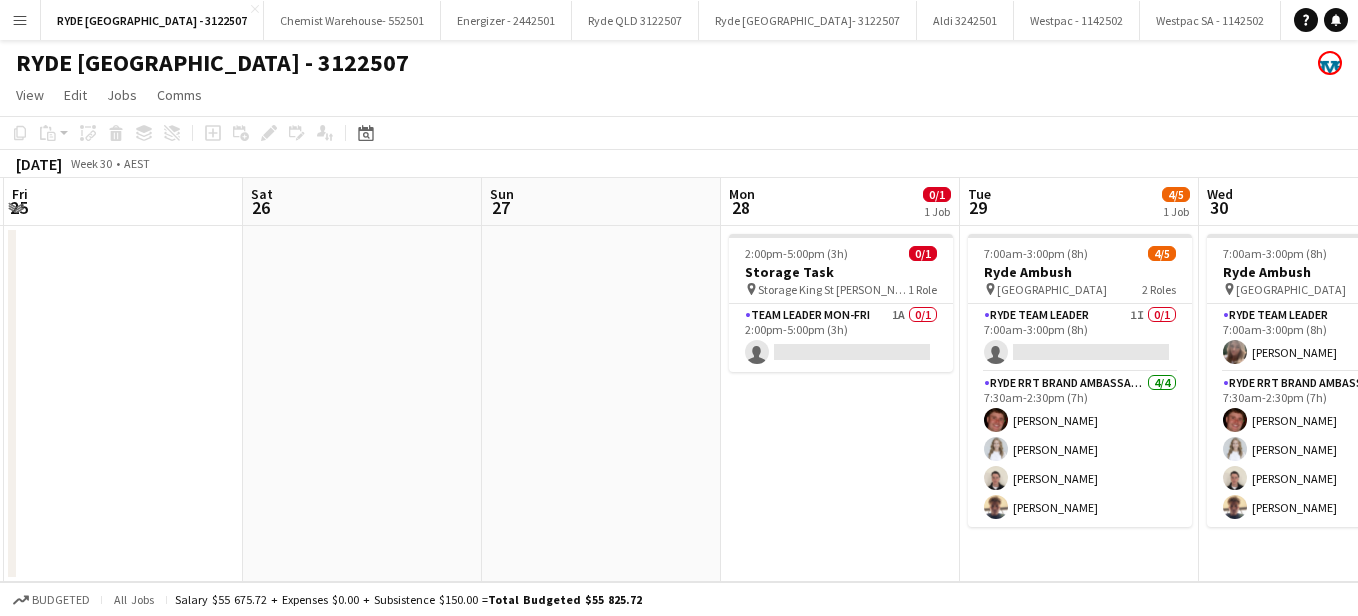 scroll, scrollTop: 0, scrollLeft: 785, axis: horizontal 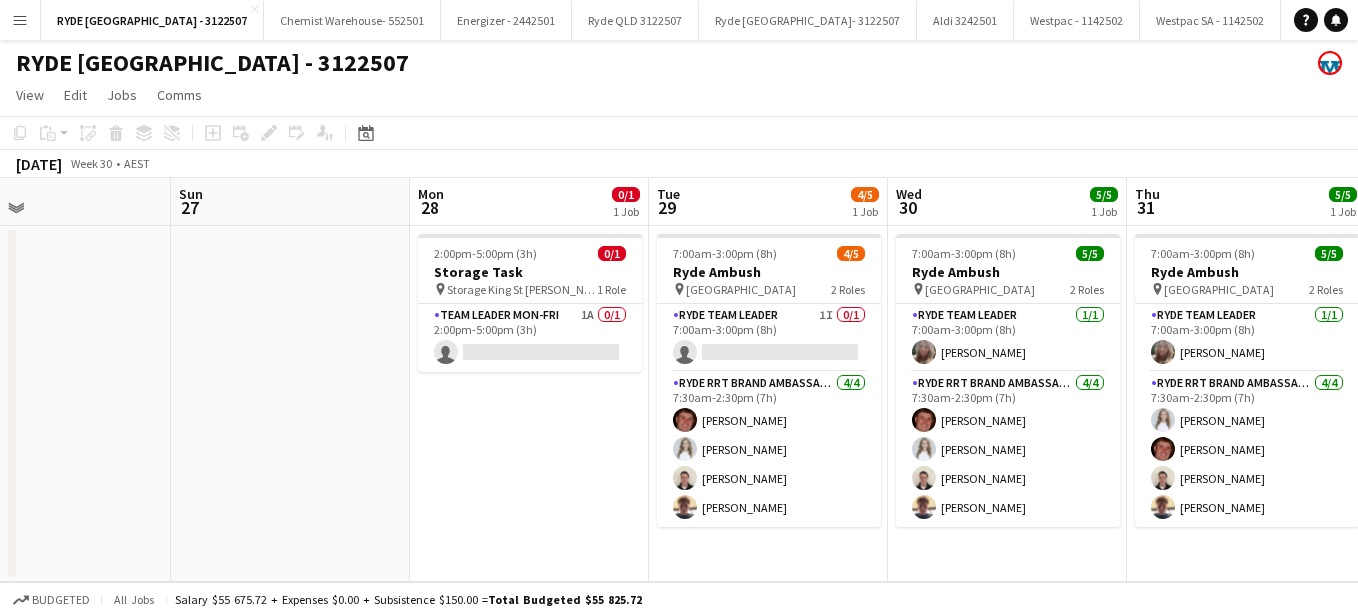 drag, startPoint x: 786, startPoint y: 493, endPoint x: 481, endPoint y: 461, distance: 306.6741 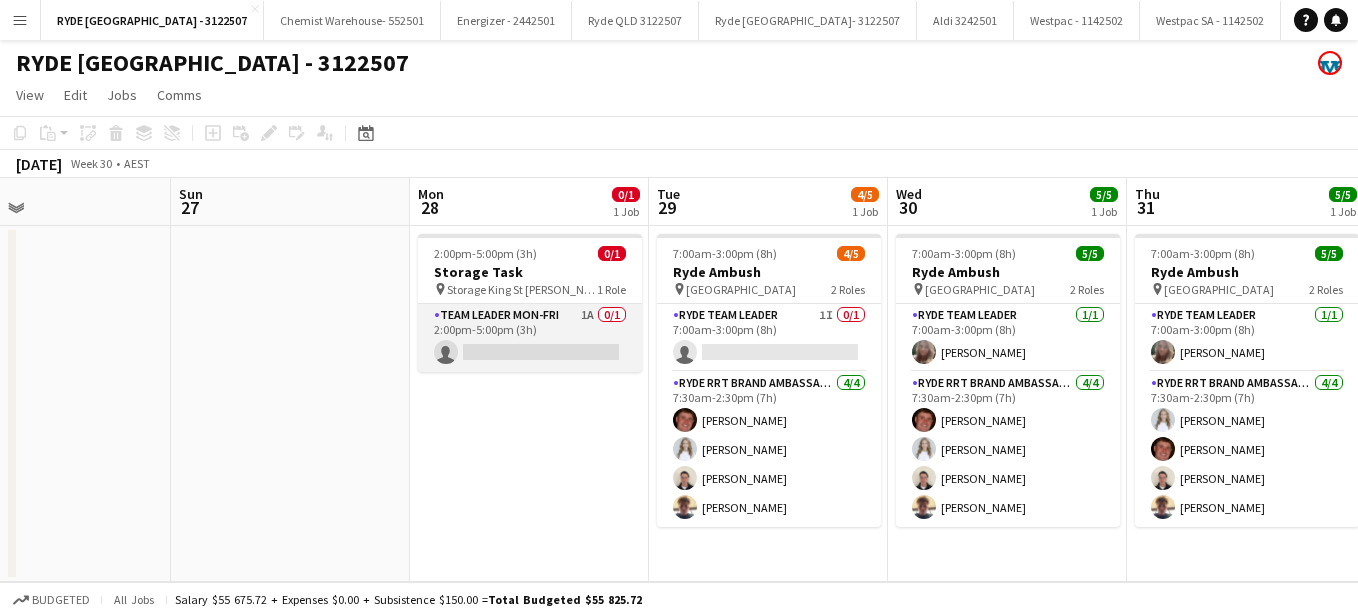 click on "Team Leader Mon-Fri   1A   0/1   2:00pm-5:00pm (3h)
single-neutral-actions" at bounding box center (530, 338) 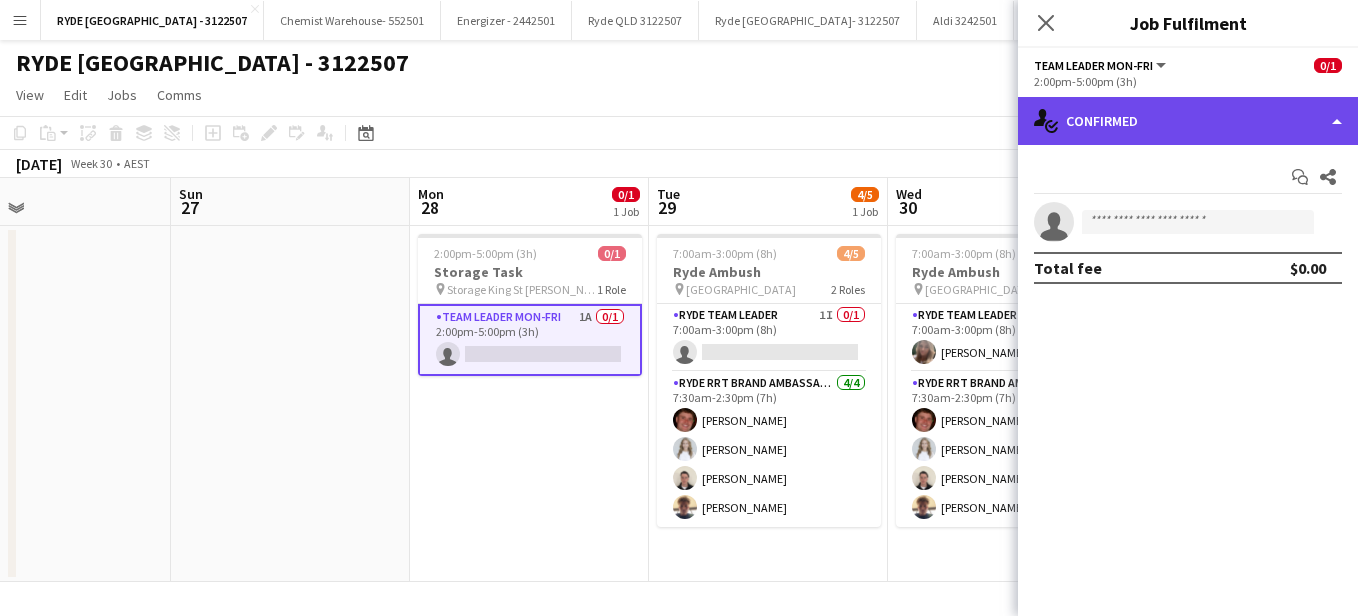 click on "single-neutral-actions-check-2
Confirmed" 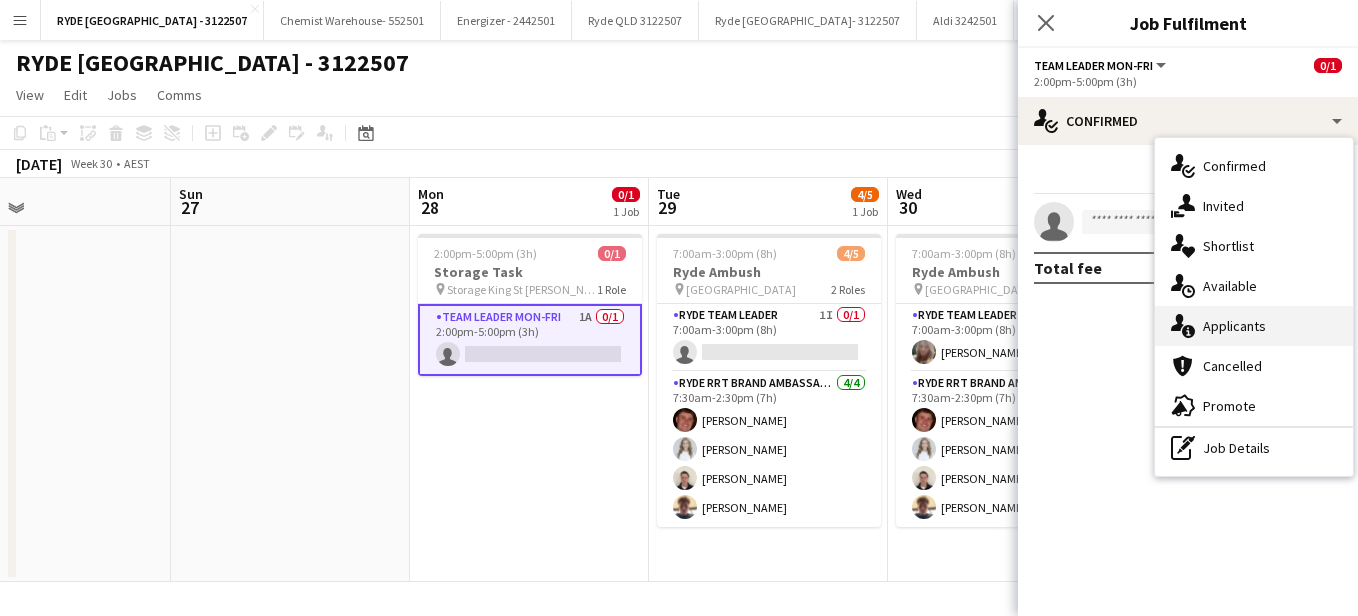 click on "single-neutral-actions-information
Applicants" at bounding box center [1254, 326] 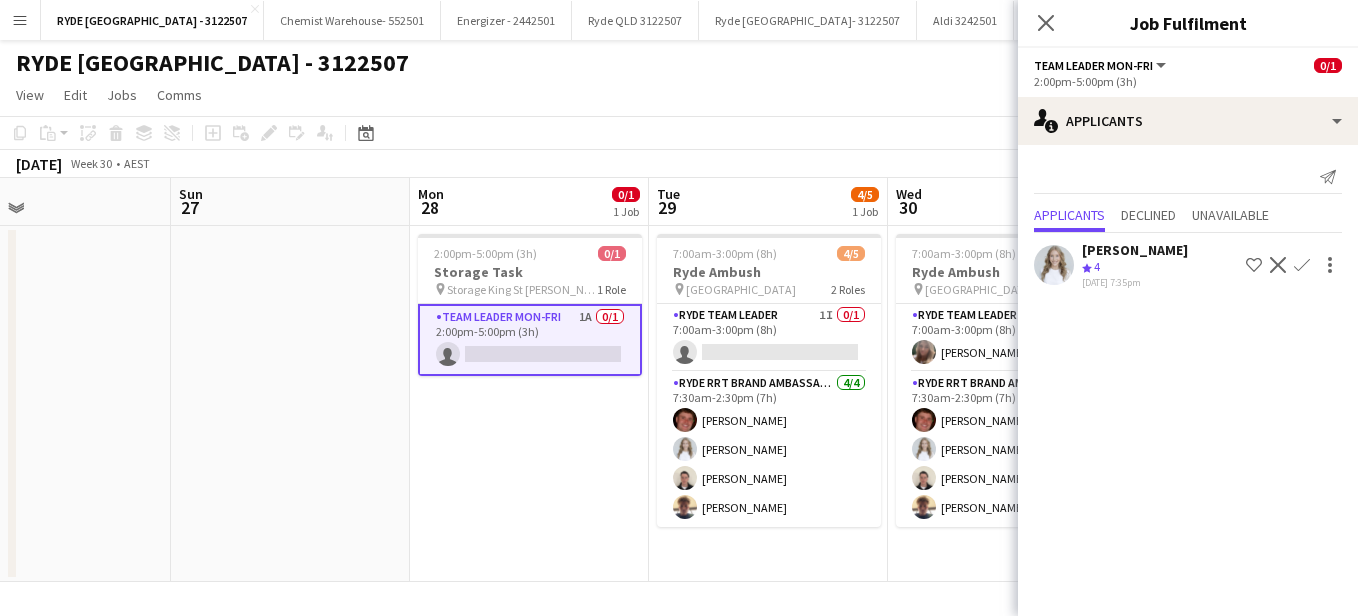 drag, startPoint x: 1302, startPoint y: 262, endPoint x: 1275, endPoint y: 361, distance: 102.61579 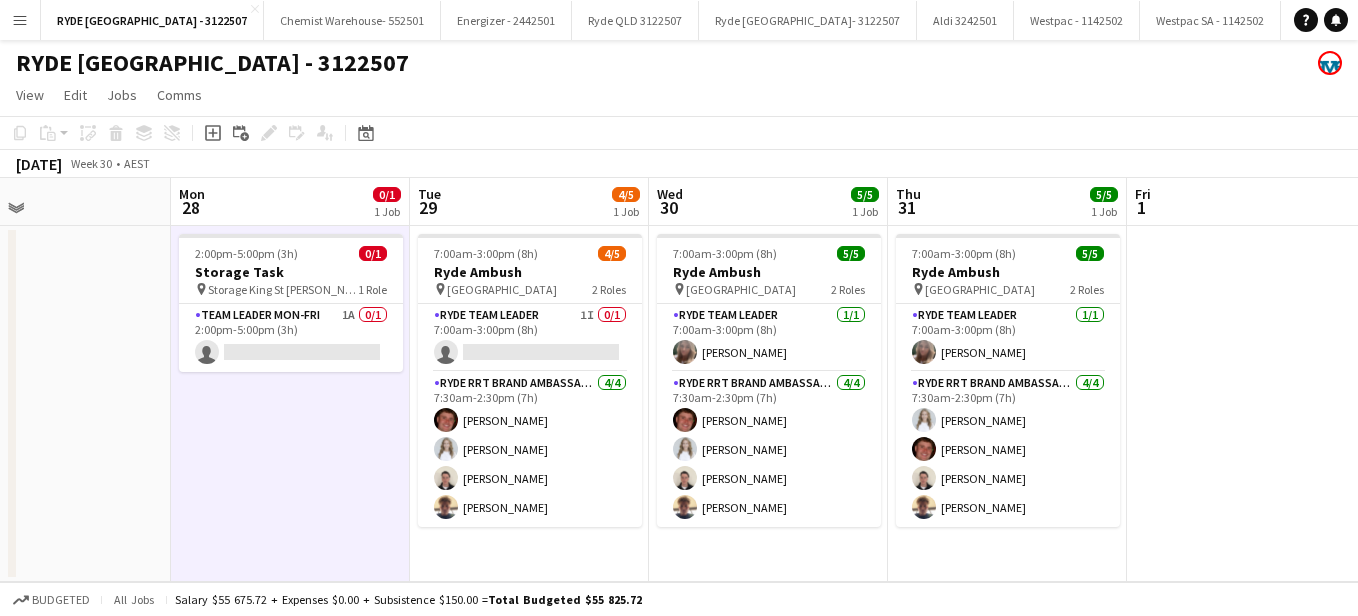 scroll, scrollTop: 0, scrollLeft: 836, axis: horizontal 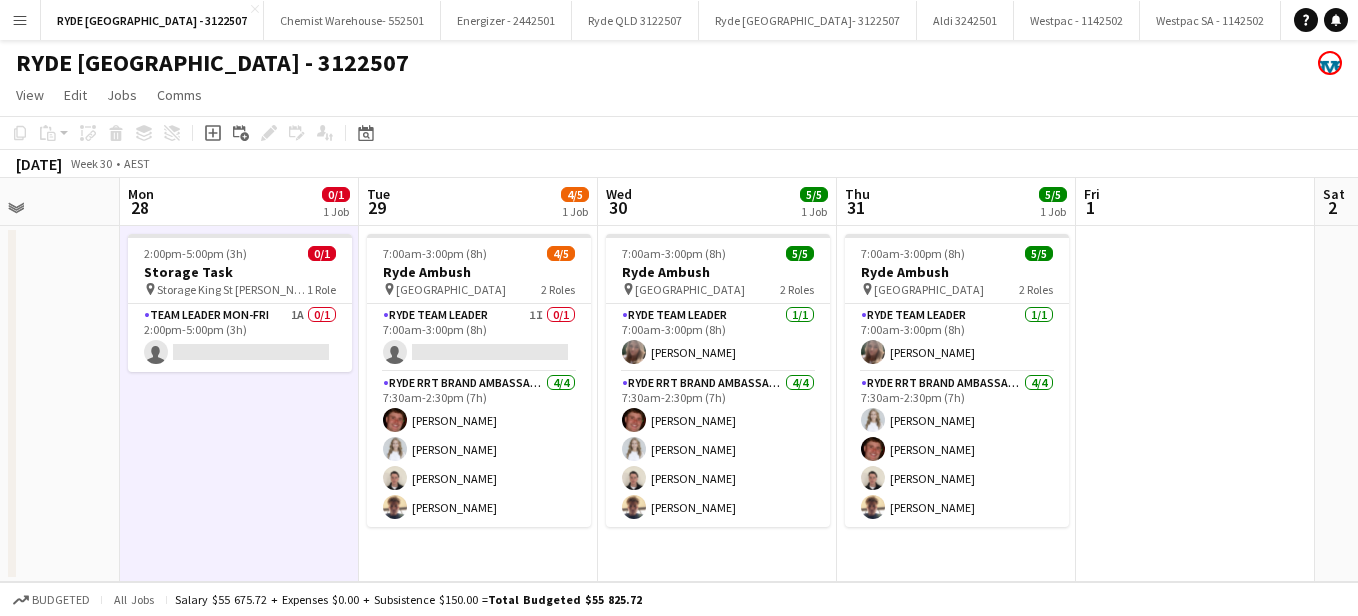 drag, startPoint x: 488, startPoint y: 488, endPoint x: 198, endPoint y: 456, distance: 291.76016 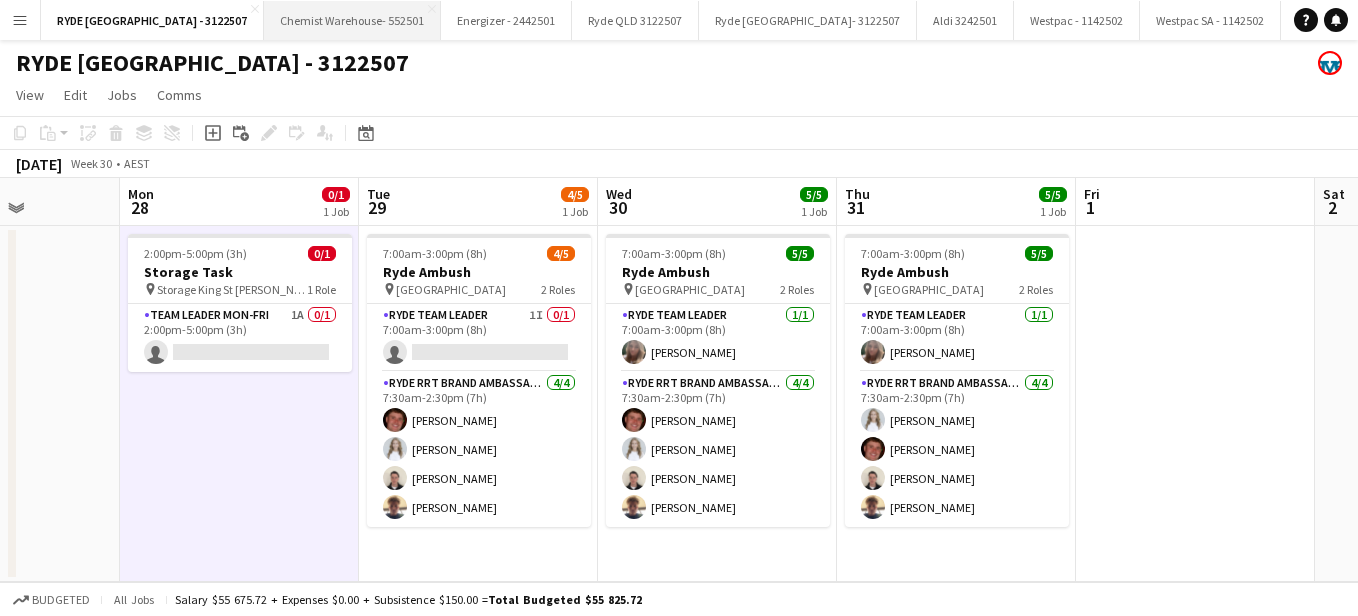 click on "Chemist Warehouse- 552501
Close" at bounding box center (352, 20) 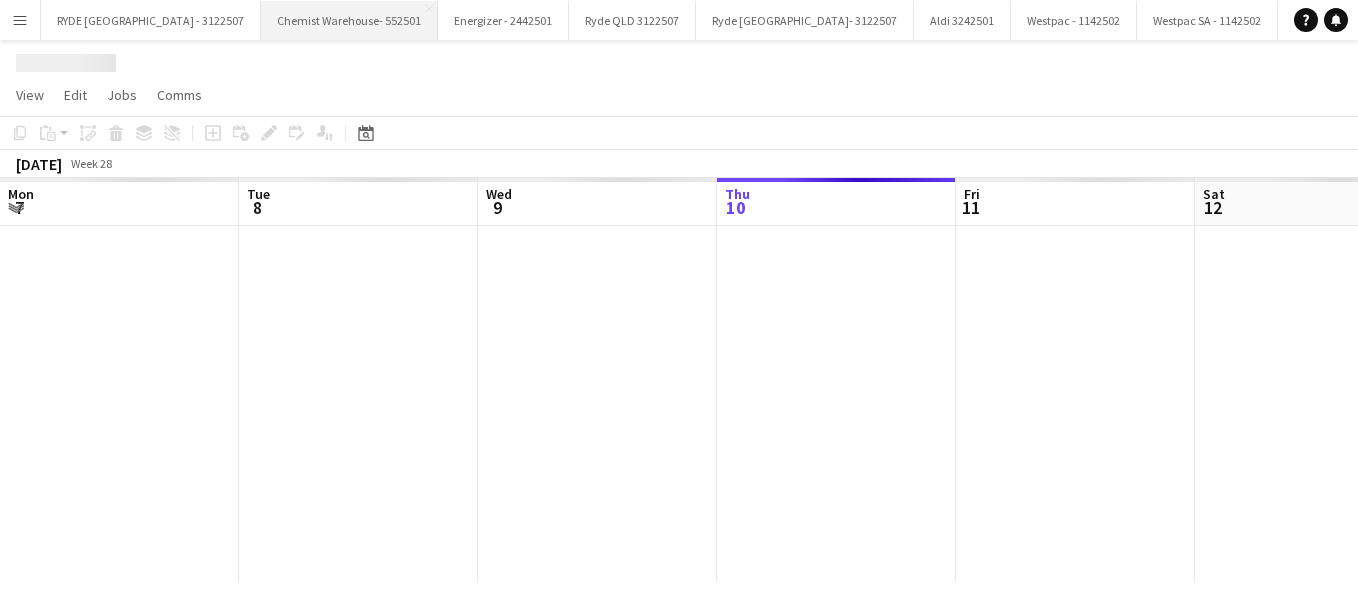 scroll, scrollTop: 0, scrollLeft: 478, axis: horizontal 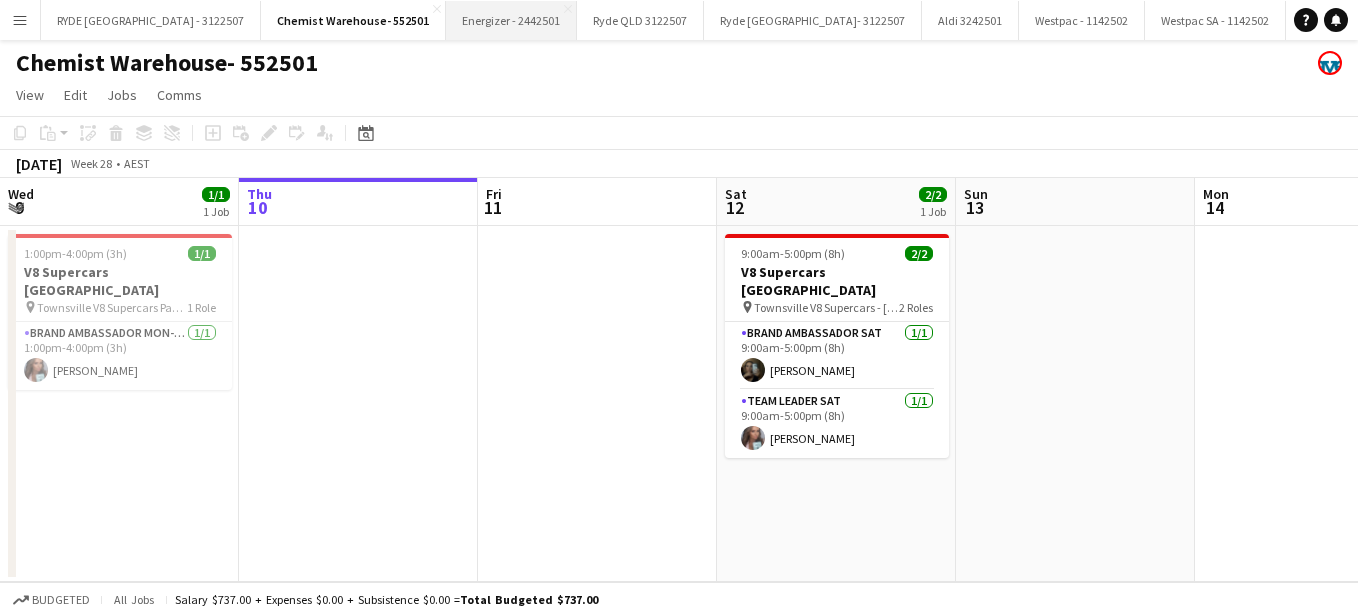 click on "Energizer - 2442501
Close" at bounding box center (511, 20) 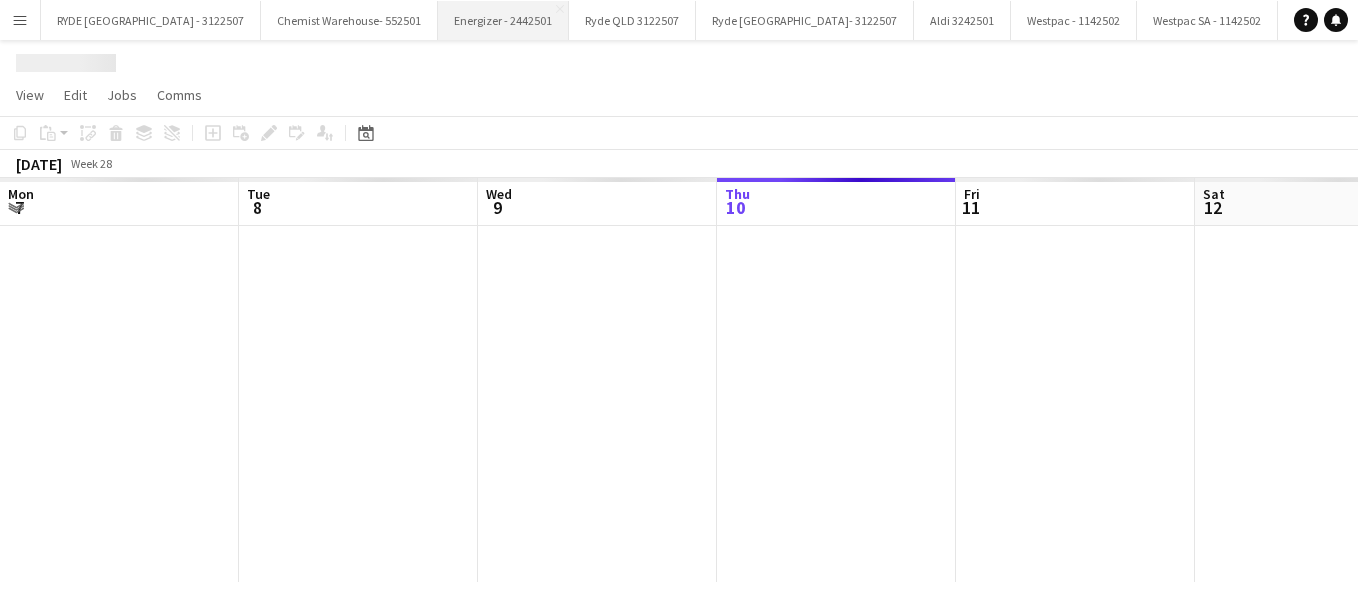 scroll, scrollTop: 0, scrollLeft: 478, axis: horizontal 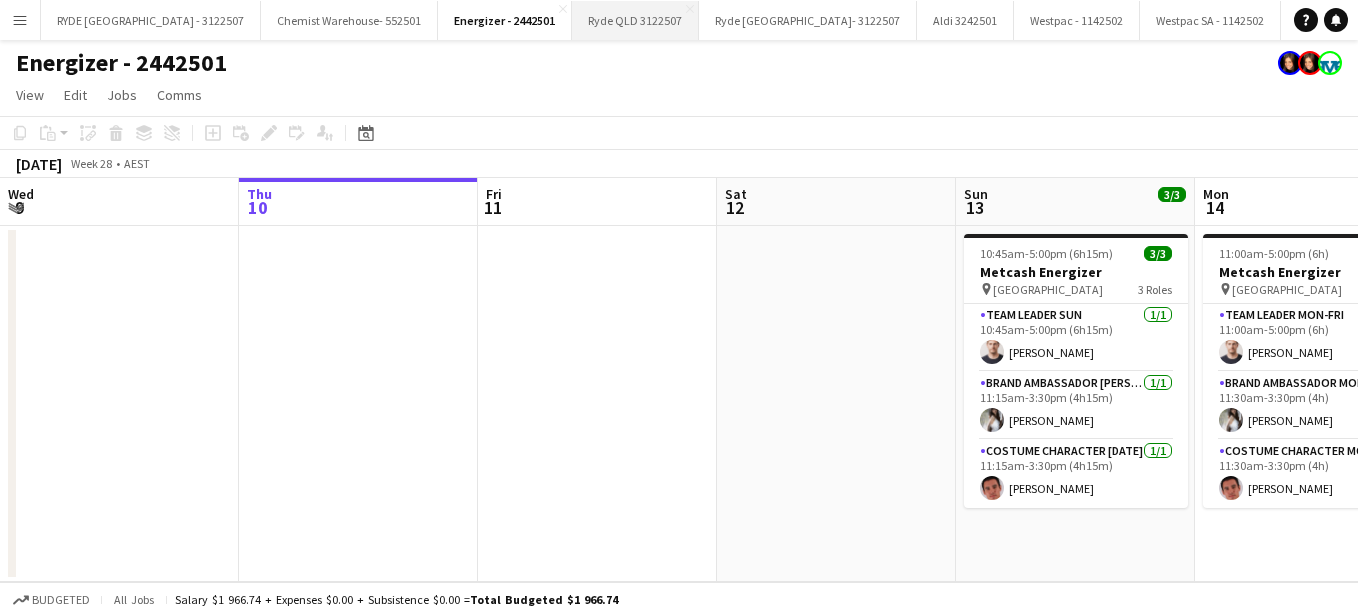 click on "Ryde QLD 3122507
Close" at bounding box center (635, 20) 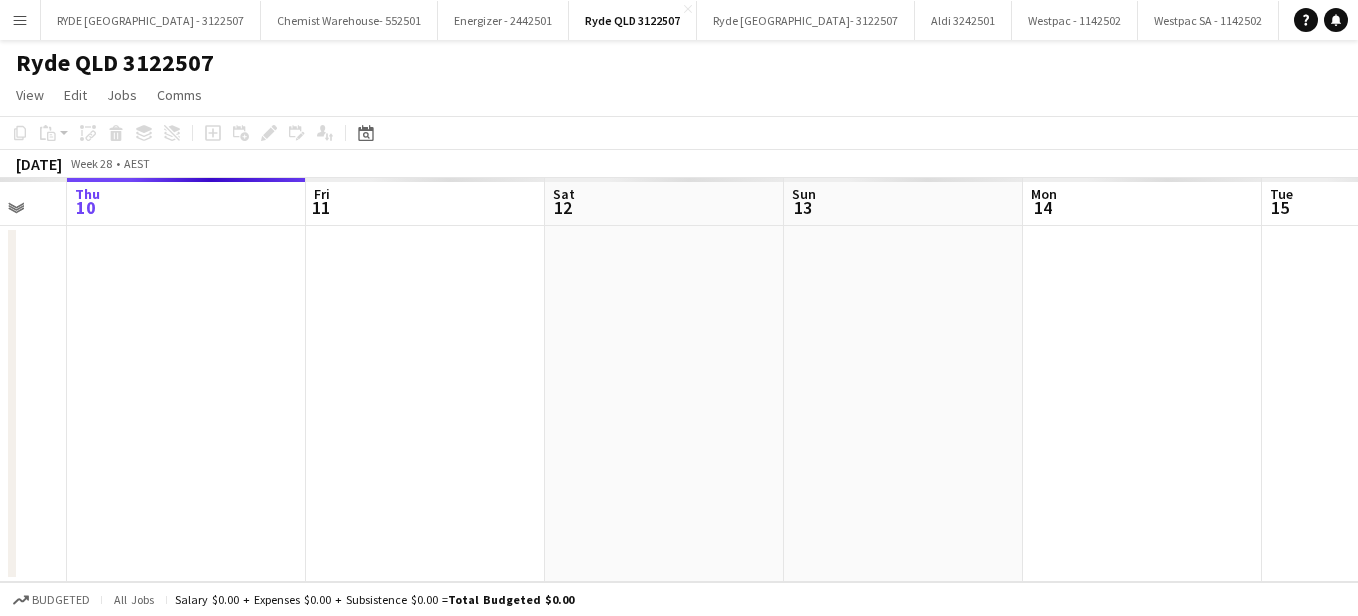 drag, startPoint x: 1145, startPoint y: 450, endPoint x: 228, endPoint y: 359, distance: 921.5042 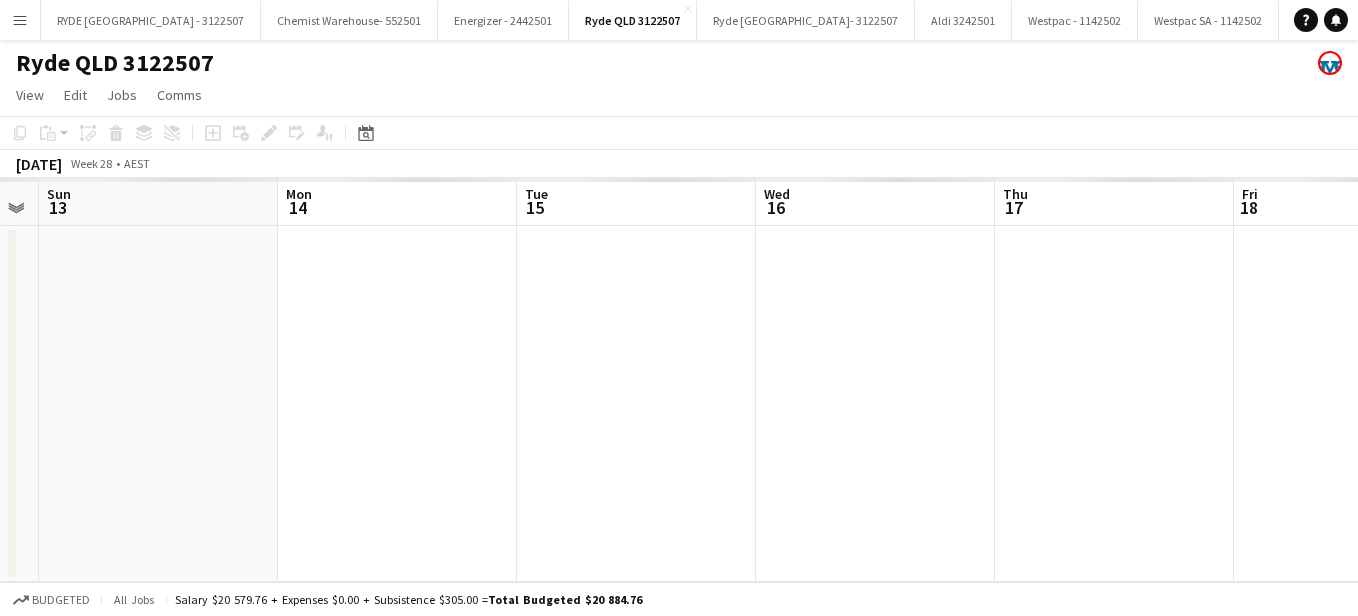drag, startPoint x: 881, startPoint y: 335, endPoint x: 348, endPoint y: 298, distance: 534.2827 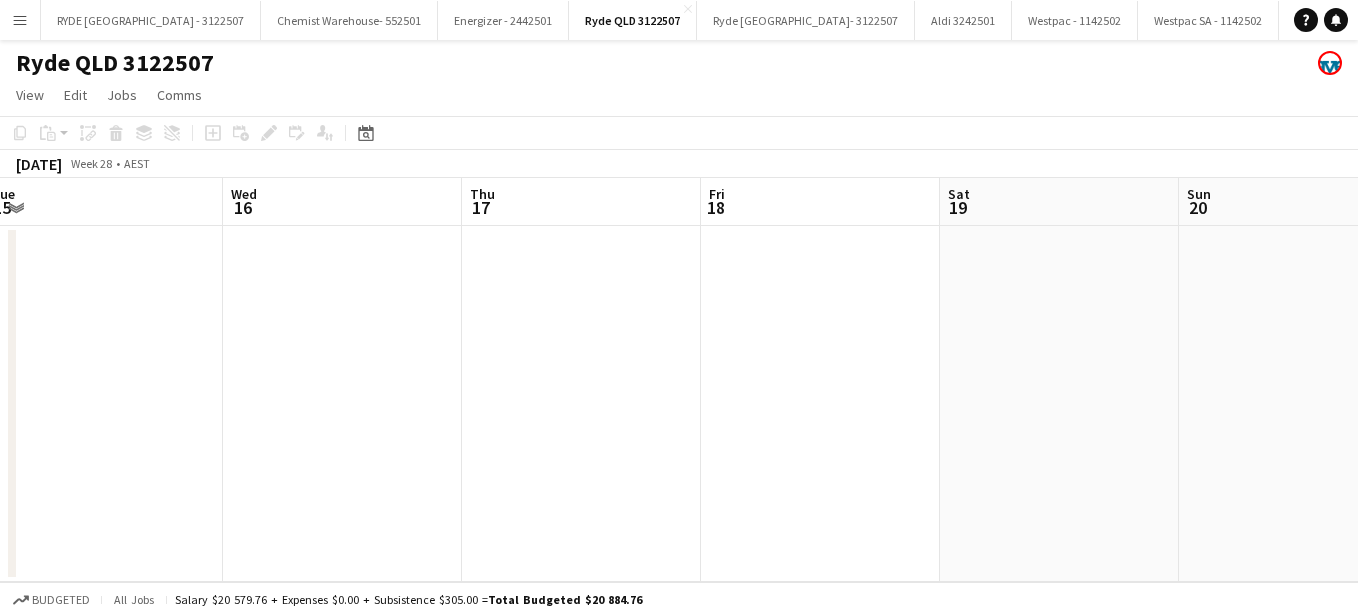 drag, startPoint x: 1037, startPoint y: 392, endPoint x: 415, endPoint y: 361, distance: 622.77203 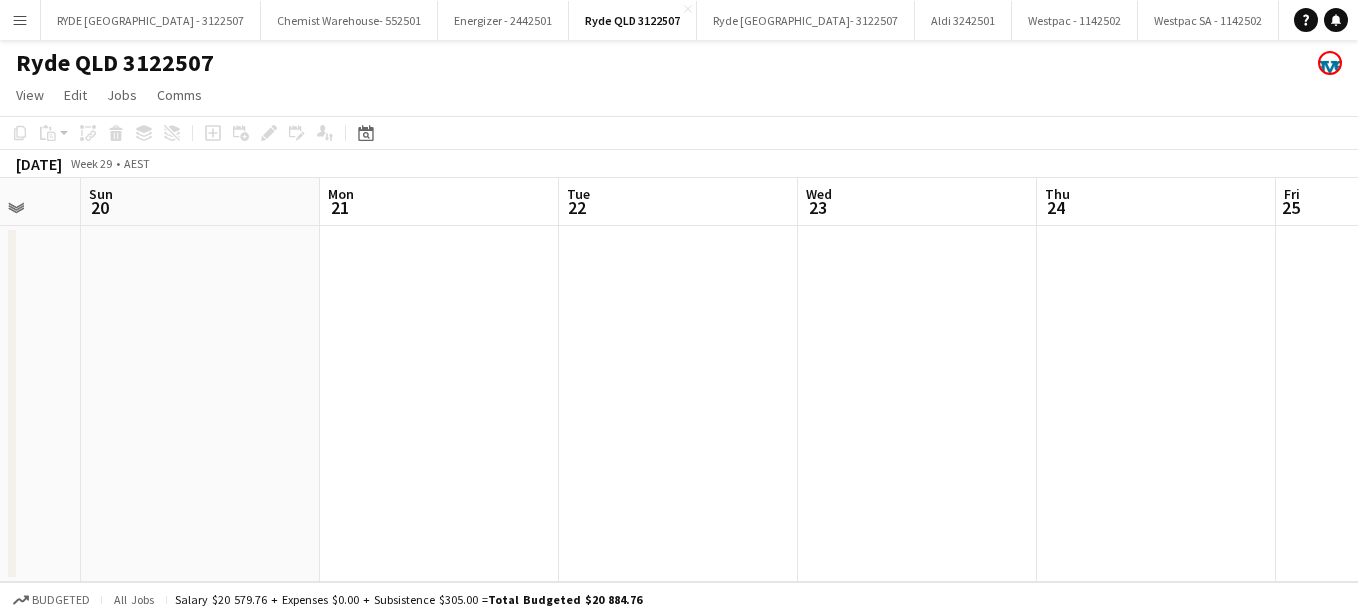 drag, startPoint x: 1139, startPoint y: 448, endPoint x: 663, endPoint y: 349, distance: 486.1862 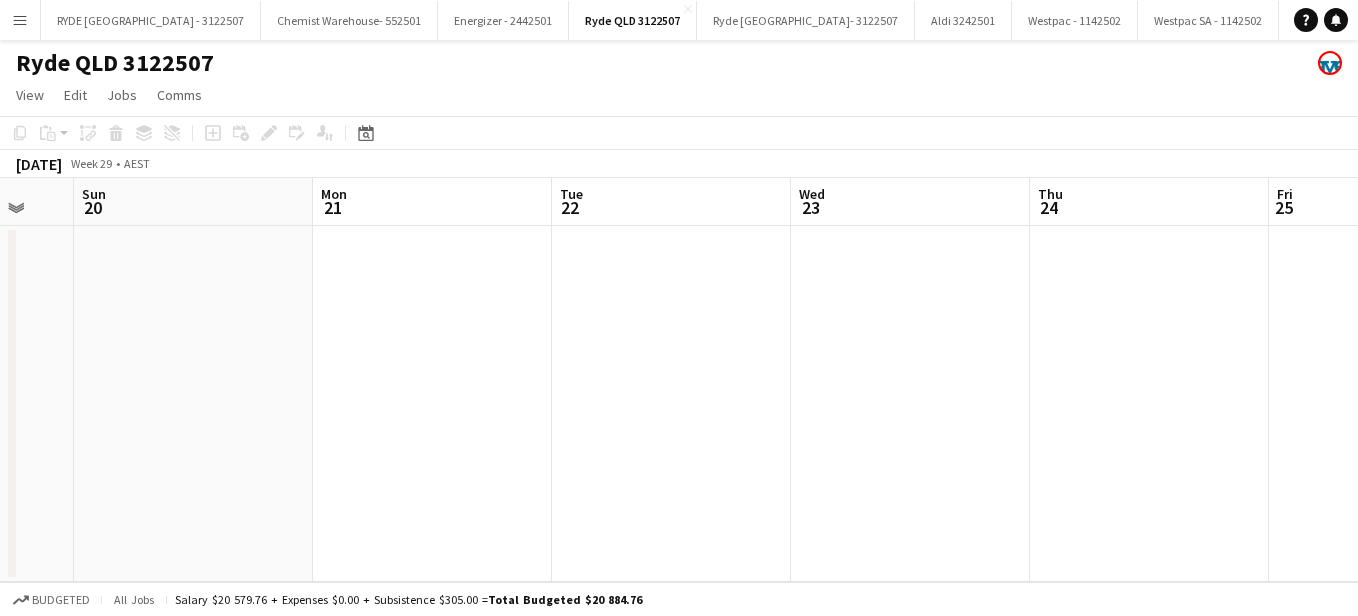 drag, startPoint x: 926, startPoint y: 410, endPoint x: 680, endPoint y: 355, distance: 252.0734 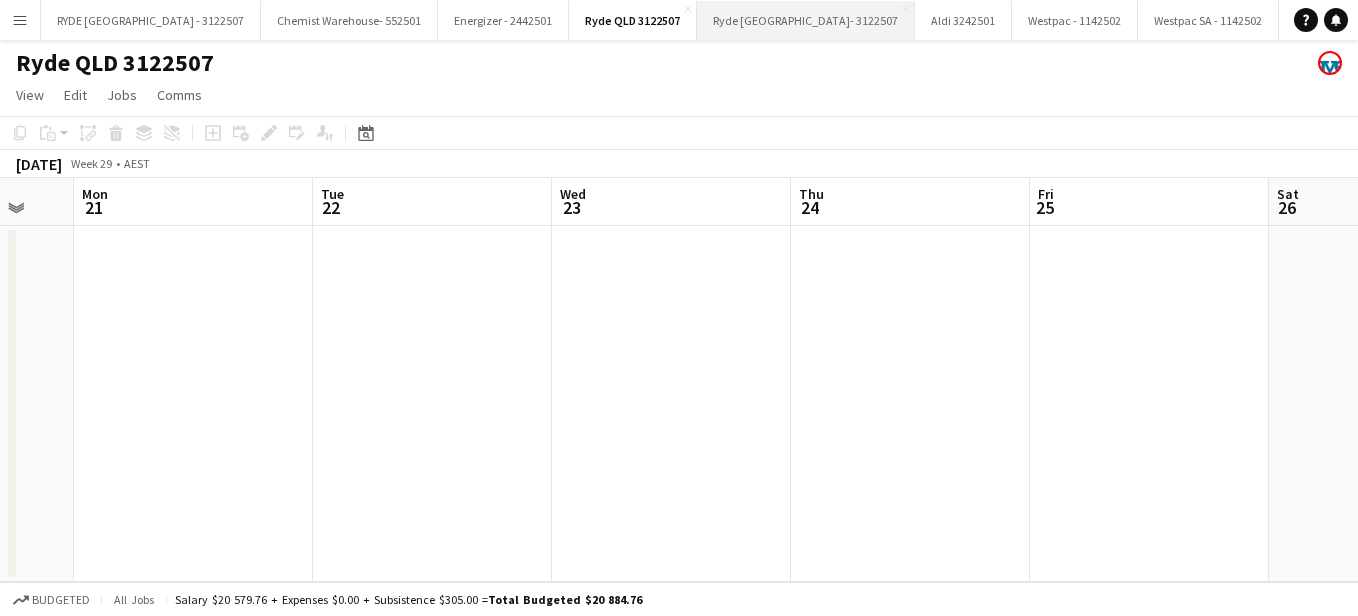 click on "Ryde VIC- 3122507
Close" at bounding box center [806, 20] 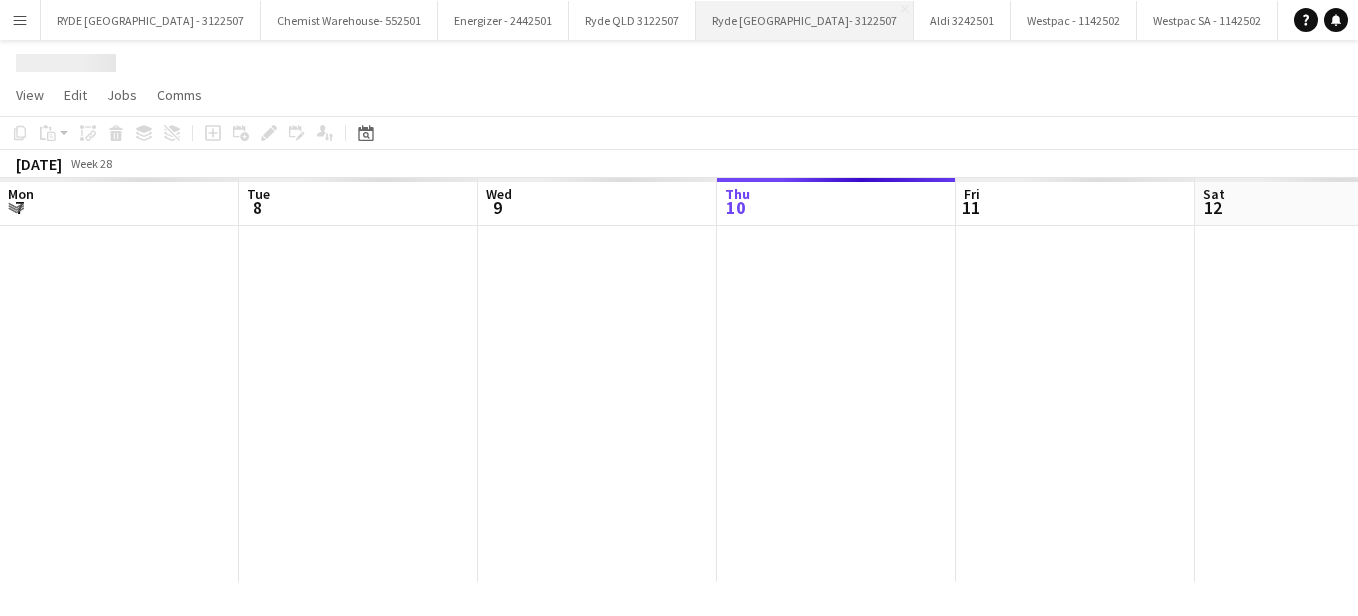 scroll, scrollTop: 0, scrollLeft: 478, axis: horizontal 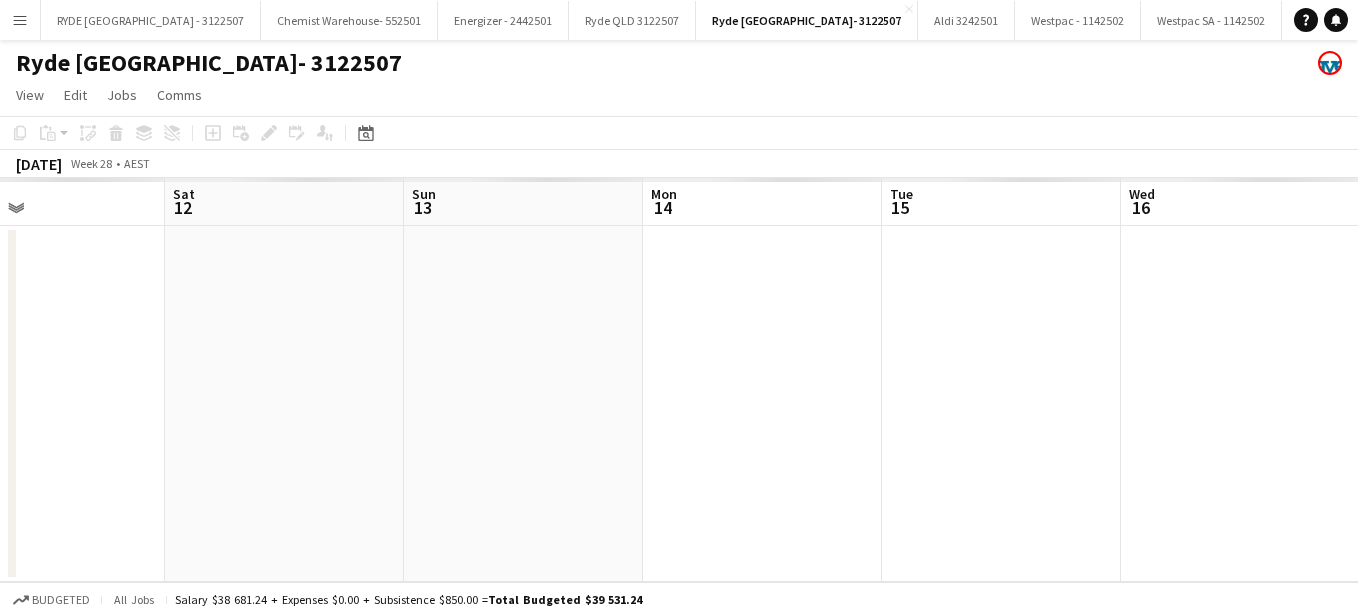drag, startPoint x: 893, startPoint y: 297, endPoint x: 266, endPoint y: 289, distance: 627.051 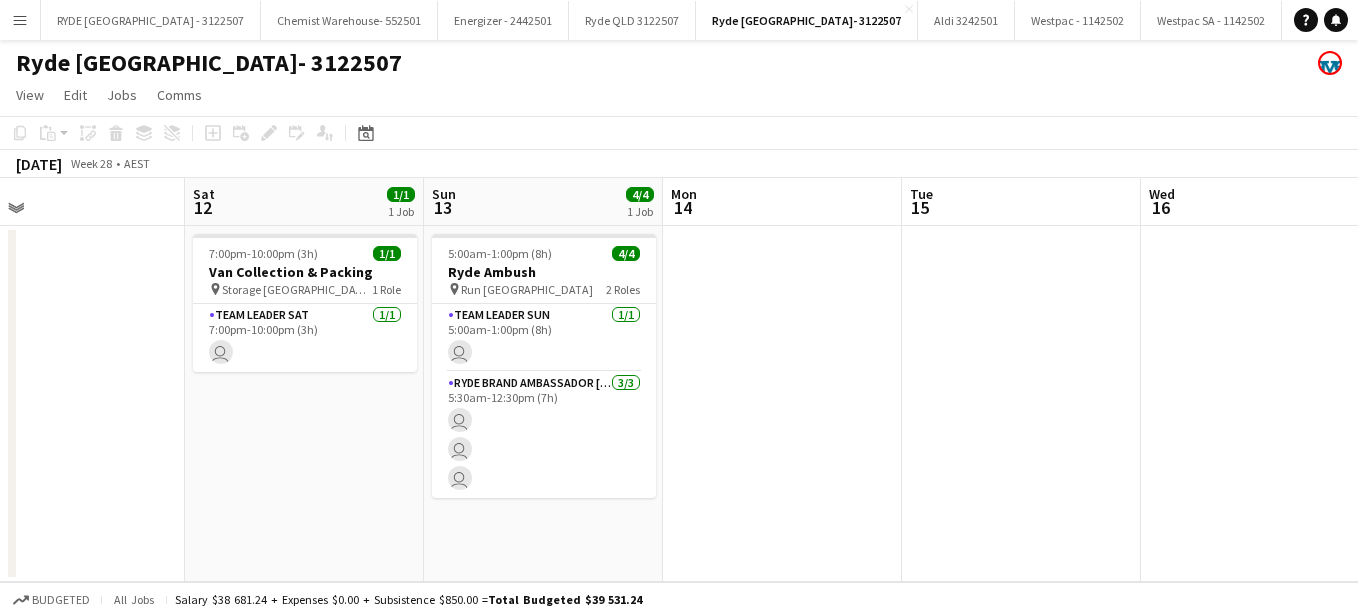 drag, startPoint x: 796, startPoint y: 388, endPoint x: 408, endPoint y: 338, distance: 391.20837 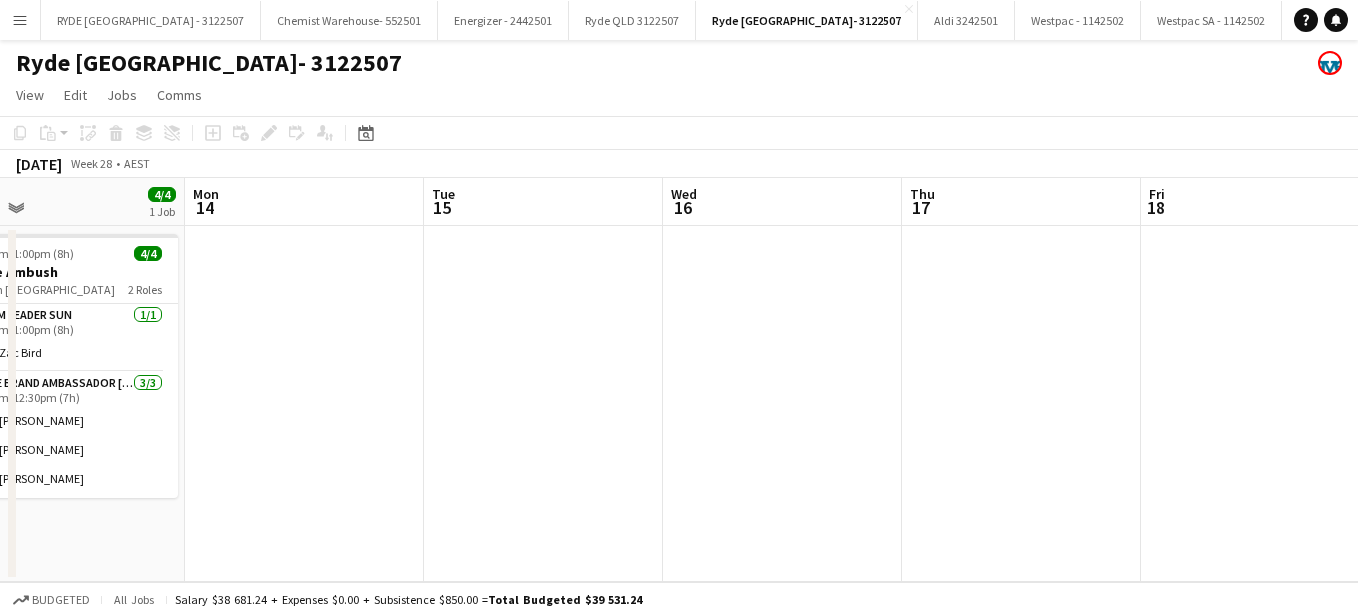 scroll, scrollTop: 0, scrollLeft: 710, axis: horizontal 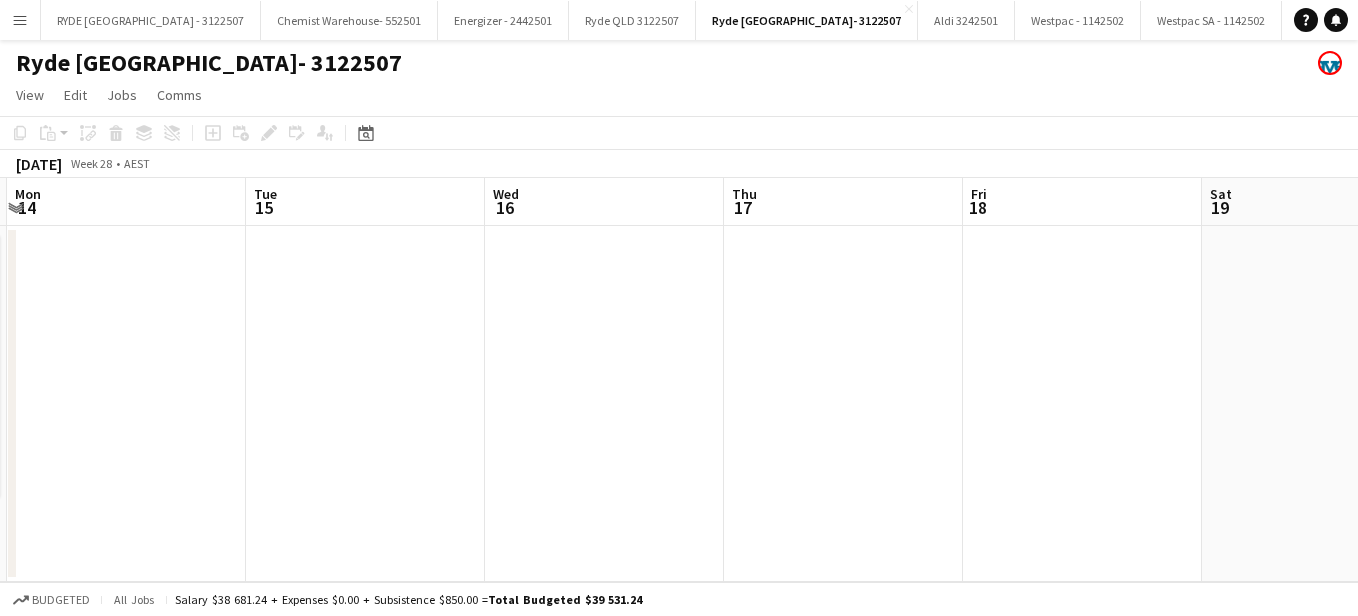 drag, startPoint x: 765, startPoint y: 362, endPoint x: 587, endPoint y: 356, distance: 178.10109 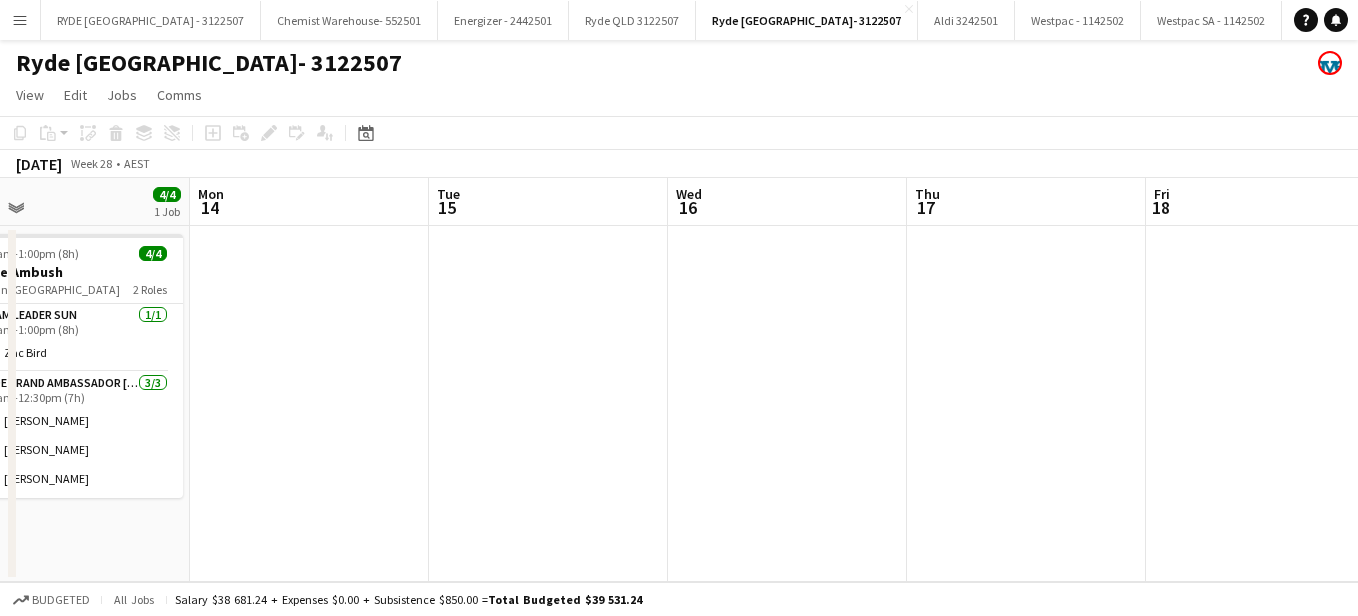 drag, startPoint x: 541, startPoint y: 472, endPoint x: 968, endPoint y: 500, distance: 427.91705 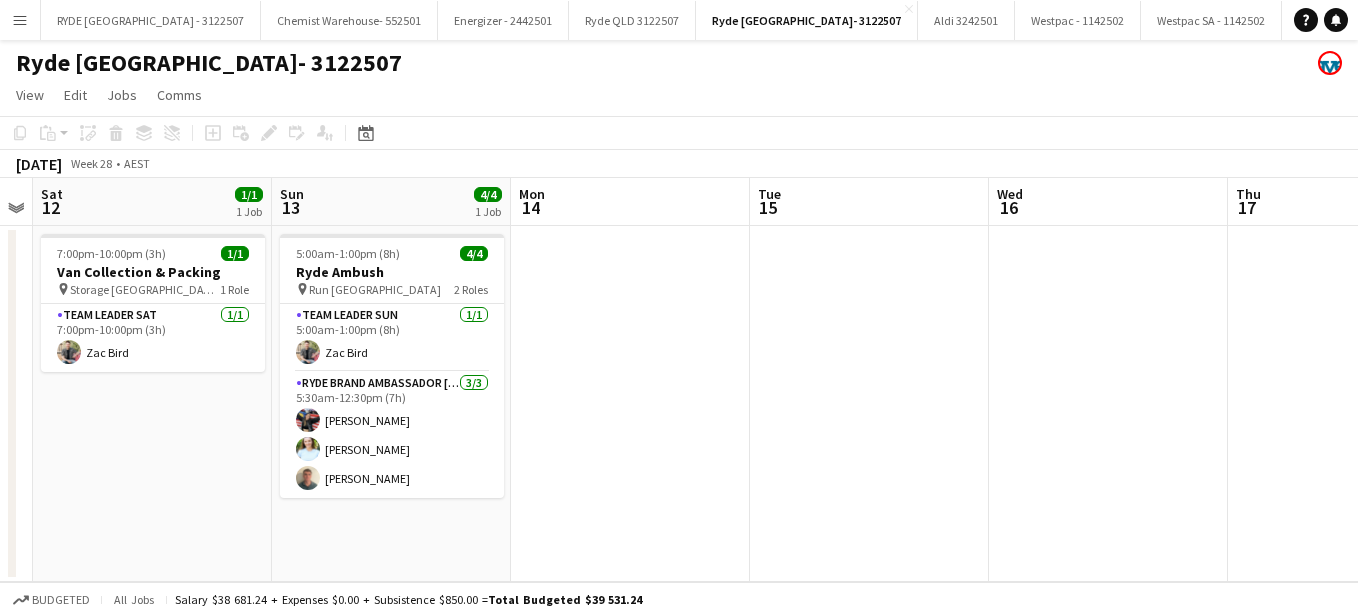 scroll, scrollTop: 0, scrollLeft: 401, axis: horizontal 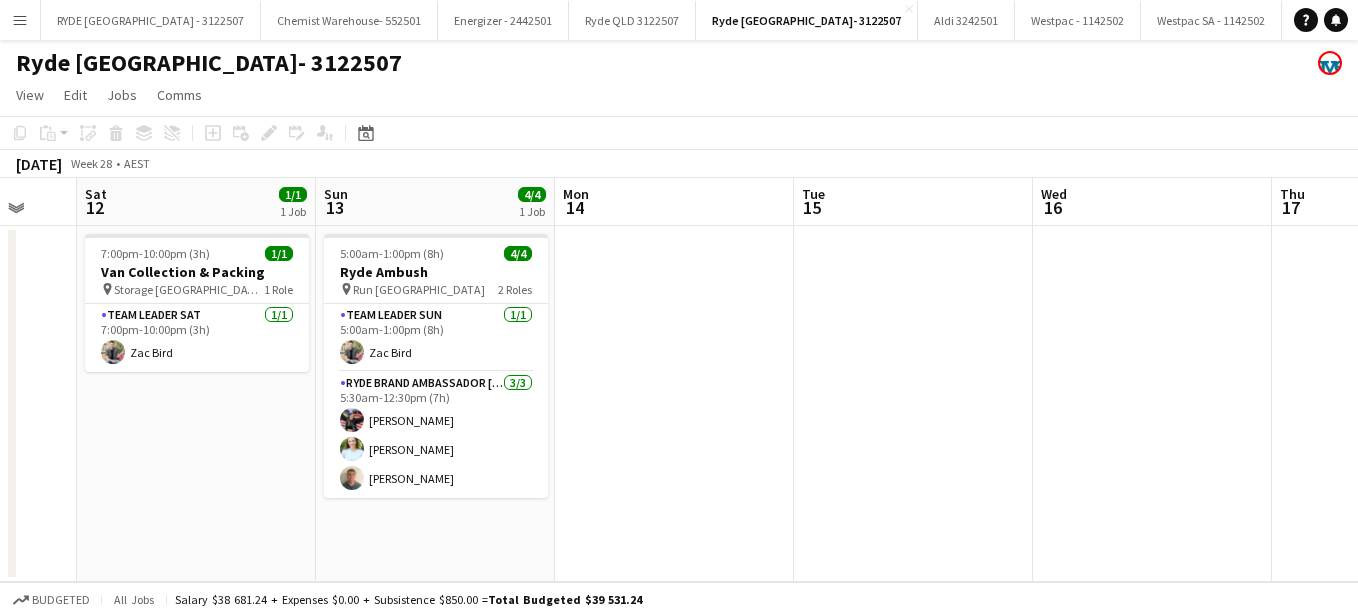 drag, startPoint x: 694, startPoint y: 450, endPoint x: 815, endPoint y: 466, distance: 122.05327 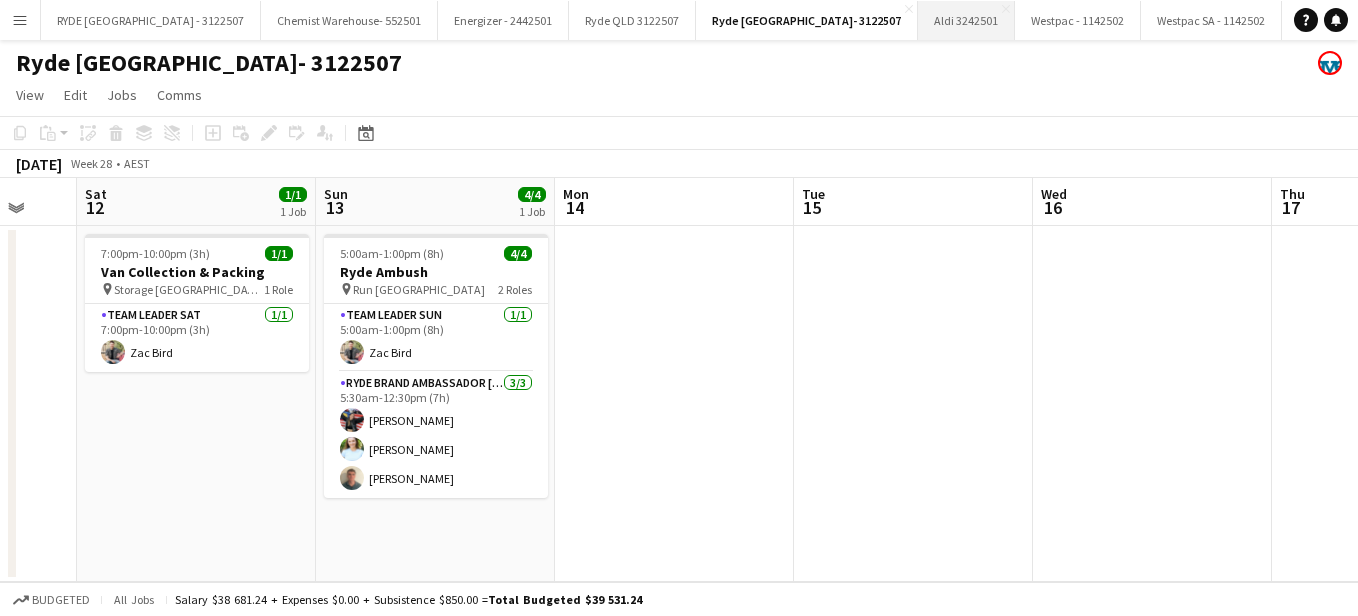 click on "Aldi 3242501
Close" at bounding box center [966, 20] 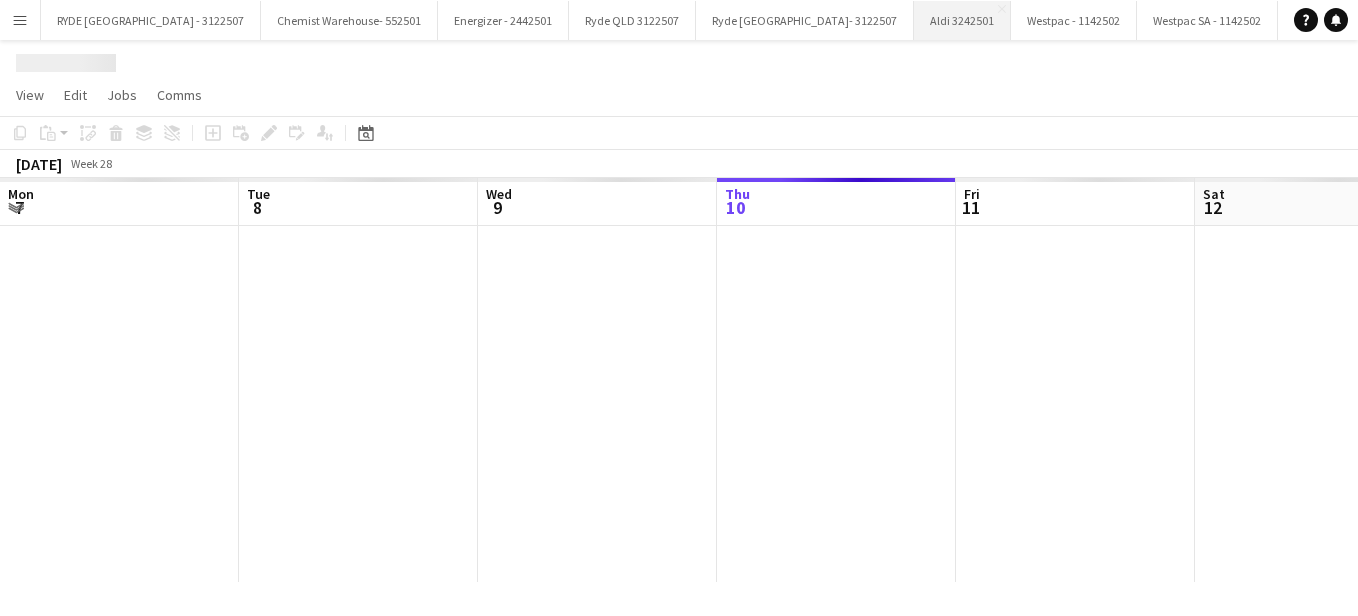 scroll, scrollTop: 0, scrollLeft: 478, axis: horizontal 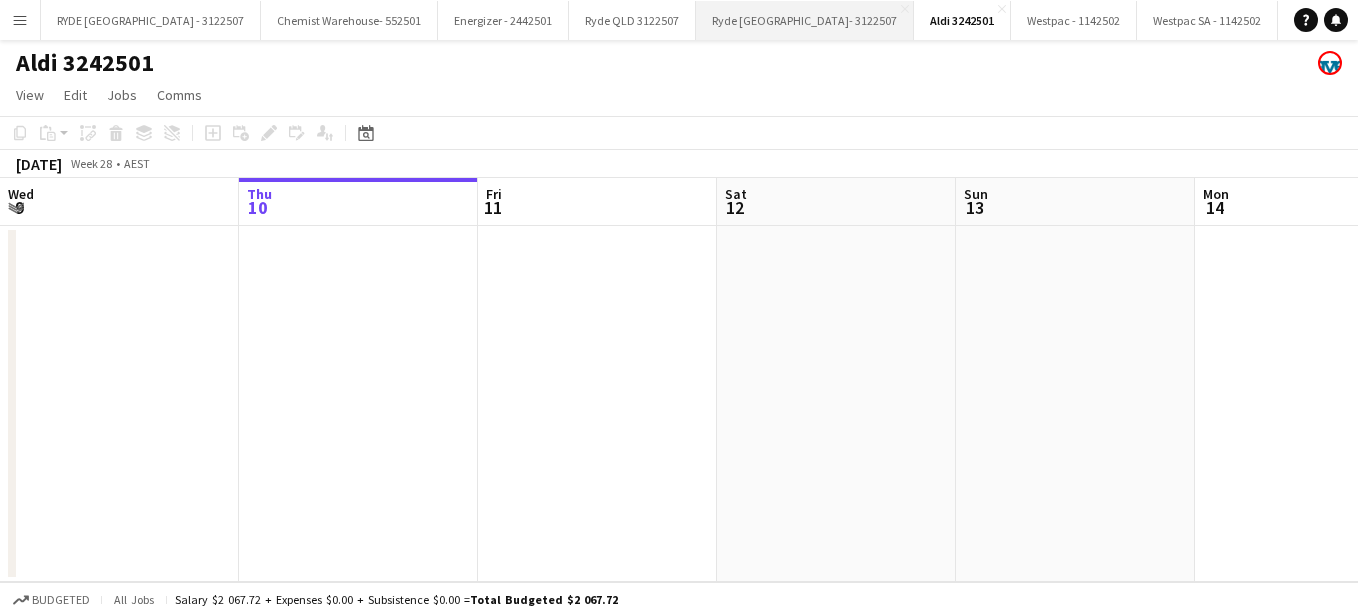 click on "Ryde VIC- 3122507
Close" at bounding box center [805, 20] 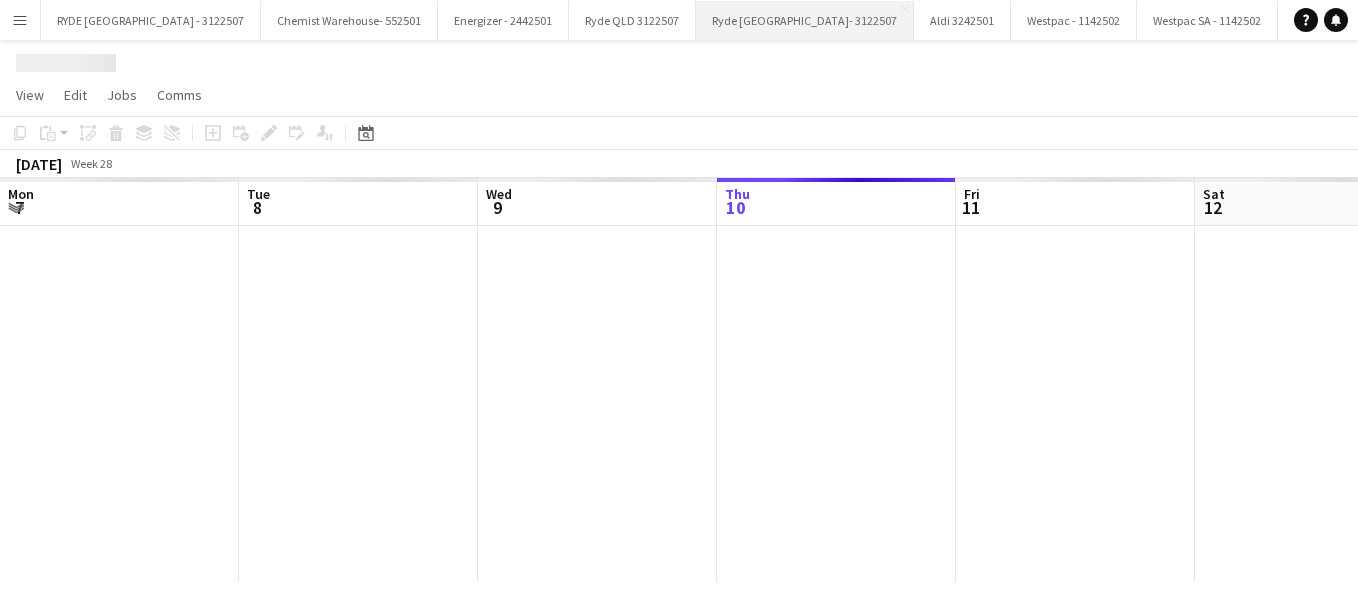 scroll, scrollTop: 0, scrollLeft: 478, axis: horizontal 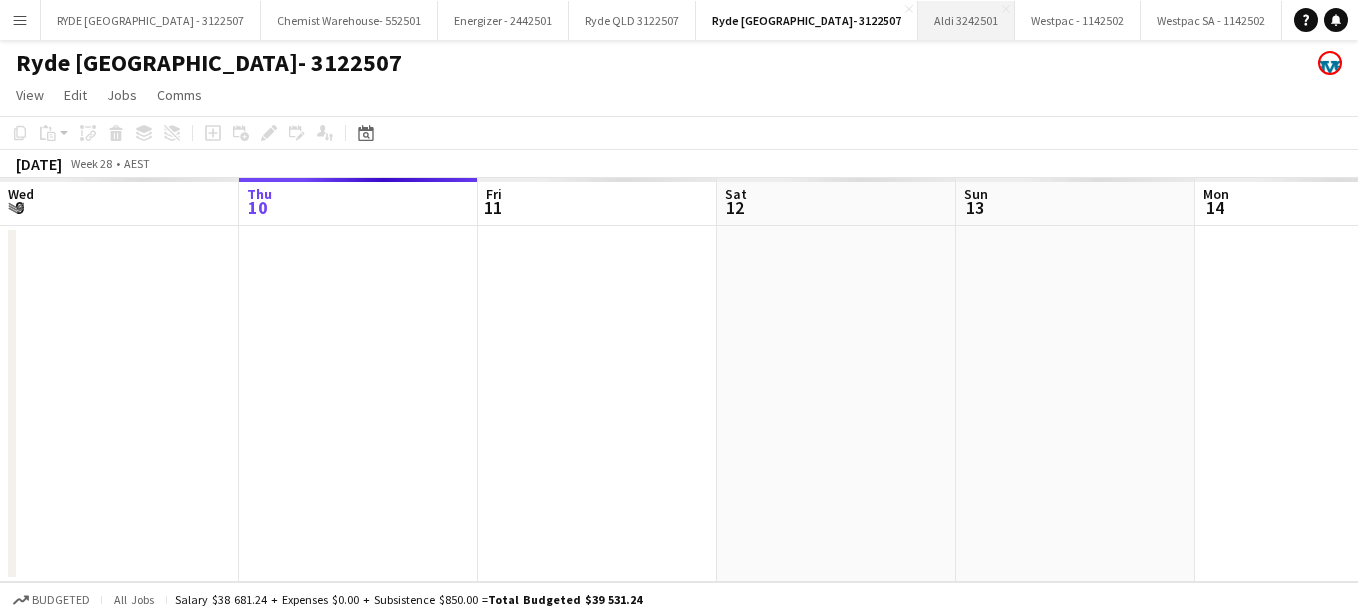 click on "Aldi 3242501
Close" at bounding box center [966, 20] 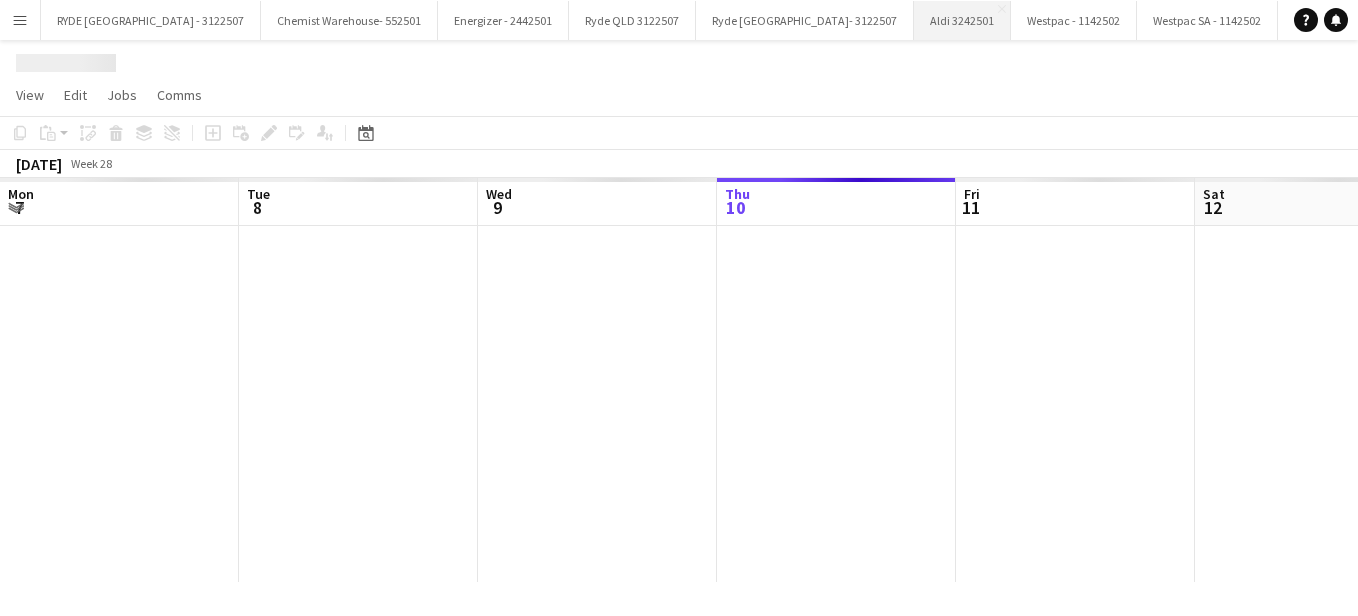 scroll, scrollTop: 0, scrollLeft: 478, axis: horizontal 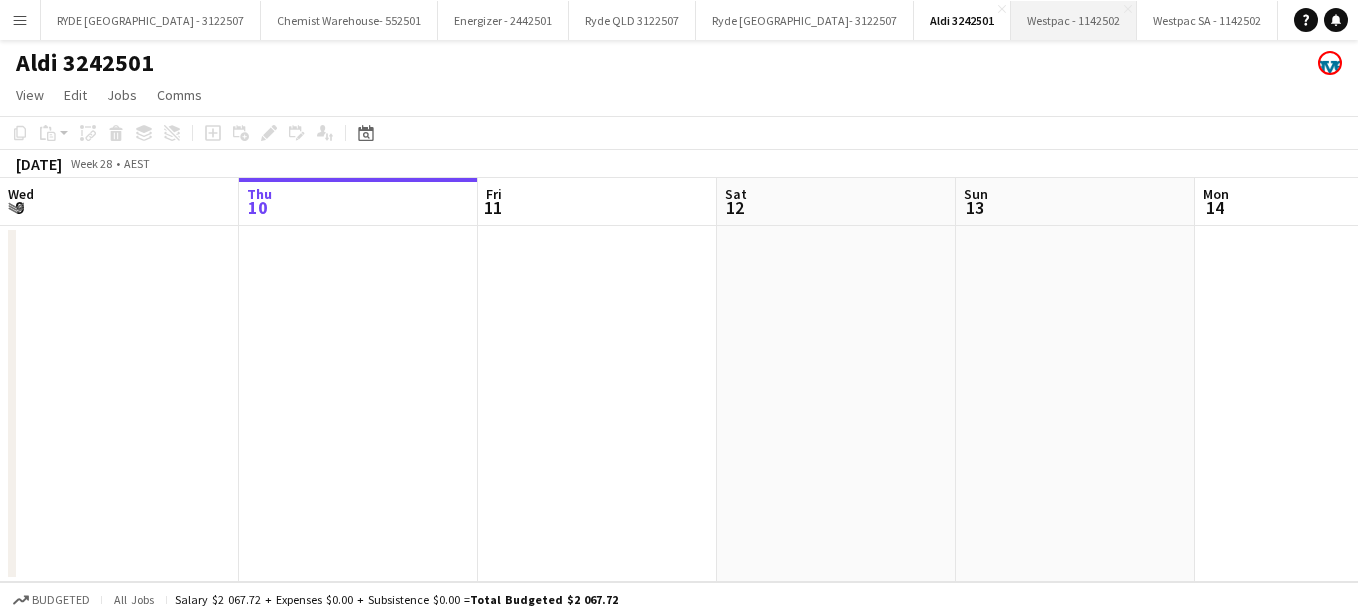 click on "Westpac - 1142502
Close" at bounding box center (1074, 20) 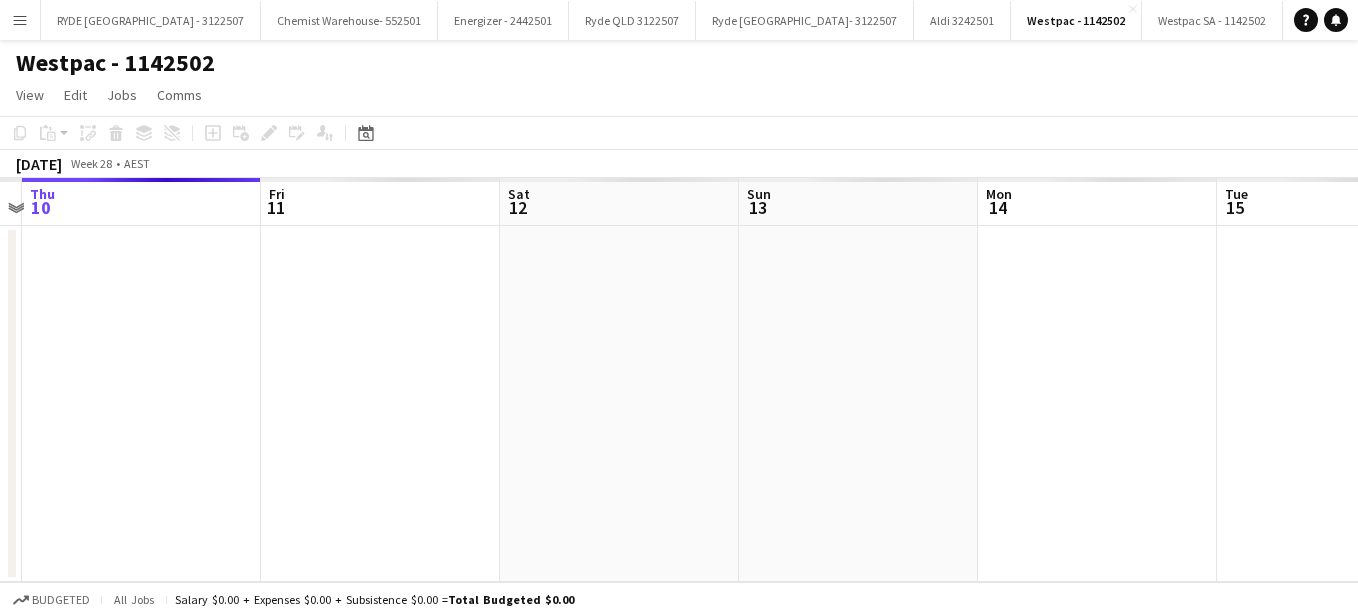 drag, startPoint x: 971, startPoint y: 372, endPoint x: 489, endPoint y: 359, distance: 482.1753 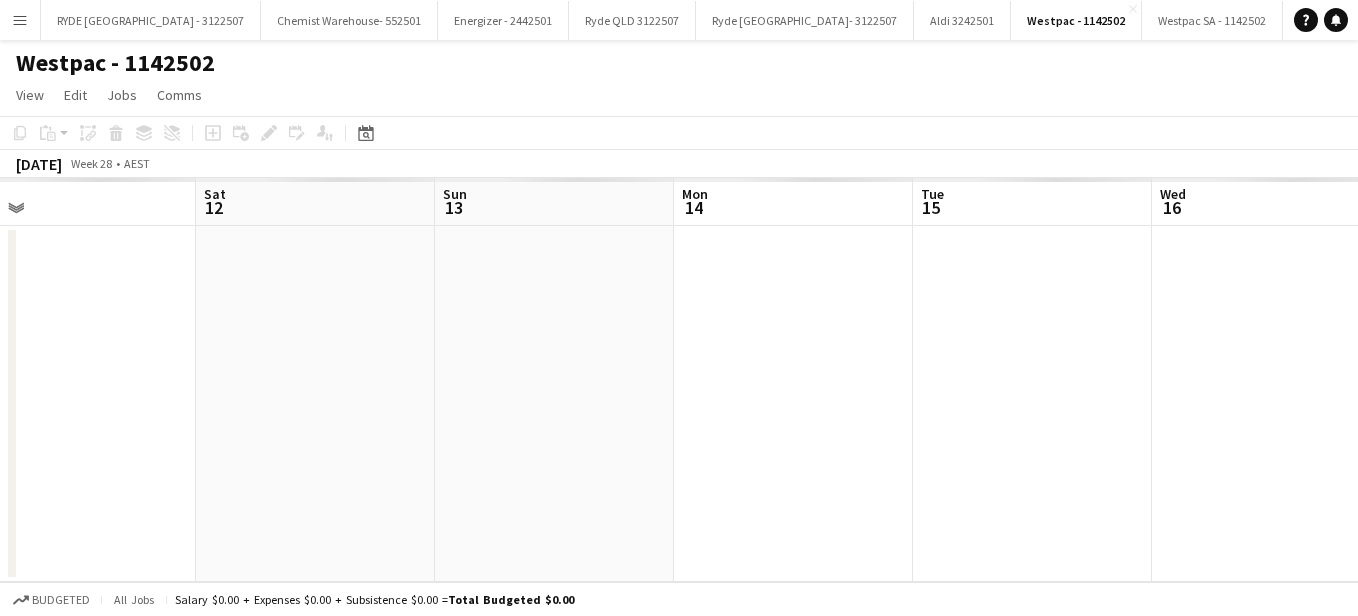 drag, startPoint x: 868, startPoint y: 372, endPoint x: 371, endPoint y: 326, distance: 499.12424 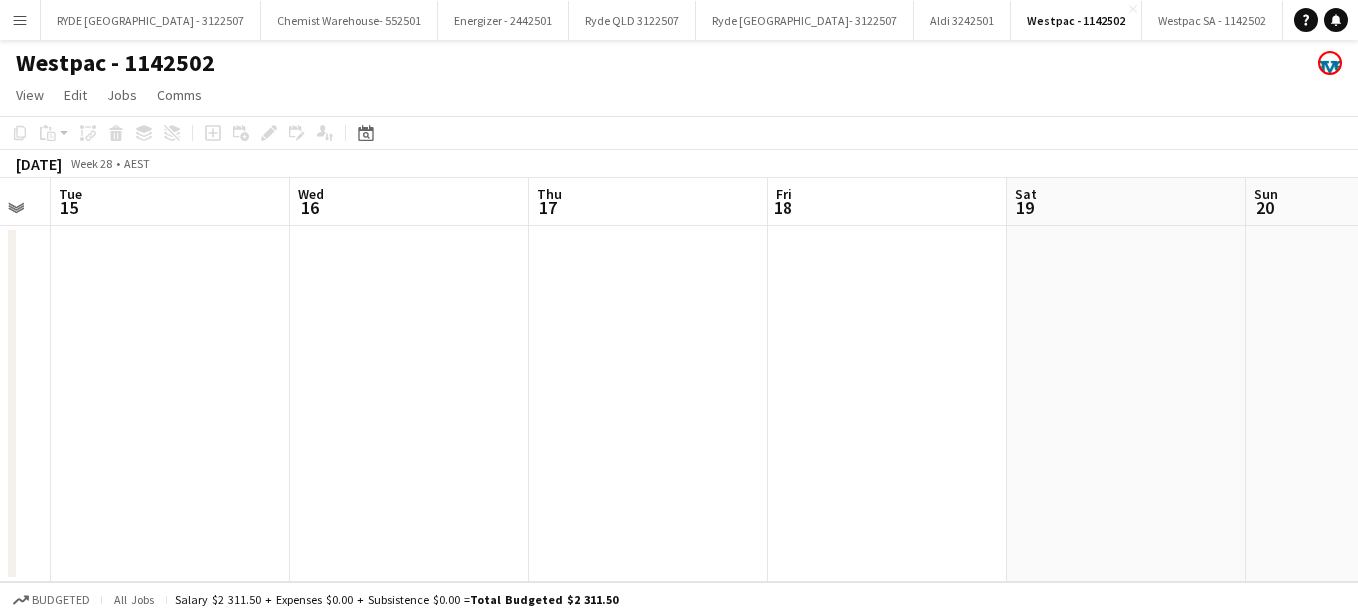 drag, startPoint x: 1006, startPoint y: 366, endPoint x: 384, endPoint y: 313, distance: 624.25397 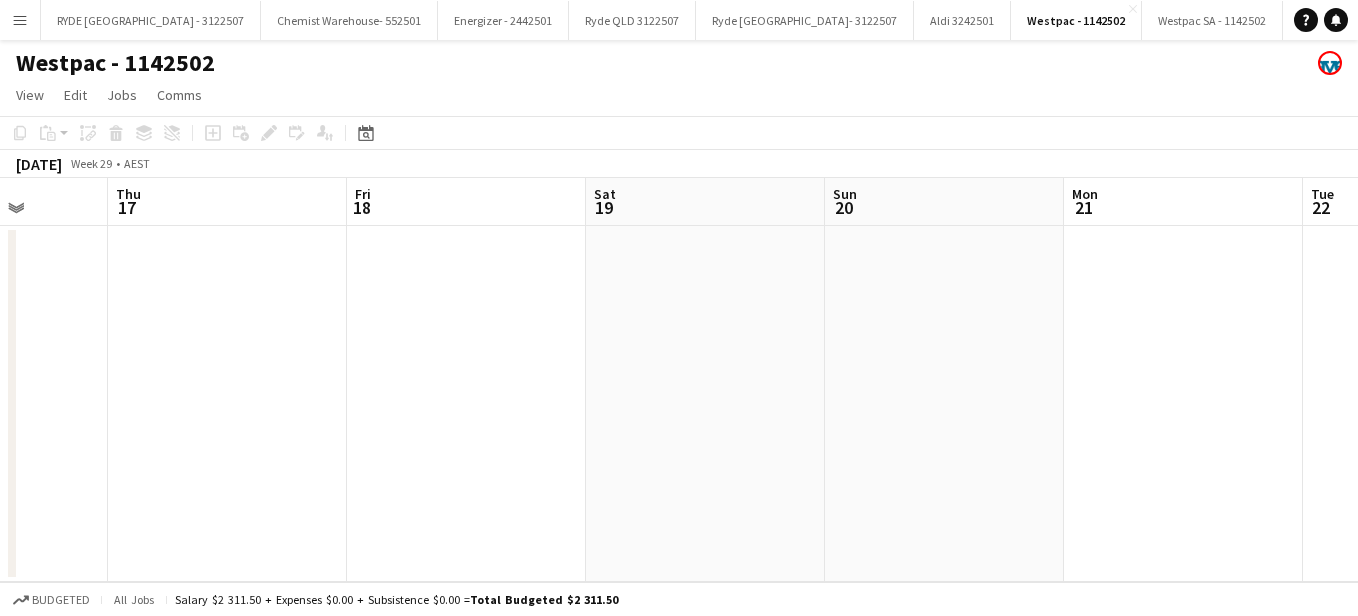 drag, startPoint x: 731, startPoint y: 362, endPoint x: 227, endPoint y: 249, distance: 516.5123 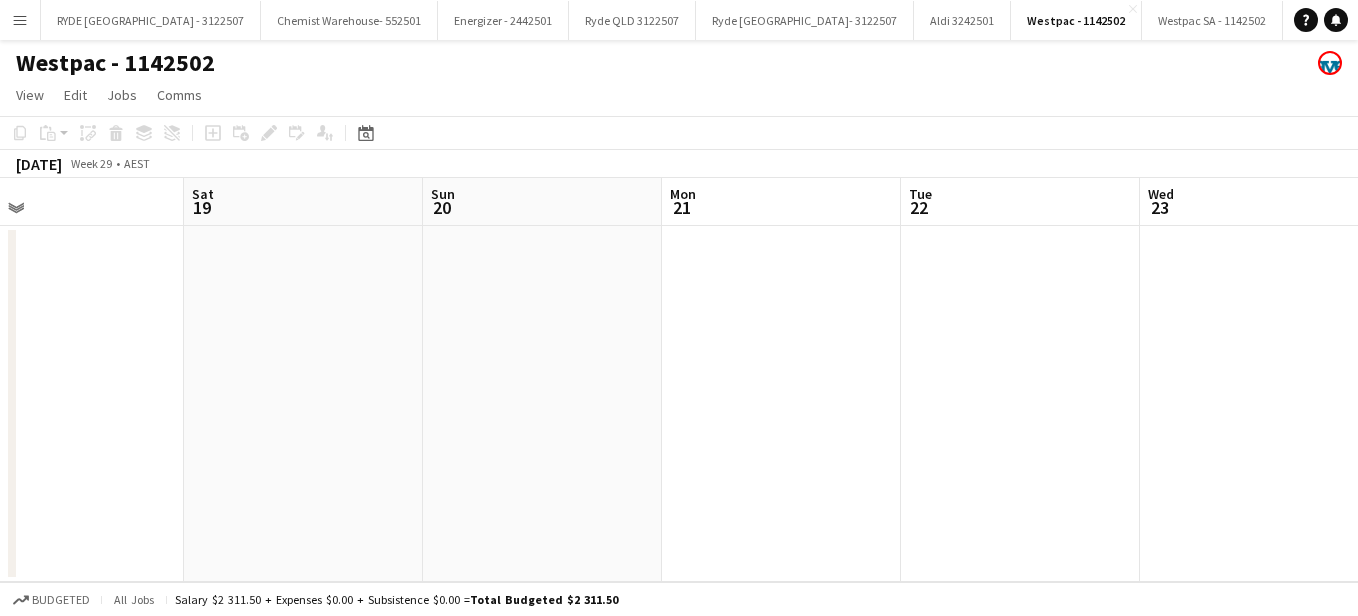 drag, startPoint x: 739, startPoint y: 308, endPoint x: 209, endPoint y: 266, distance: 531.66156 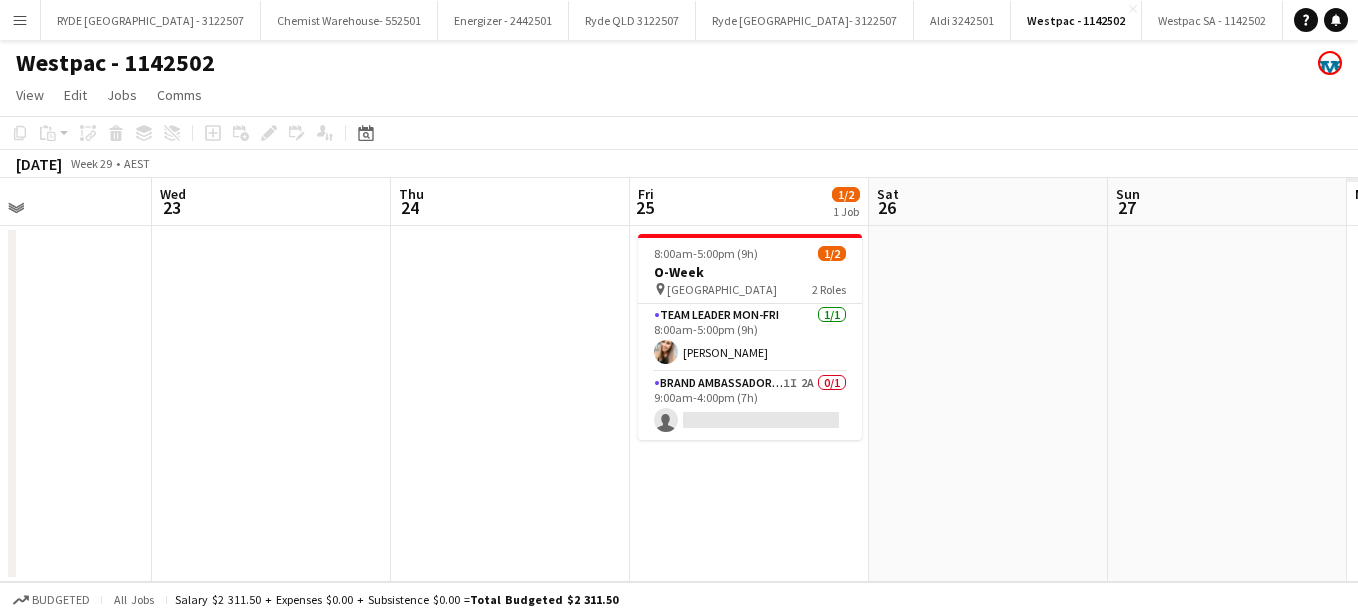 drag, startPoint x: 929, startPoint y: 342, endPoint x: 427, endPoint y: 264, distance: 508.02362 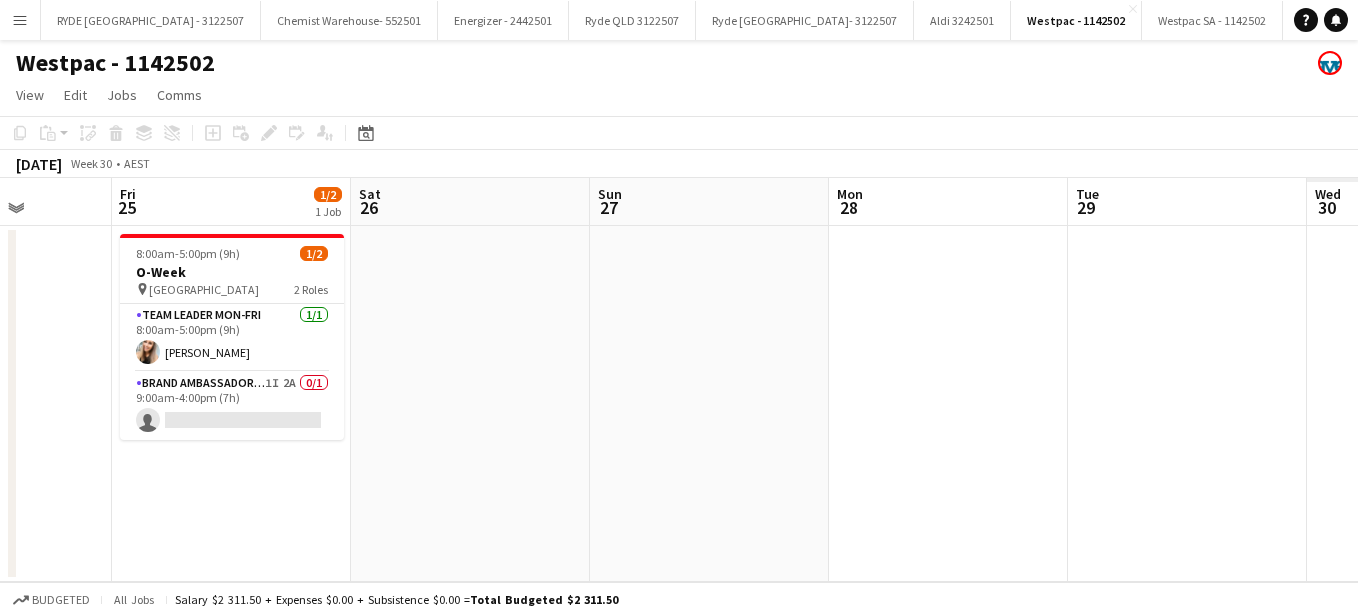 drag, startPoint x: 1004, startPoint y: 373, endPoint x: 490, endPoint y: 271, distance: 524.0229 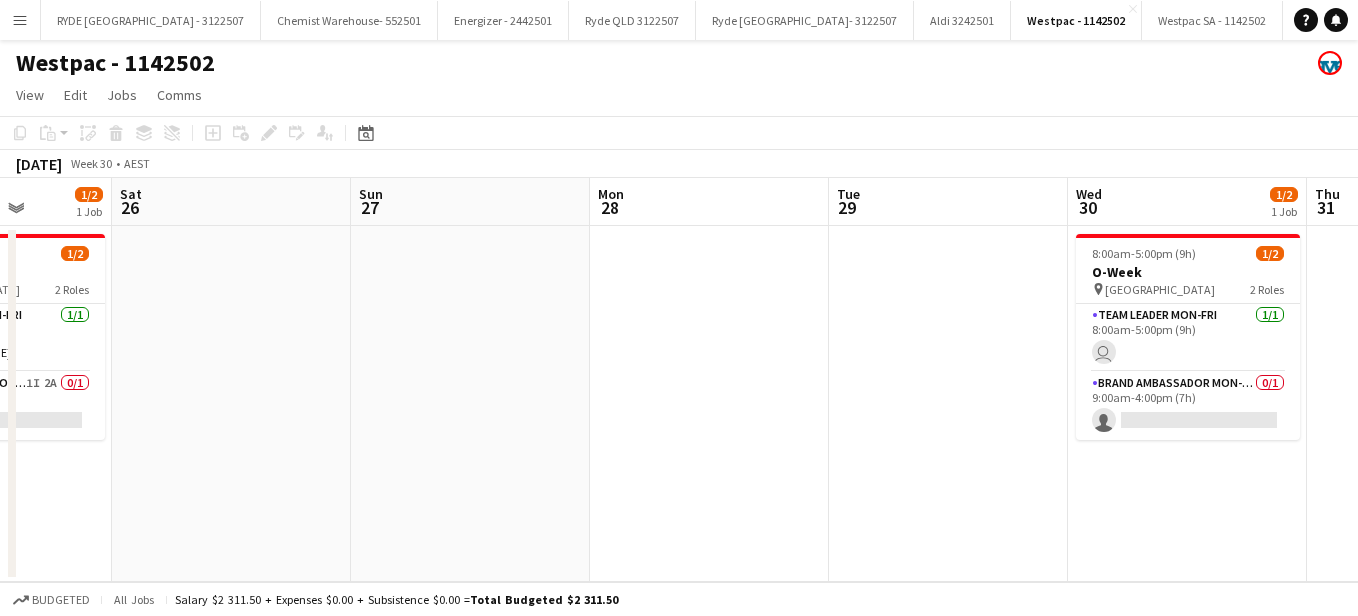 drag, startPoint x: 853, startPoint y: 336, endPoint x: 328, endPoint y: 241, distance: 533.526 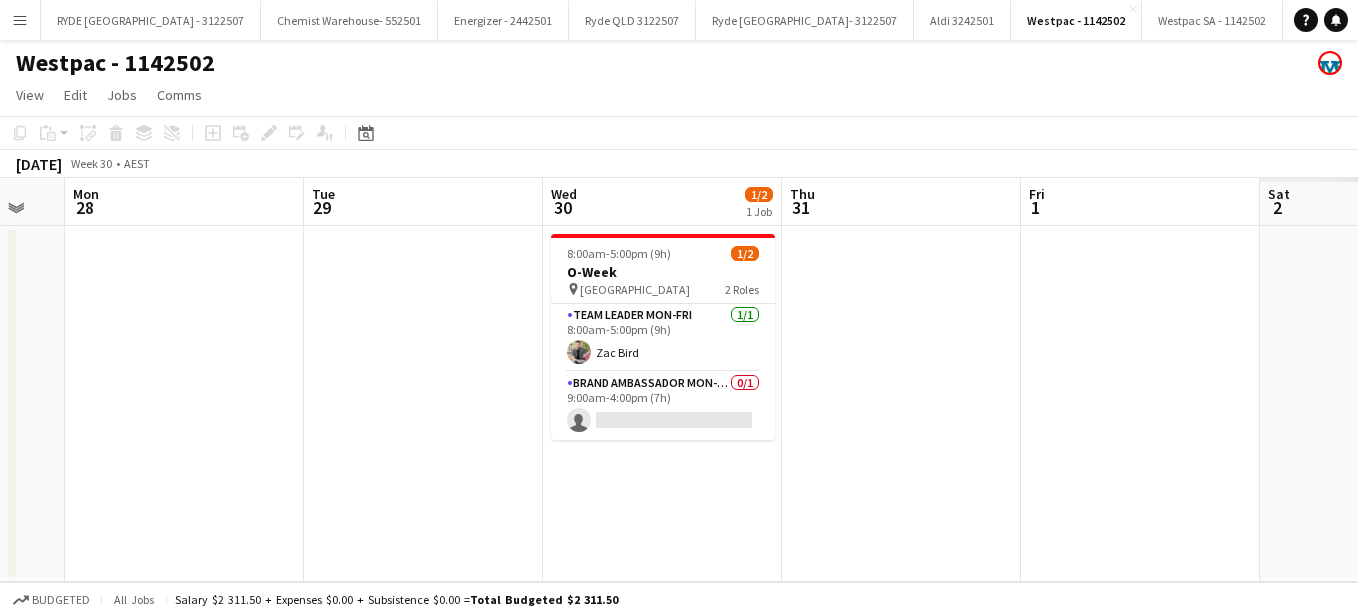 scroll, scrollTop: 0, scrollLeft: 652, axis: horizontal 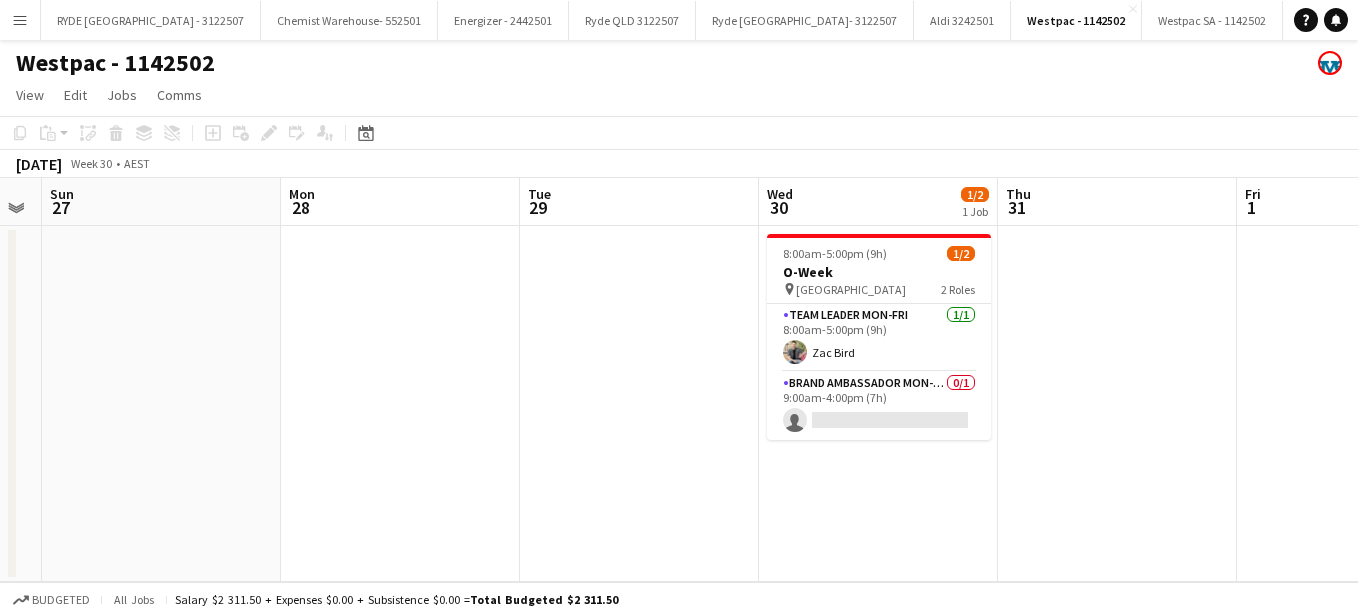 drag, startPoint x: 632, startPoint y: 327, endPoint x: 369, endPoint y: 308, distance: 263.68542 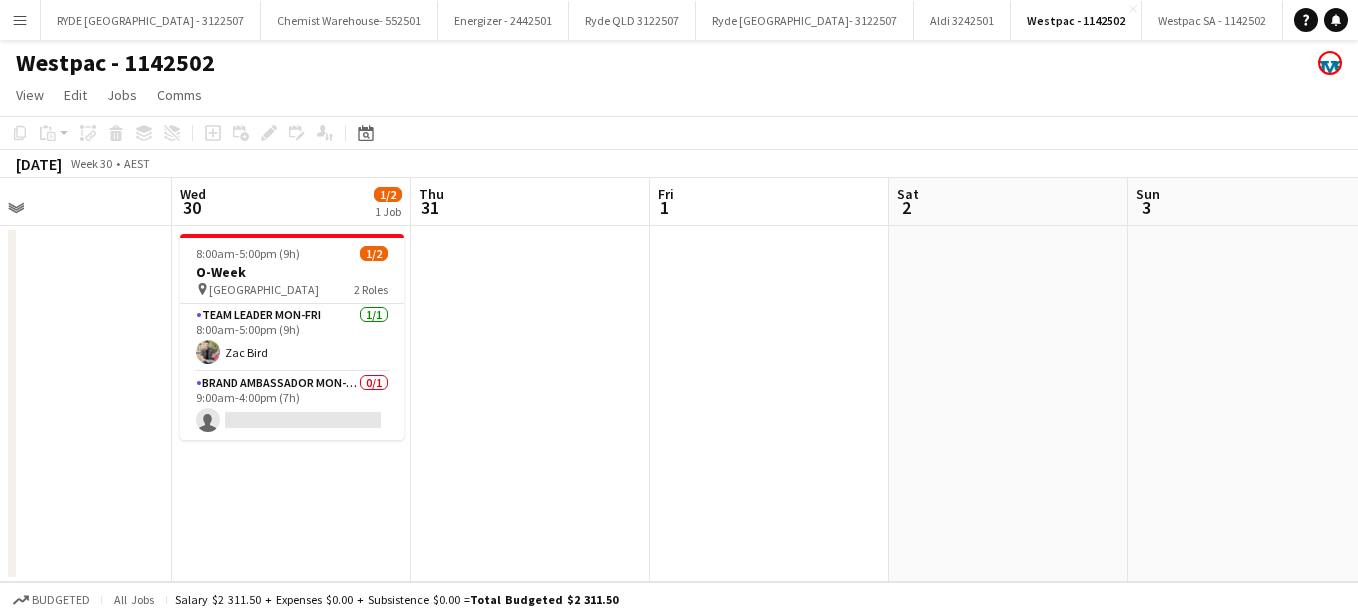 drag, startPoint x: 846, startPoint y: 376, endPoint x: 499, endPoint y: 327, distance: 350.44257 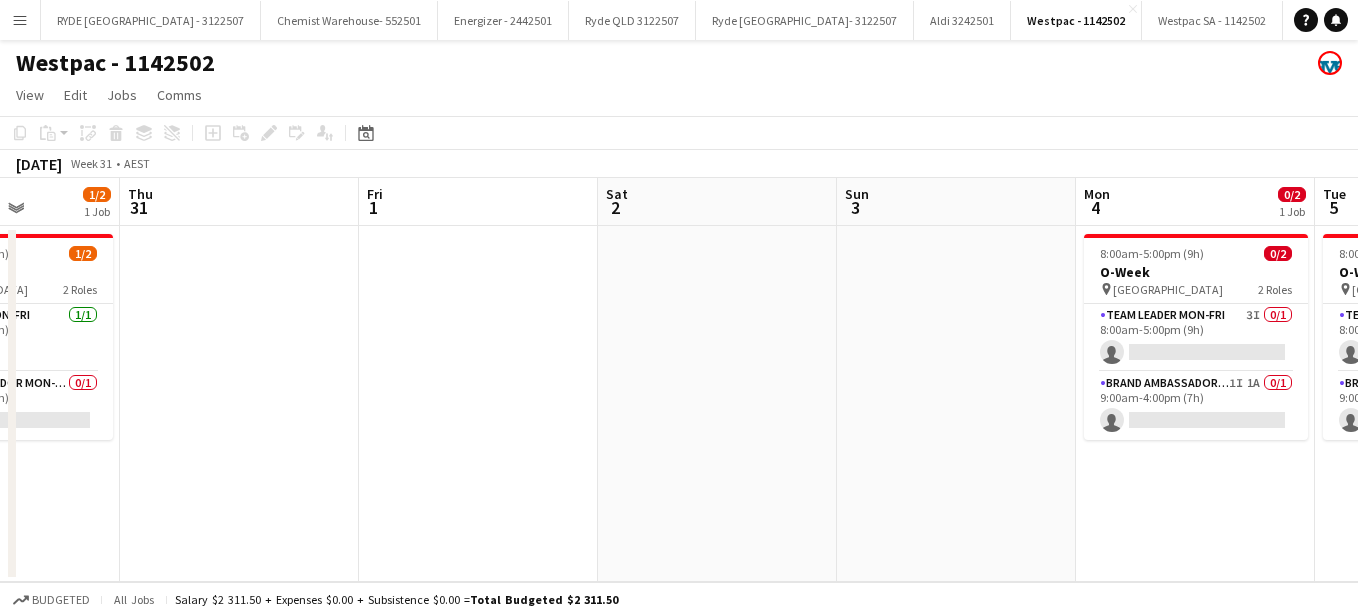 drag, startPoint x: 885, startPoint y: 383, endPoint x: 494, endPoint y: 311, distance: 397.57388 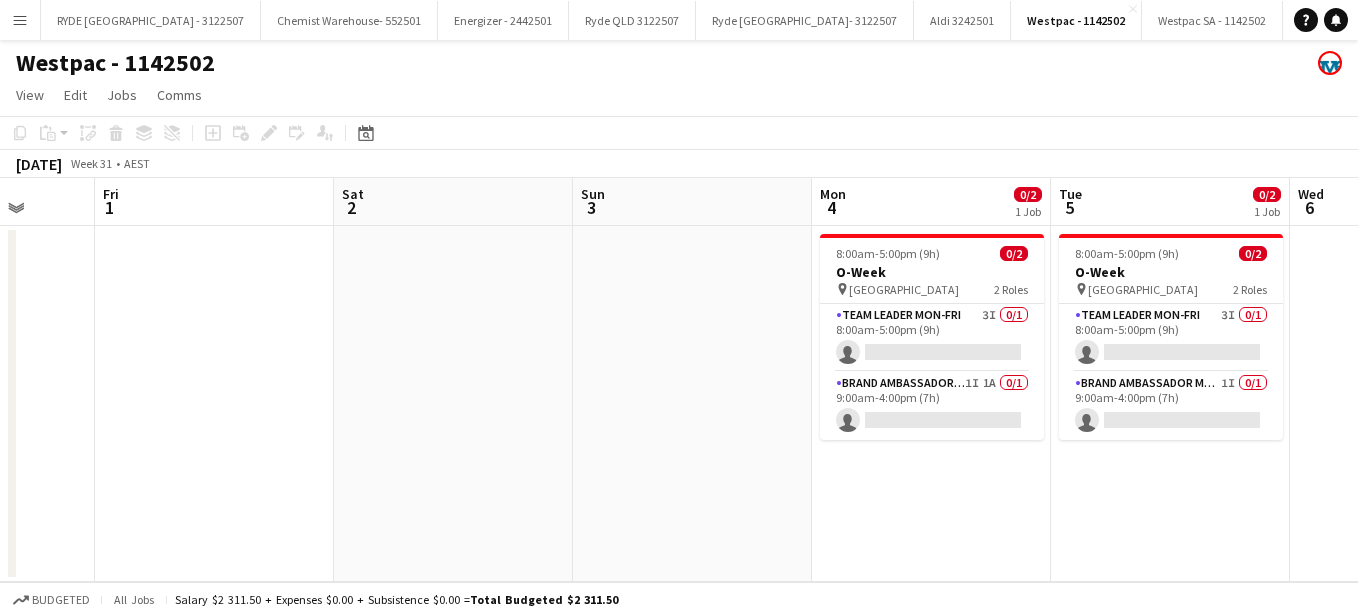 drag, startPoint x: 762, startPoint y: 347, endPoint x: 545, endPoint y: 344, distance: 217.02074 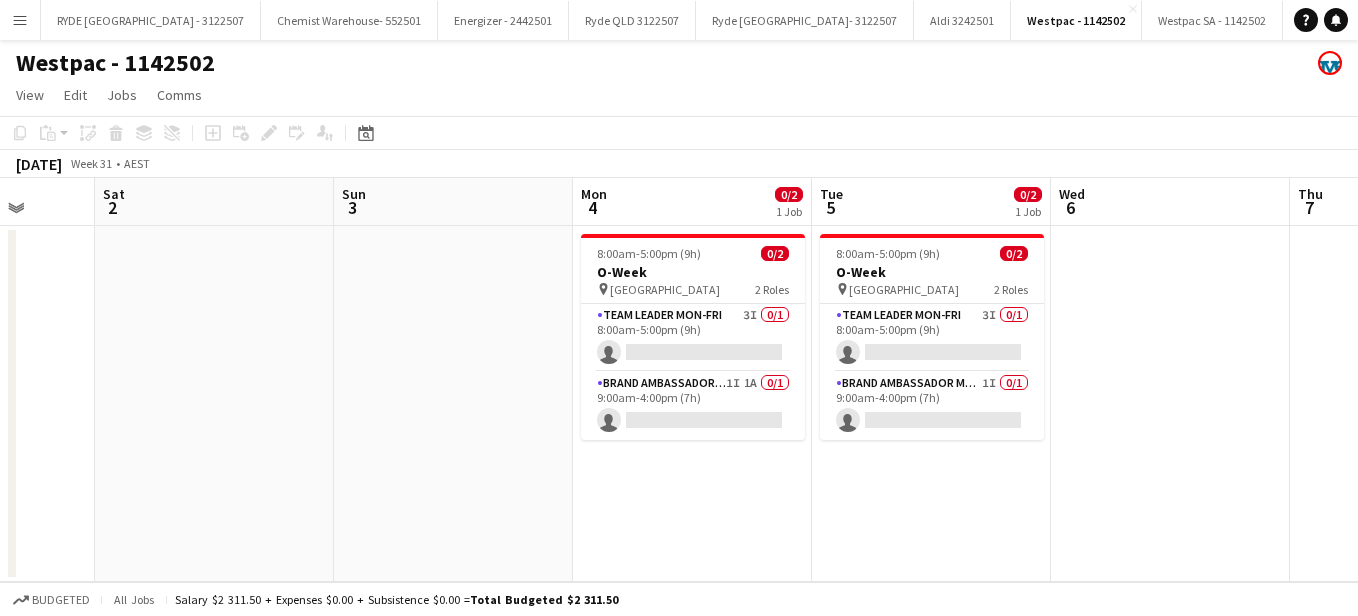 scroll, scrollTop: 0, scrollLeft: 675, axis: horizontal 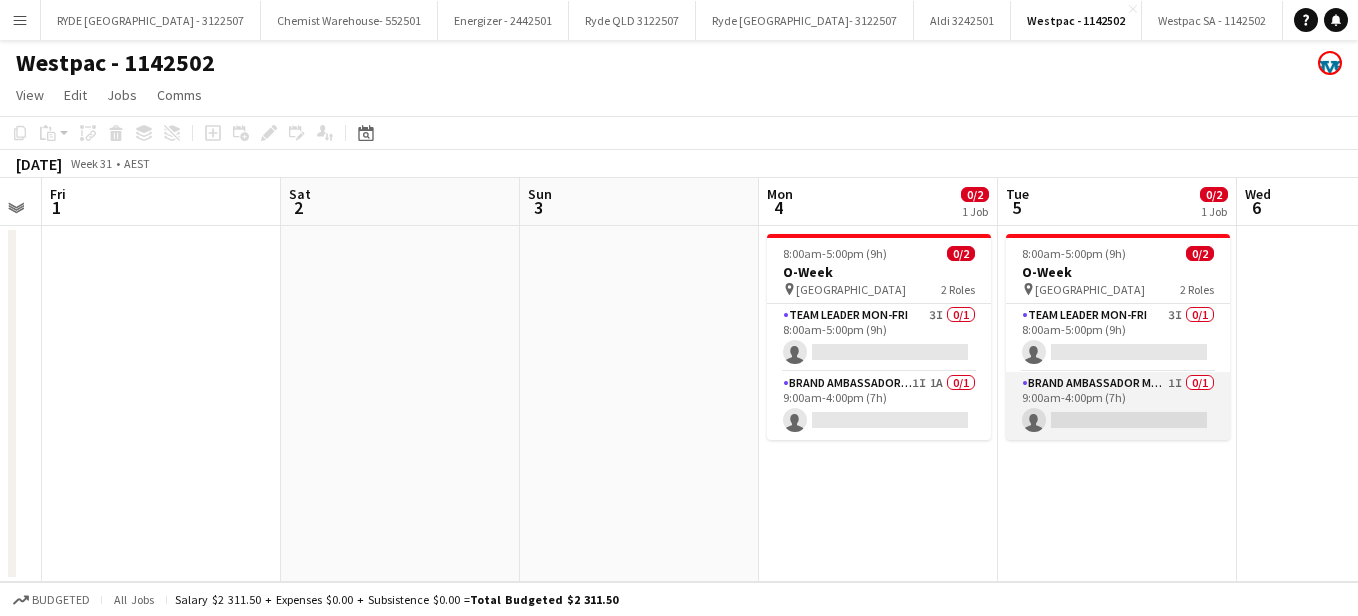 click on "Brand Ambassador Mon-Fri   1I   0/1   9:00am-4:00pm (7h)
single-neutral-actions" at bounding box center [1118, 406] 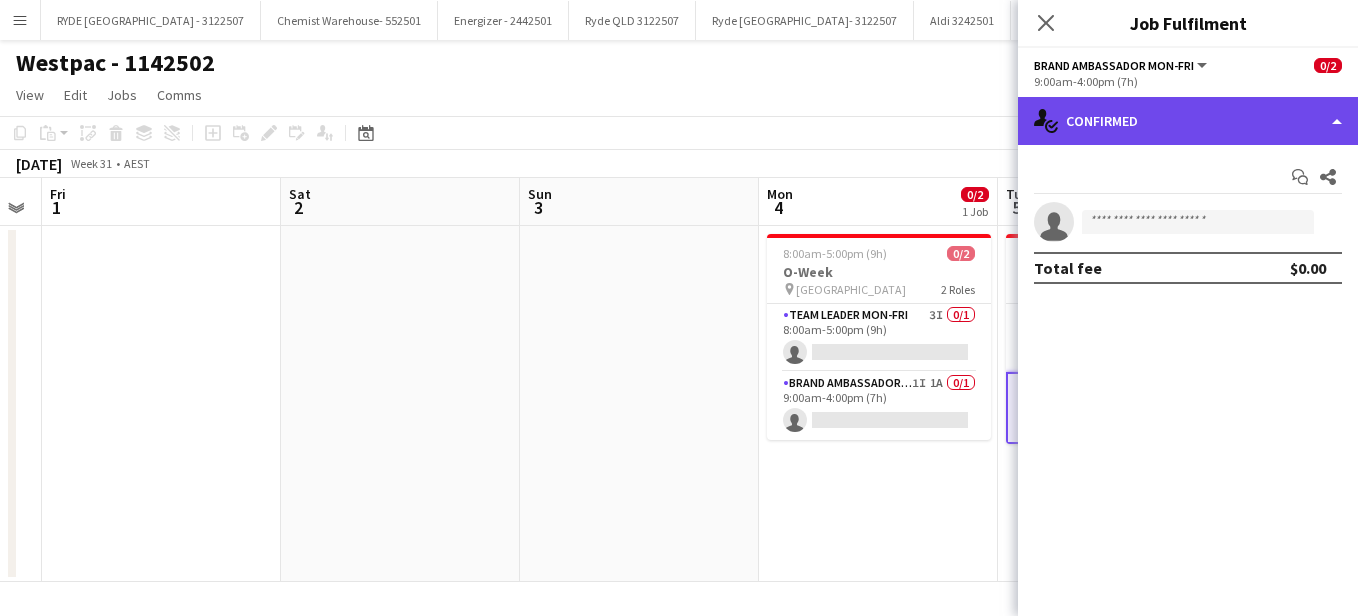 click on "single-neutral-actions-check-2
Confirmed" 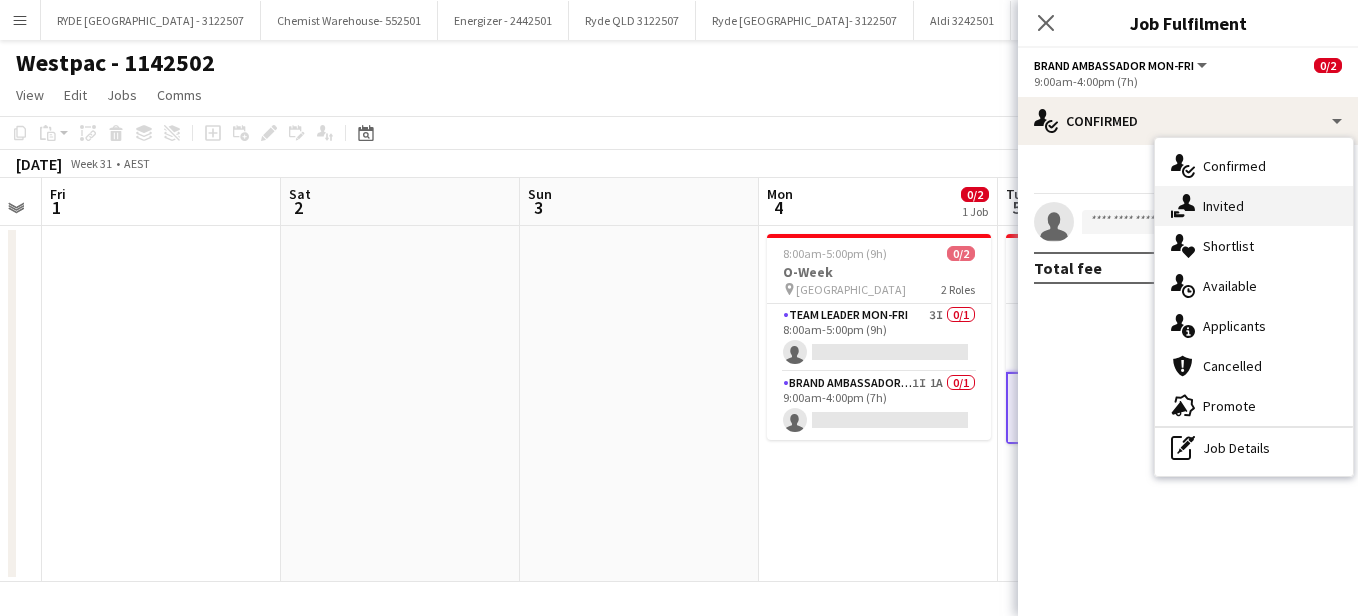 click 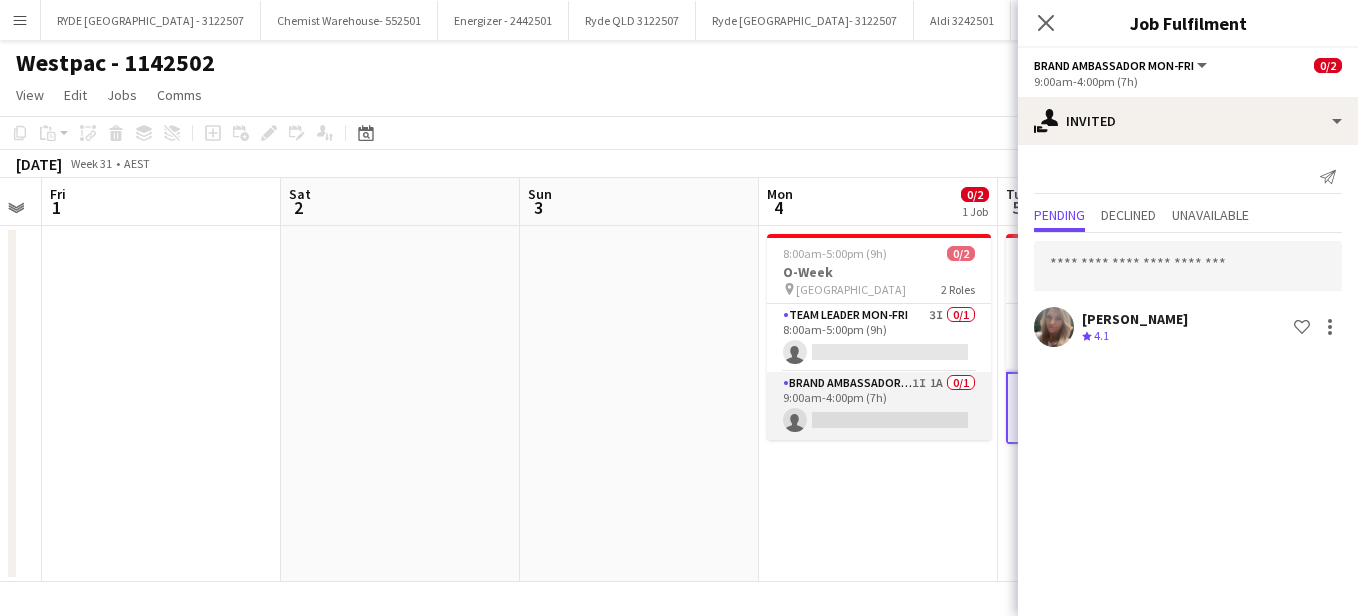 click on "Brand Ambassador Mon-Fri   1I   1A   0/1   9:00am-4:00pm (7h)
single-neutral-actions" at bounding box center (879, 406) 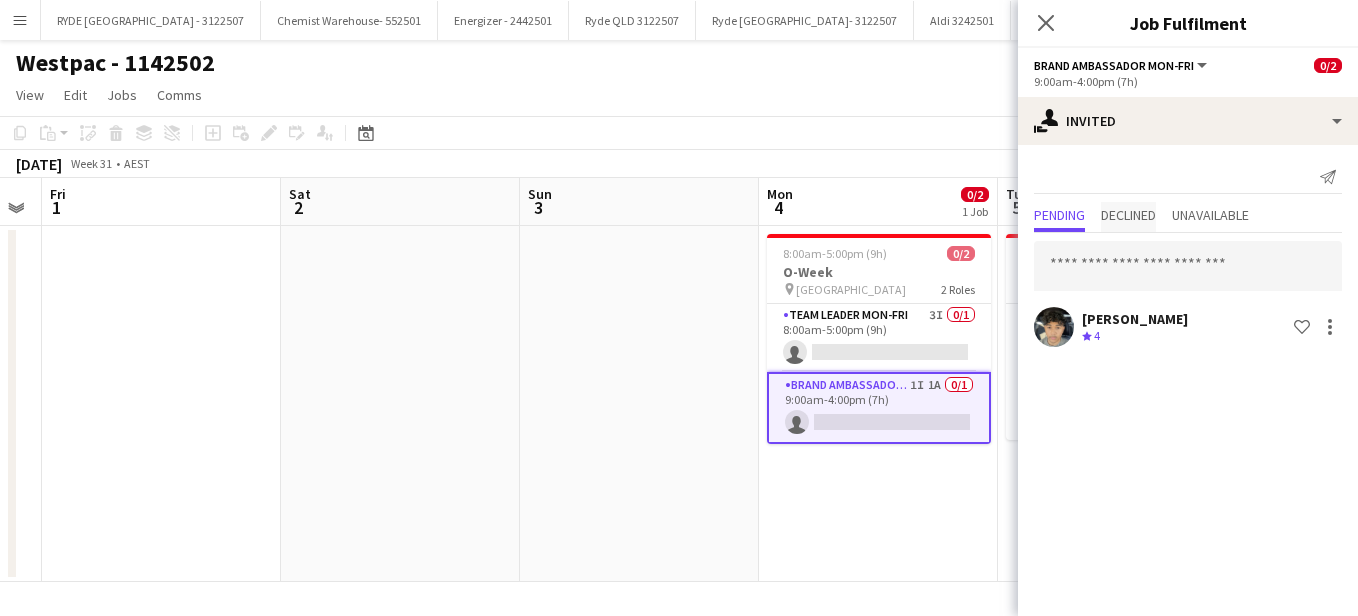 click on "Declined" at bounding box center (1128, 215) 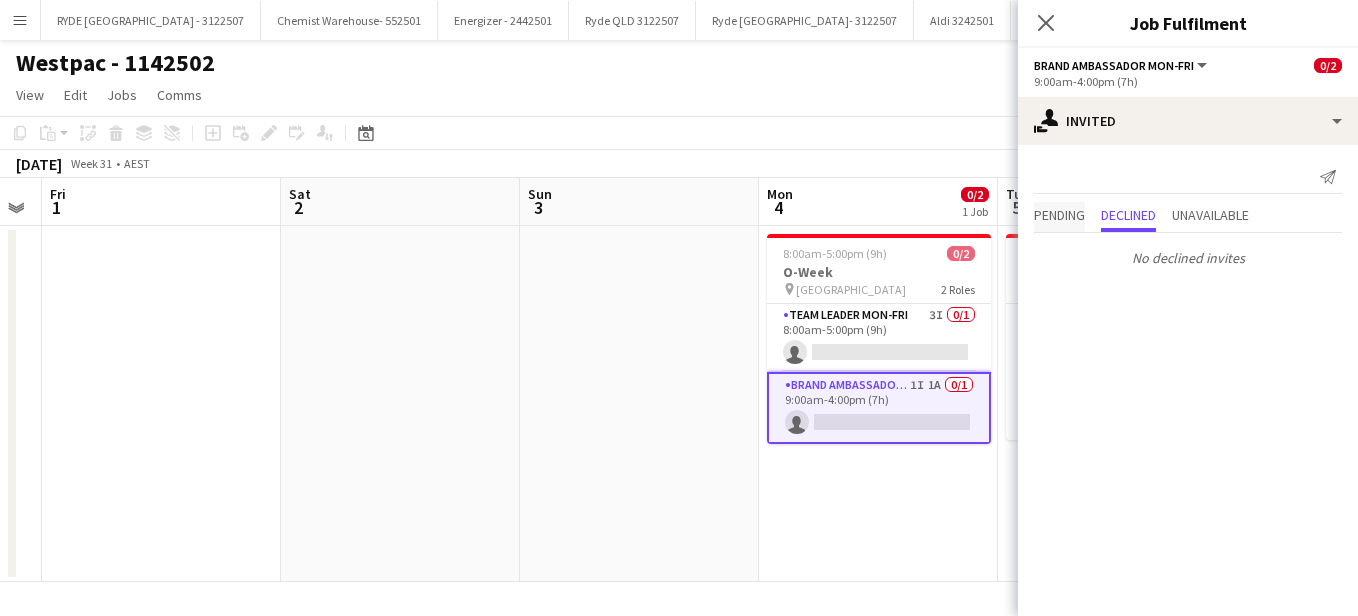 click on "Pending" at bounding box center [1059, 215] 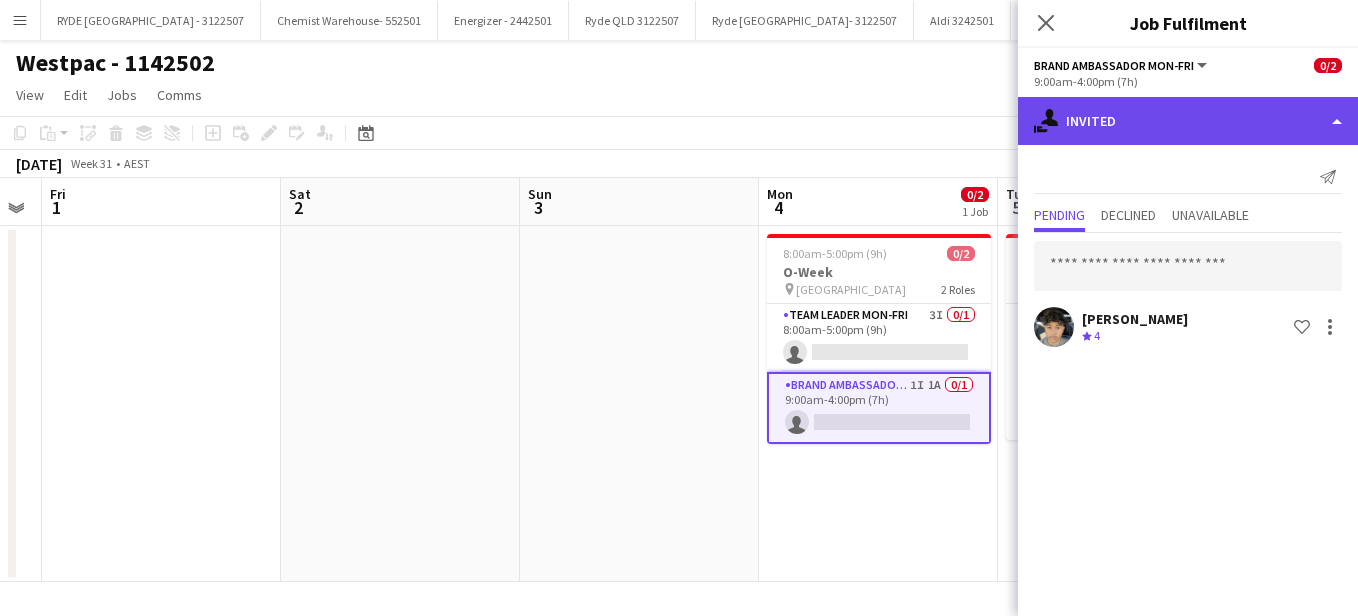 click on "single-neutral-actions-share-1
Invited" 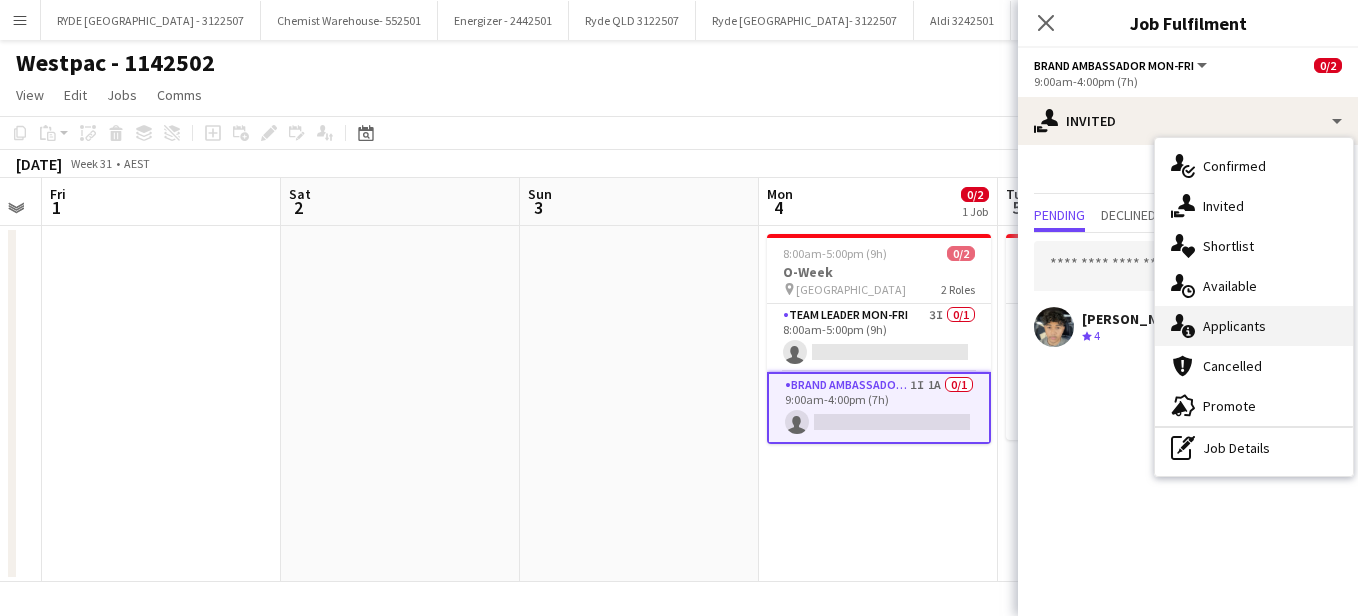 click on "single-neutral-actions-information
Applicants" at bounding box center [1254, 326] 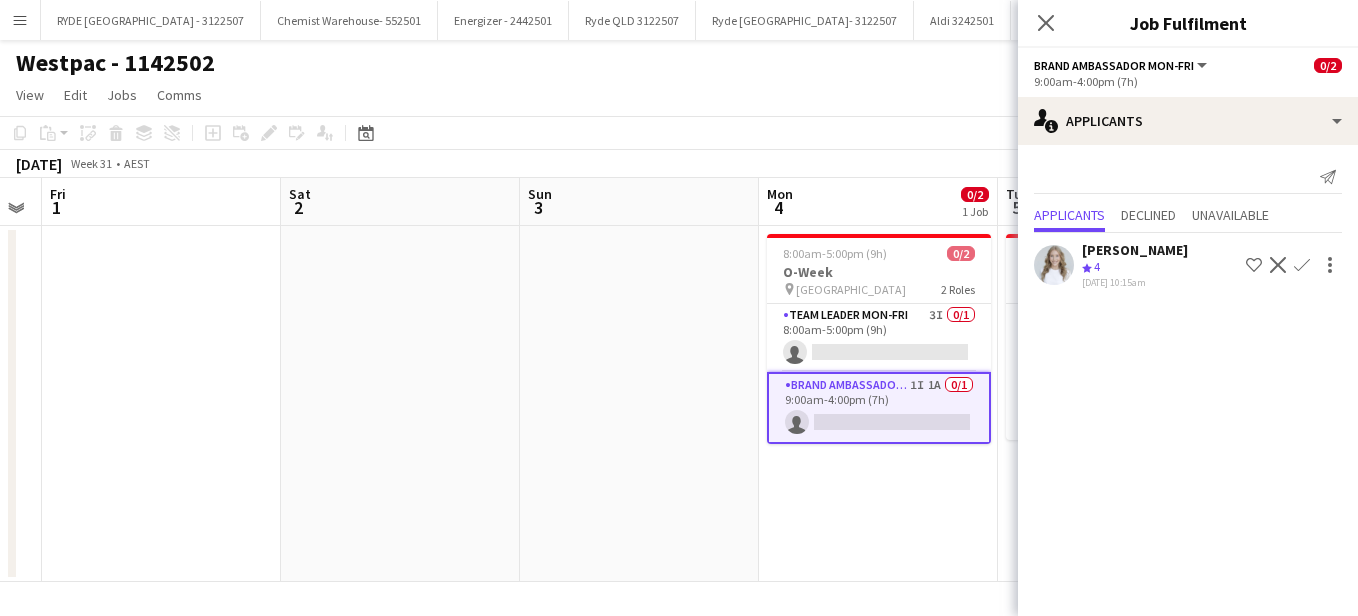 click at bounding box center [639, 404] 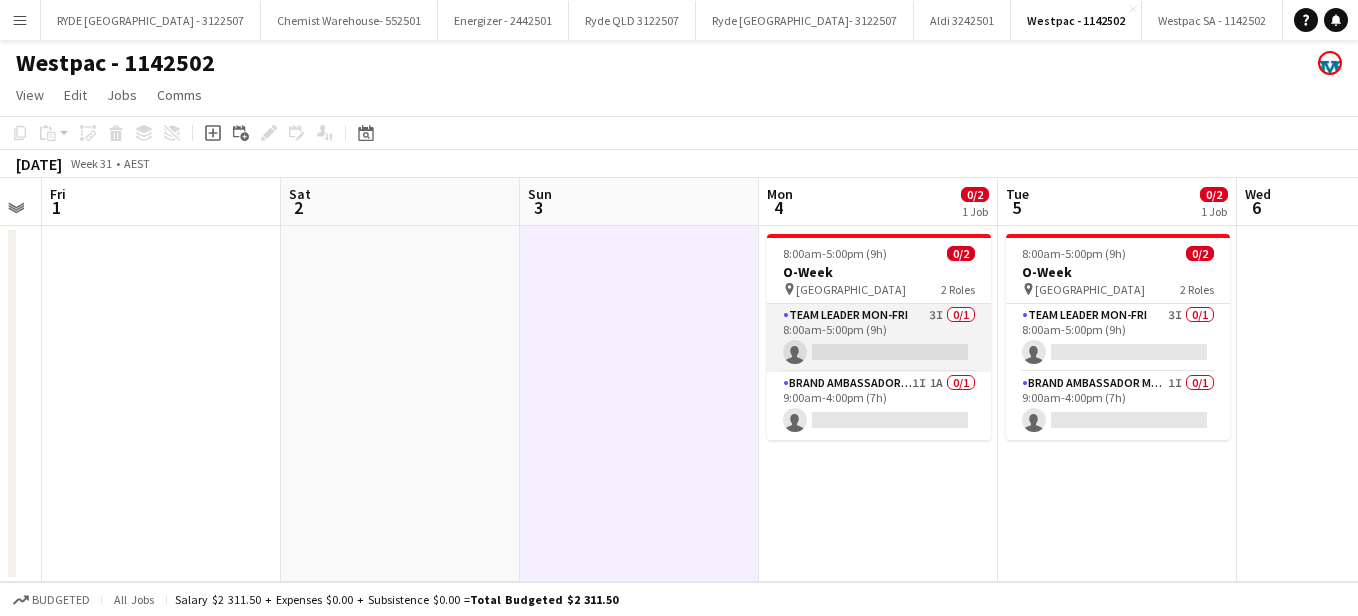 click on "Team Leader Mon-Fri   3I   0/1   8:00am-5:00pm (9h)
single-neutral-actions" at bounding box center (879, 338) 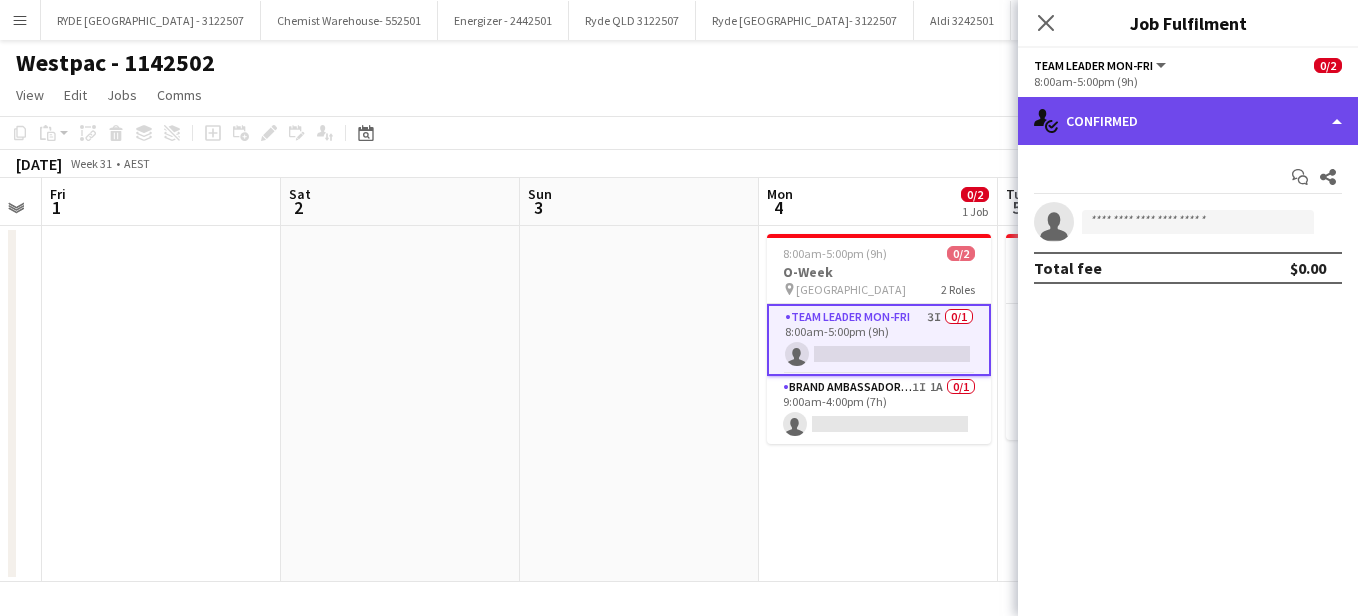 click on "single-neutral-actions-check-2
Confirmed" 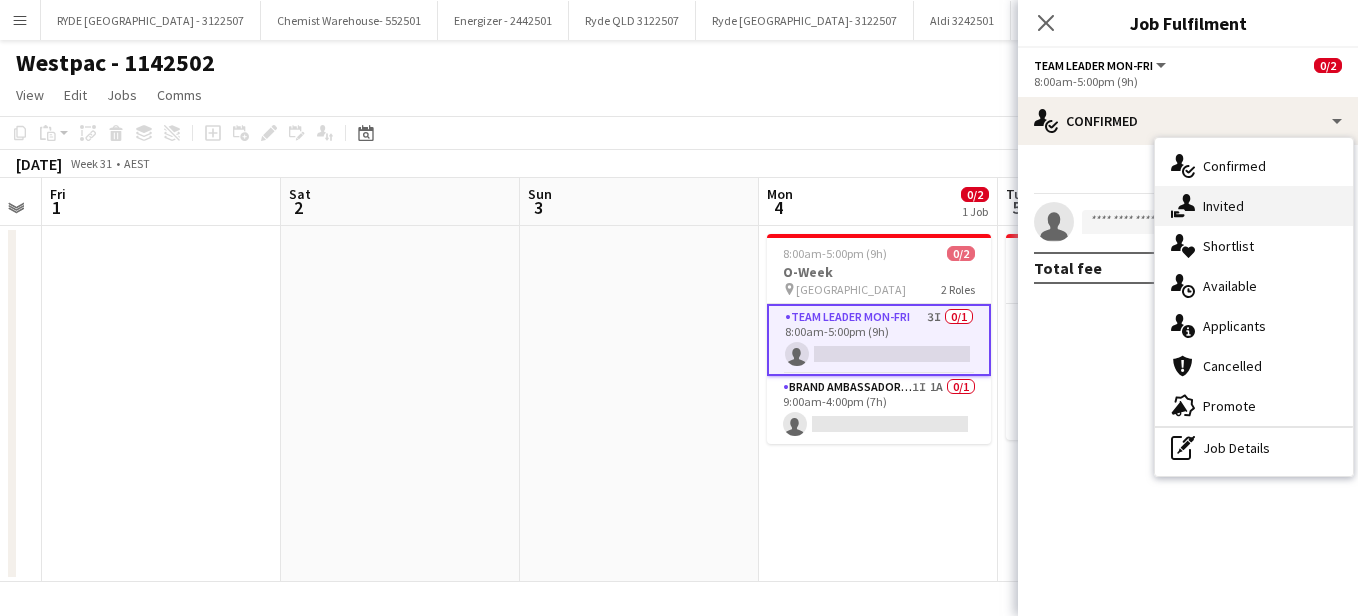 click on "single-neutral-actions-share-1
Invited" at bounding box center (1254, 206) 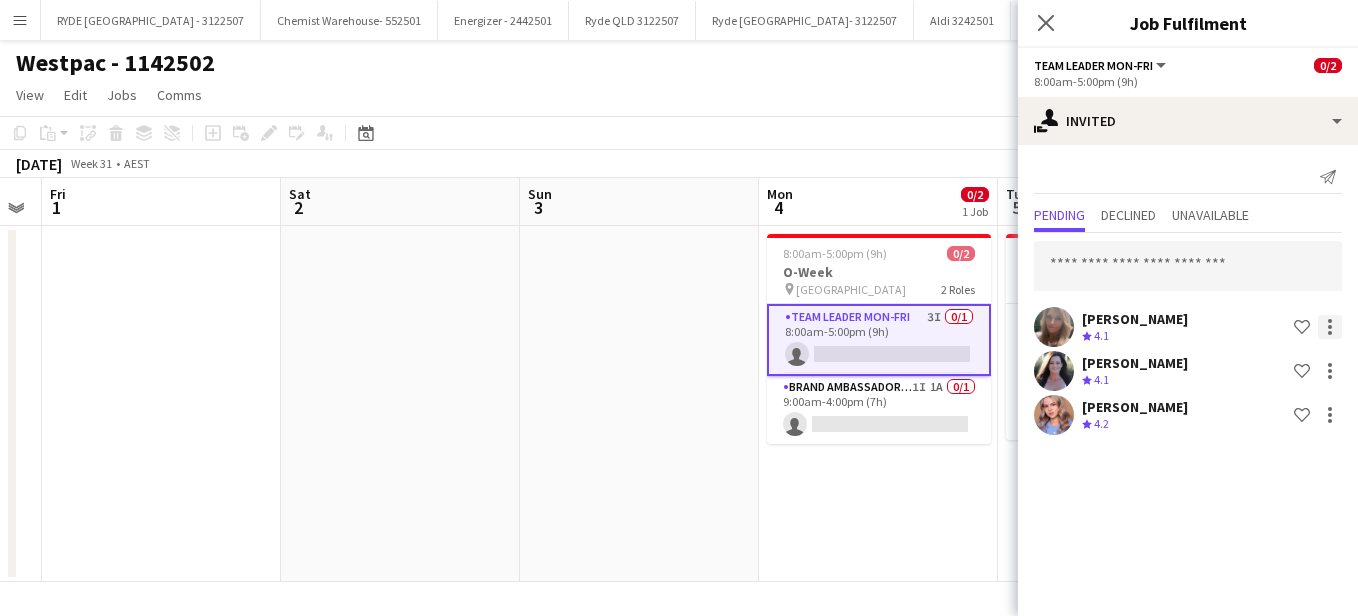 click at bounding box center [1330, 415] 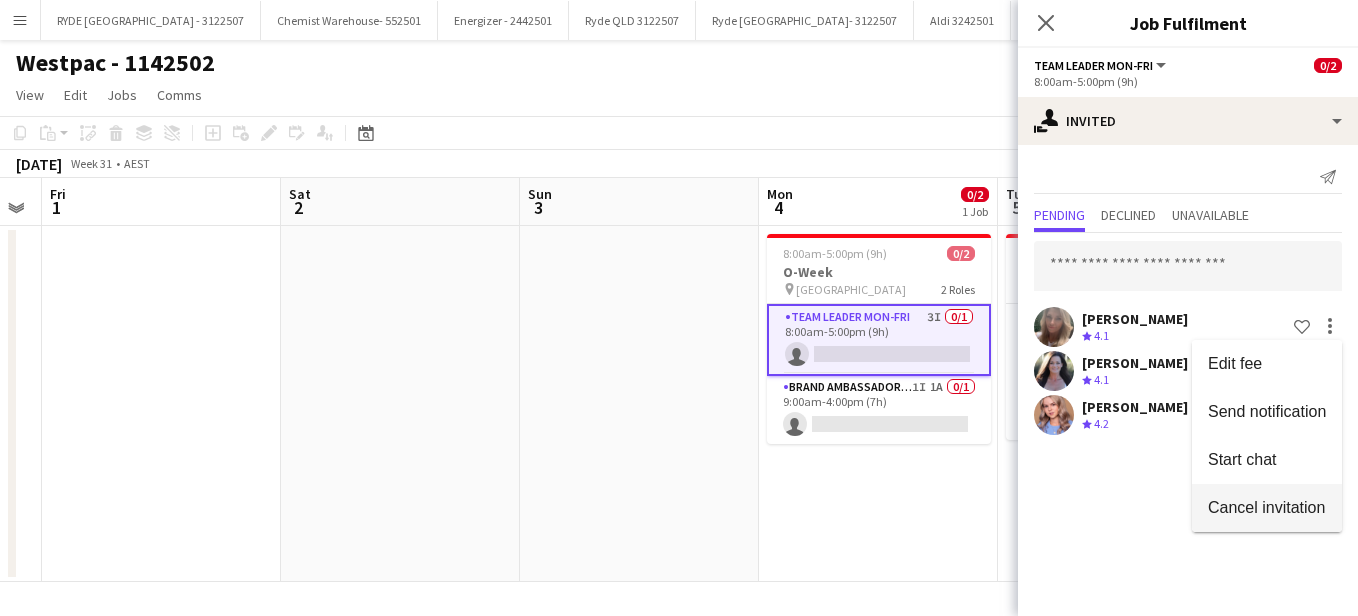 click on "Cancel invitation" at bounding box center [1266, 507] 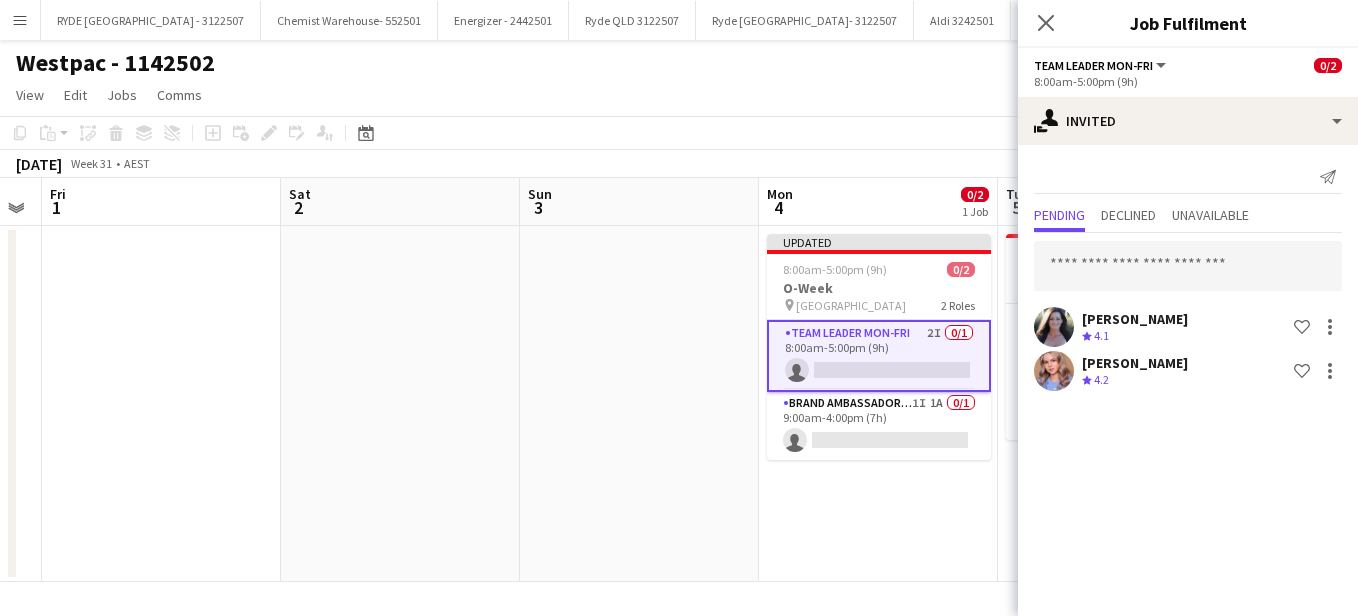 scroll, scrollTop: 0, scrollLeft: 513, axis: horizontal 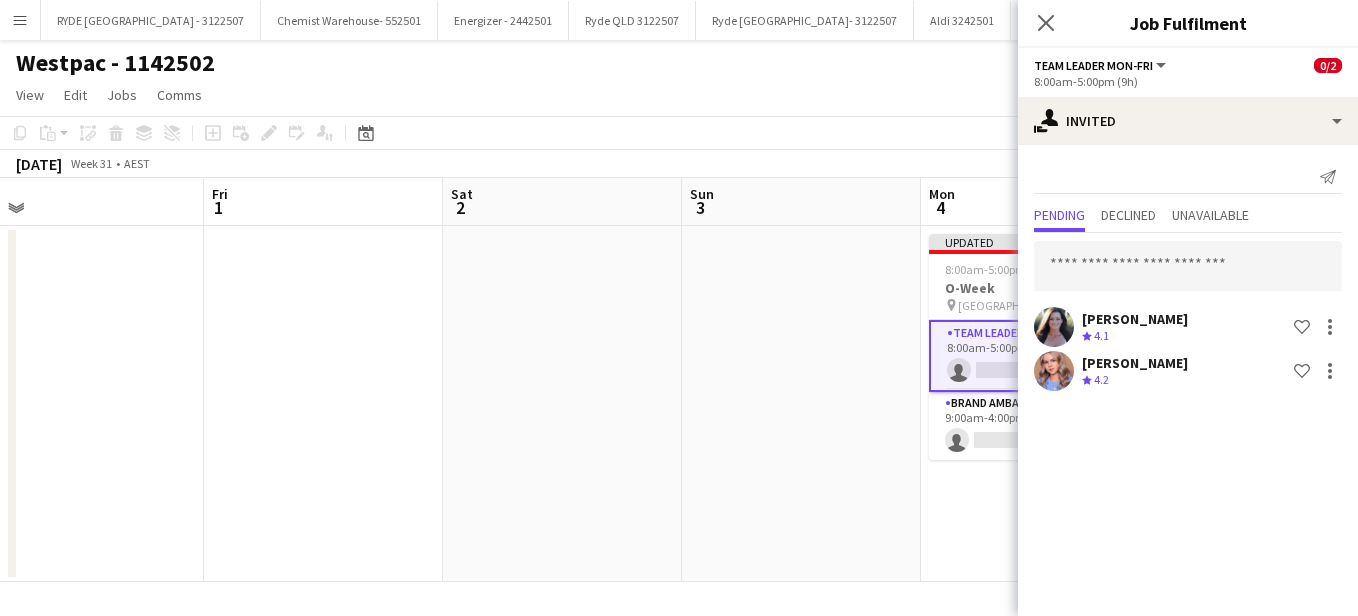 drag, startPoint x: 915, startPoint y: 513, endPoint x: 599, endPoint y: 484, distance: 317.3279 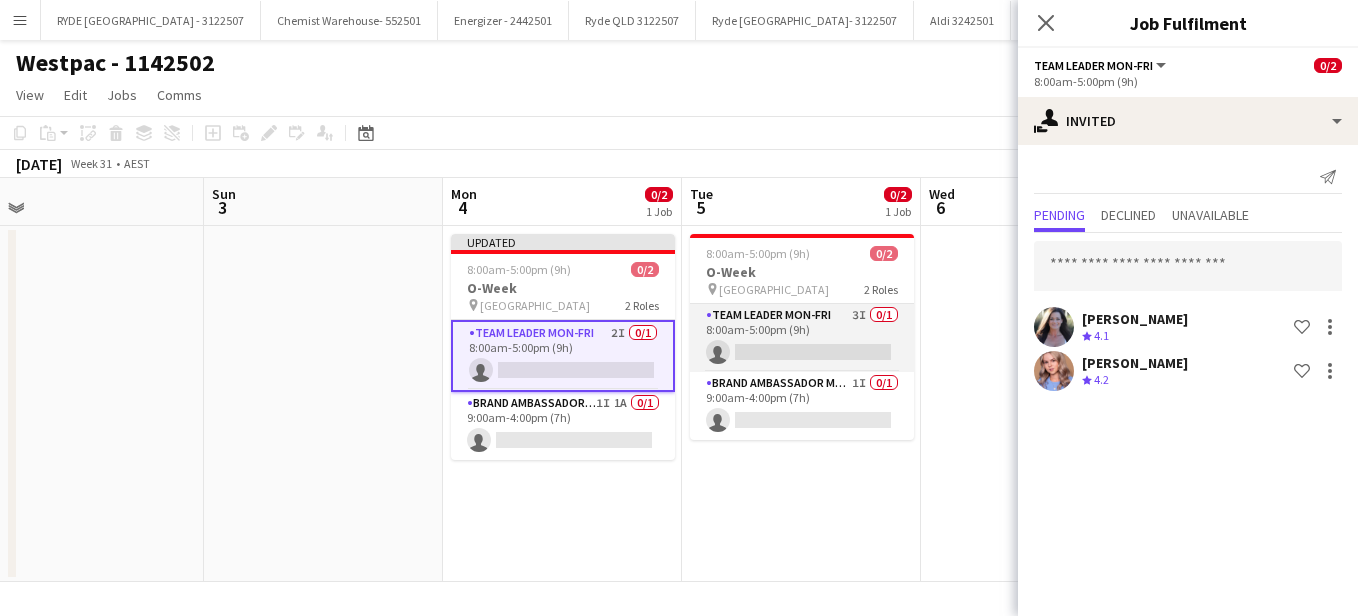 click on "Team Leader Mon-Fri   3I   0/1   8:00am-5:00pm (9h)
single-neutral-actions" at bounding box center (802, 338) 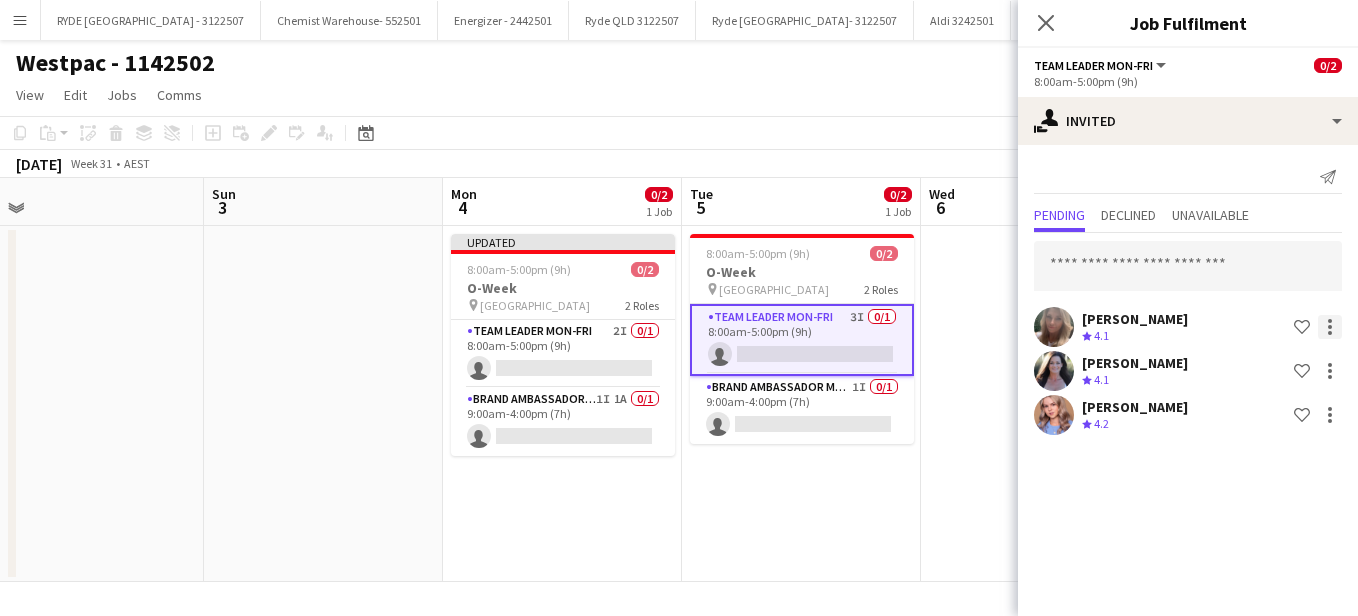 click at bounding box center (1330, 415) 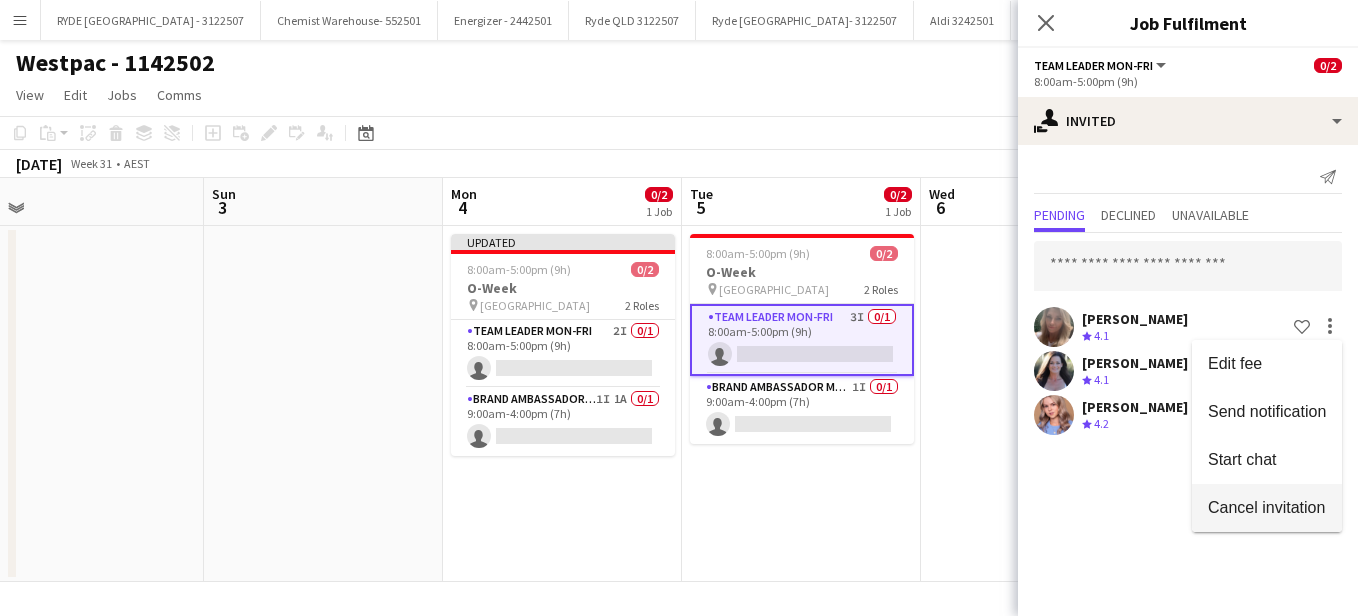 click on "Cancel invitation" at bounding box center [1266, 507] 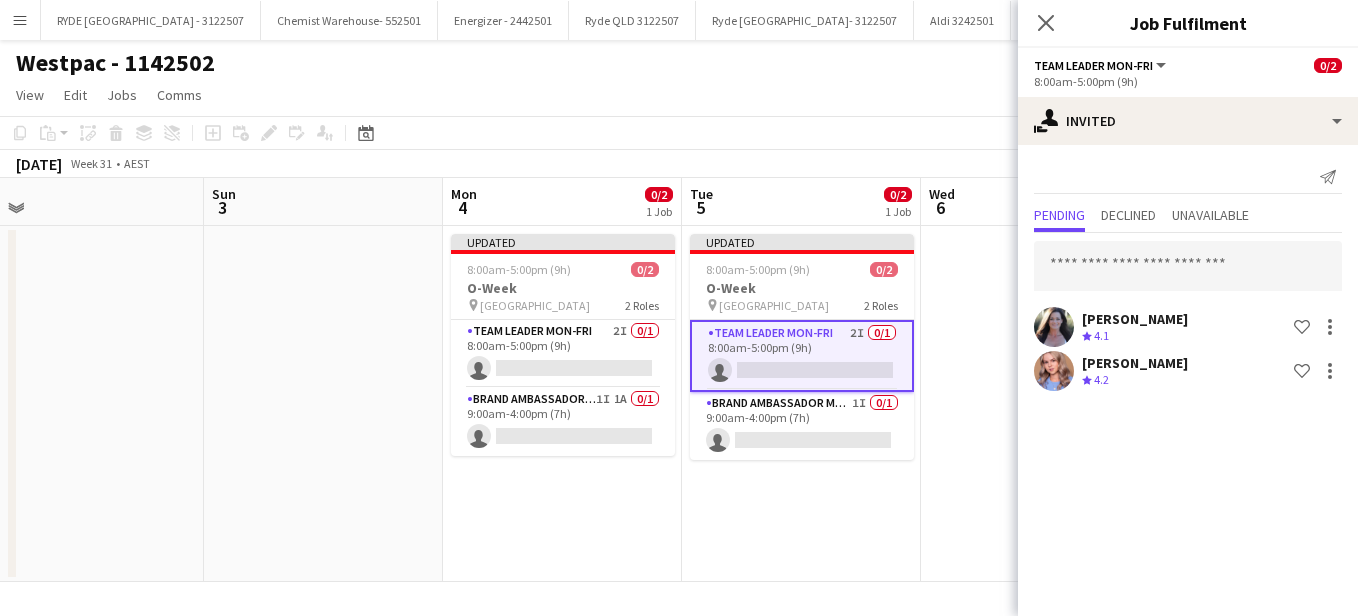 click at bounding box center (1040, 404) 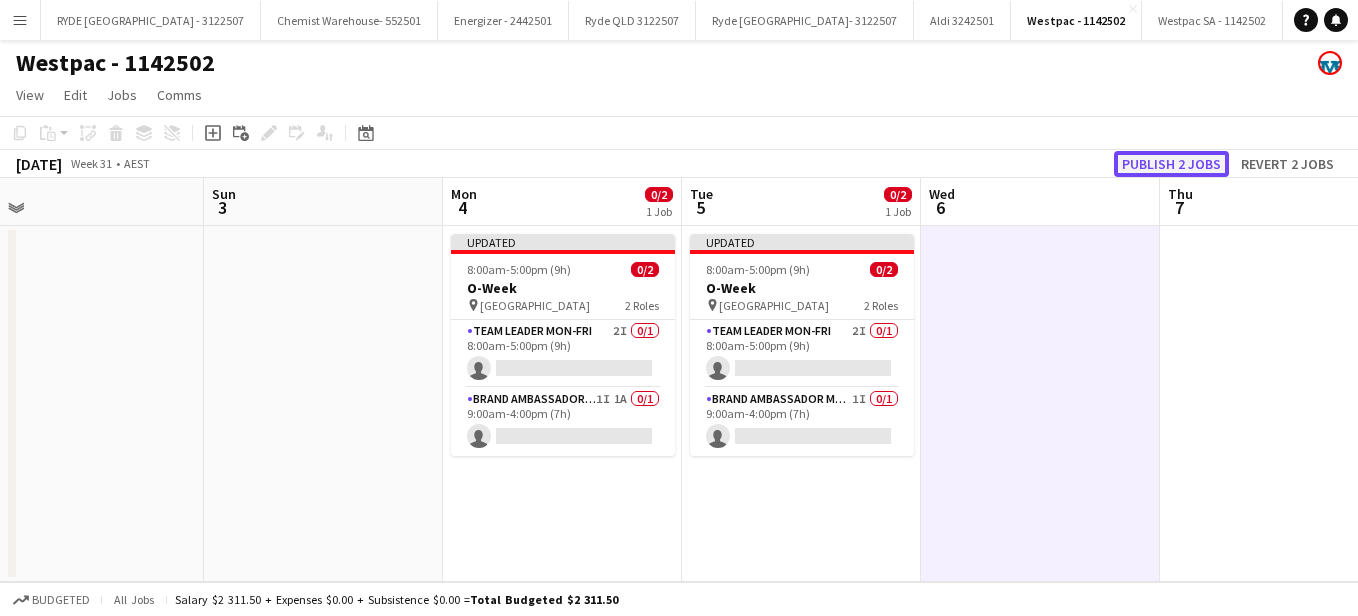 click on "Publish 2 jobs" 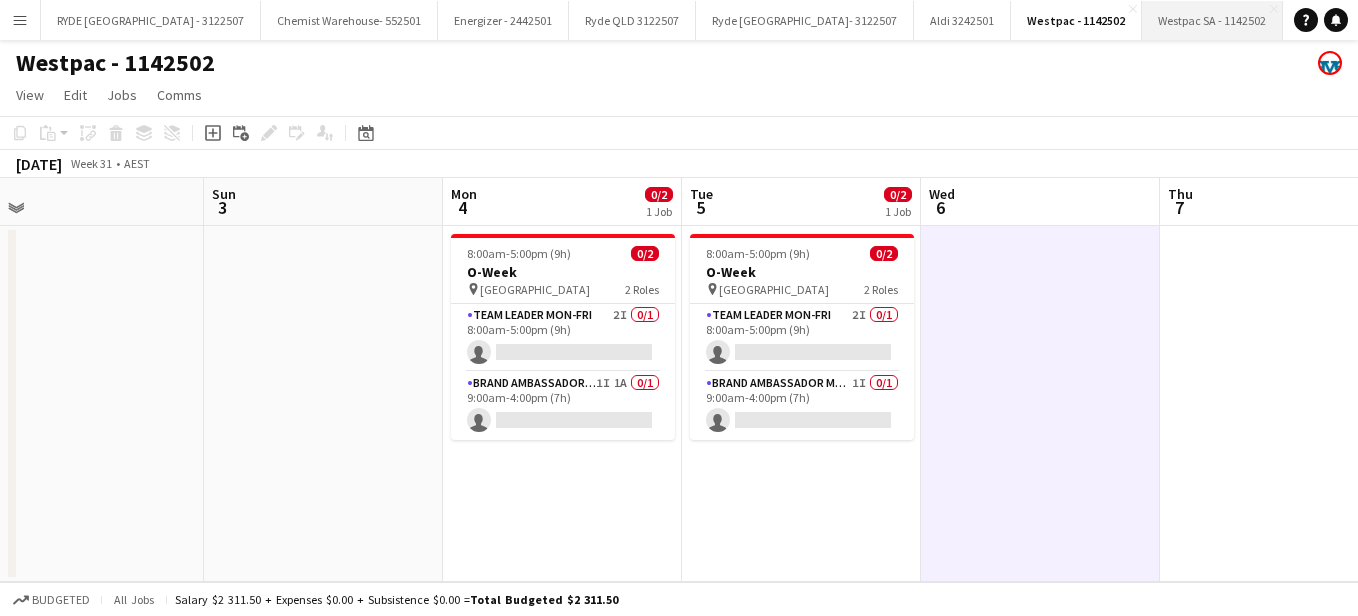 click on "Westpac SA - 1142502
Close" at bounding box center (1212, 20) 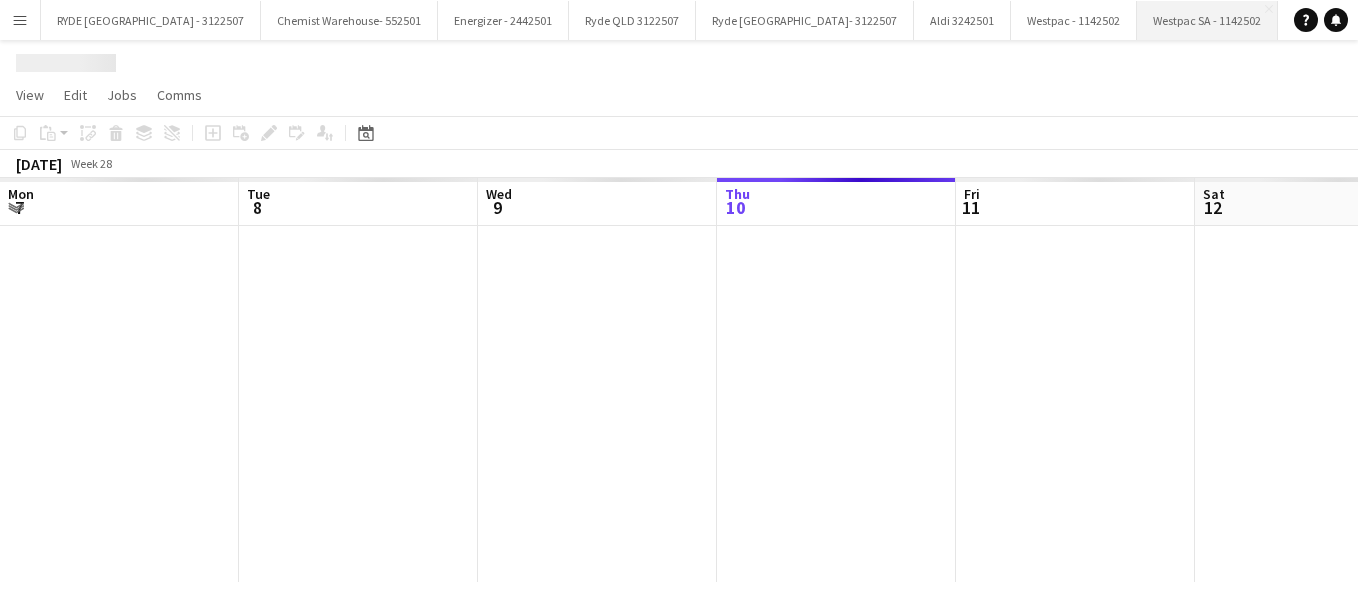 scroll, scrollTop: 0, scrollLeft: 478, axis: horizontal 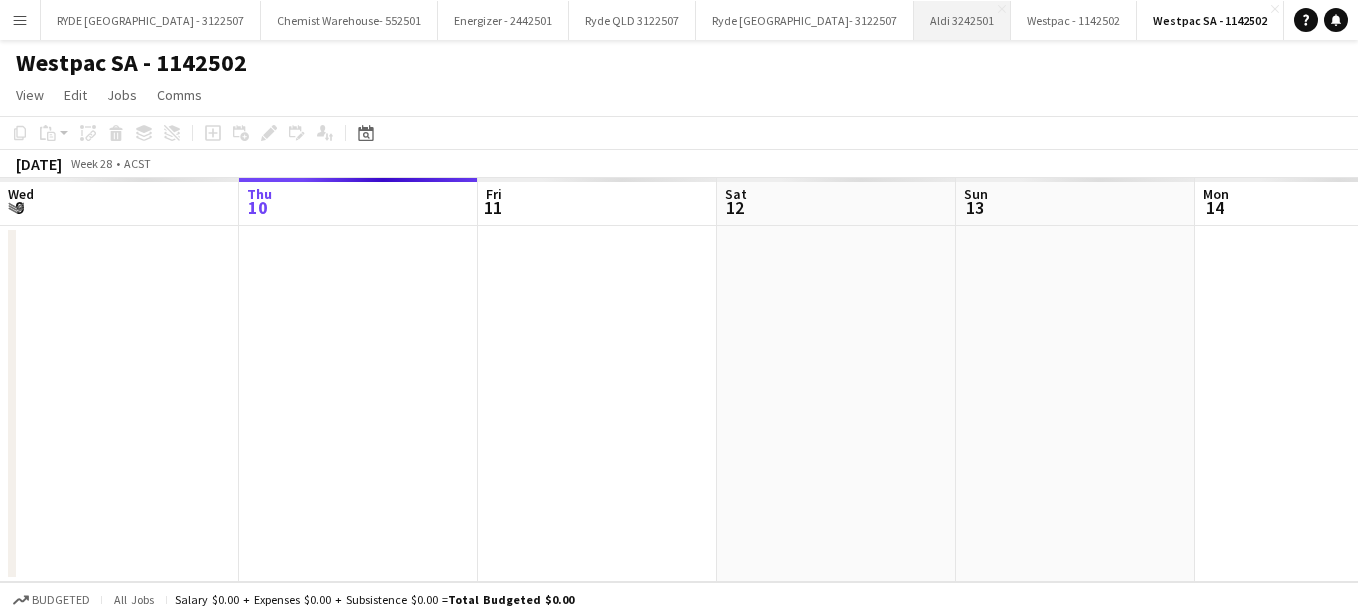 click on "Aldi 3242501
Close" at bounding box center (962, 20) 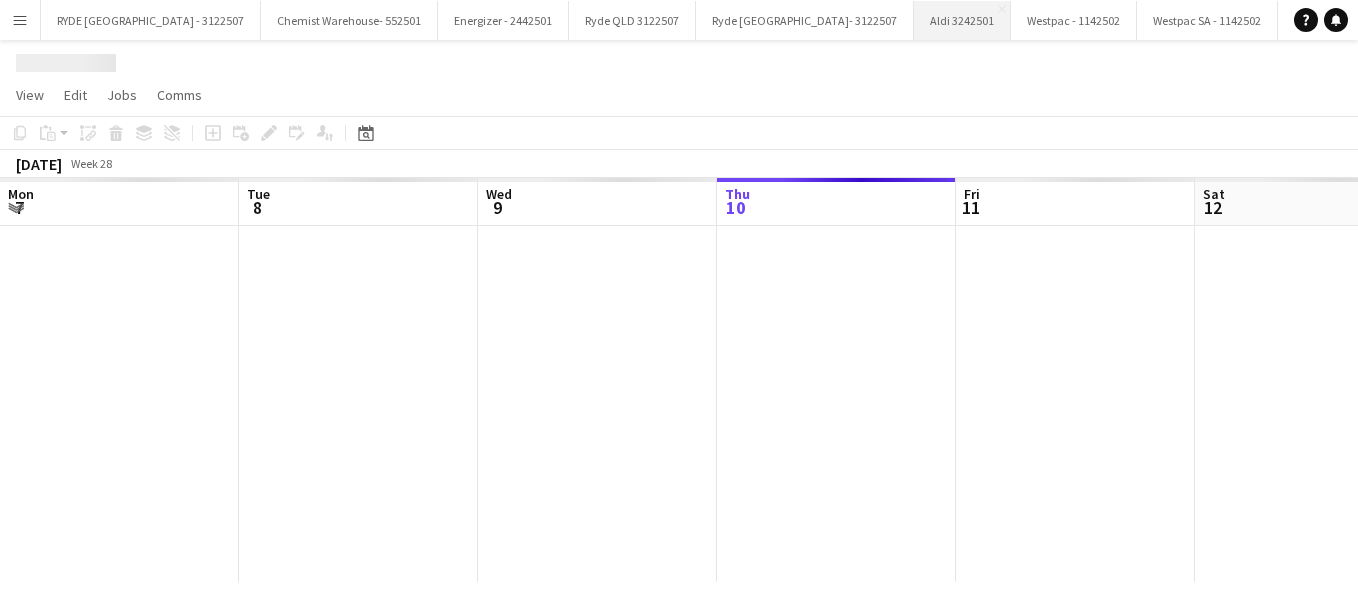 scroll, scrollTop: 0, scrollLeft: 478, axis: horizontal 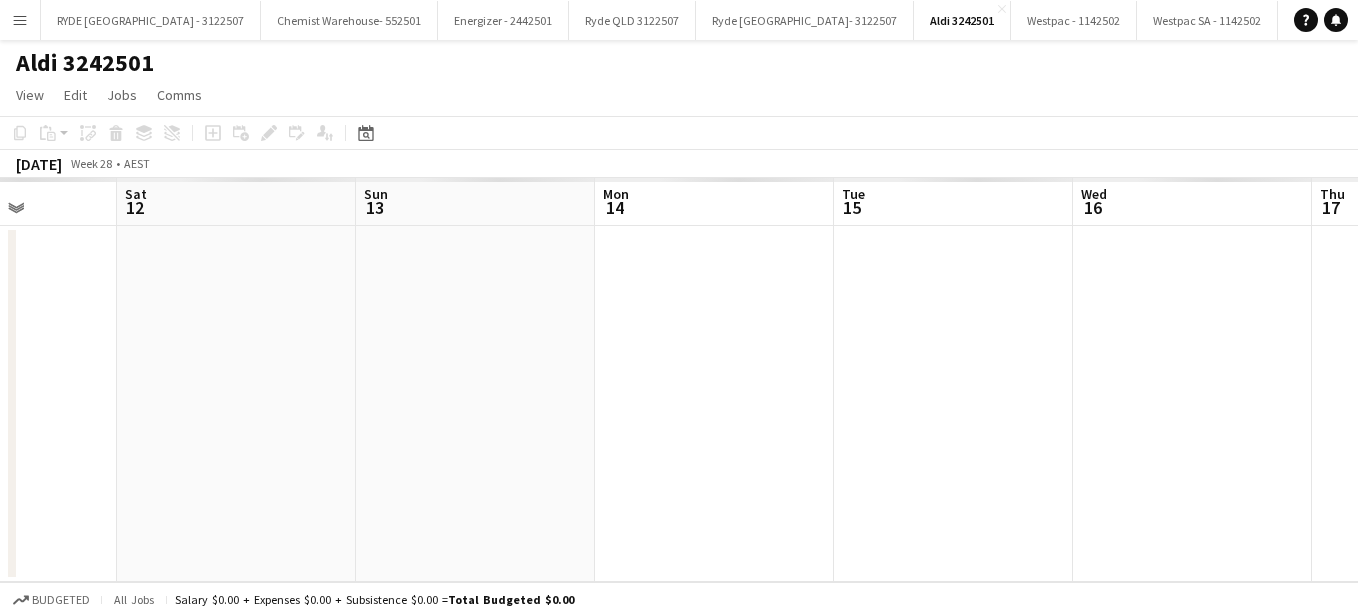 drag, startPoint x: 805, startPoint y: 313, endPoint x: 743, endPoint y: 276, distance: 72.20111 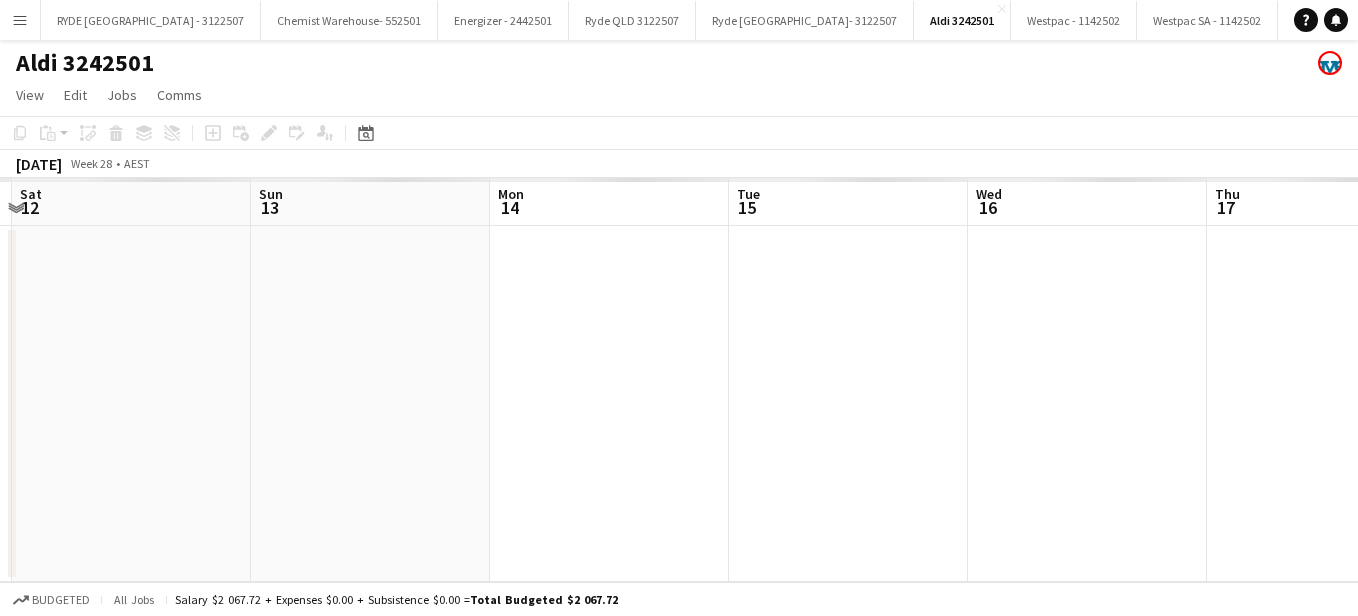 drag, startPoint x: 1247, startPoint y: 319, endPoint x: 400, endPoint y: 280, distance: 847.8974 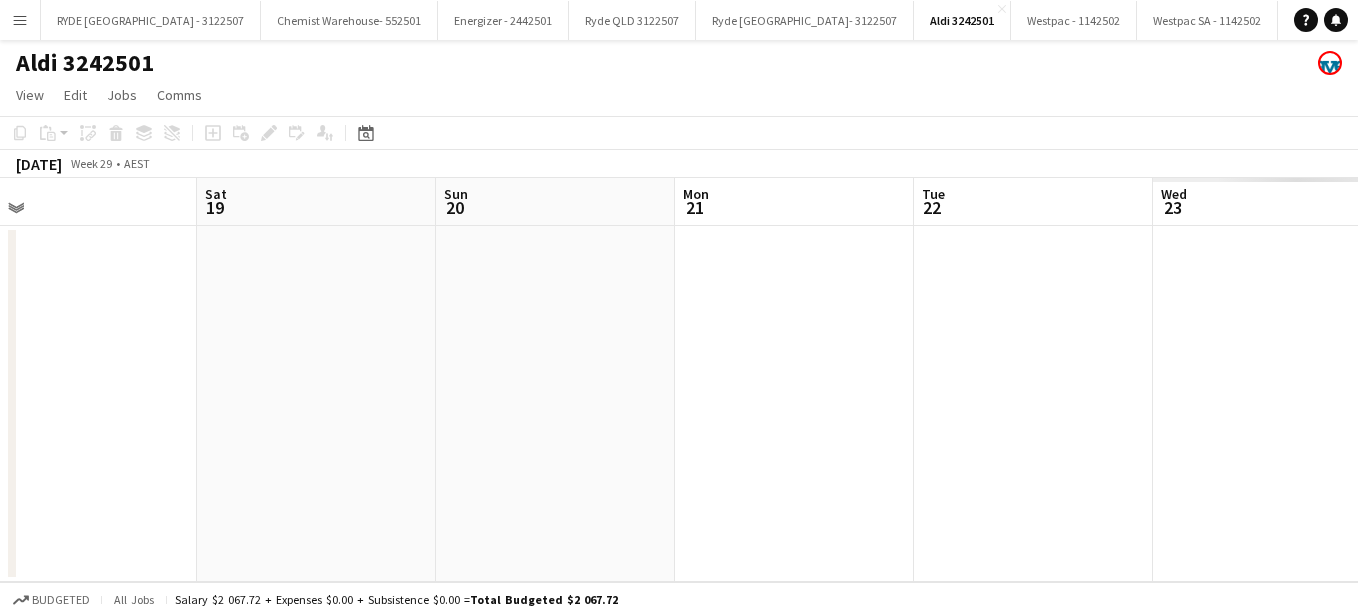 drag, startPoint x: 1102, startPoint y: 431, endPoint x: 329, endPoint y: 354, distance: 776.82556 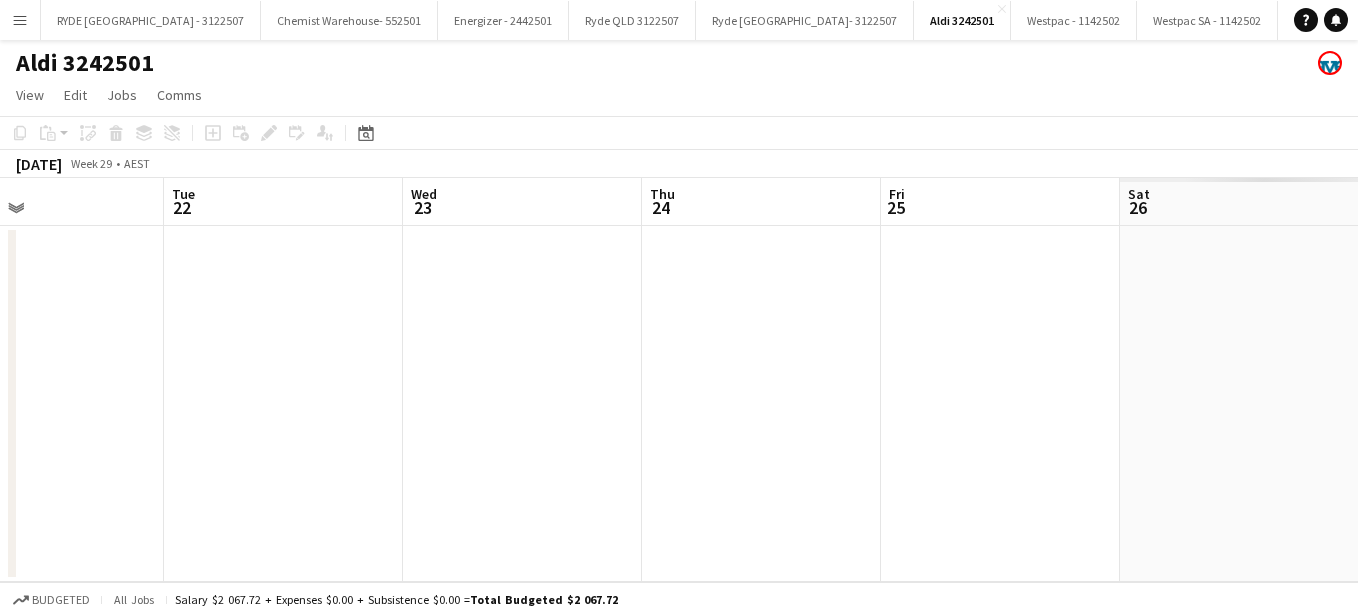drag, startPoint x: 992, startPoint y: 458, endPoint x: 192, endPoint y: 335, distance: 809.4004 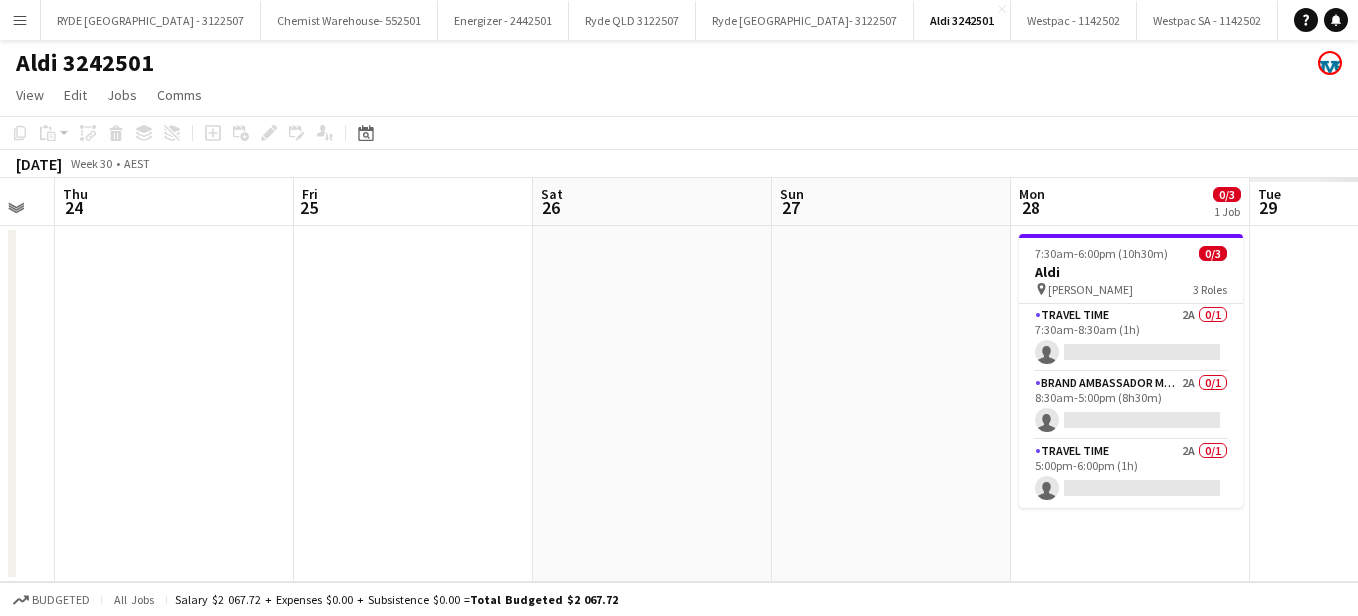 drag, startPoint x: 1056, startPoint y: 382, endPoint x: 310, endPoint y: 289, distance: 751.7746 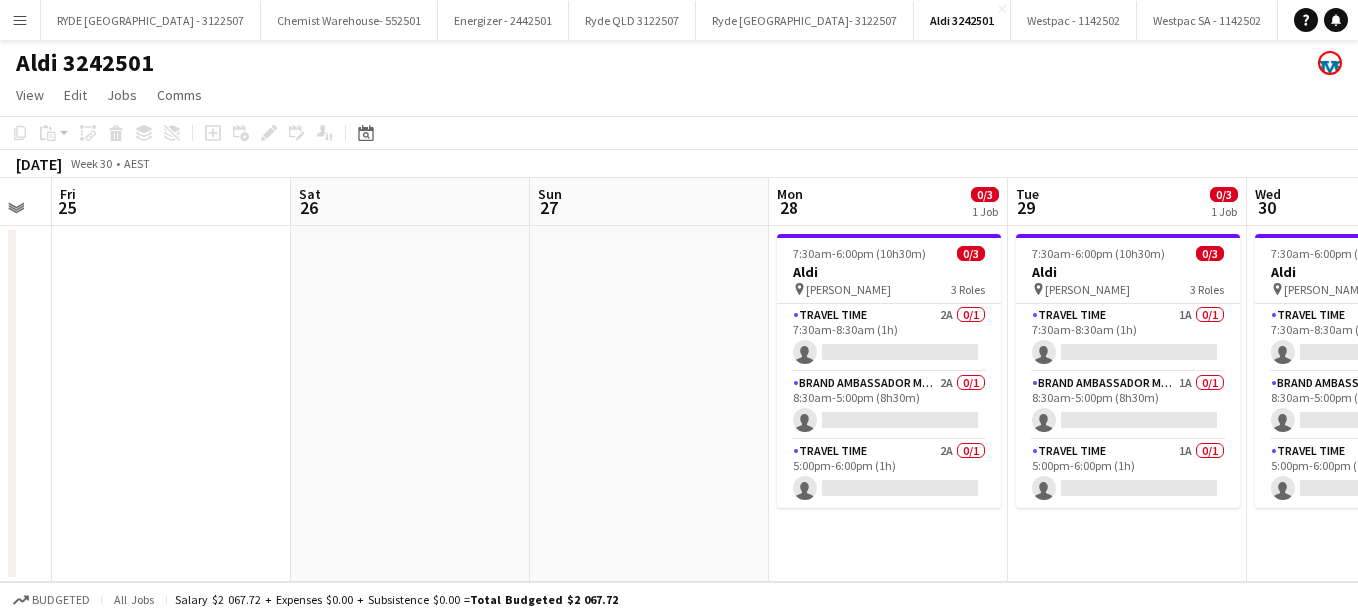 click on "Travel Time    1A   0/1   7:30am-8:30am (1h)
single-neutral-actions" at bounding box center [1128, 338] 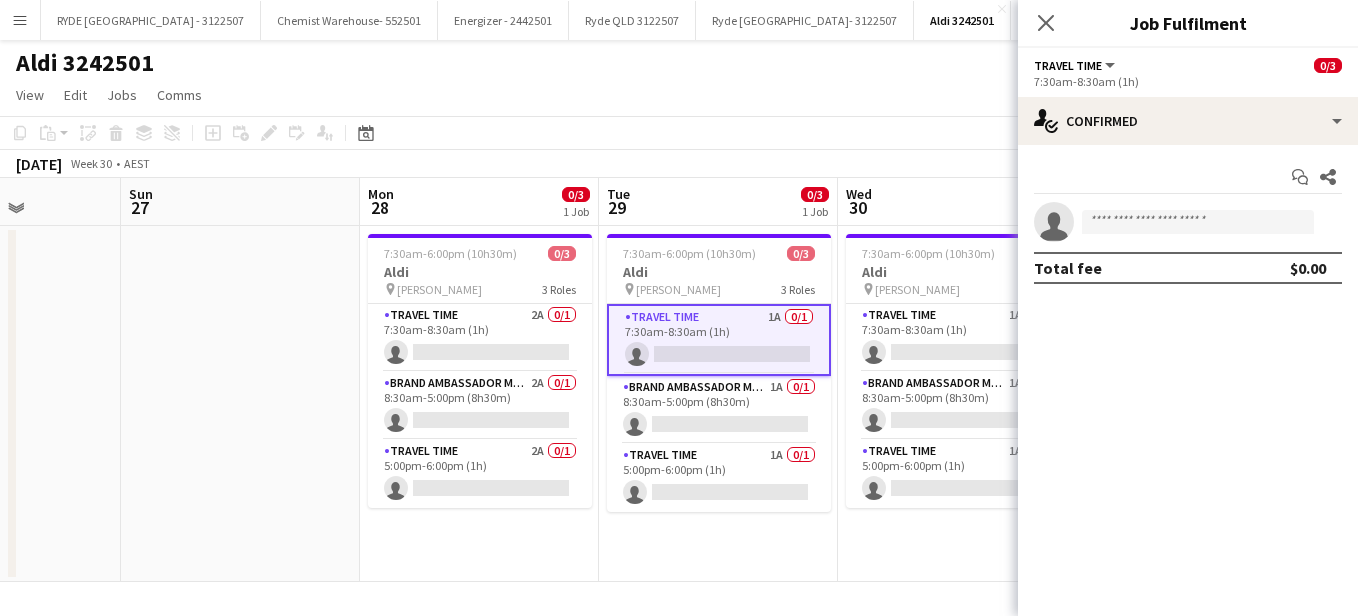 drag, startPoint x: 1065, startPoint y: 367, endPoint x: 629, endPoint y: 335, distance: 437.17273 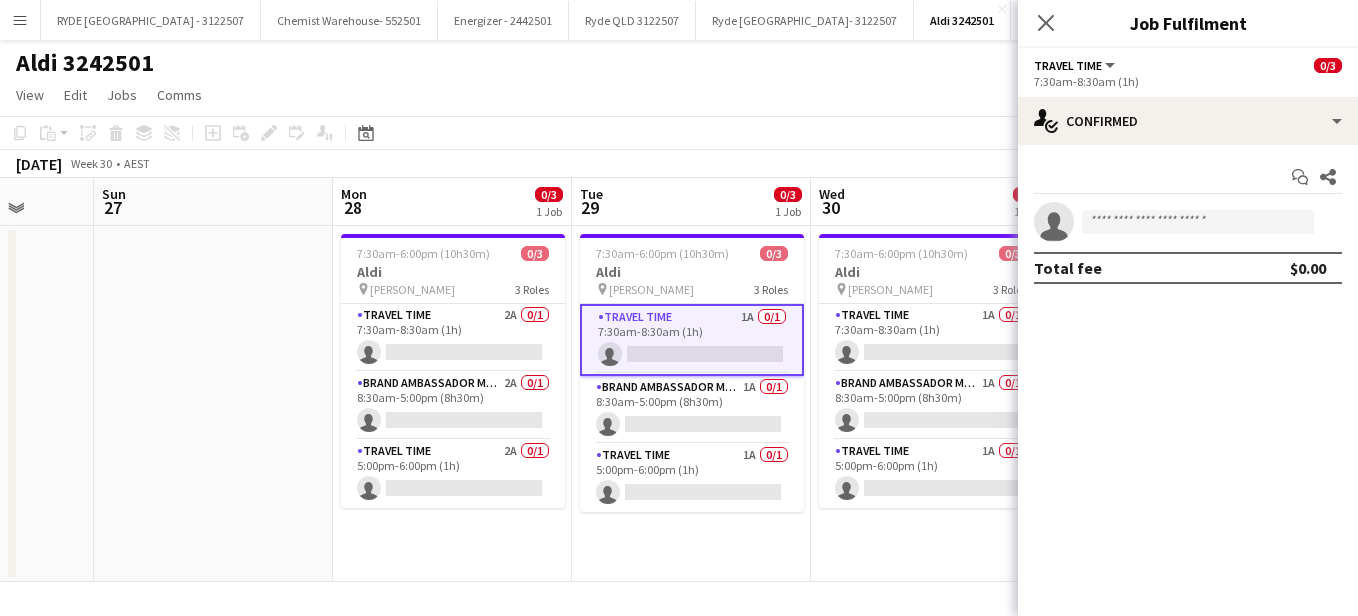 scroll, scrollTop: 0, scrollLeft: 702, axis: horizontal 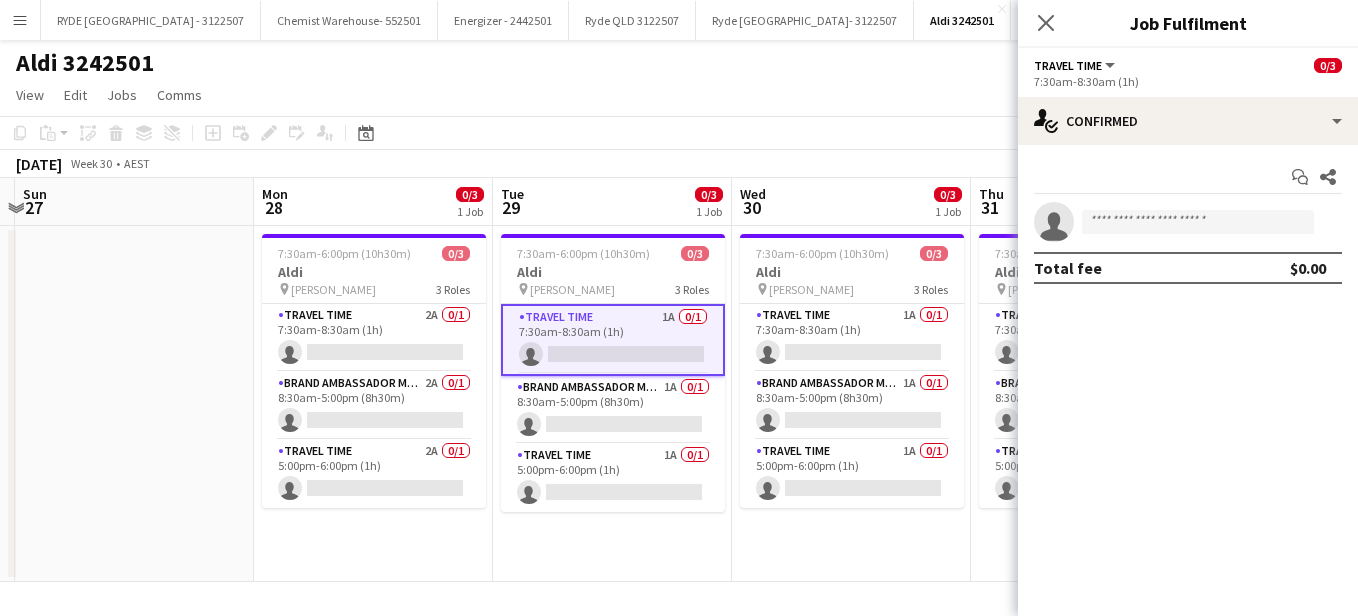 drag, startPoint x: 716, startPoint y: 533, endPoint x: 637, endPoint y: 541, distance: 79.40403 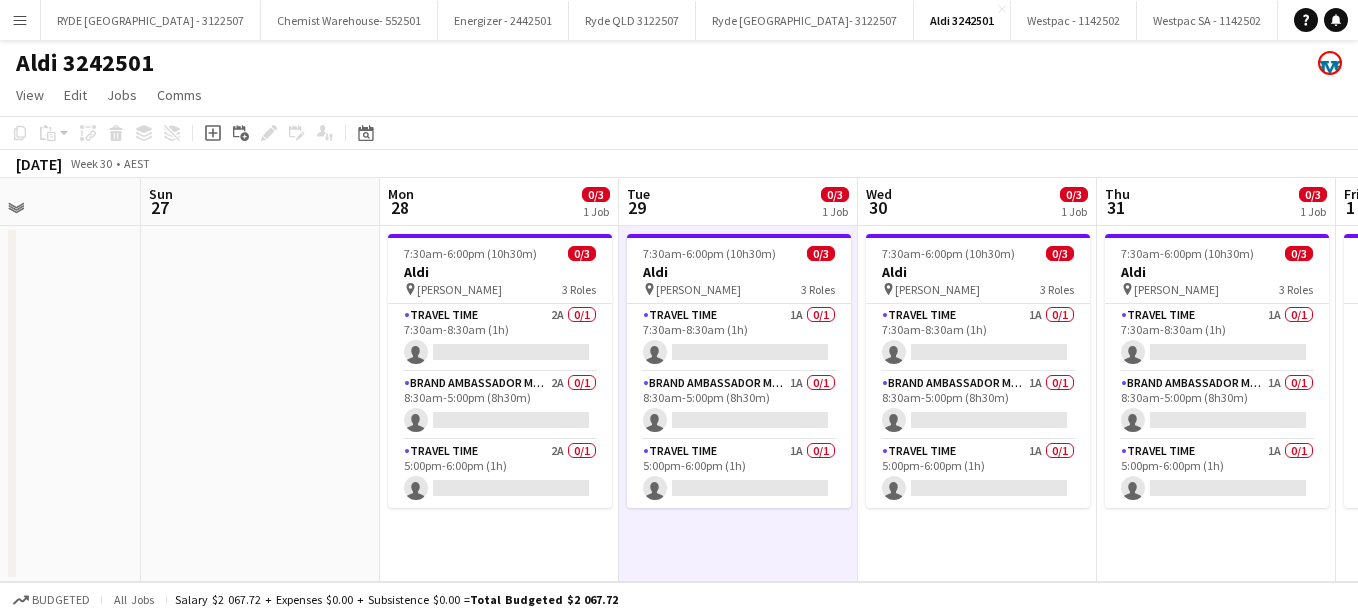 scroll, scrollTop: 0, scrollLeft: 725, axis: horizontal 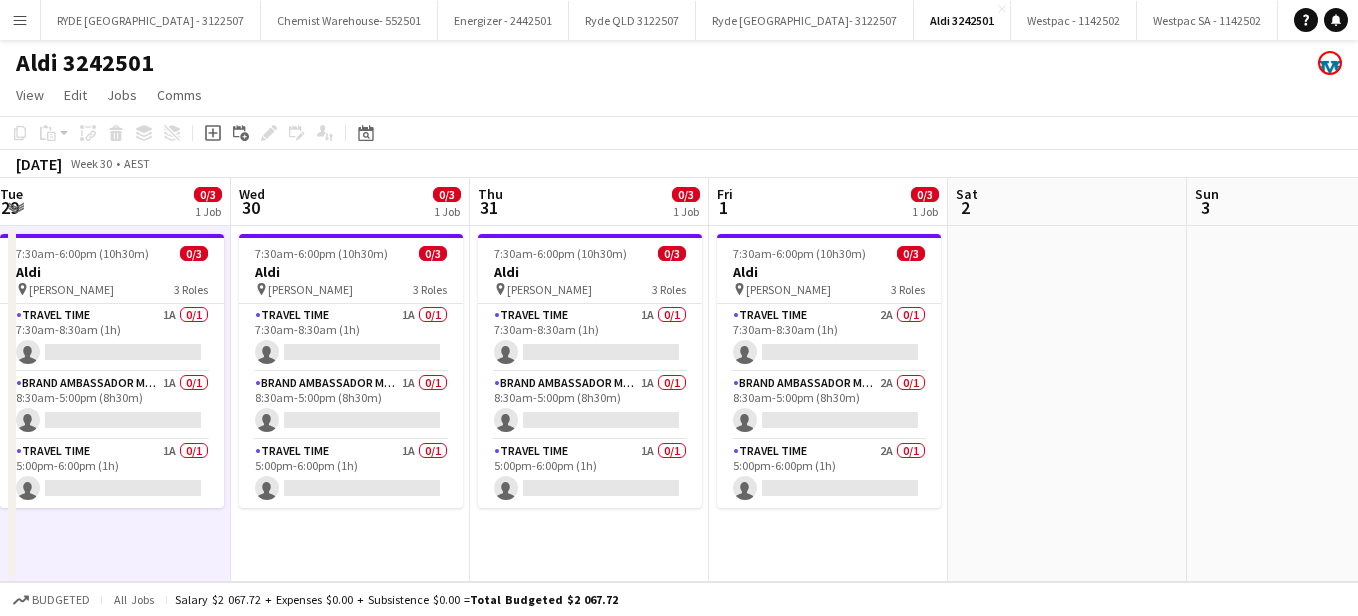 drag, startPoint x: 1289, startPoint y: 531, endPoint x: 788, endPoint y: 549, distance: 501.32324 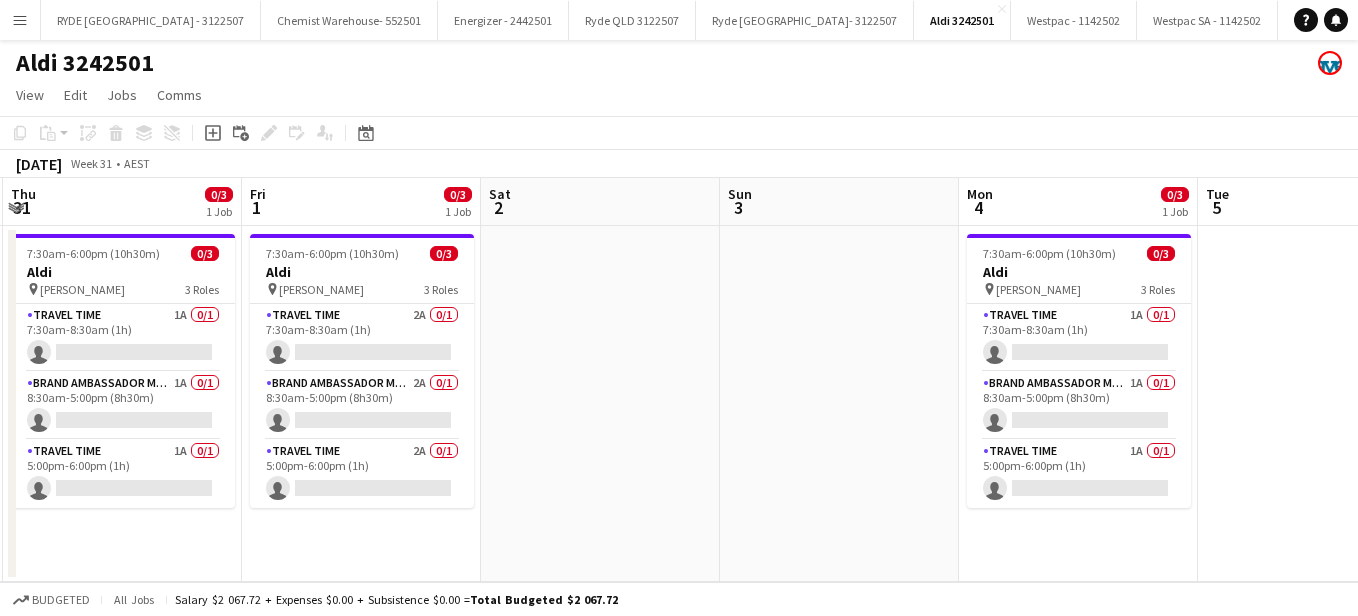 drag, startPoint x: 1091, startPoint y: 524, endPoint x: 548, endPoint y: 488, distance: 544.1921 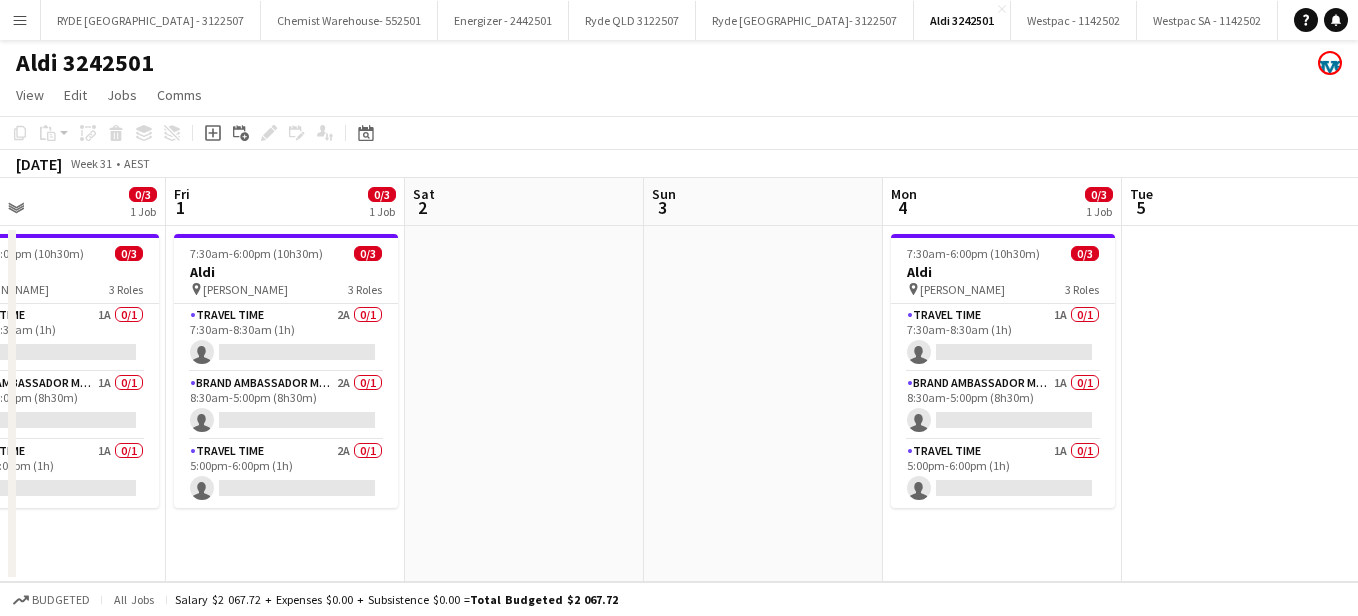 click on "Menu" at bounding box center [20, 20] 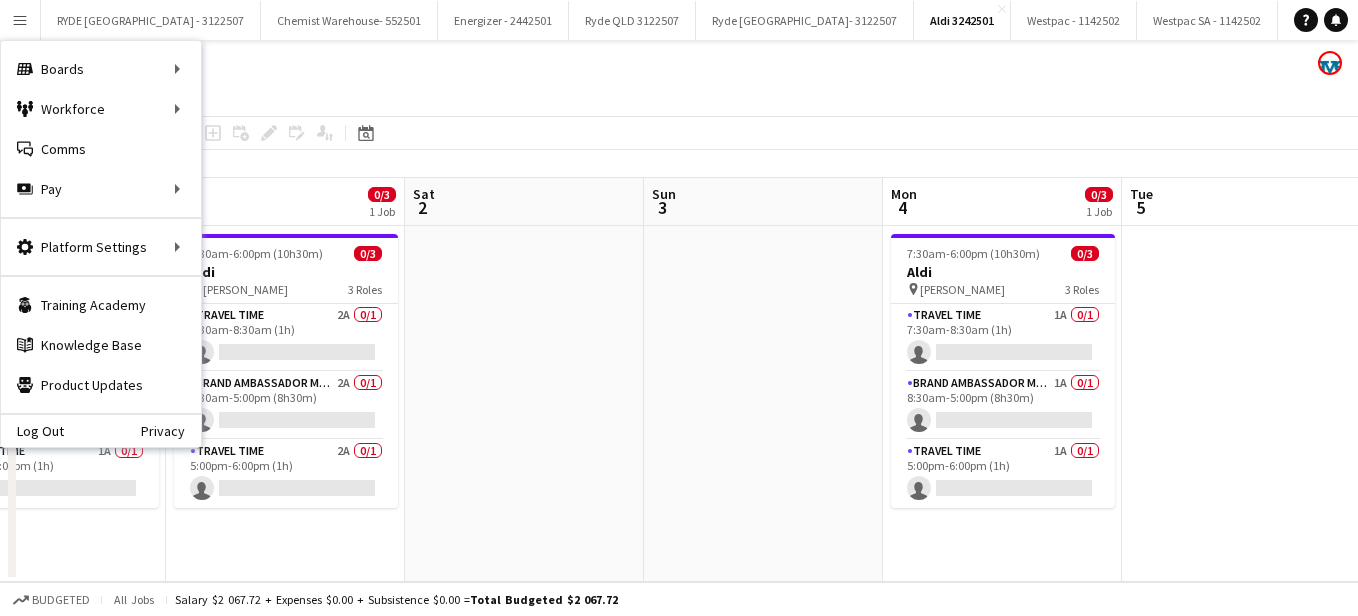click at bounding box center [524, 404] 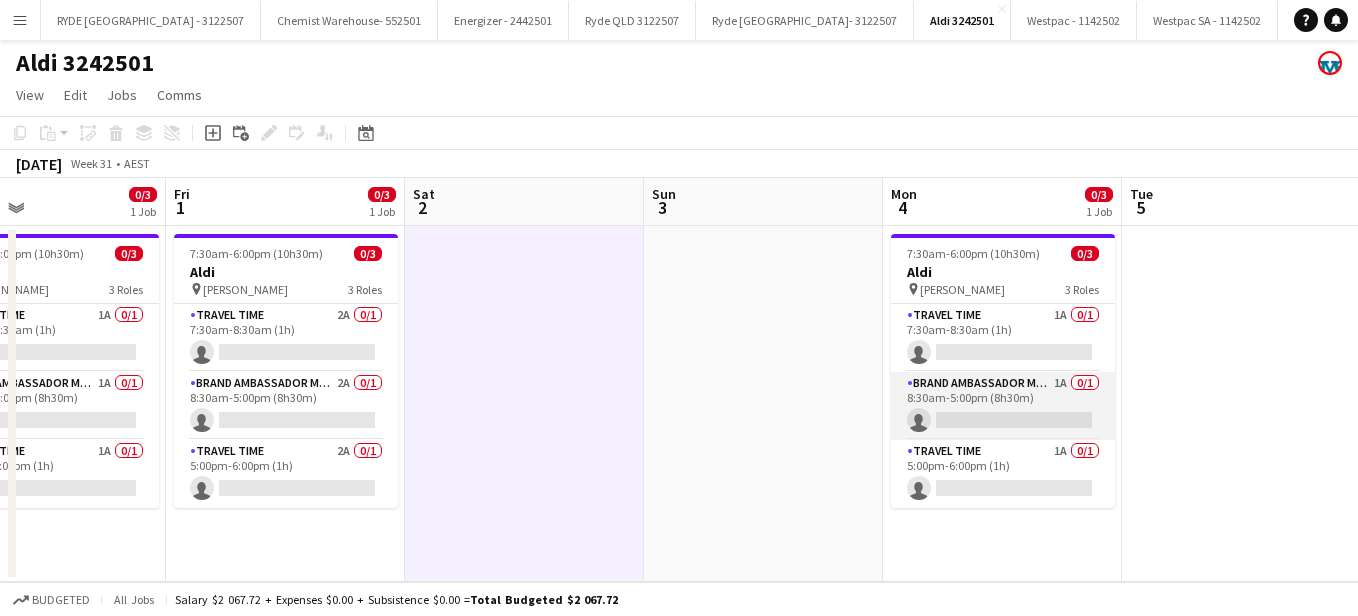 click on "Brand Ambassador Mon-Fri   1A   0/1   8:30am-5:00pm (8h30m)
single-neutral-actions" at bounding box center [1003, 406] 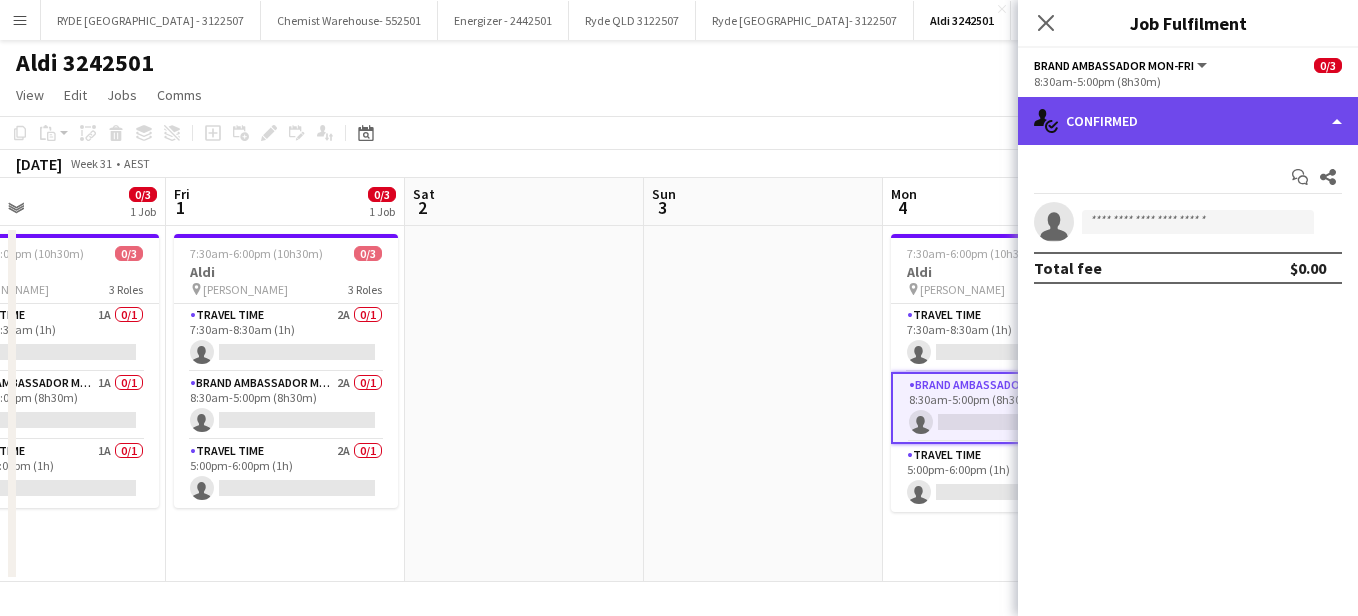 click on "single-neutral-actions-check-2
Confirmed" 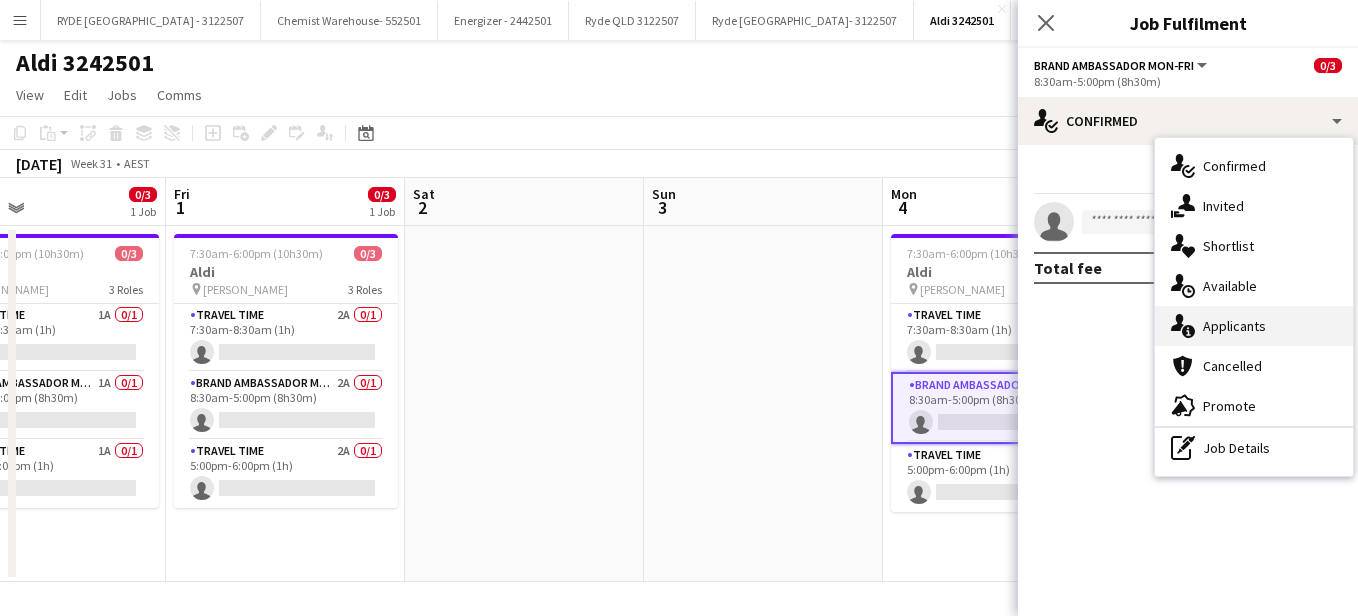 click on "single-neutral-actions-information
Applicants" at bounding box center (1254, 326) 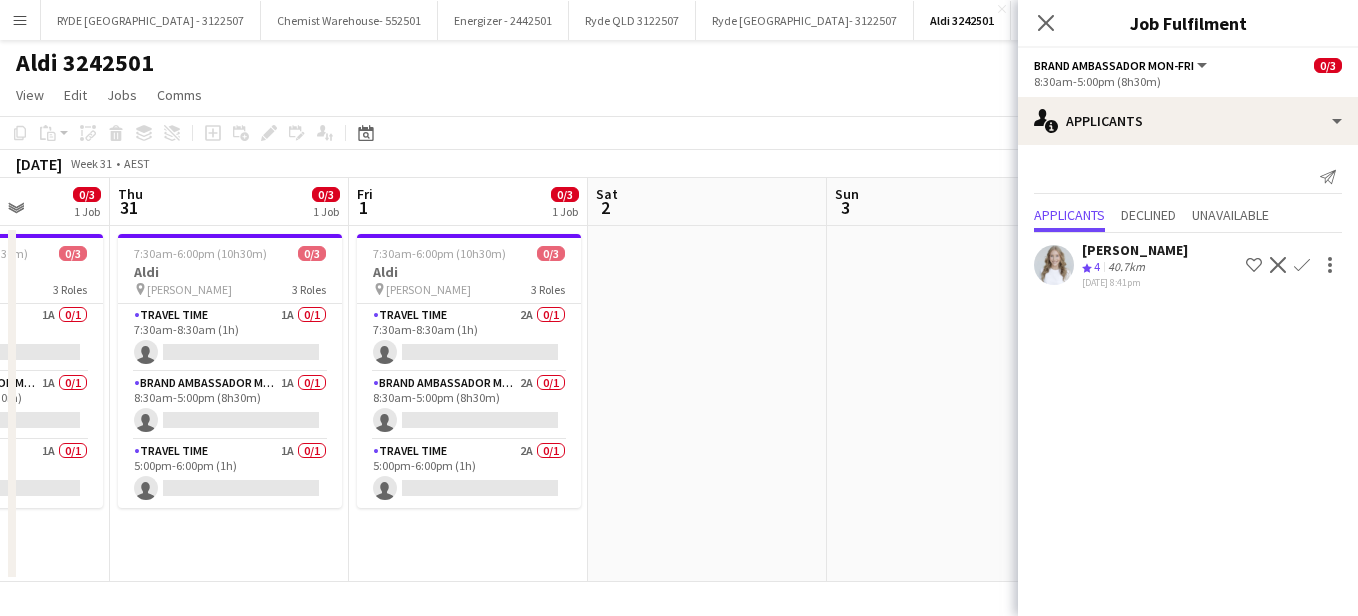 scroll, scrollTop: 0, scrollLeft: 580, axis: horizontal 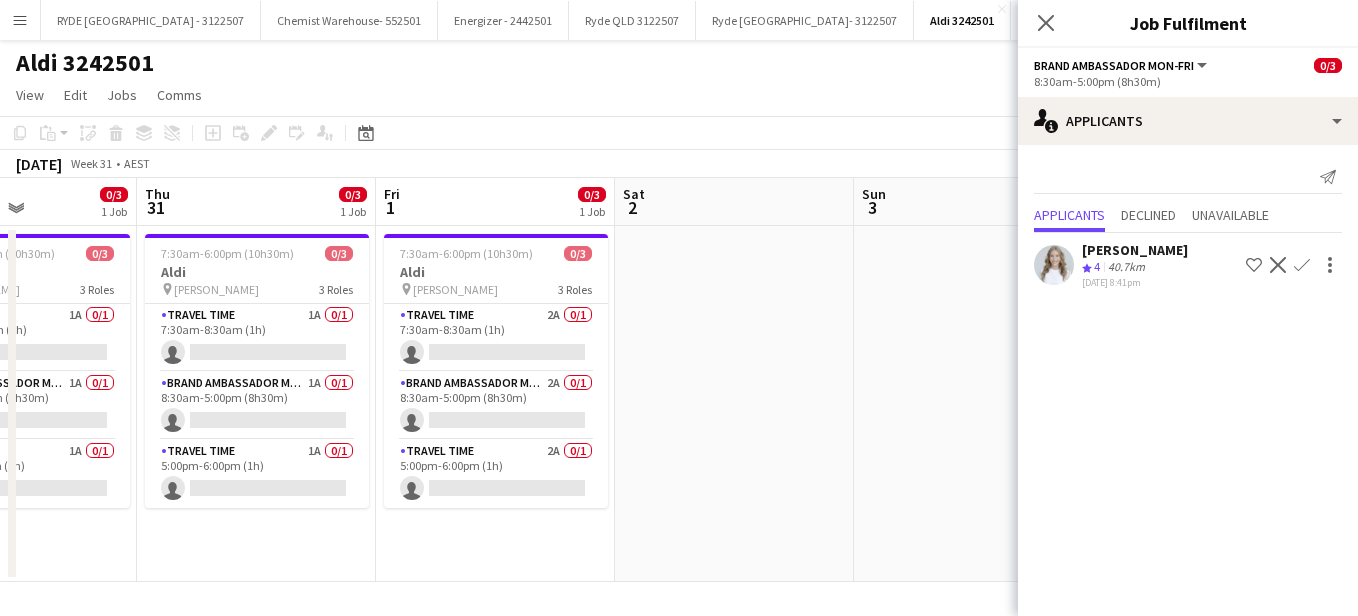 drag, startPoint x: 627, startPoint y: 406, endPoint x: 837, endPoint y: 419, distance: 210.402 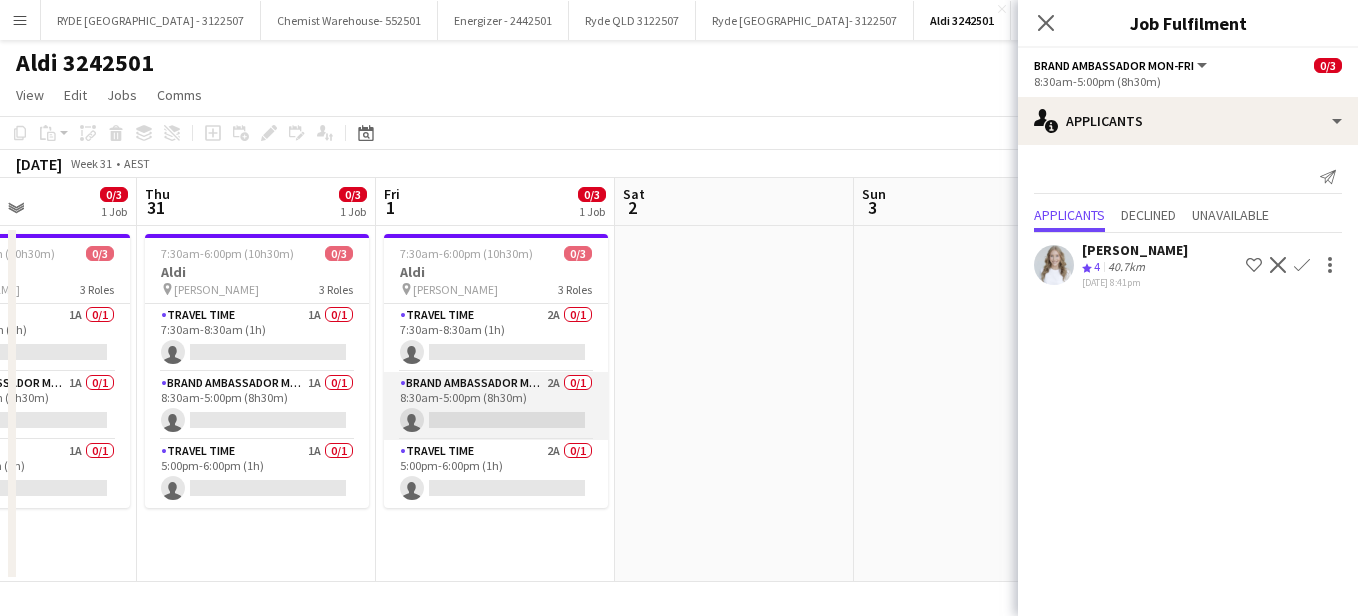 click on "Brand Ambassador Mon-Fri   2A   0/1   8:30am-5:00pm (8h30m)
single-neutral-actions" at bounding box center (496, 406) 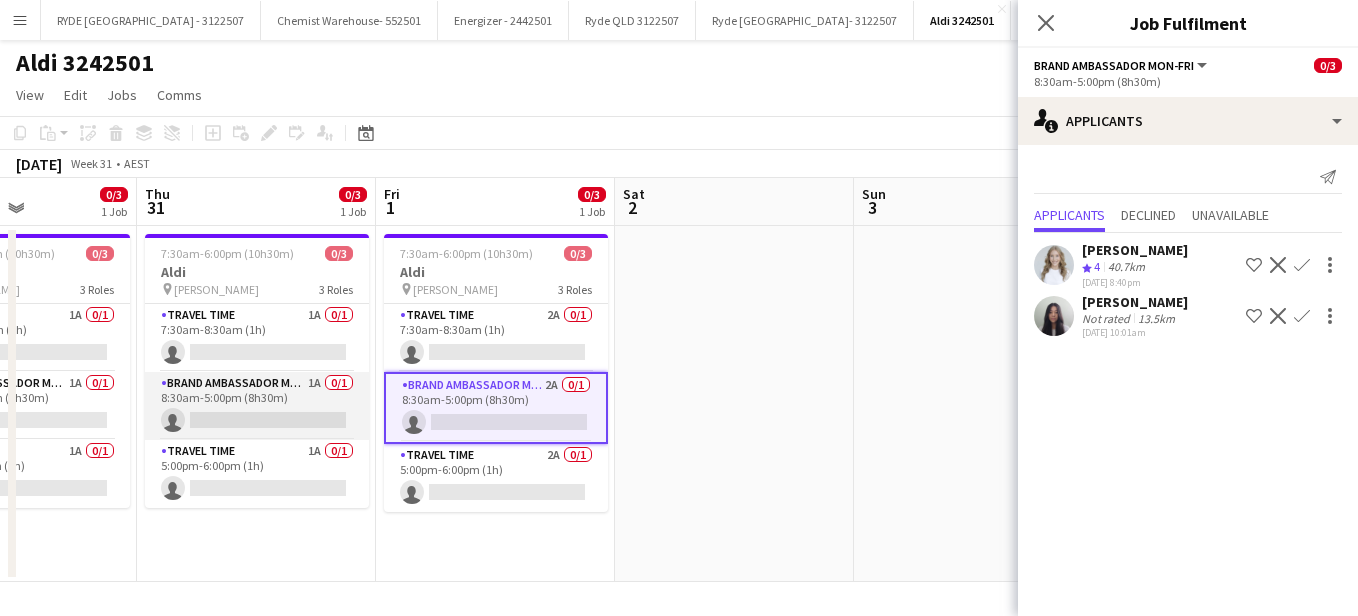 click on "Brand Ambassador Mon-Fri   1A   0/1   8:30am-5:00pm (8h30m)
single-neutral-actions" at bounding box center [257, 406] 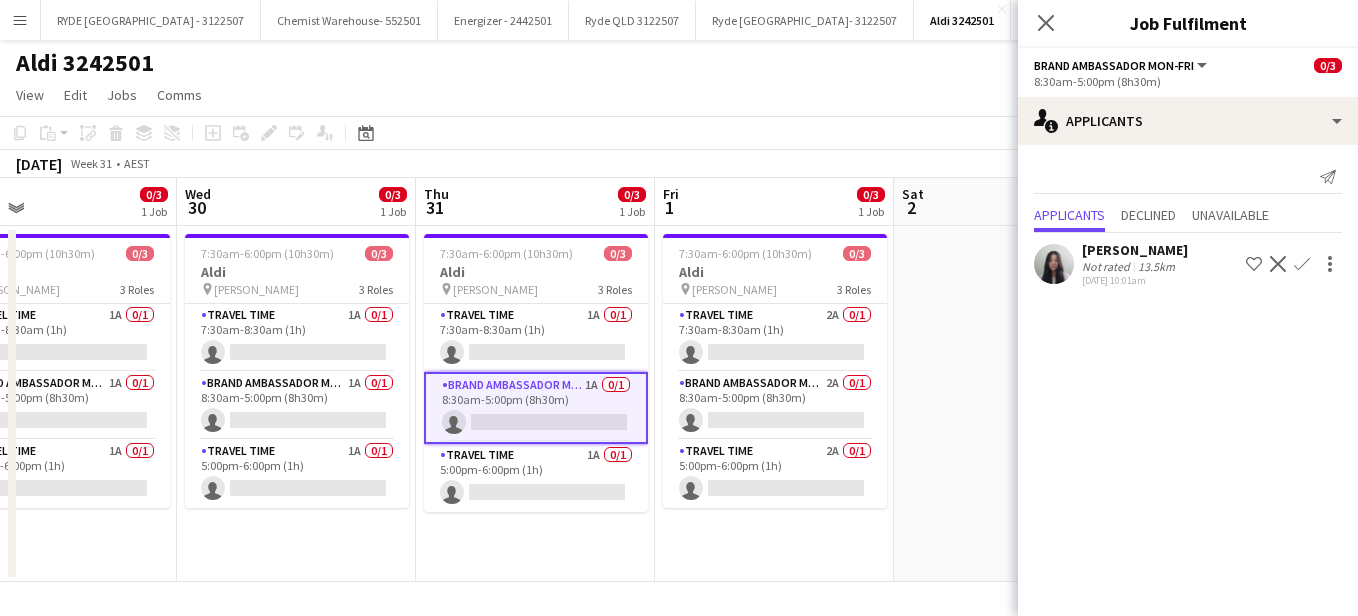 scroll, scrollTop: 0, scrollLeft: 489, axis: horizontal 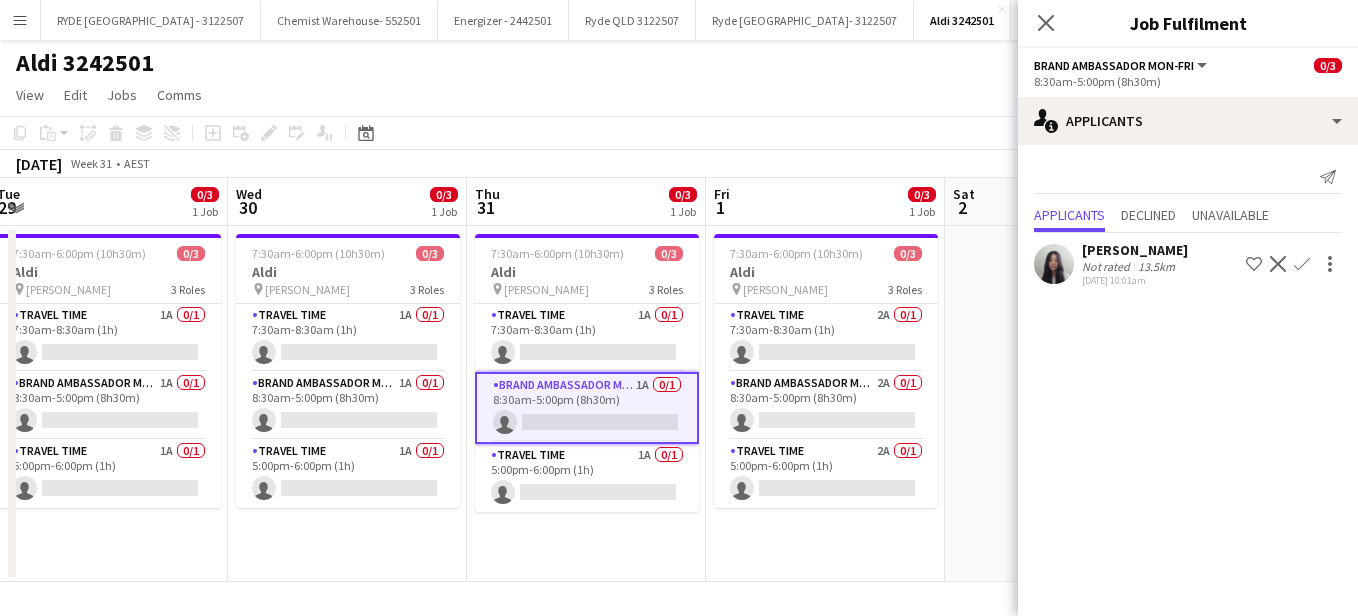 drag, startPoint x: 237, startPoint y: 558, endPoint x: 567, endPoint y: 579, distance: 330.6675 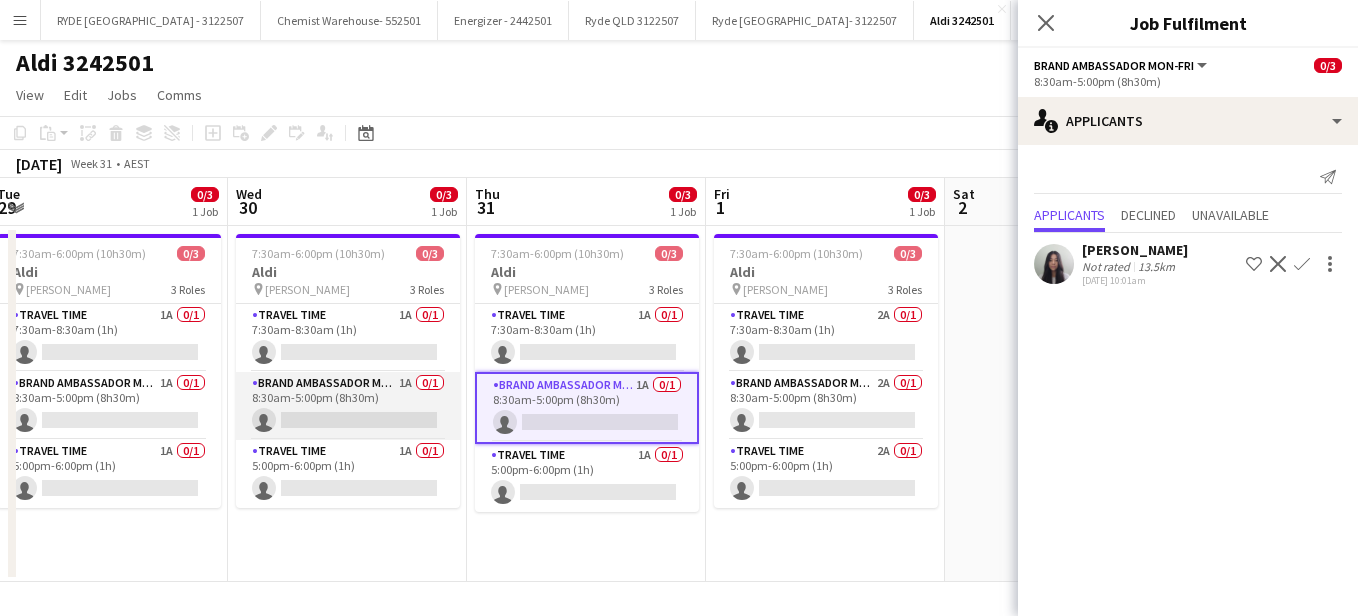 click on "Brand Ambassador Mon-Fri   1A   0/1   8:30am-5:00pm (8h30m)
single-neutral-actions" at bounding box center [348, 406] 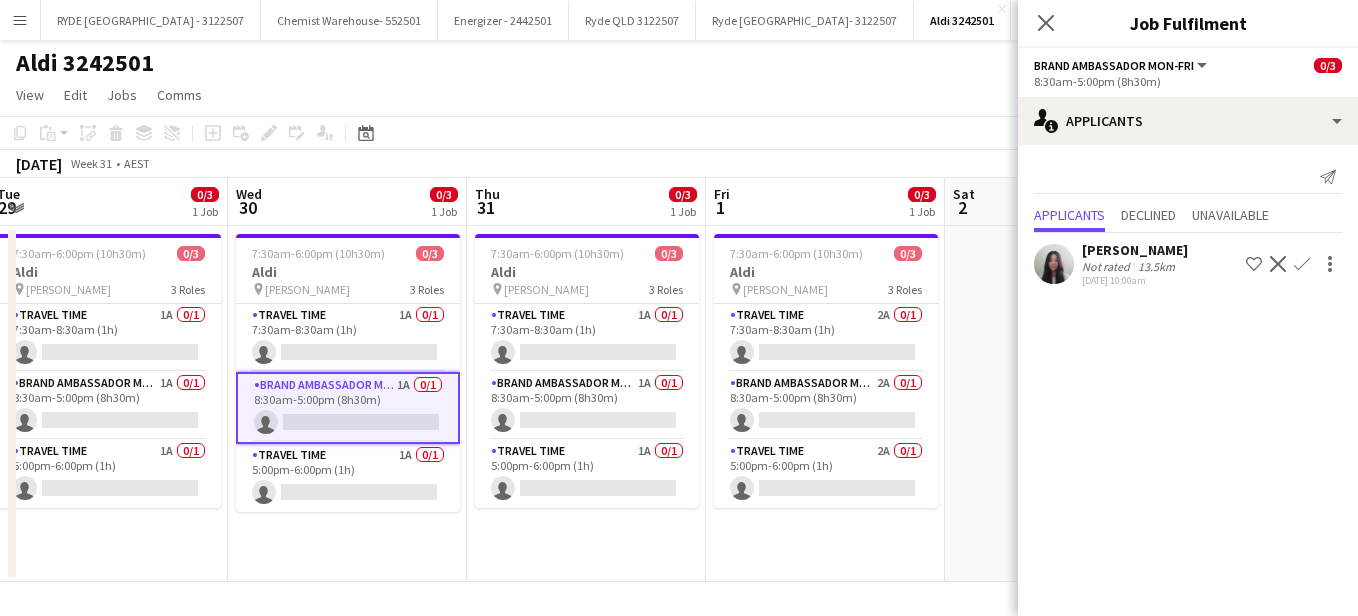 scroll, scrollTop: 0, scrollLeft: 473, axis: horizontal 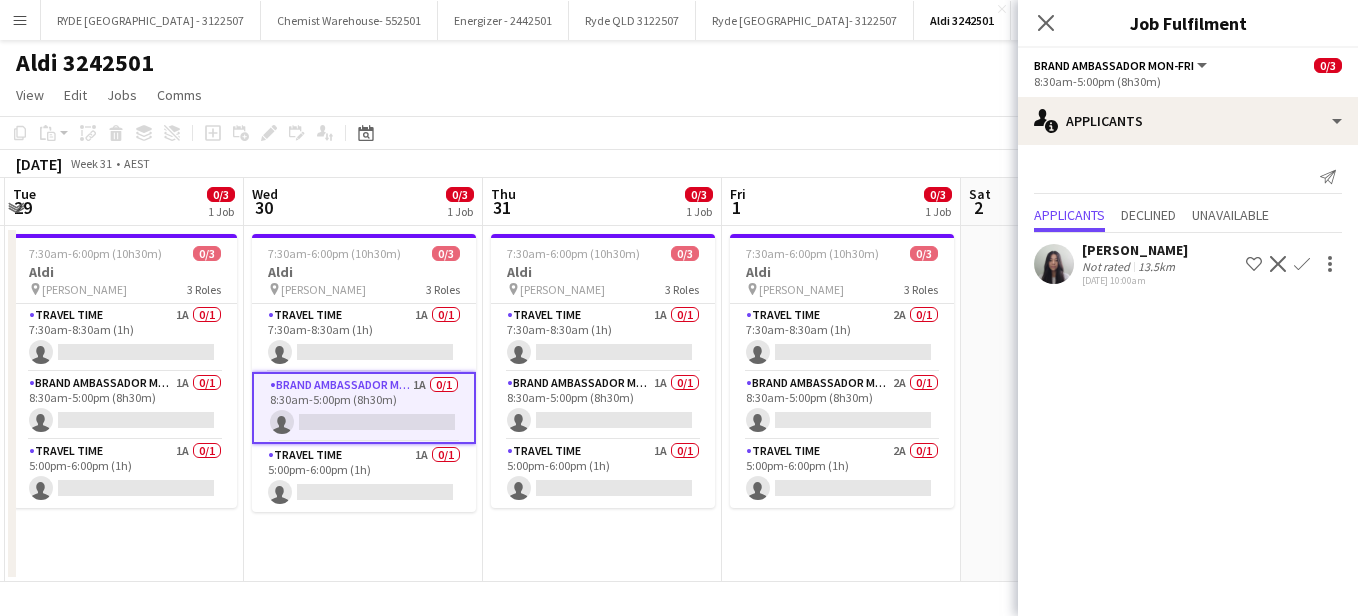 drag, startPoint x: 315, startPoint y: 565, endPoint x: 331, endPoint y: 562, distance: 16.27882 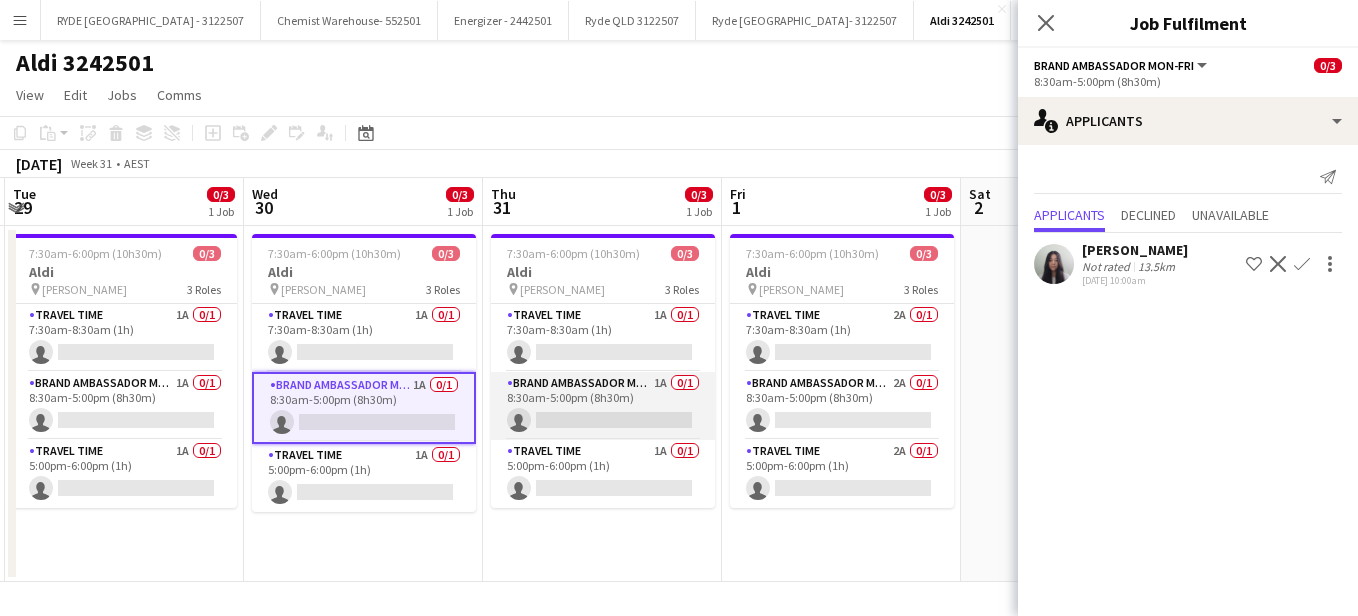 click on "Brand Ambassador Mon-Fri   1A   0/1   8:30am-5:00pm (8h30m)
single-neutral-actions" at bounding box center [603, 406] 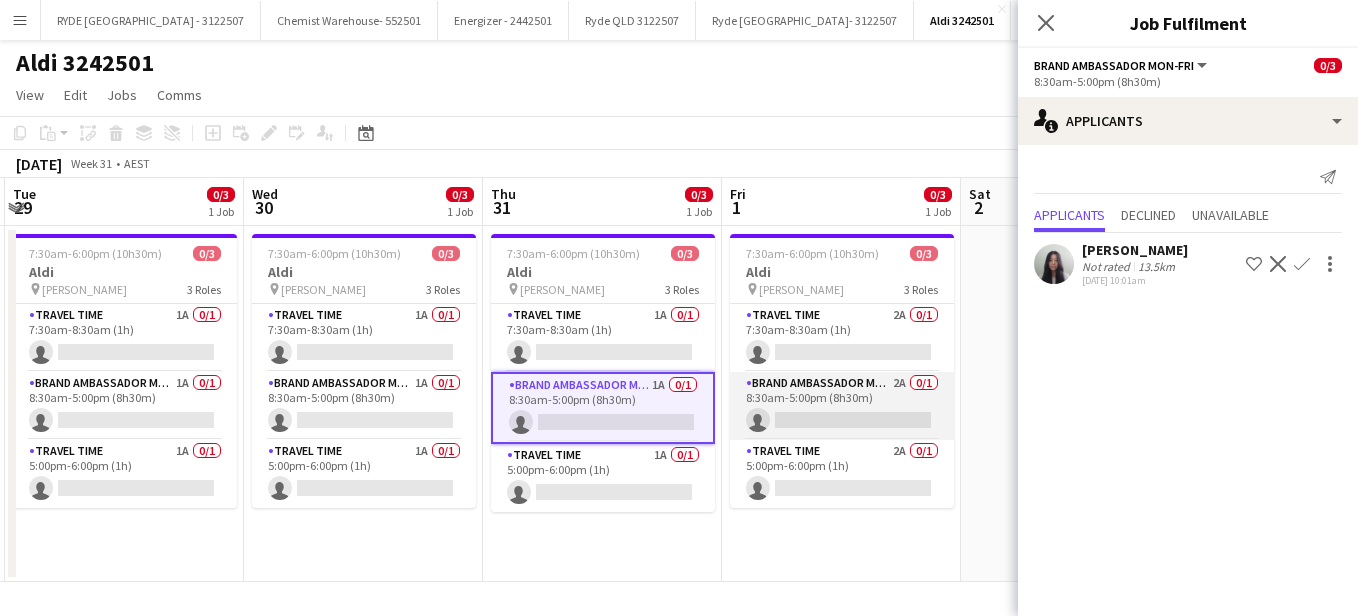 click on "Brand Ambassador Mon-Fri   2A   0/1   8:30am-5:00pm (8h30m)
single-neutral-actions" at bounding box center (842, 406) 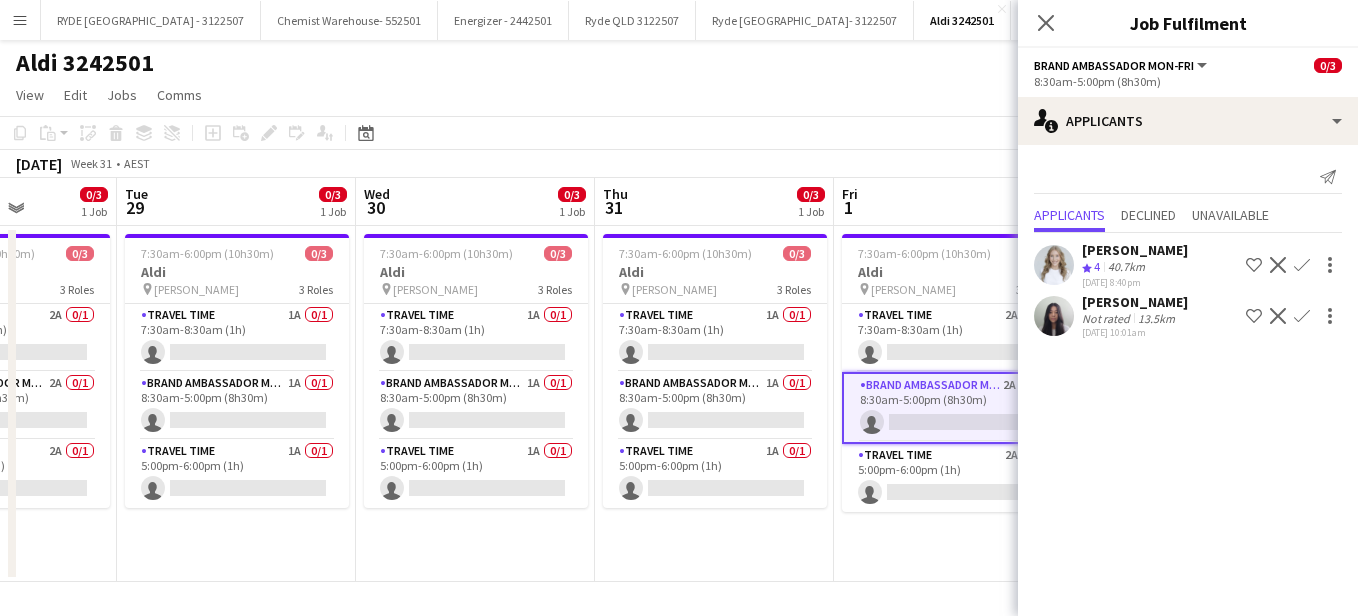 drag, startPoint x: 788, startPoint y: 380, endPoint x: 900, endPoint y: 546, distance: 200.24985 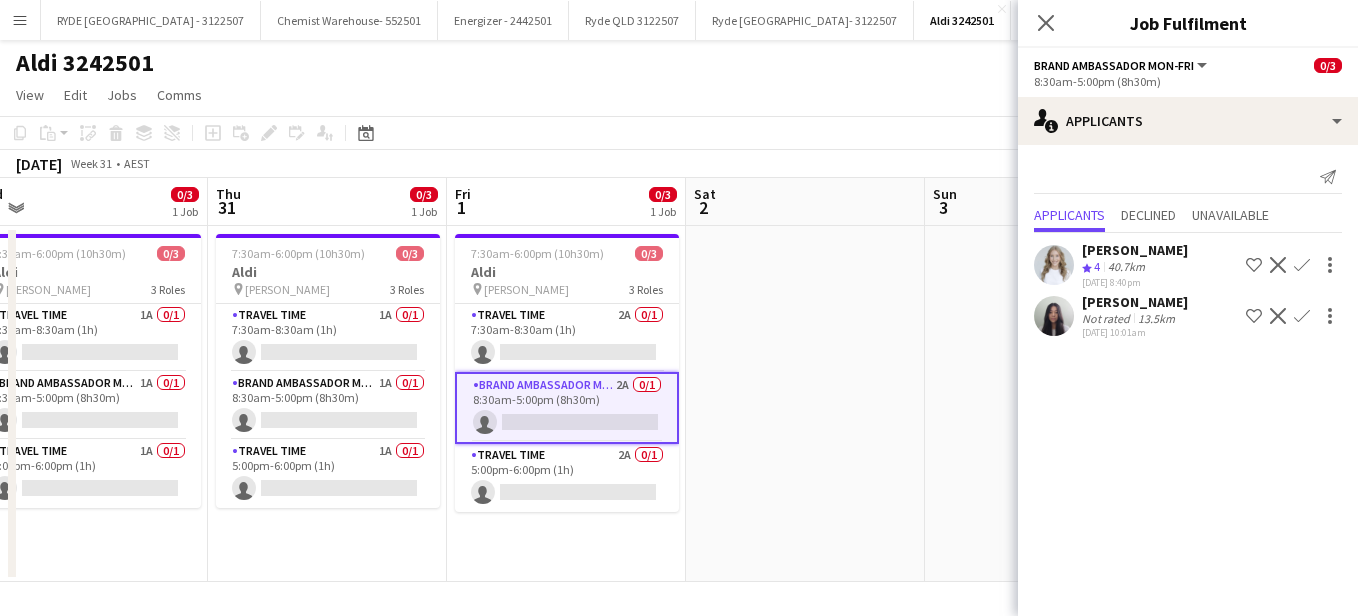 drag, startPoint x: 900, startPoint y: 546, endPoint x: 458, endPoint y: 528, distance: 442.36636 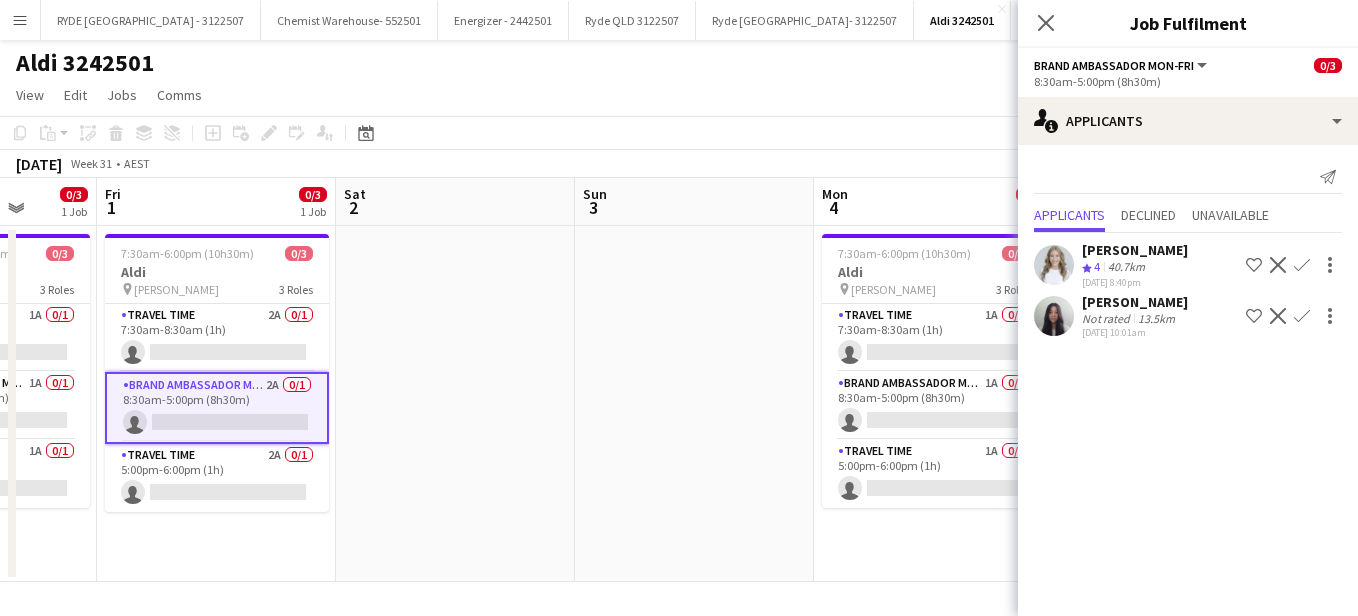 drag, startPoint x: 837, startPoint y: 479, endPoint x: 570, endPoint y: 444, distance: 269.28424 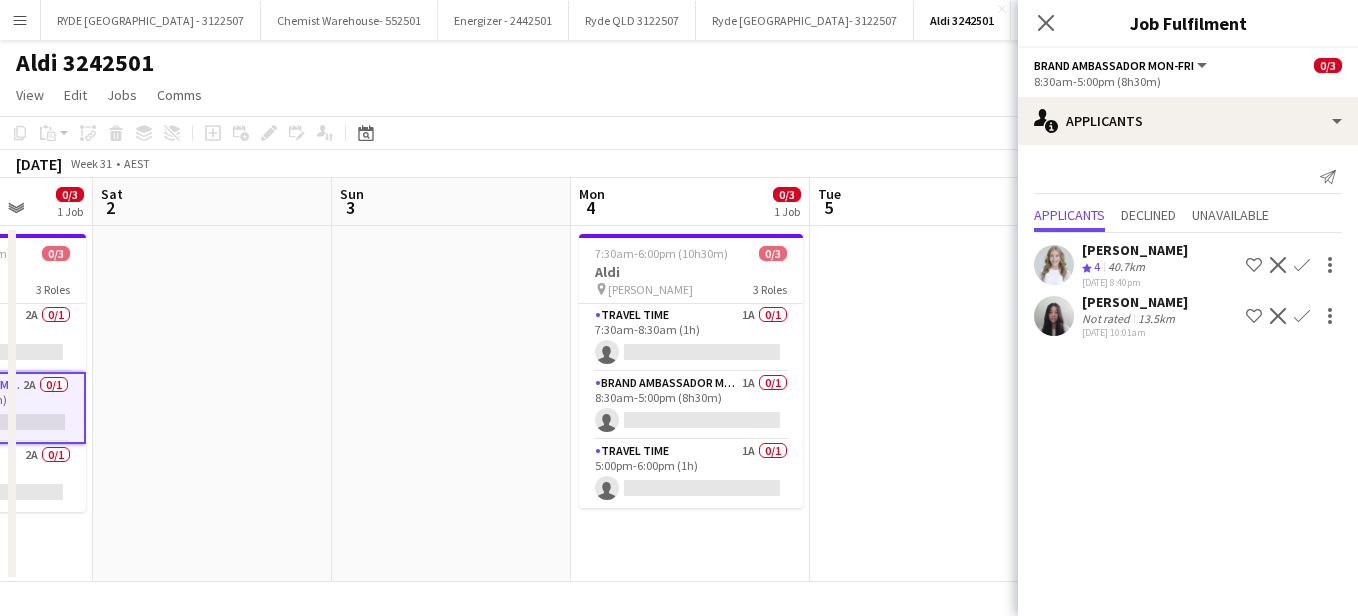 scroll, scrollTop: 0, scrollLeft: 733, axis: horizontal 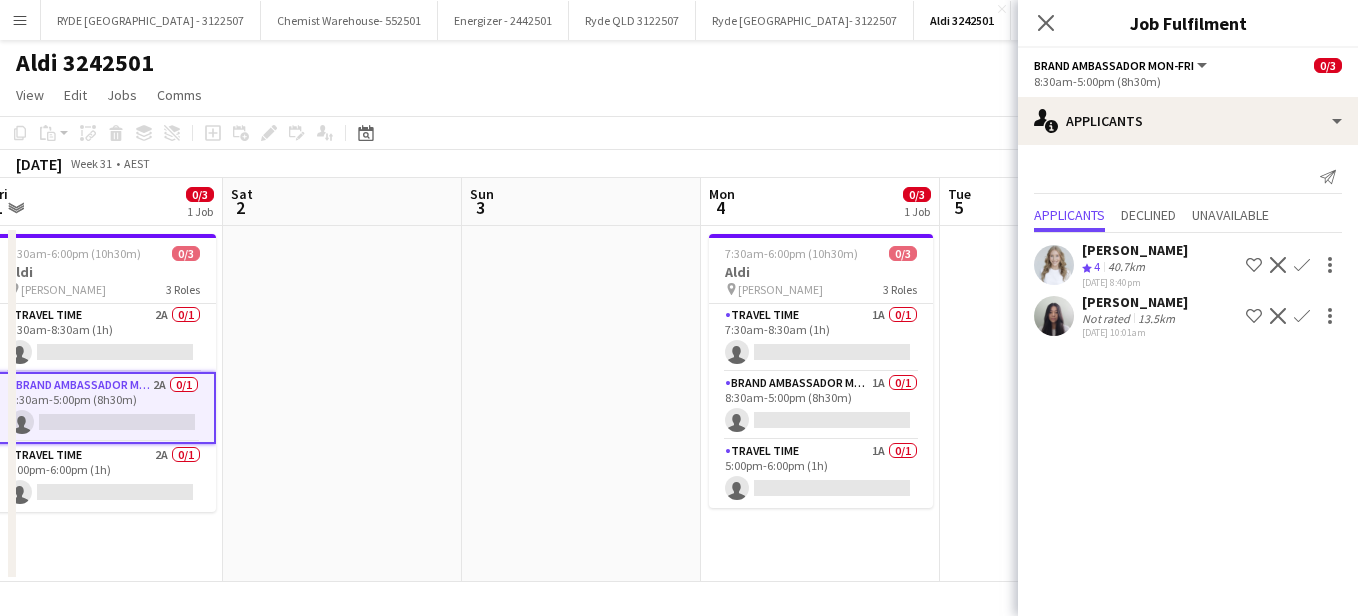 drag, startPoint x: 705, startPoint y: 443, endPoint x: 596, endPoint y: 436, distance: 109.22454 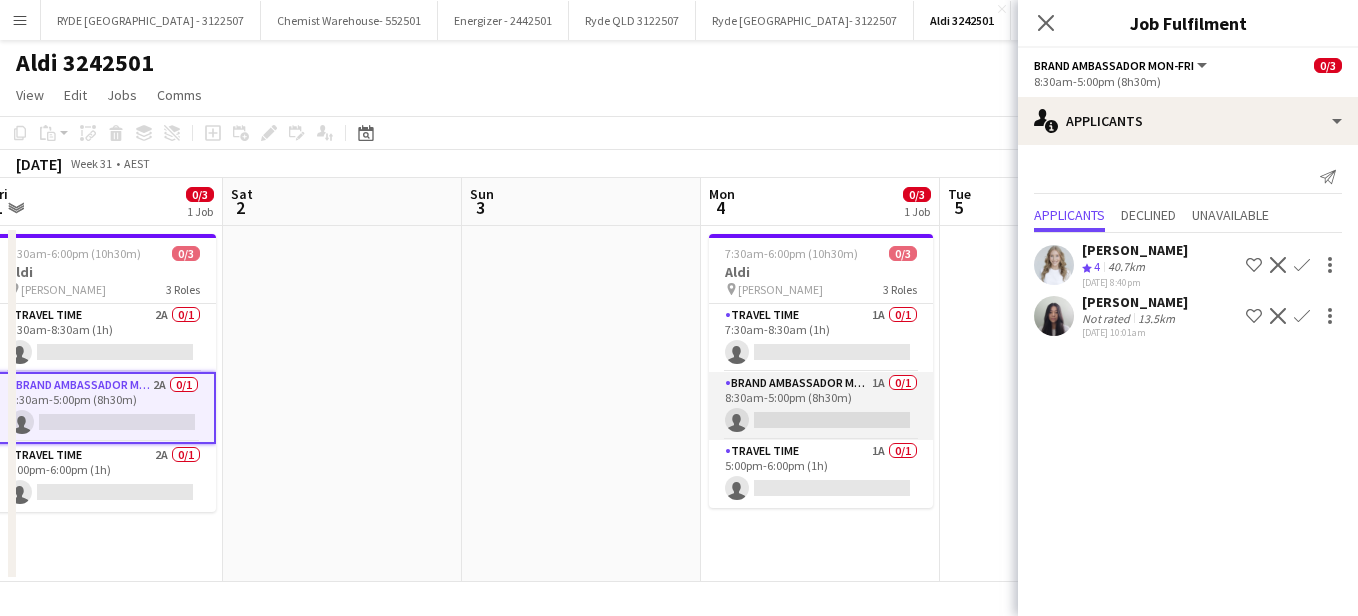 click on "Brand Ambassador Mon-Fri   1A   0/1   8:30am-5:00pm (8h30m)
single-neutral-actions" at bounding box center [821, 406] 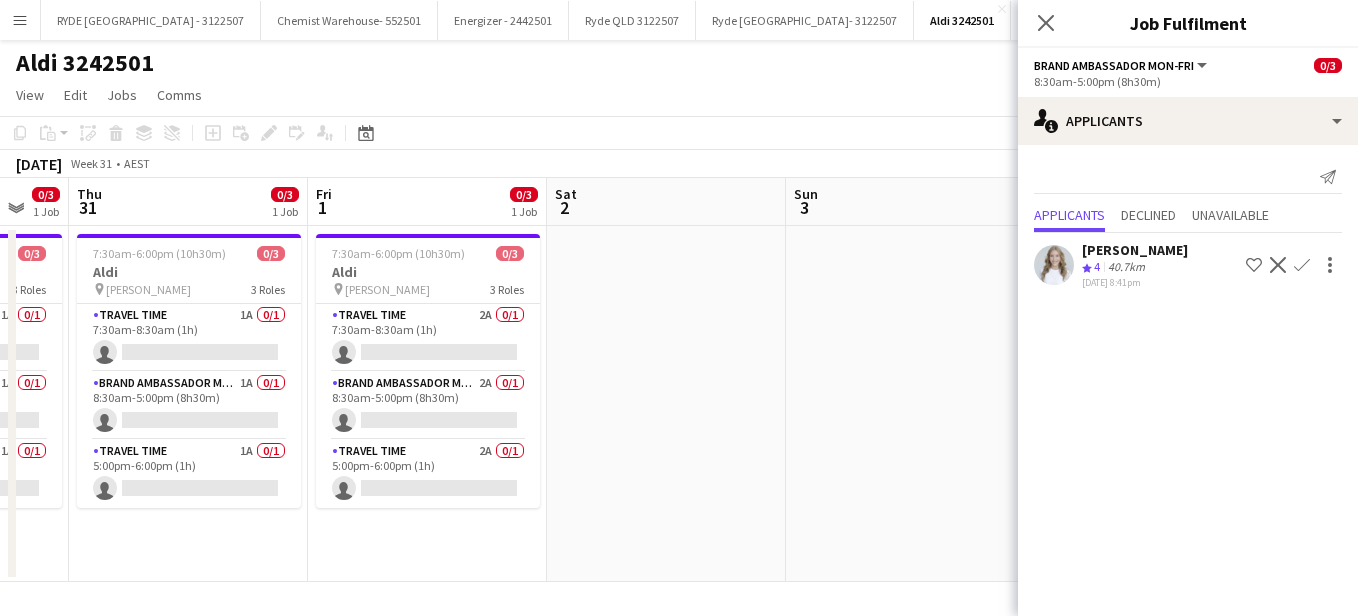 drag, startPoint x: 368, startPoint y: 537, endPoint x: 693, endPoint y: 539, distance: 325.00616 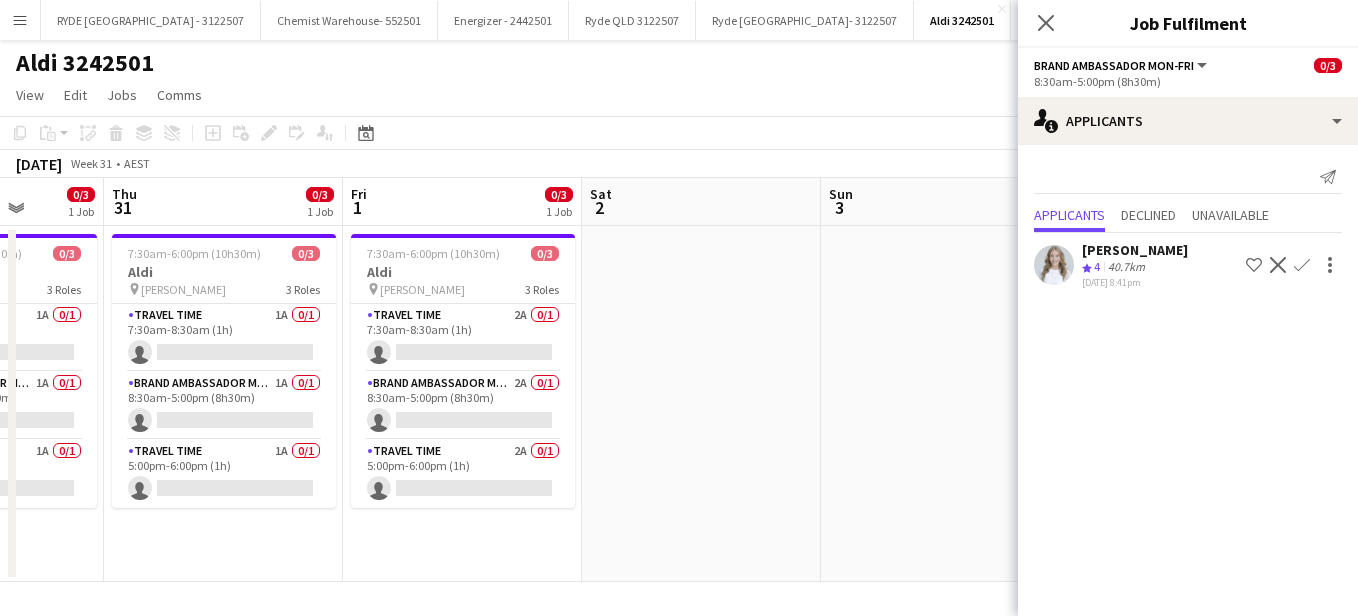 drag, startPoint x: 425, startPoint y: 533, endPoint x: 729, endPoint y: 536, distance: 304.0148 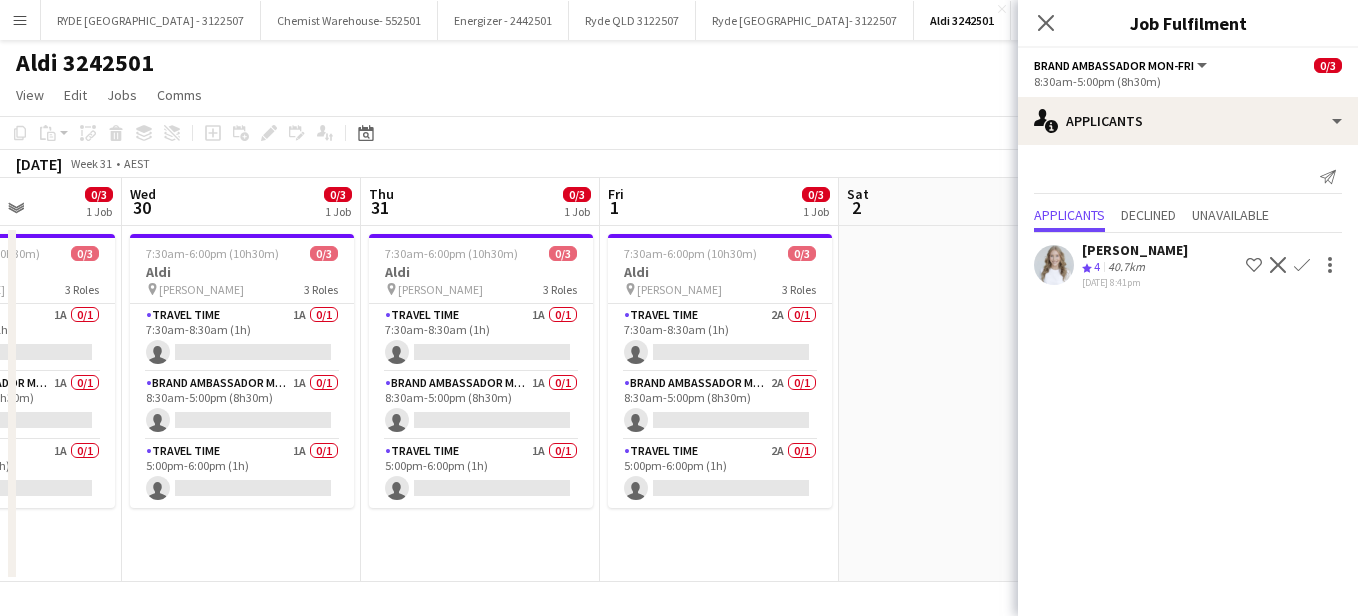 drag, startPoint x: 274, startPoint y: 546, endPoint x: 517, endPoint y: 565, distance: 243.74167 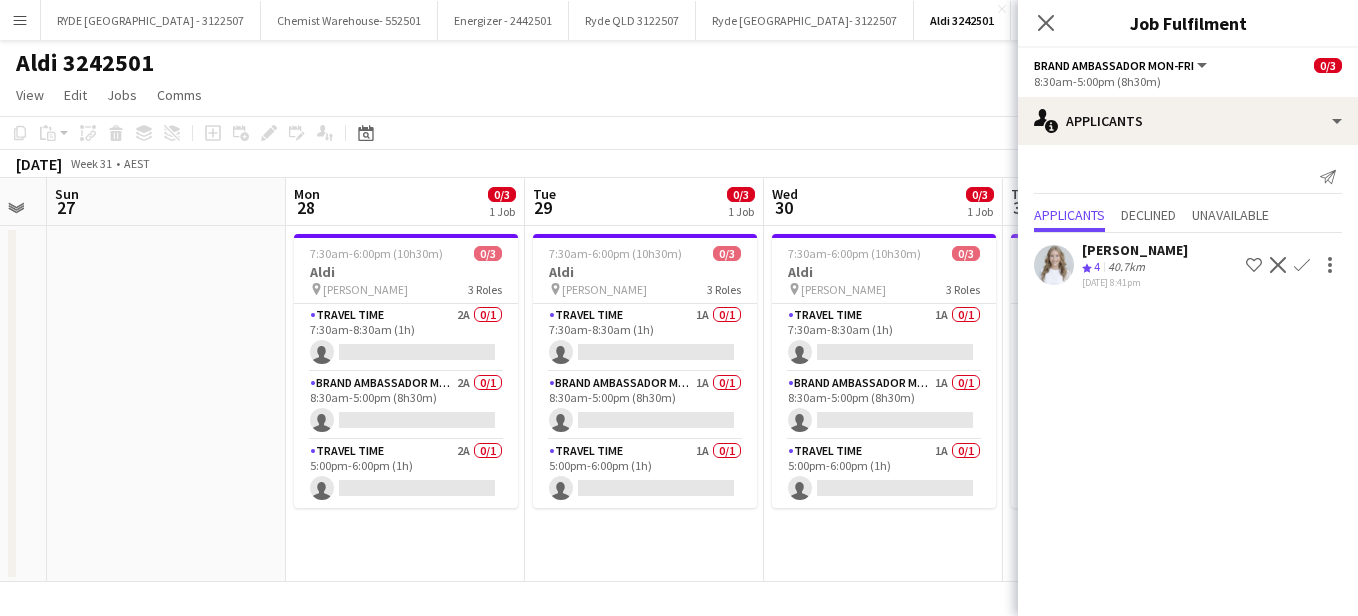 scroll, scrollTop: 0, scrollLeft: 574, axis: horizontal 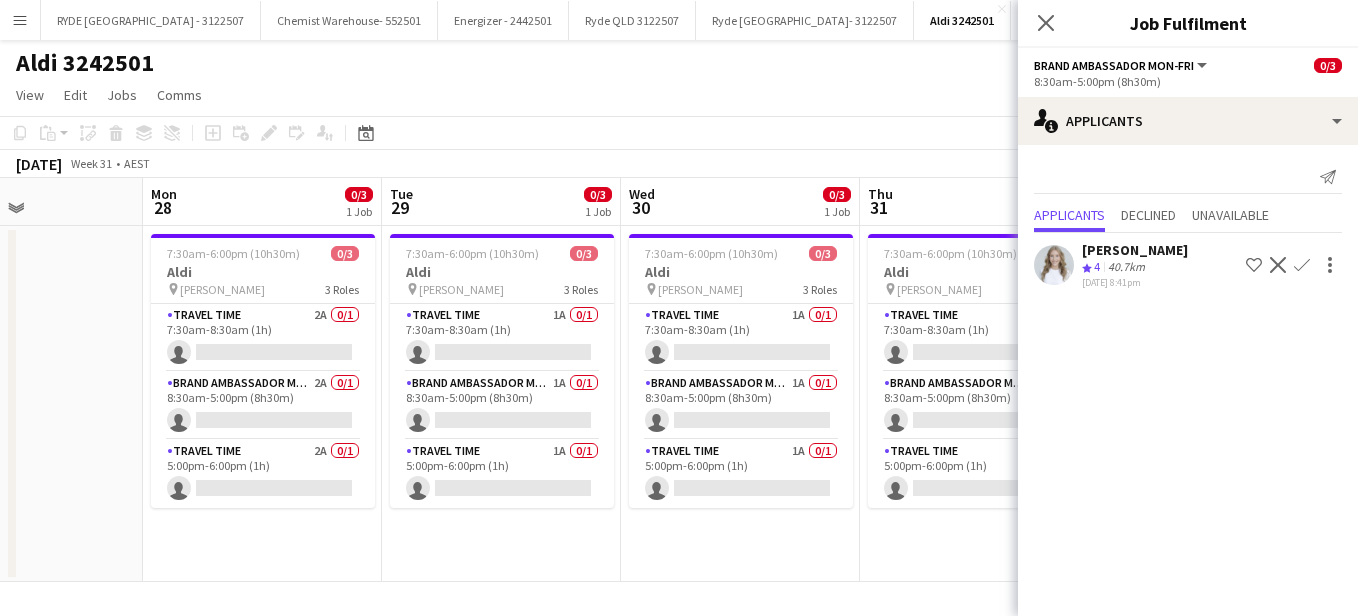 drag, startPoint x: 203, startPoint y: 533, endPoint x: 446, endPoint y: 554, distance: 243.90572 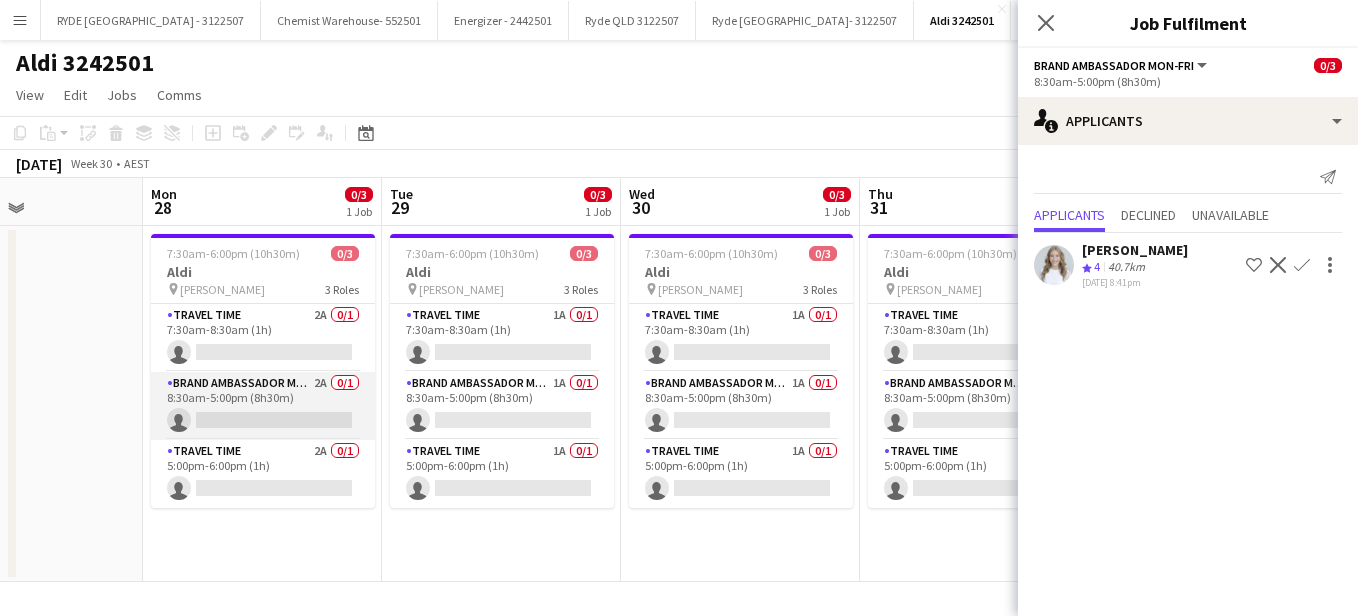 click on "Brand Ambassador Mon-Fri   2A   0/1   8:30am-5:00pm (8h30m)
single-neutral-actions" at bounding box center (263, 406) 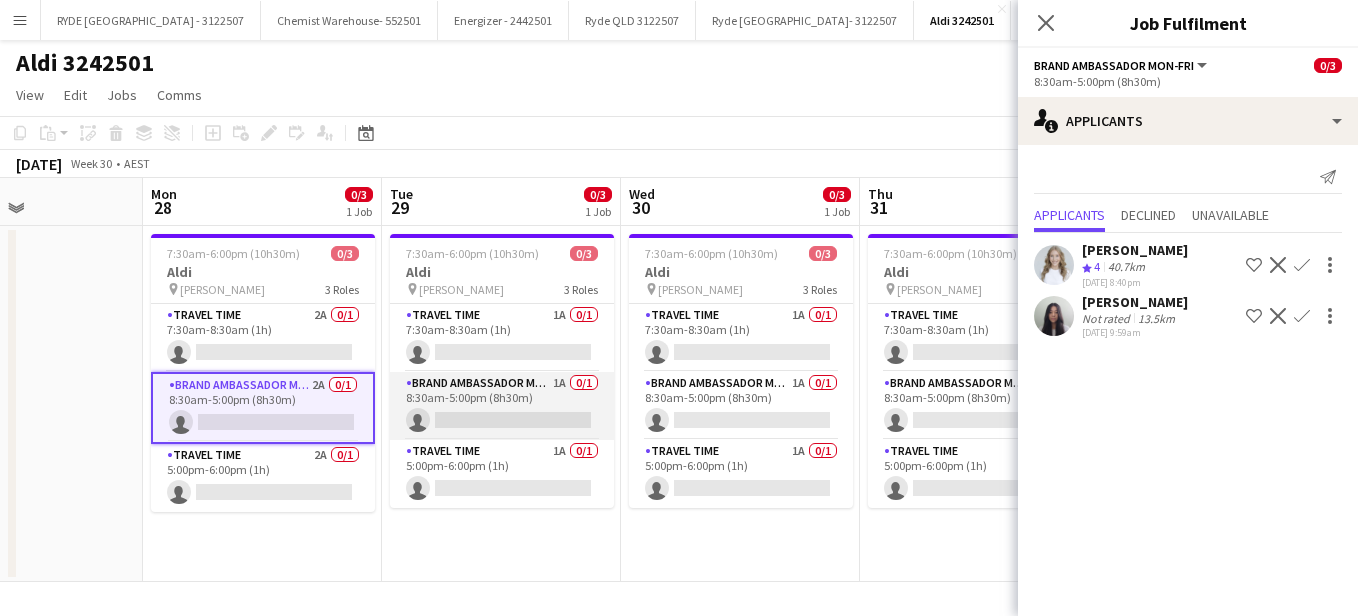 click on "Brand Ambassador Mon-Fri   1A   0/1   8:30am-5:00pm (8h30m)
single-neutral-actions" at bounding box center [502, 406] 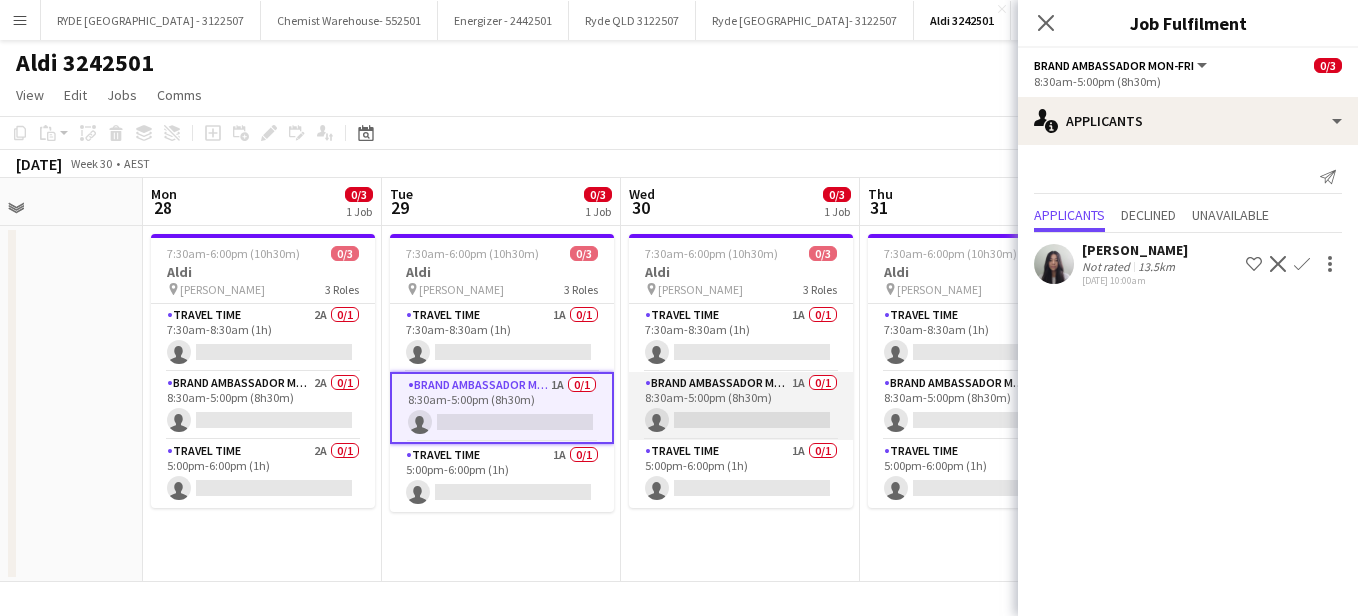 click on "Brand Ambassador Mon-Fri   1A   0/1   8:30am-5:00pm (8h30m)
single-neutral-actions" at bounding box center [741, 406] 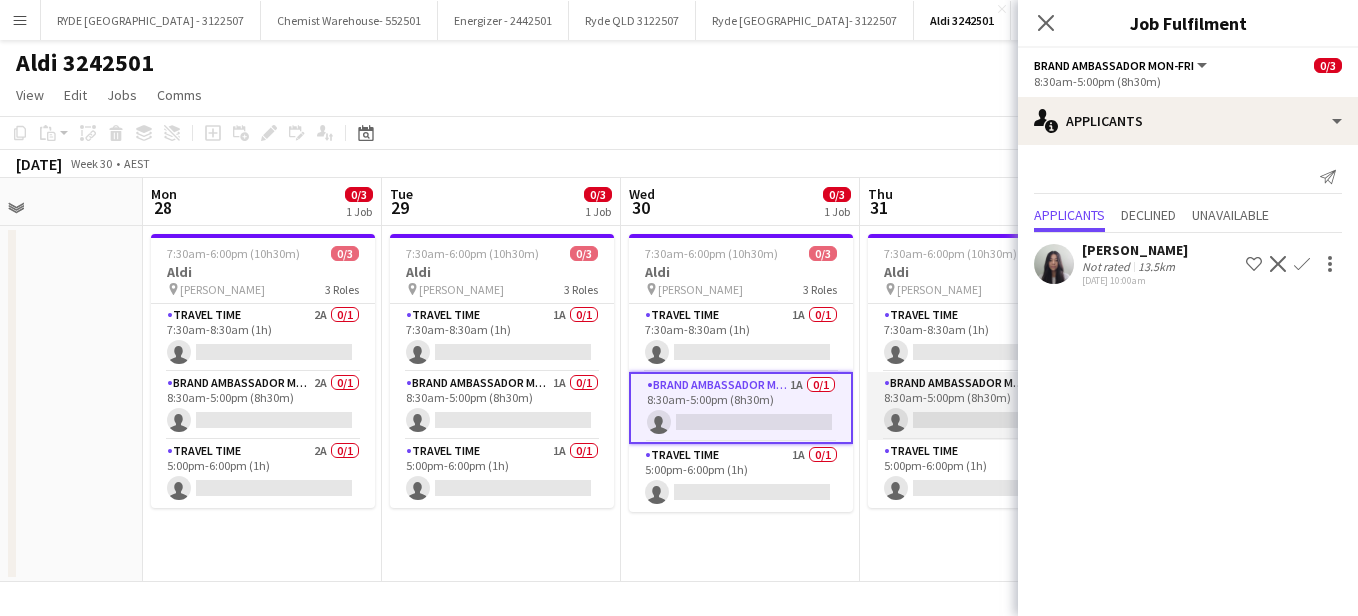 click on "Brand Ambassador Mon-Fri   1A   0/1   8:30am-5:00pm (8h30m)
single-neutral-actions" at bounding box center [980, 406] 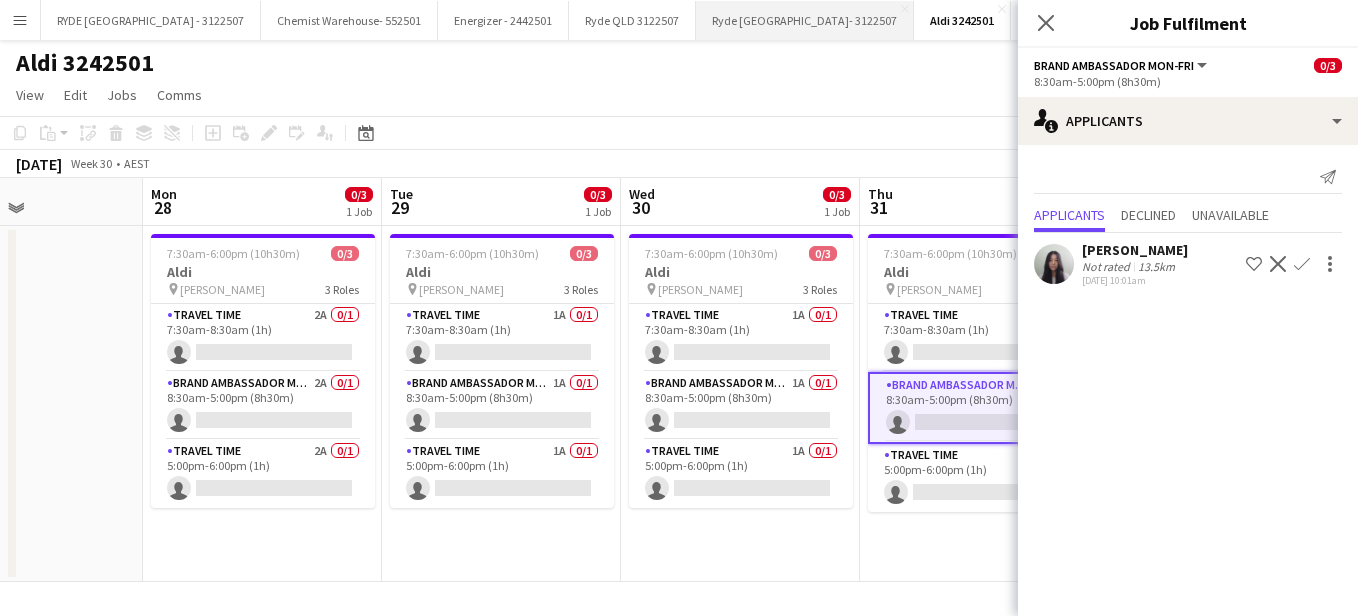 click on "Ryde VIC- 3122507
Close" at bounding box center (805, 20) 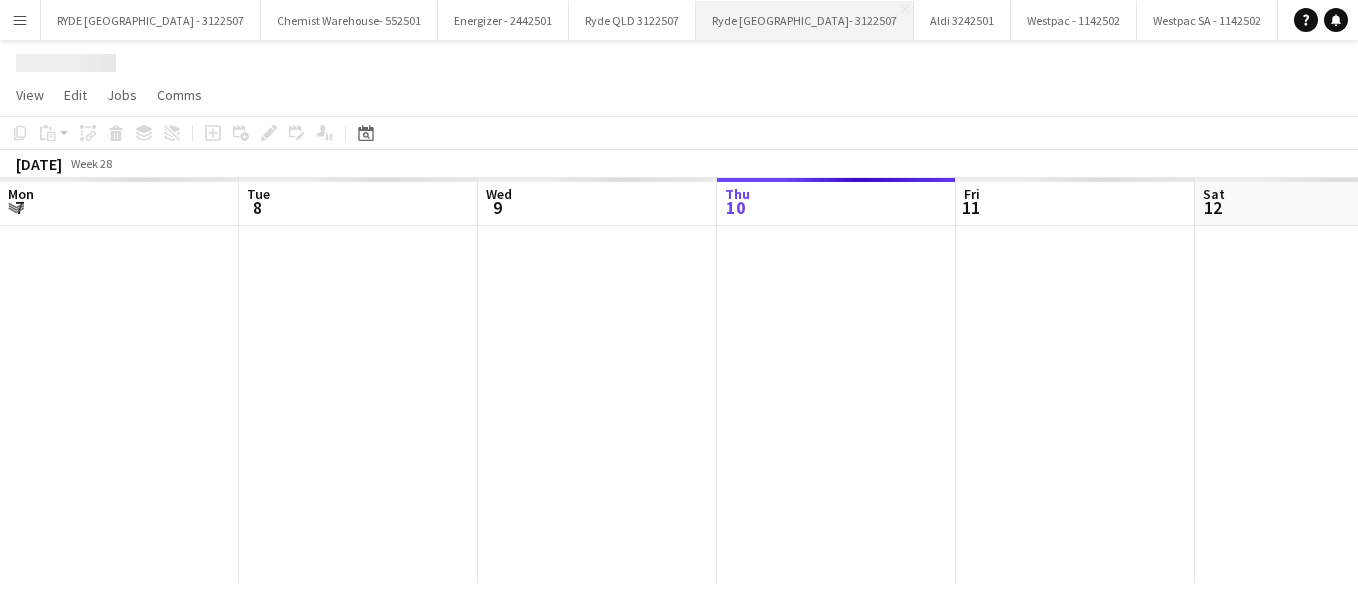 scroll, scrollTop: 0, scrollLeft: 478, axis: horizontal 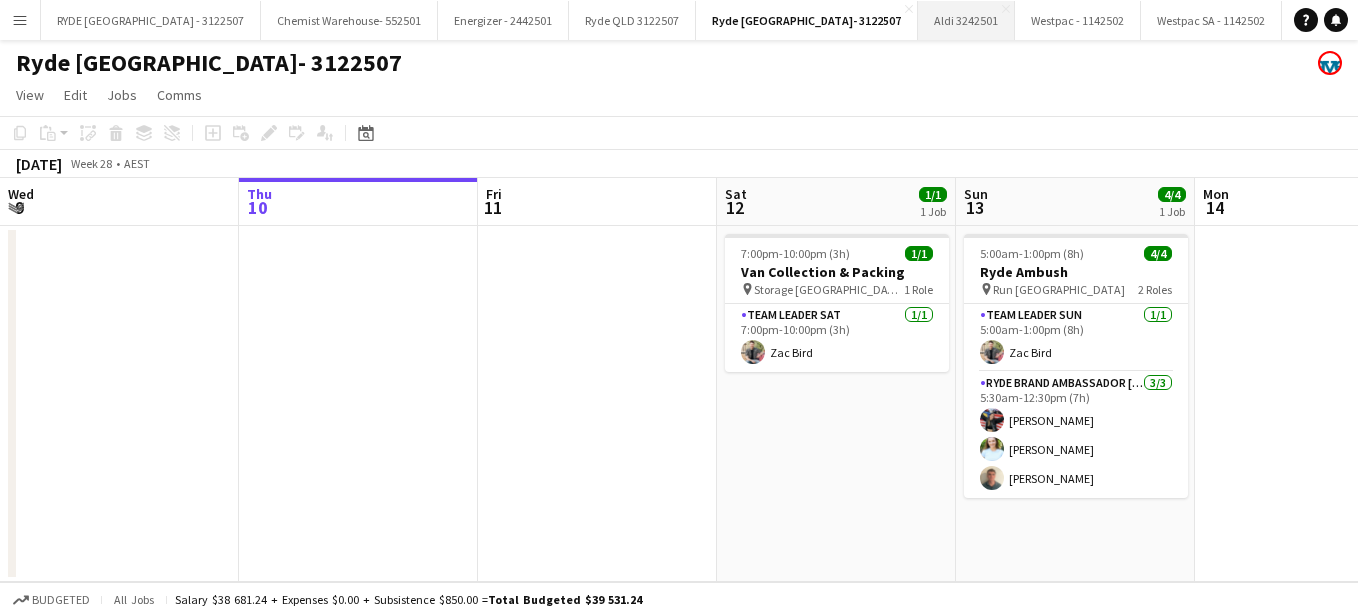 click on "Aldi 3242501
Close" at bounding box center (966, 20) 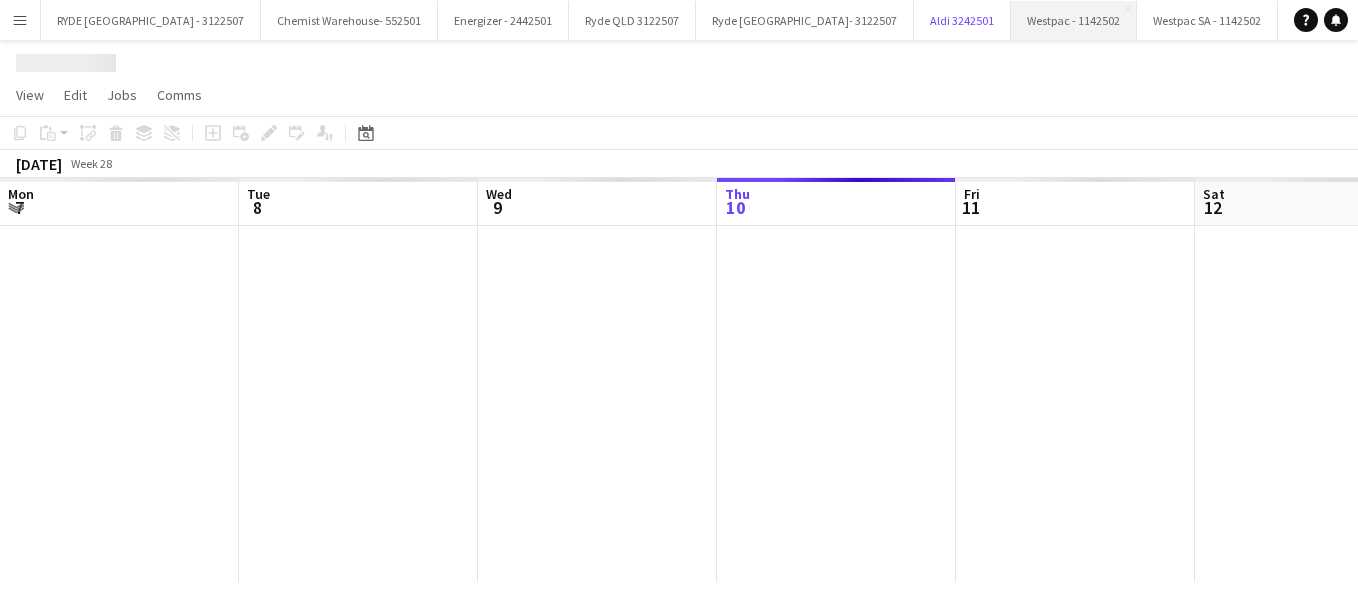 scroll, scrollTop: 0, scrollLeft: 478, axis: horizontal 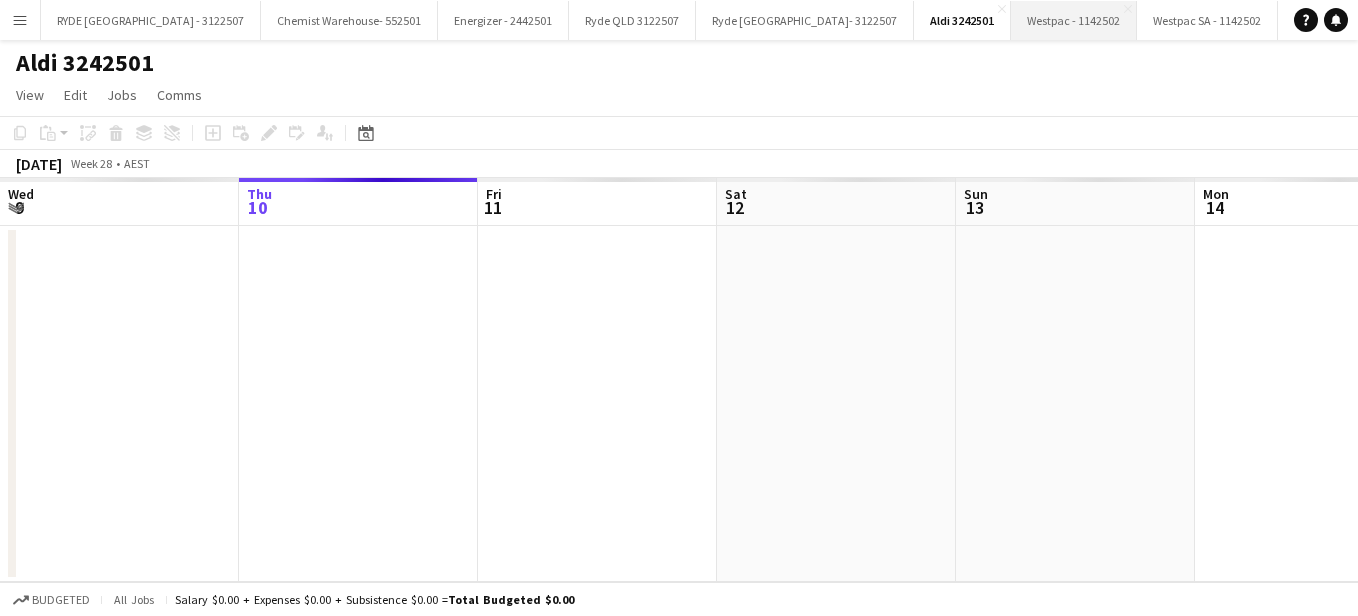 click on "Westpac - 1142502
Close" at bounding box center (1074, 20) 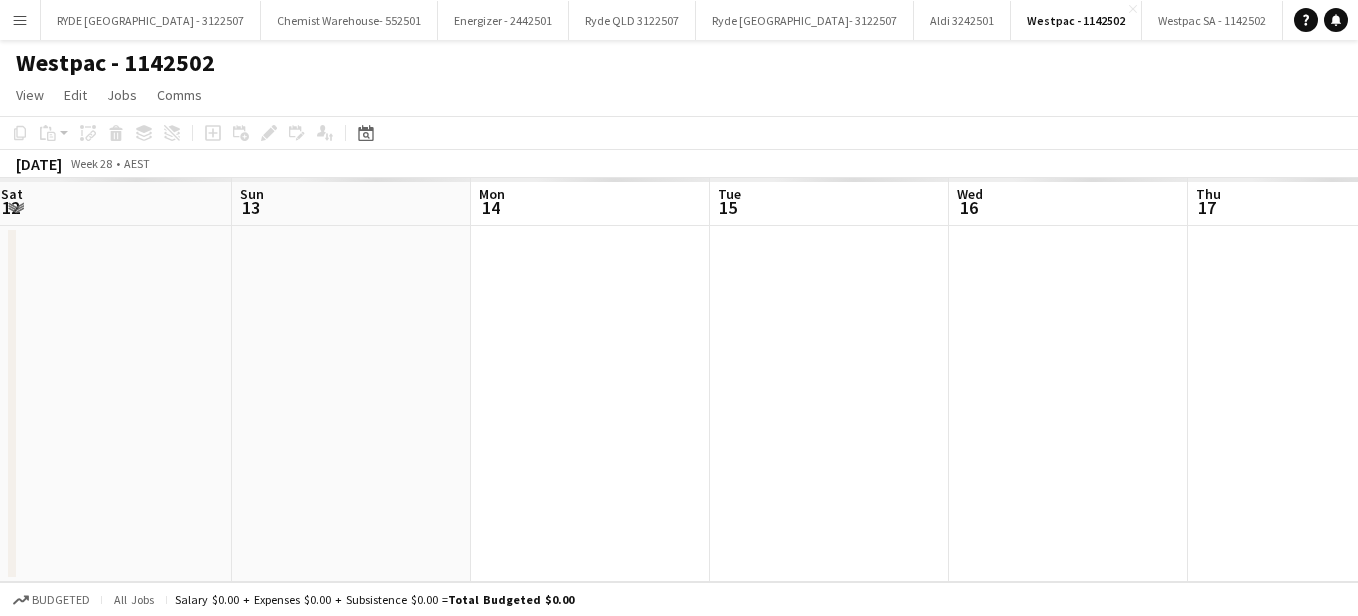 drag, startPoint x: 962, startPoint y: 402, endPoint x: 168, endPoint y: 429, distance: 794.4589 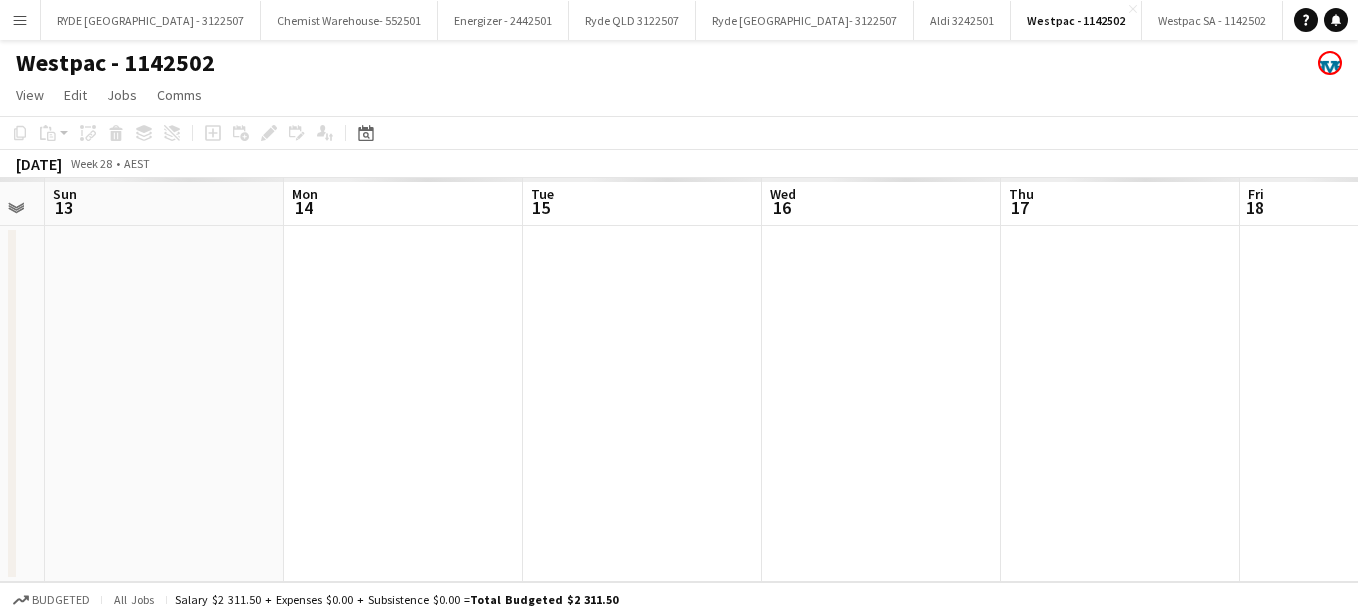 drag, startPoint x: 881, startPoint y: 461, endPoint x: 306, endPoint y: 420, distance: 576.4599 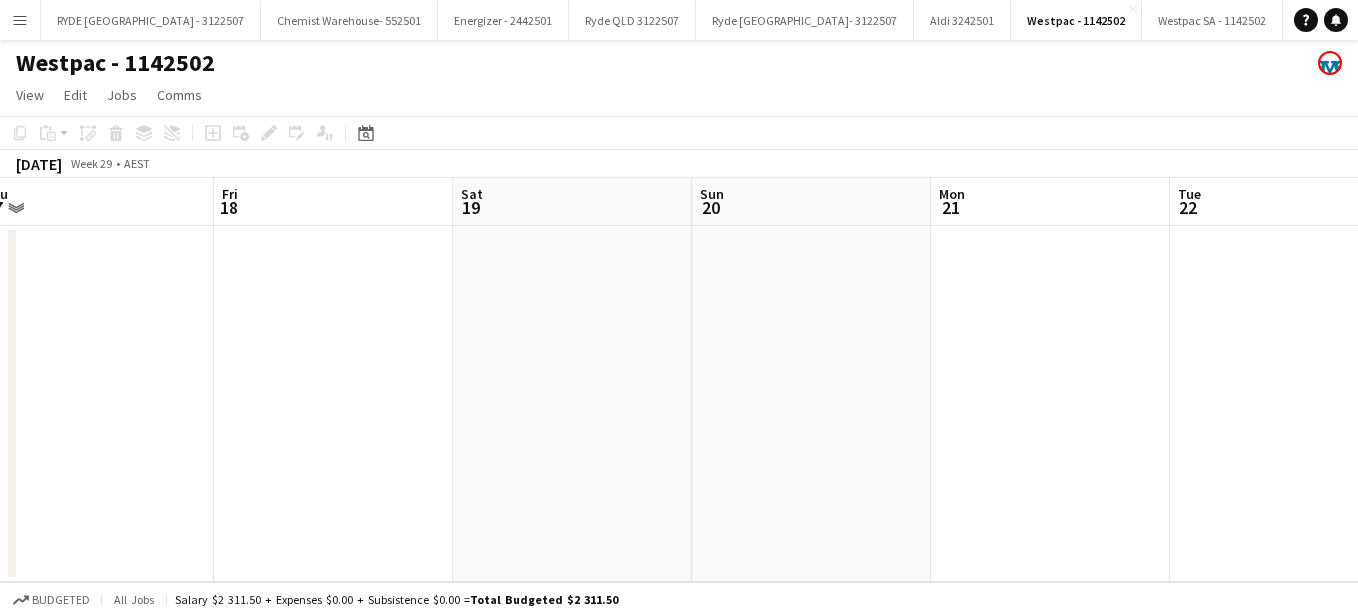 drag, startPoint x: 943, startPoint y: 445, endPoint x: 399, endPoint y: 395, distance: 546.29297 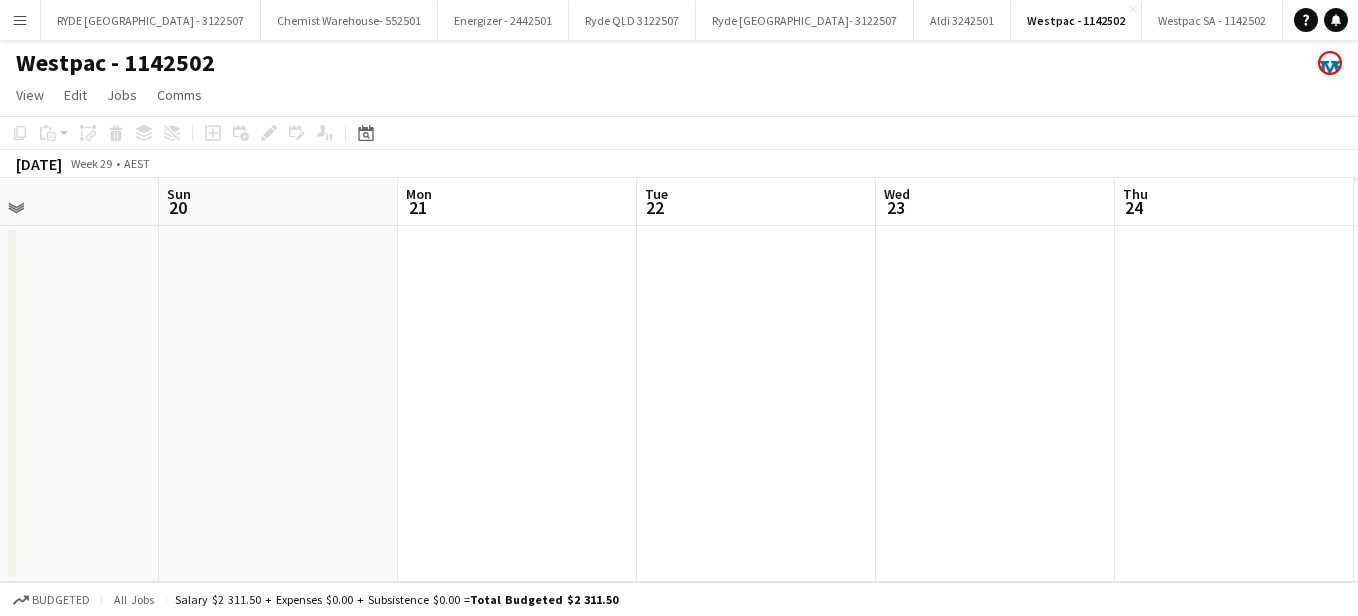 drag, startPoint x: 954, startPoint y: 440, endPoint x: 416, endPoint y: 436, distance: 538.0149 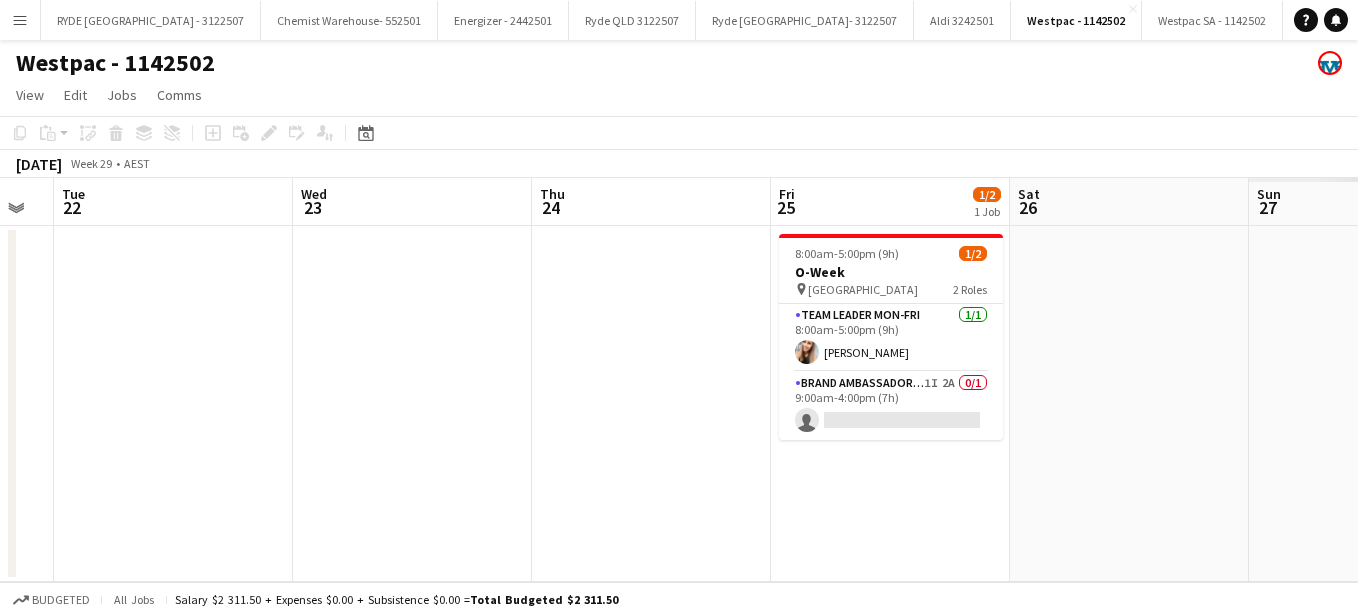 drag, startPoint x: 915, startPoint y: 462, endPoint x: 333, endPoint y: 378, distance: 588.03064 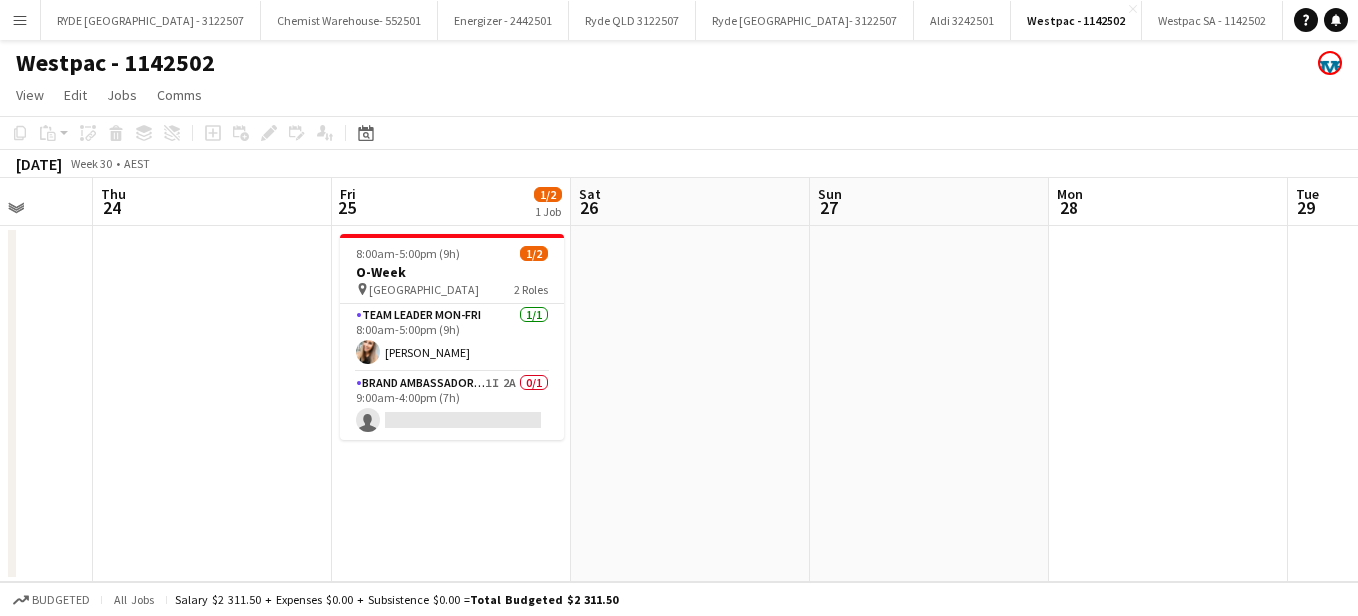drag, startPoint x: 876, startPoint y: 444, endPoint x: 426, endPoint y: 518, distance: 456.04385 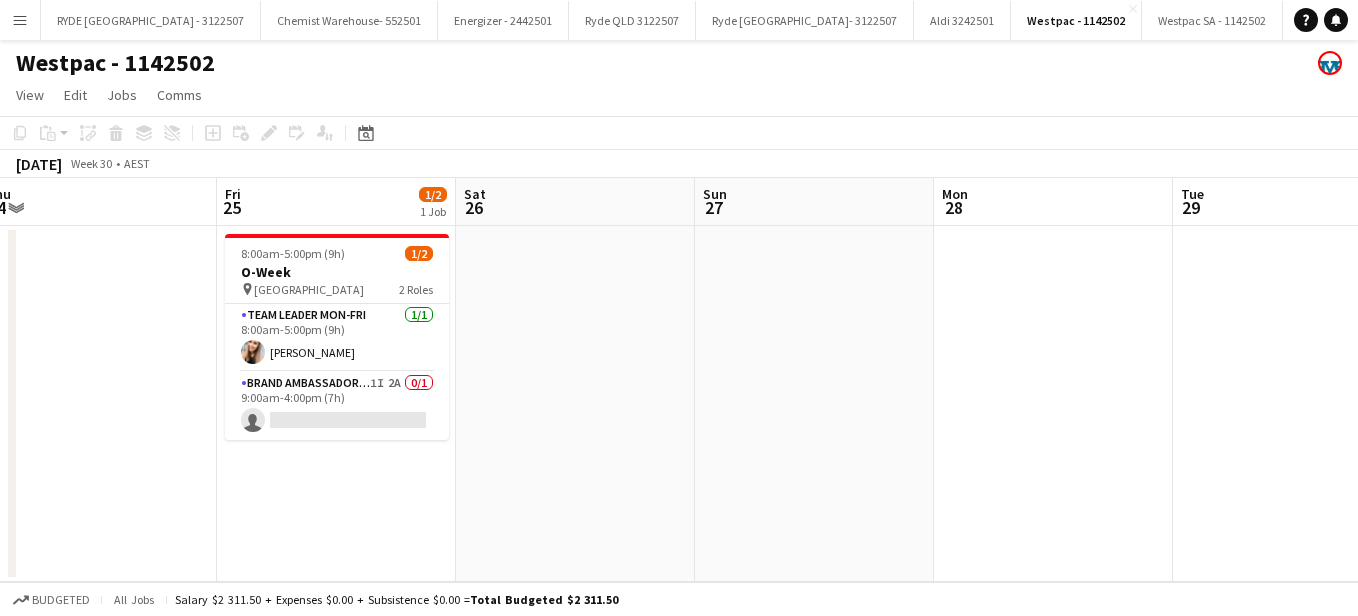 drag, startPoint x: 833, startPoint y: 517, endPoint x: 494, endPoint y: 457, distance: 344.2688 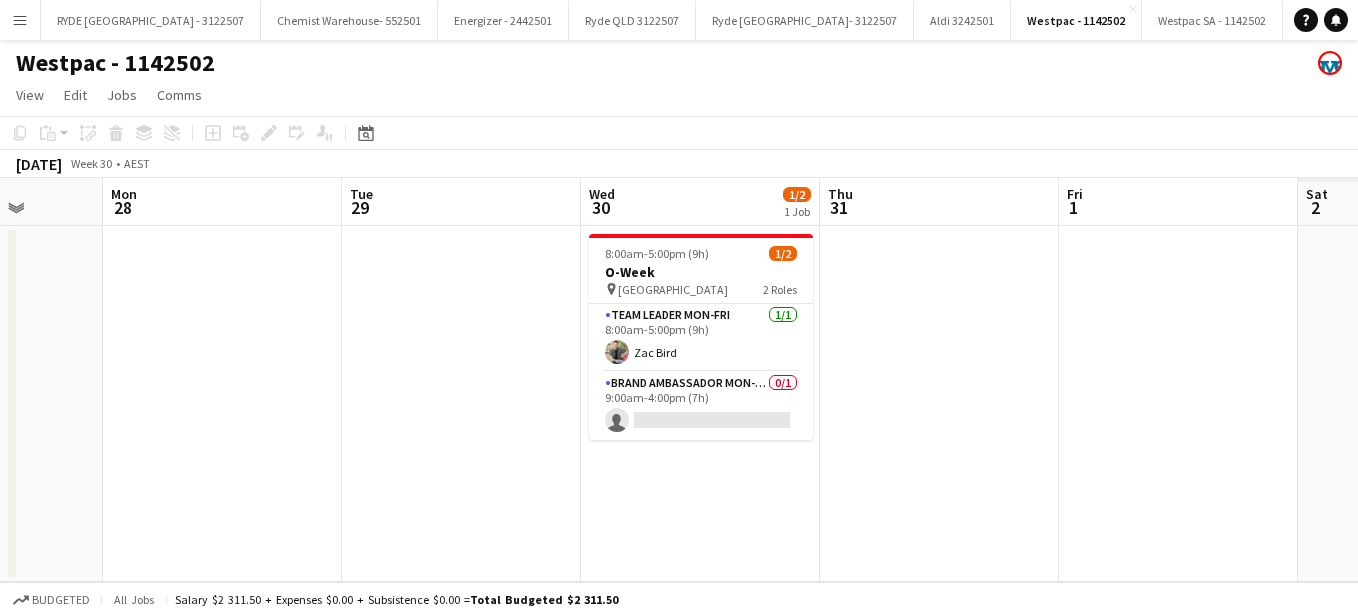 scroll, scrollTop: 0, scrollLeft: 747, axis: horizontal 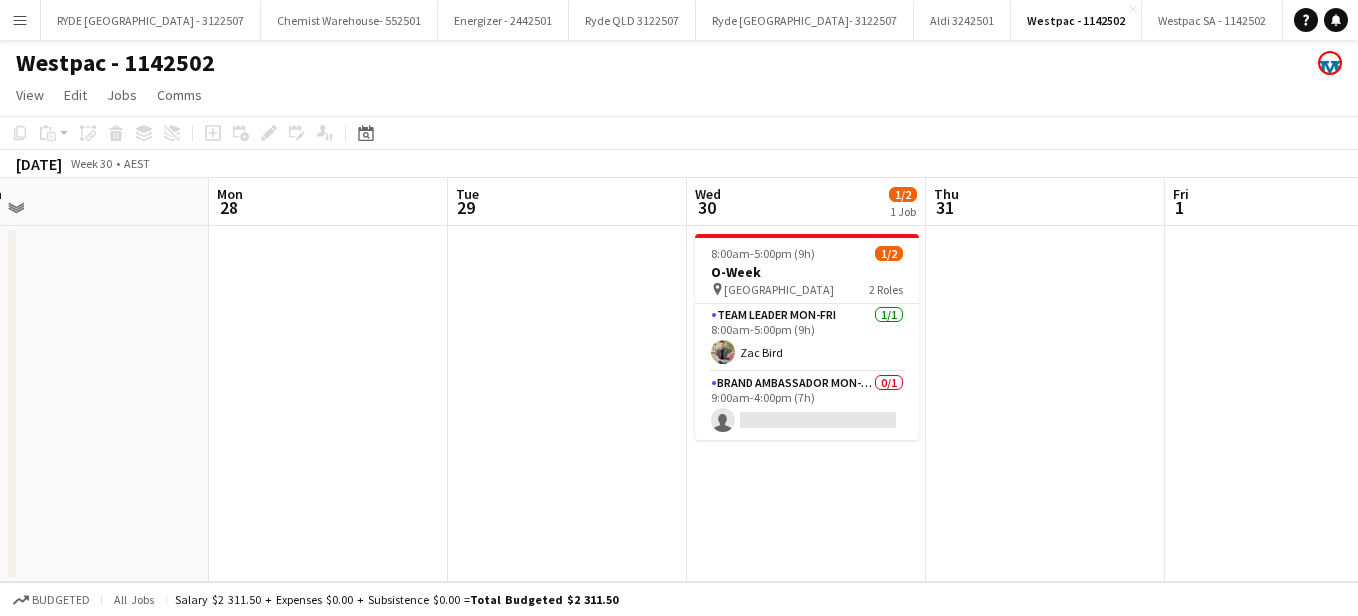 drag, startPoint x: 940, startPoint y: 491, endPoint x: 215, endPoint y: 441, distance: 726.7221 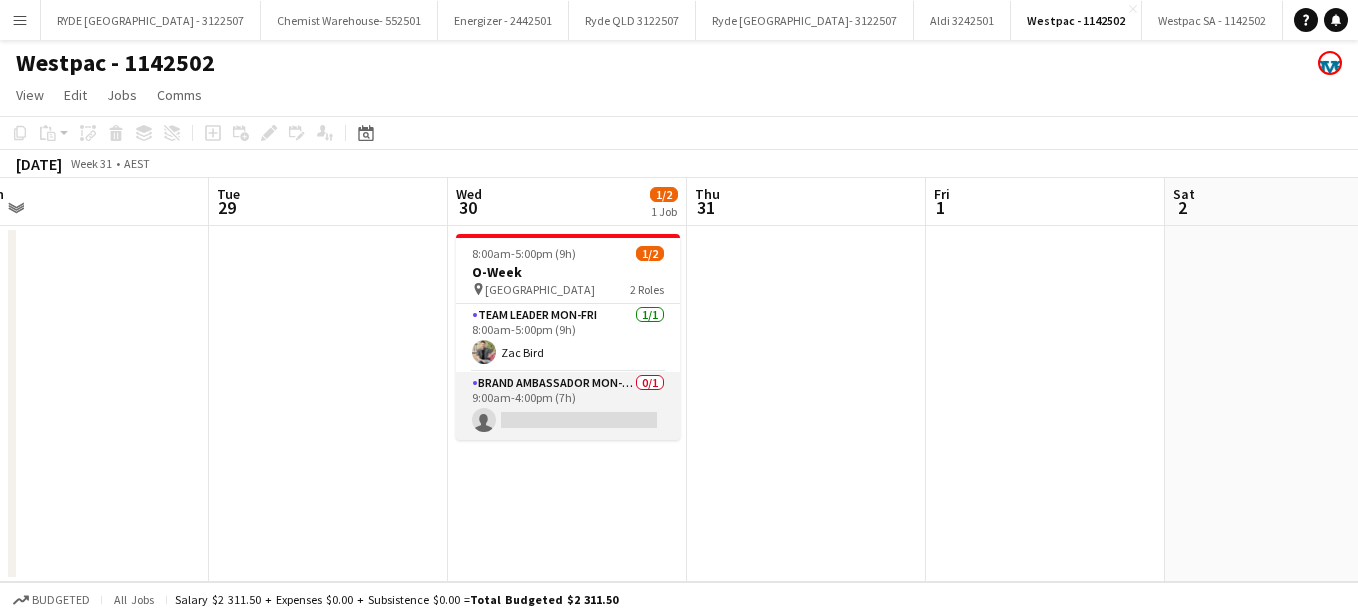 click on "Brand Ambassador Mon-Fri   0/1   9:00am-4:00pm (7h)
single-neutral-actions" at bounding box center [568, 406] 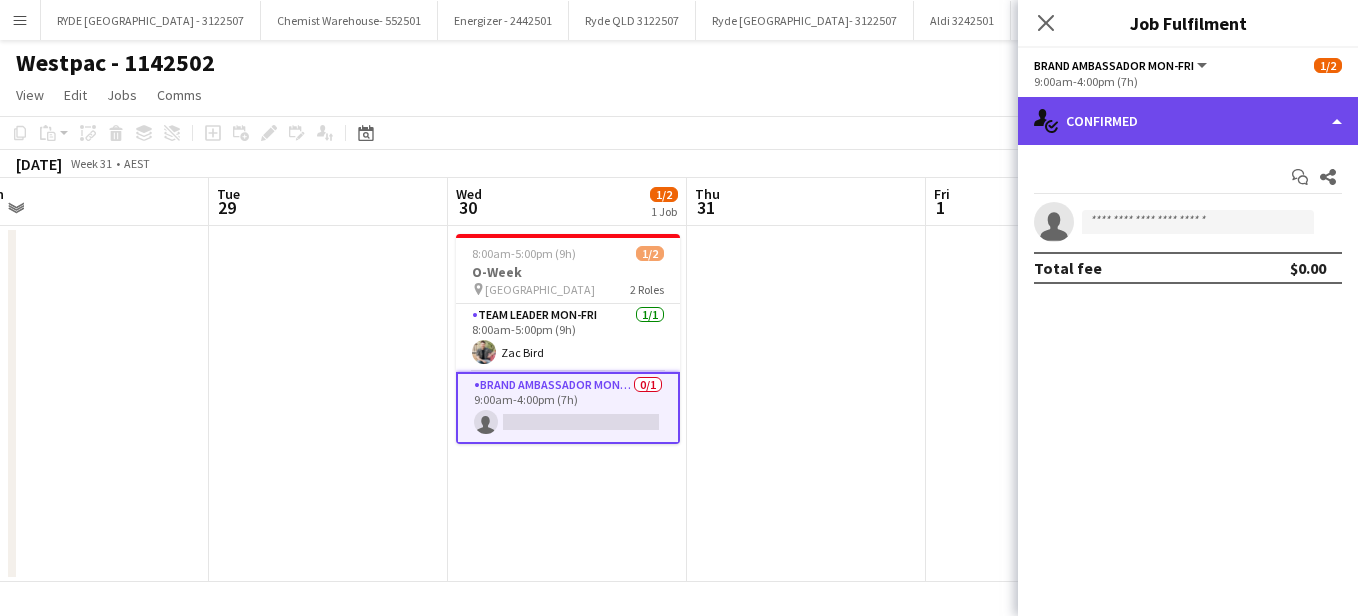 click on "single-neutral-actions-check-2
Confirmed" 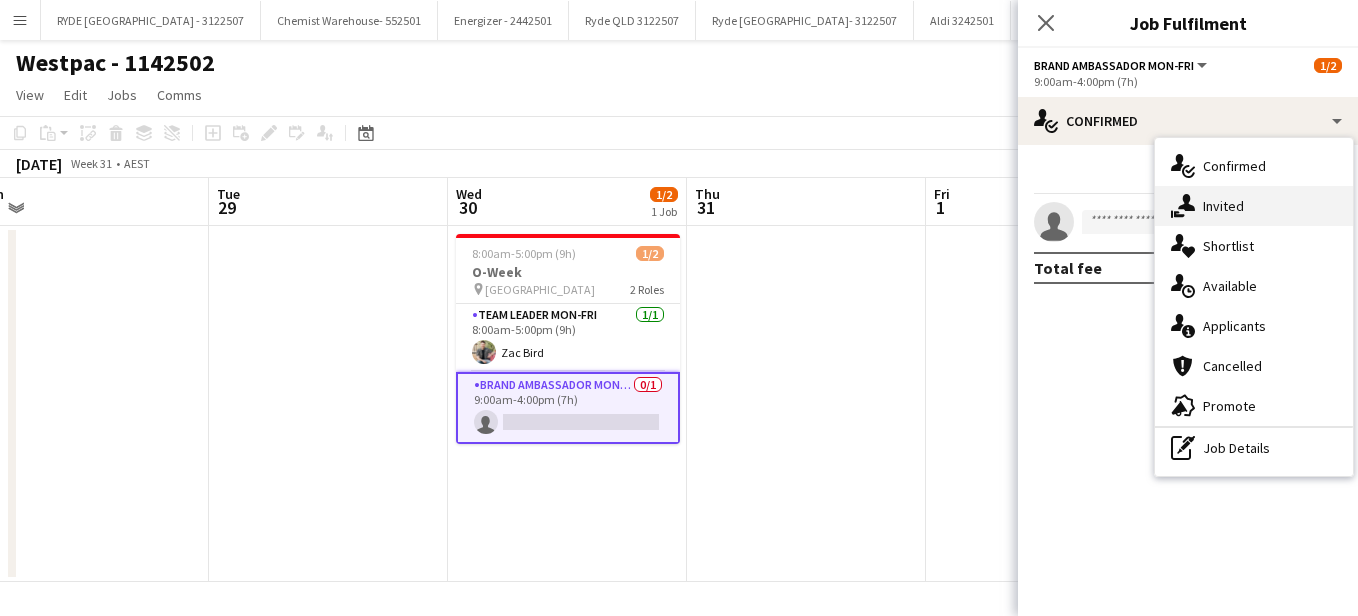click on "single-neutral-actions-share-1
Invited" at bounding box center [1254, 206] 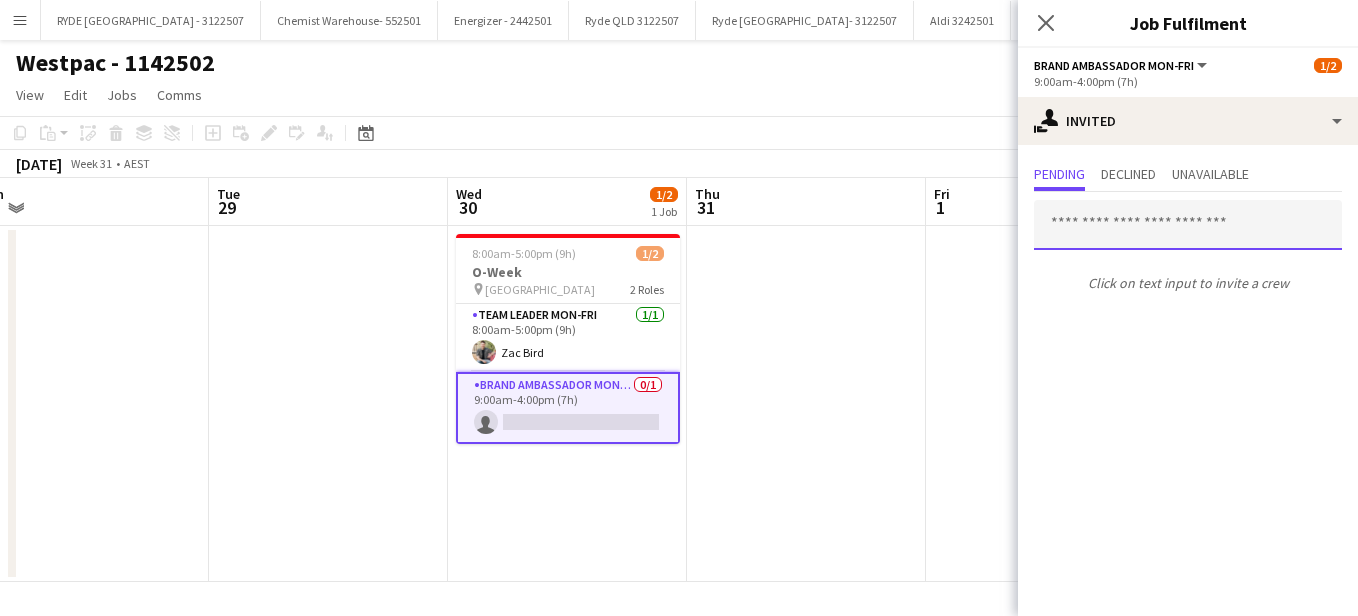 click at bounding box center (1188, 225) 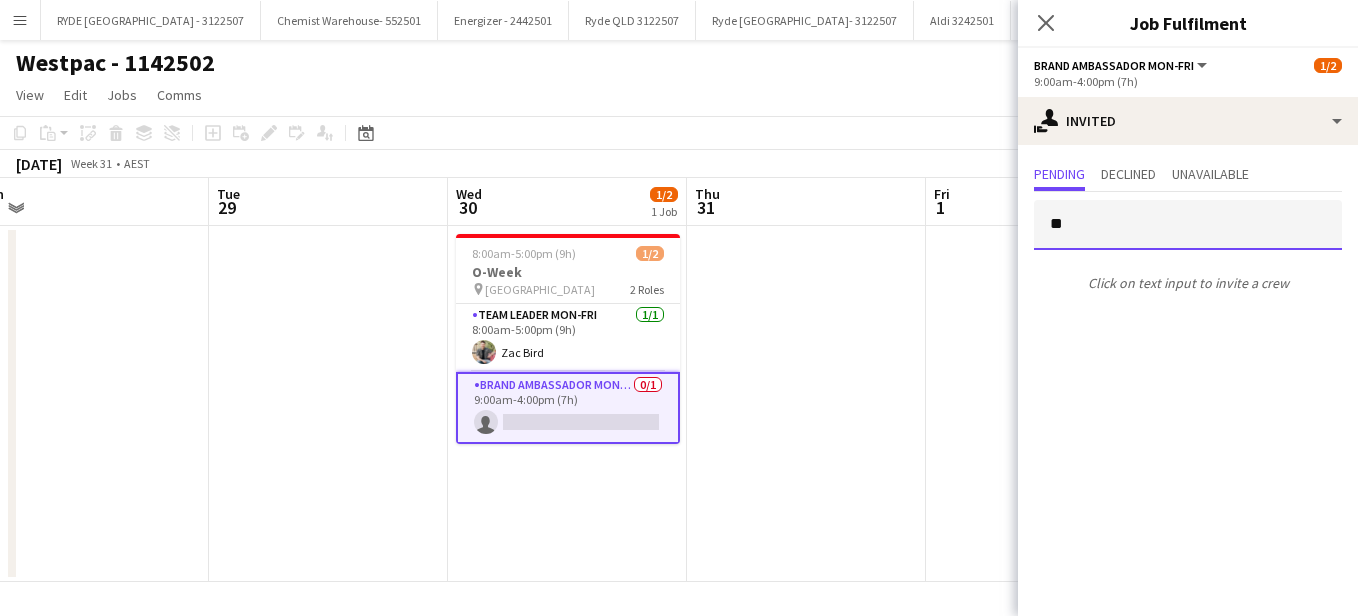 type on "***" 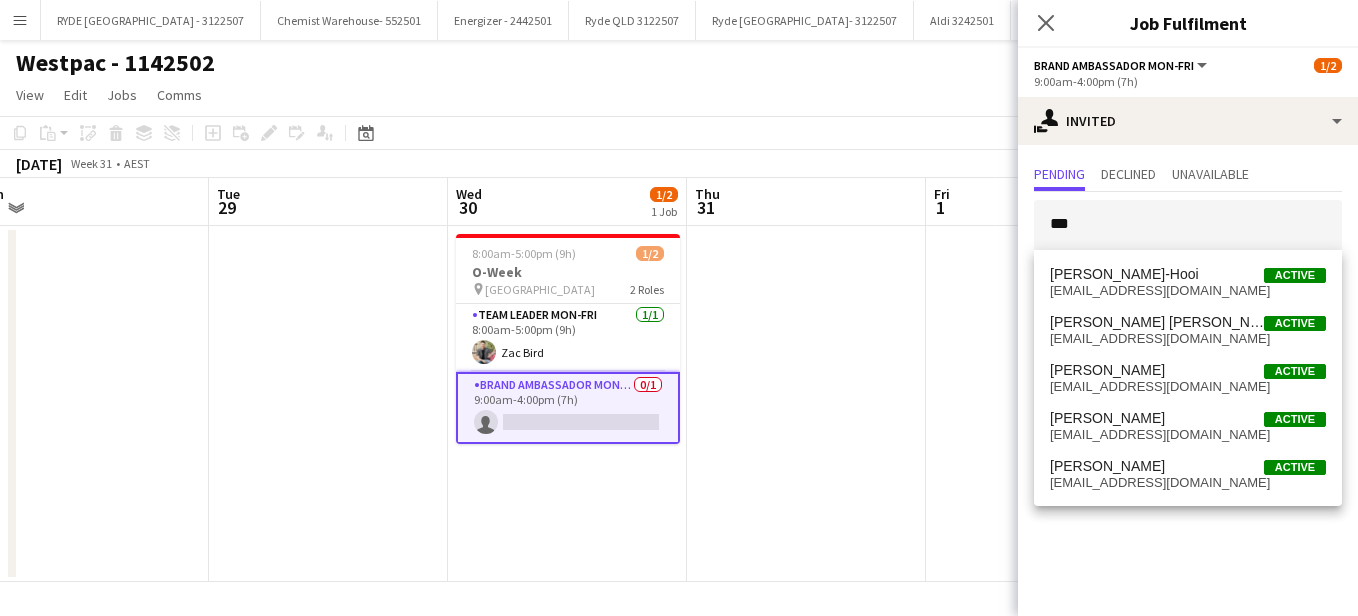 click at bounding box center [806, 404] 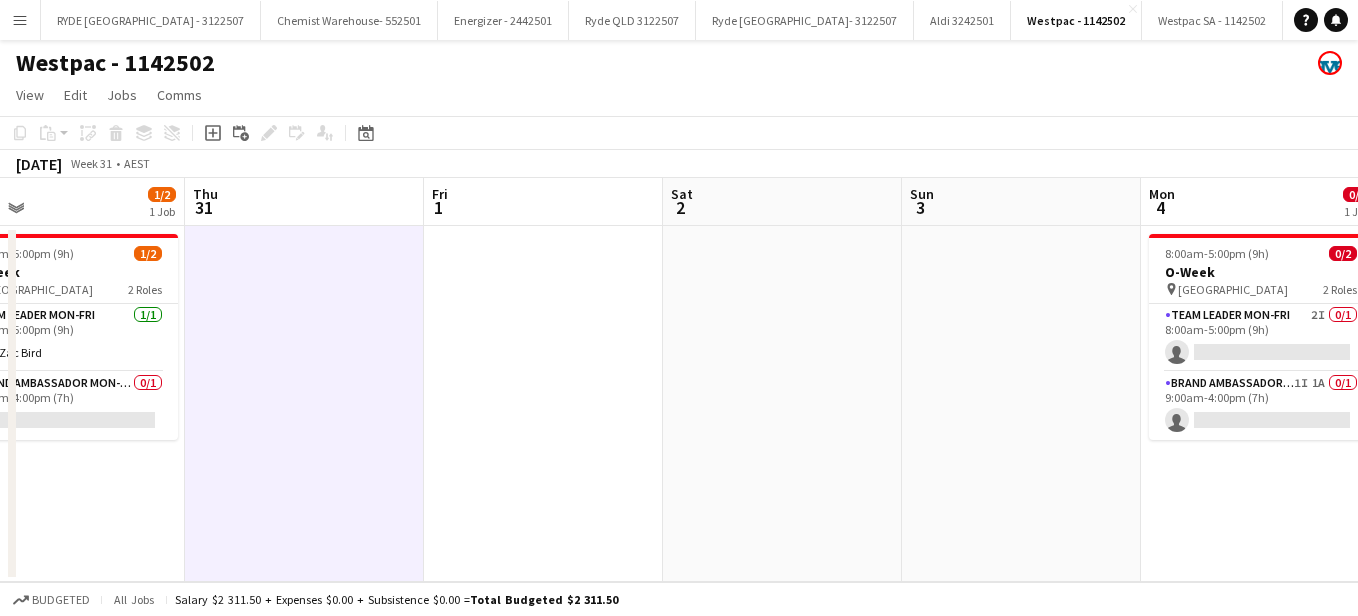 drag, startPoint x: 1096, startPoint y: 426, endPoint x: 684, endPoint y: 334, distance: 422.14688 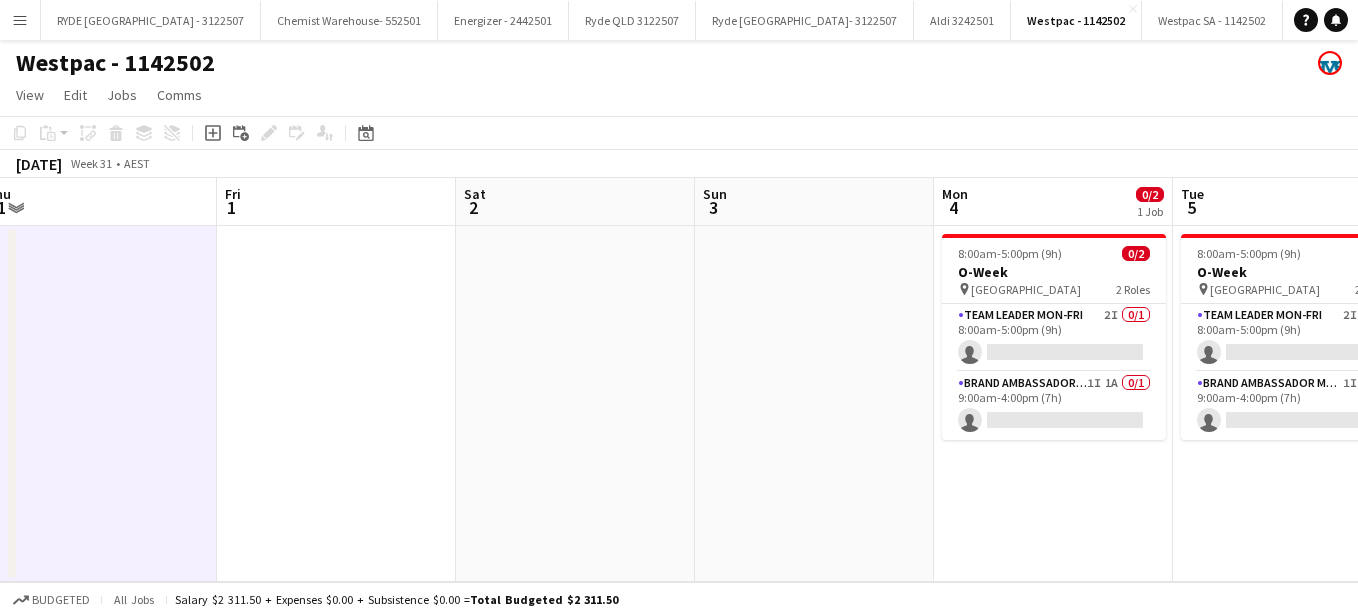 drag, startPoint x: 1145, startPoint y: 420, endPoint x: 622, endPoint y: 358, distance: 526.6621 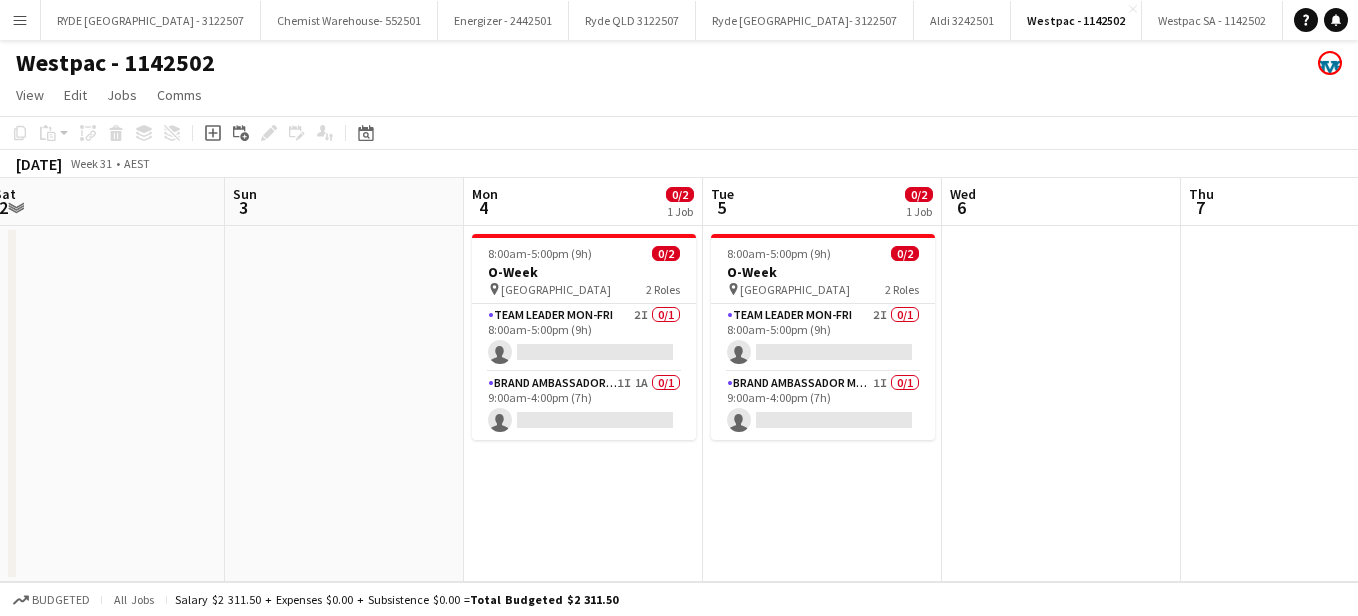 drag, startPoint x: 957, startPoint y: 488, endPoint x: 746, endPoint y: 460, distance: 212.84972 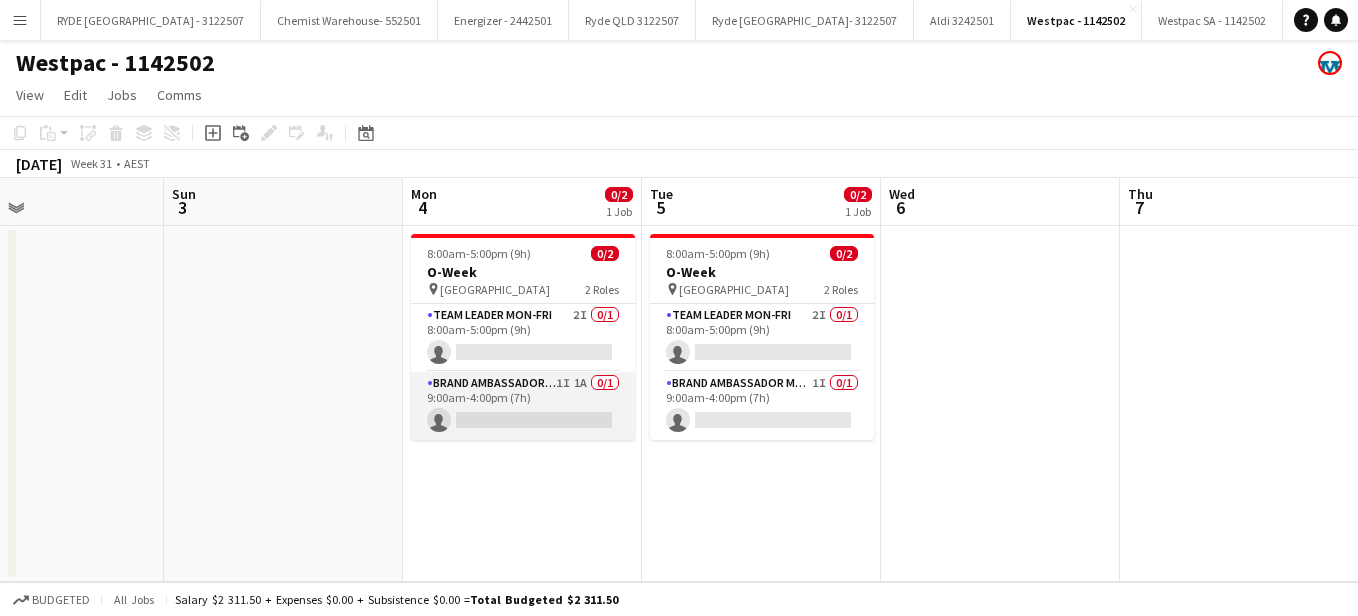 click on "Brand Ambassador Mon-Fri   1I   1A   0/1   9:00am-4:00pm (7h)
single-neutral-actions" at bounding box center (523, 406) 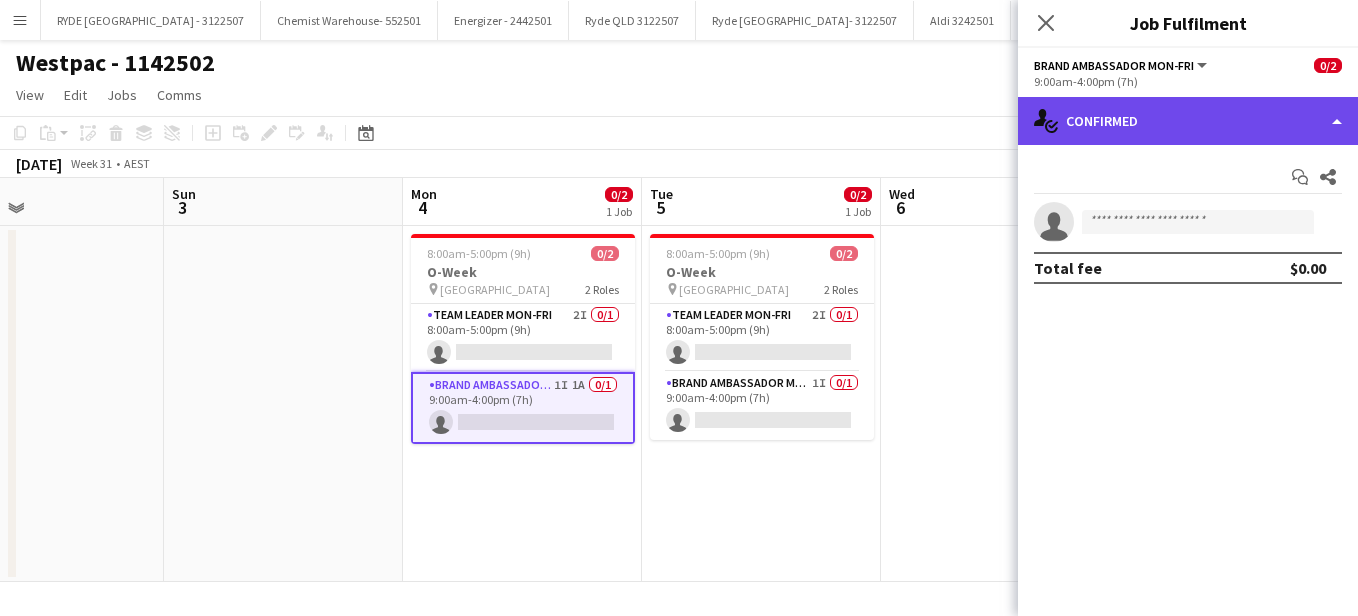 click on "single-neutral-actions-check-2
Confirmed" 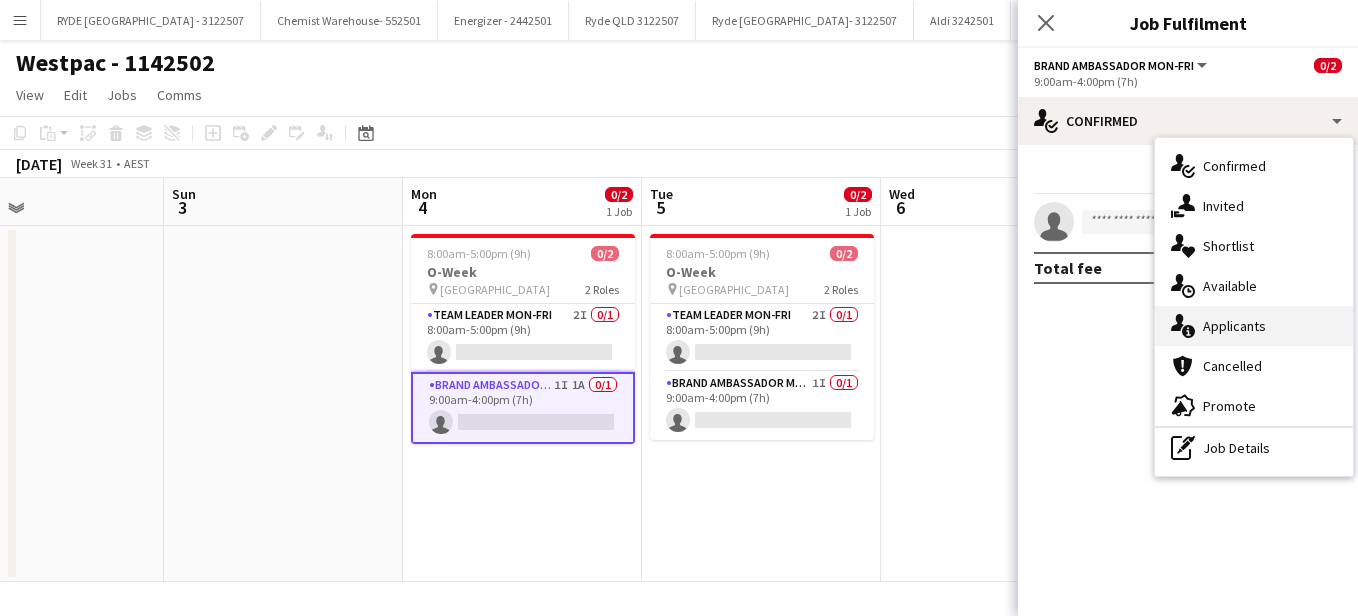 click on "single-neutral-actions-information
Applicants" at bounding box center (1254, 326) 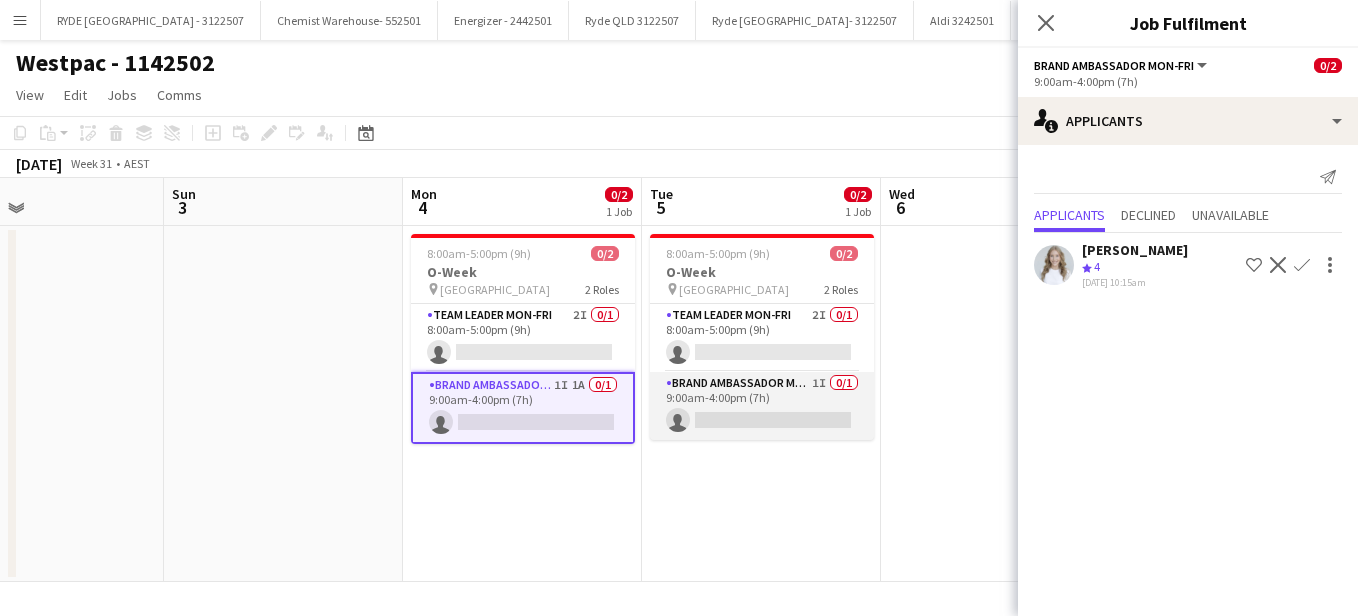 click on "Brand Ambassador Mon-Fri   1I   0/1   9:00am-4:00pm (7h)
single-neutral-actions" at bounding box center (762, 406) 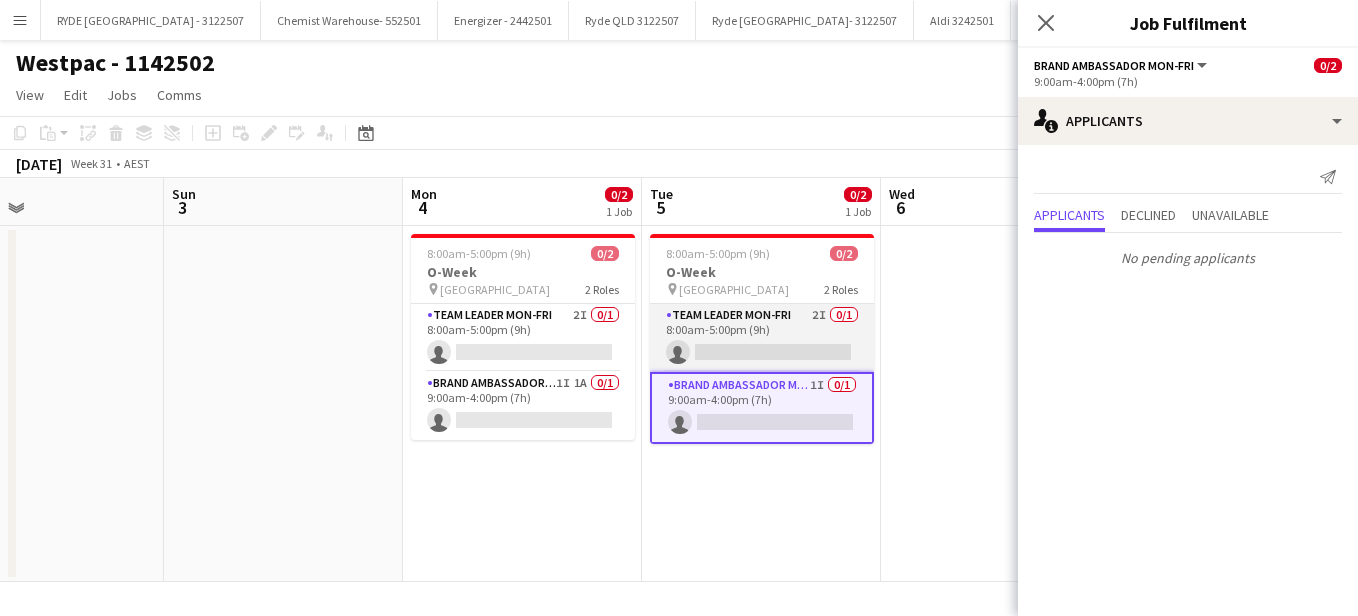 click on "Team Leader Mon-Fri   2I   0/1   8:00am-5:00pm (9h)
single-neutral-actions" at bounding box center (762, 338) 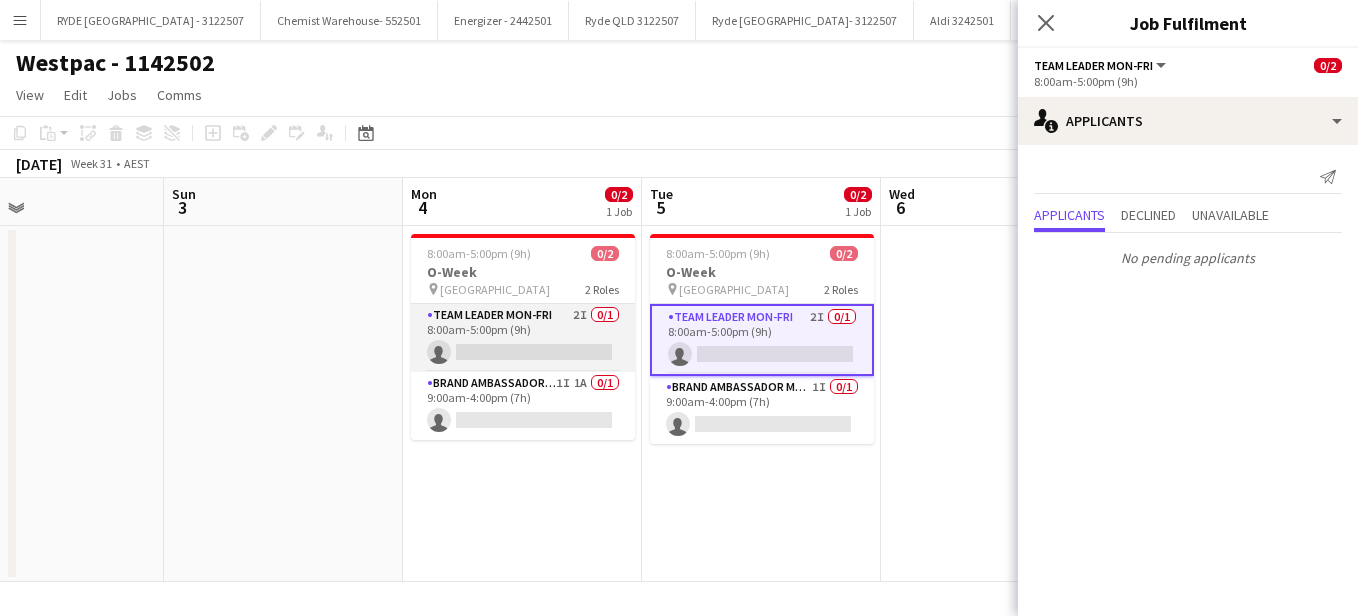 click on "Team Leader Mon-Fri   2I   0/1   8:00am-5:00pm (9h)
single-neutral-actions" at bounding box center [523, 338] 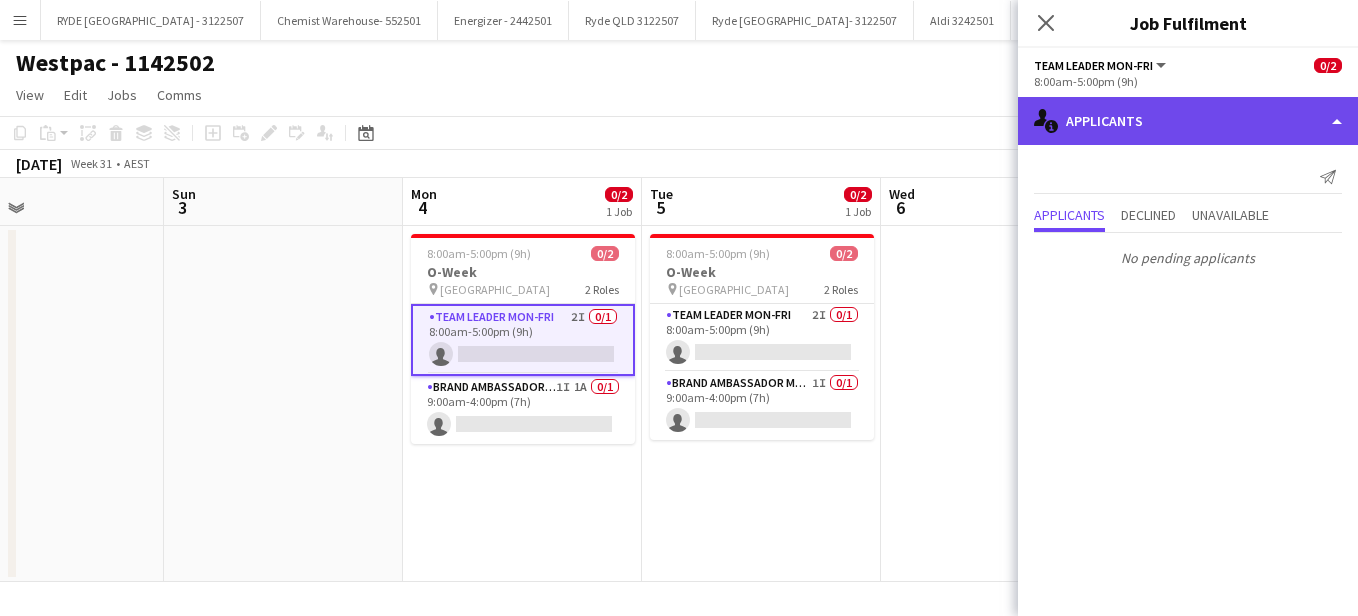 click on "single-neutral-actions-information
Applicants" 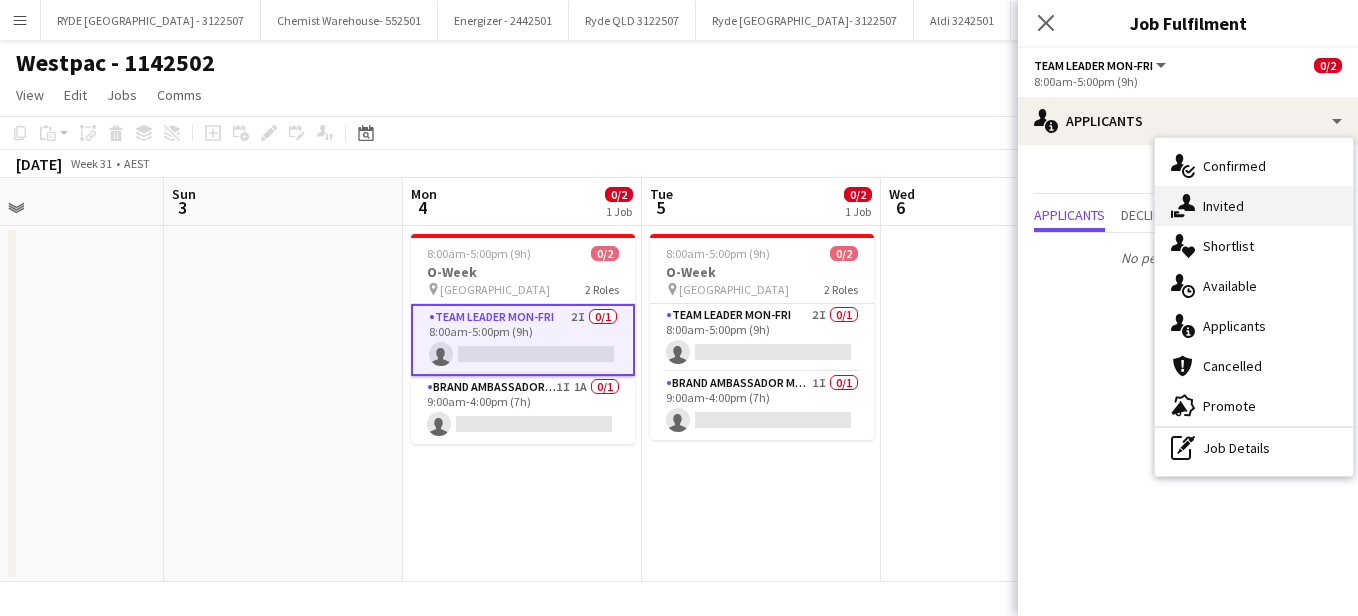 click on "single-neutral-actions-share-1
Invited" at bounding box center (1254, 206) 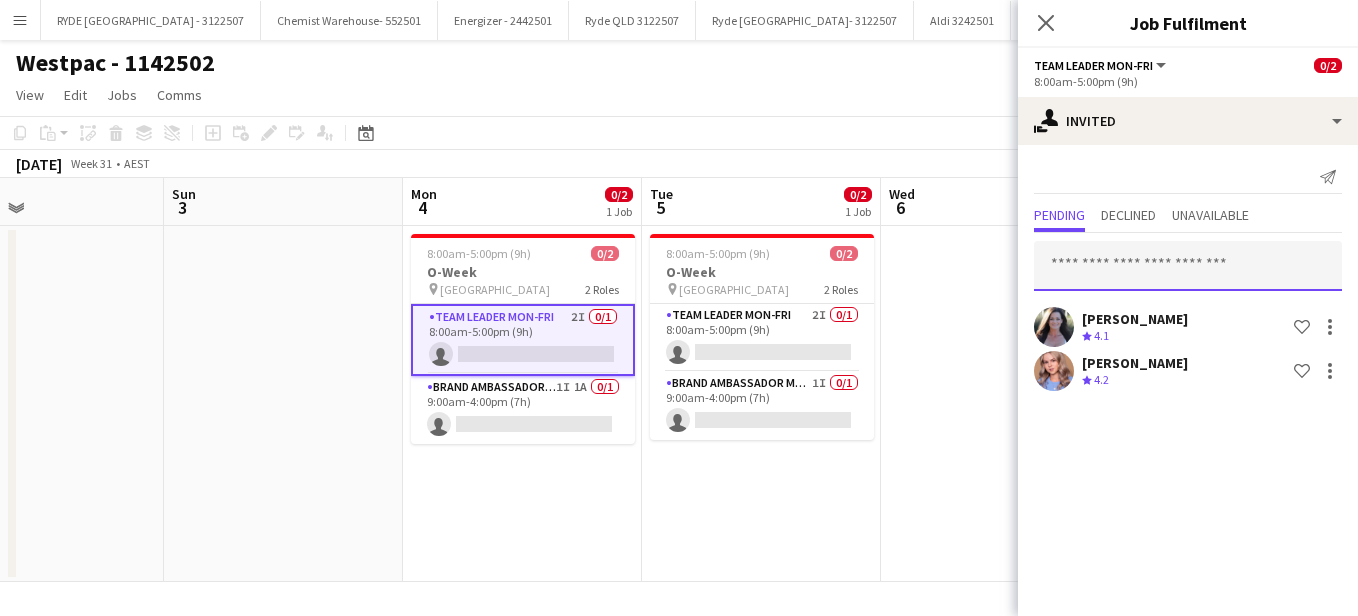 click at bounding box center [1188, 266] 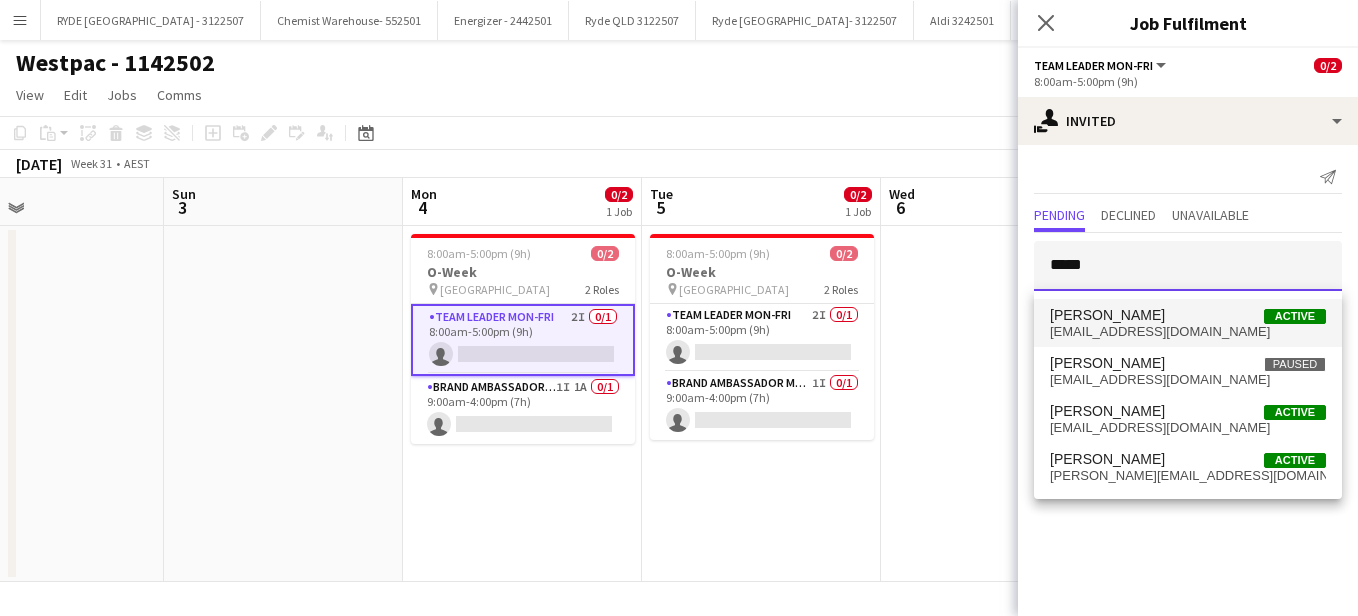 type on "*****" 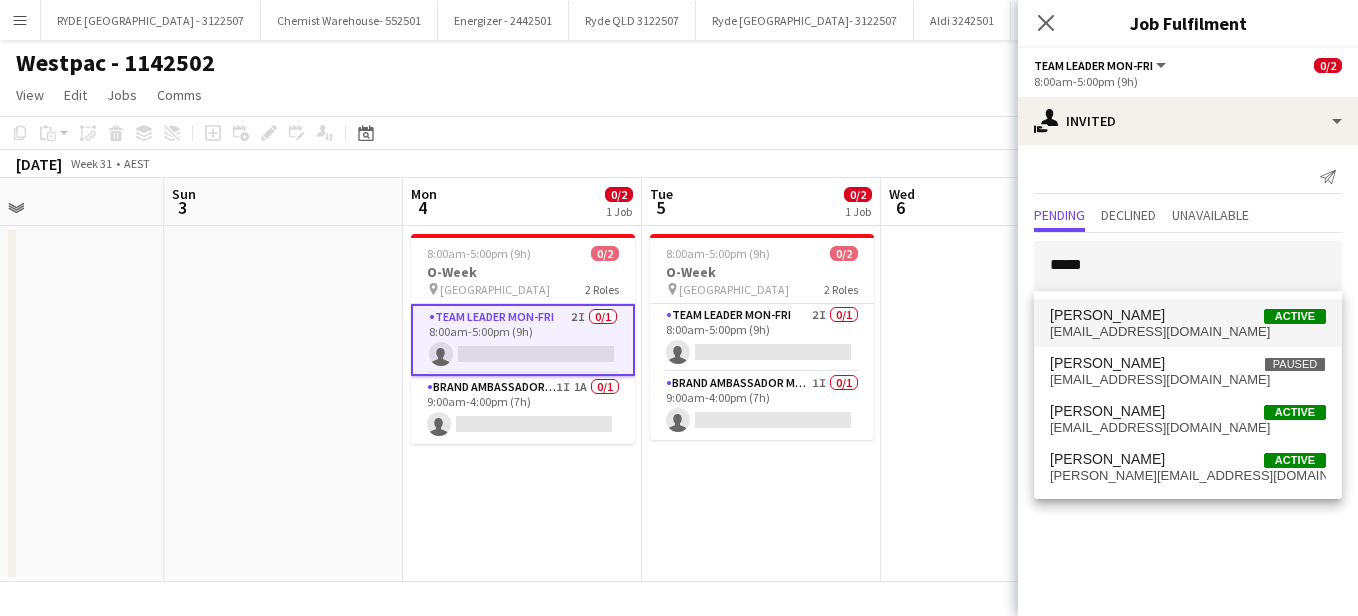 click on "[PERSON_NAME]" at bounding box center (1107, 315) 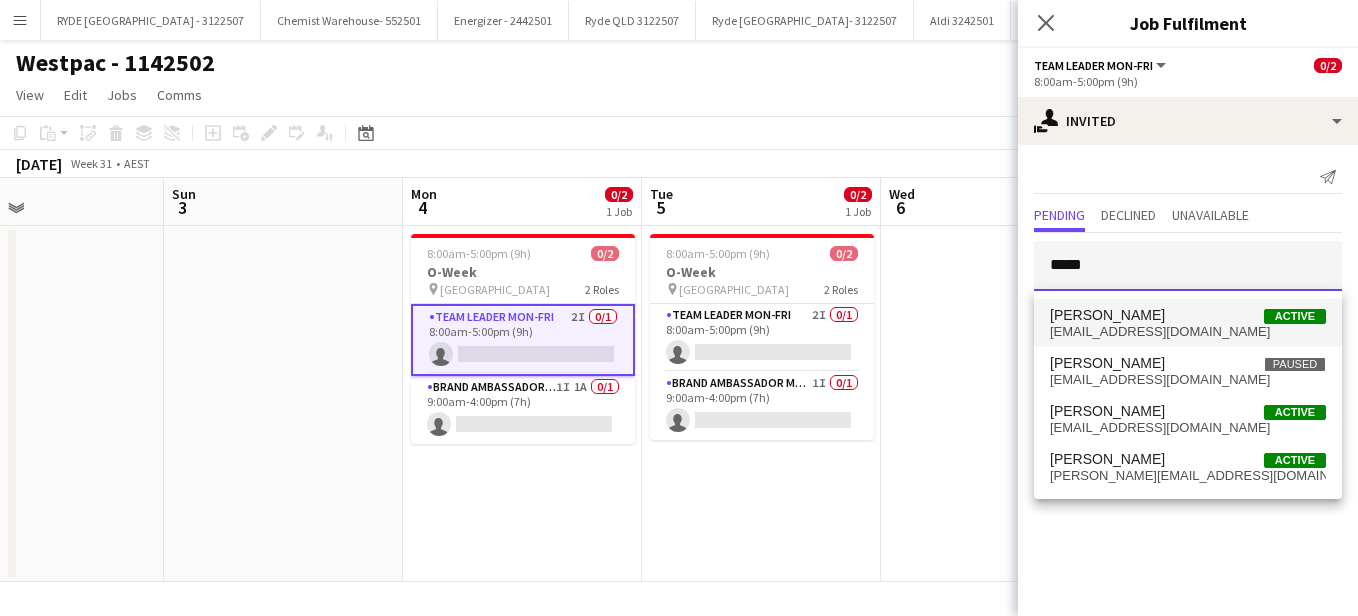 type 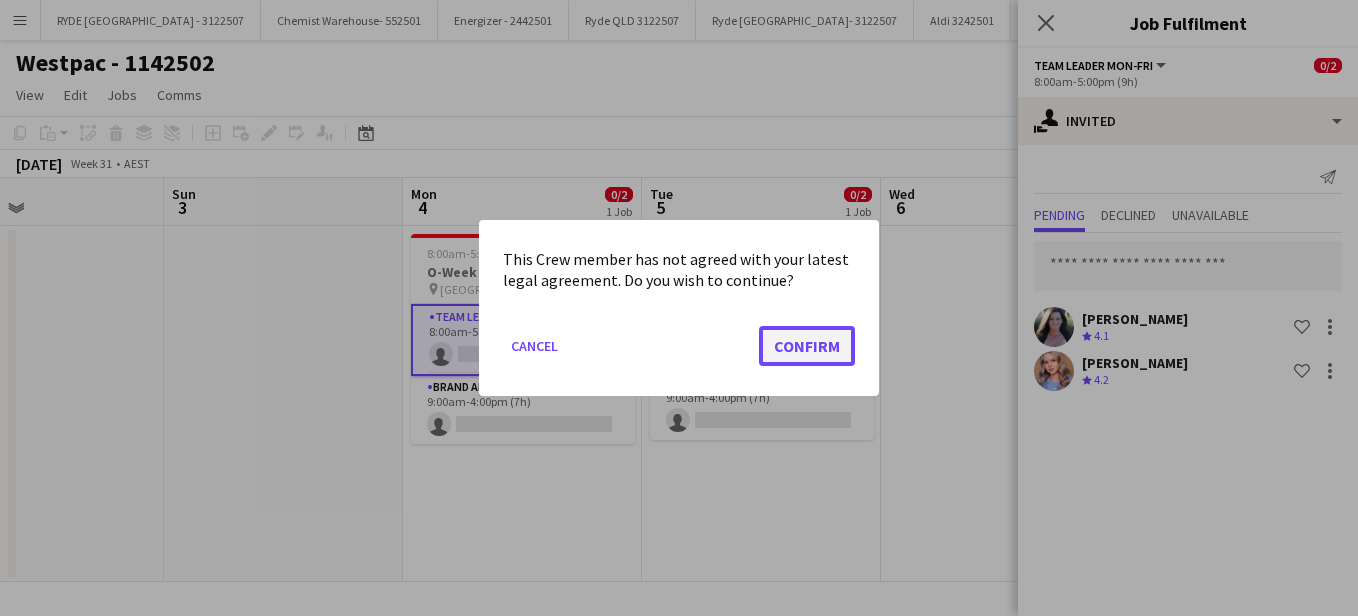 click on "Confirm" 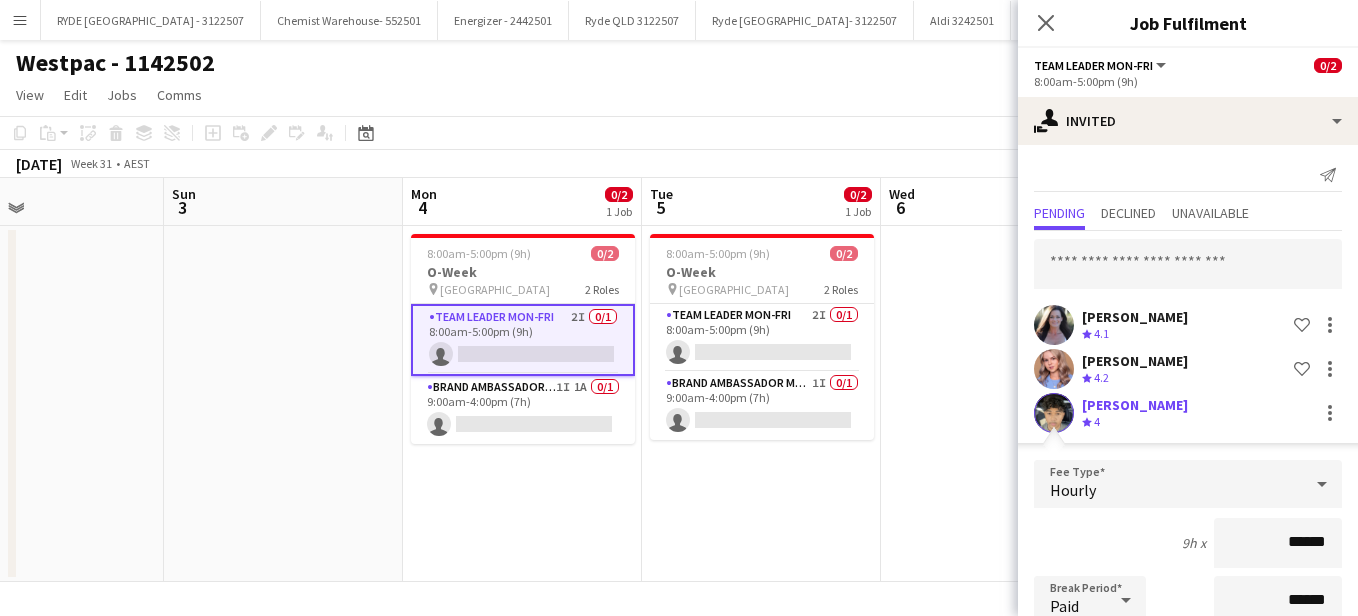 scroll, scrollTop: 293, scrollLeft: 0, axis: vertical 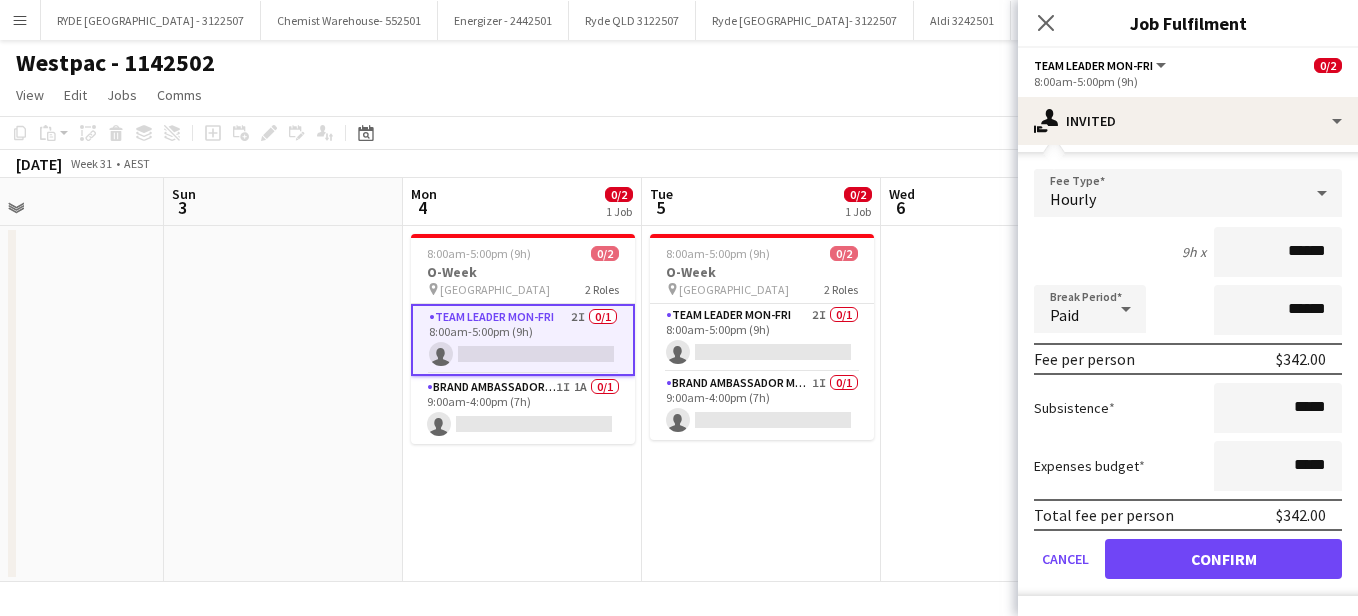 click at bounding box center [1000, 404] 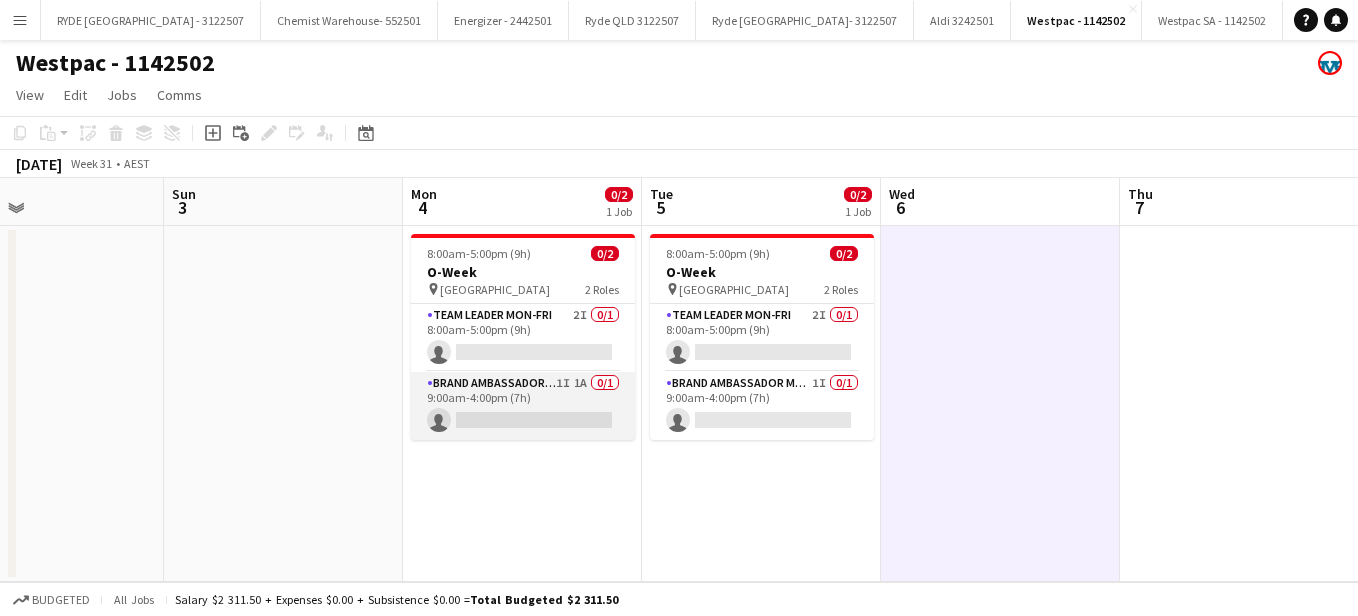 click on "Brand Ambassador Mon-Fri   1I   1A   0/1   9:00am-4:00pm (7h)
single-neutral-actions" at bounding box center (523, 406) 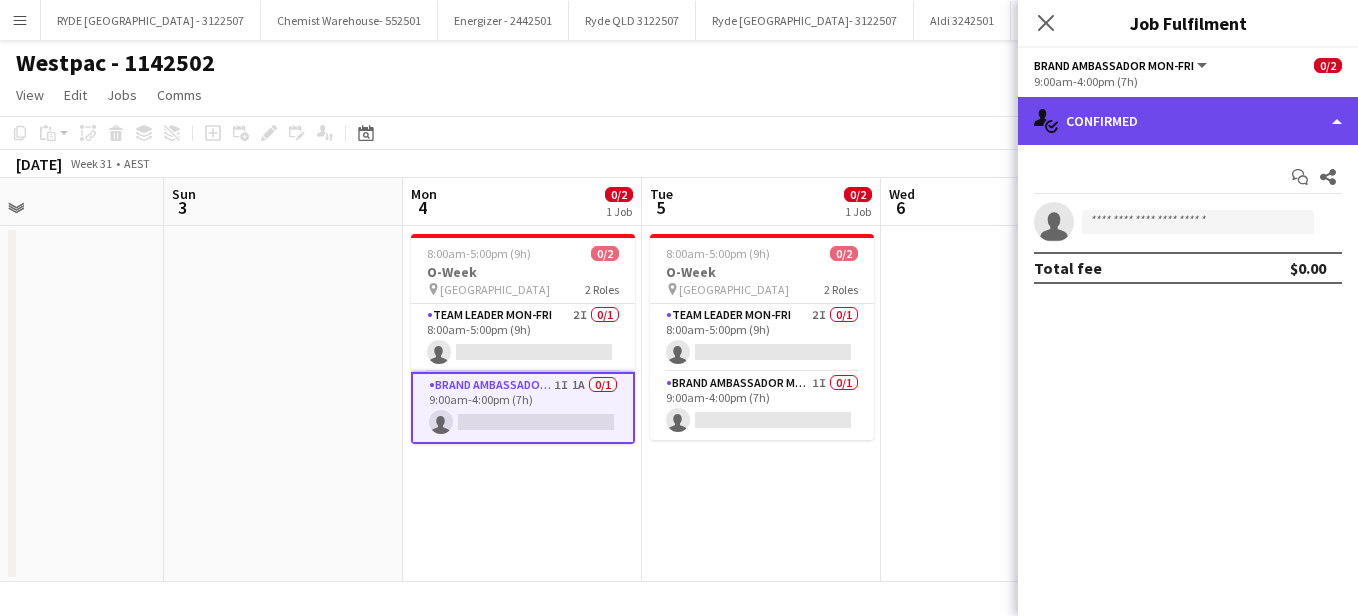 click on "single-neutral-actions-check-2
Confirmed" 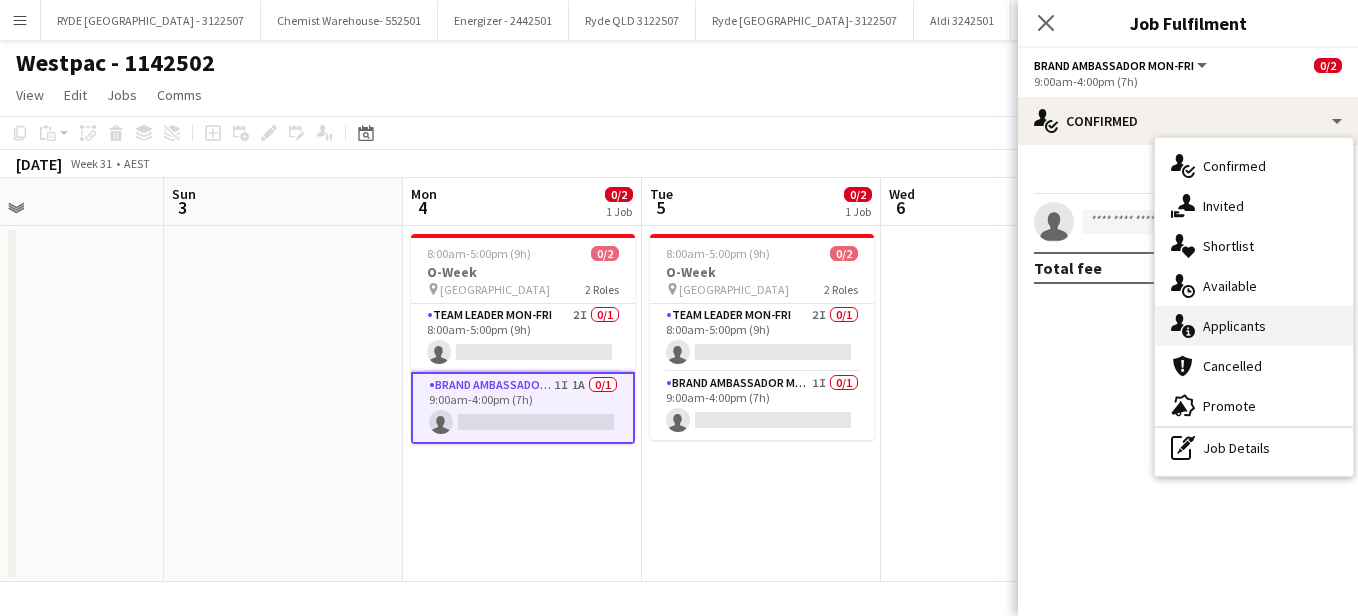 click on "single-neutral-actions-information
Applicants" at bounding box center (1254, 326) 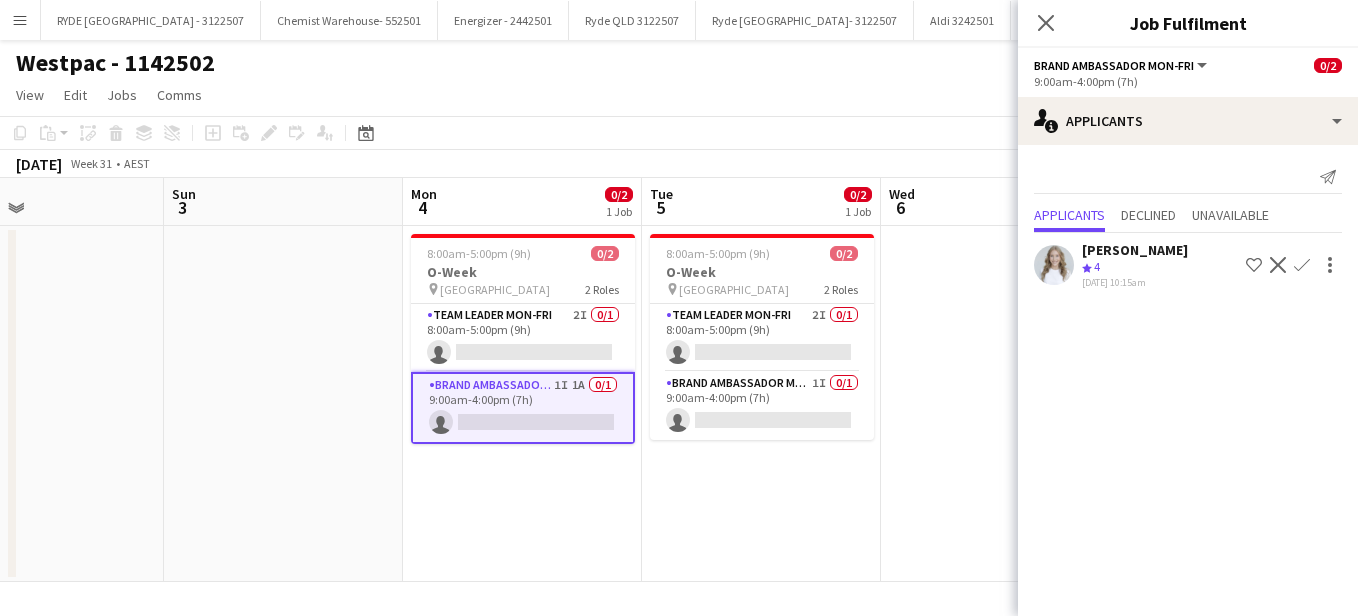 click on "Confirm" 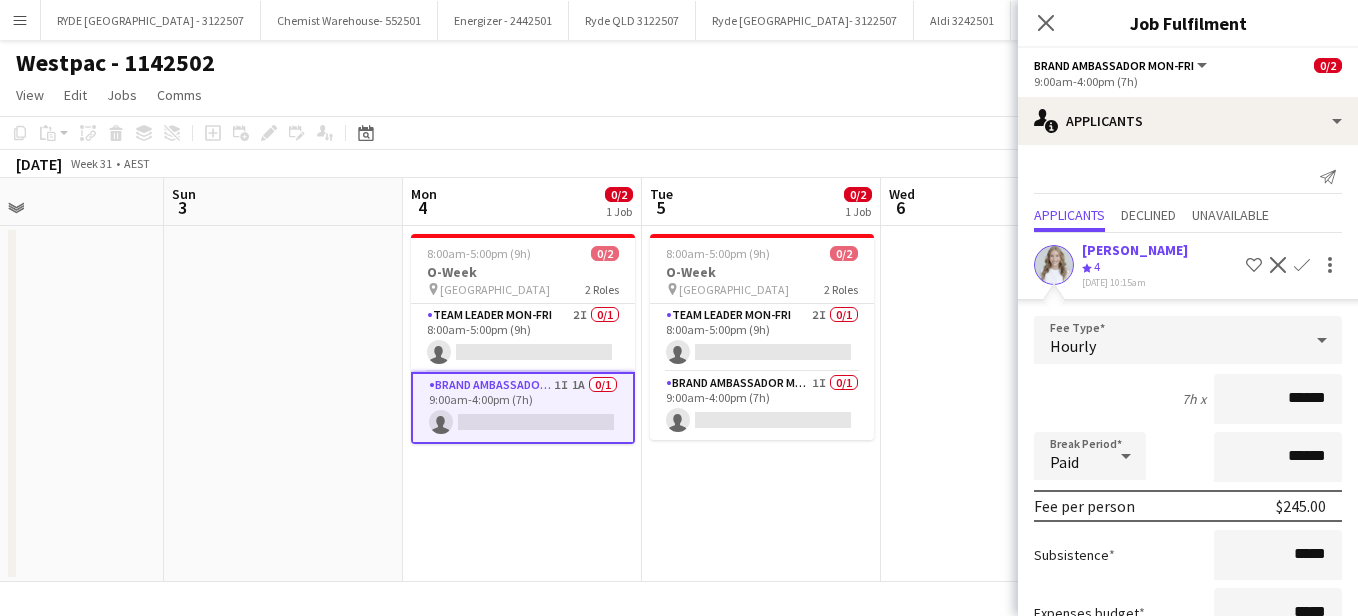 scroll, scrollTop: 147, scrollLeft: 0, axis: vertical 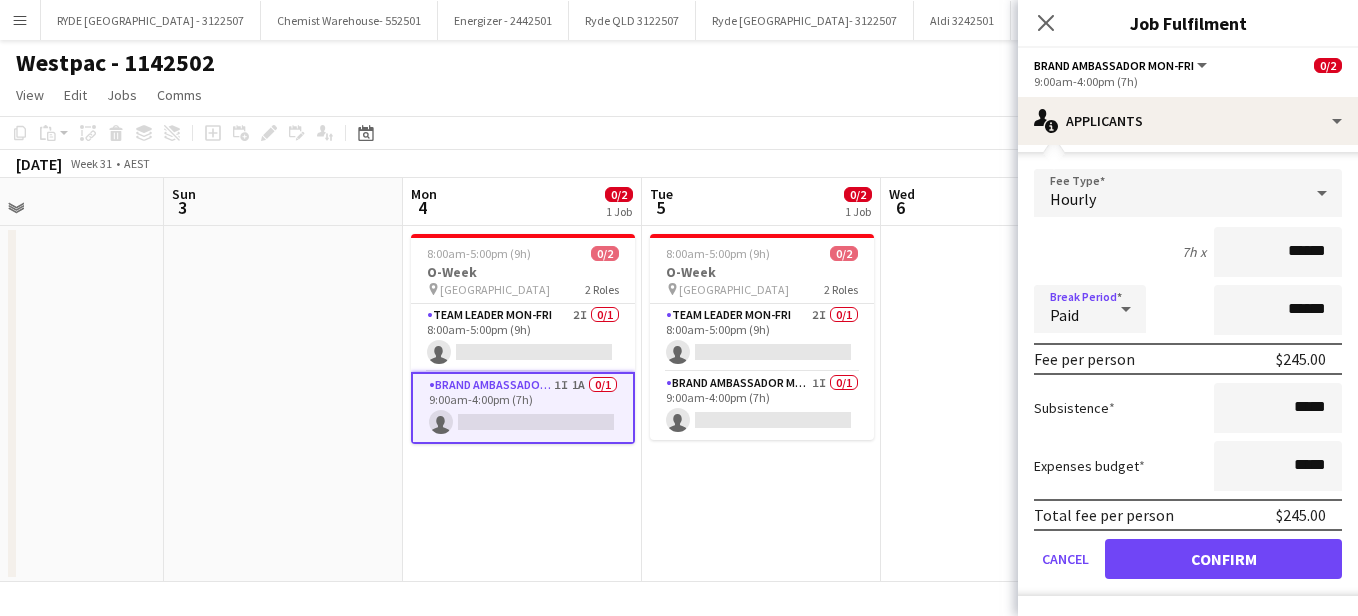 click 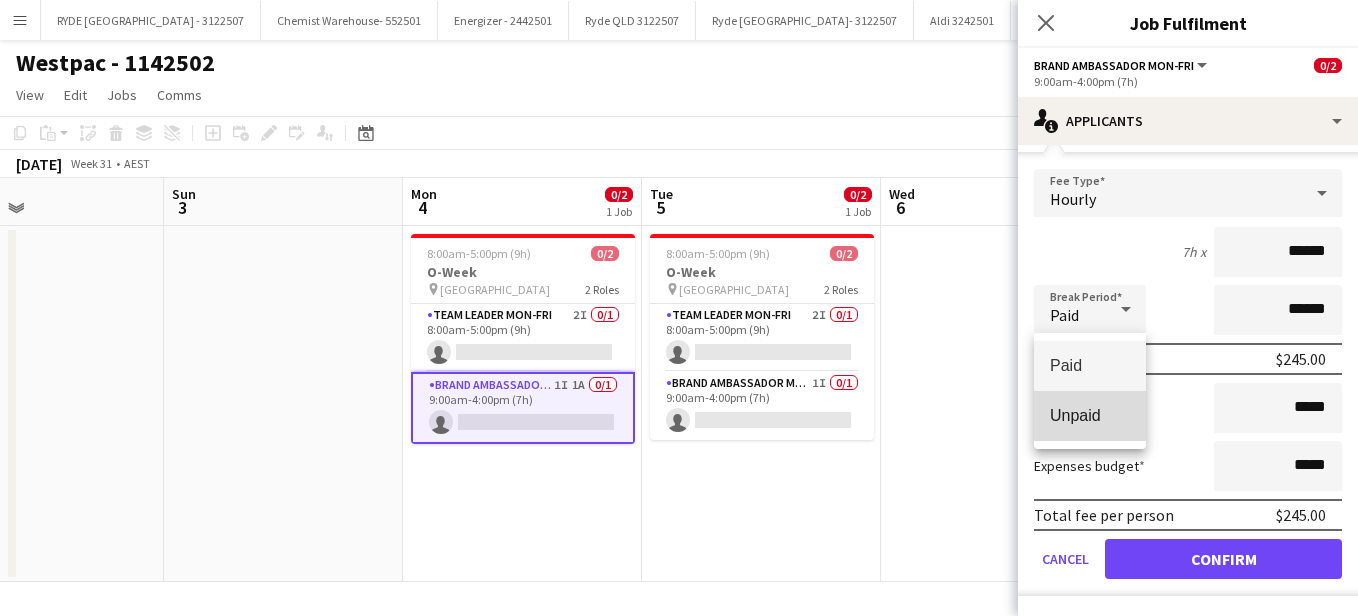 click on "Unpaid" at bounding box center [1090, 415] 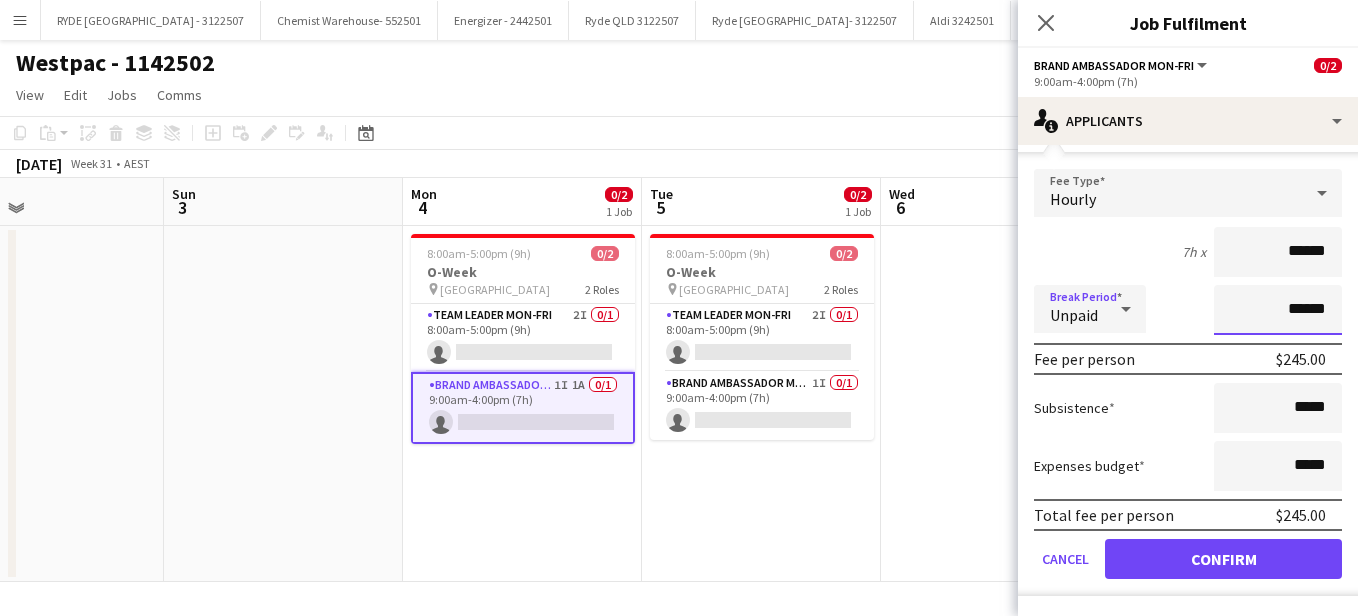 click on "******" 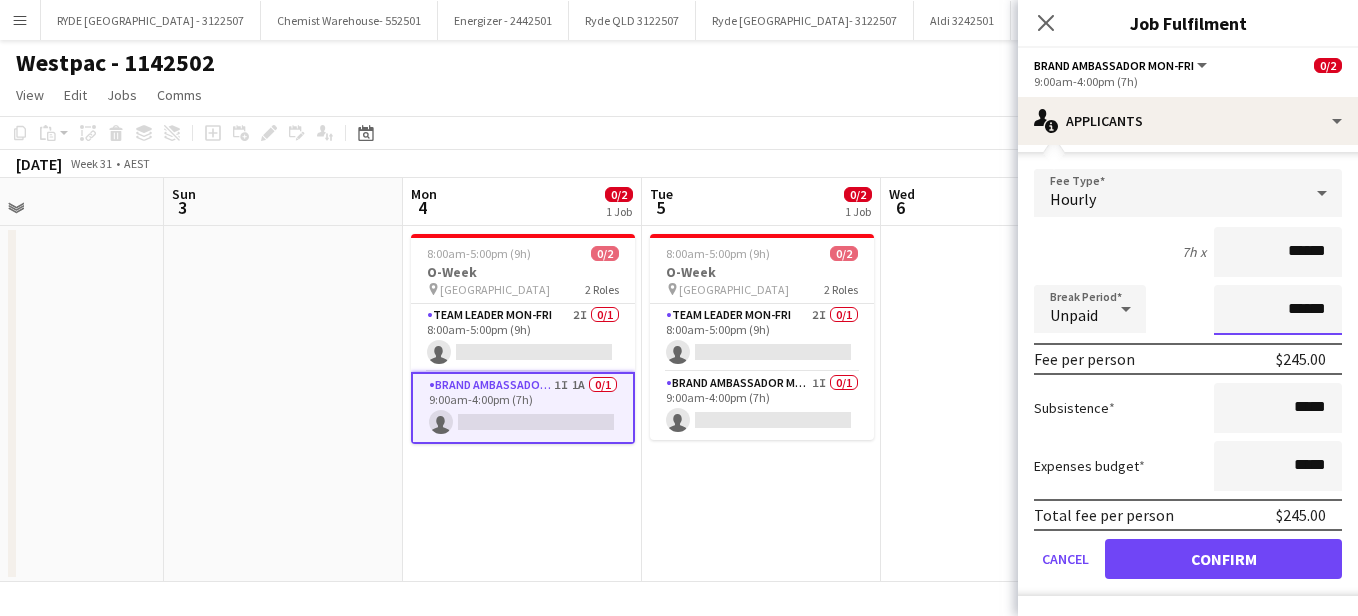 type on "*******" 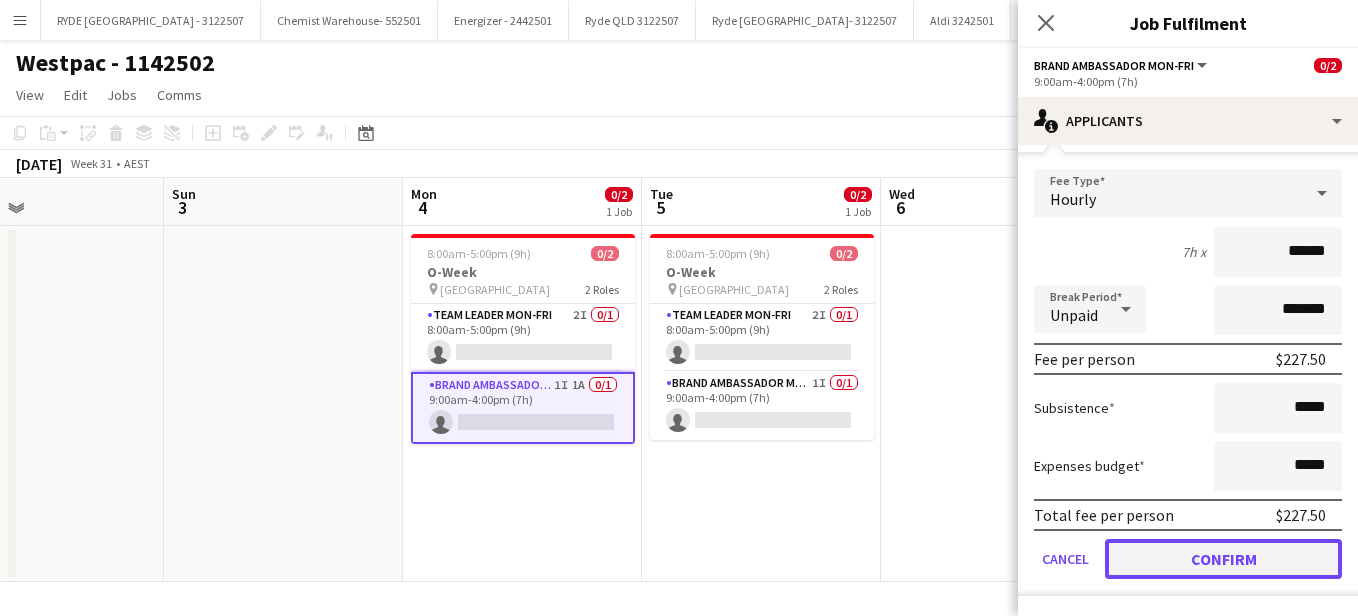 click on "Confirm" 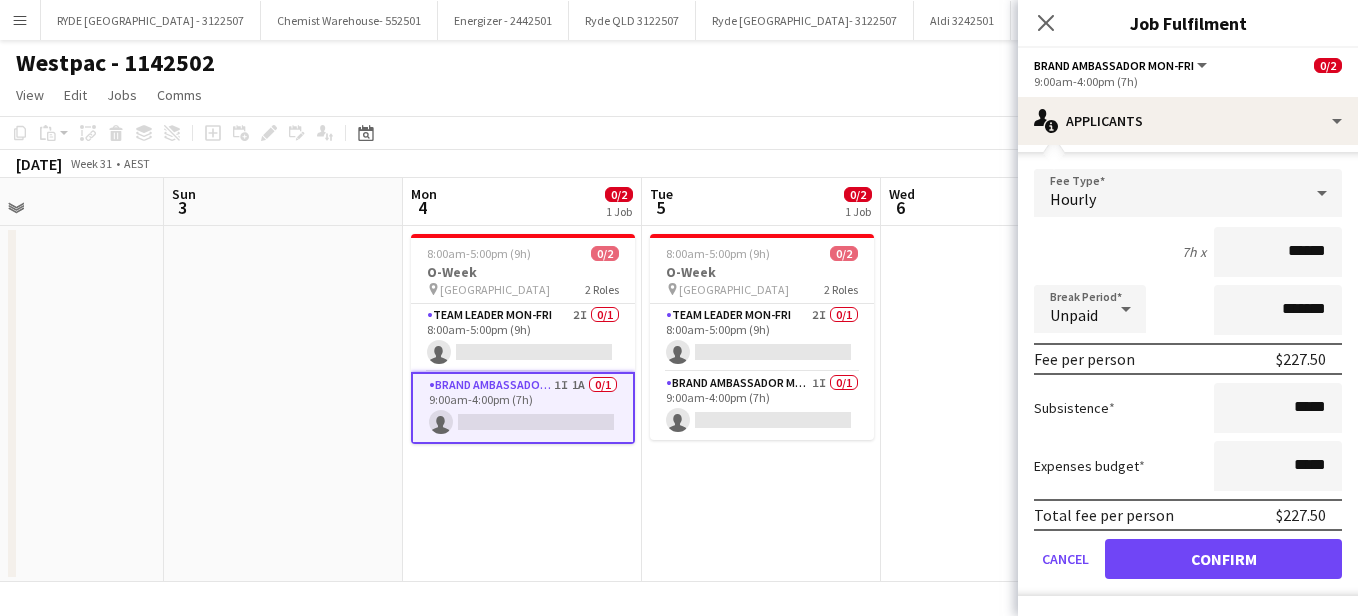 scroll, scrollTop: 0, scrollLeft: 0, axis: both 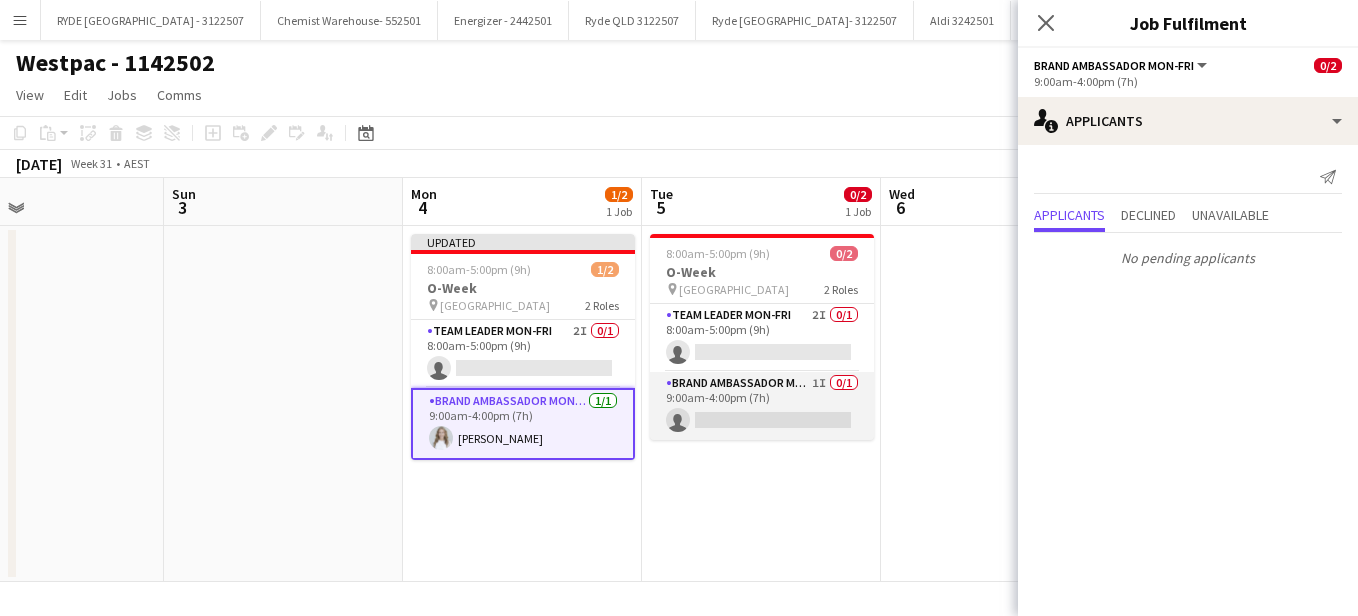 click on "Brand Ambassador Mon-Fri   1I   0/1   9:00am-4:00pm (7h)
single-neutral-actions" at bounding box center (762, 406) 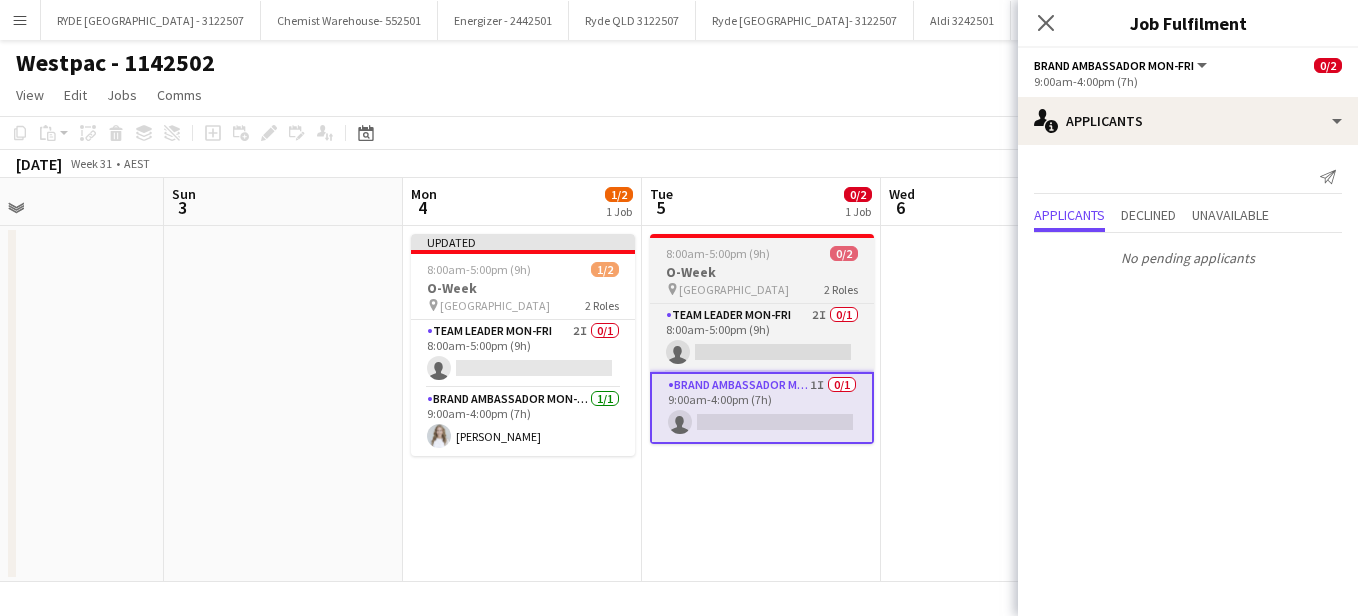 click on "8:00am-5:00pm (9h)" at bounding box center (718, 253) 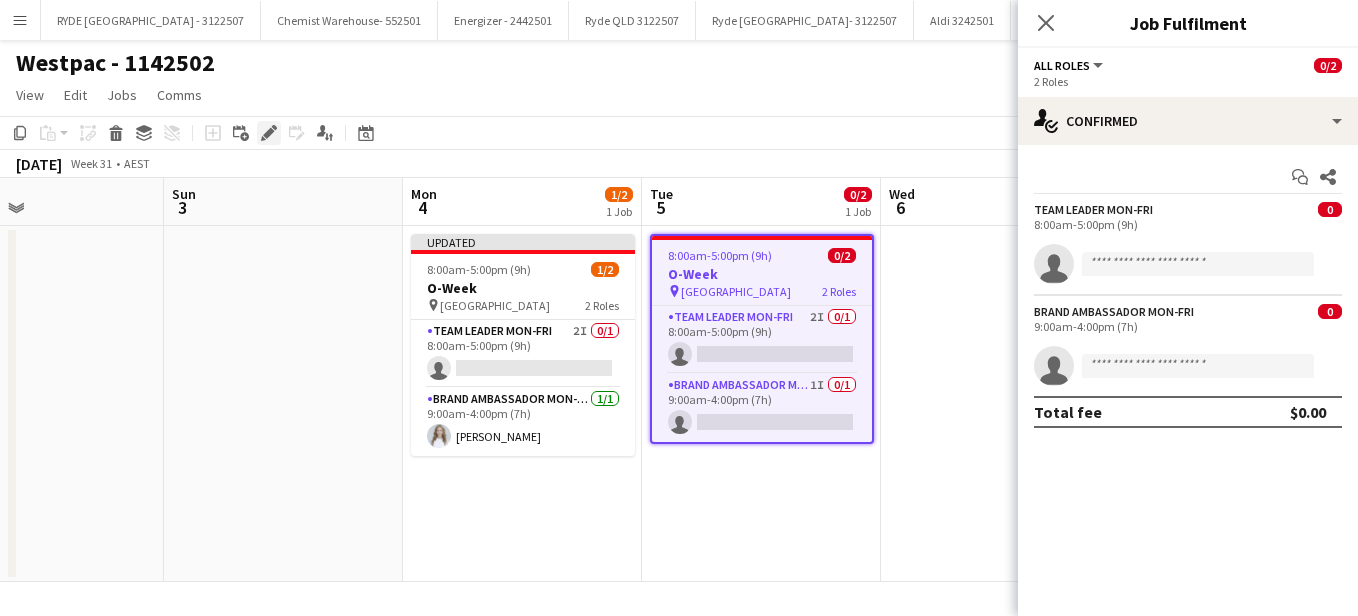 click on "Edit" 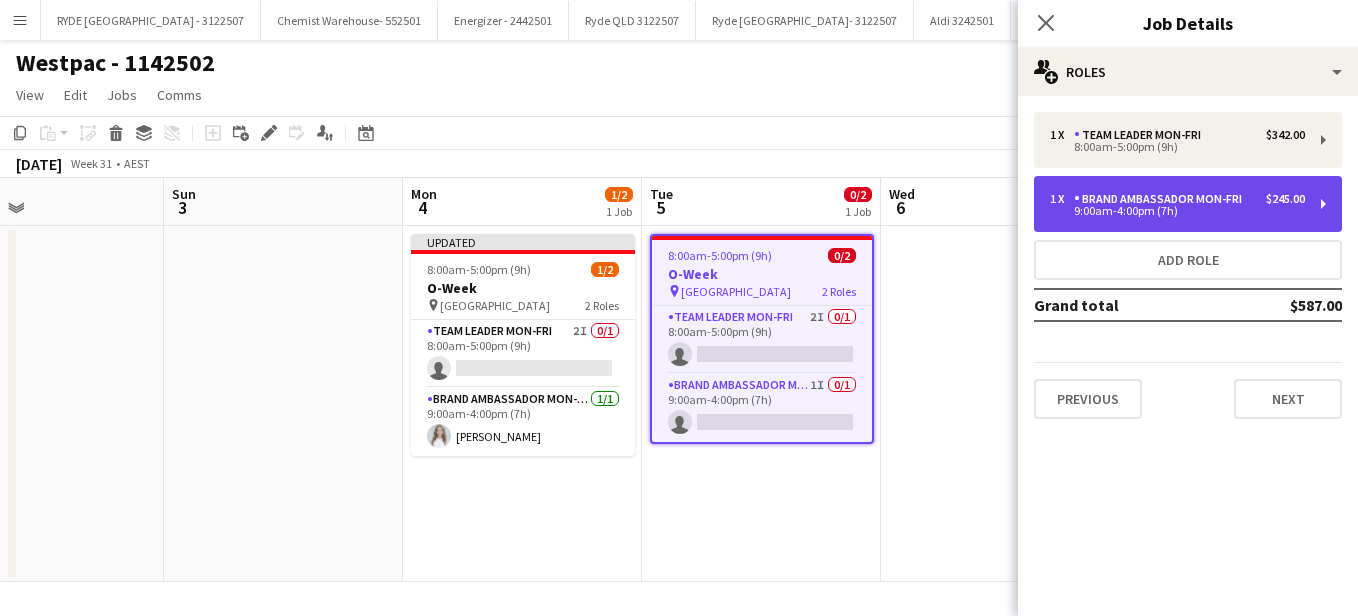 click on "Brand Ambassador Mon-Fri" at bounding box center [1162, 199] 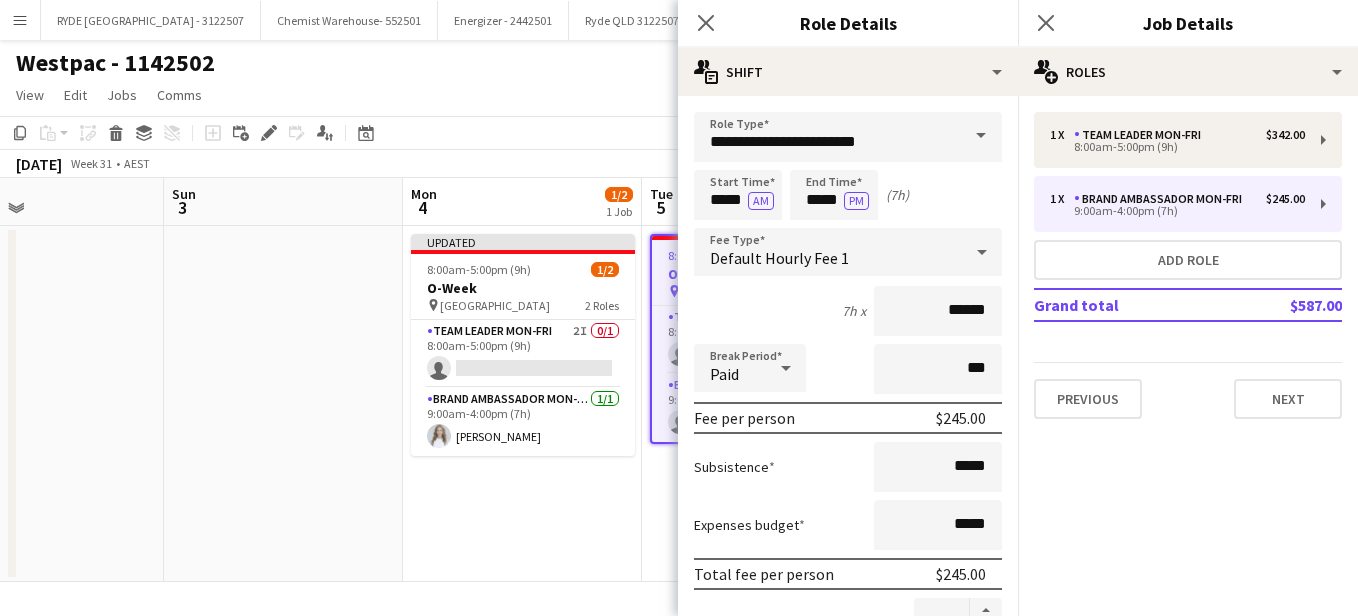click 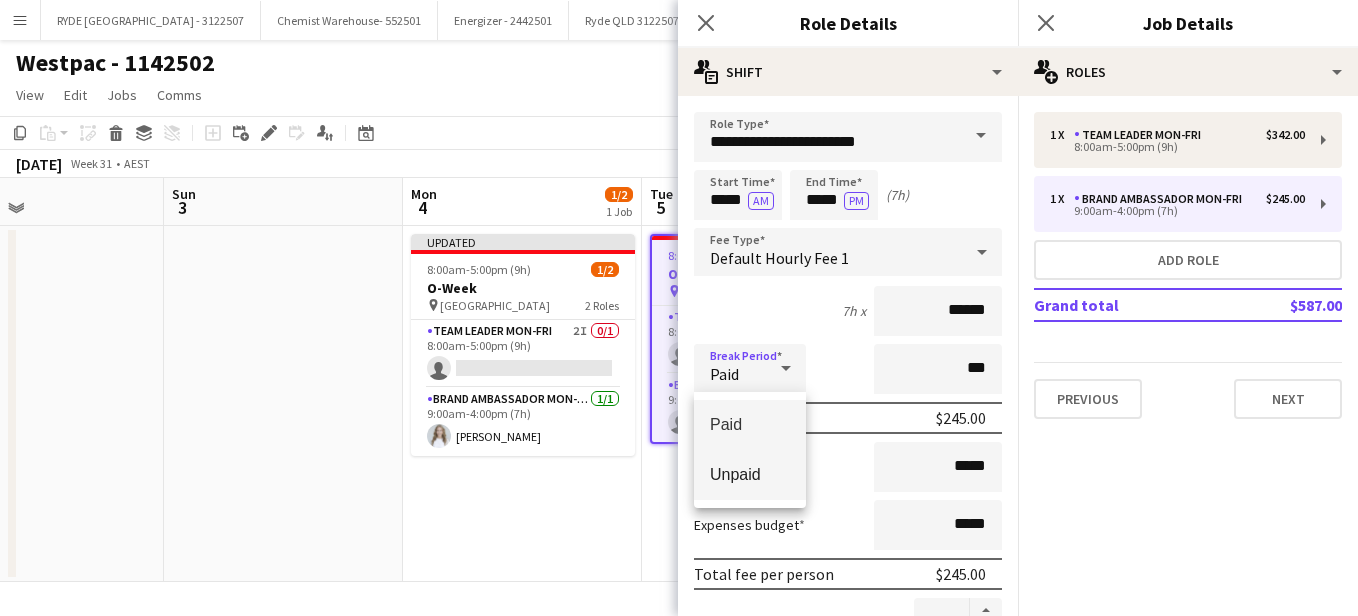 click on "Unpaid" at bounding box center [750, 474] 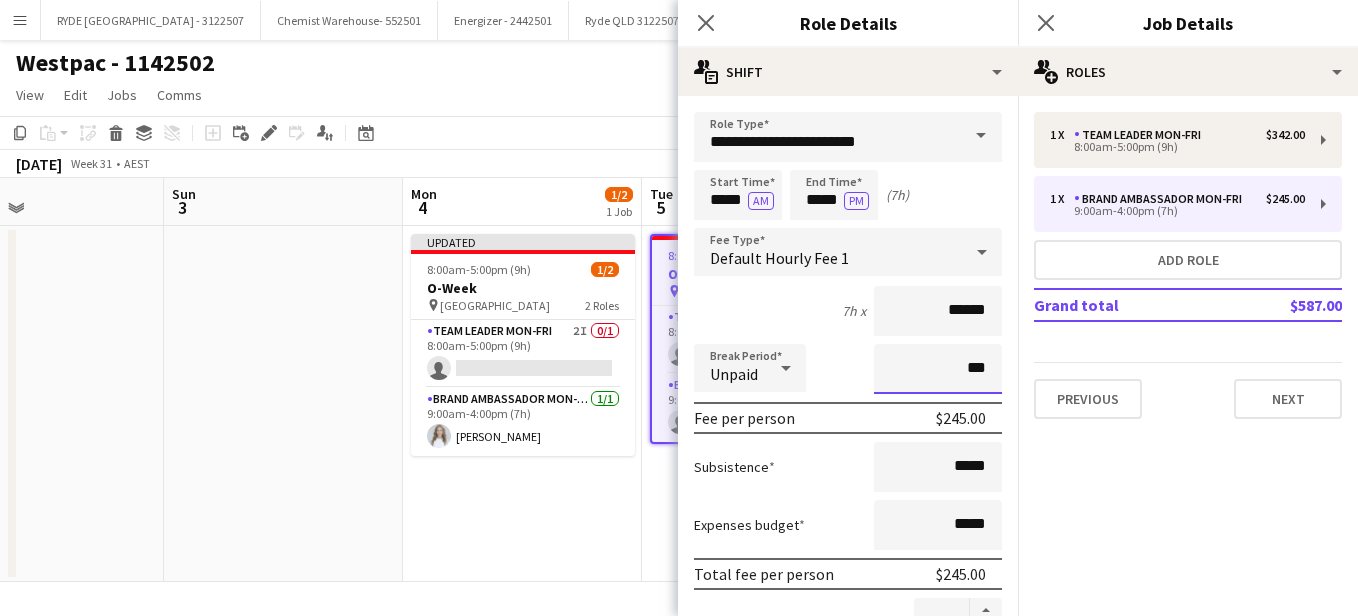 click on "***" at bounding box center (938, 369) 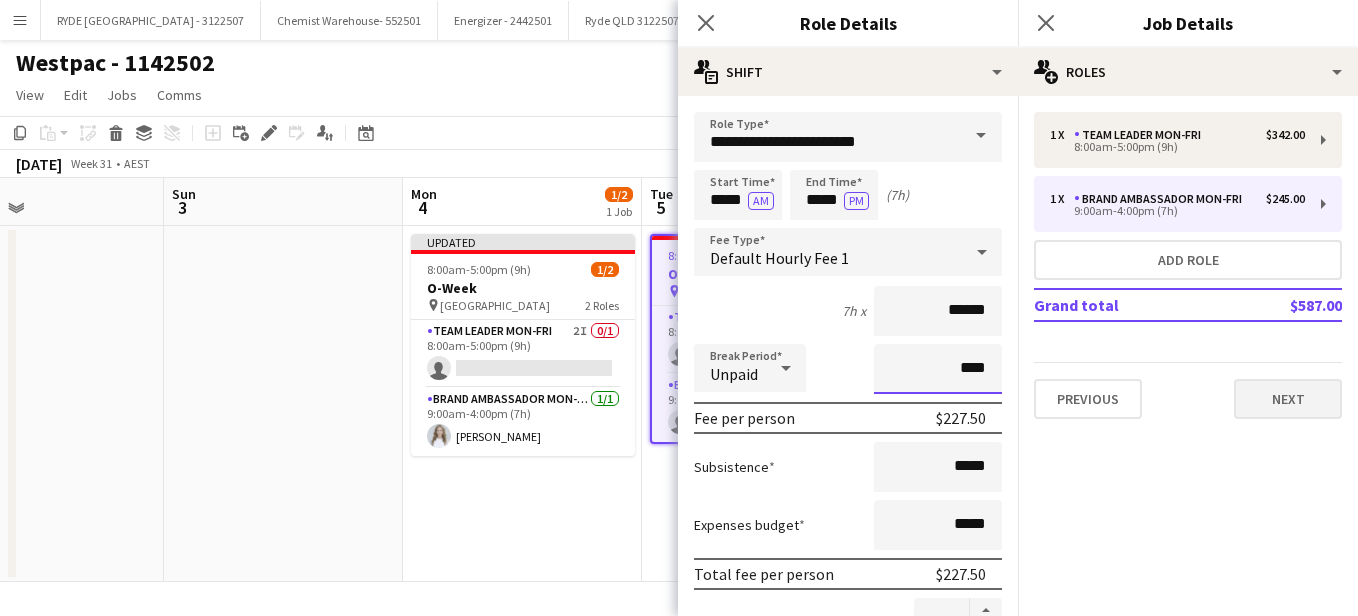 type on "****" 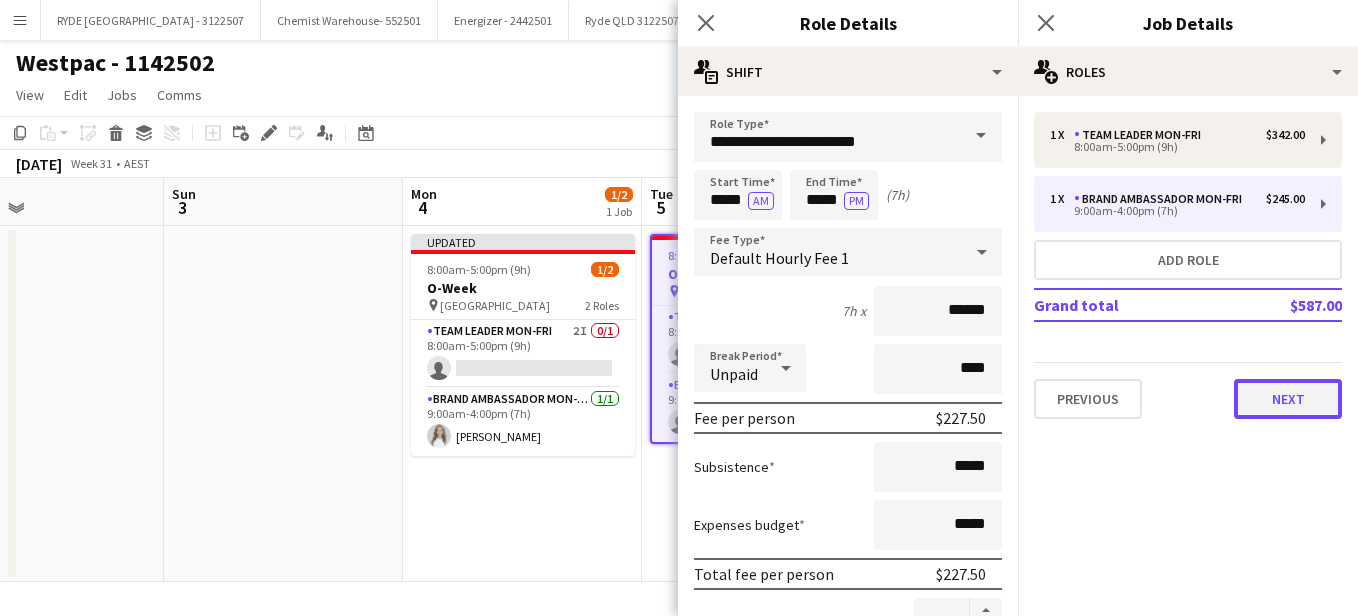 click on "Next" at bounding box center [1288, 399] 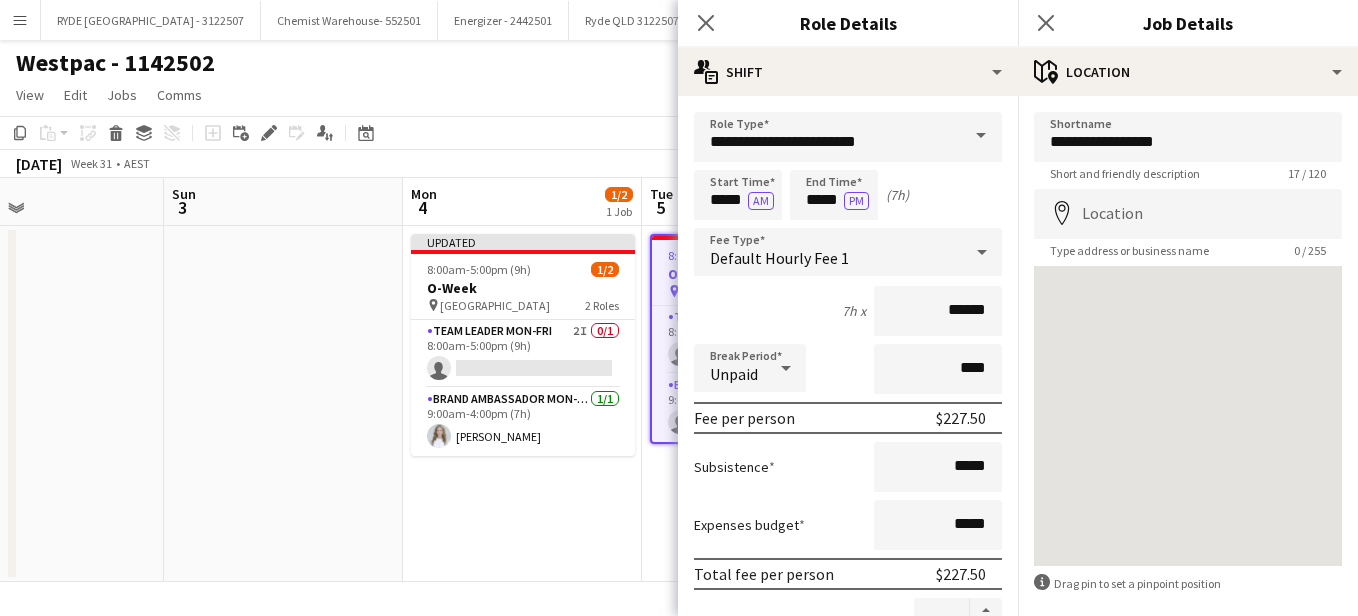 click on "Updated   8:00am-5:00pm (9h)    1/2   O-Week
pin
Sydney University   2 Roles   Team Leader Mon-Fri   2I   0/1   8:00am-5:00pm (9h)
single-neutral-actions
Brand Ambassador Mon-Fri   1/1   9:00am-4:00pm (7h)
Tawnie Benecke" at bounding box center [522, 404] 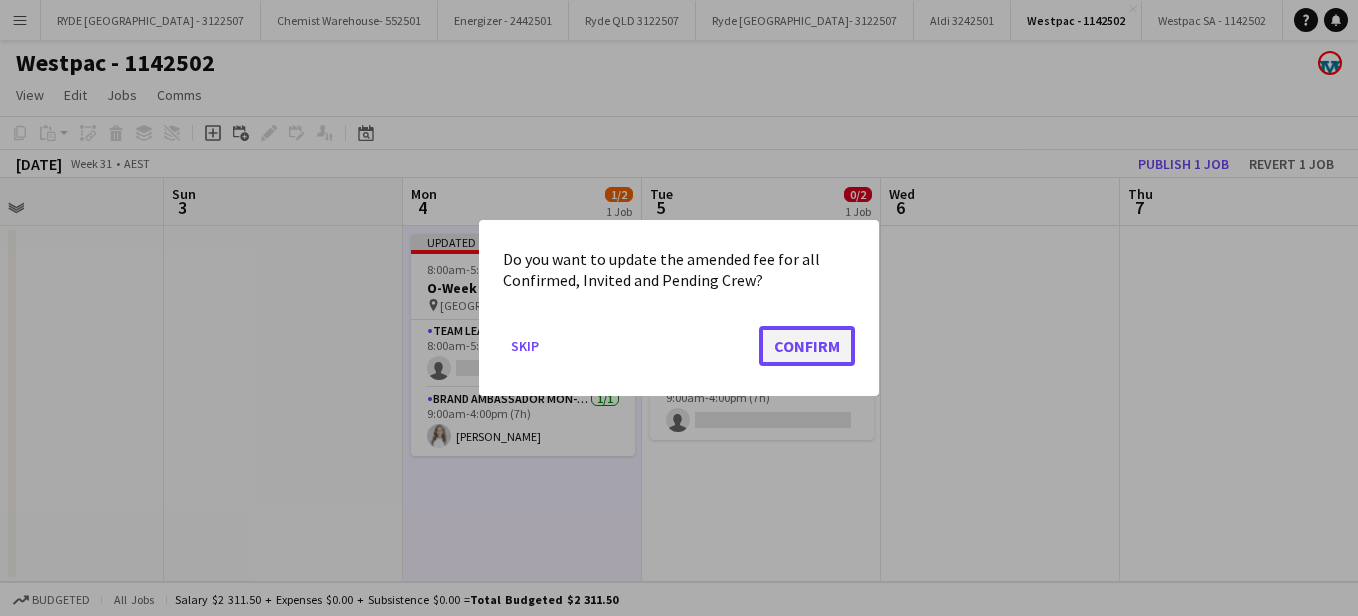 click on "Confirm" 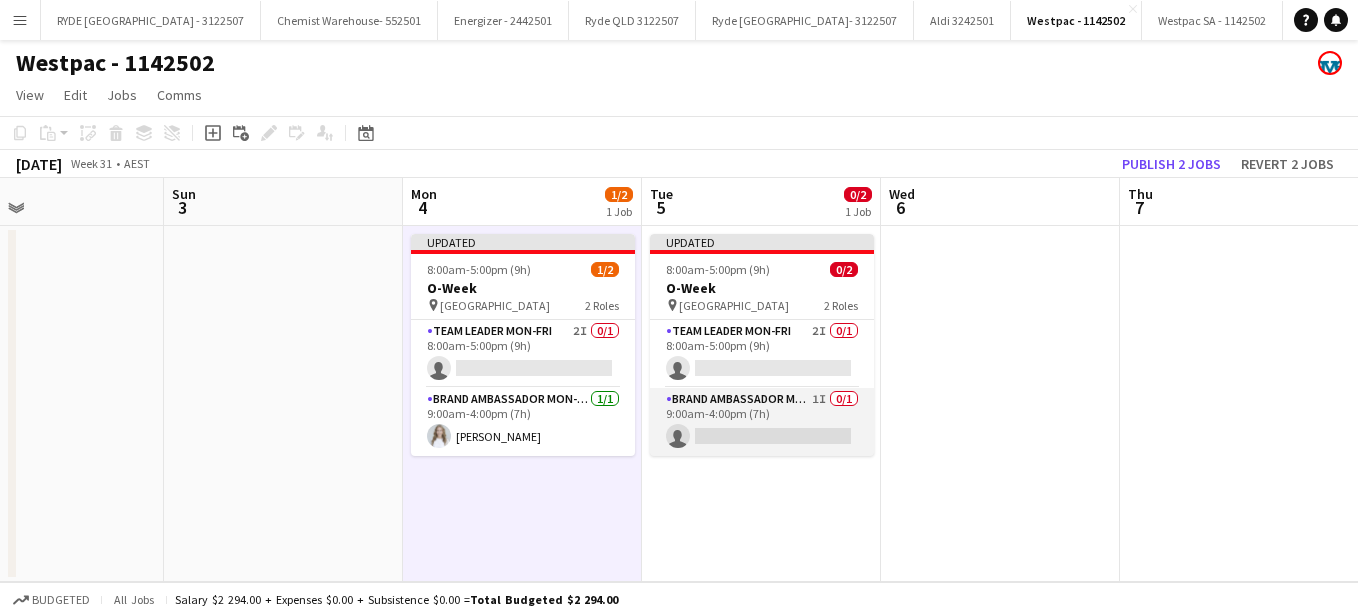 click on "Brand Ambassador Mon-Fri   1I   0/1   9:00am-4:00pm (7h)
single-neutral-actions" at bounding box center (762, 422) 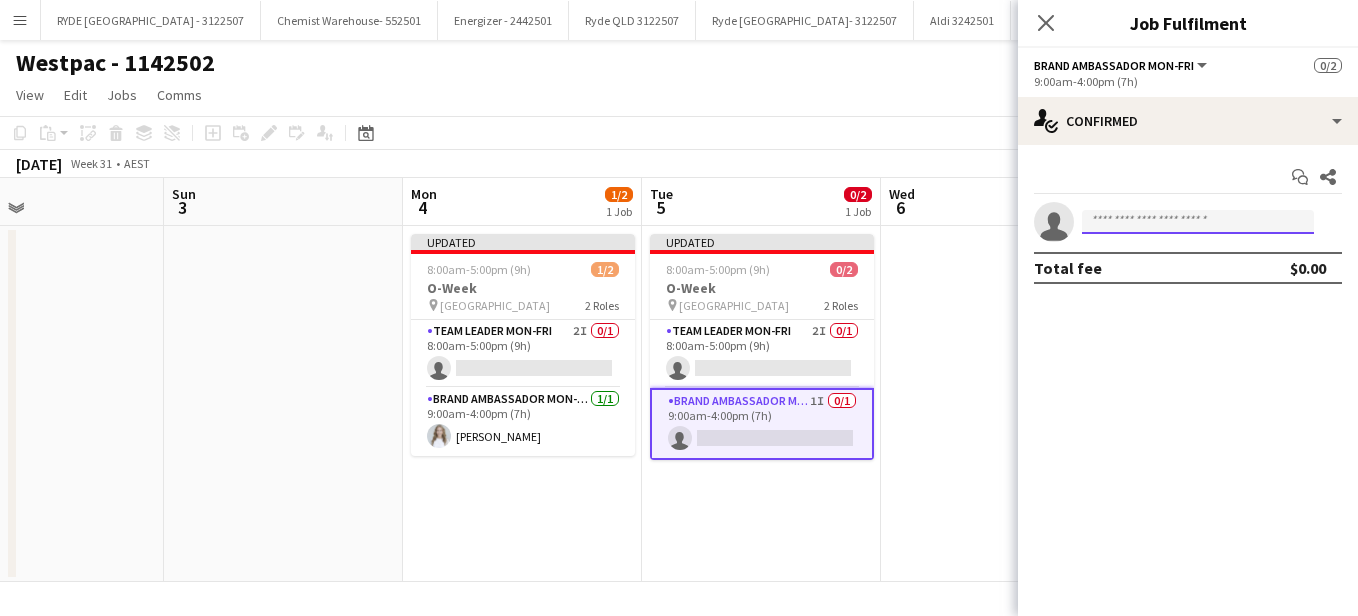click at bounding box center (1198, 222) 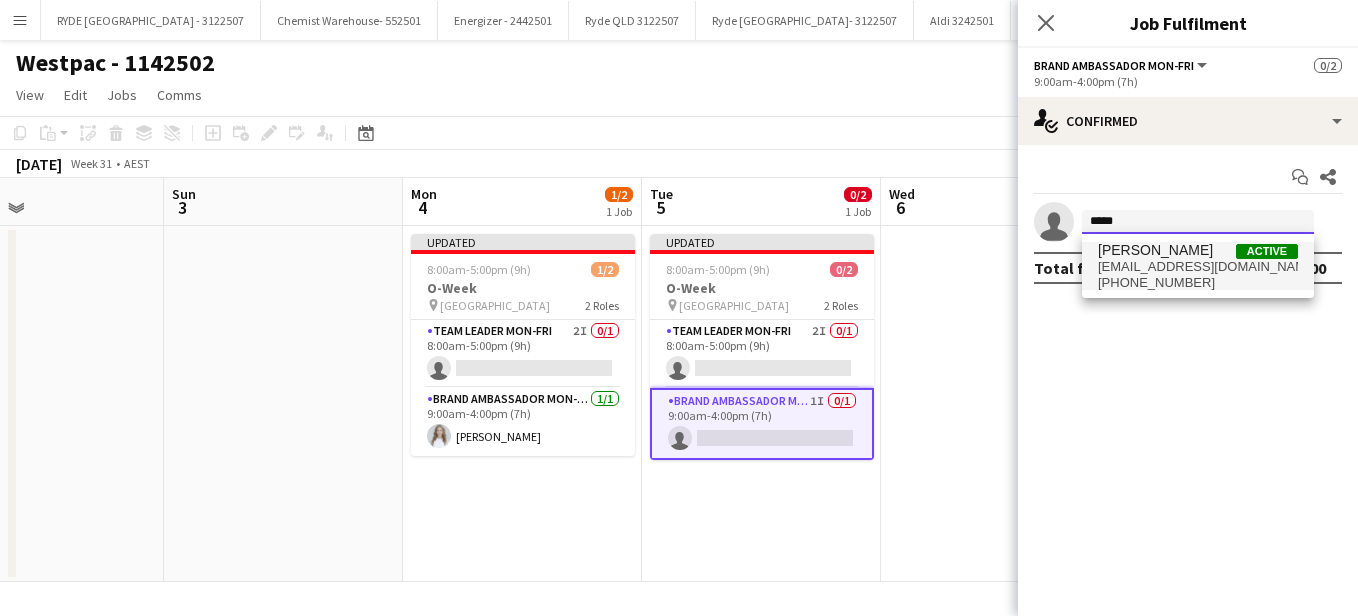 type on "*****" 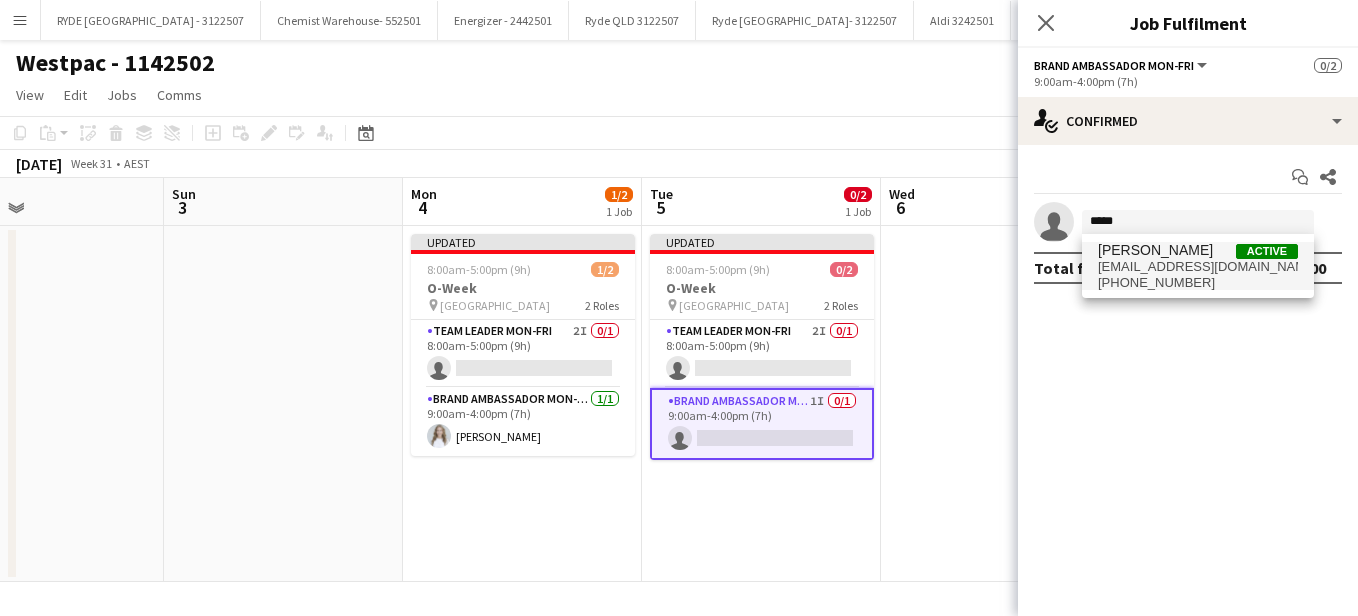 click on "[PHONE_NUMBER]" at bounding box center (1198, 283) 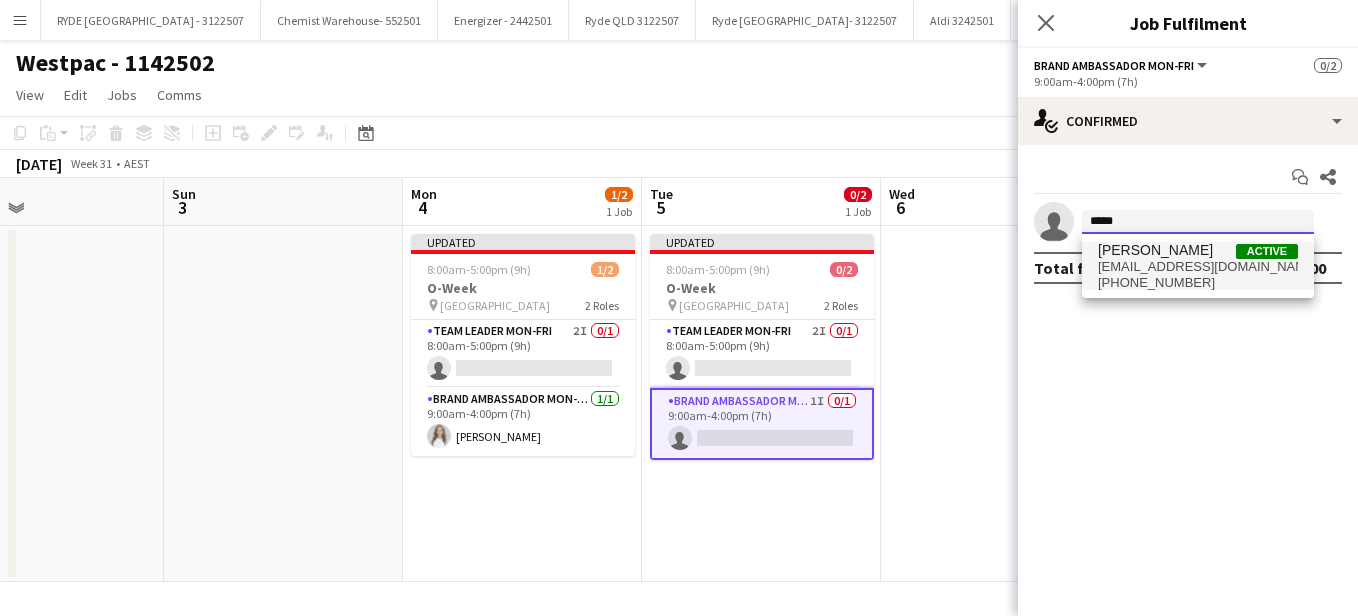 type 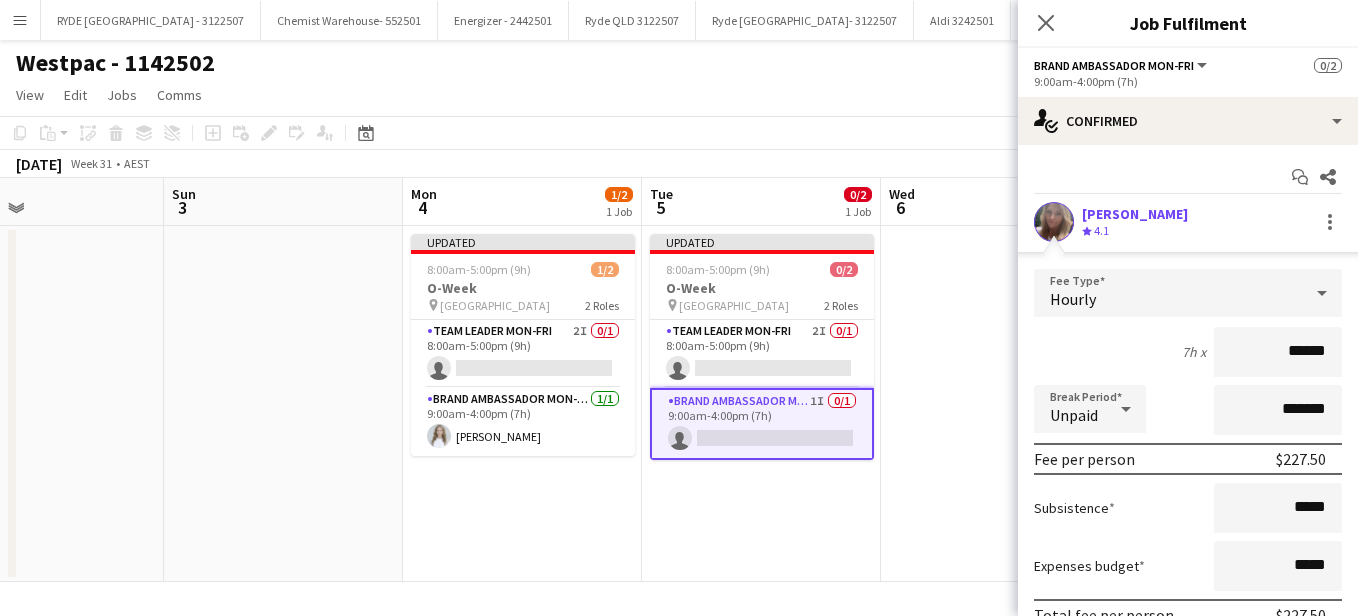 scroll, scrollTop: 138, scrollLeft: 0, axis: vertical 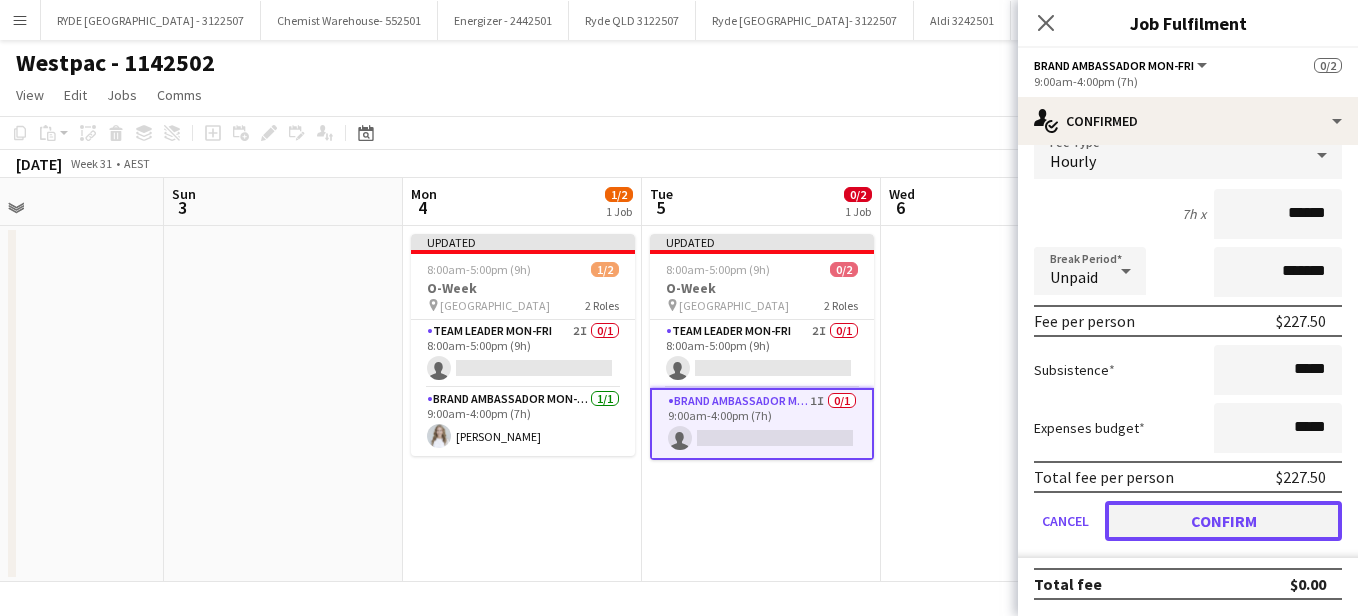 click on "Confirm" at bounding box center (1223, 521) 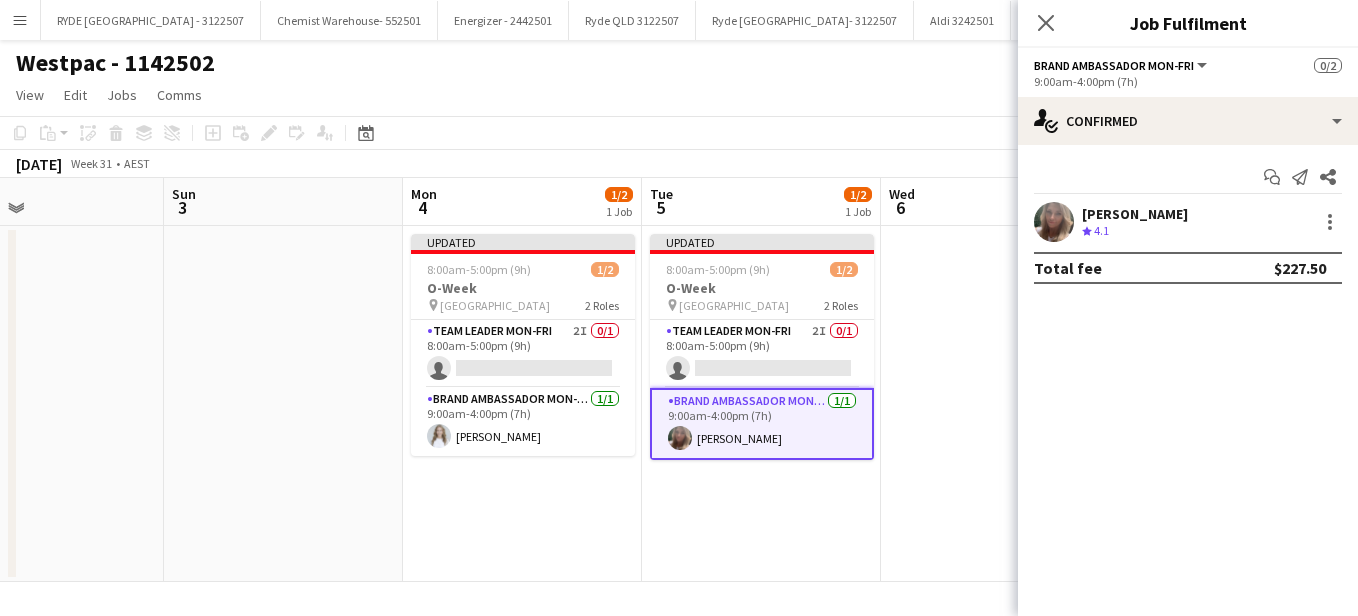 scroll, scrollTop: 0, scrollLeft: 0, axis: both 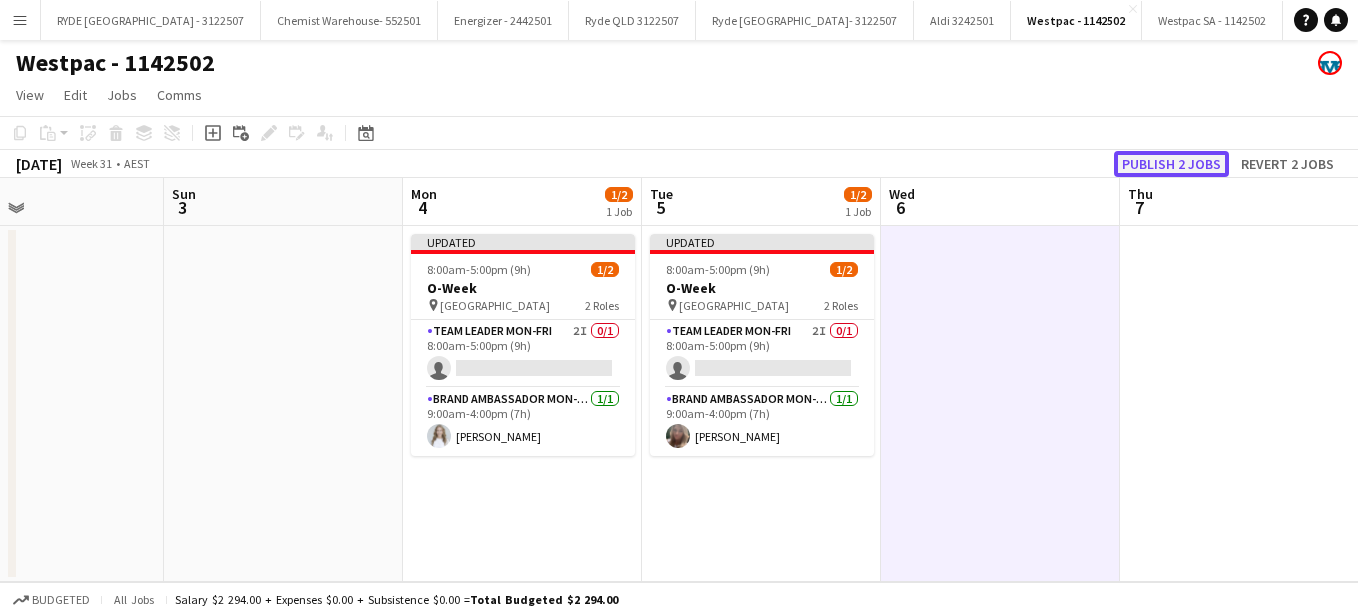 click on "Publish 2 jobs" 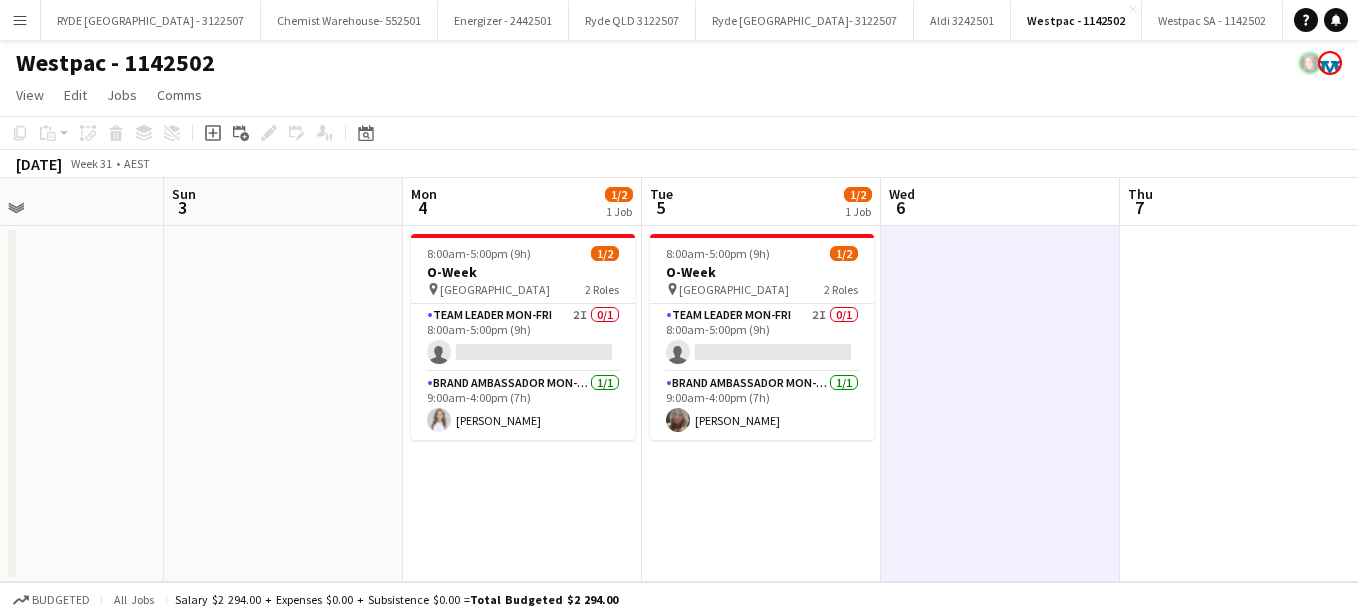 click at bounding box center [1000, 404] 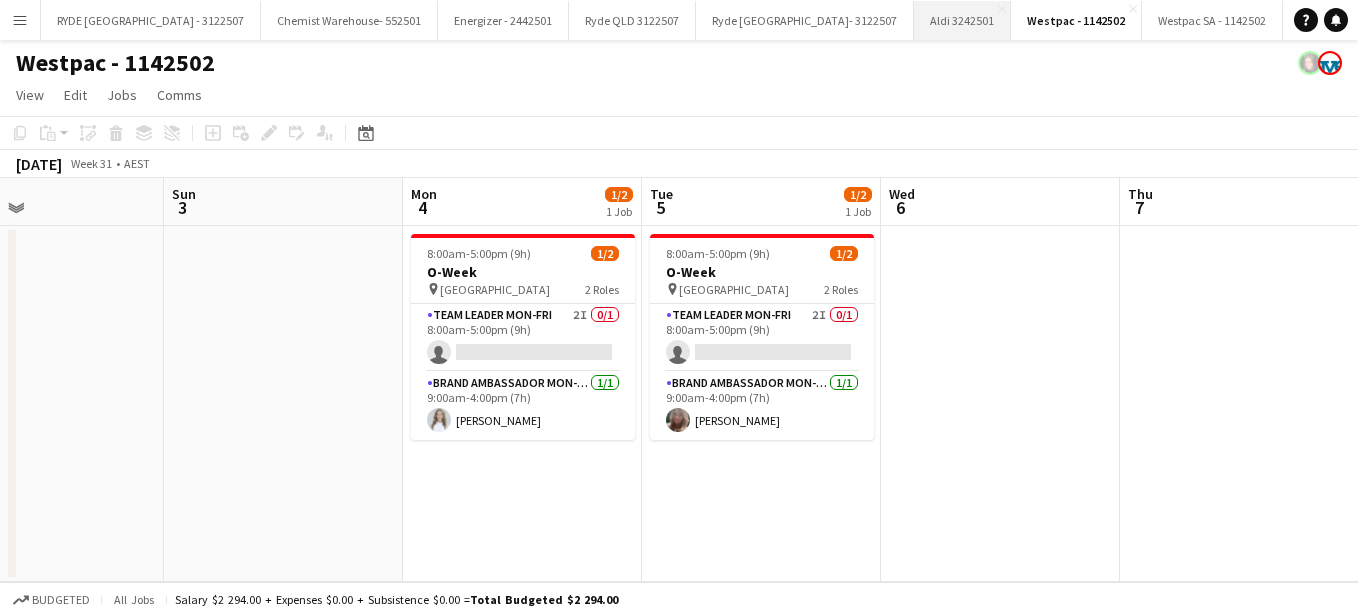 click on "Aldi 3242501
Close" at bounding box center (962, 20) 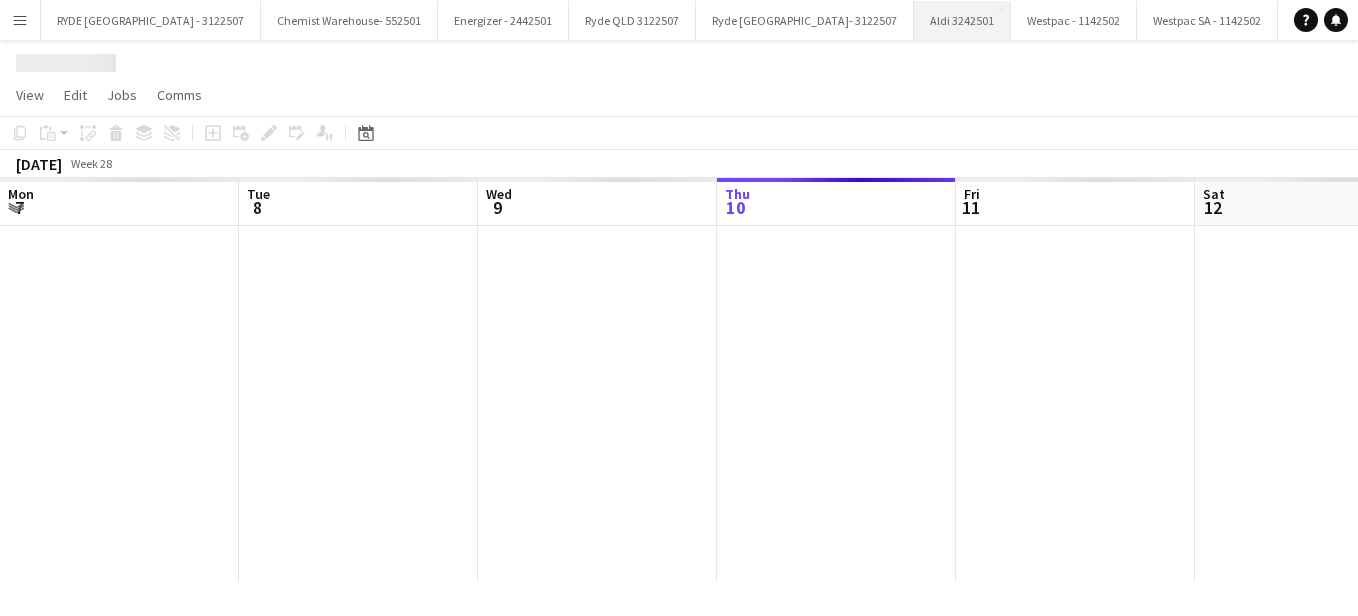 scroll, scrollTop: 0, scrollLeft: 478, axis: horizontal 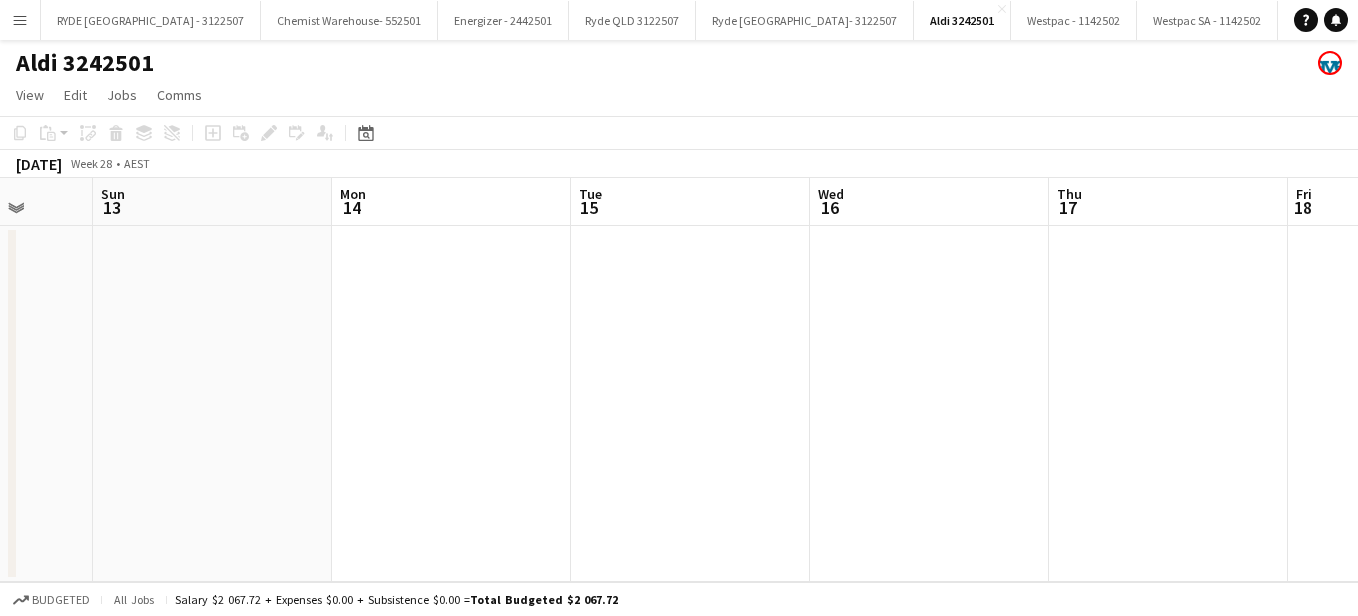 drag, startPoint x: 919, startPoint y: 282, endPoint x: 6, endPoint y: 608, distance: 969.45605 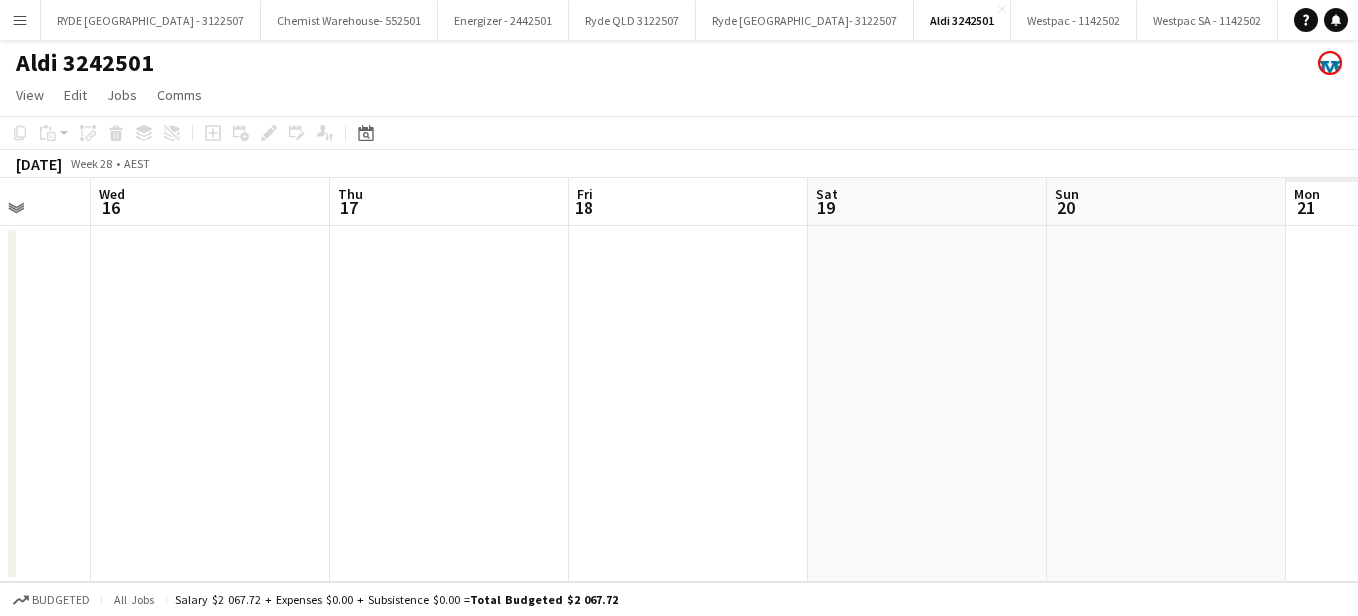 scroll, scrollTop: 0, scrollLeft: 650, axis: horizontal 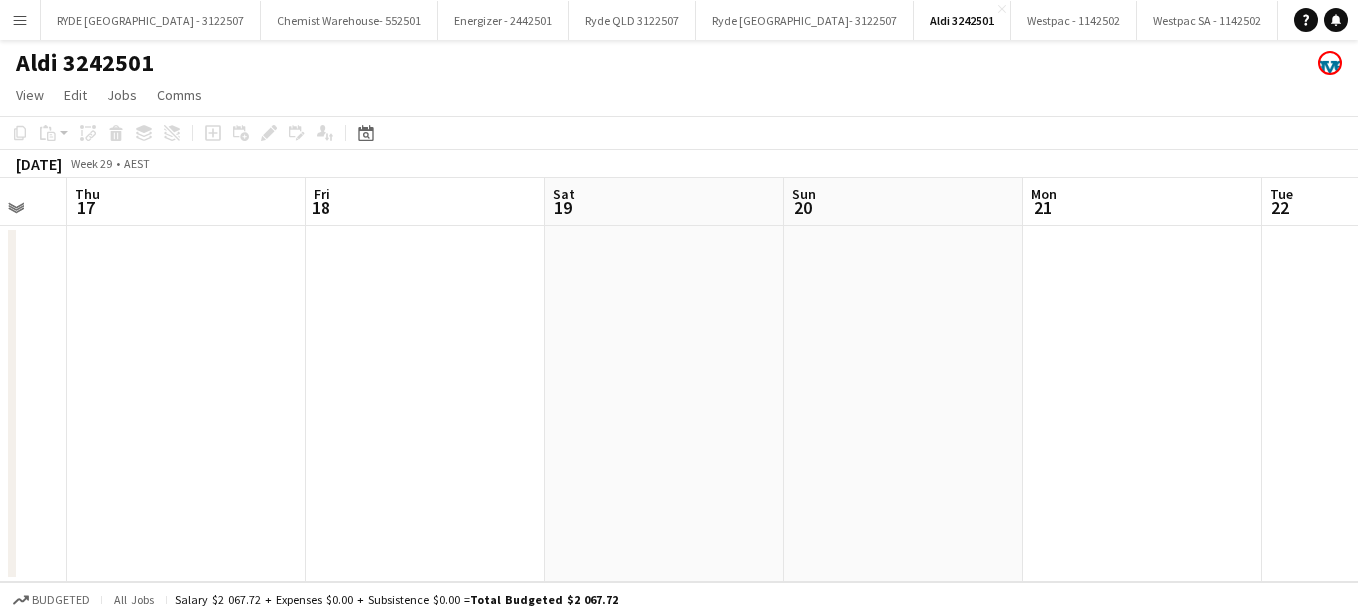 drag, startPoint x: 1156, startPoint y: 259, endPoint x: -4, endPoint y: 659, distance: 1227.0289 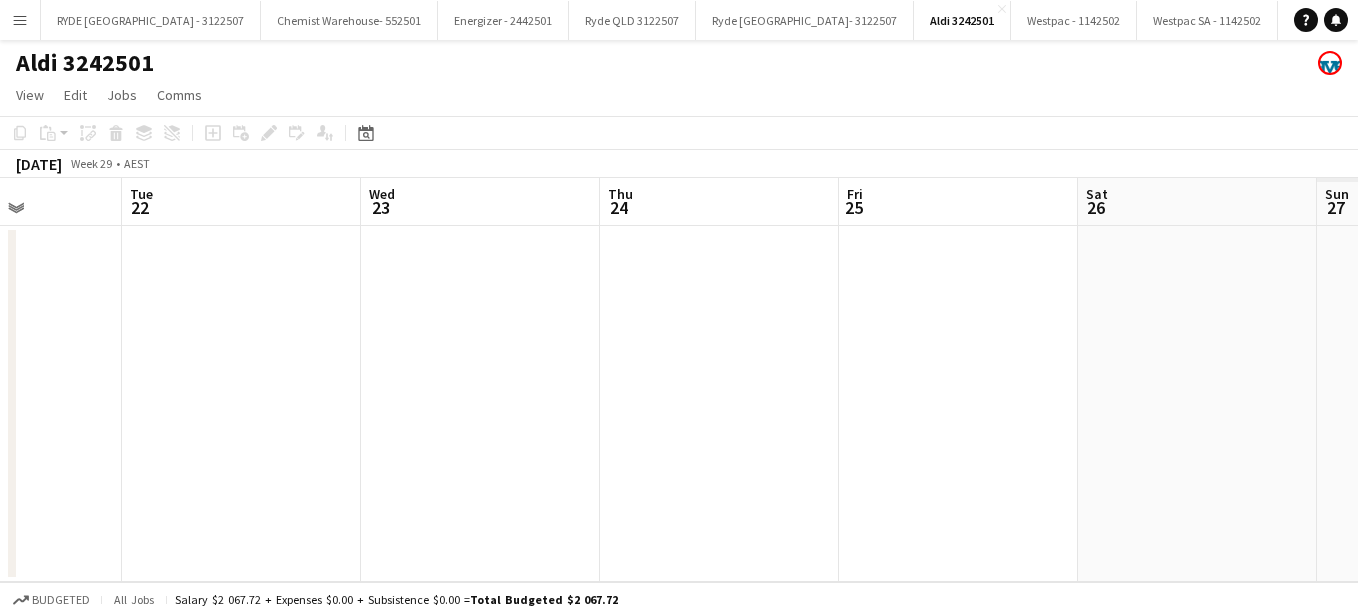 drag, startPoint x: 1271, startPoint y: 322, endPoint x: 476, endPoint y: 233, distance: 799.96625 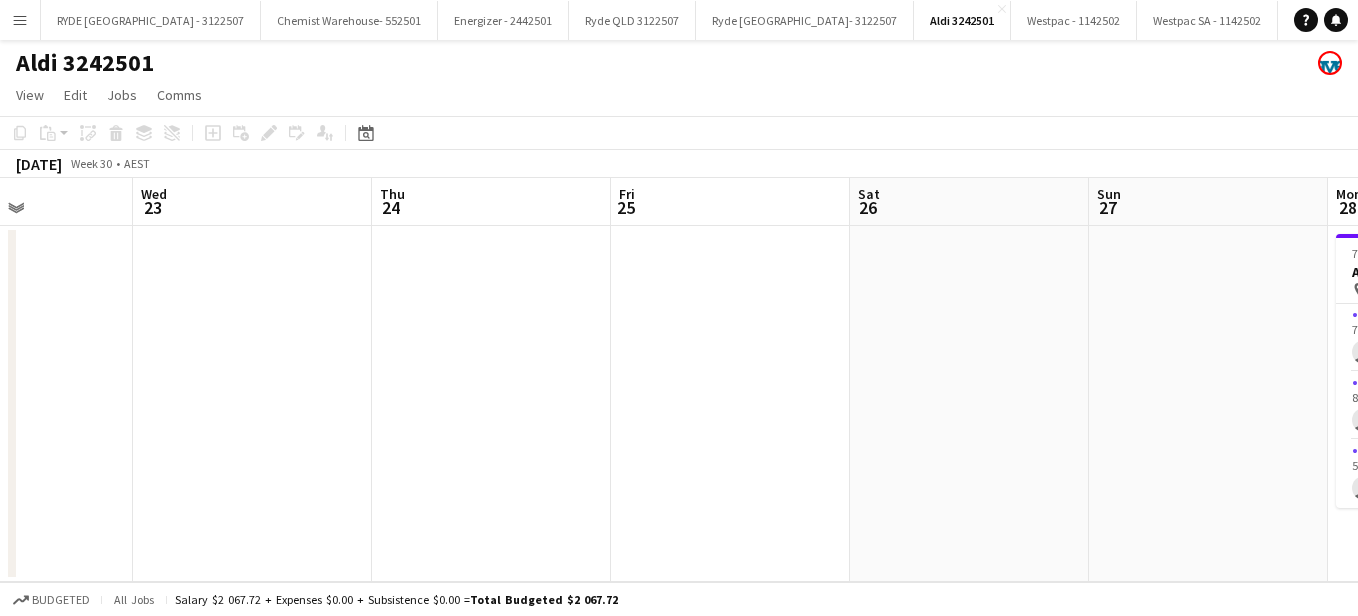scroll, scrollTop: 0, scrollLeft: 800, axis: horizontal 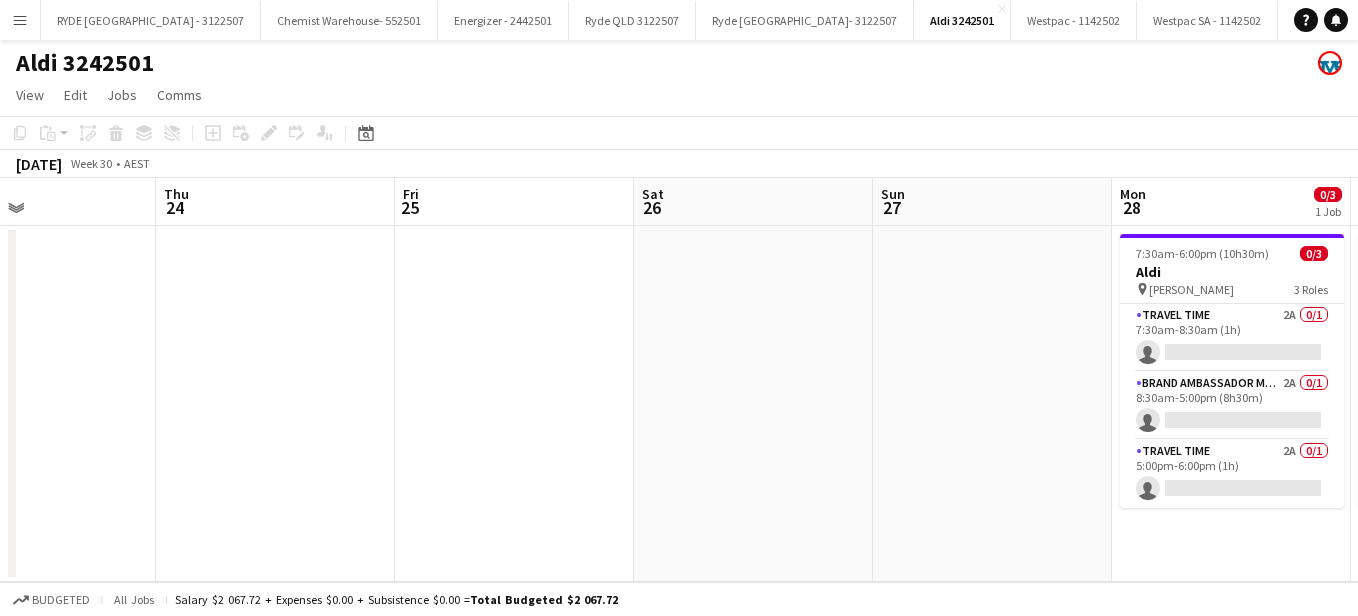 drag, startPoint x: 1141, startPoint y: 305, endPoint x: 352, endPoint y: 266, distance: 789.9633 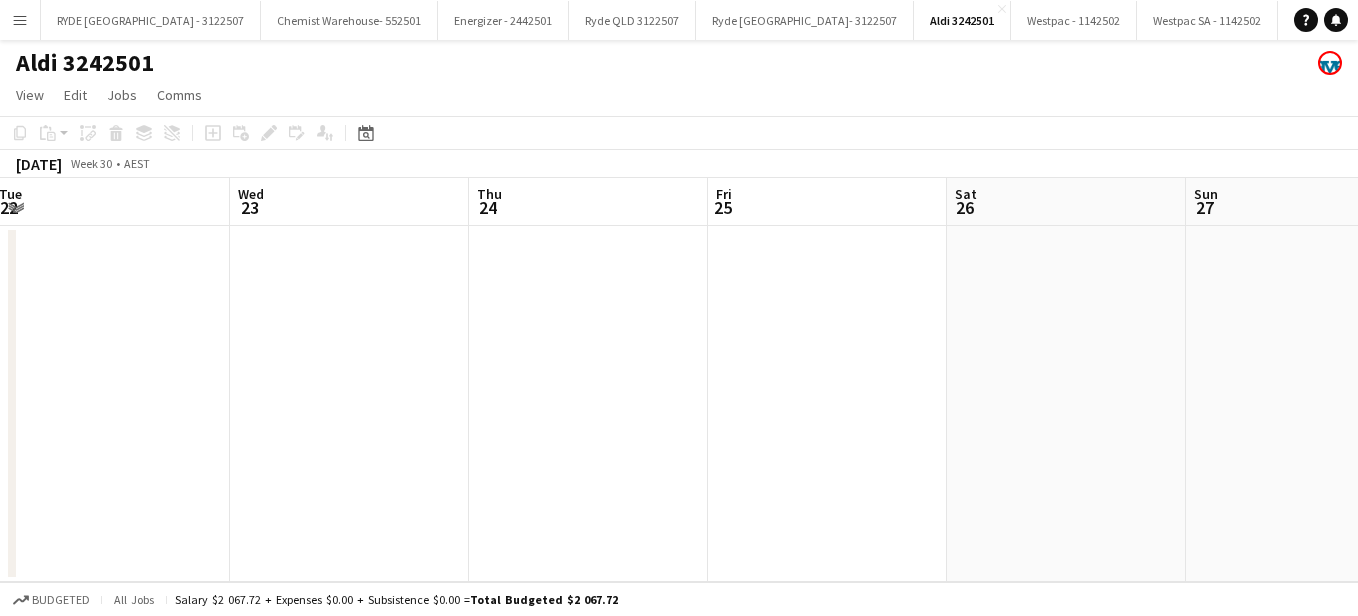 drag, startPoint x: 825, startPoint y: 368, endPoint x: 377, endPoint y: 303, distance: 452.69086 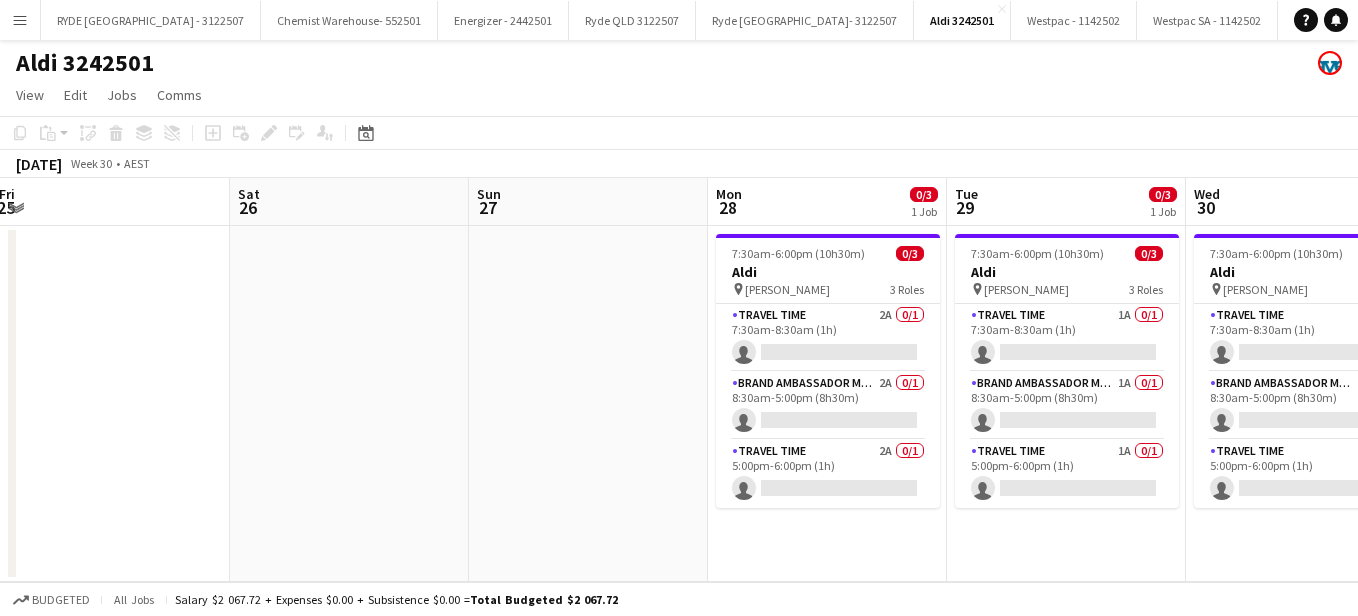 scroll, scrollTop: 0, scrollLeft: 531, axis: horizontal 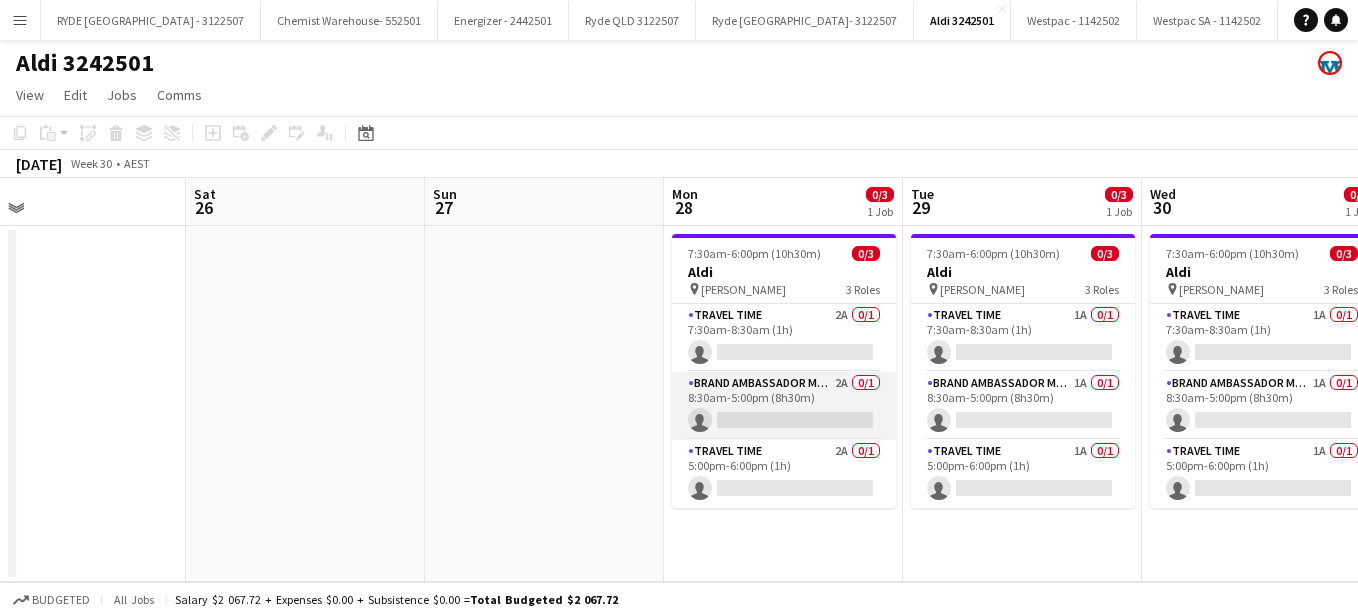 click on "Brand Ambassador Mon-Fri   2A   0/1   8:30am-5:00pm (8h30m)
single-neutral-actions" at bounding box center [784, 406] 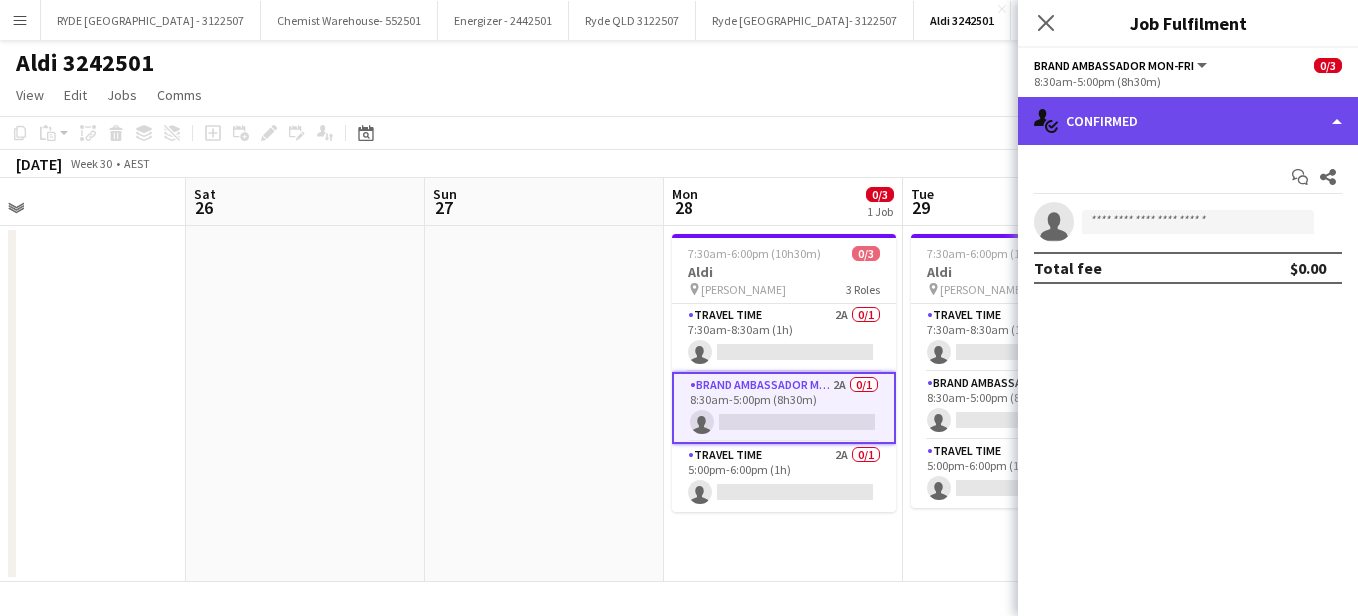 click on "single-neutral-actions-check-2
Confirmed" 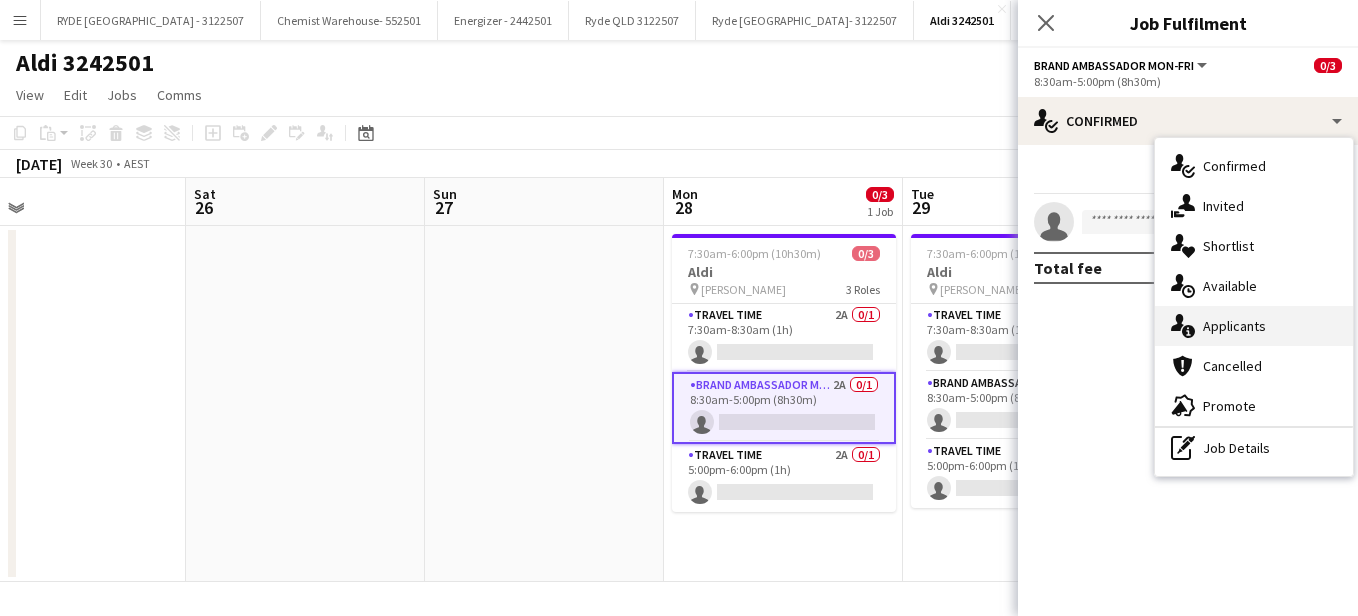 click on "single-neutral-actions-information
Applicants" at bounding box center (1254, 326) 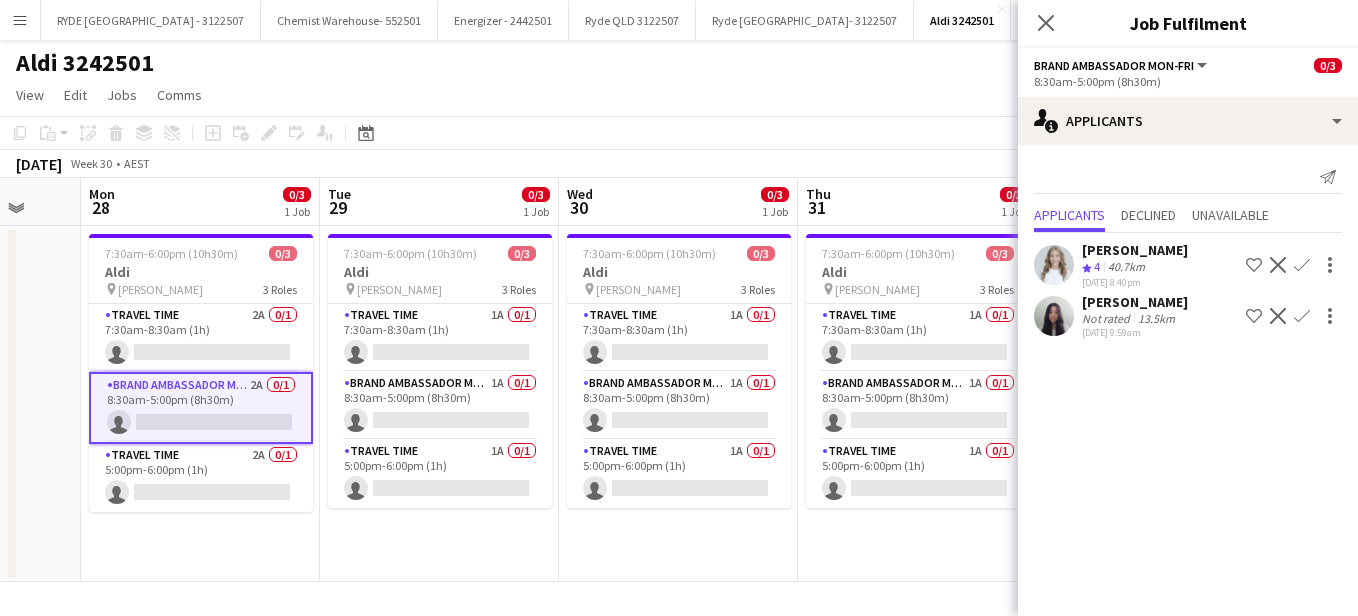 scroll, scrollTop: 0, scrollLeft: 744, axis: horizontal 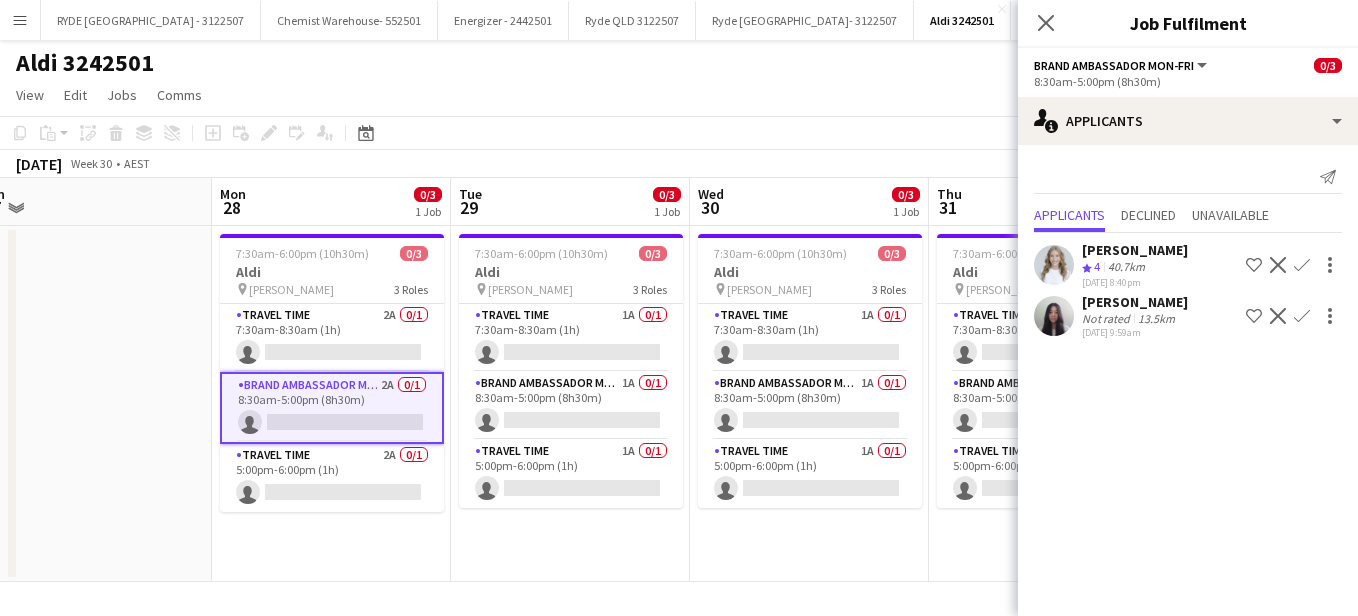 drag, startPoint x: 577, startPoint y: 355, endPoint x: 125, endPoint y: 315, distance: 453.76645 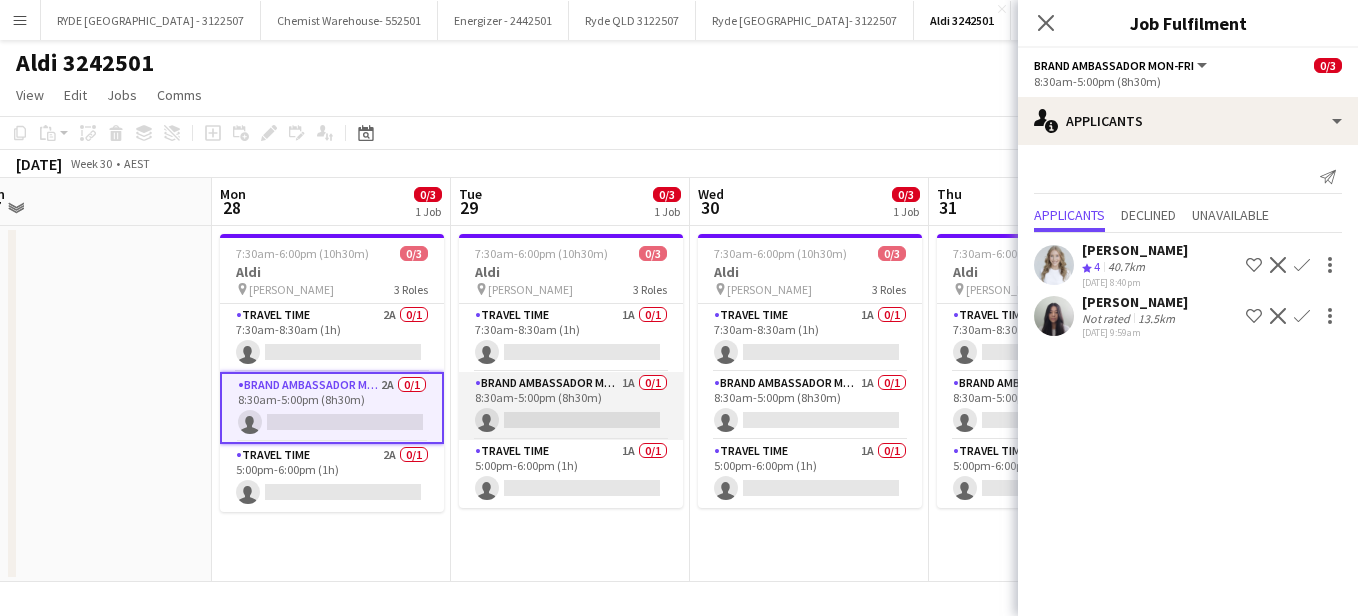 click on "Brand Ambassador Mon-Fri   1A   0/1   8:30am-5:00pm (8h30m)
single-neutral-actions" at bounding box center (571, 406) 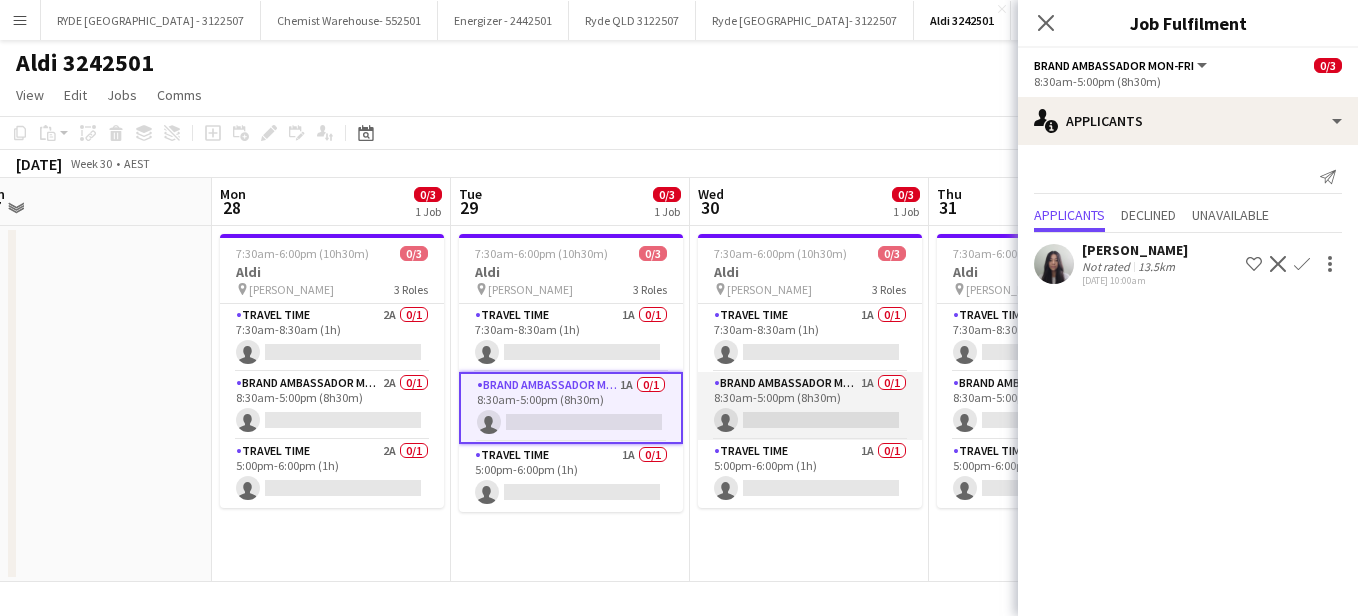 click on "Brand Ambassador Mon-Fri   1A   0/1   8:30am-5:00pm (8h30m)
single-neutral-actions" at bounding box center [810, 406] 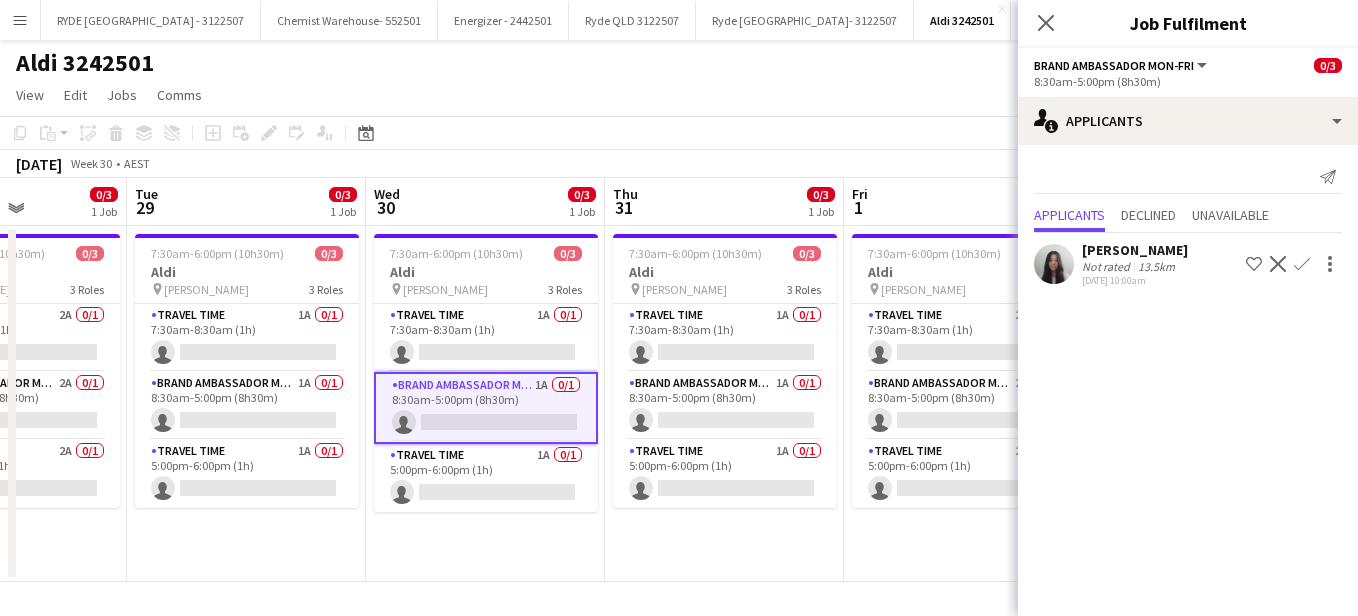 scroll, scrollTop: 0, scrollLeft: 856, axis: horizontal 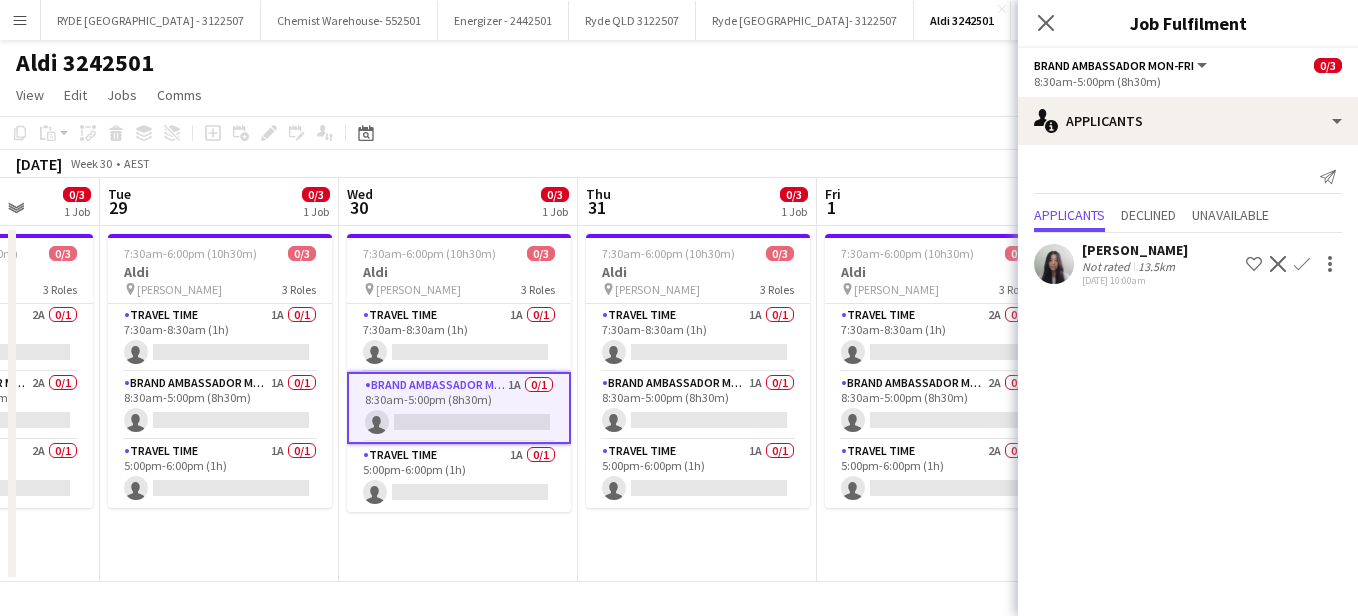 drag, startPoint x: 809, startPoint y: 546, endPoint x: 458, endPoint y: 543, distance: 351.01282 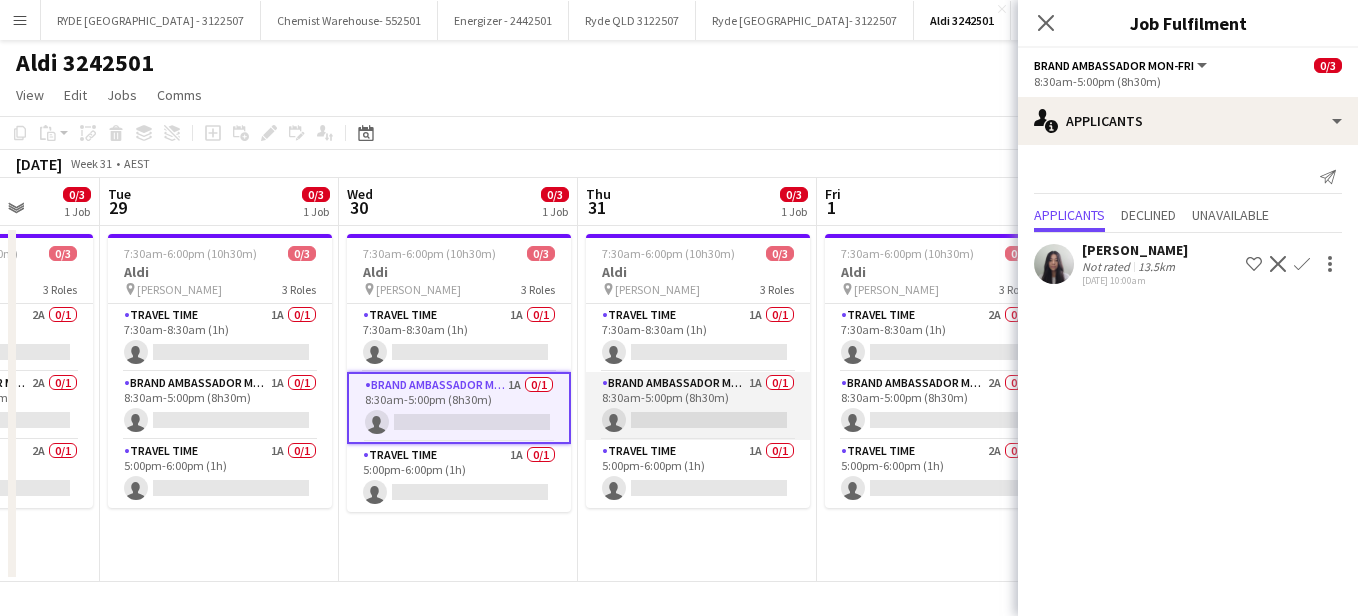 click on "Brand Ambassador Mon-Fri   1A   0/1   8:30am-5:00pm (8h30m)
single-neutral-actions" at bounding box center (698, 406) 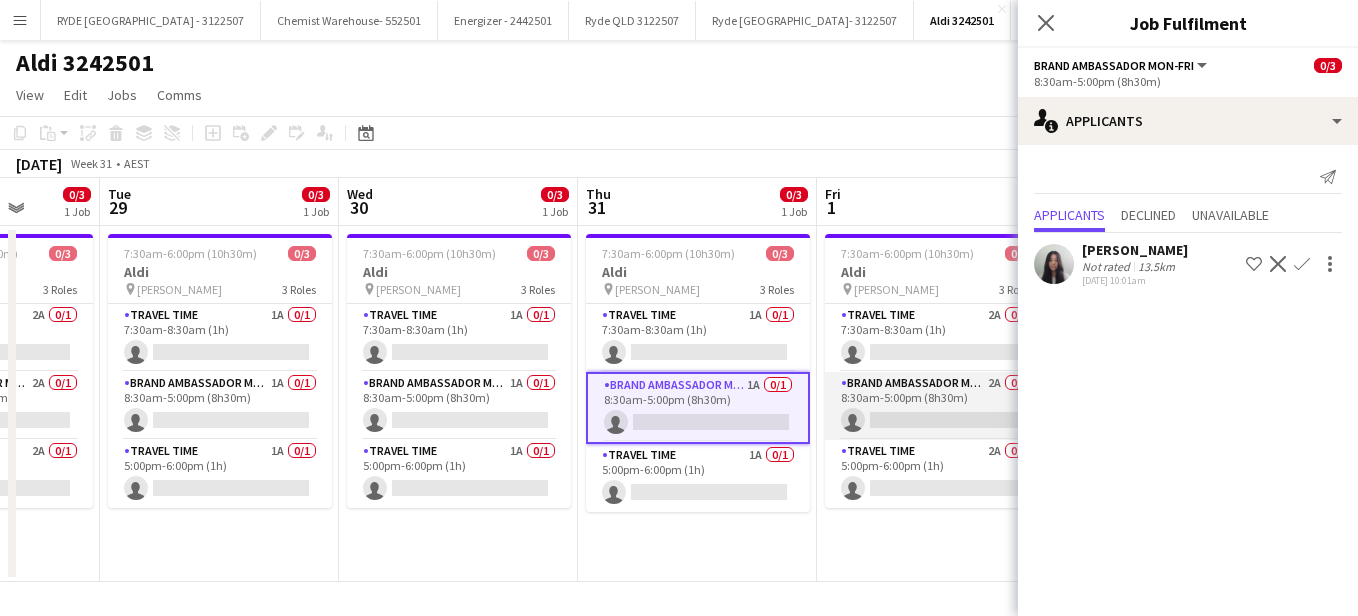 click on "Brand Ambassador Mon-Fri   2A   0/1   8:30am-5:00pm (8h30m)
single-neutral-actions" at bounding box center [937, 406] 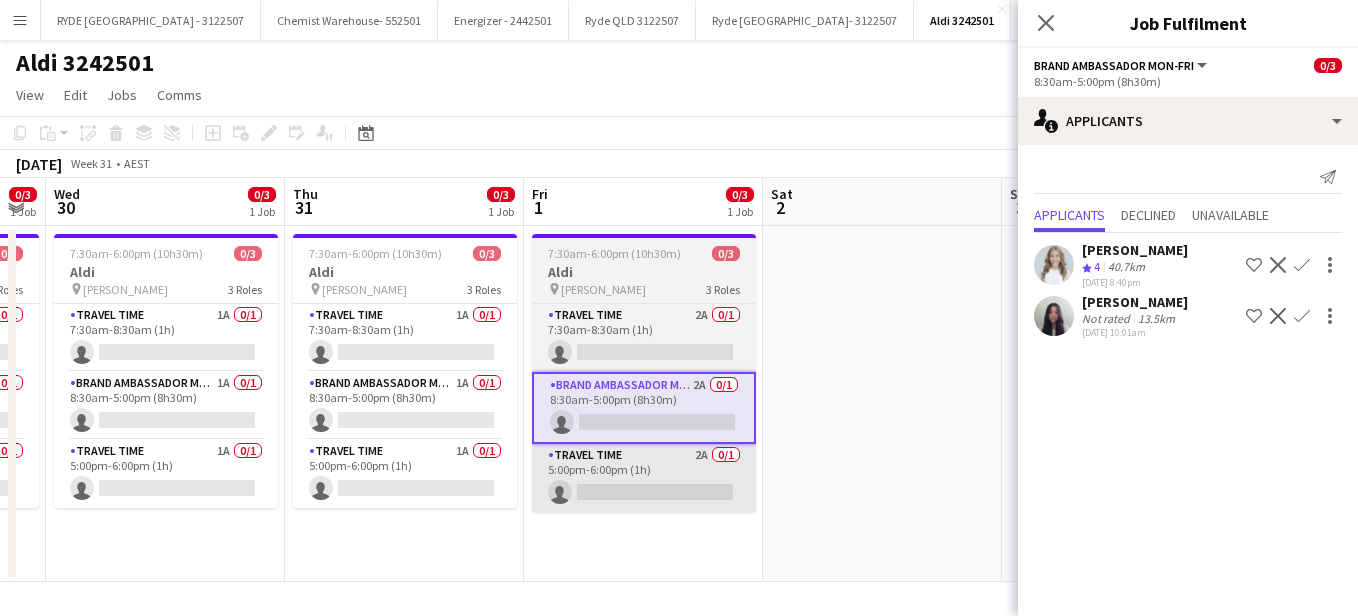 drag, startPoint x: 907, startPoint y: 529, endPoint x: 613, endPoint y: 511, distance: 294.5505 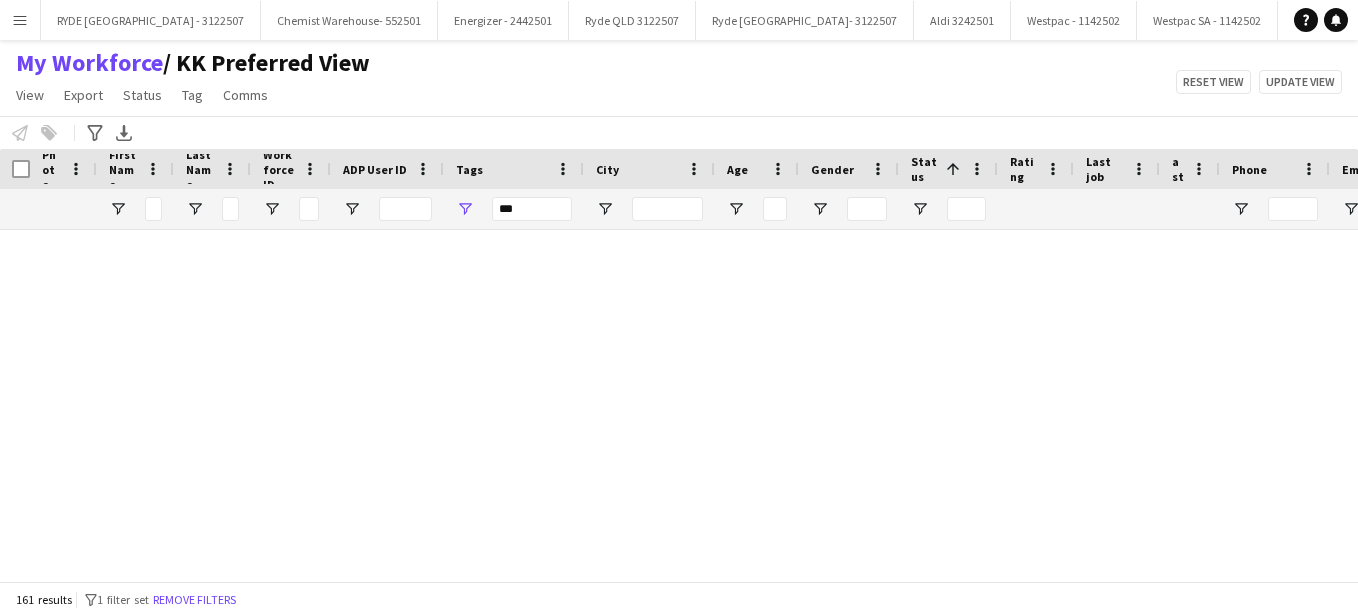 scroll, scrollTop: 0, scrollLeft: 0, axis: both 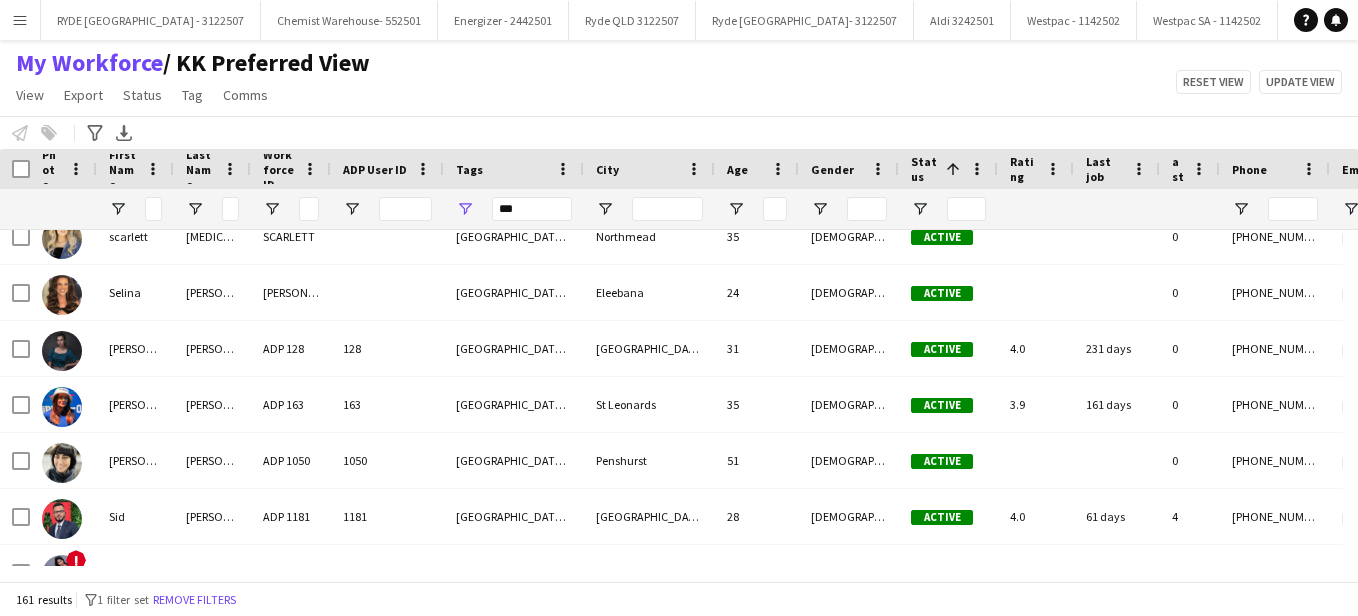 type 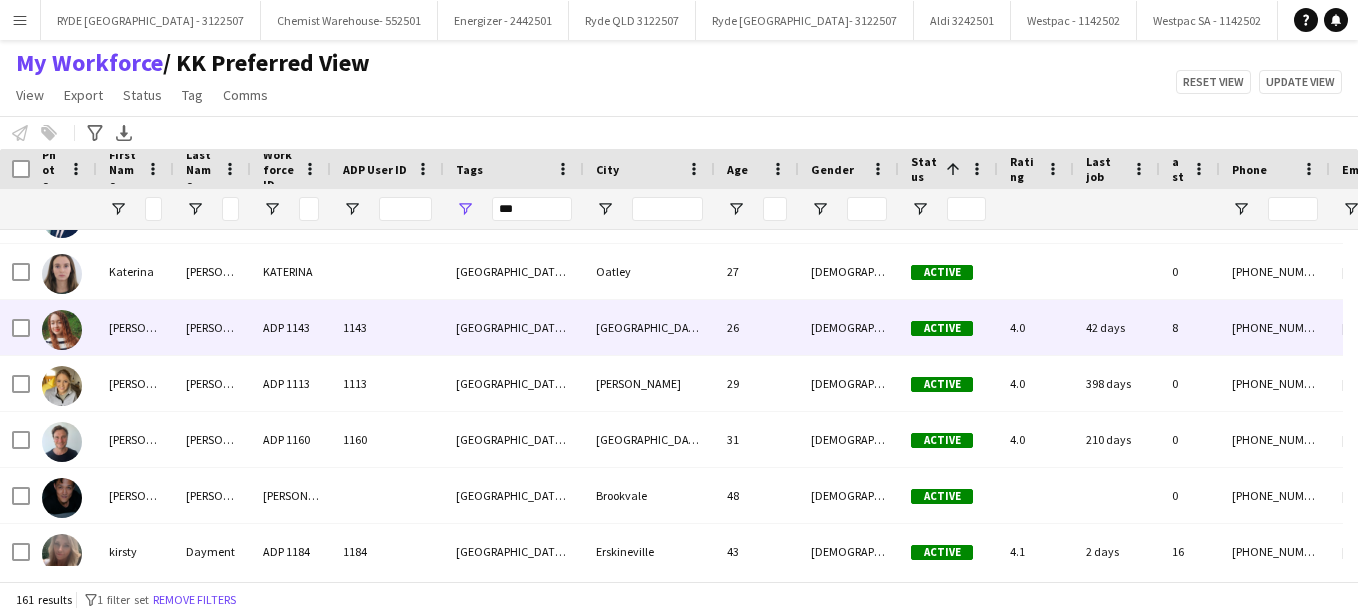 click on "[DEMOGRAPHIC_DATA]" at bounding box center (849, 327) 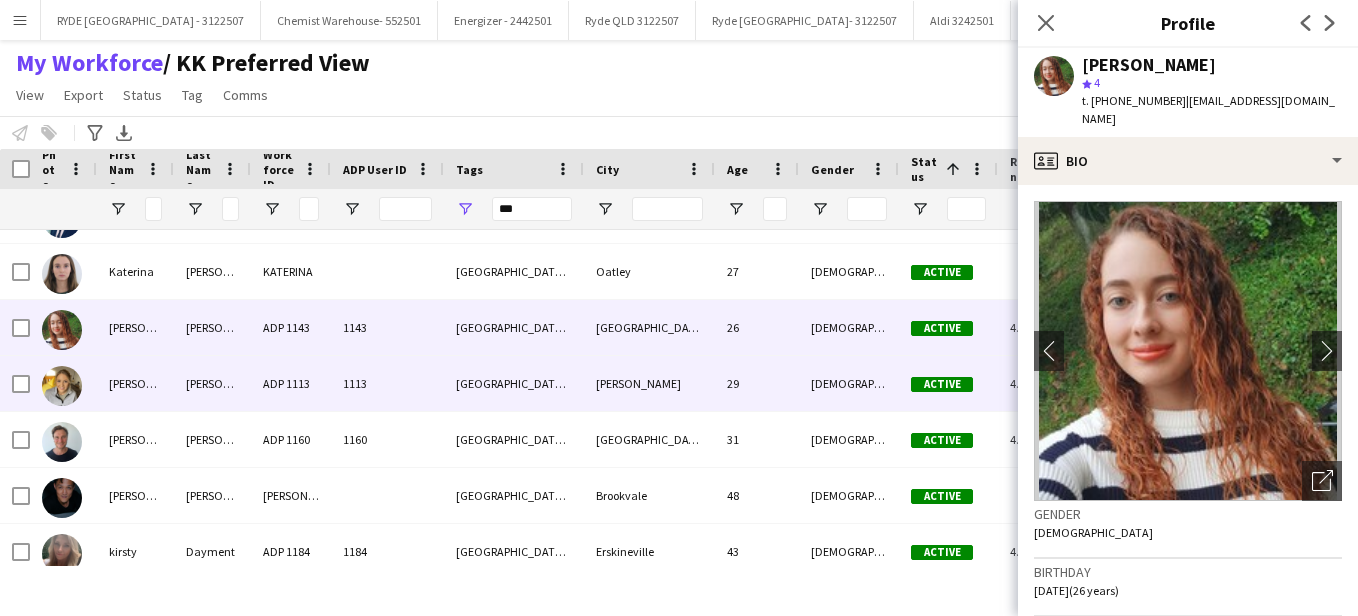click on "[GEOGRAPHIC_DATA], [GEOGRAPHIC_DATA]" at bounding box center [514, 383] 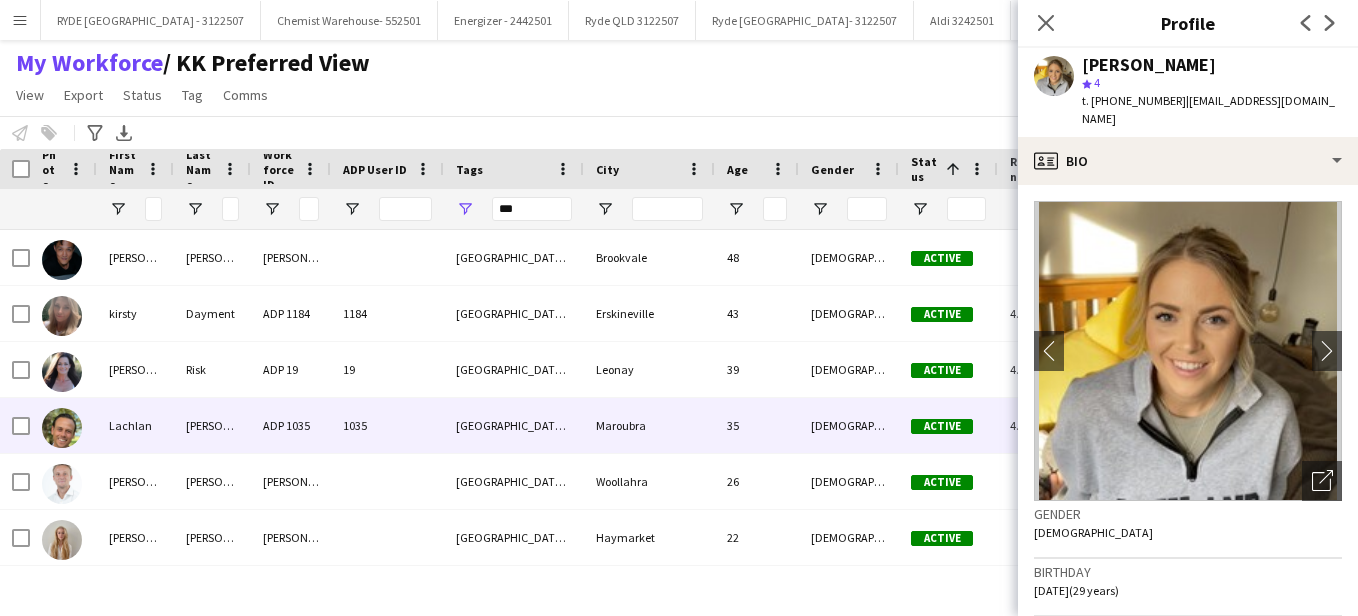 click on "[GEOGRAPHIC_DATA], [GEOGRAPHIC_DATA], T/L" at bounding box center (514, 425) 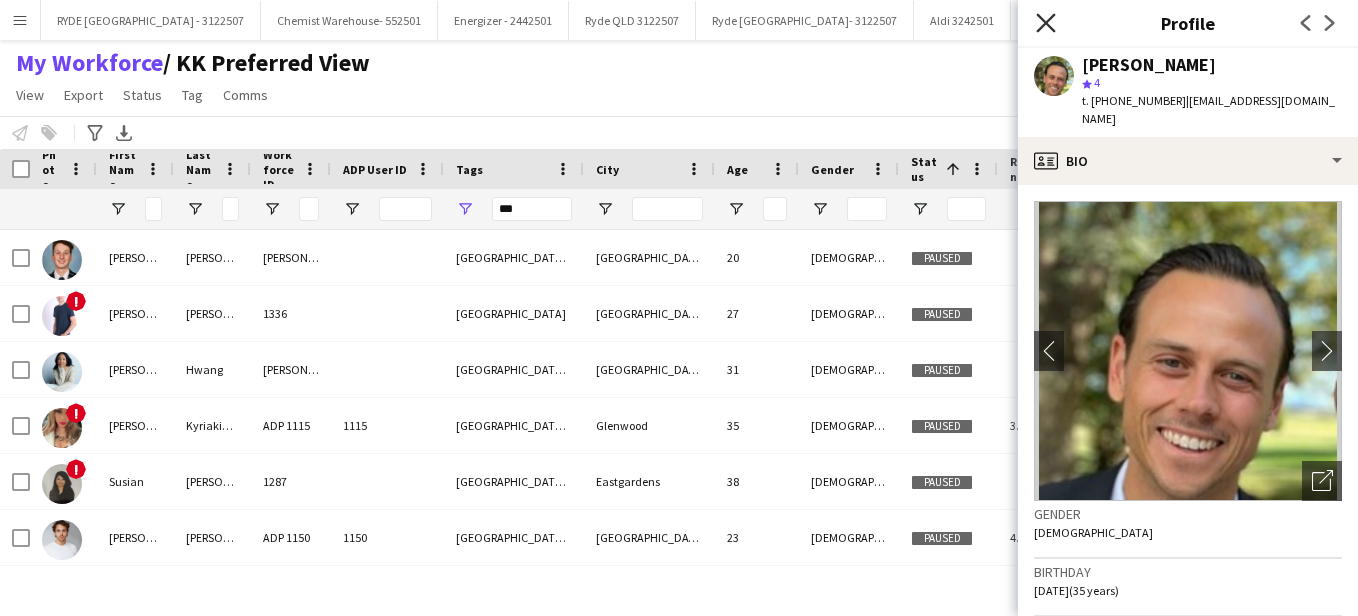 click on "Close pop-in" 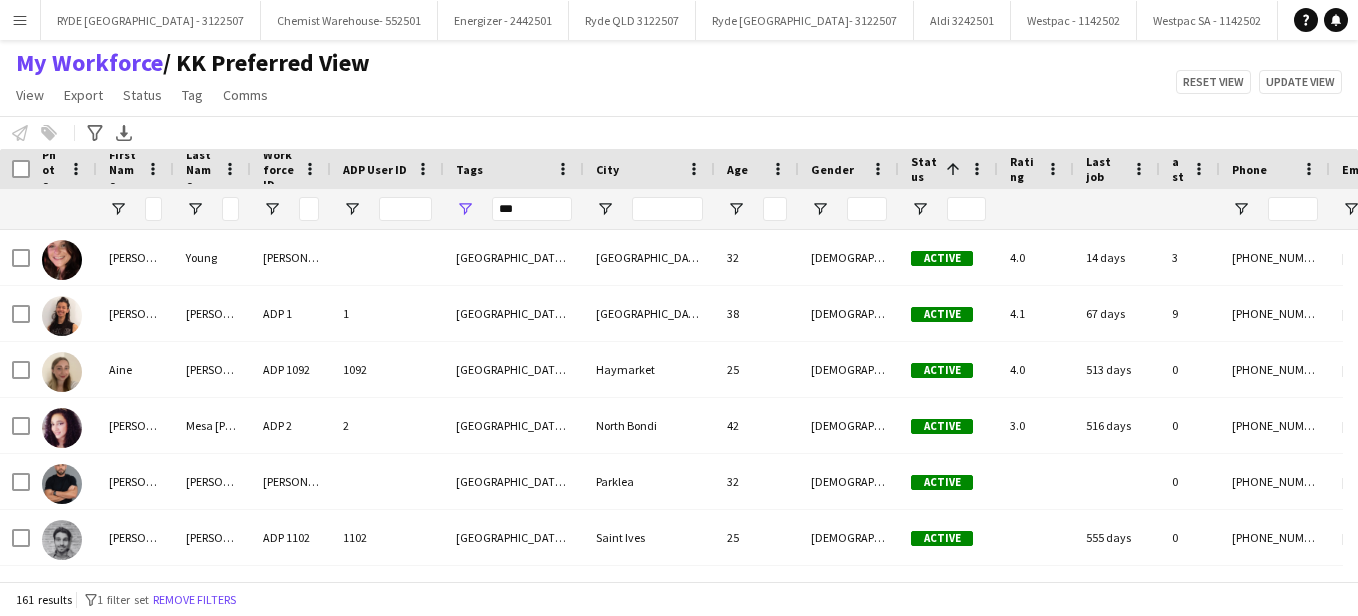 click on "My Workforce    / KK Preferred View    View   Views  Default view KK Preferred View  New view Update view Delete view Edit name Customise view Customise filters Reset Filters Reset View Reset All  Export  New starters report Export as XLSX Export as PDF  Status  Edit  Tag  New tag  Edit tag  ACT (1) Inactive (2) MC (1) MG (369) NSW (161) QLD (73) Ryde Response Team  (11) SA (20) T/L (8) VIC (82) WA (26)  Add to tag  ACT (1) Inactive (2) MC (1) MG (369) NSW (161) QLD (73) Ryde Response Team  (11) SA (20) T/L (8) VIC (82) WA (26)  Untag  ACT (1) Inactive (2) MC (1) MG (369) NSW (161) QLD (73) Ryde Response Team  (11) SA (20) T/L (8) VIC (82) WA (26)  Tag chat  ACT (1) Inactive (2) MC (1) MG (369) NSW (161) QLD (73) Ryde Response Team  (11) SA (20) T/L (8) VIC (82) WA (26)  Tag share page  ACT (1) Inactive (2) MC (1) MG (369) NSW (161) QLD (73) Ryde Response Team  (11) SA (20) T/L (8) VIC (82) WA (26)  Comms  Send notification  Reset view   Update view" 